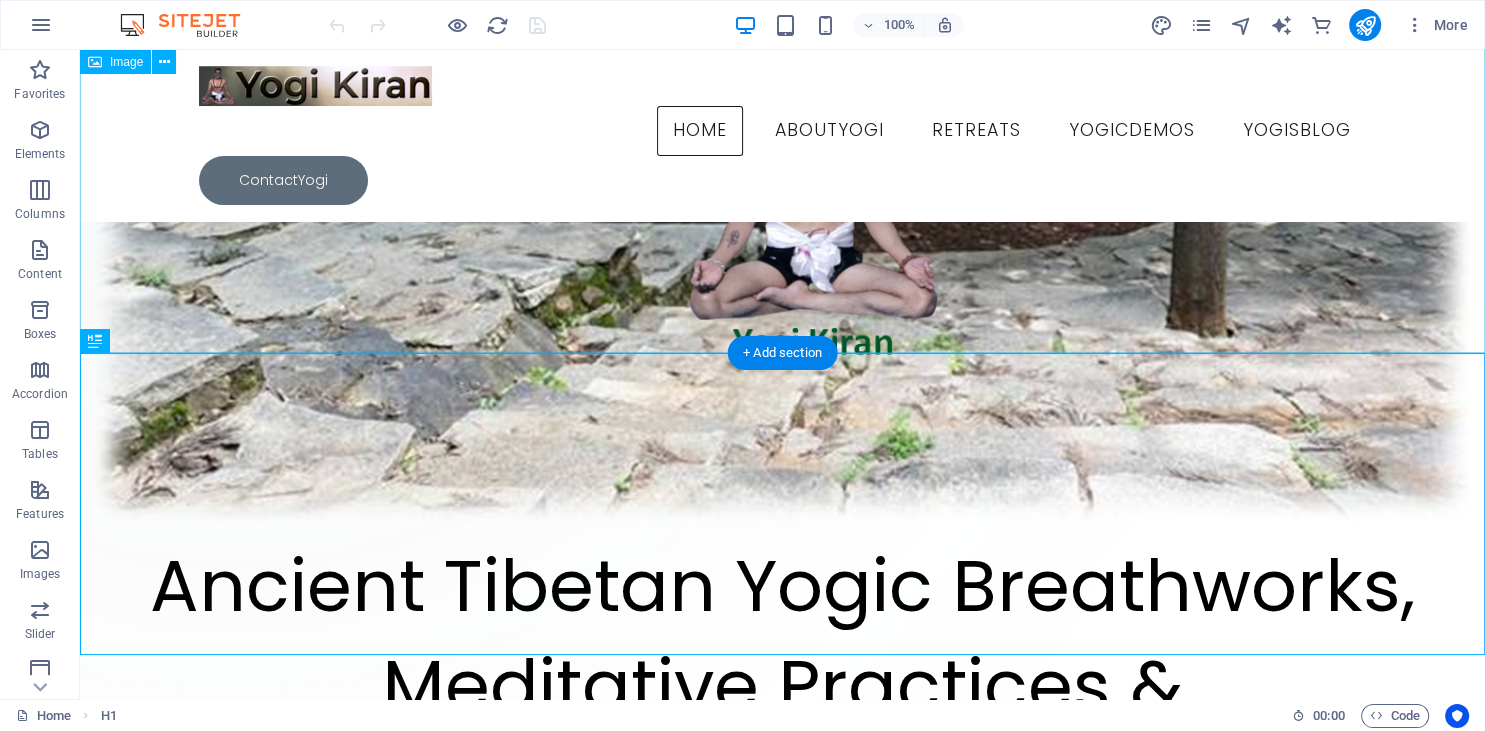 scroll, scrollTop: 416, scrollLeft: 0, axis: vertical 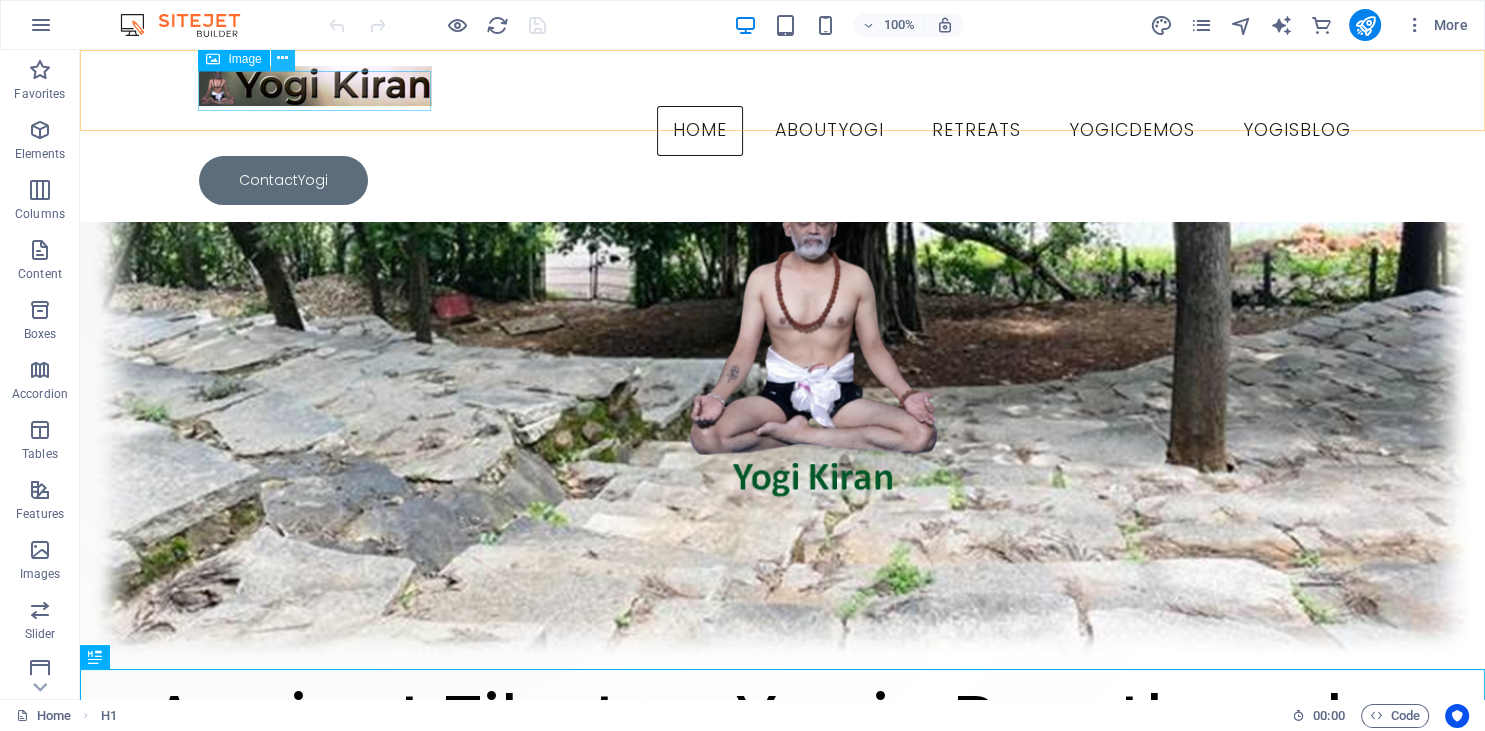 click at bounding box center (282, 58) 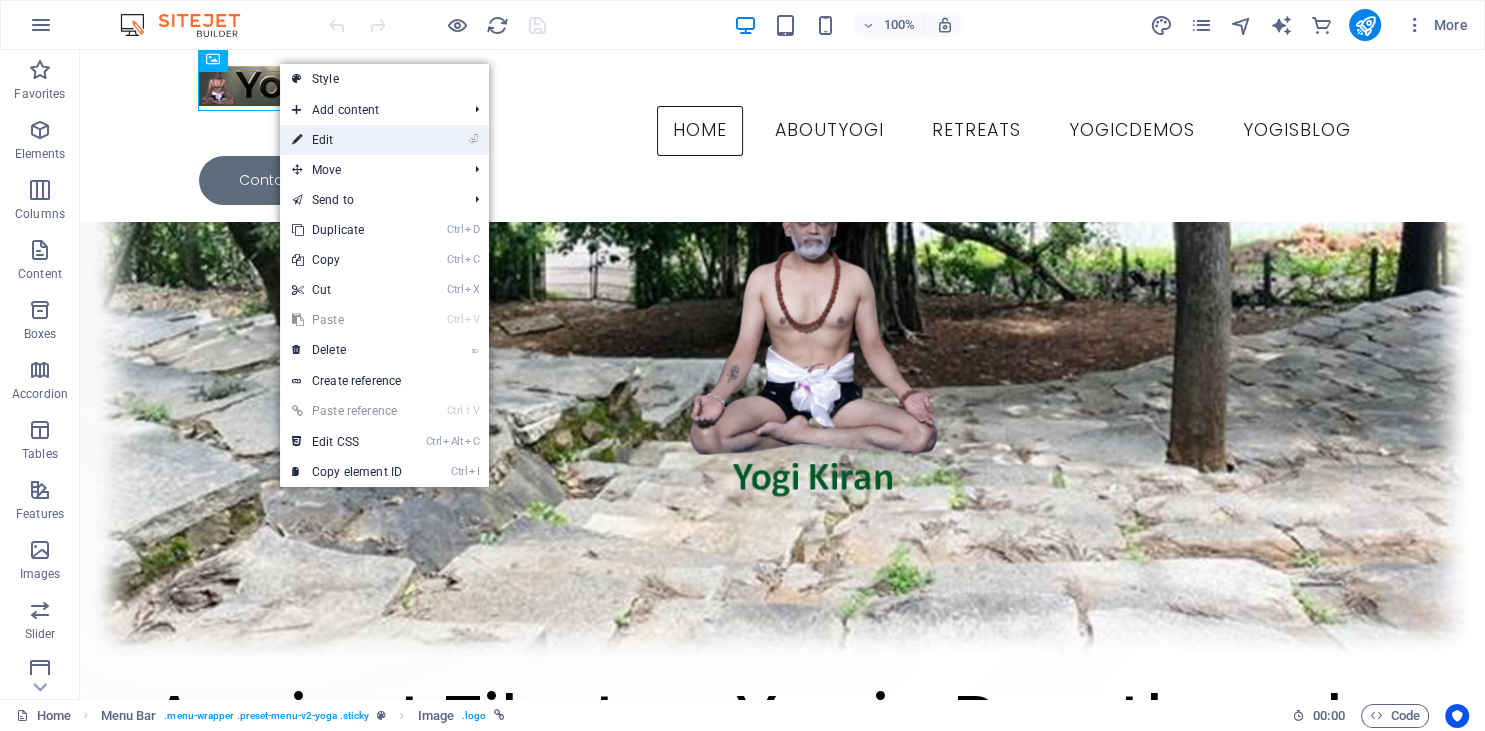 click on "⏎  Edit" at bounding box center (347, 140) 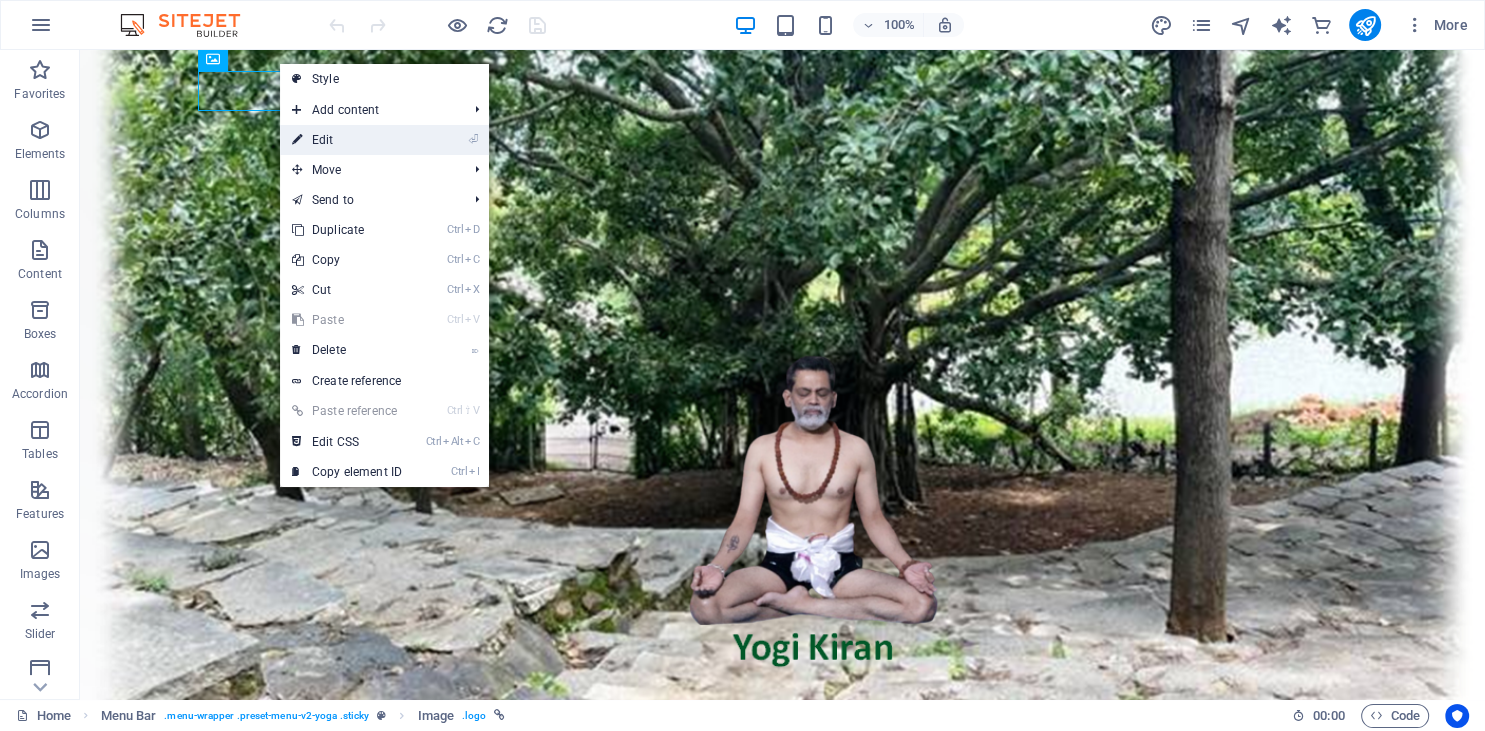select on "px" 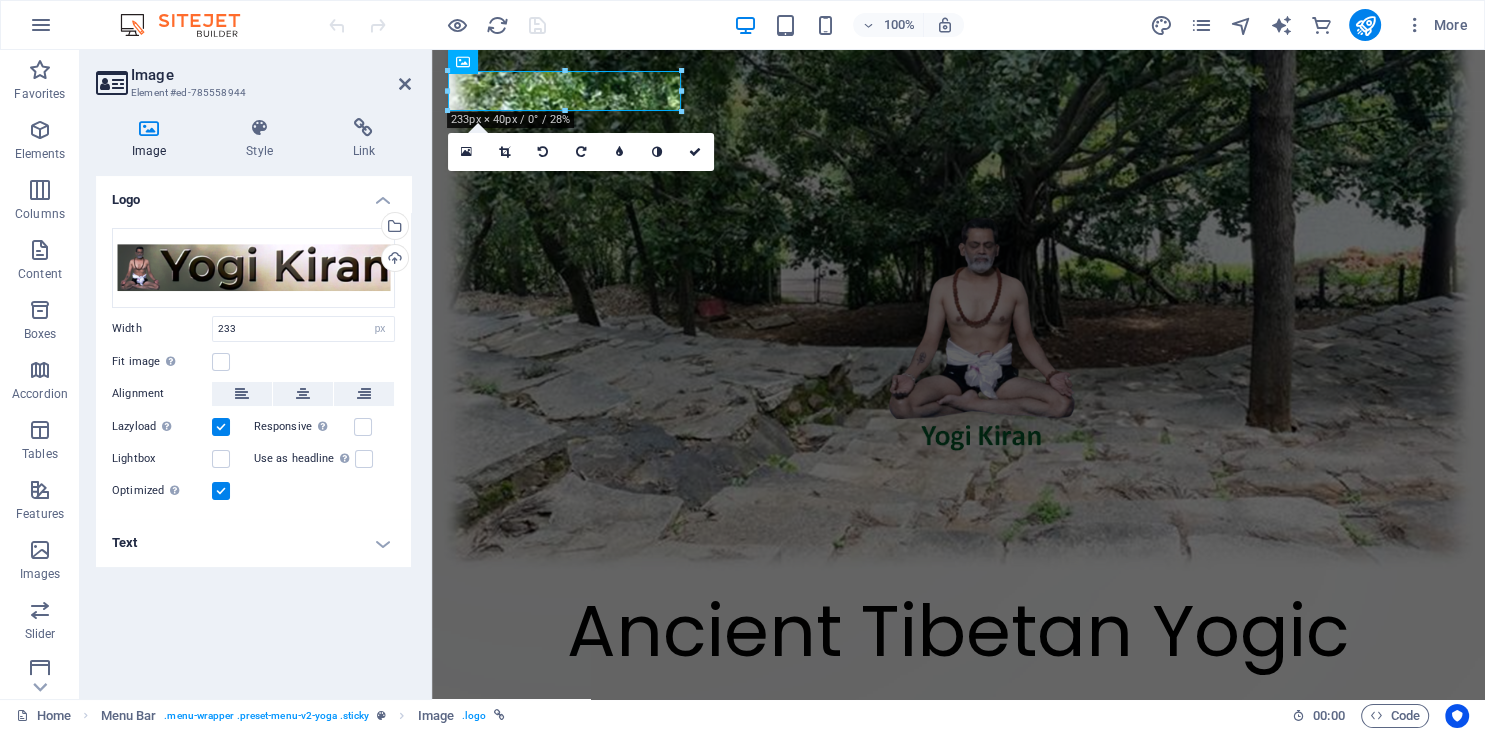 scroll, scrollTop: 0, scrollLeft: 0, axis: both 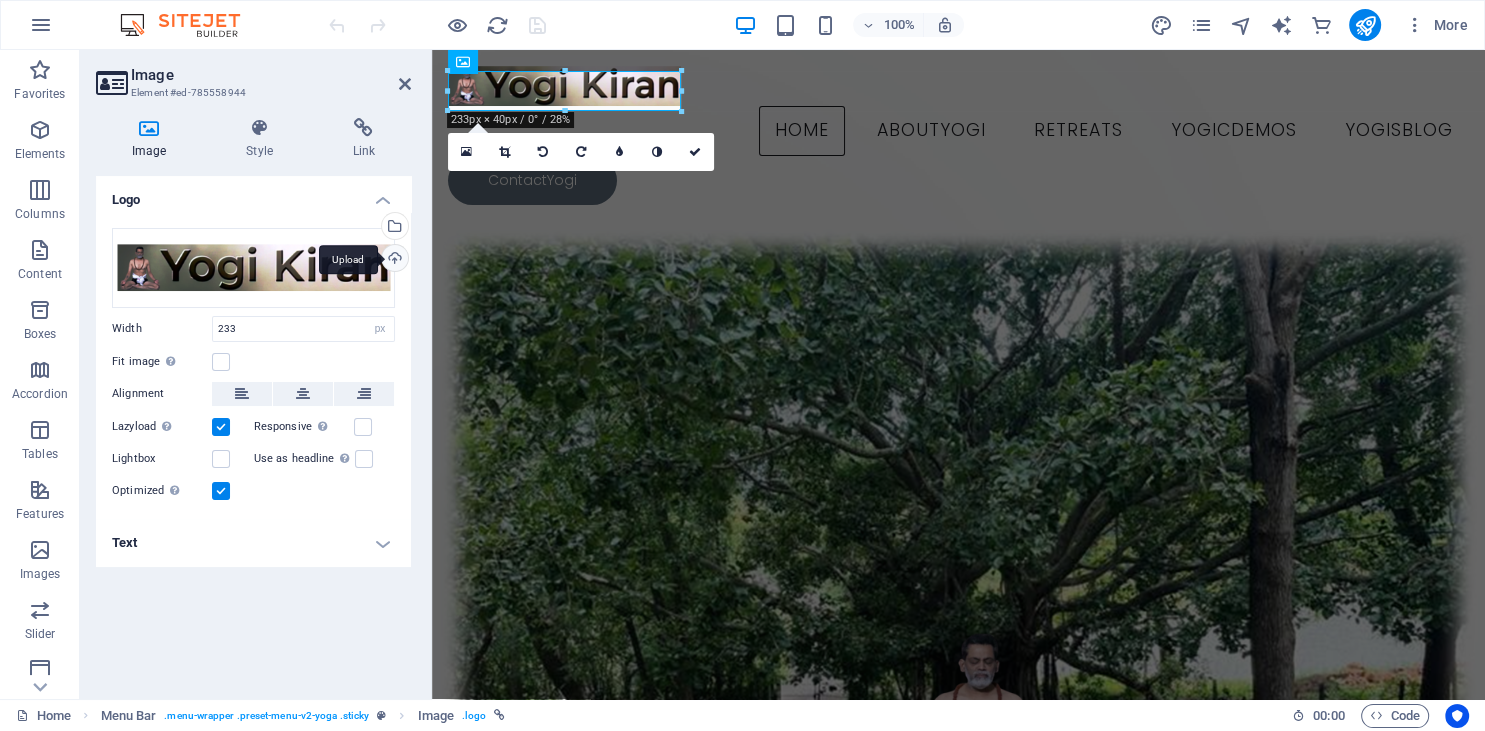 click on "Upload" at bounding box center (393, 260) 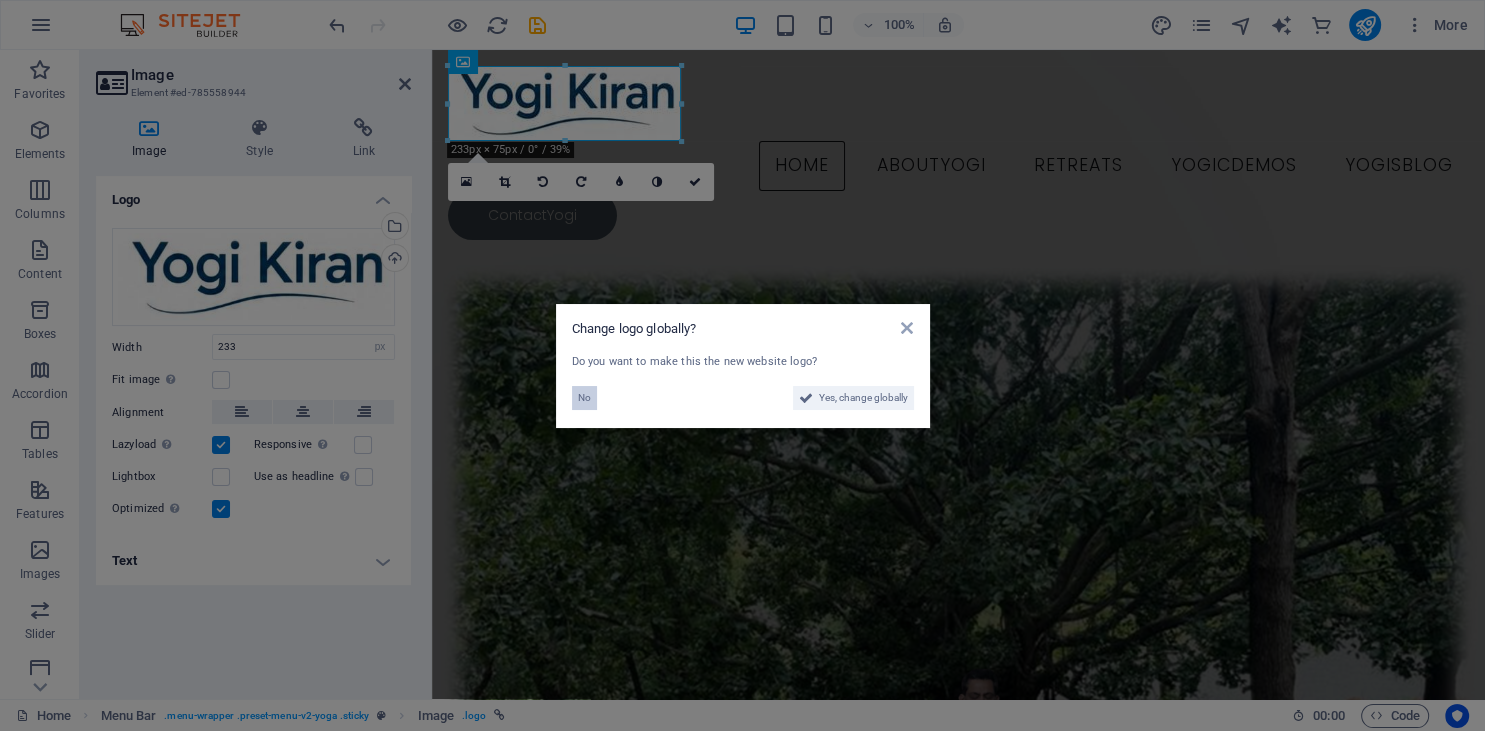 click on "No" at bounding box center [584, 398] 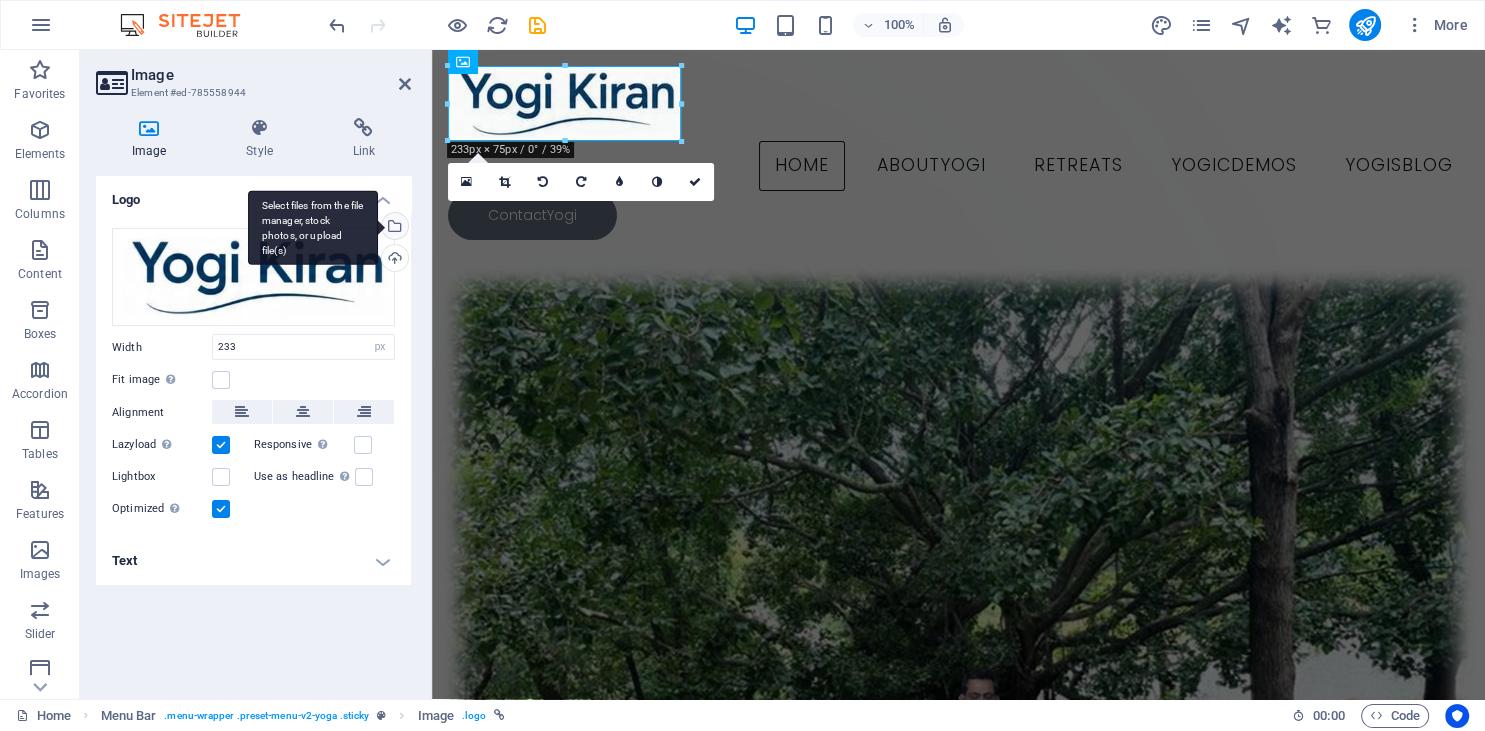 click on "Select files from the file manager, stock photos, or upload file(s)" at bounding box center [393, 228] 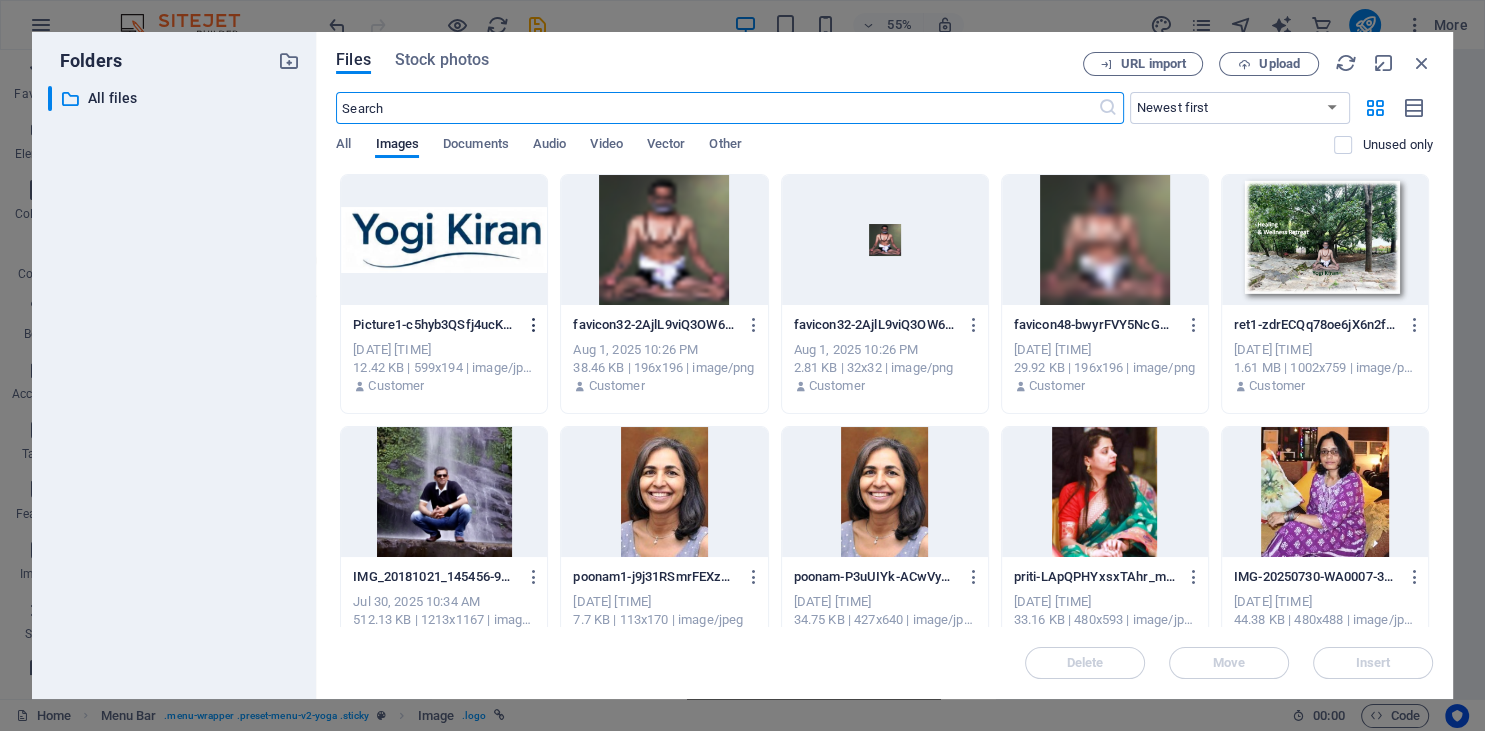 click at bounding box center (534, 325) 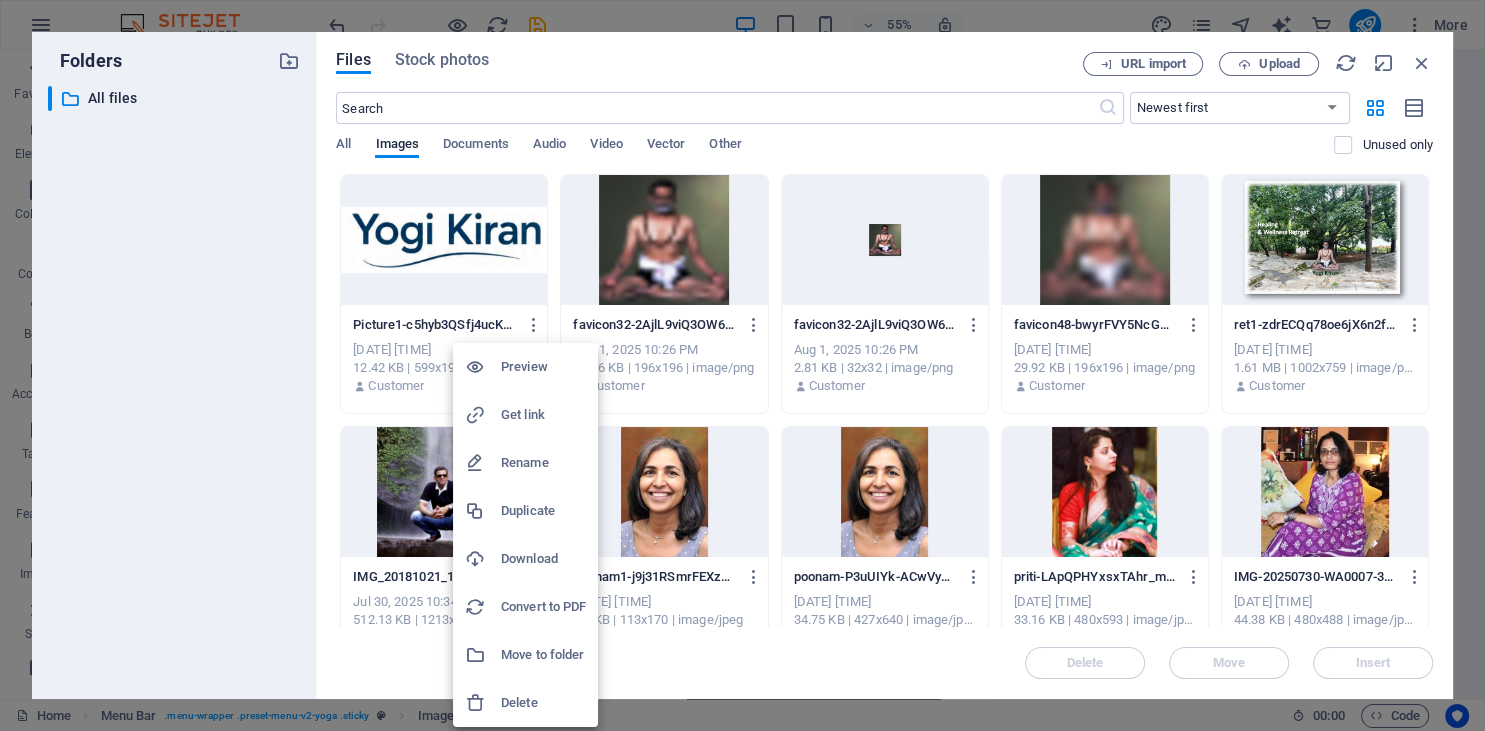 click on "Delete" at bounding box center (543, 703) 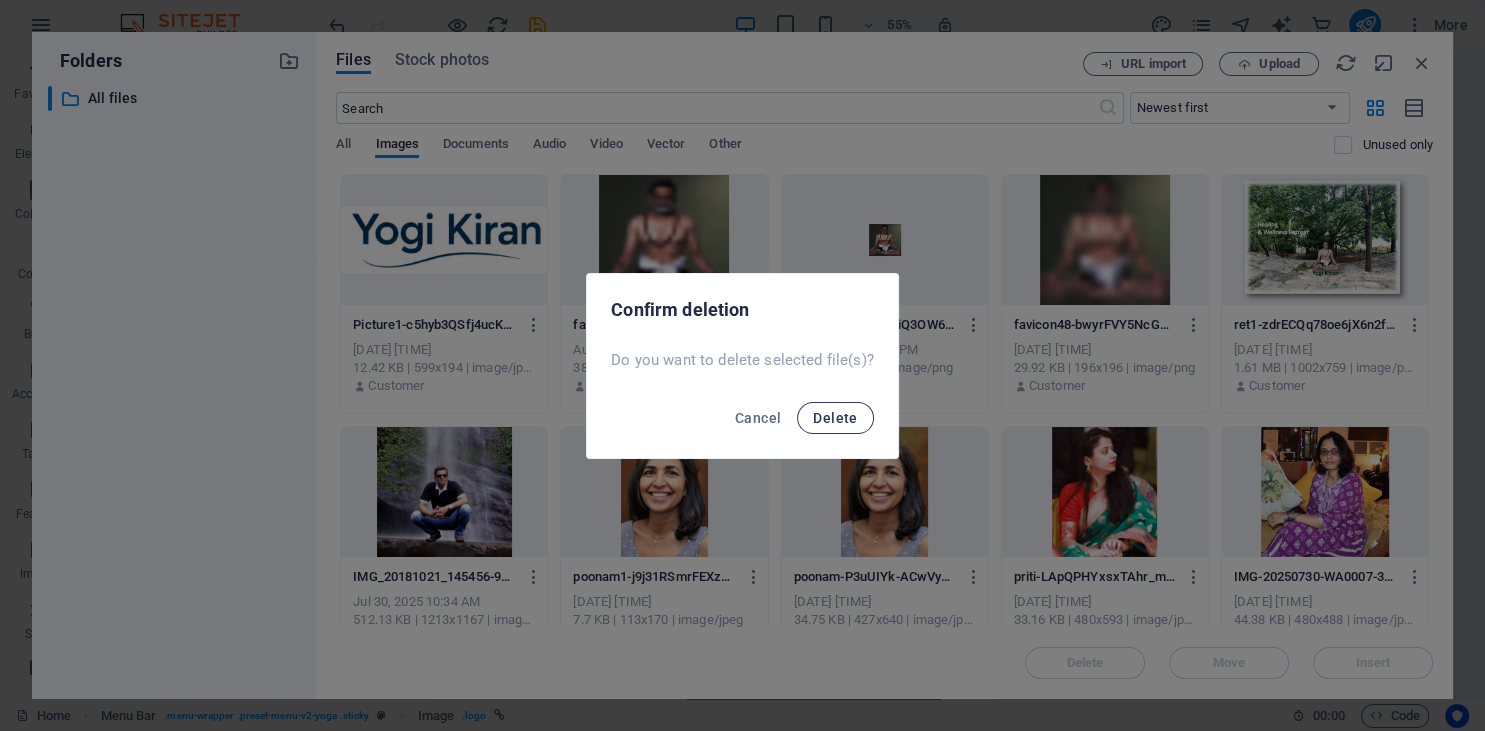 click on "Delete" at bounding box center (835, 418) 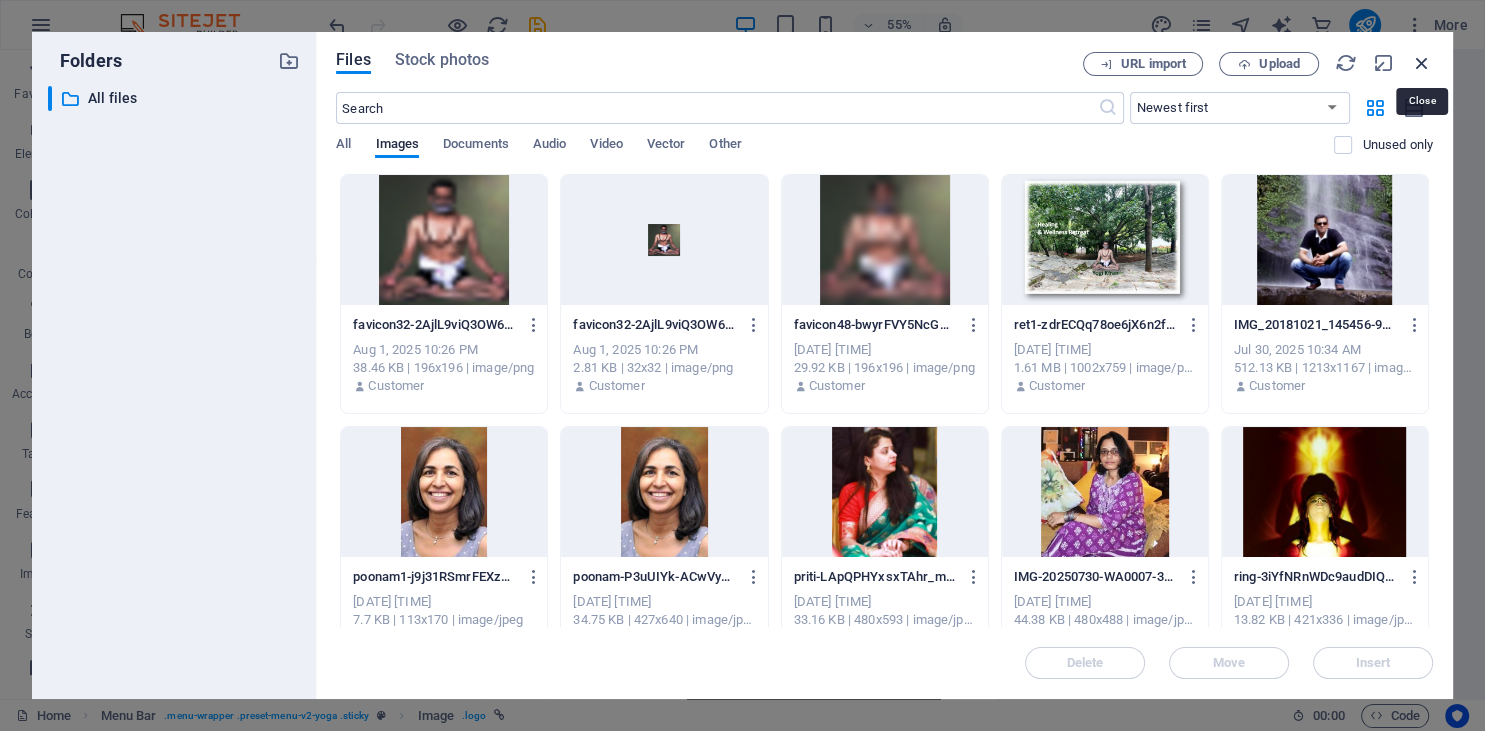 click at bounding box center (1422, 63) 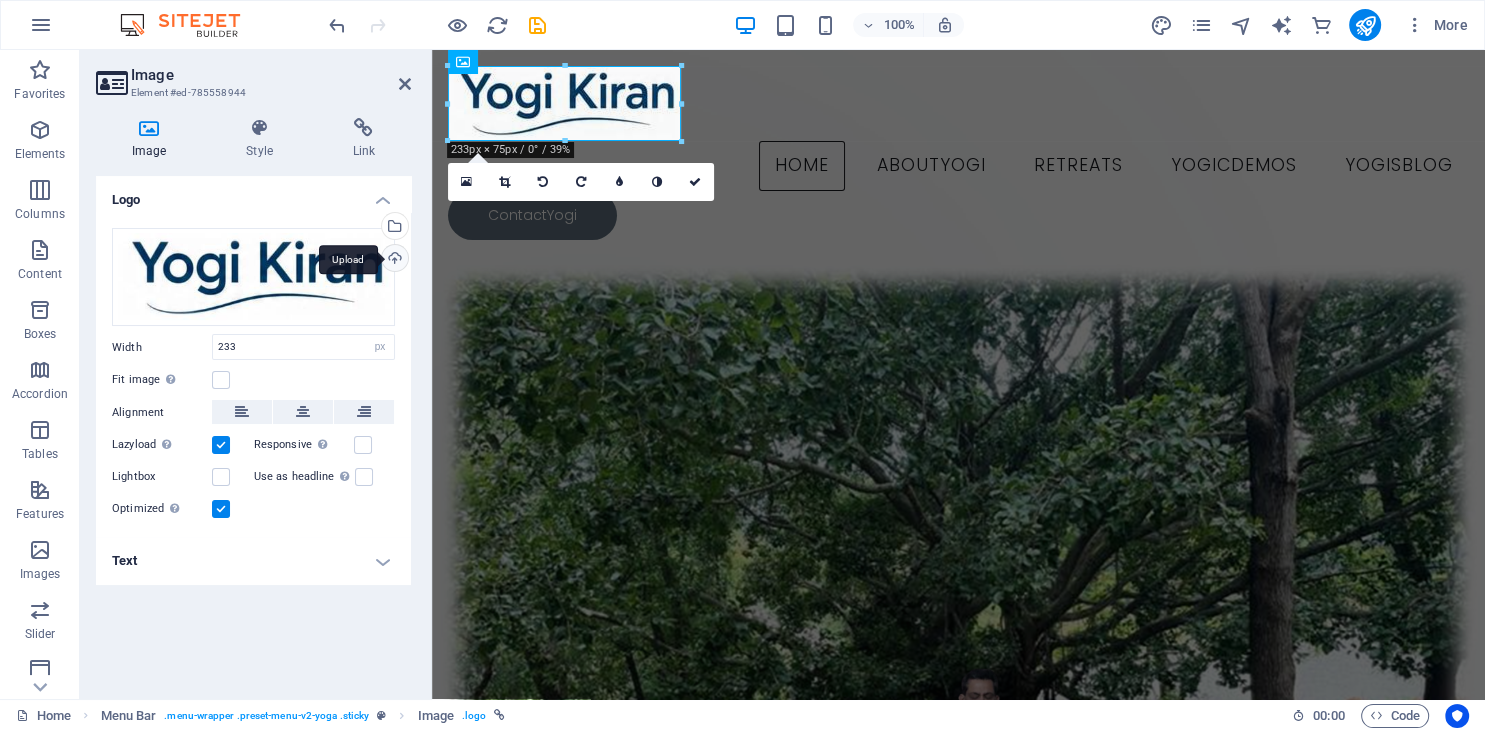 click on "Upload" at bounding box center [393, 260] 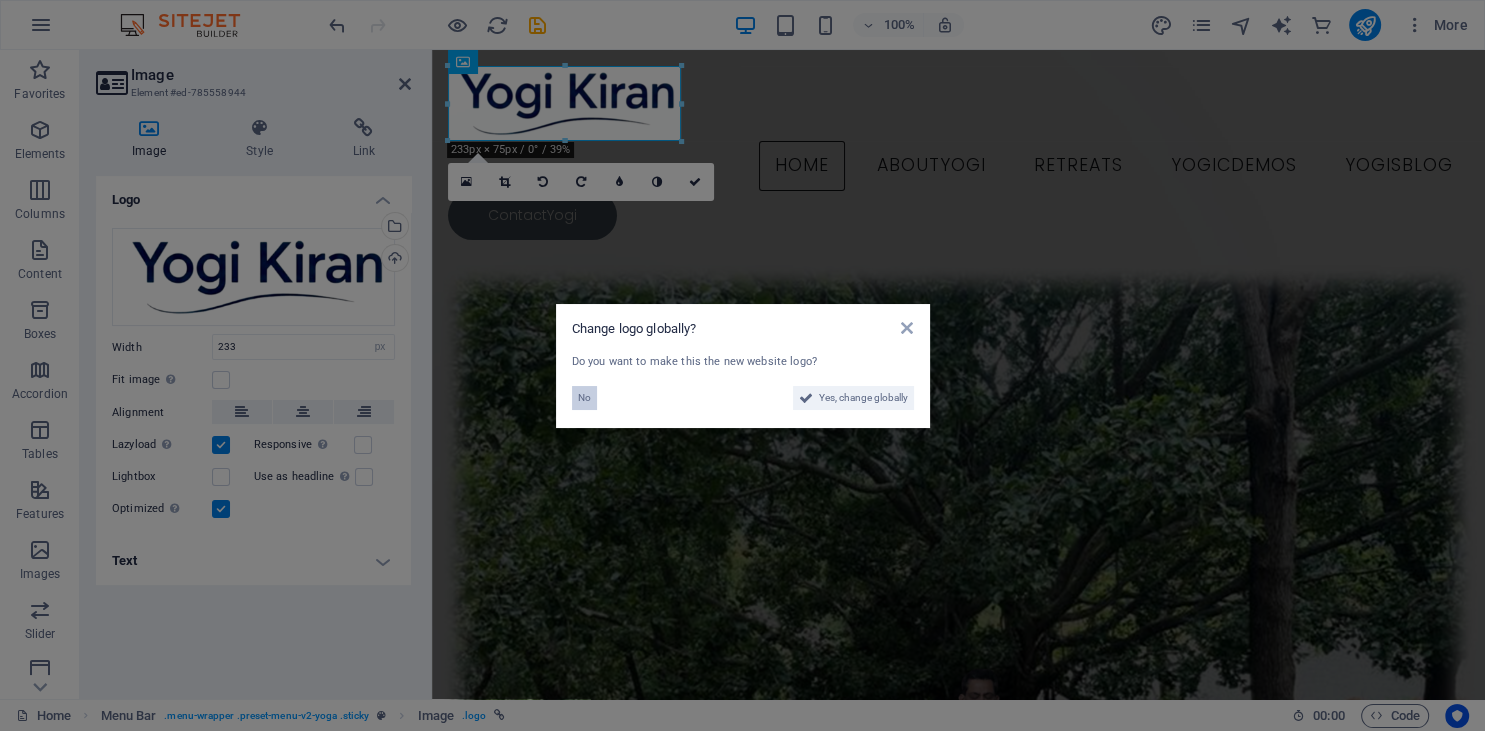 click on "No" at bounding box center [584, 398] 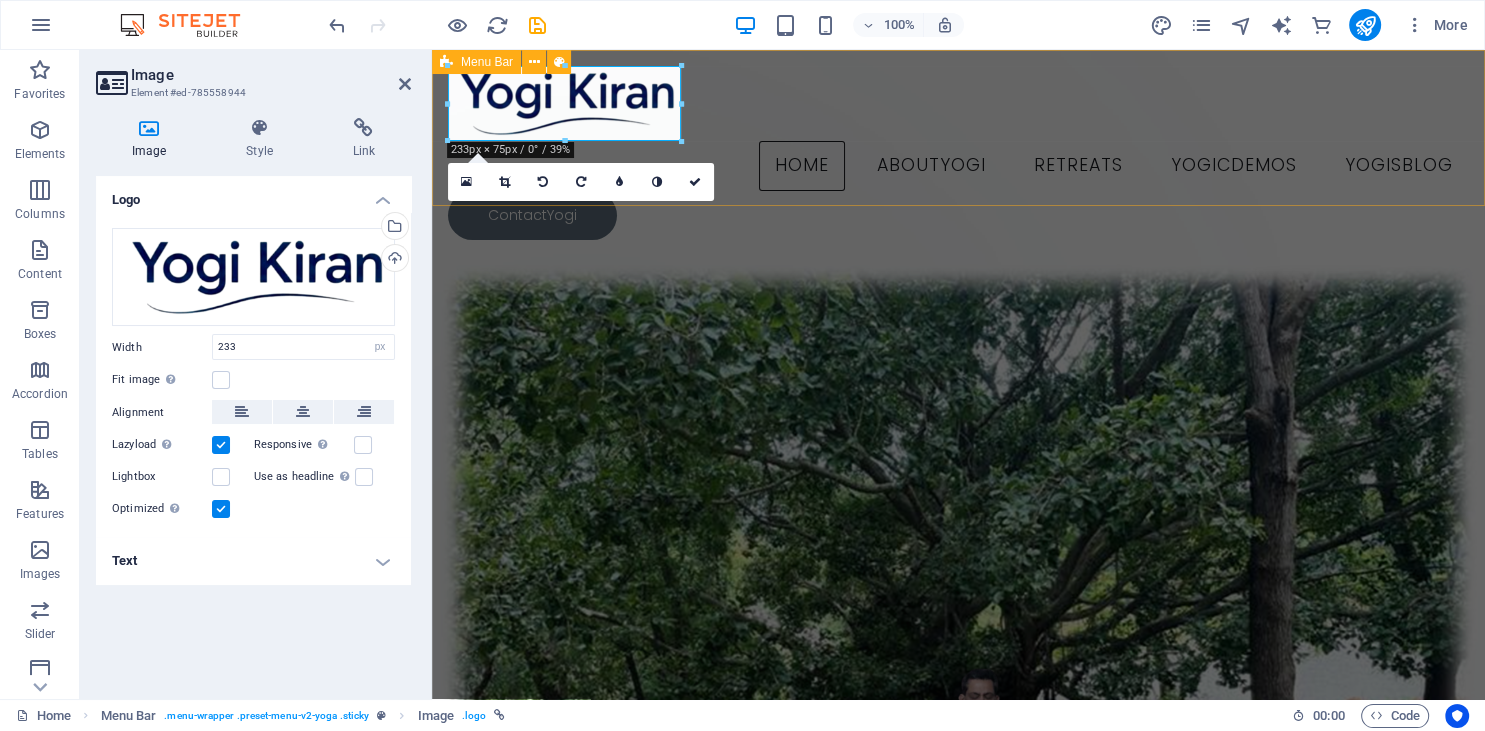 click on "Home AboutYogi Retreats YogicDemos YogisBlog ContactYogi" at bounding box center (958, 153) 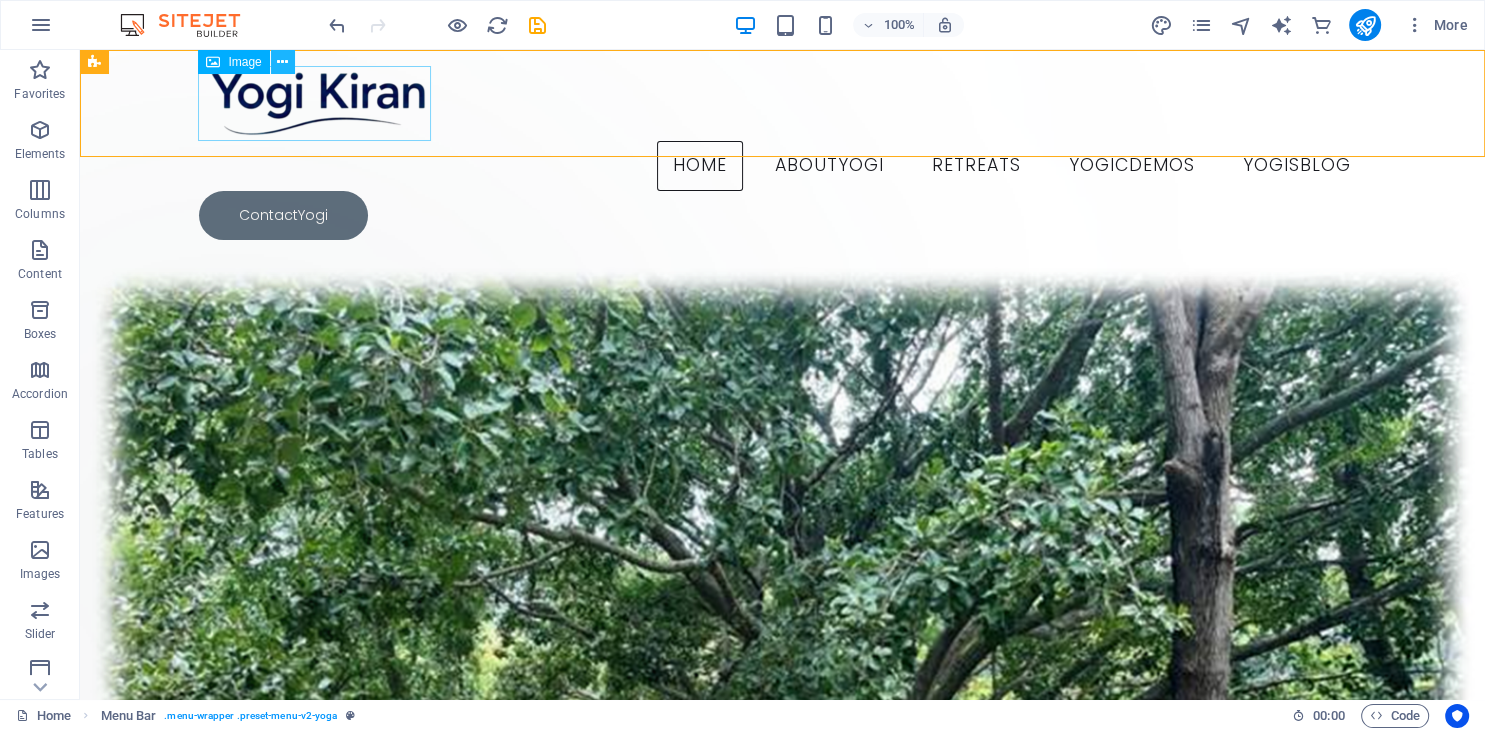 click at bounding box center (282, 62) 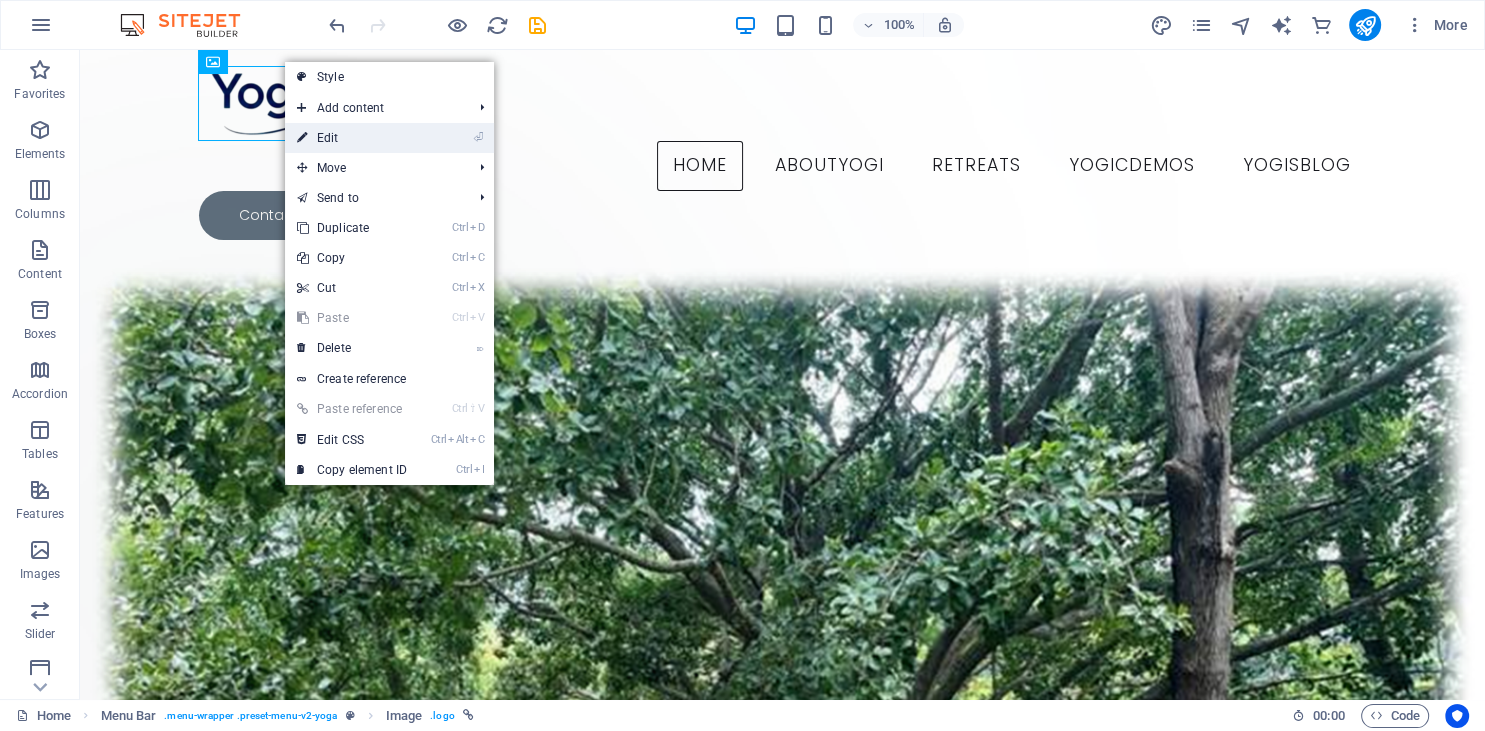click on "⏎  Edit" at bounding box center [352, 138] 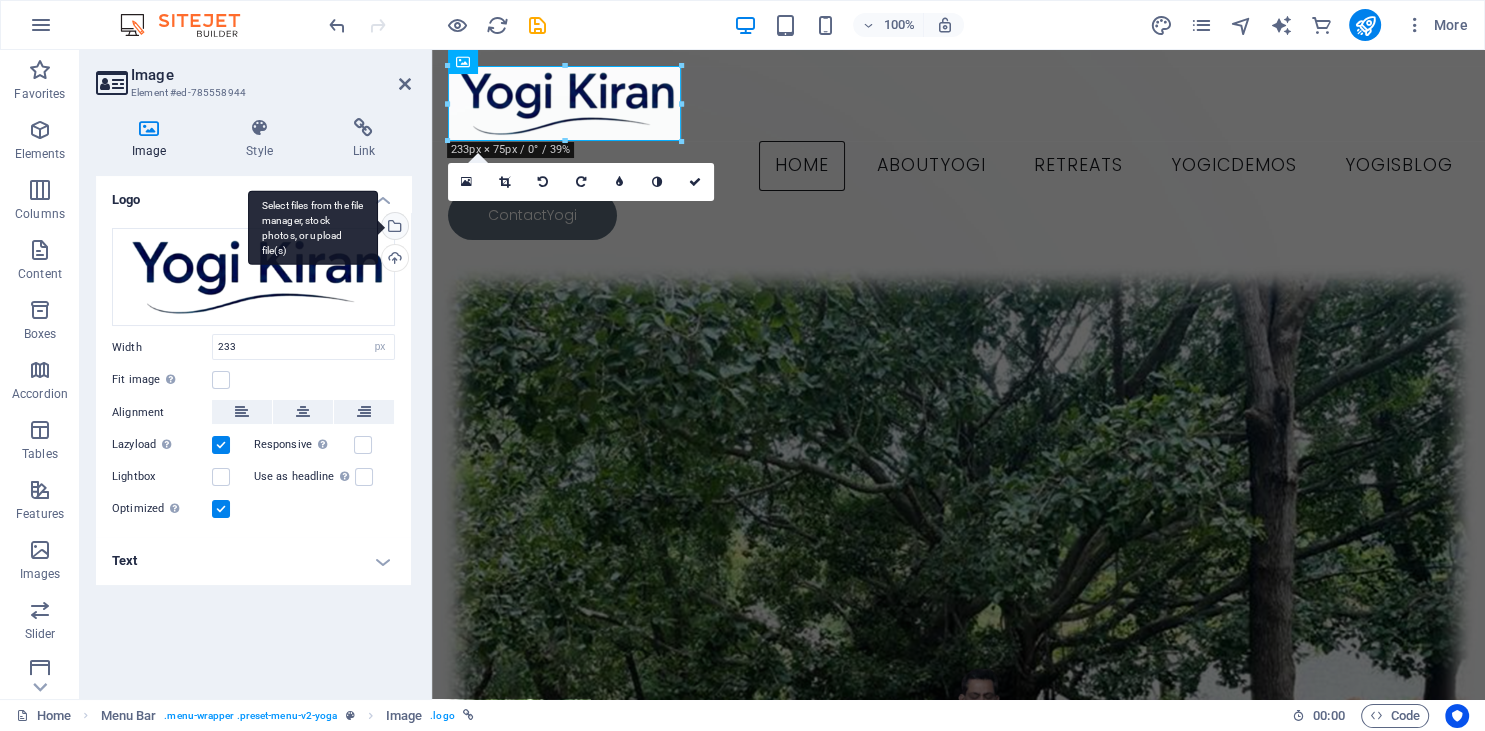 click on "Select files from the file manager, stock photos, or upload file(s)" at bounding box center (393, 228) 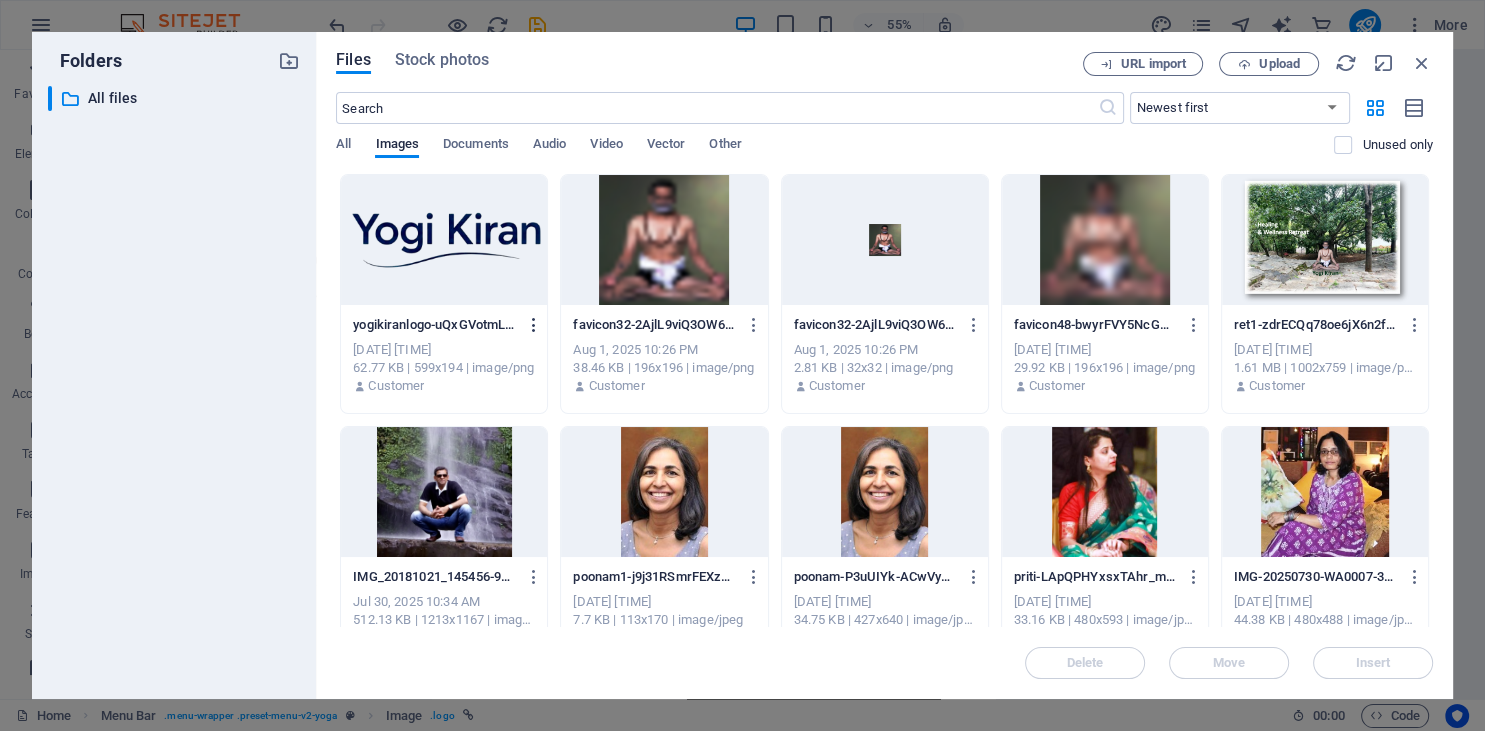 click at bounding box center [534, 325] 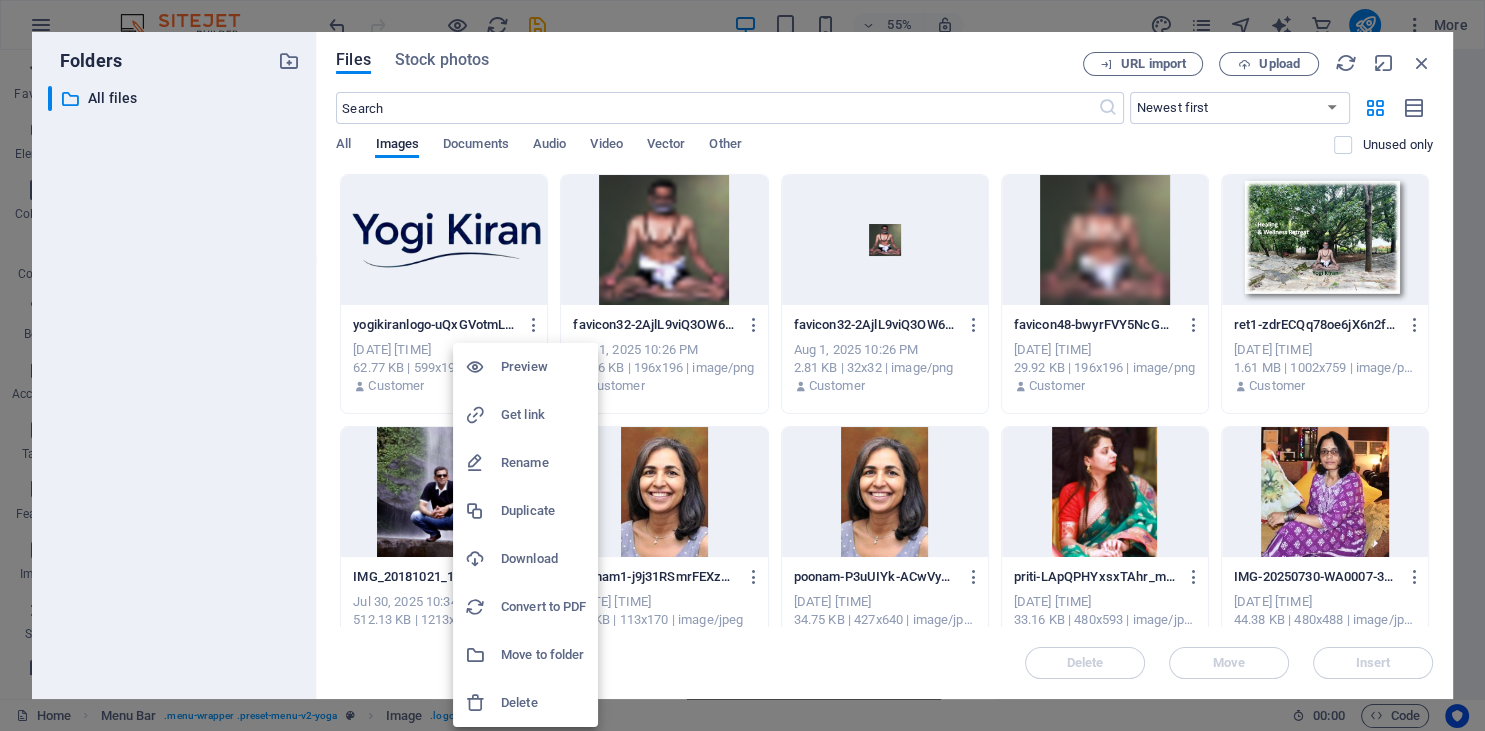 click on "Delete" at bounding box center (543, 703) 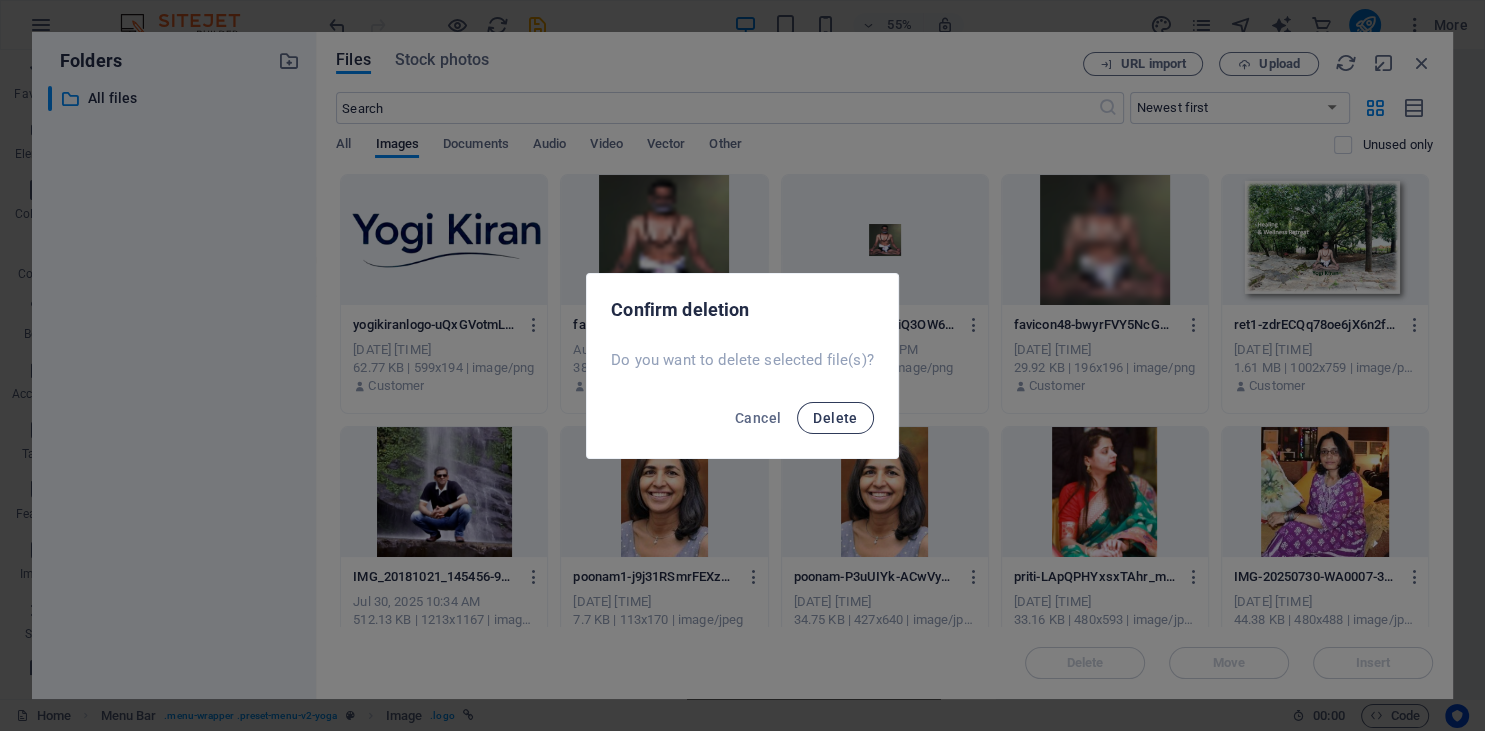 click on "Delete" at bounding box center [835, 418] 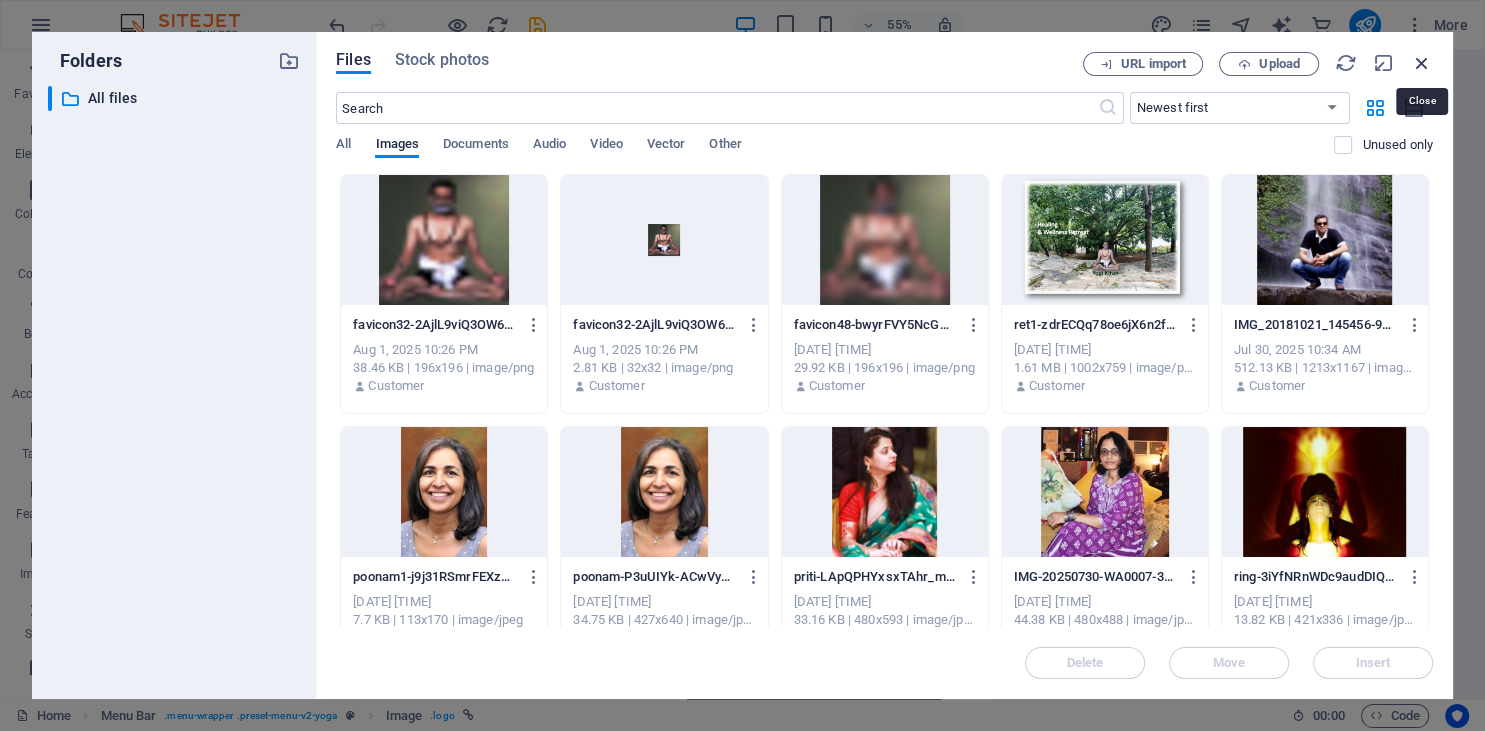 click at bounding box center [1422, 63] 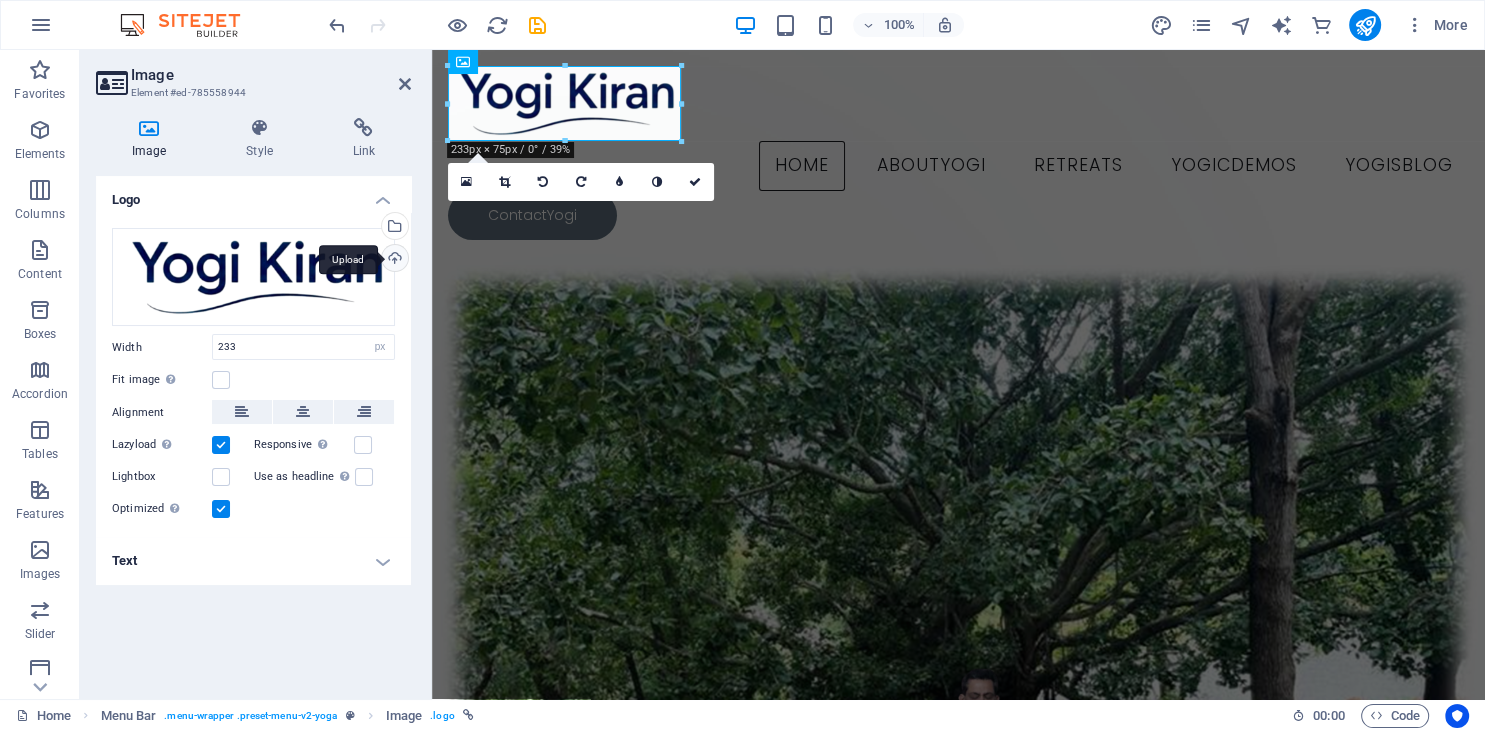 click on "Upload" at bounding box center (393, 260) 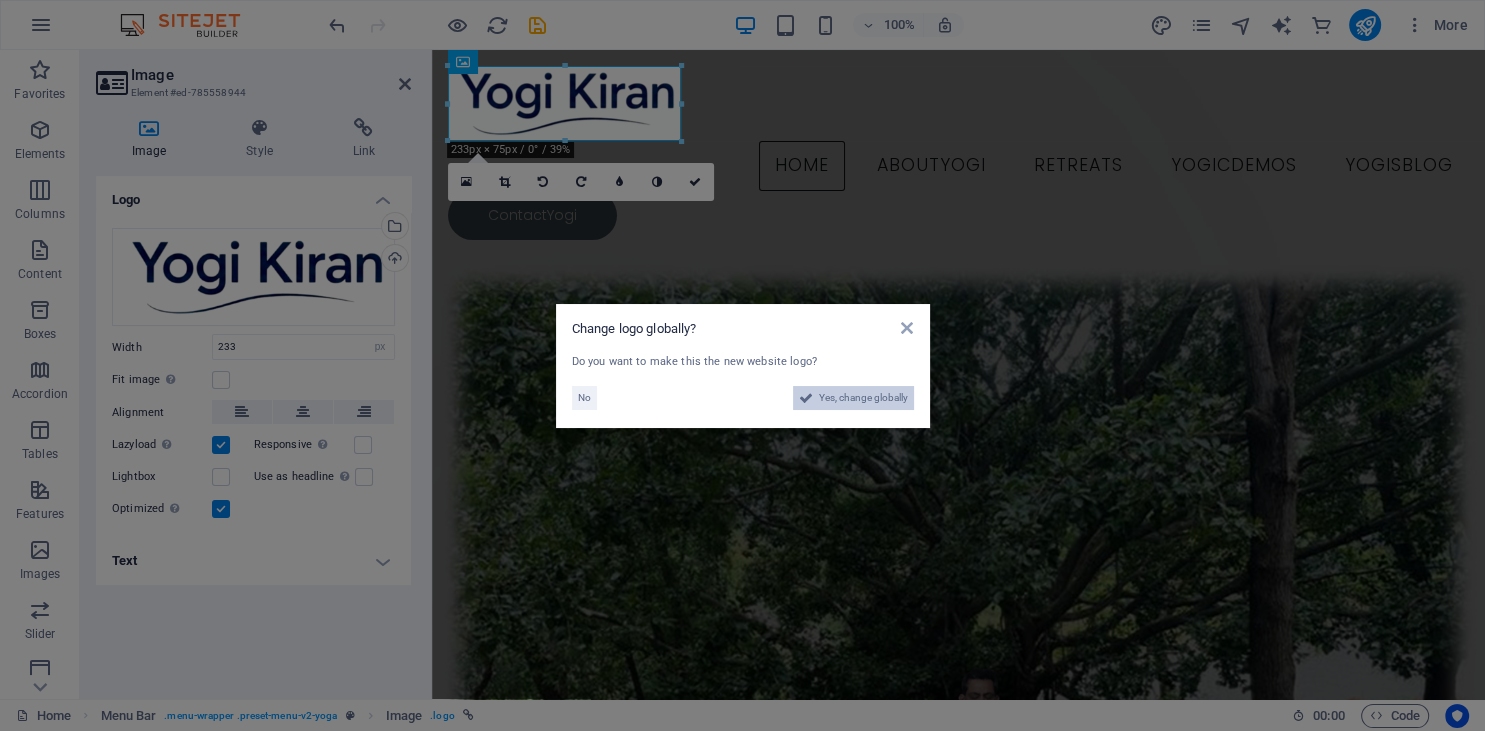 click on "Yes, change globally" at bounding box center (863, 398) 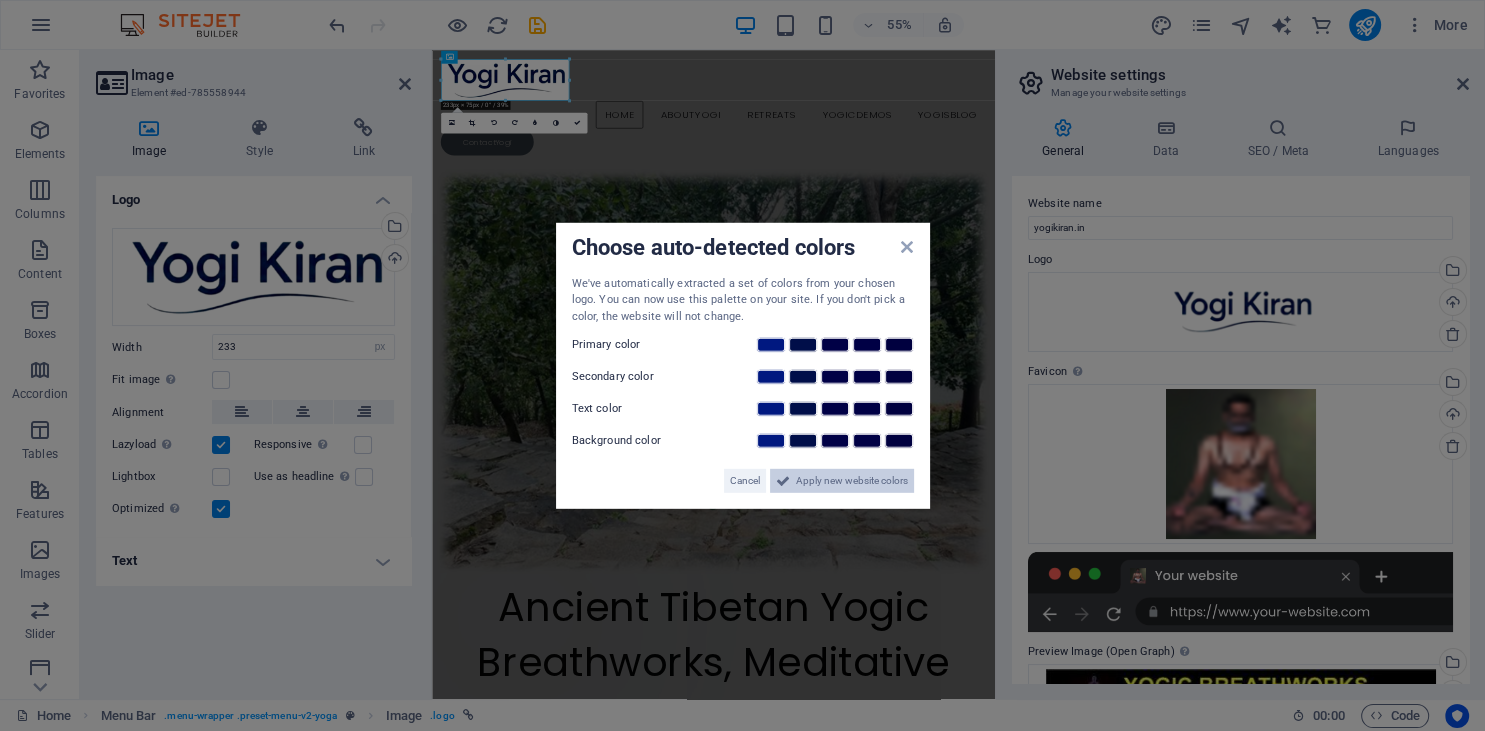 click on "Apply new website colors" at bounding box center (852, 481) 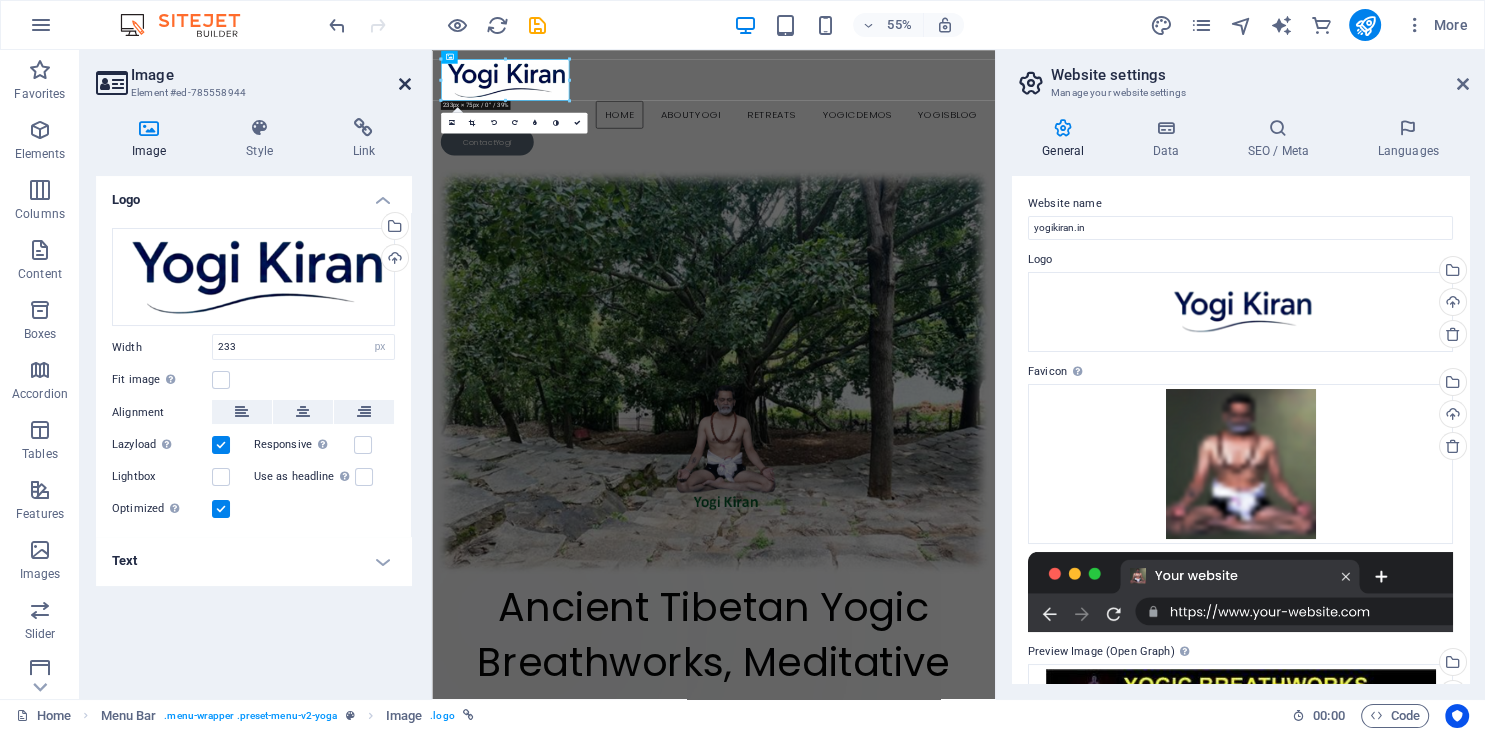 click at bounding box center [405, 84] 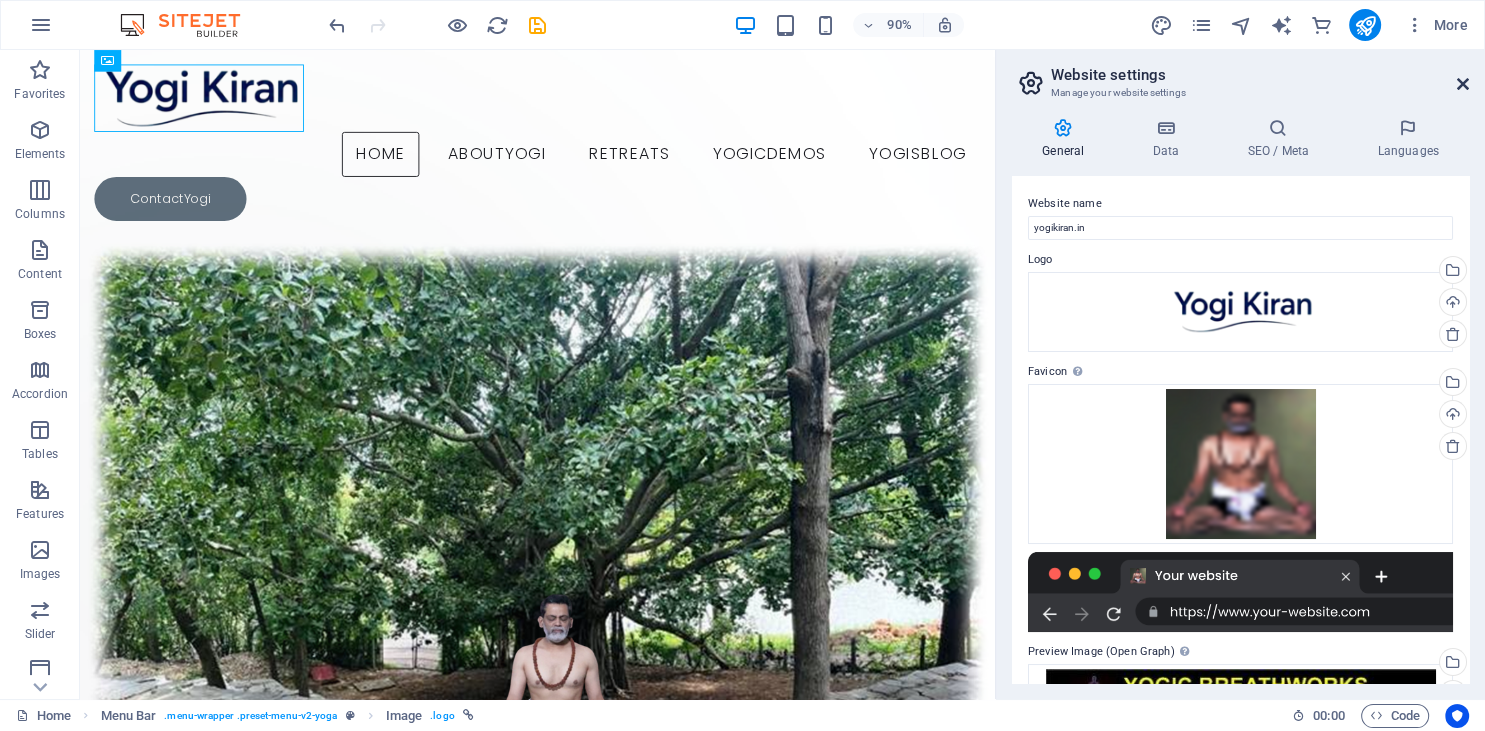 click at bounding box center [1463, 84] 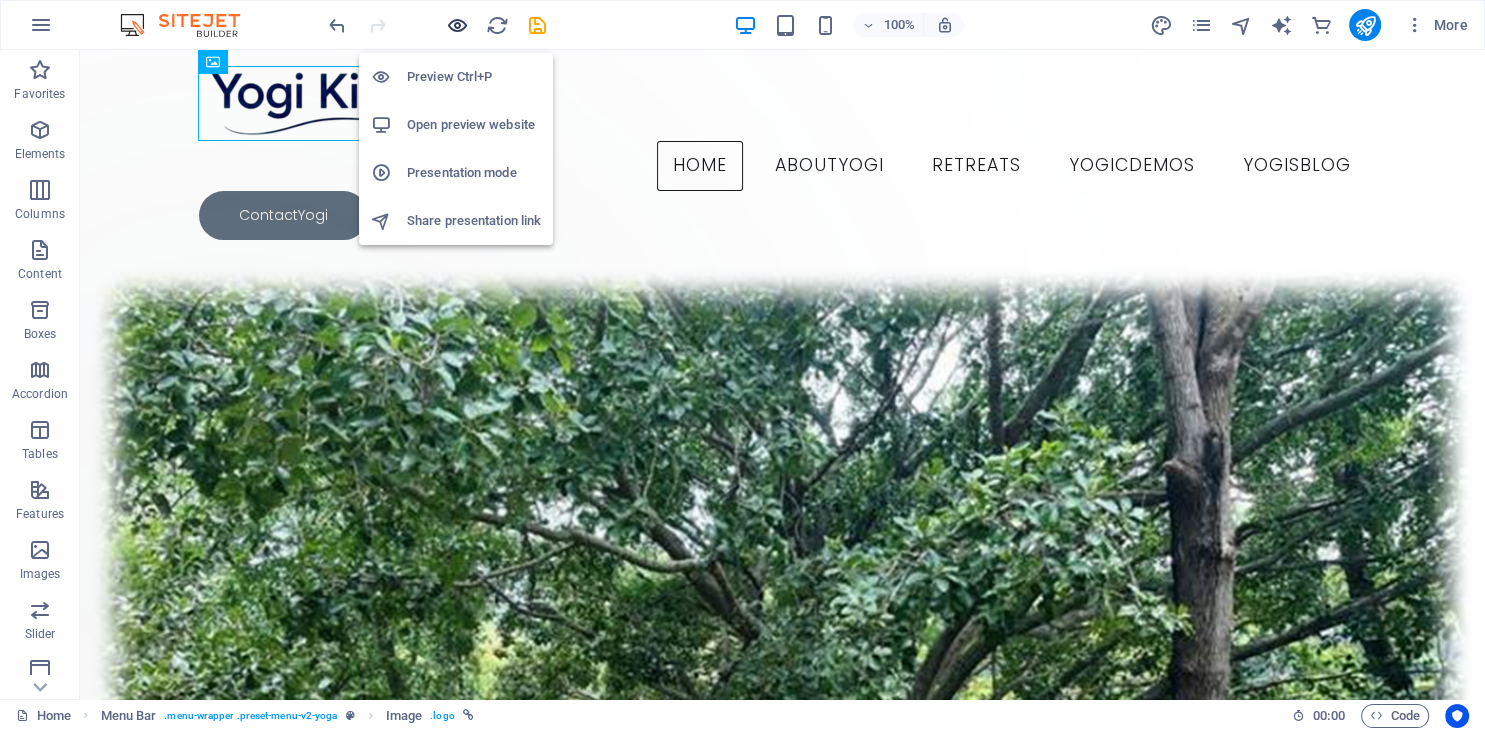 click at bounding box center [457, 25] 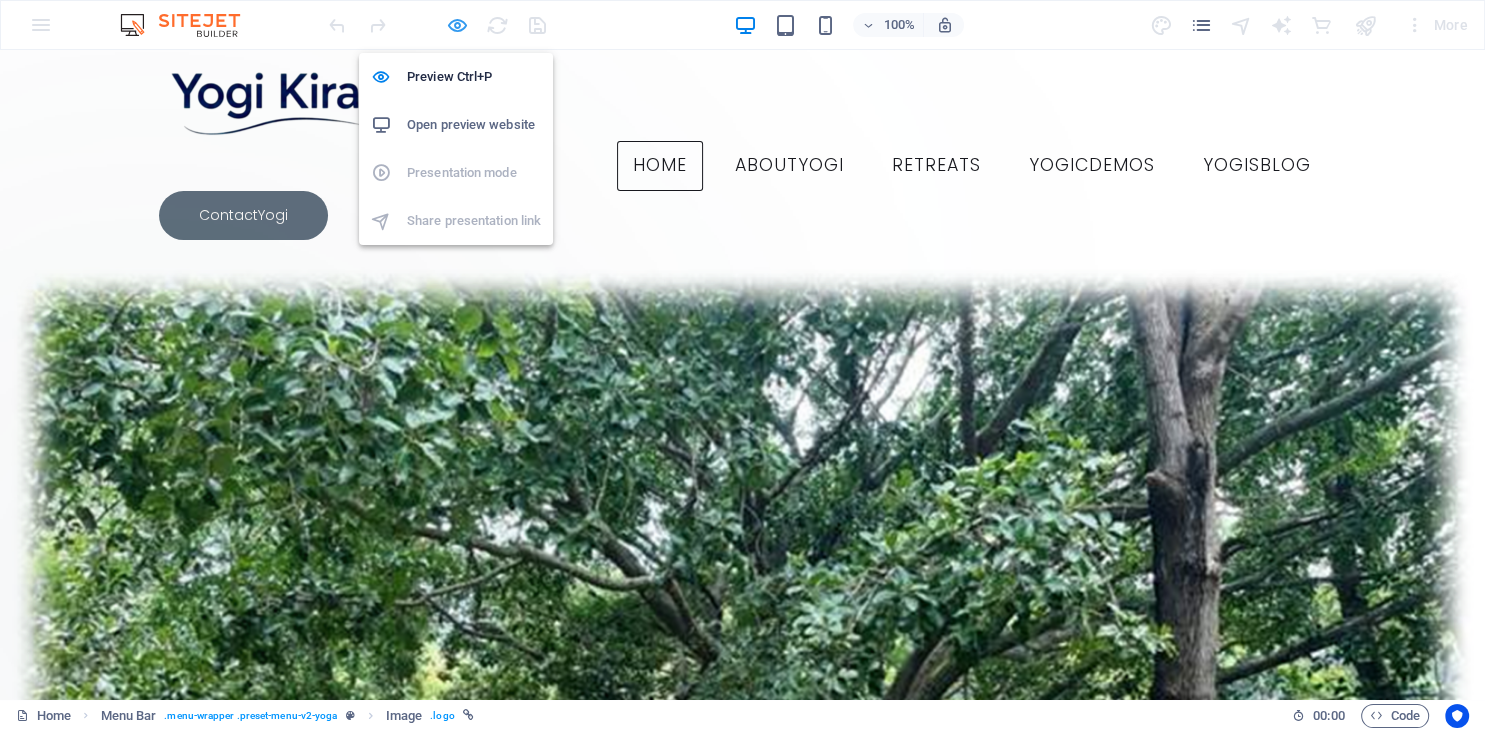 click at bounding box center [457, 25] 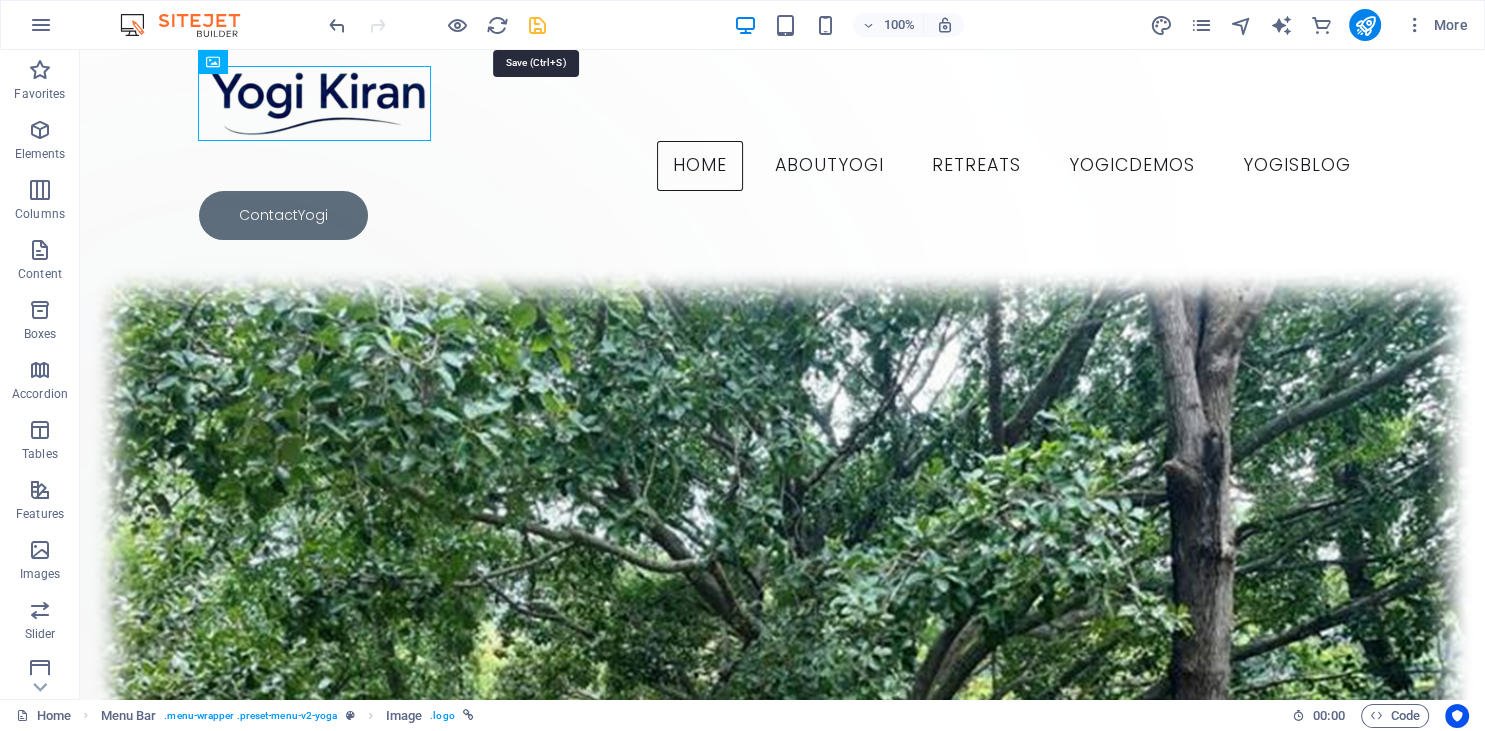 click at bounding box center [537, 25] 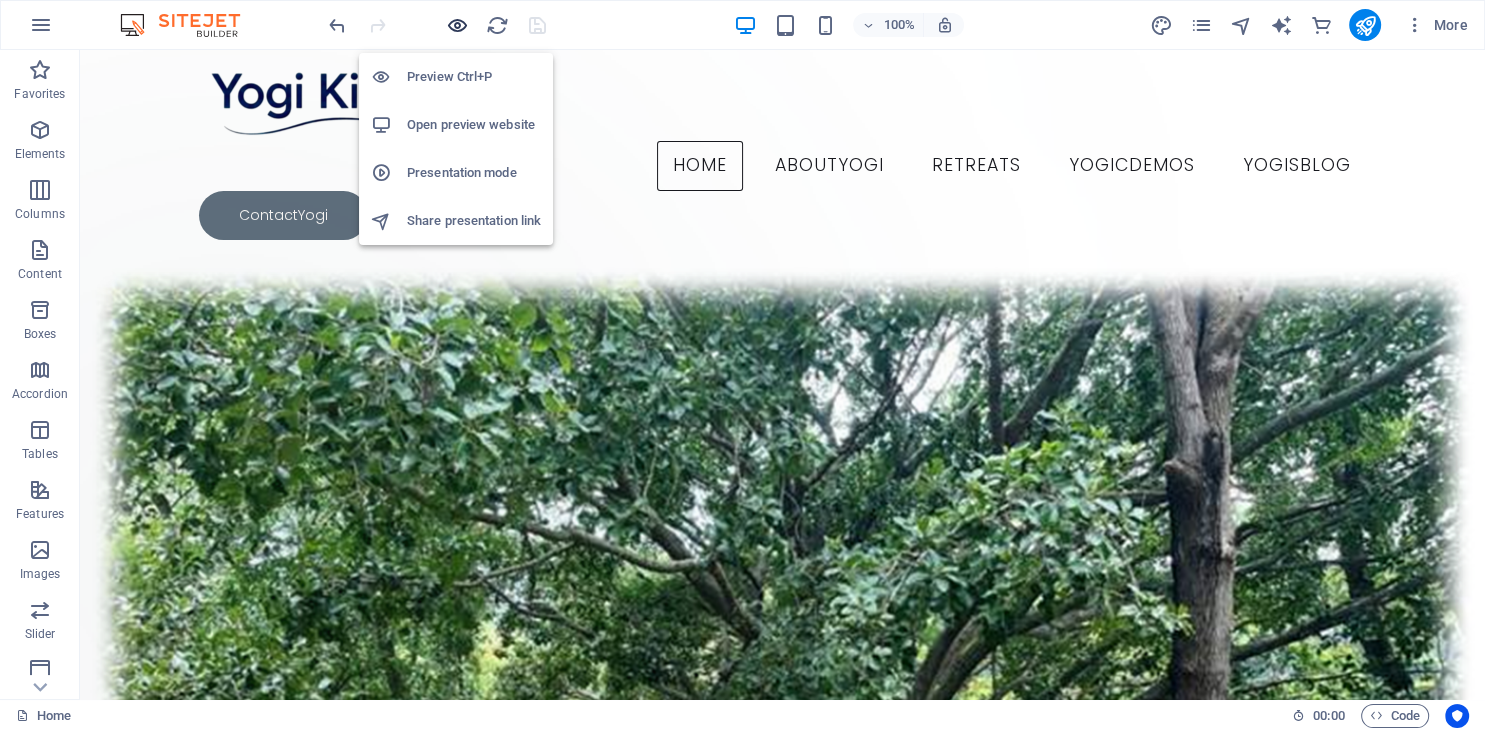 click at bounding box center [457, 25] 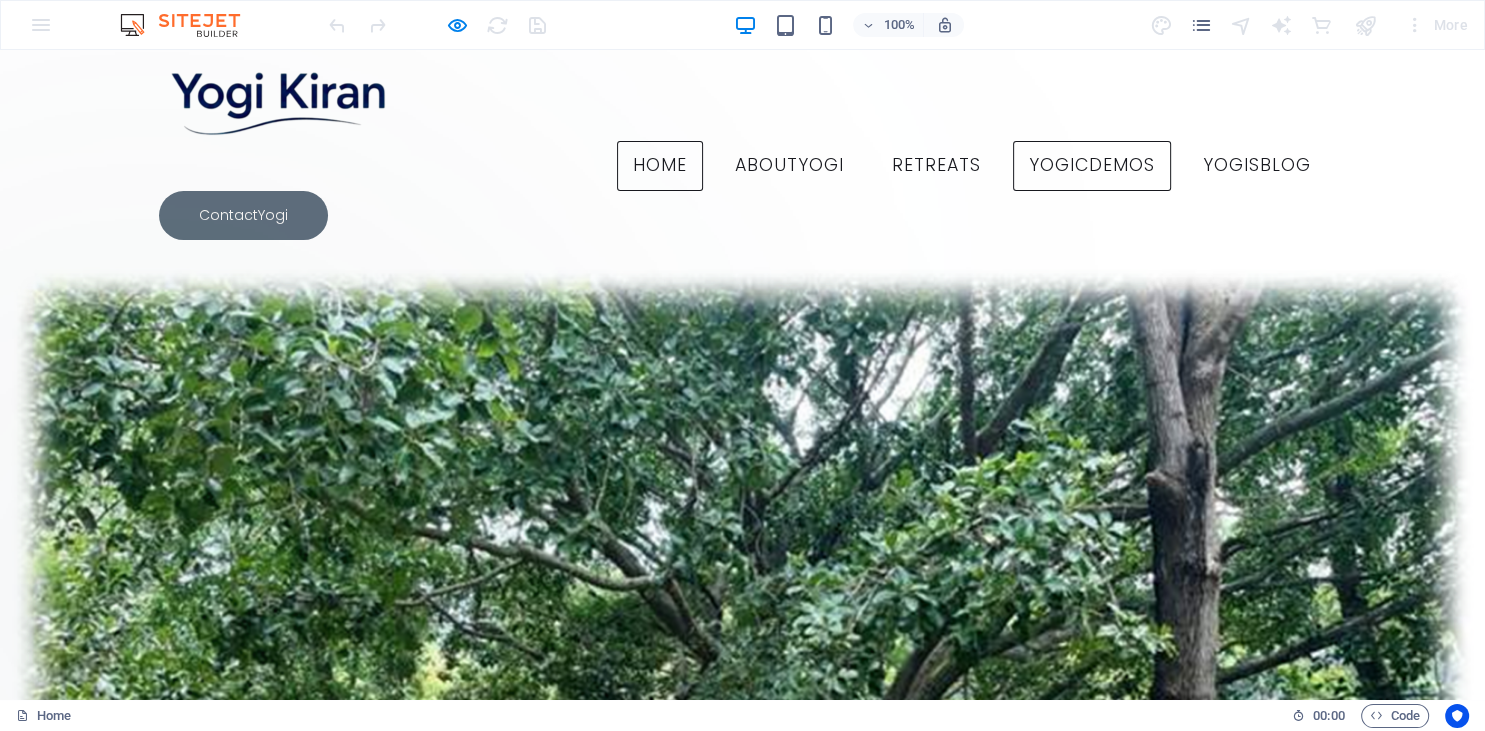 click on "YogicDemos" at bounding box center [1092, 166] 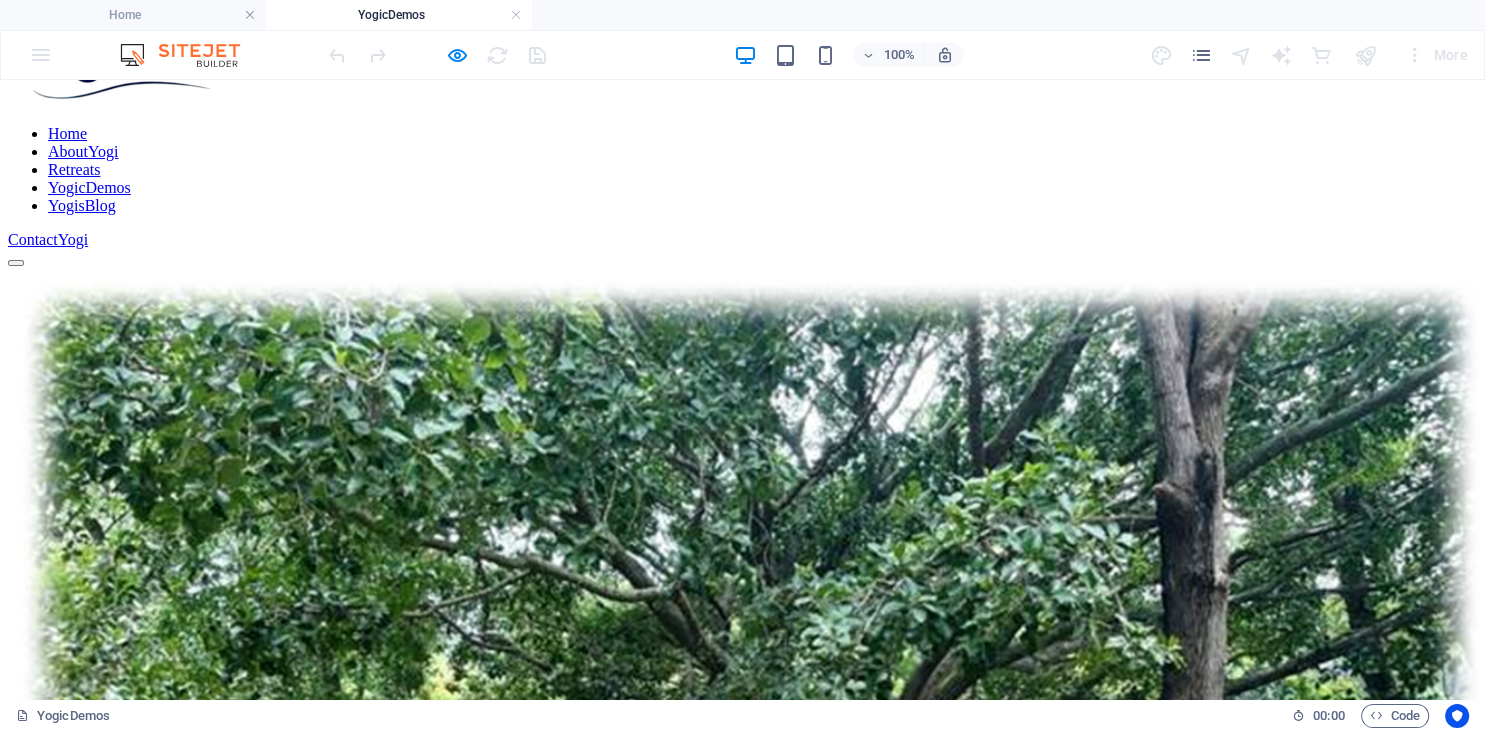 scroll, scrollTop: 0, scrollLeft: 0, axis: both 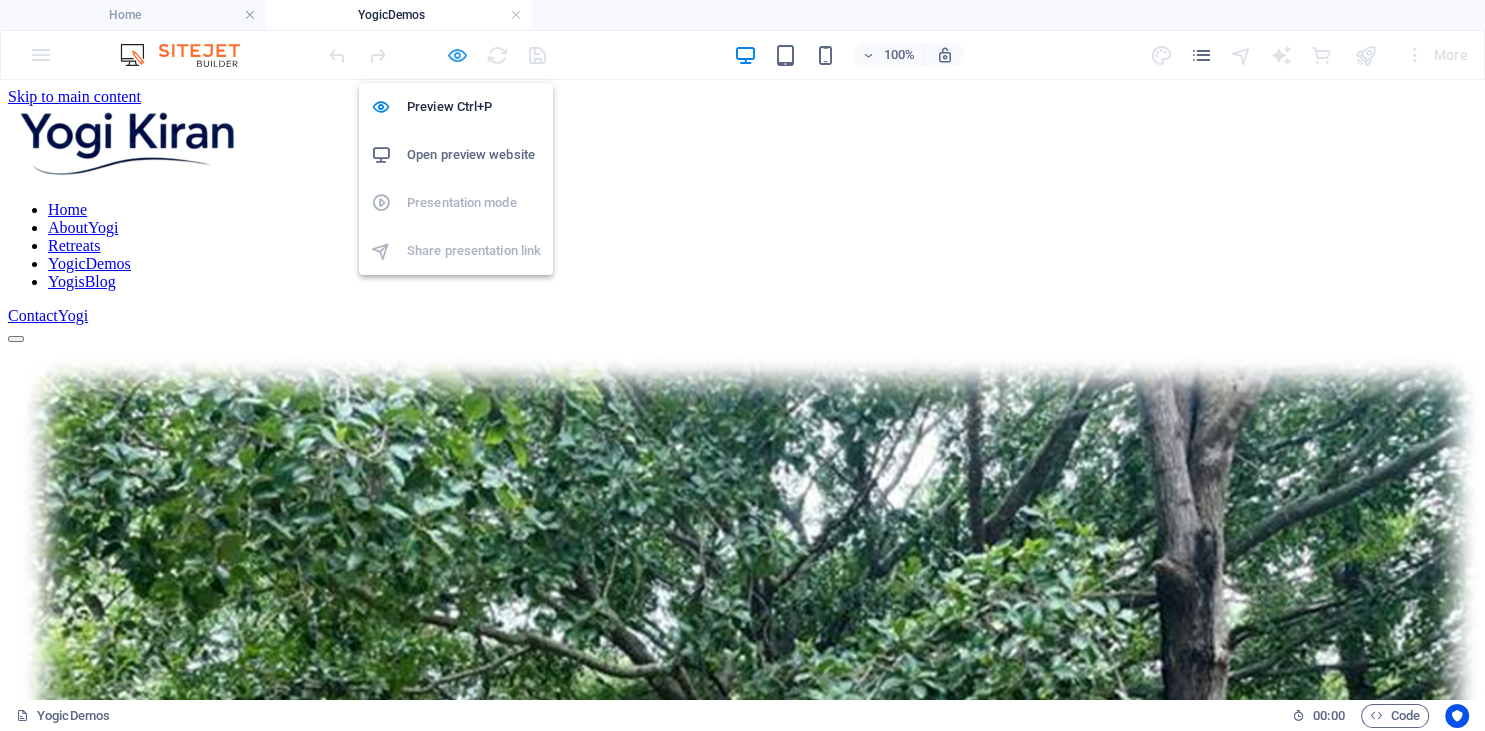 click at bounding box center (457, 55) 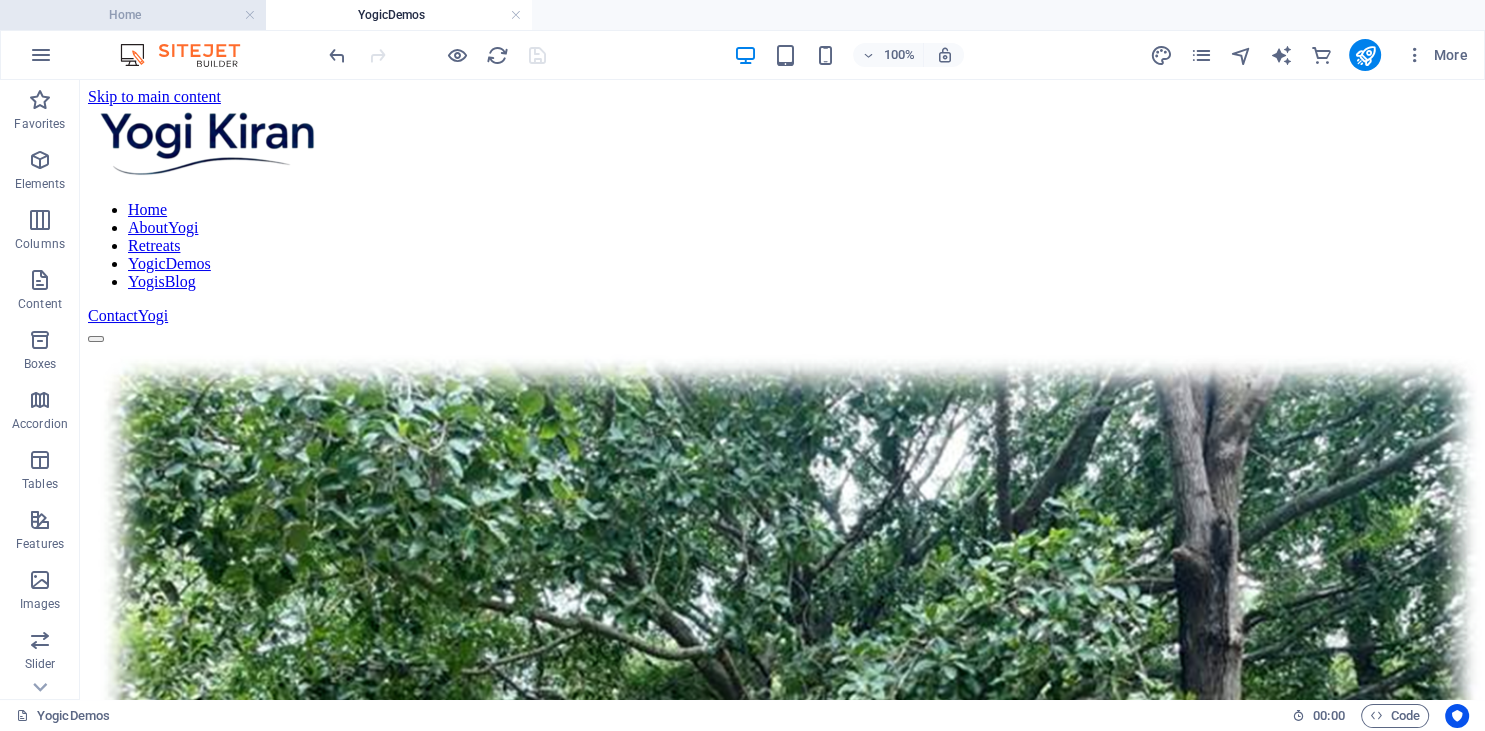 click on "Home" at bounding box center (133, 15) 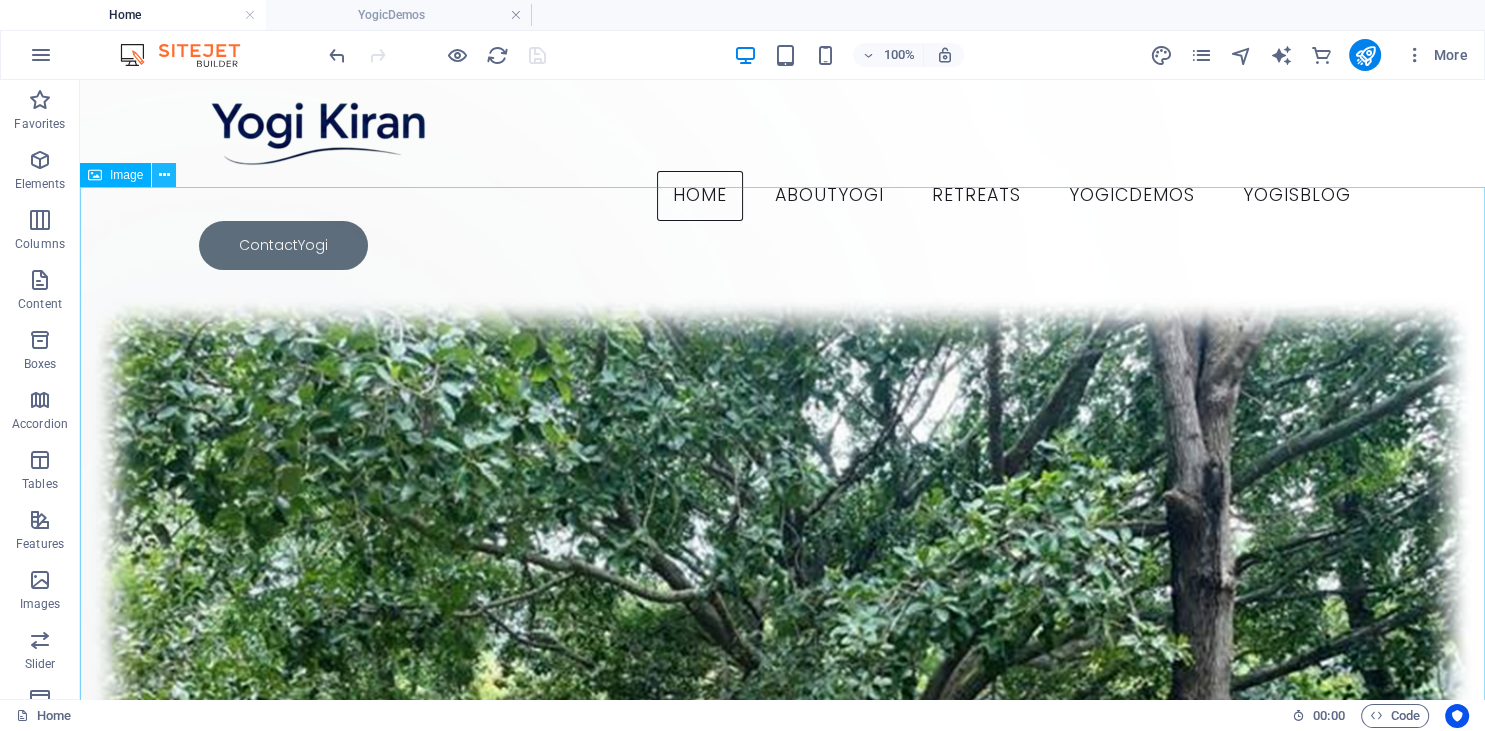 click at bounding box center [164, 175] 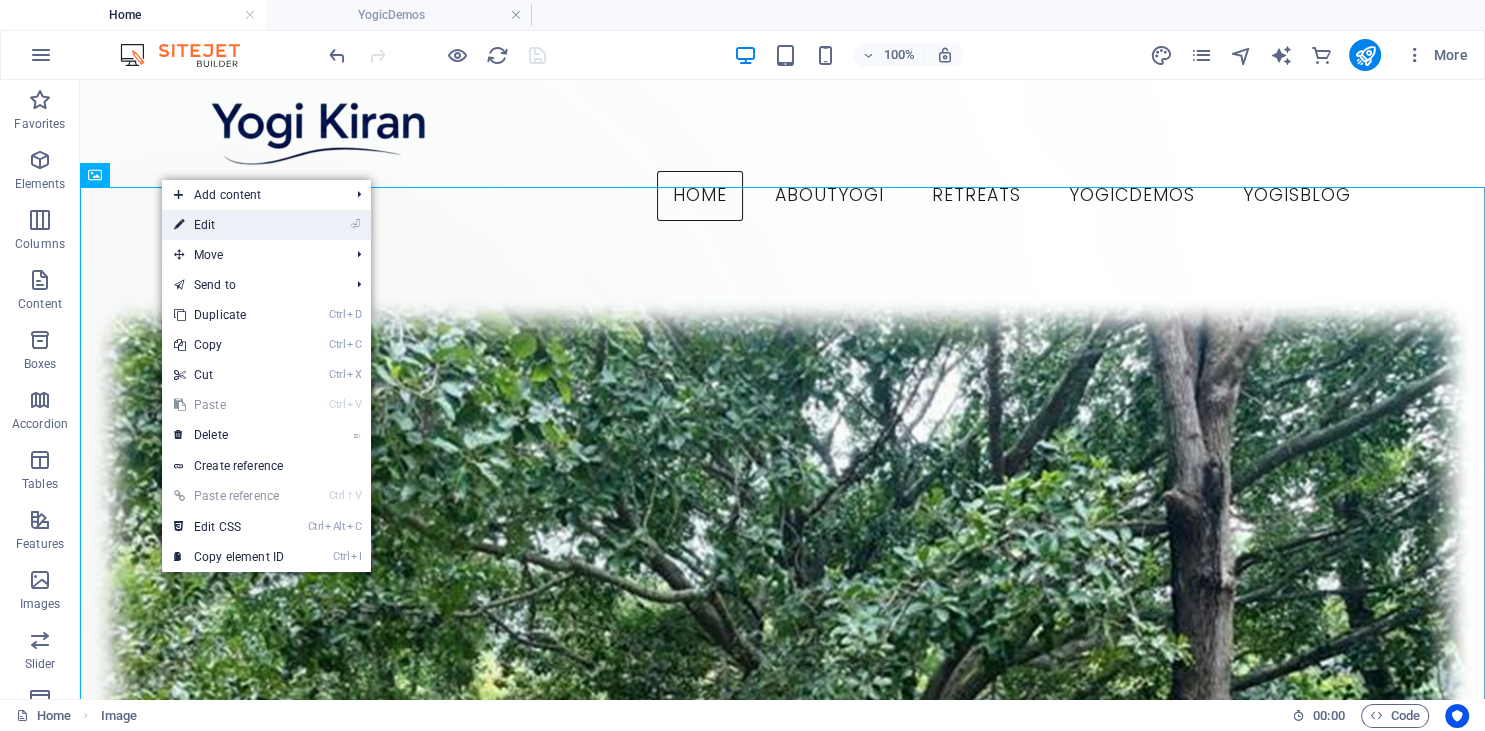 click on "⏎  Edit" at bounding box center [229, 225] 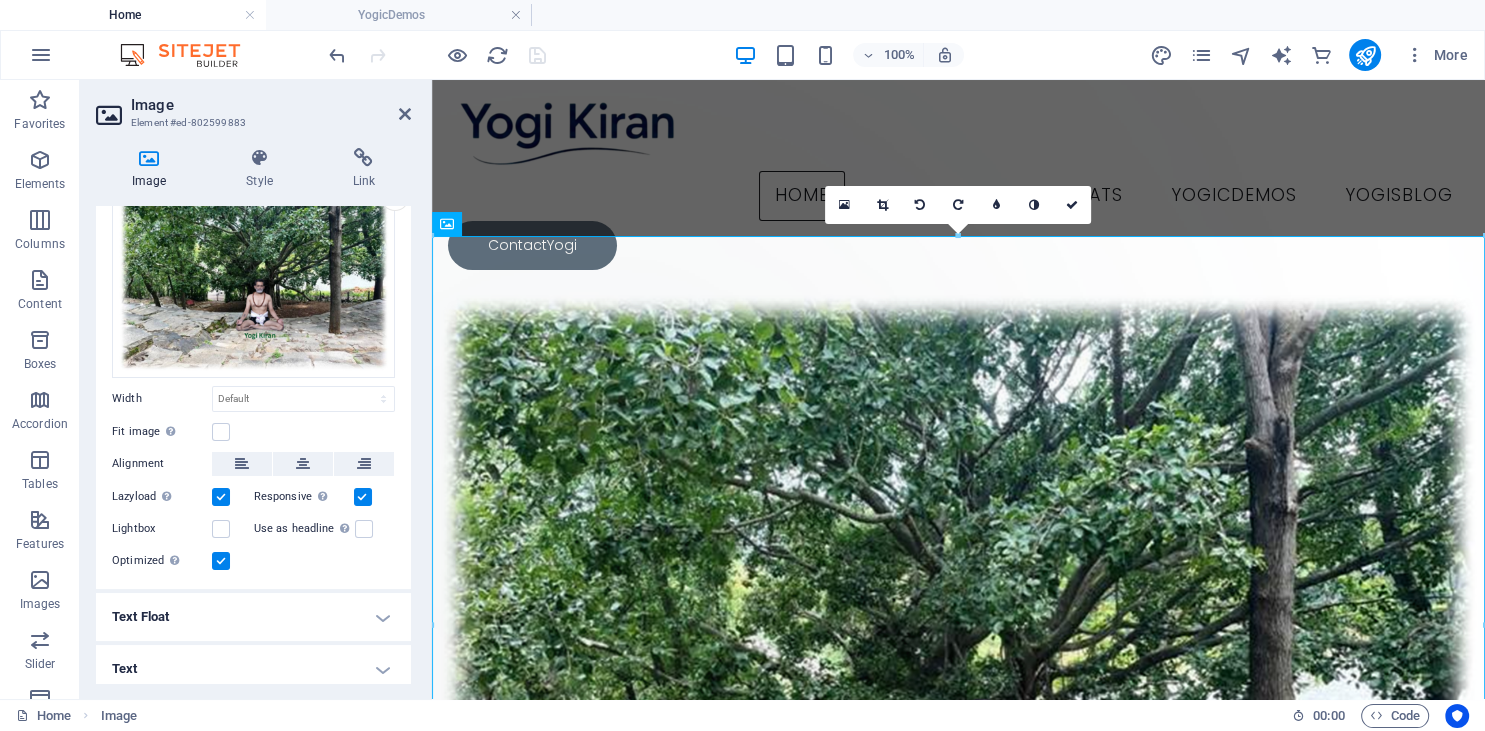 scroll, scrollTop: 0, scrollLeft: 0, axis: both 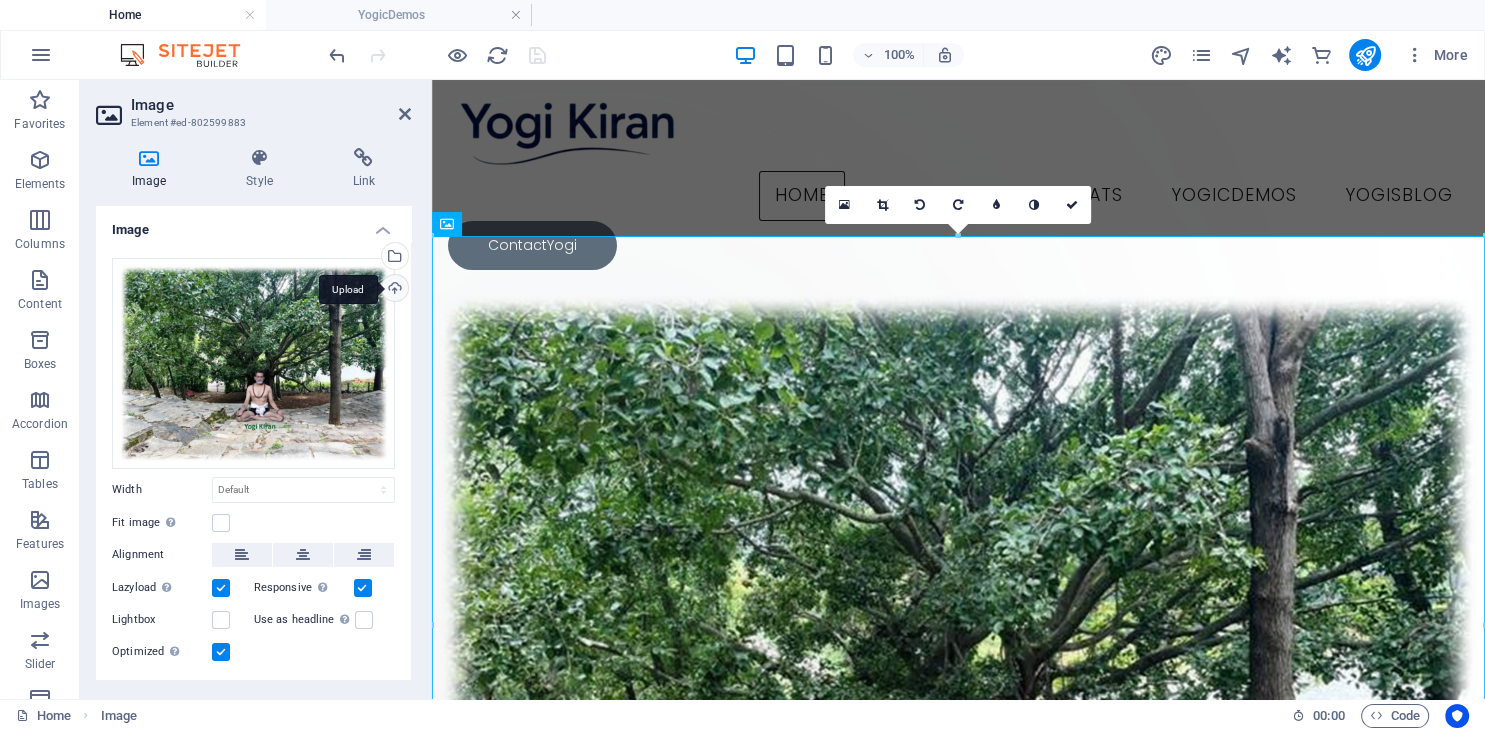 click on "Upload" at bounding box center [393, 290] 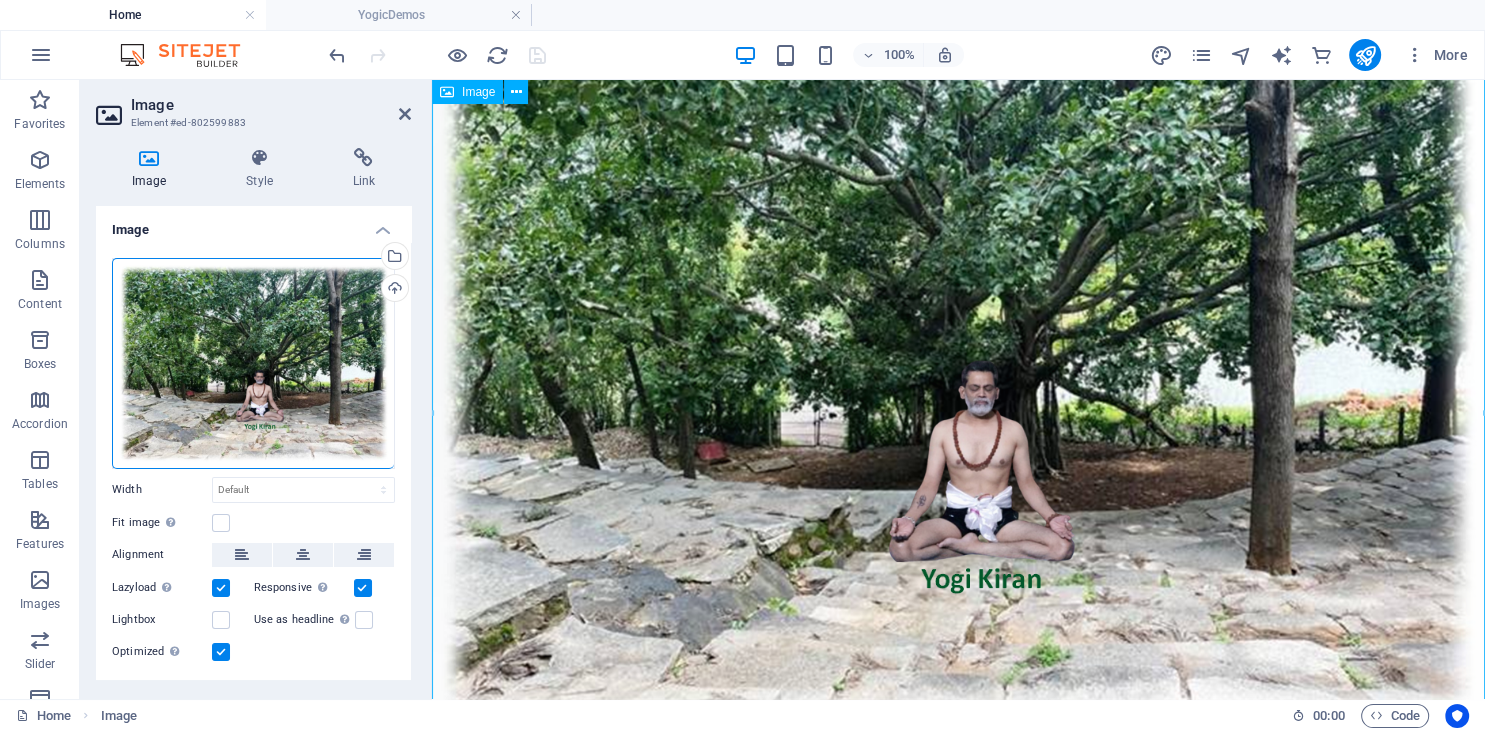 scroll, scrollTop: 422, scrollLeft: 0, axis: vertical 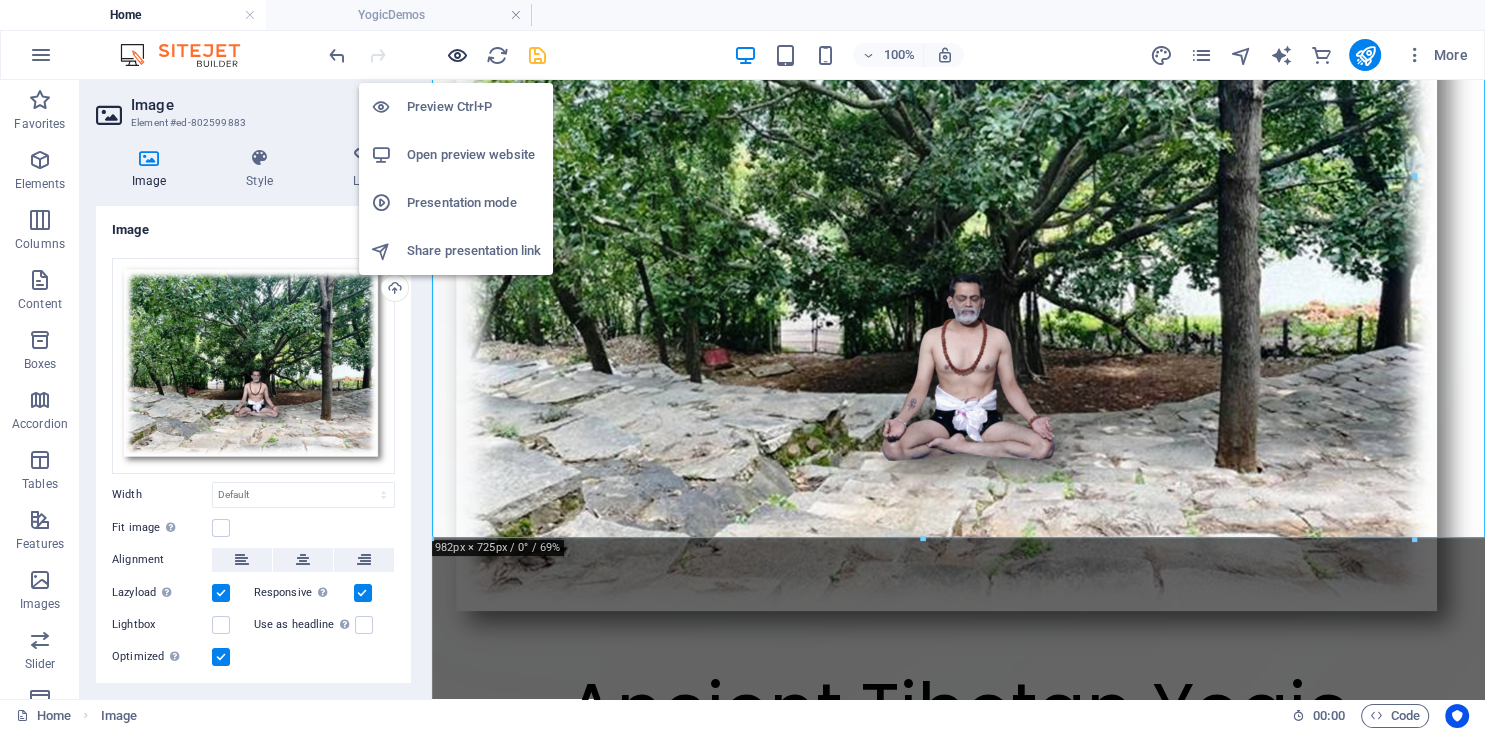 click at bounding box center [457, 55] 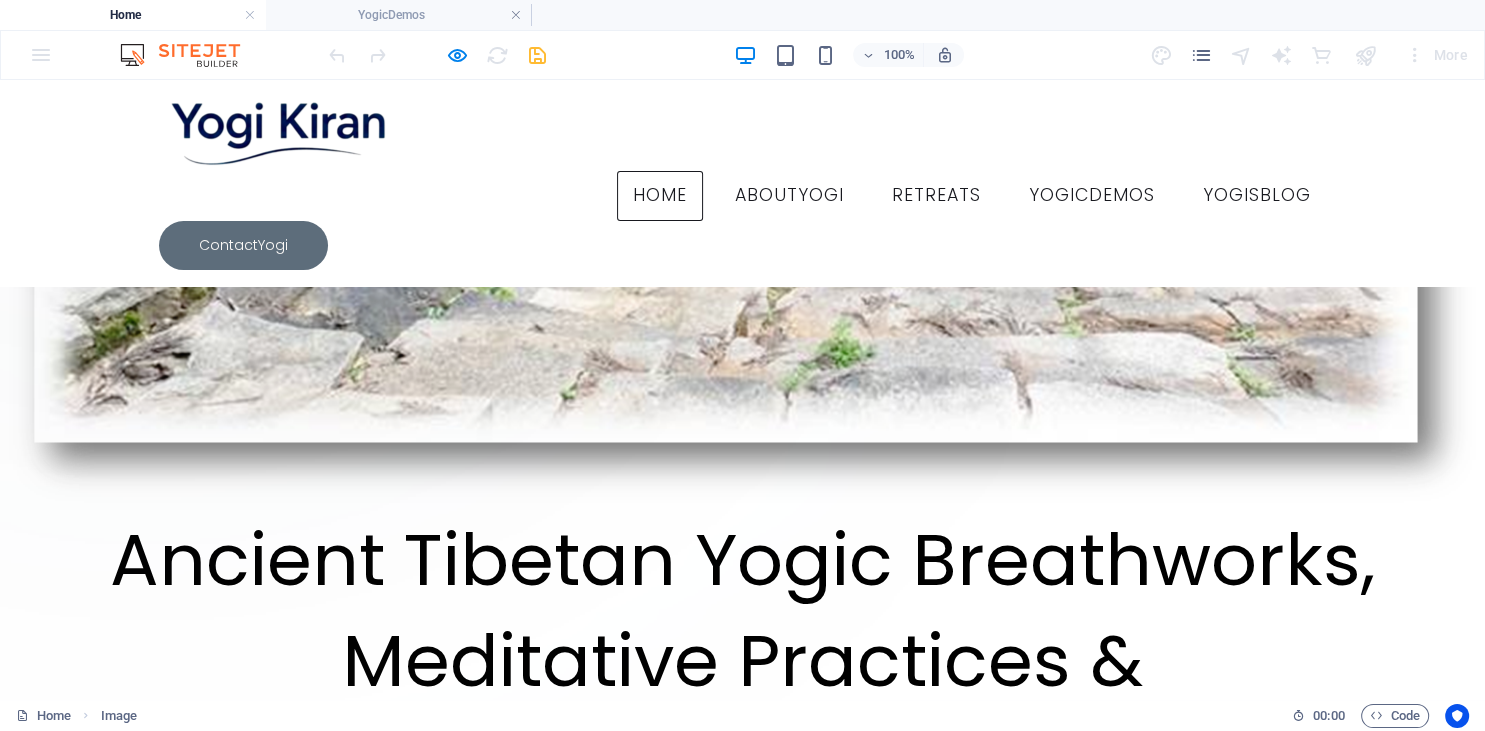 scroll, scrollTop: 633, scrollLeft: 0, axis: vertical 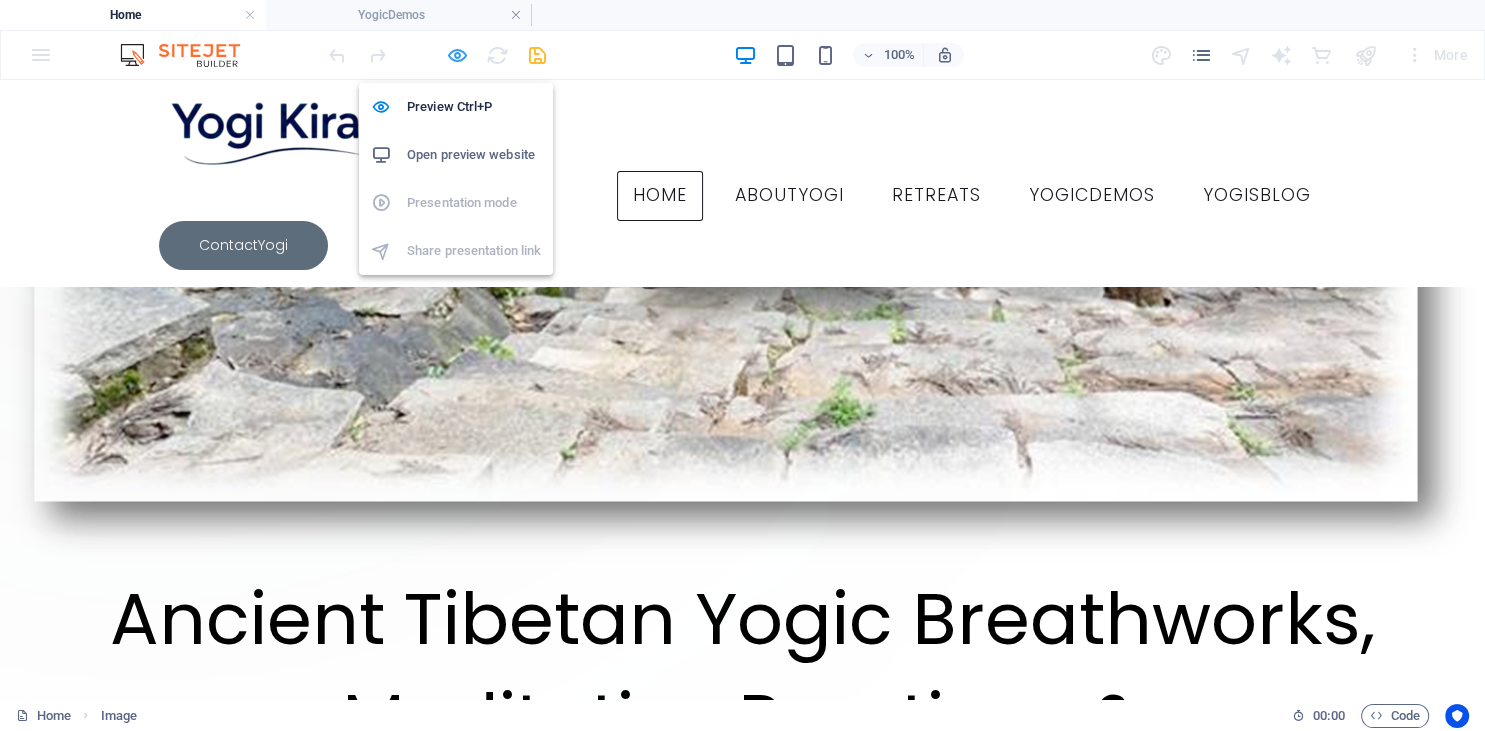 click at bounding box center [457, 55] 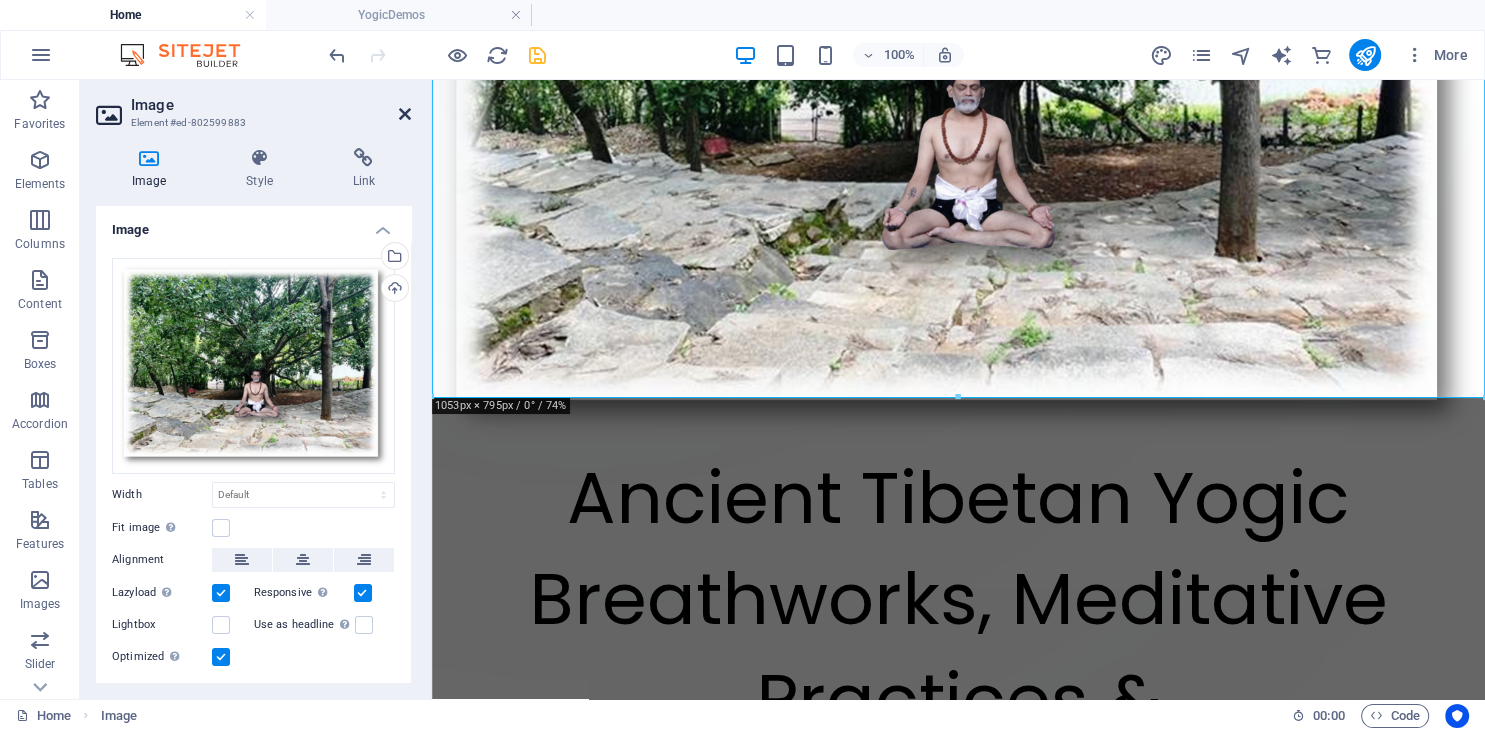 click at bounding box center (405, 114) 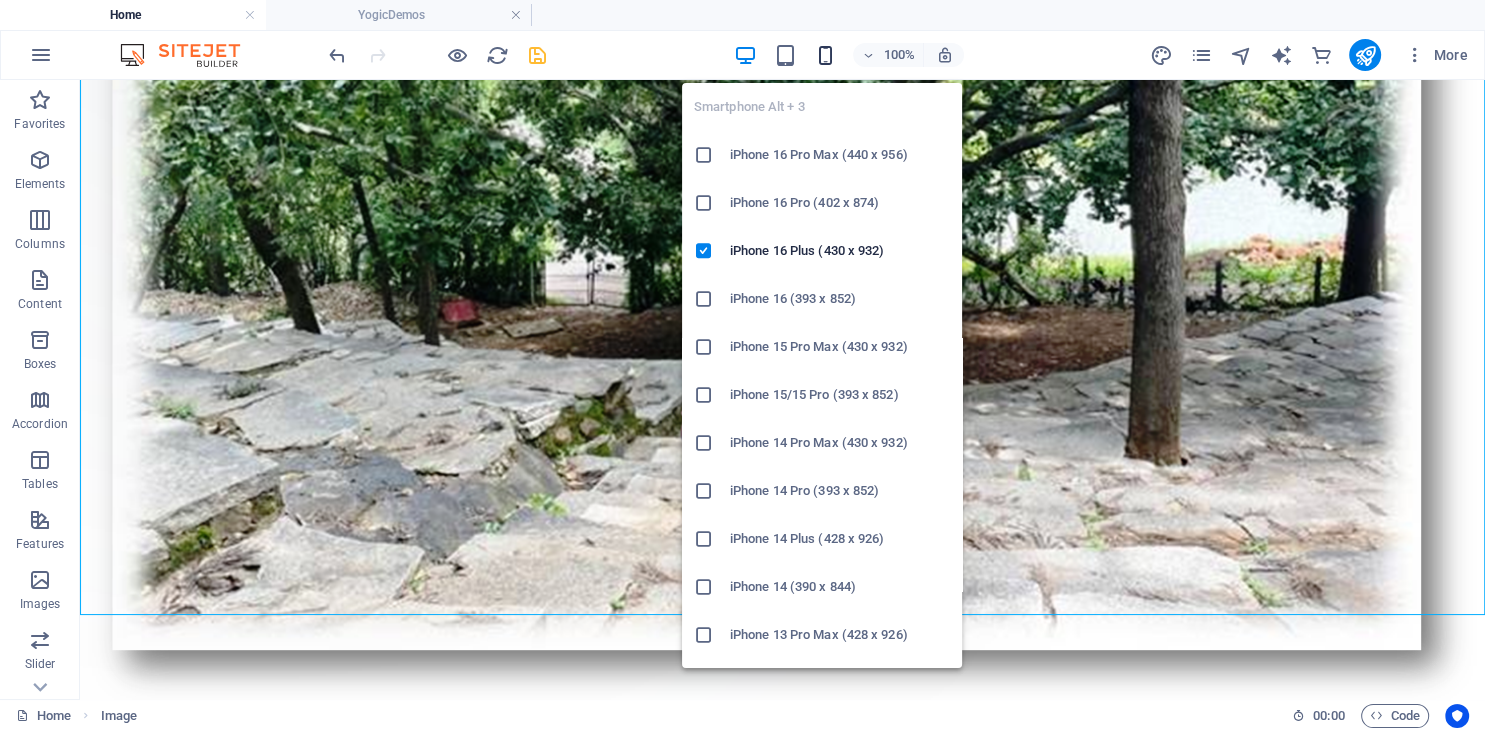 click at bounding box center (825, 55) 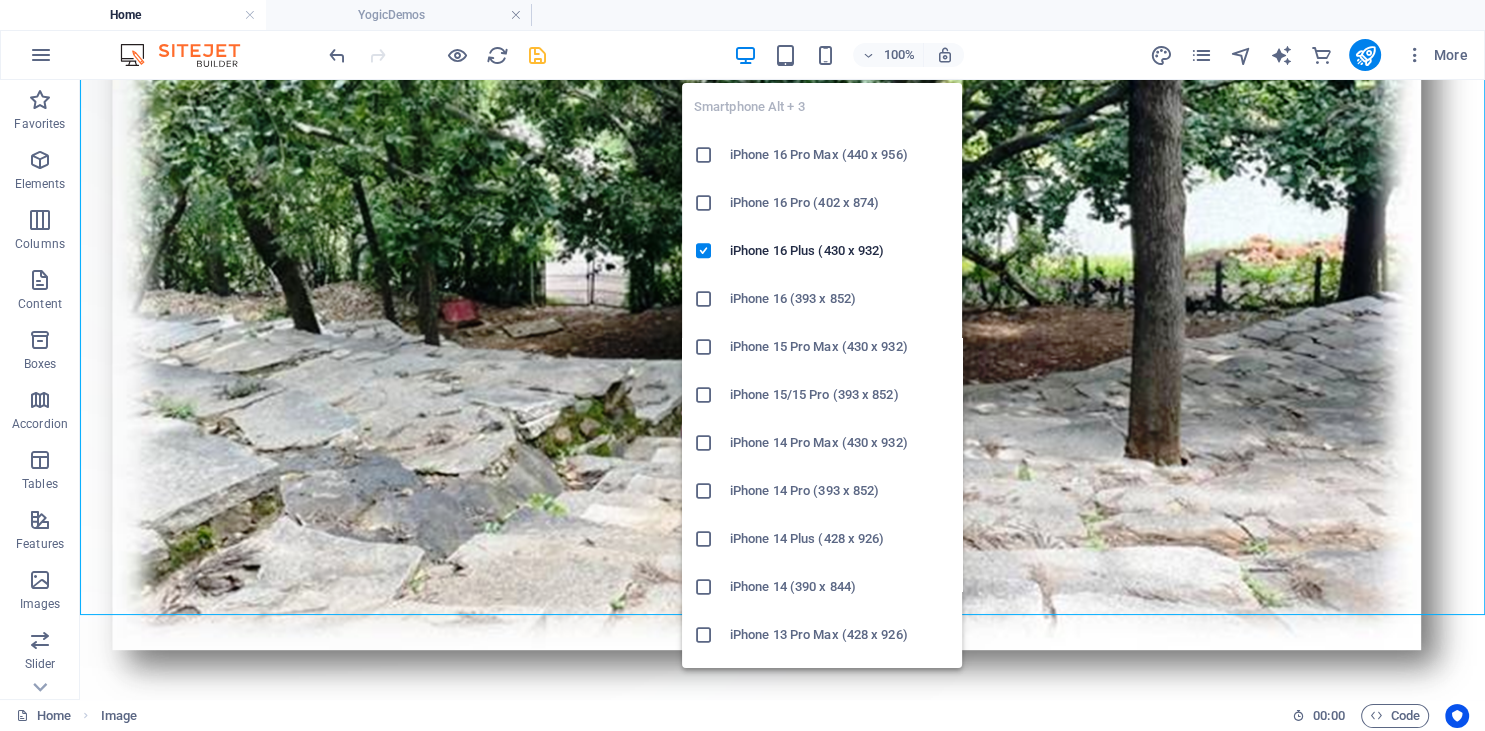 scroll, scrollTop: 8, scrollLeft: 0, axis: vertical 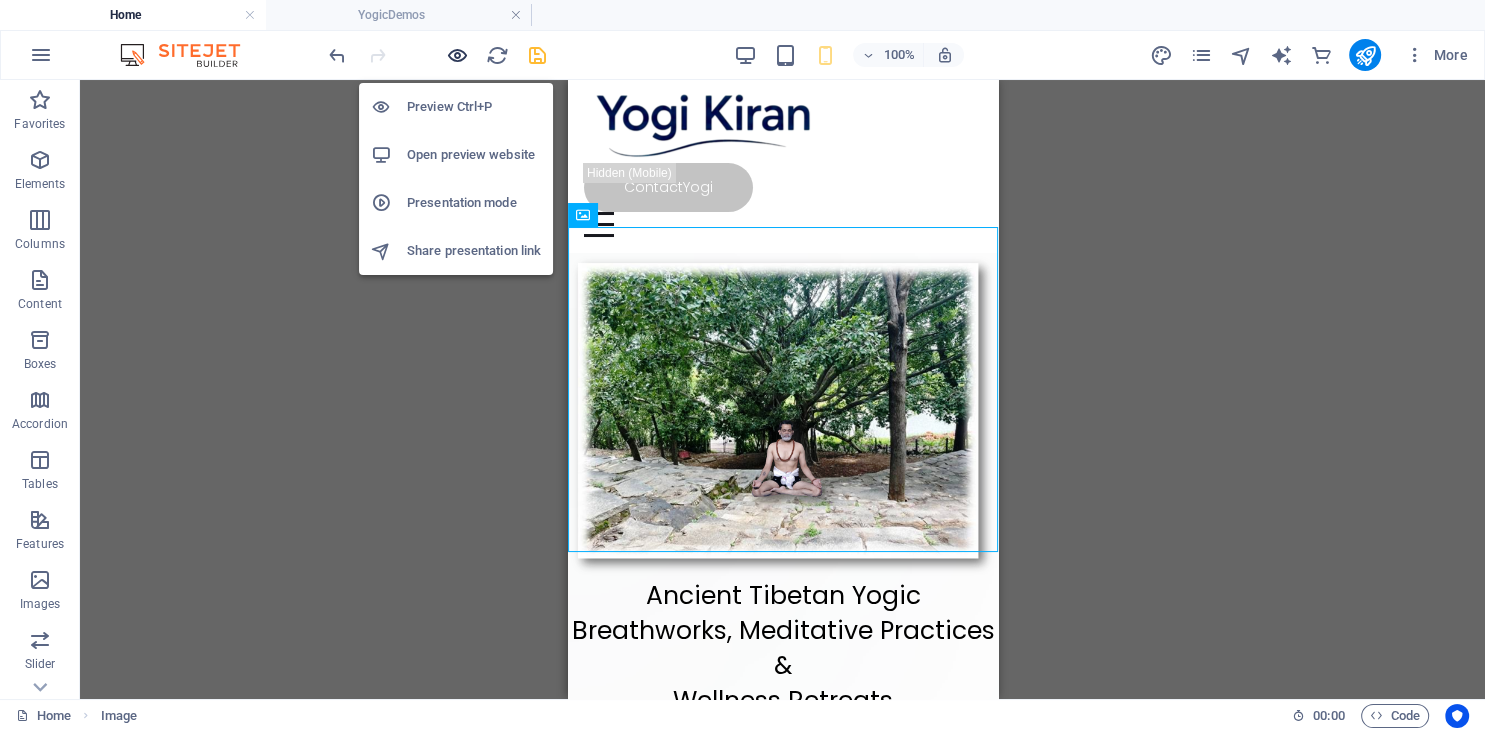 click at bounding box center [457, 55] 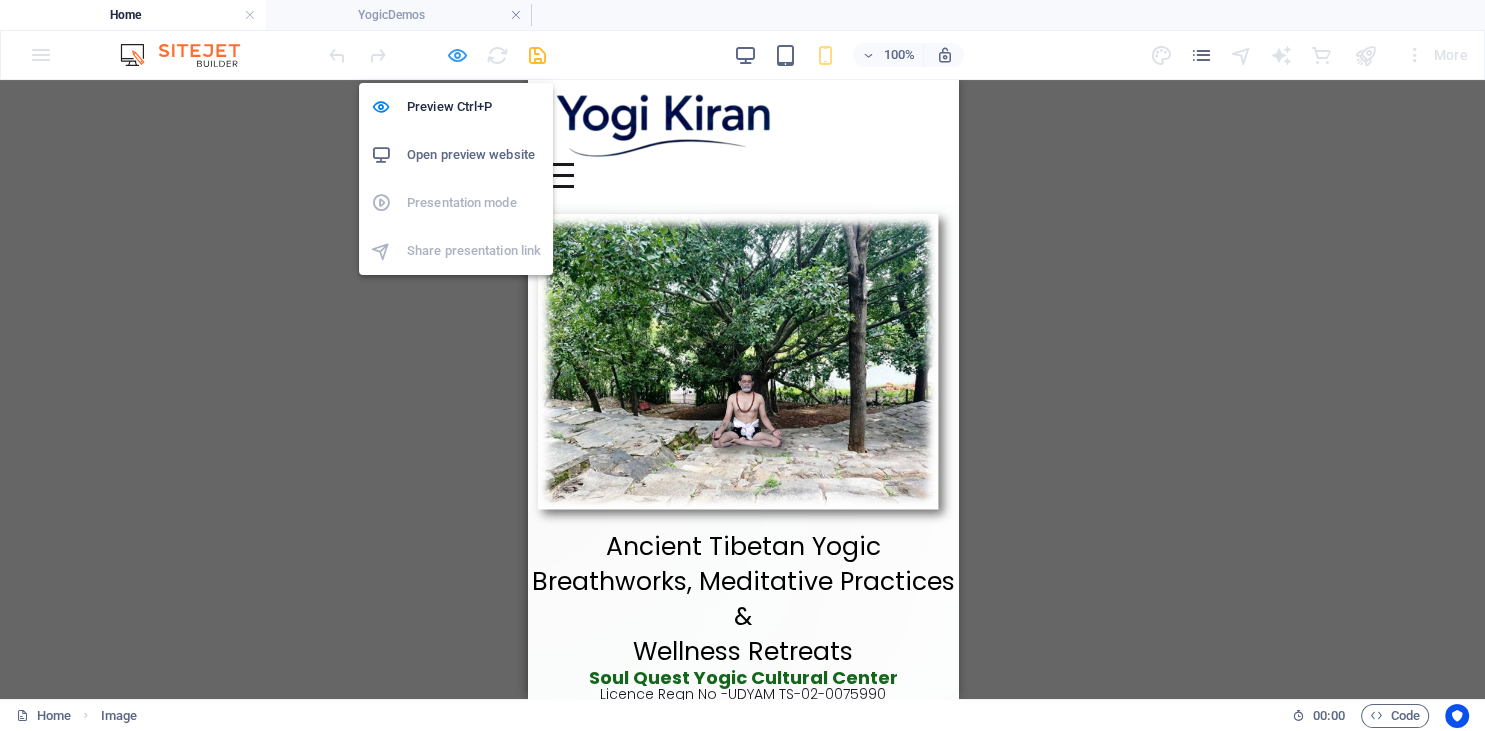 click at bounding box center [457, 55] 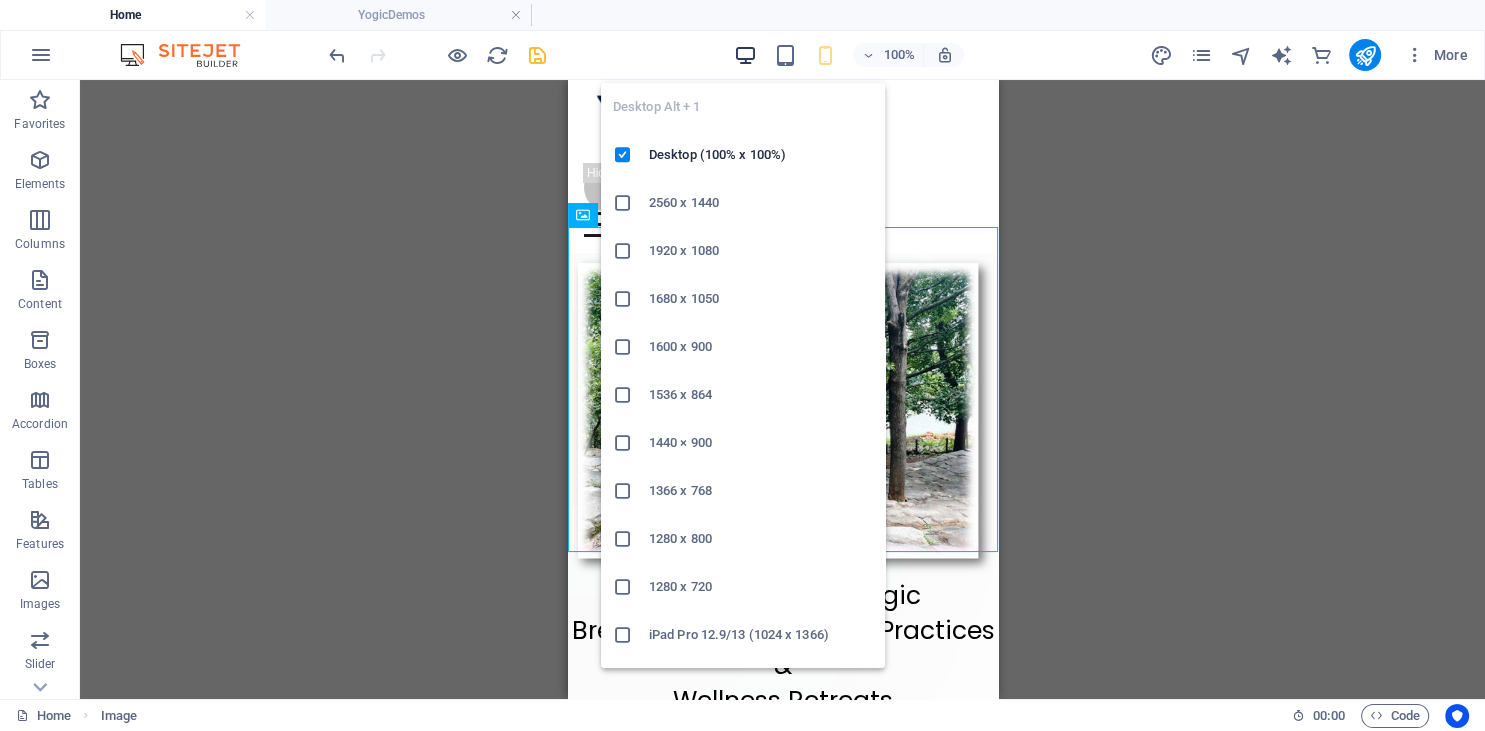 click at bounding box center [745, 55] 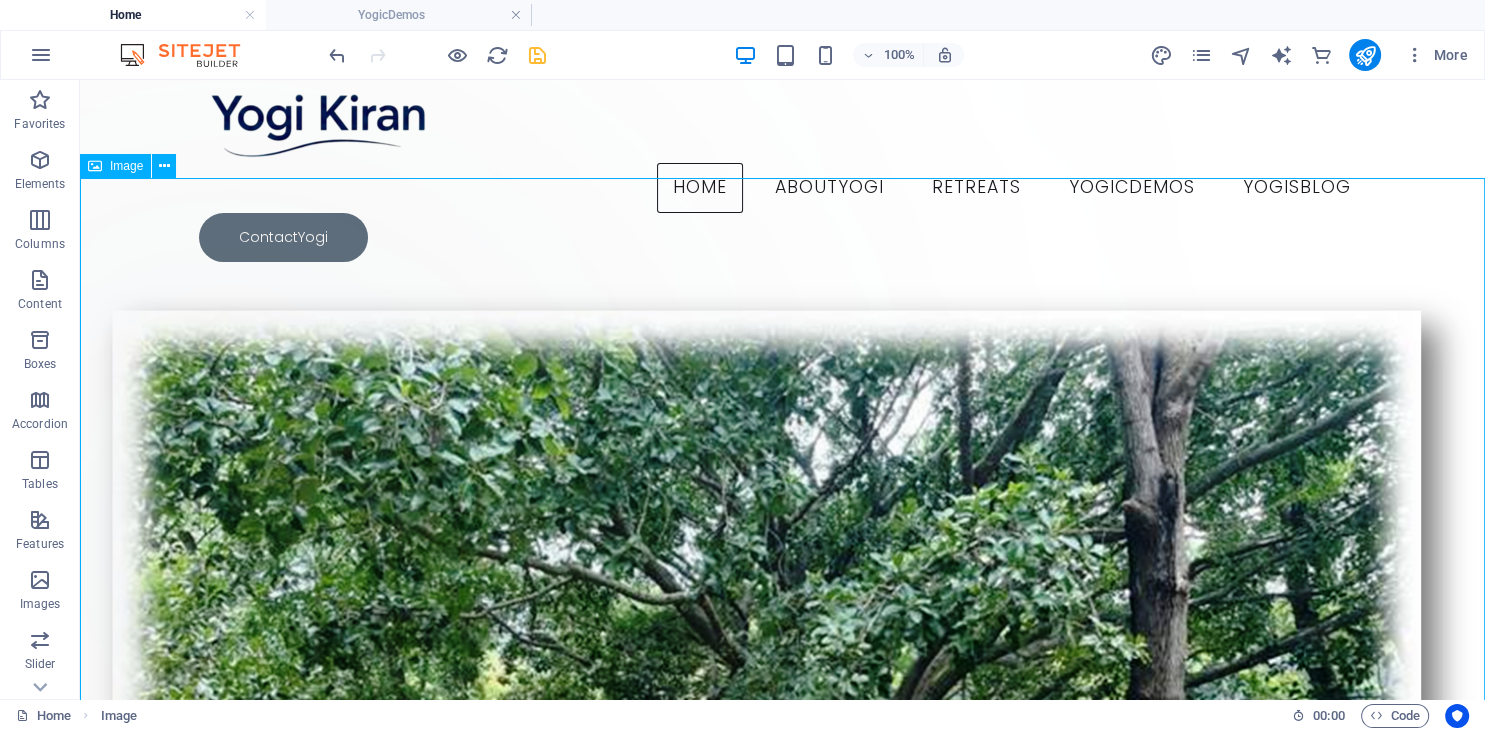 click on "Image" at bounding box center [126, 166] 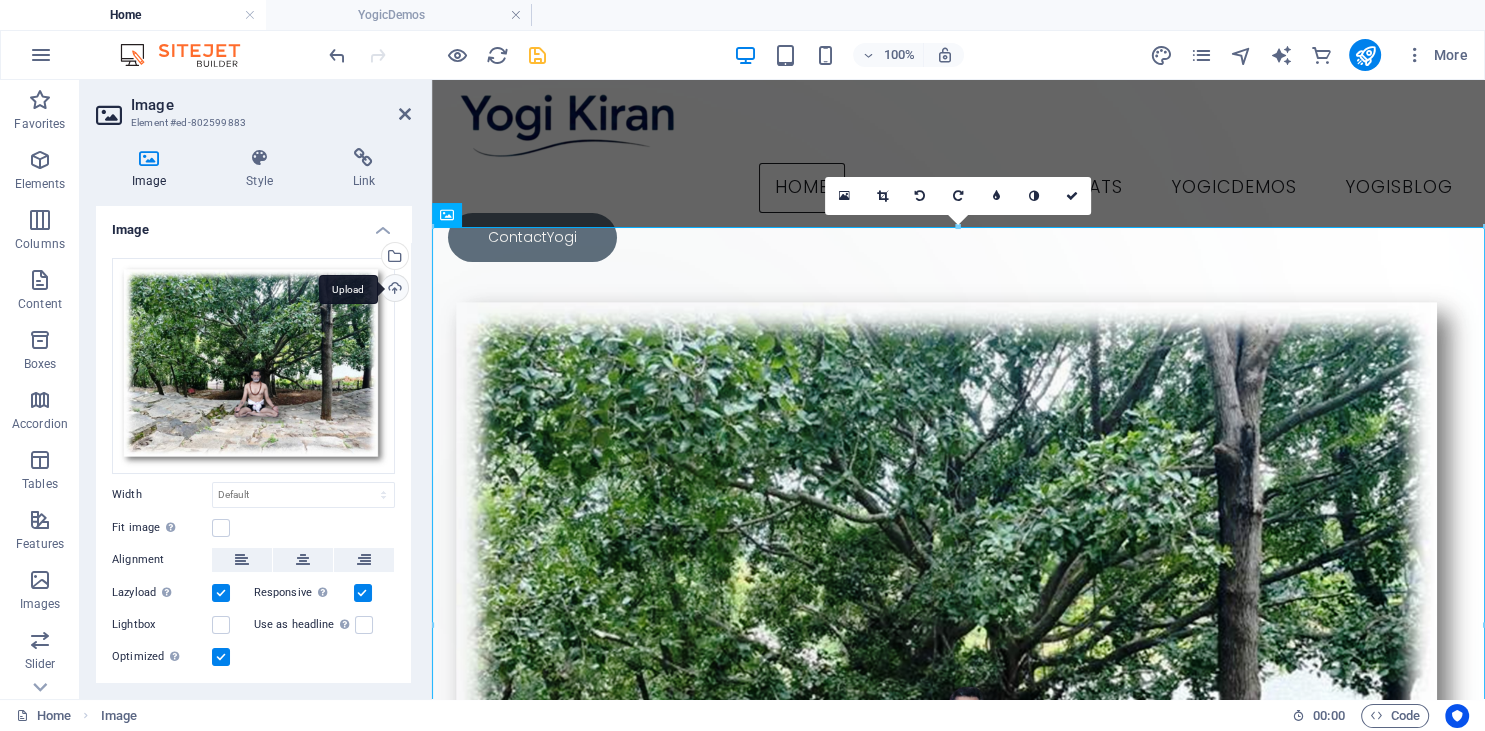 click on "Upload" at bounding box center (393, 290) 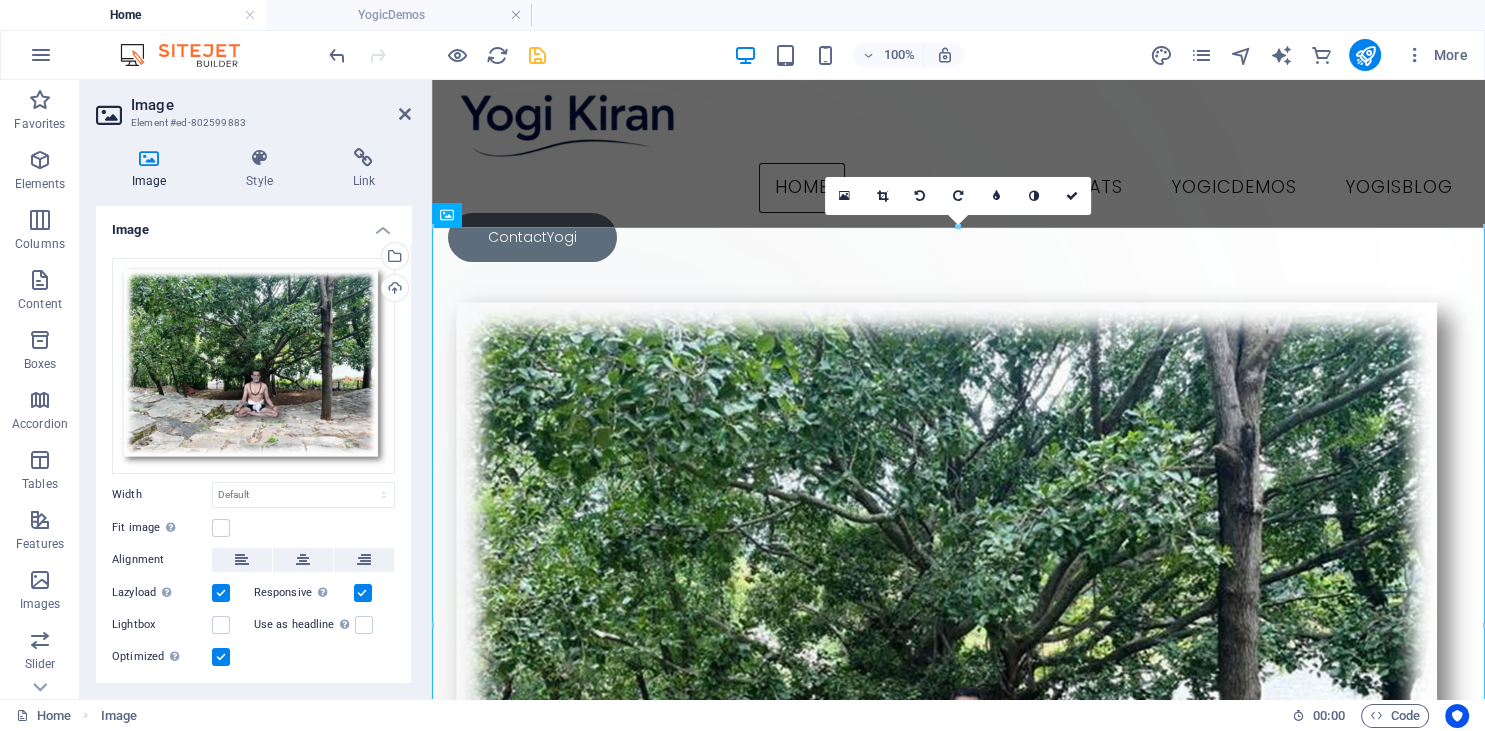 click on "Image Element #ed-802599883 Image Style Link Image Drag files here, click to choose files or select files from Files or our free stock photos & videos Select files from the file manager, stock photos, or upload file(s) Upload Width Default auto px rem % em vh vw Fit image Automatically fit image to a fixed width and height Height Default auto px Alignment Lazyload Loading images after the page loads improves page speed. Responsive Automatically load retina image and smartphone optimized sizes. Lightbox Use as headline The image will be wrapped in an H1 headline tag. Useful for giving alternative text the weight of an H1 headline, e.g. for the logo. Leave unchecked if uncertain. Optimized Images are compressed to improve page speed. Position Direction Custom X offset 50 px rem % vh vw Y offset 50 px rem % vh vw Text Float No float Image left Image right Determine how text should behave around the image. Text Alternative text Image caption Paragraph Format Normal Heading 1 Heading 2 Heading 3 Heading 4 Code 8 9" at bounding box center [256, 389] 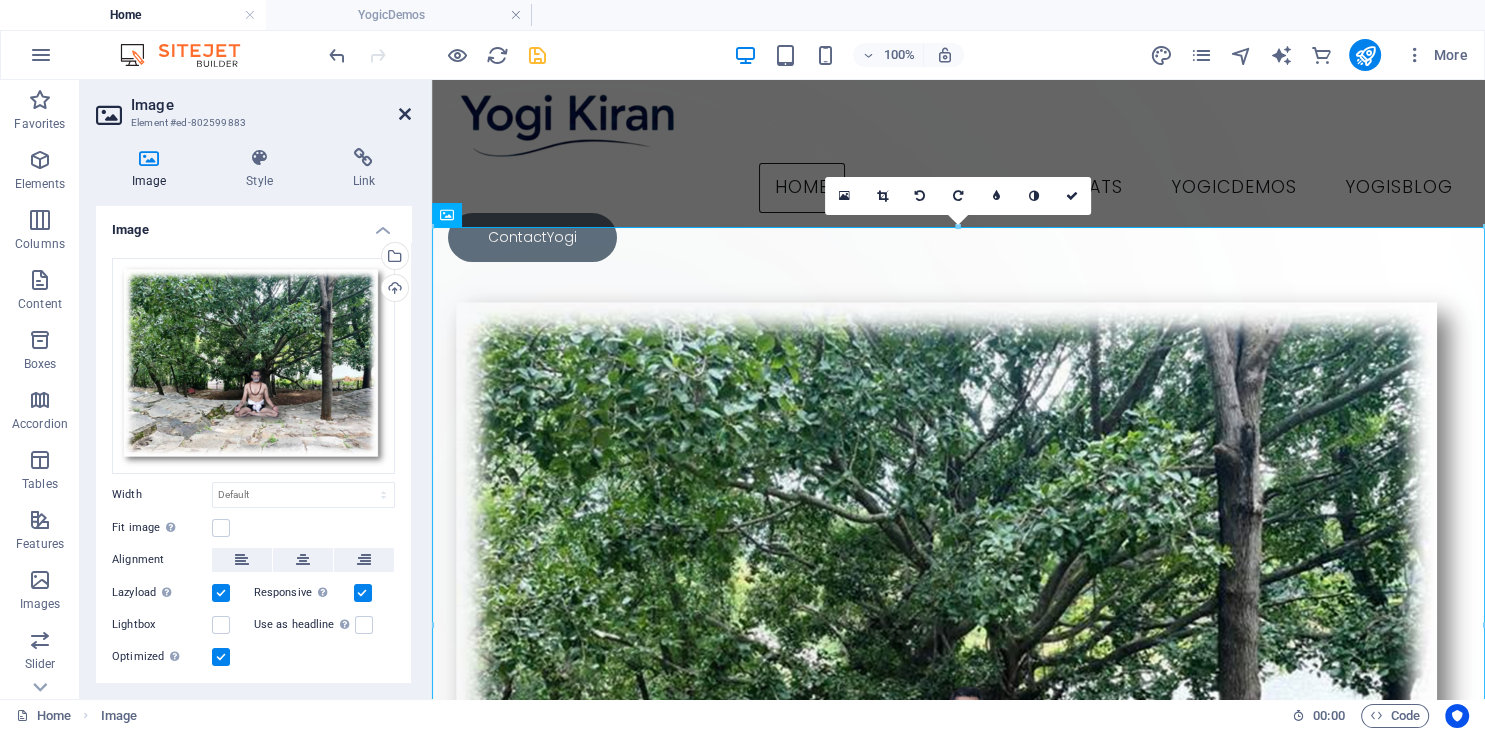click at bounding box center (405, 114) 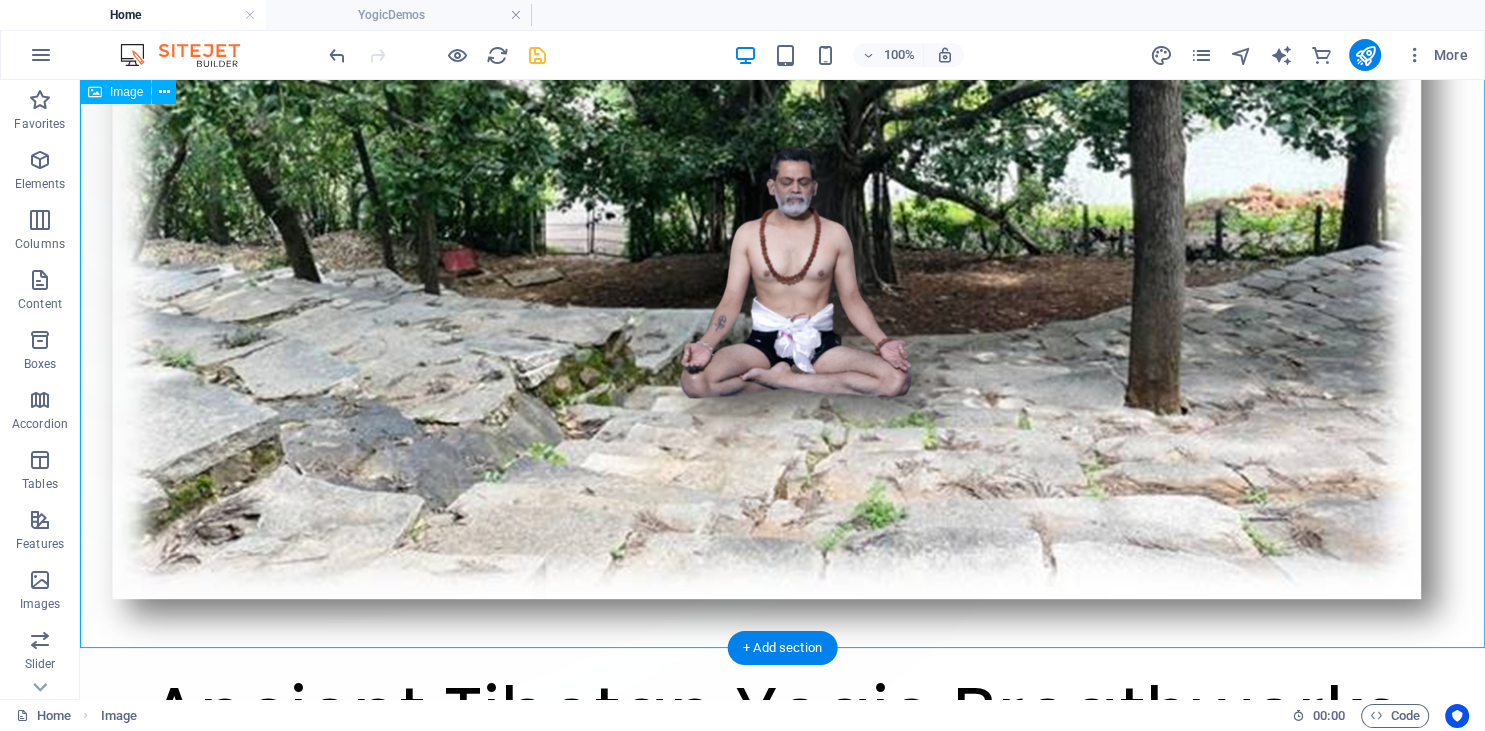 scroll, scrollTop: 748, scrollLeft: 0, axis: vertical 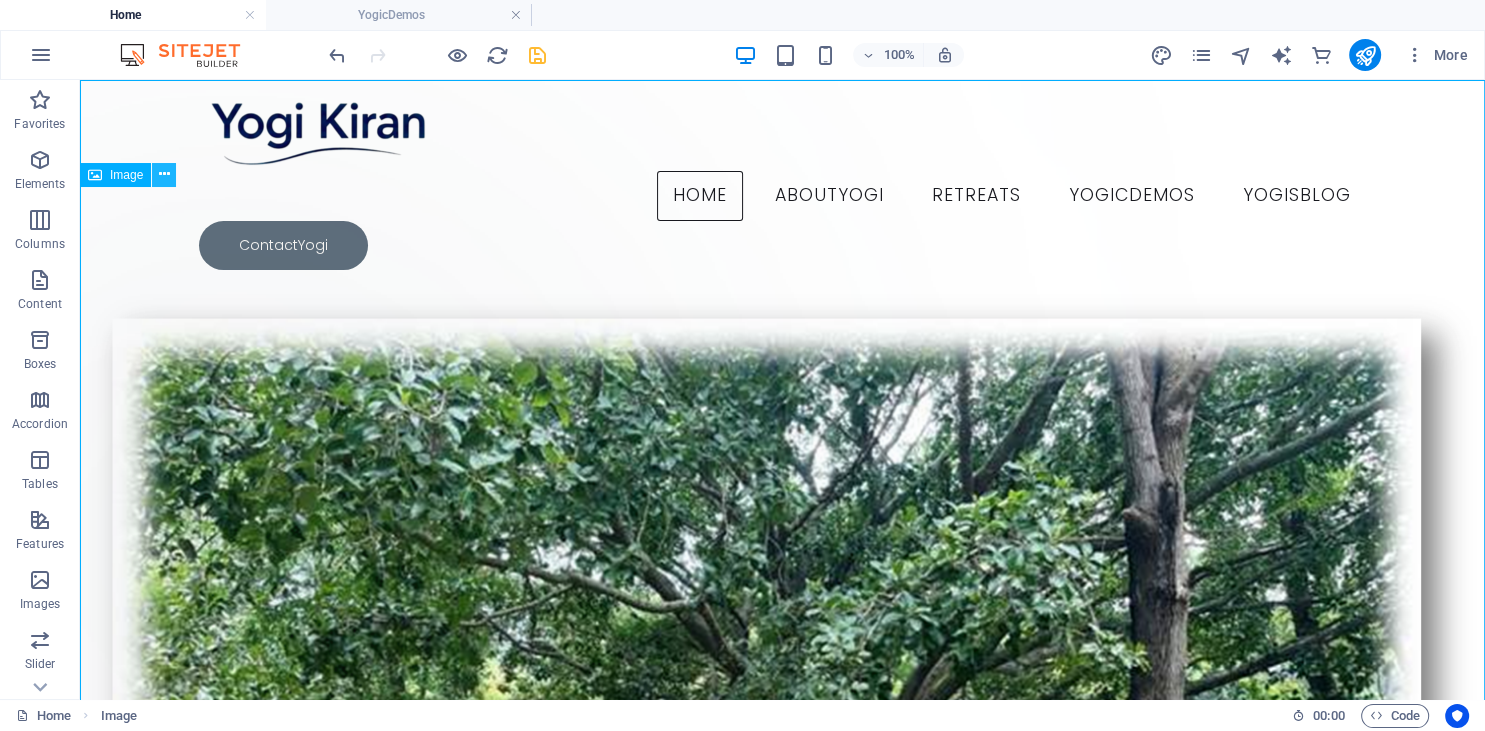 click at bounding box center (164, 174) 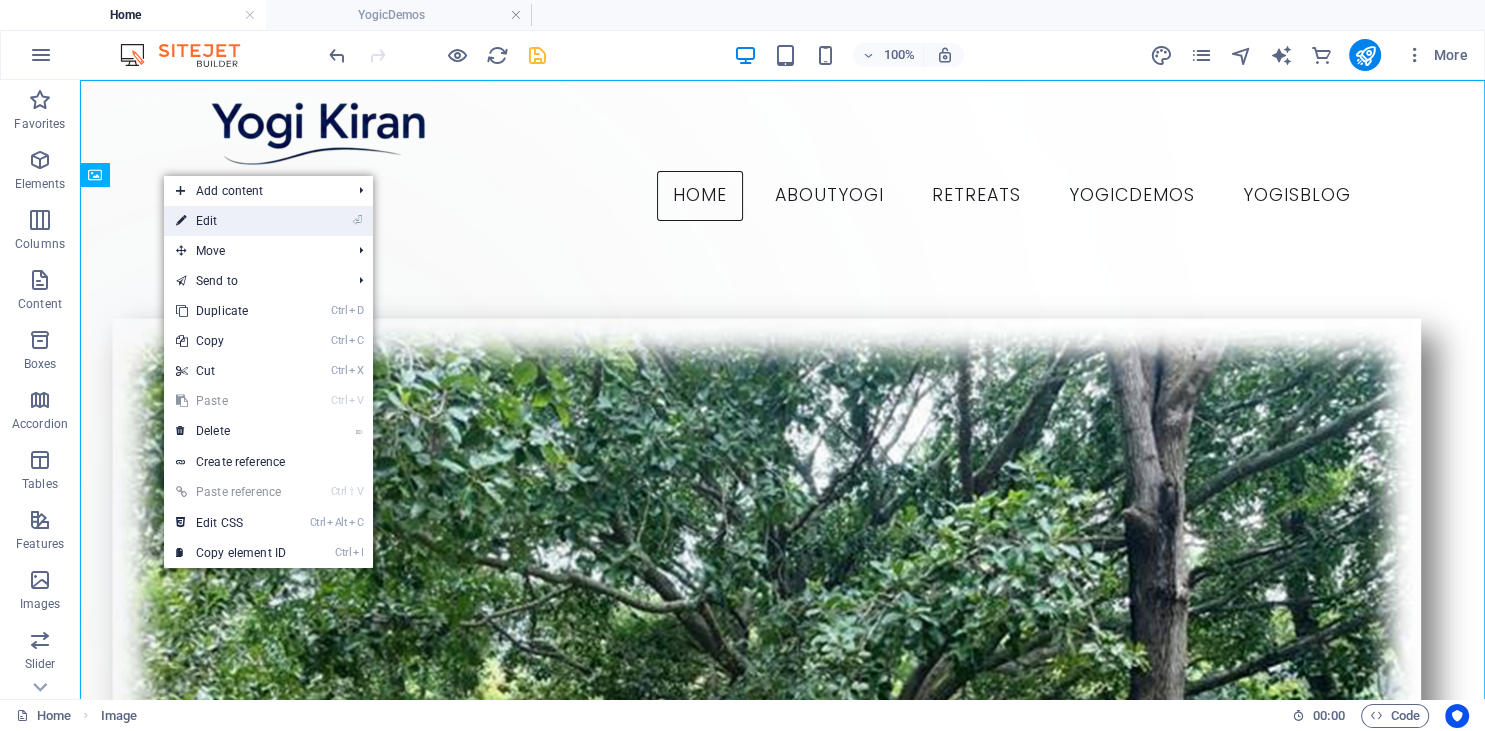 click on "⏎  Edit" at bounding box center [231, 221] 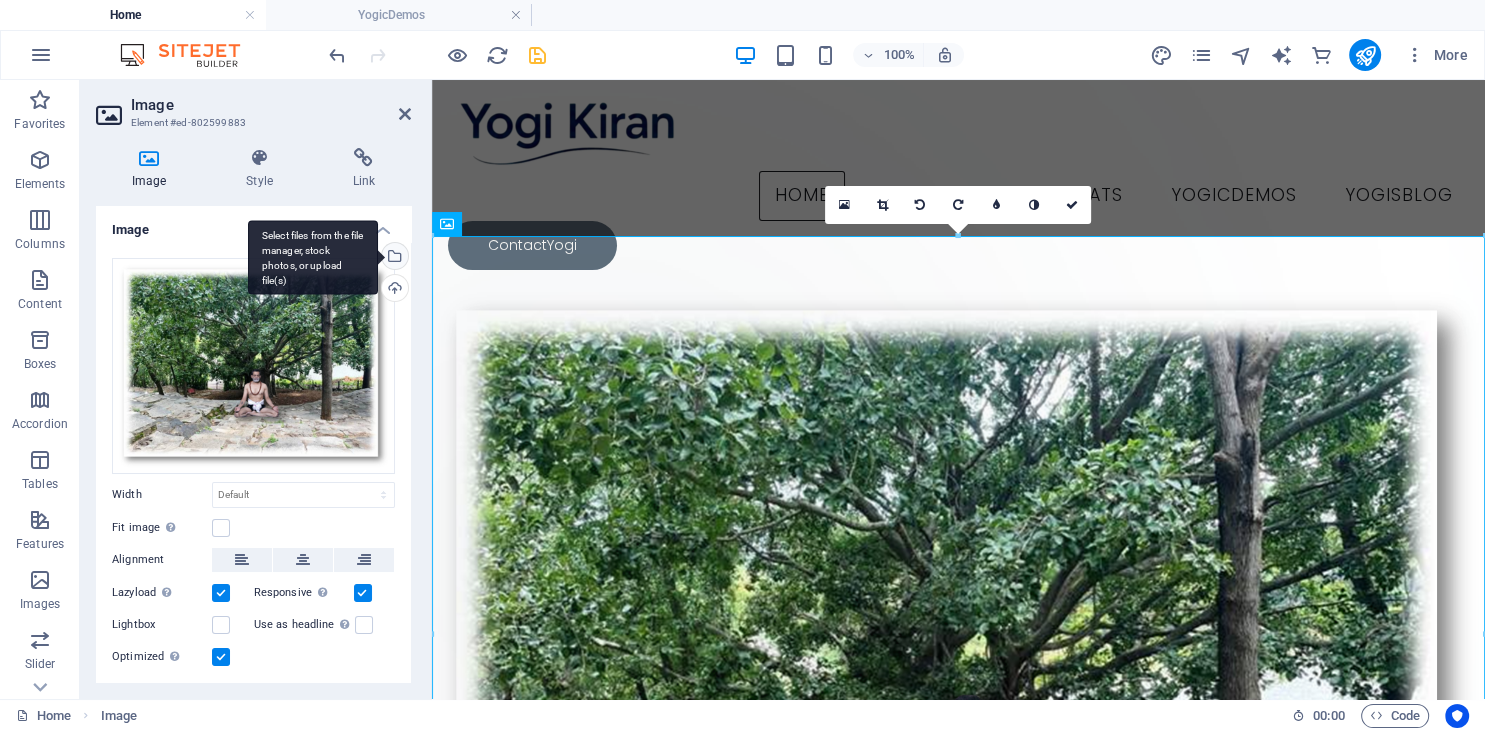 click on "Select files from the file manager, stock photos, or upload file(s)" at bounding box center [393, 258] 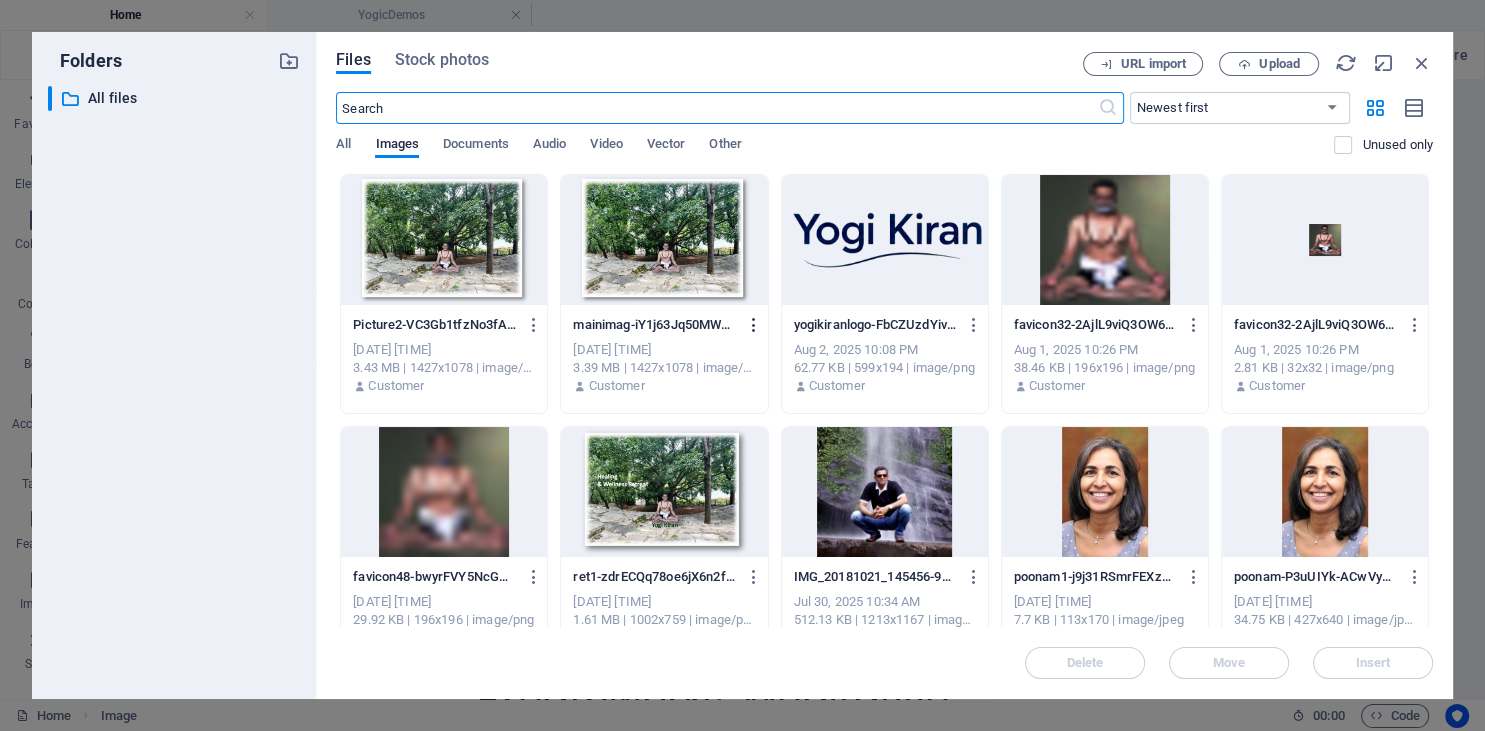 click at bounding box center (754, 325) 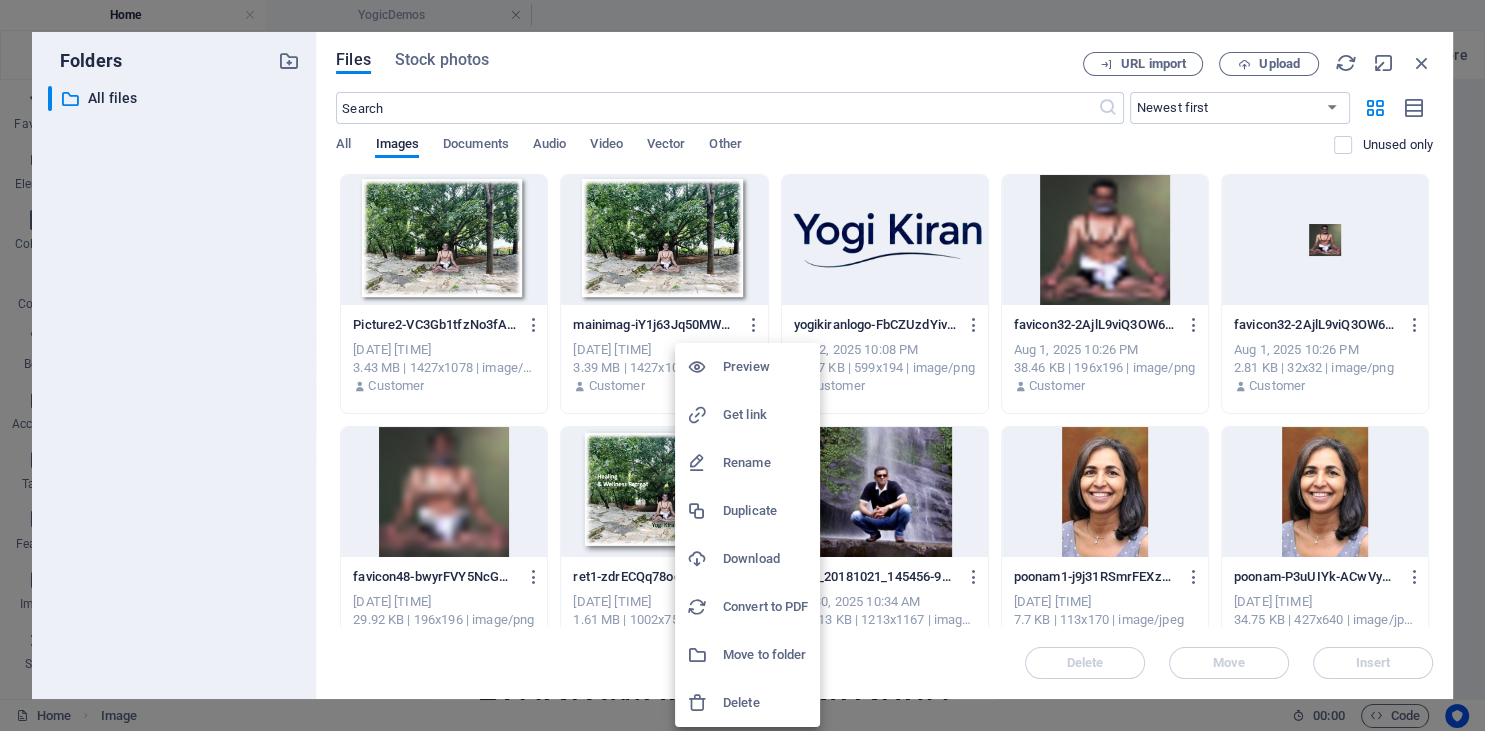 click on "Delete" at bounding box center (765, 703) 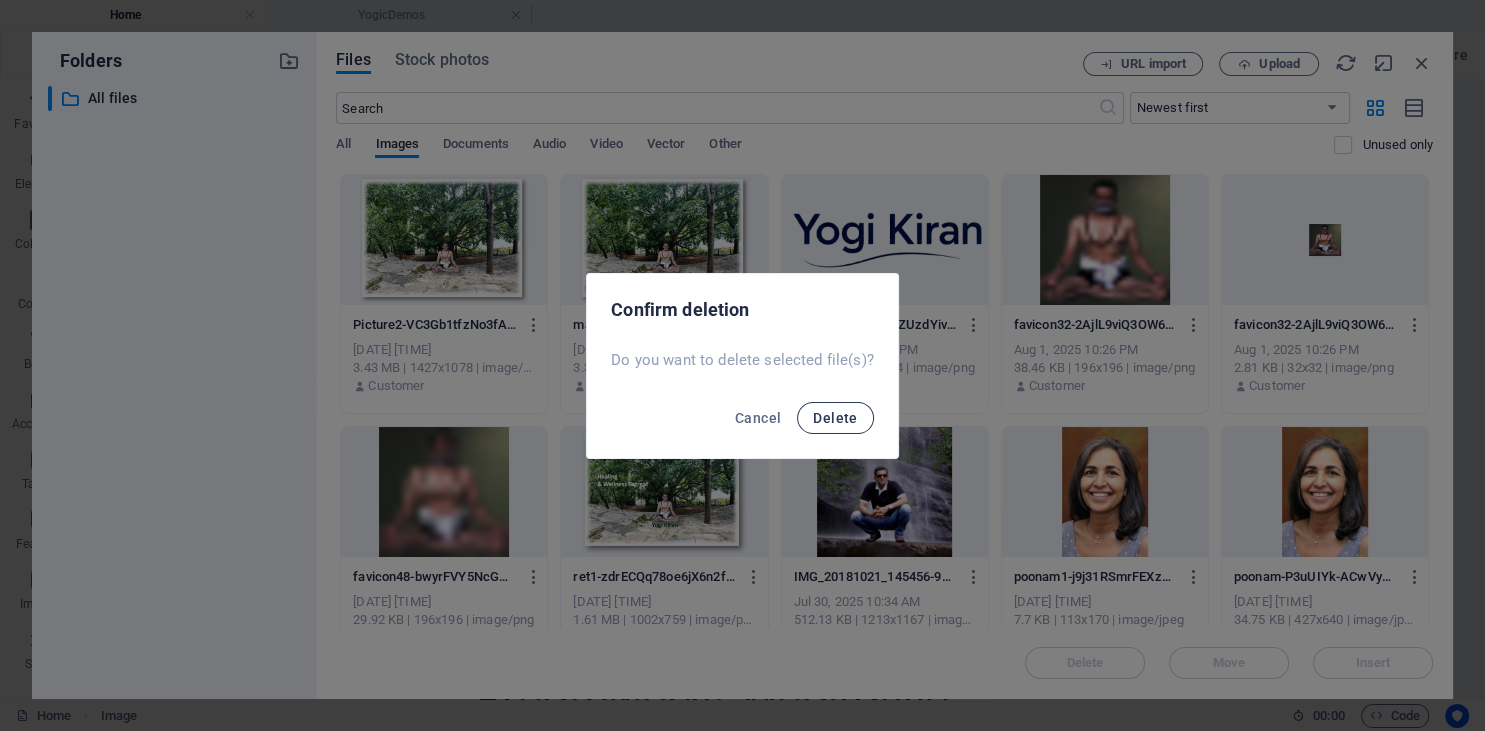 click on "Delete" at bounding box center (835, 418) 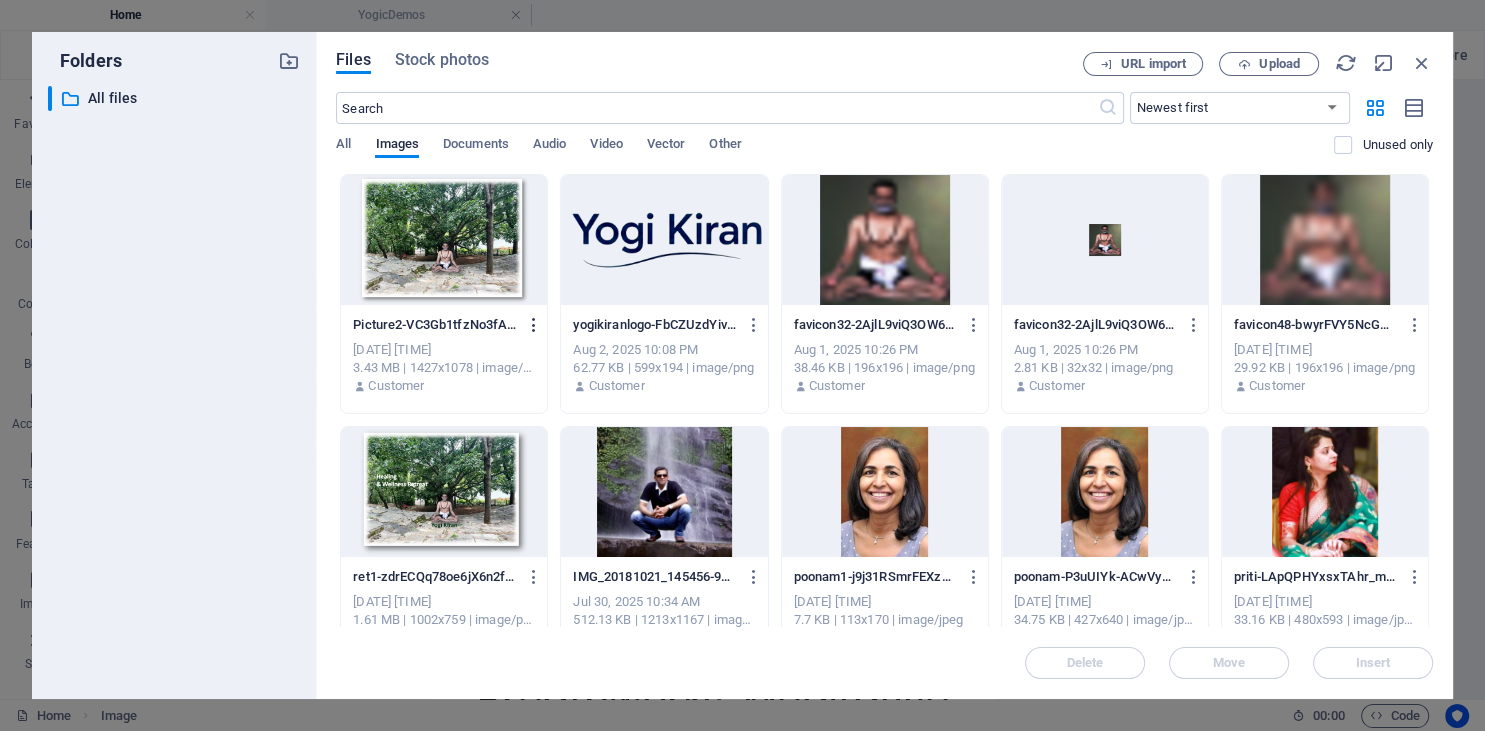 click at bounding box center [534, 325] 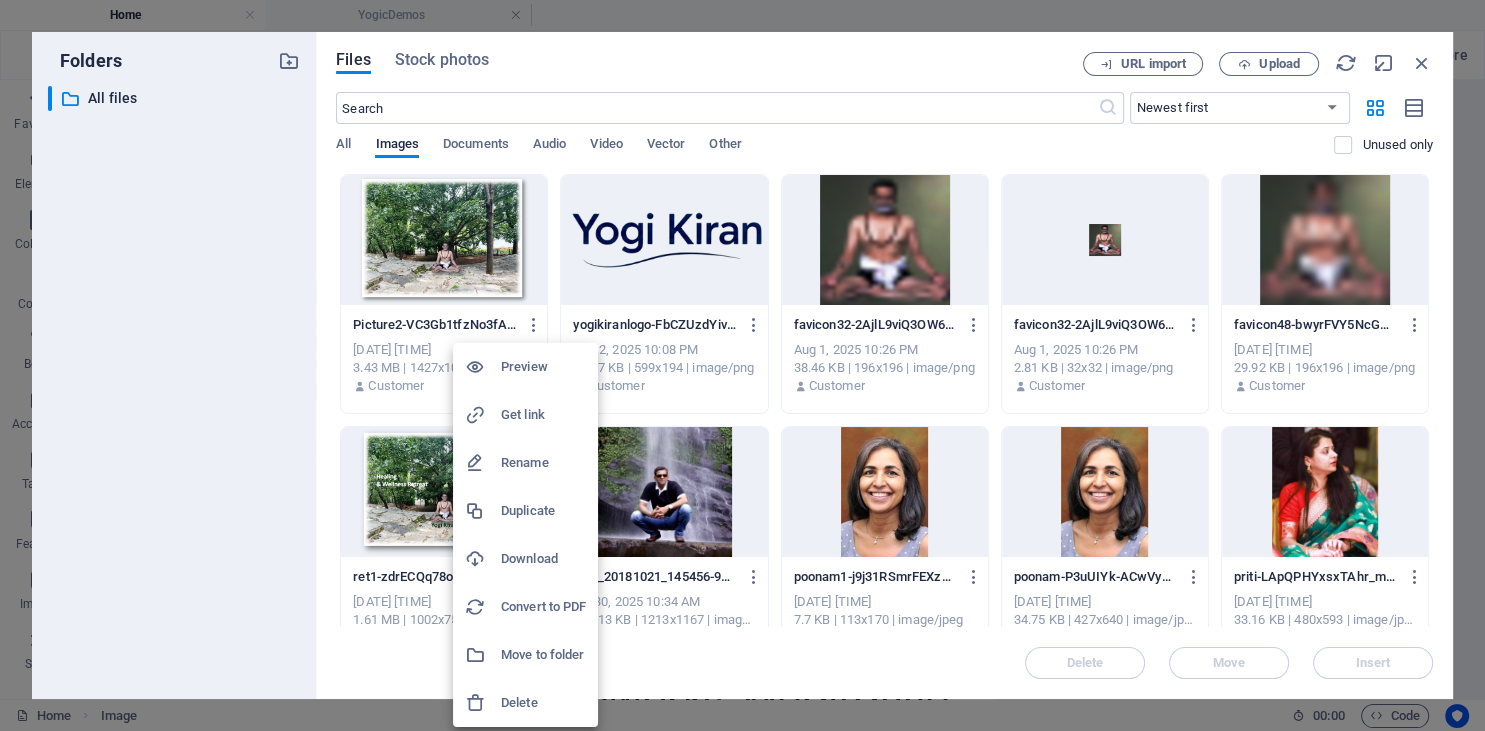 click on "Delete" at bounding box center [543, 703] 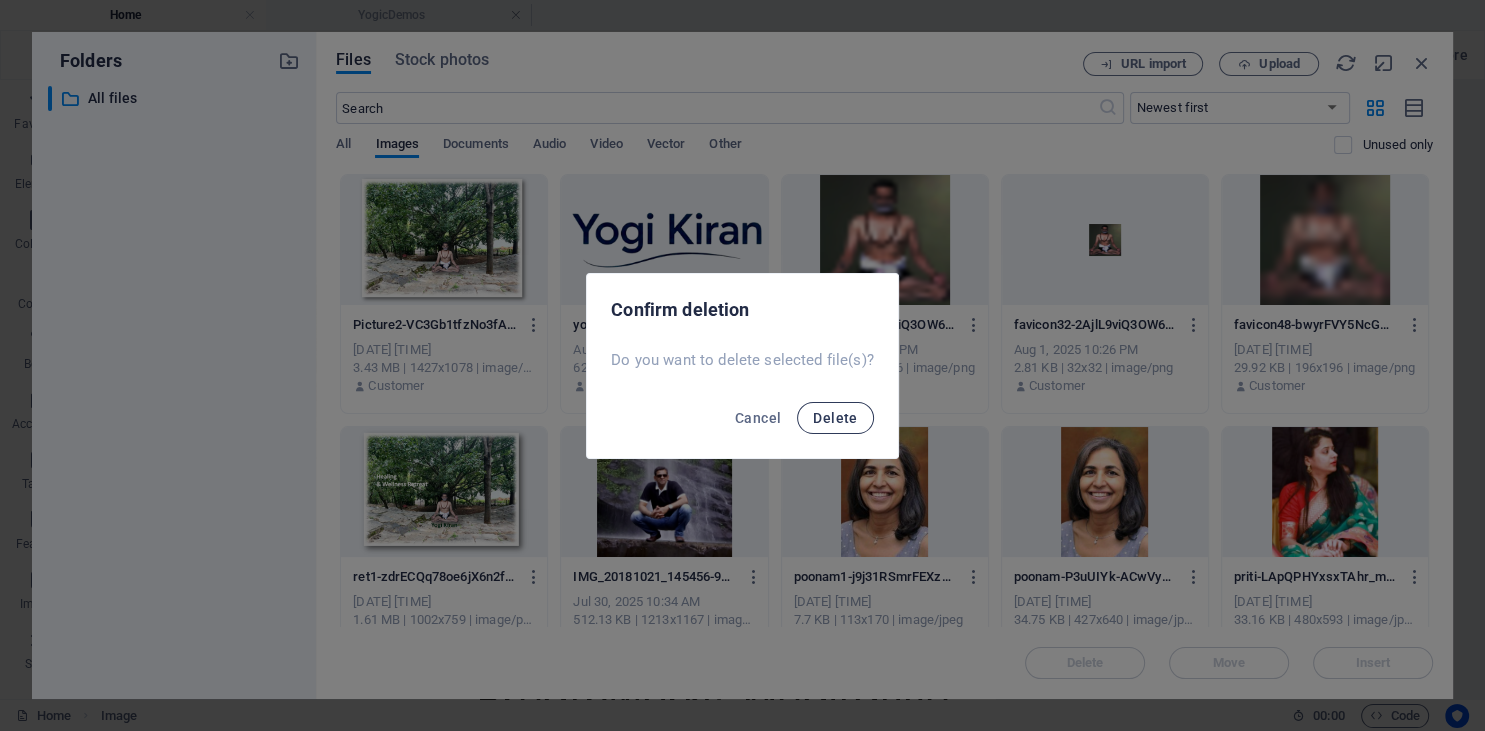 click on "Delete" at bounding box center (835, 418) 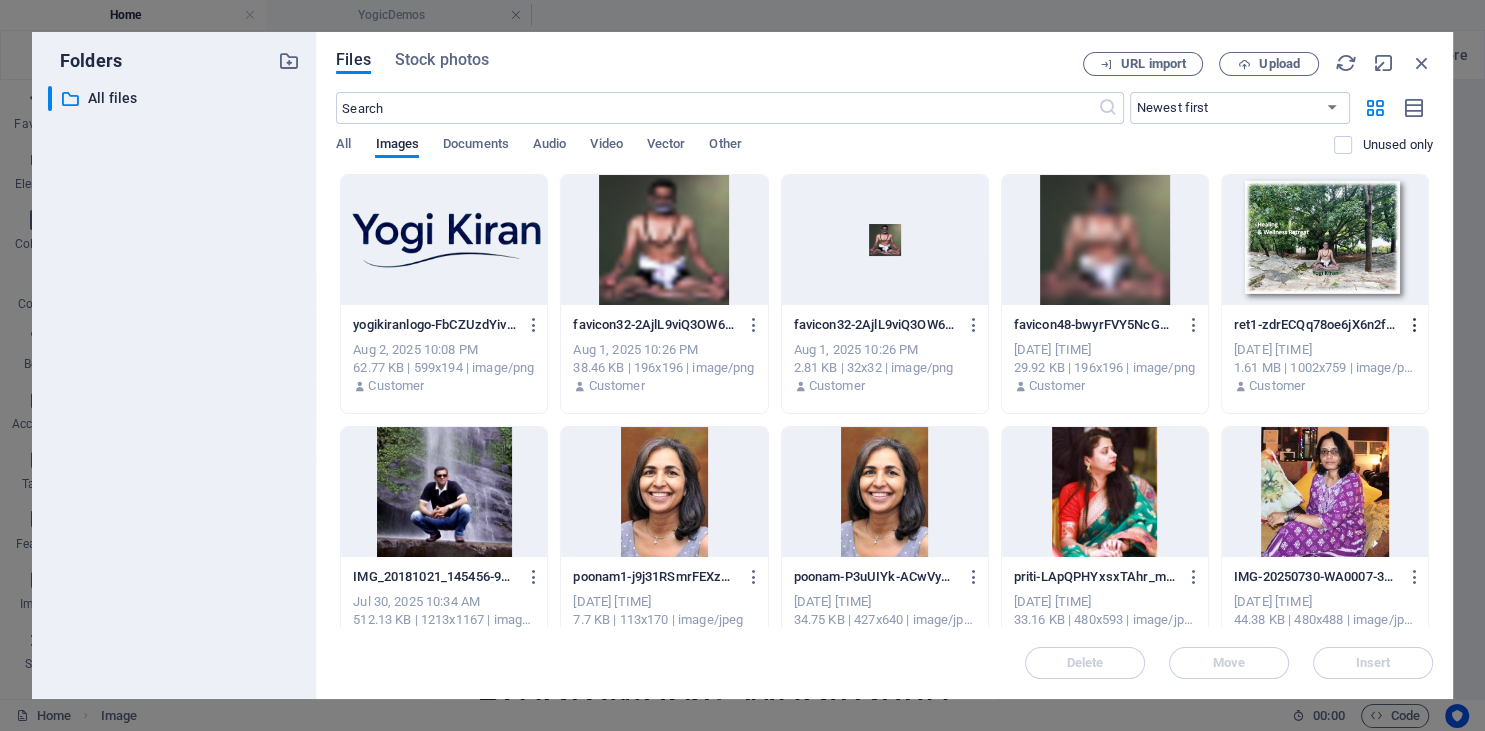 click at bounding box center [1414, 325] 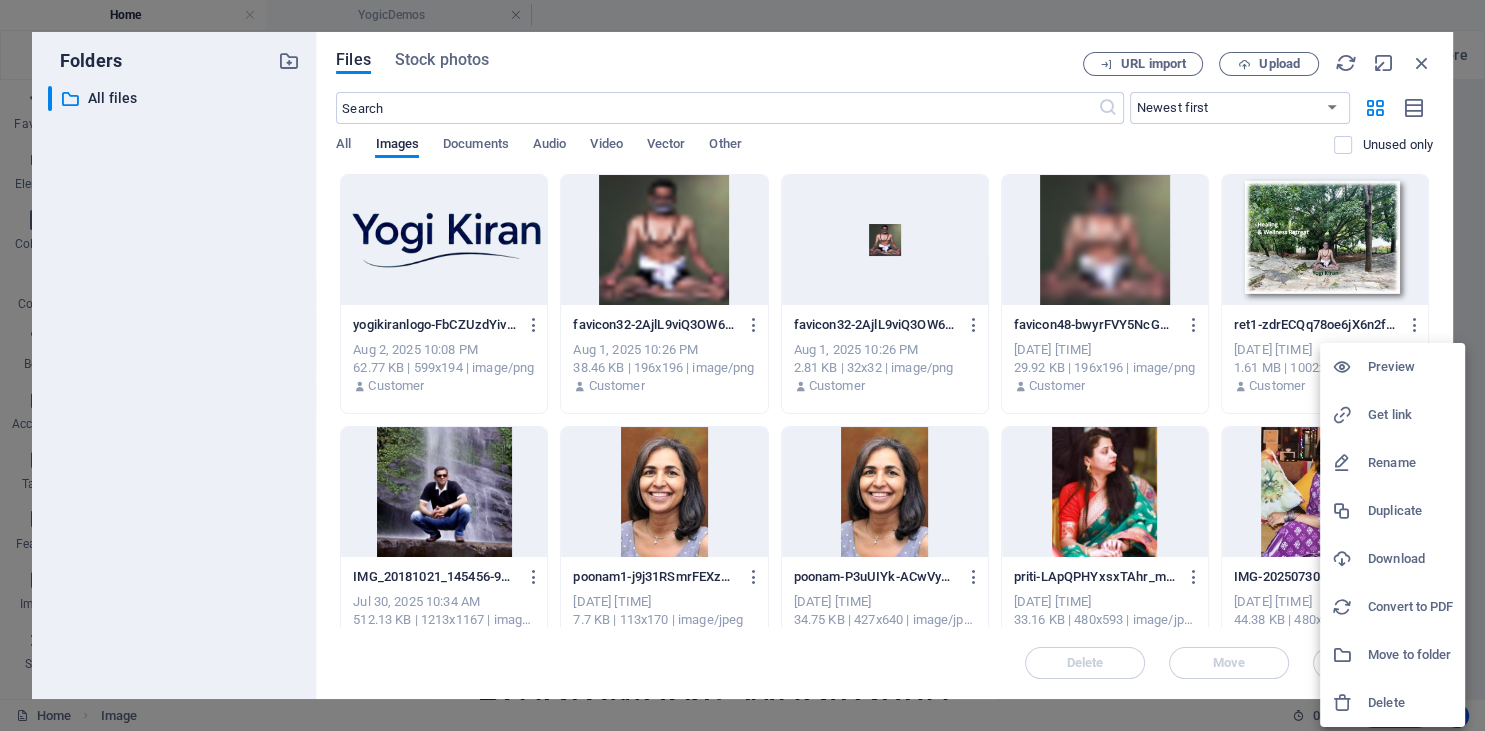 click on "Delete" at bounding box center [1392, 703] 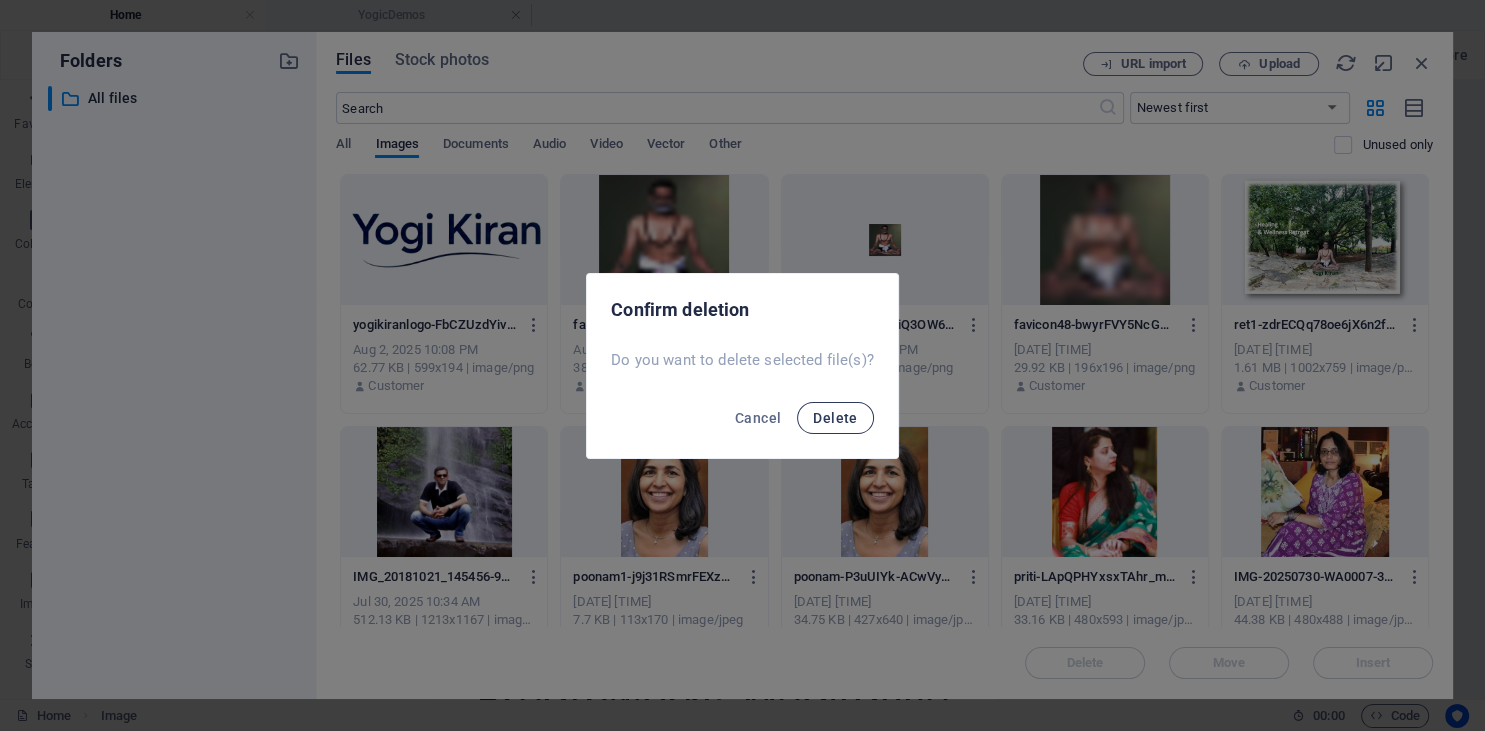 click on "Delete" at bounding box center (835, 418) 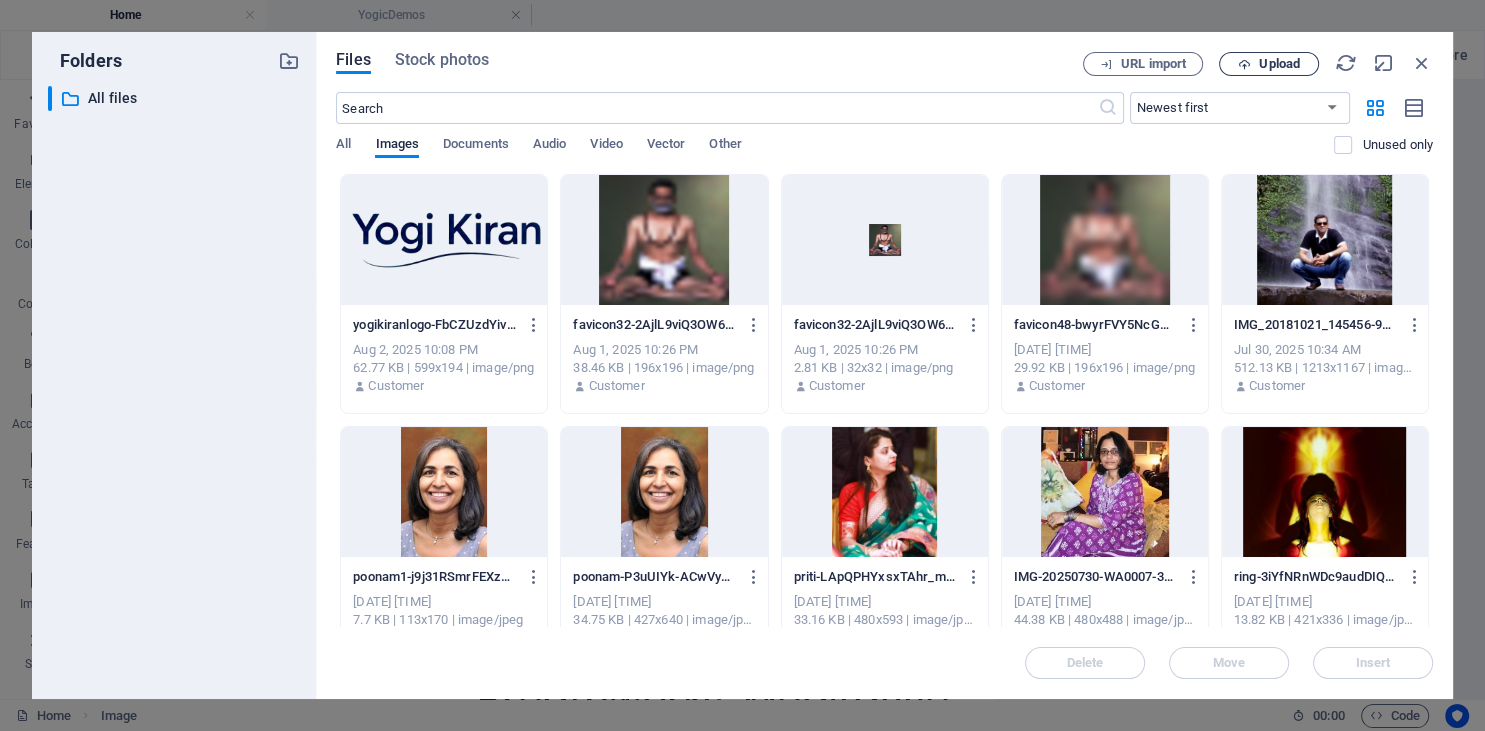 click on "Upload" at bounding box center [1269, 64] 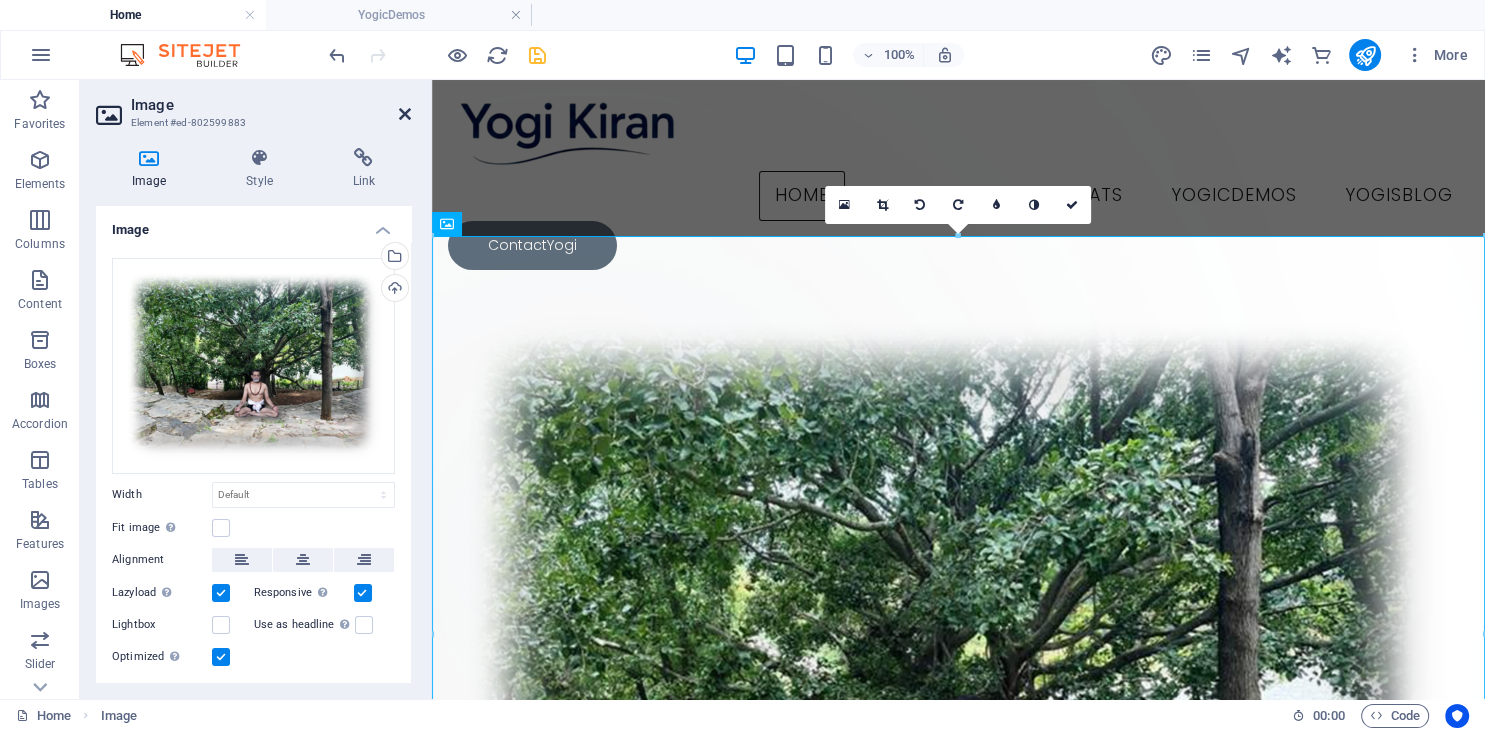 click at bounding box center (405, 114) 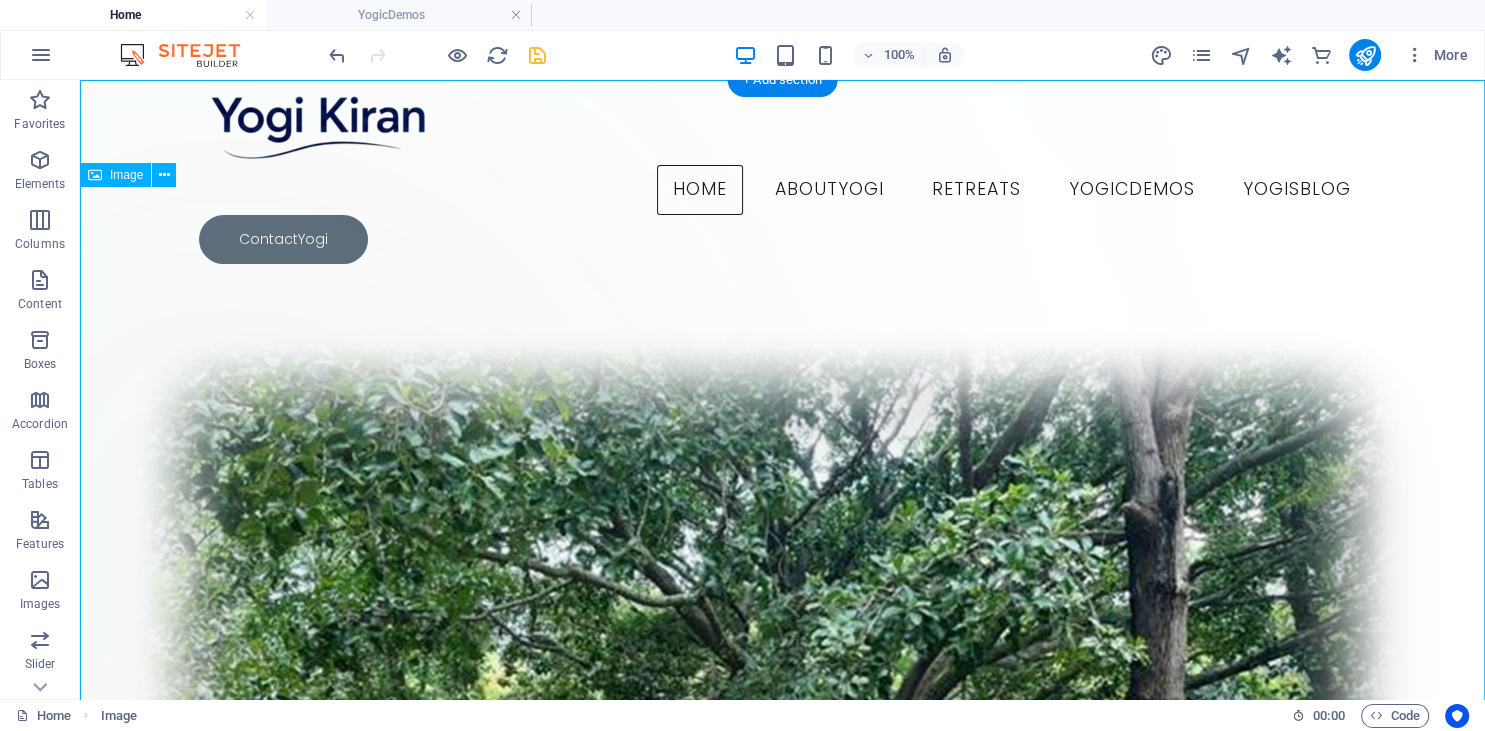 scroll, scrollTop: 0, scrollLeft: 0, axis: both 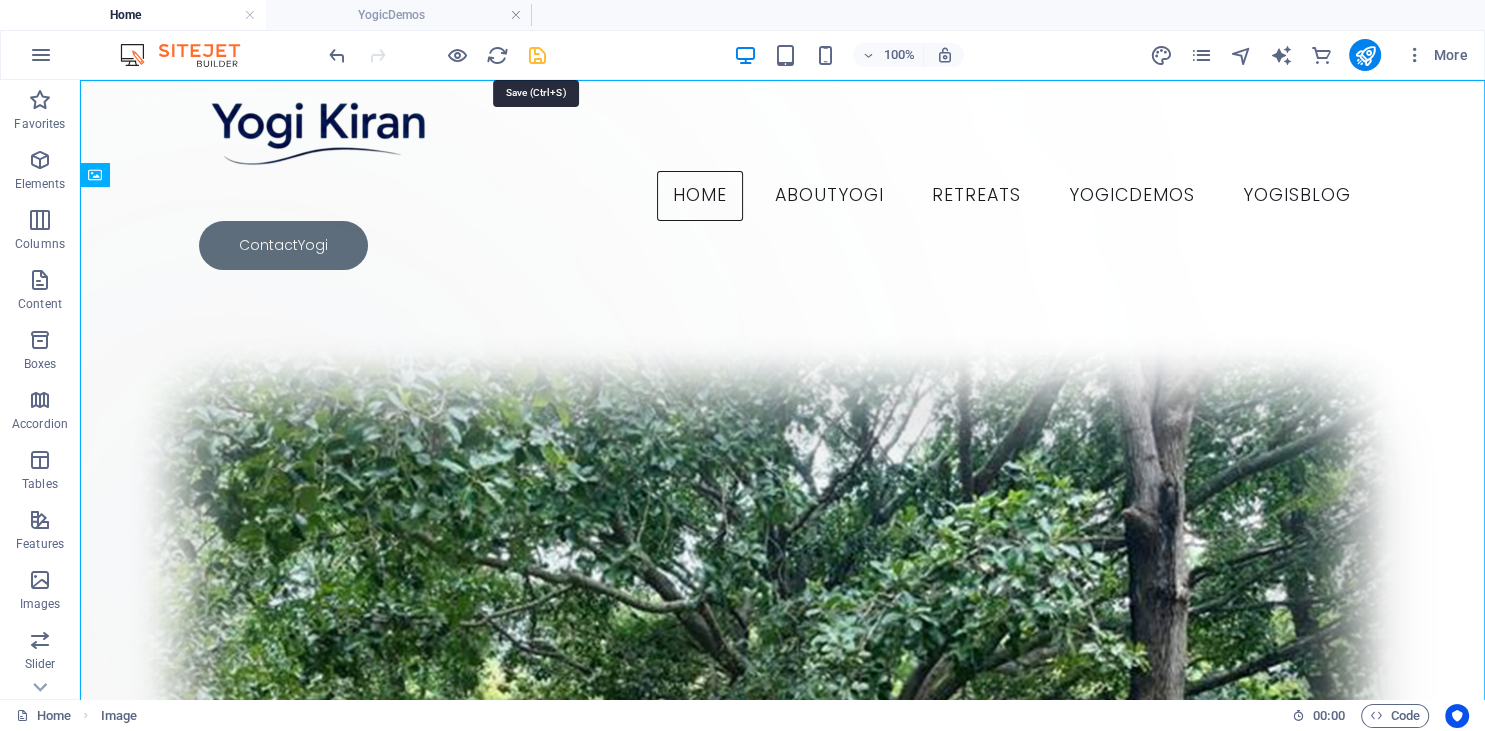 click at bounding box center (537, 55) 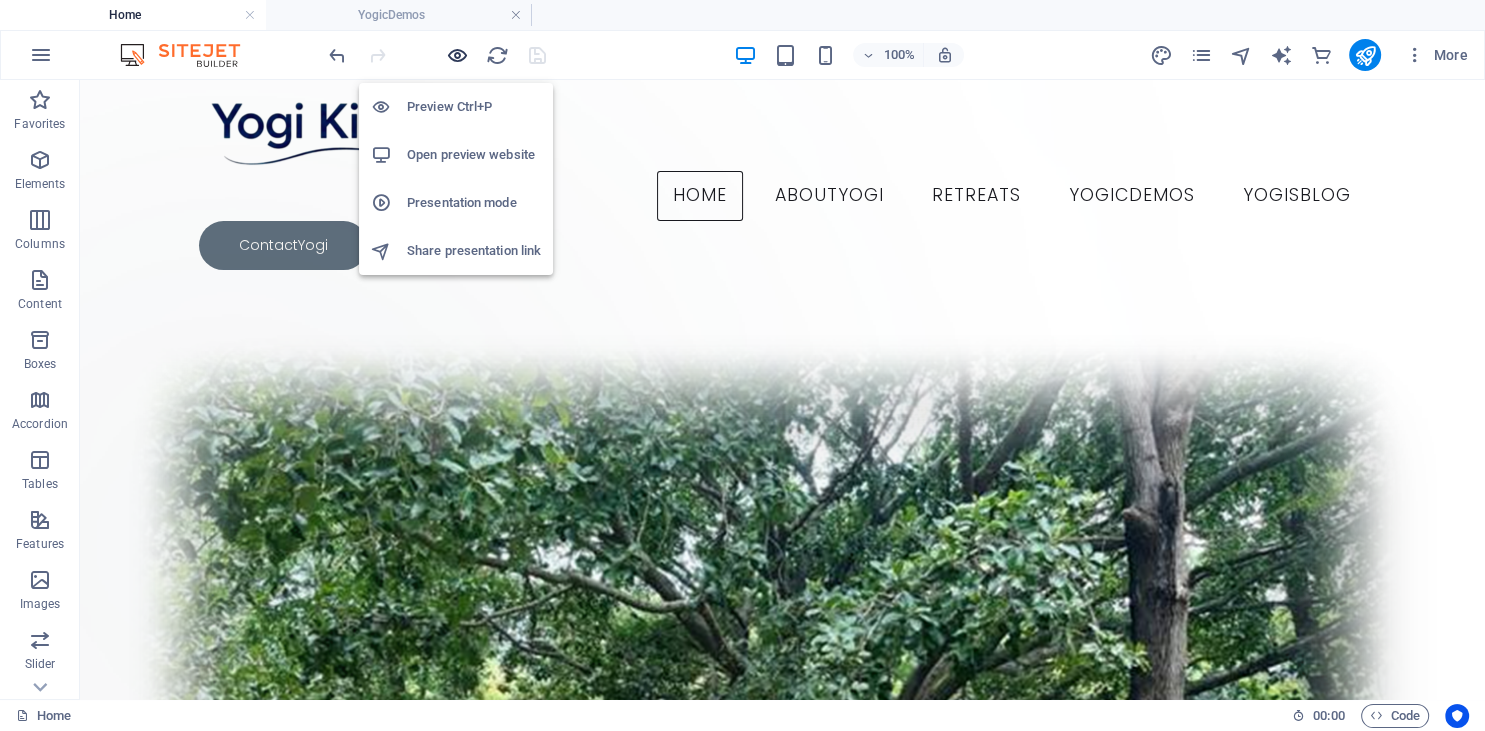 click at bounding box center [457, 55] 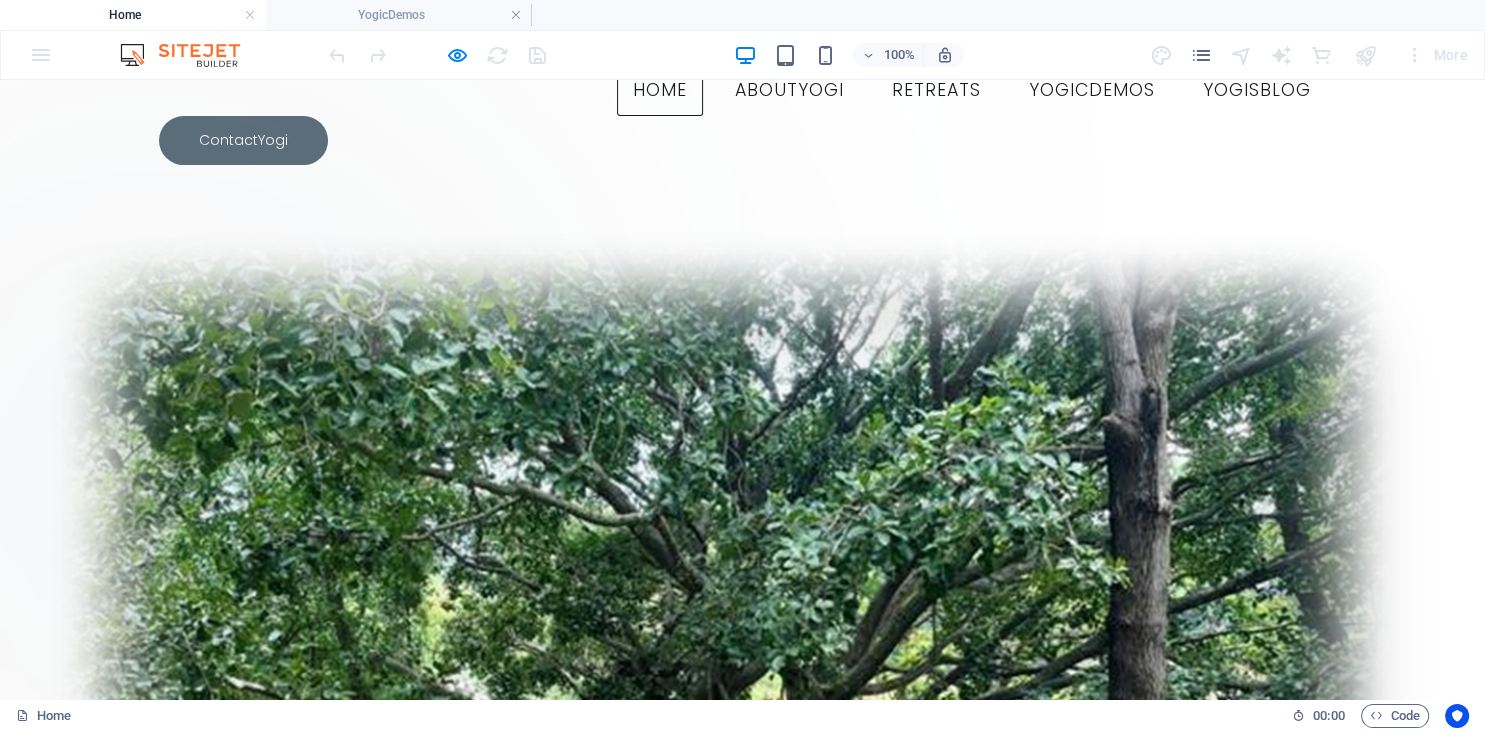 scroll, scrollTop: 0, scrollLeft: 0, axis: both 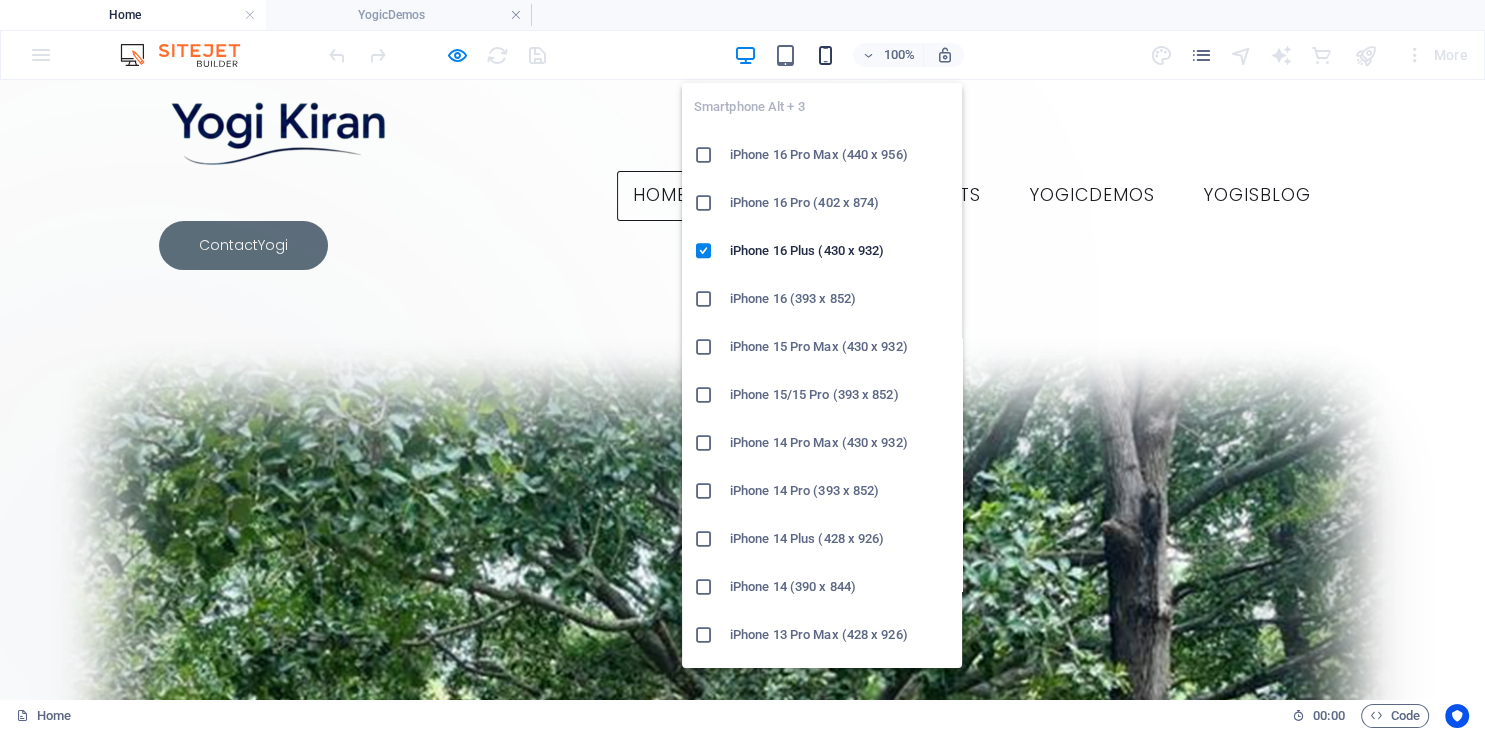 click at bounding box center [825, 55] 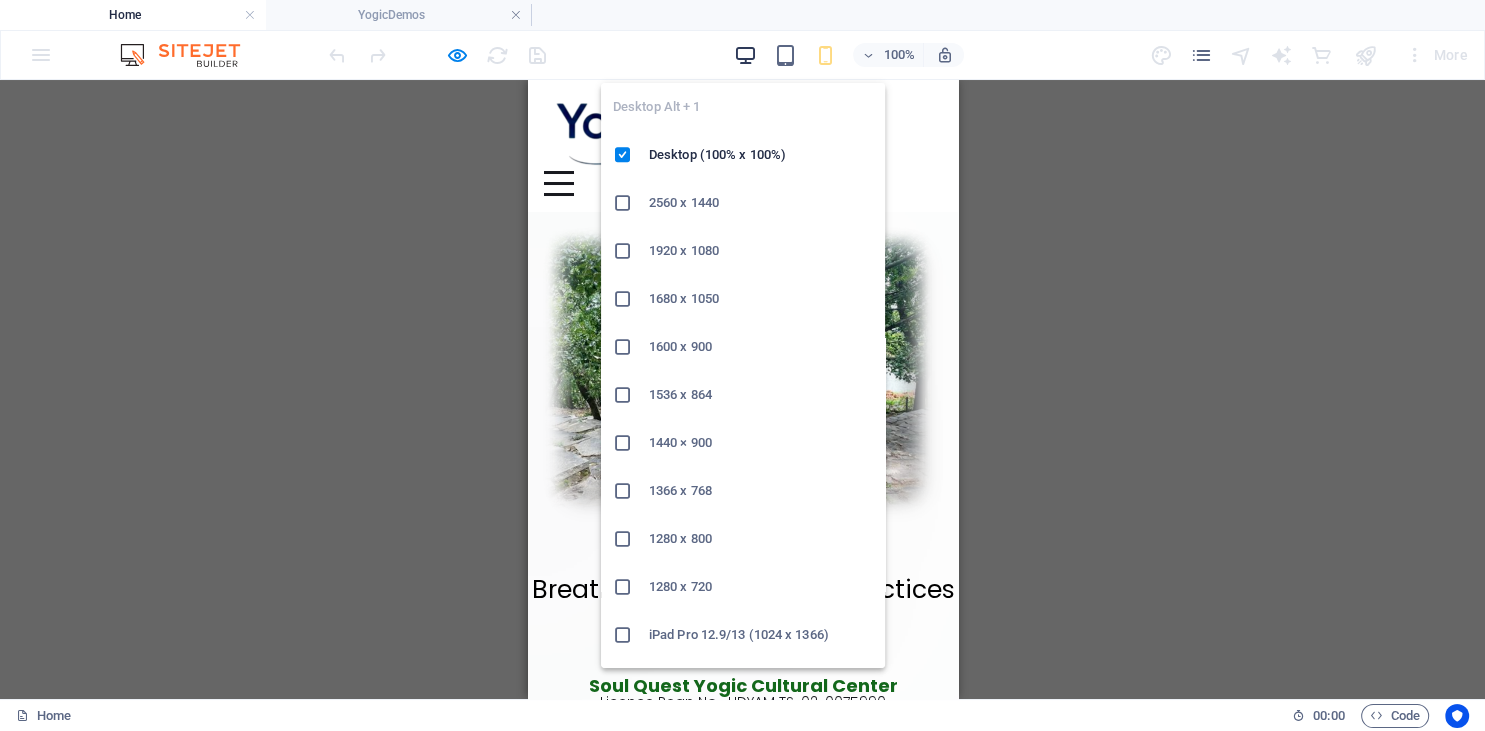 click at bounding box center (745, 55) 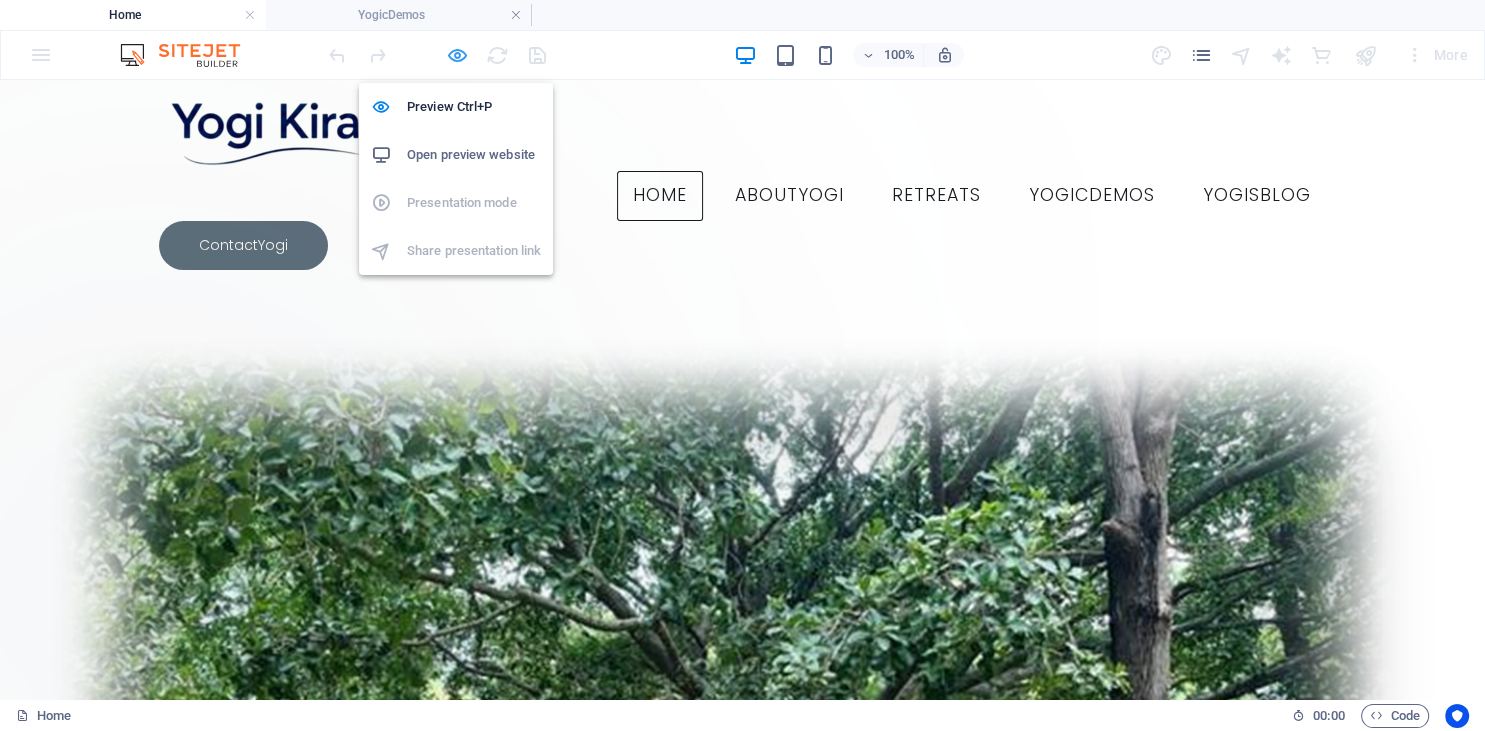click at bounding box center [457, 55] 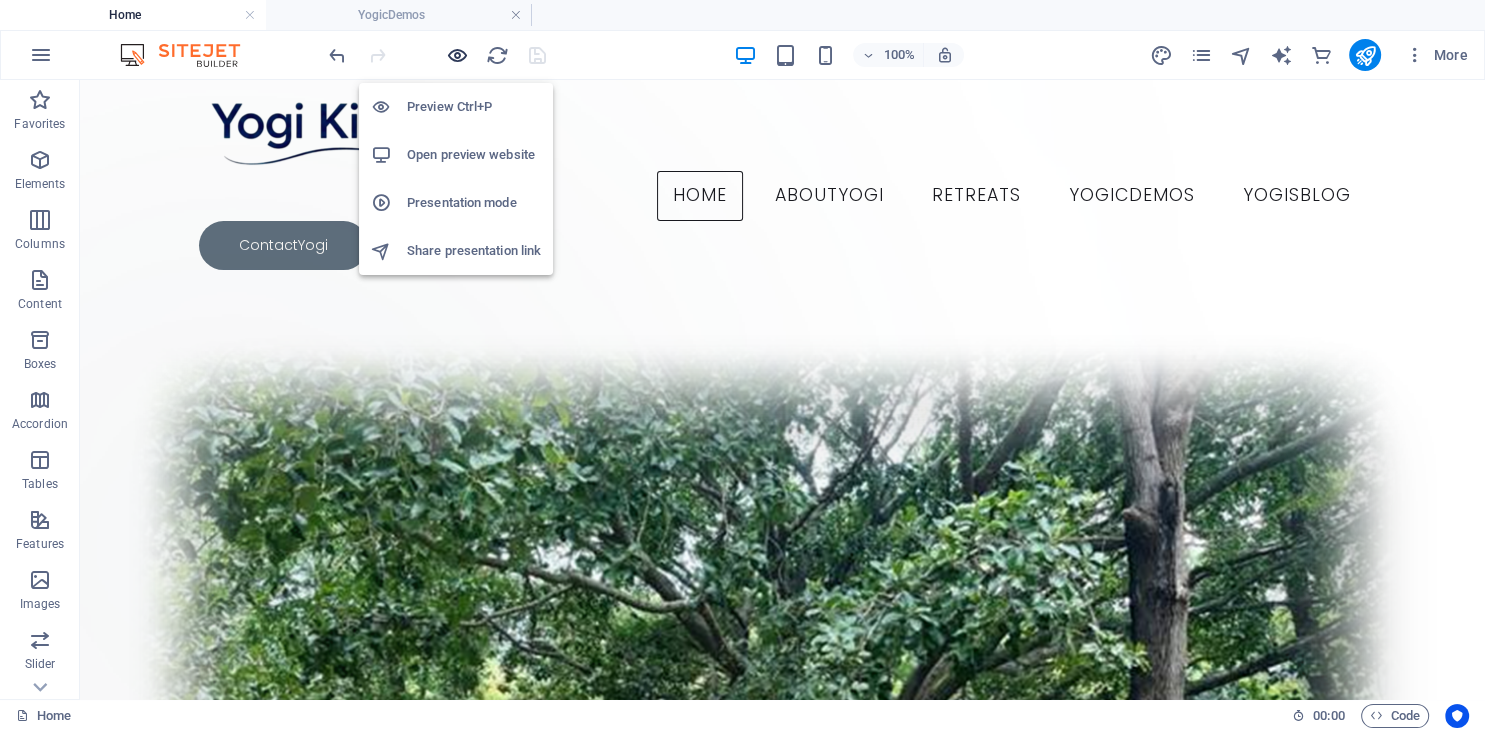click at bounding box center [457, 55] 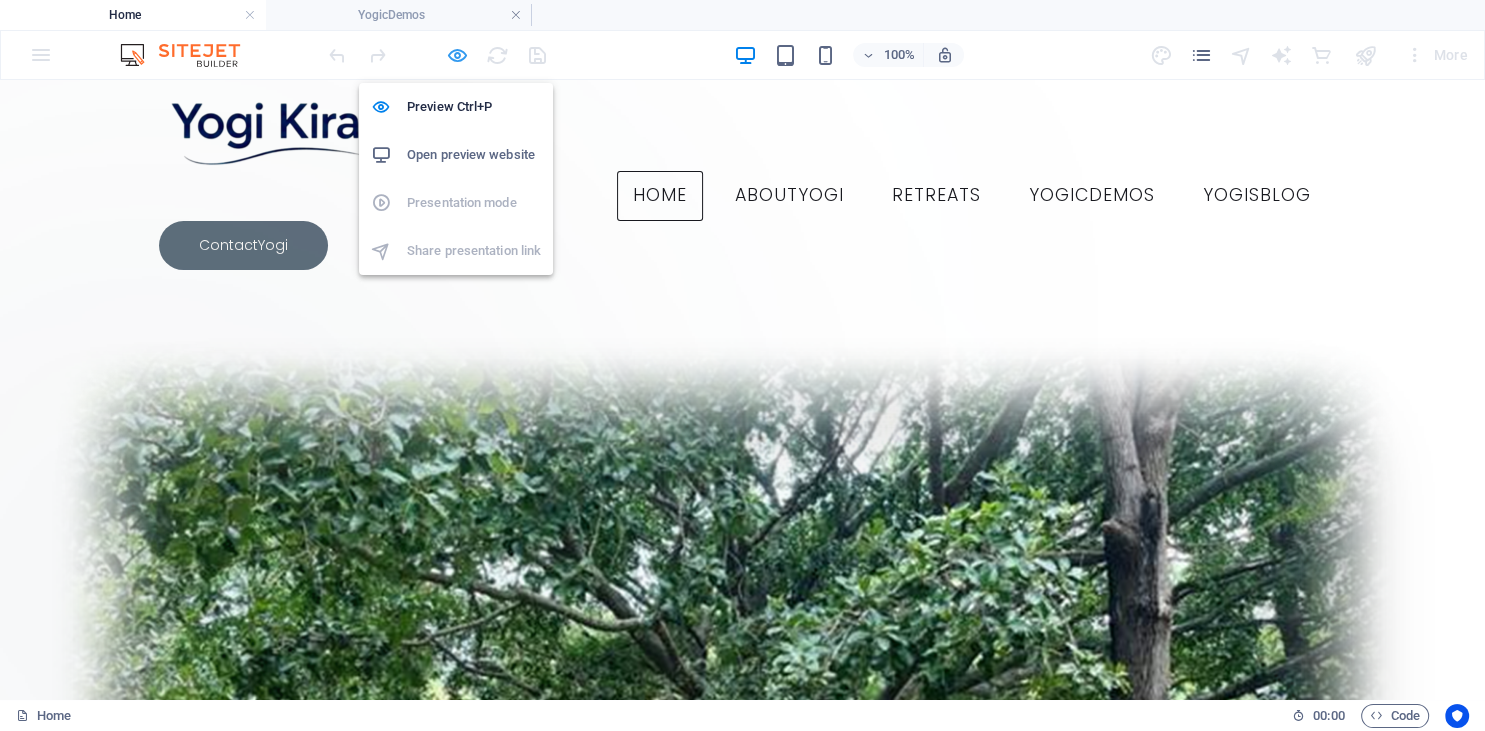 click at bounding box center (457, 55) 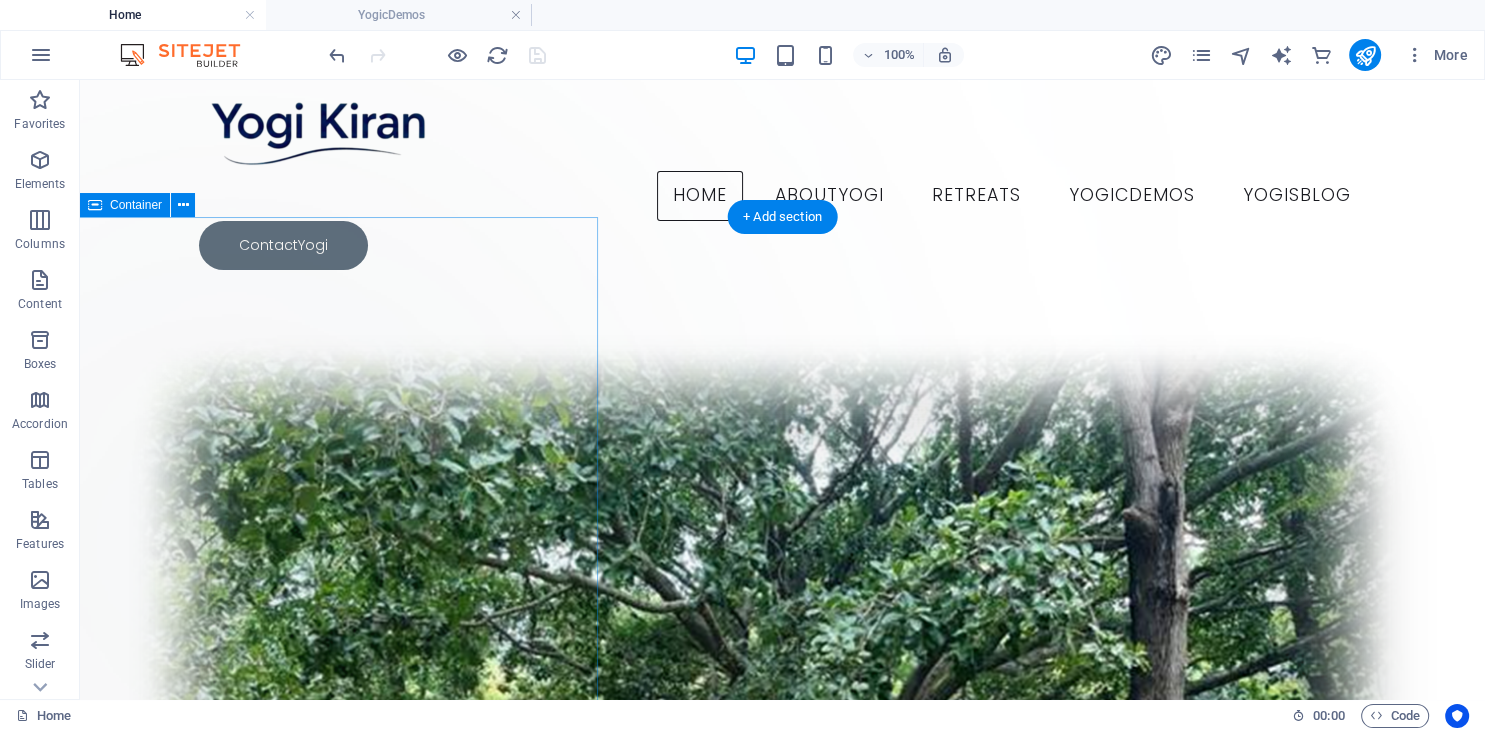 click on "Drop content here or  Add elements  Paste clipboard" at bounding box center (232, 288) 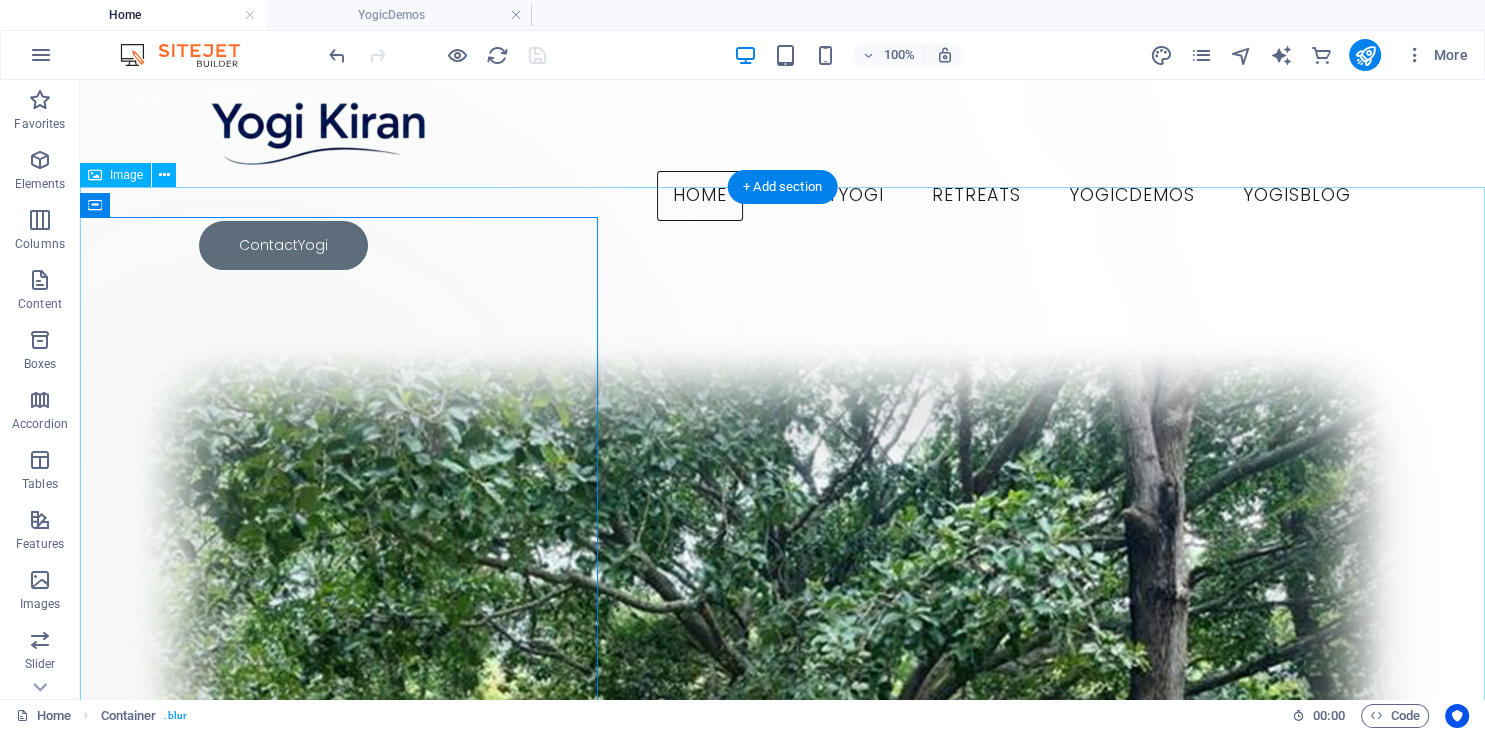 click at bounding box center (782, 816) 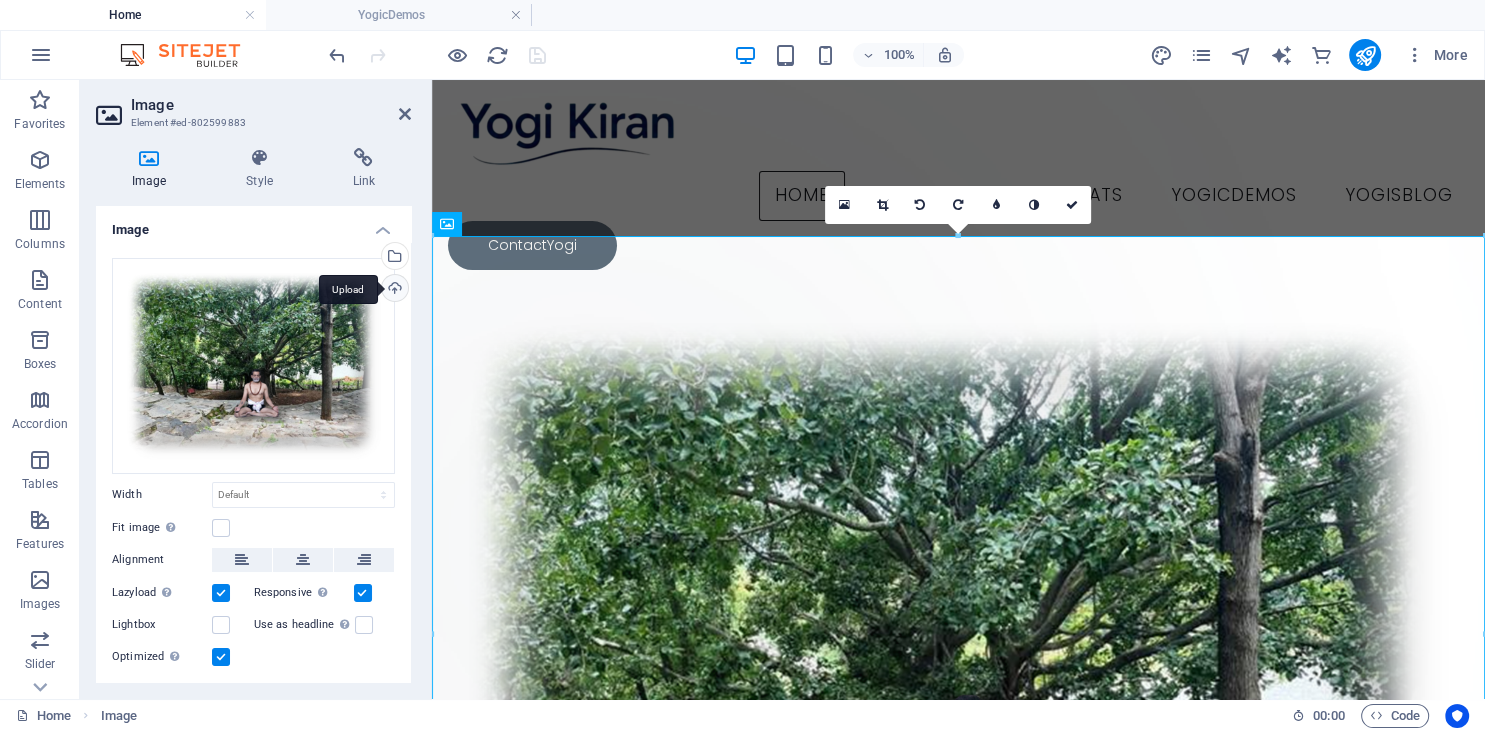click on "Upload" at bounding box center (393, 290) 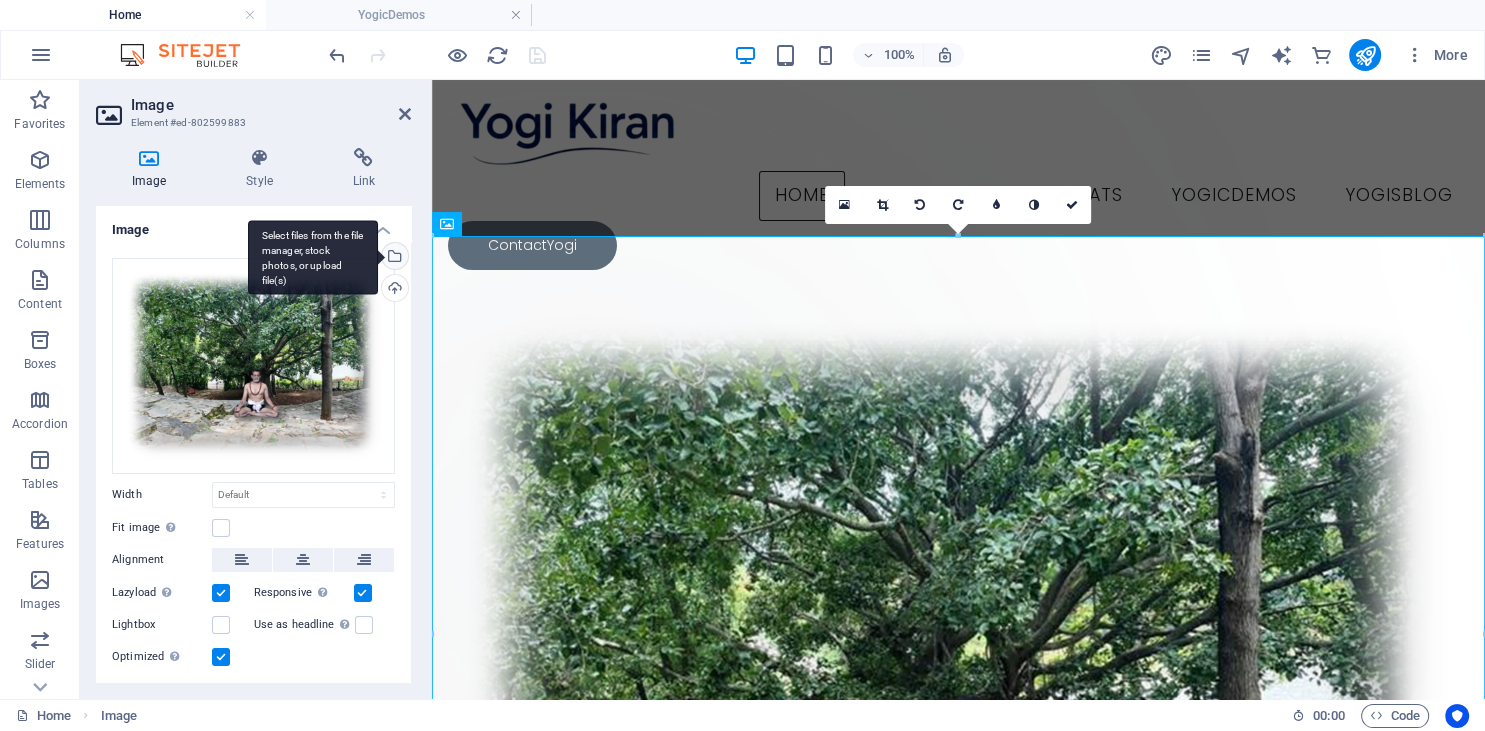 click on "Select files from the file manager, stock photos, or upload file(s)" at bounding box center (393, 258) 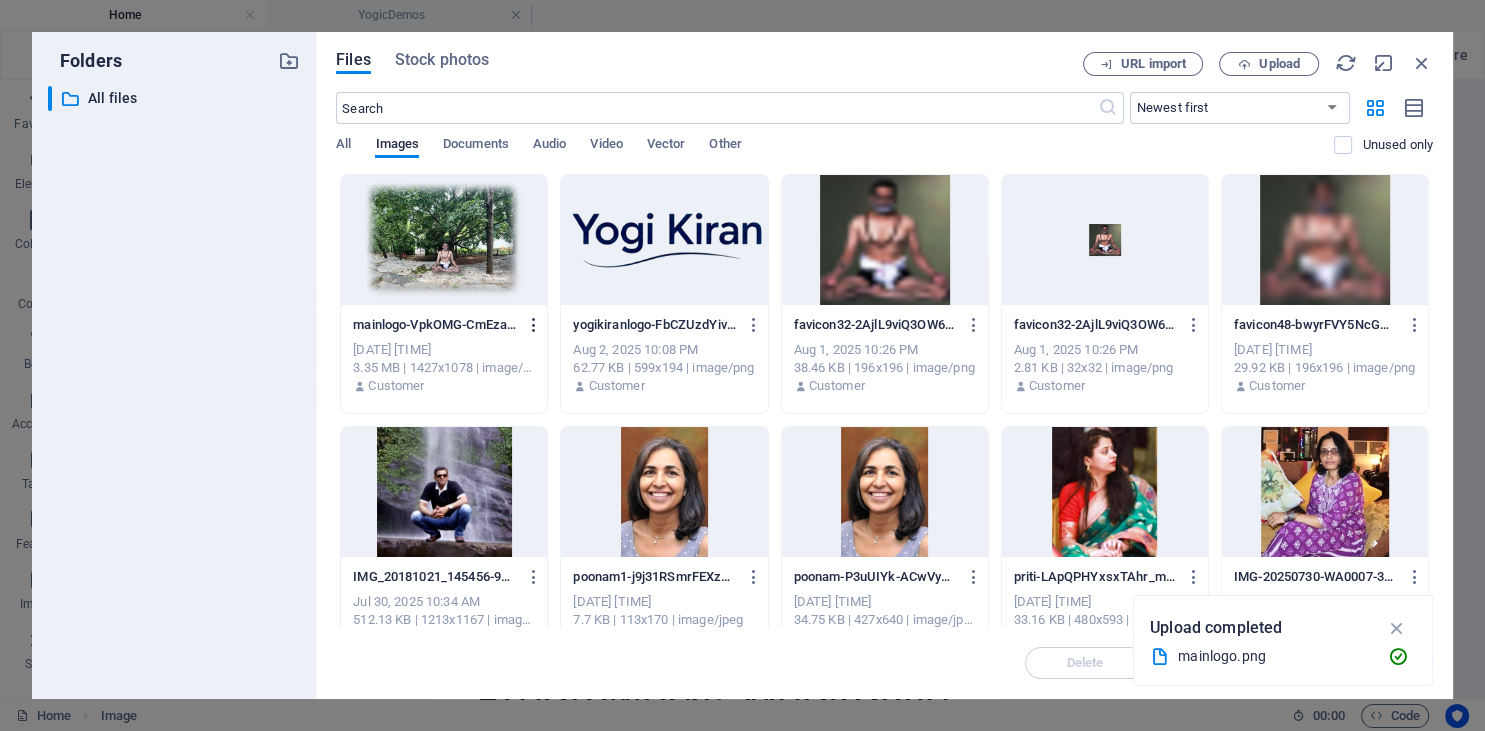 click at bounding box center (534, 325) 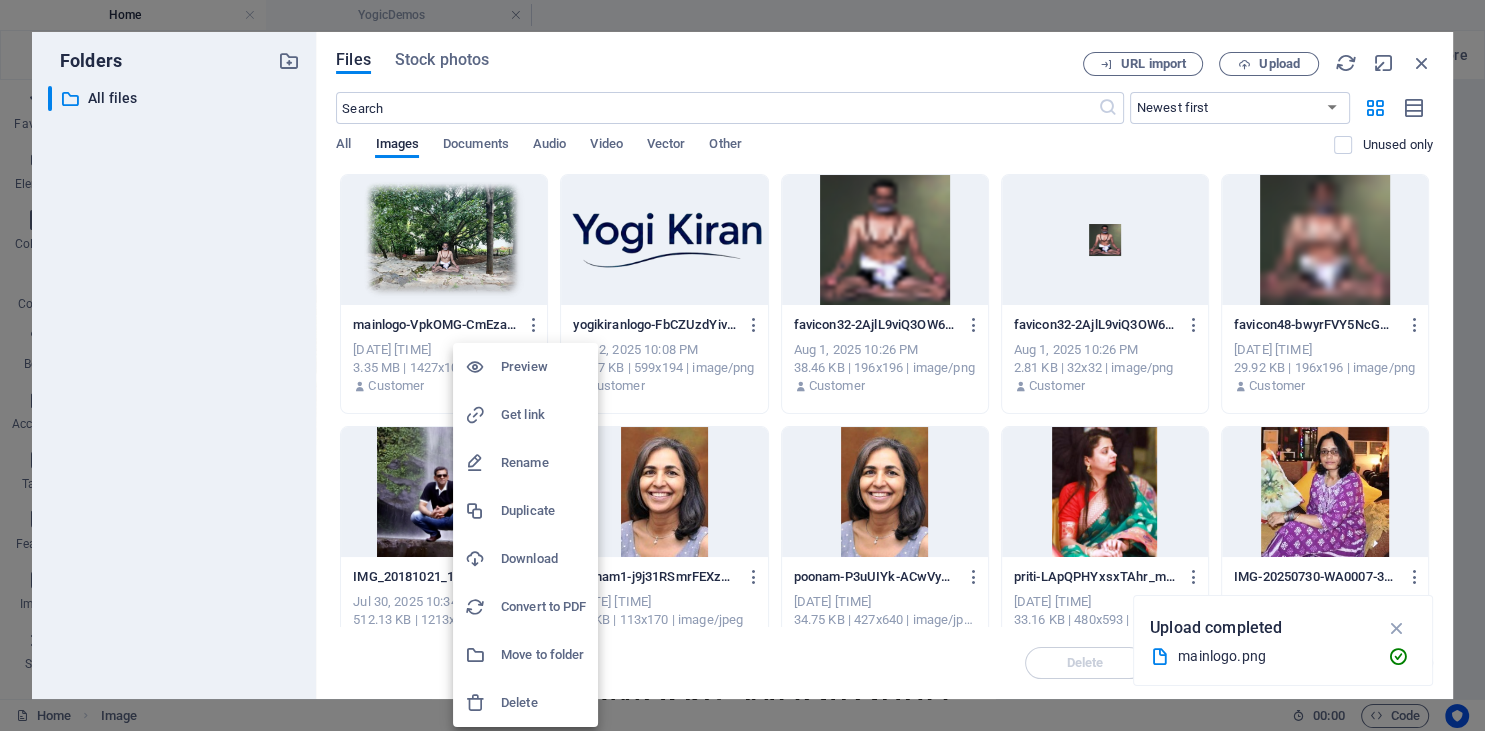 click on "Delete" at bounding box center (543, 703) 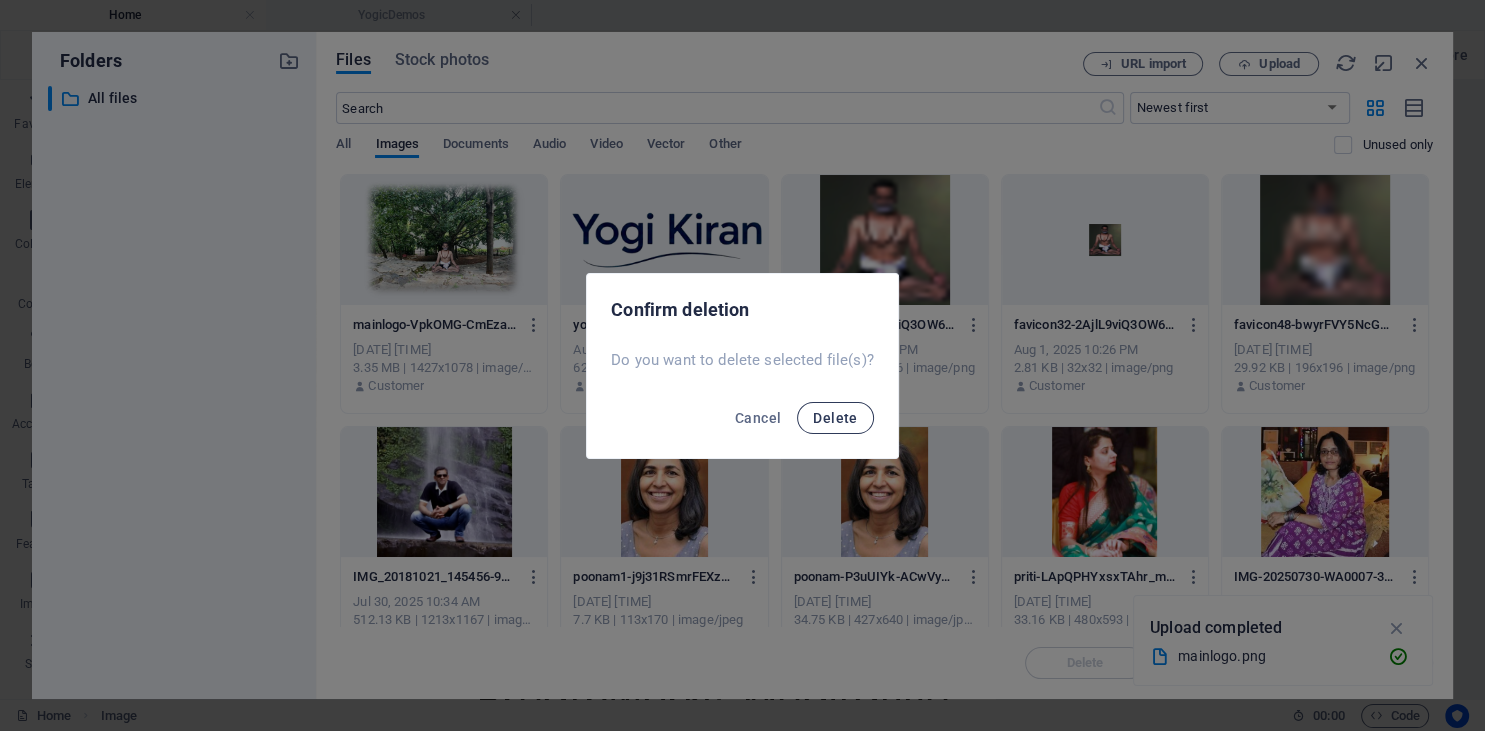 click on "Delete" at bounding box center [835, 418] 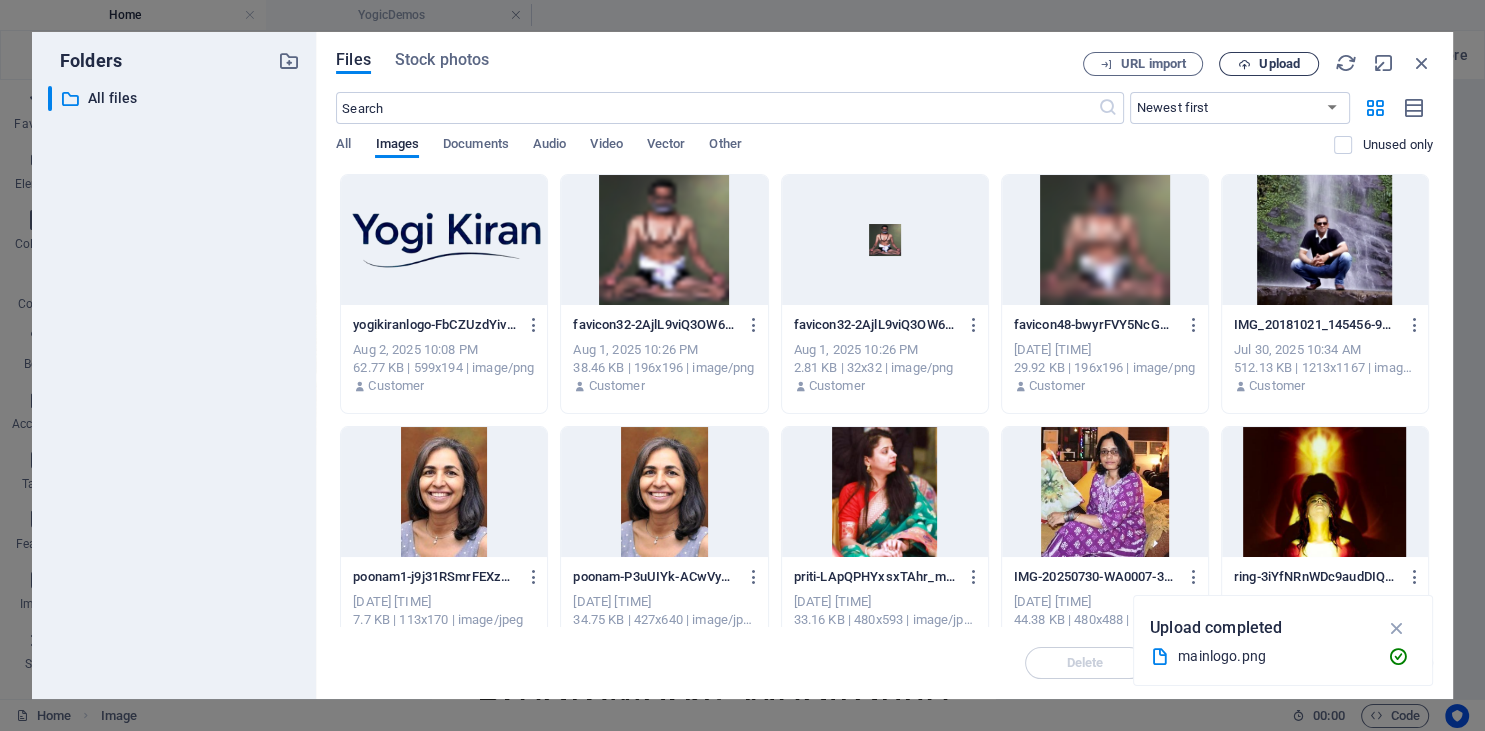 click on "Upload" at bounding box center [1269, 64] 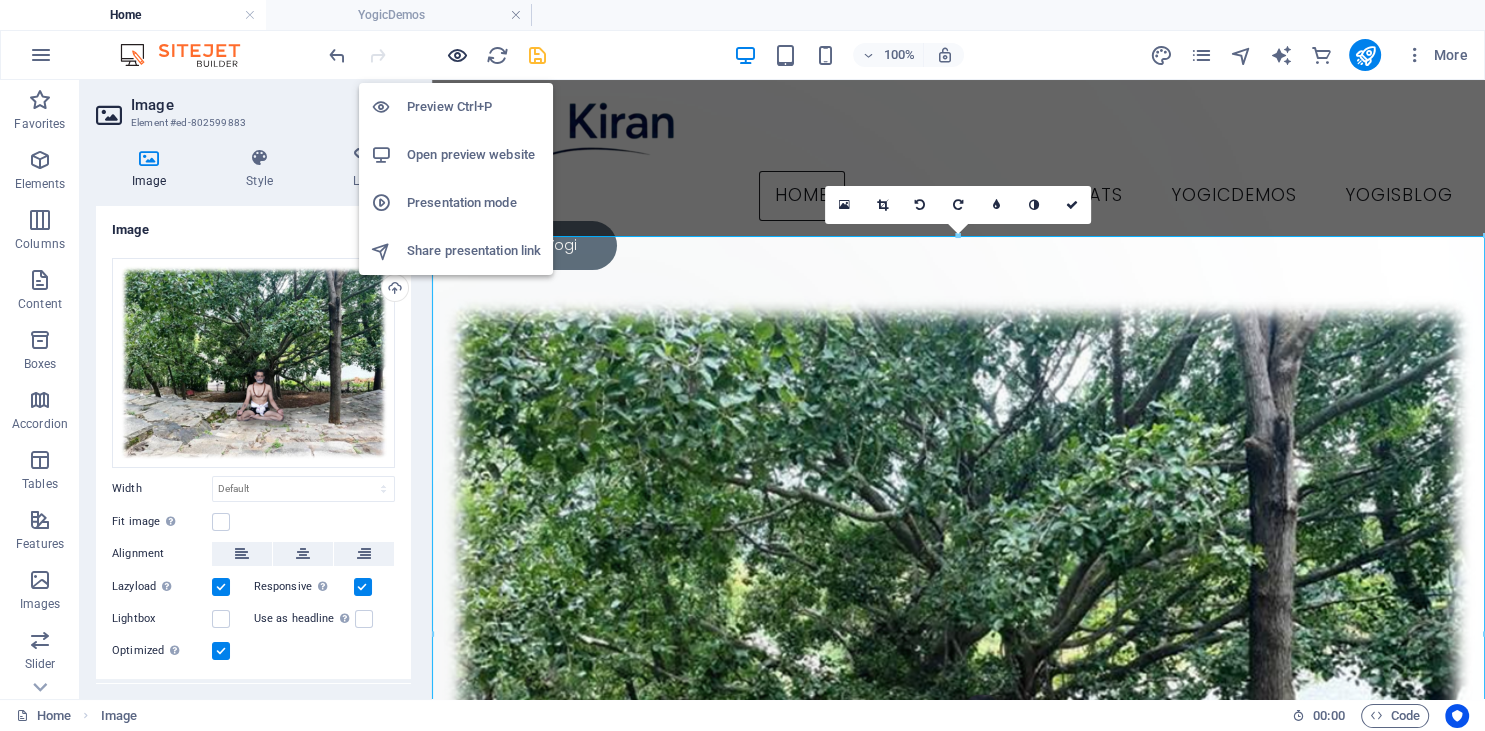 click at bounding box center (457, 55) 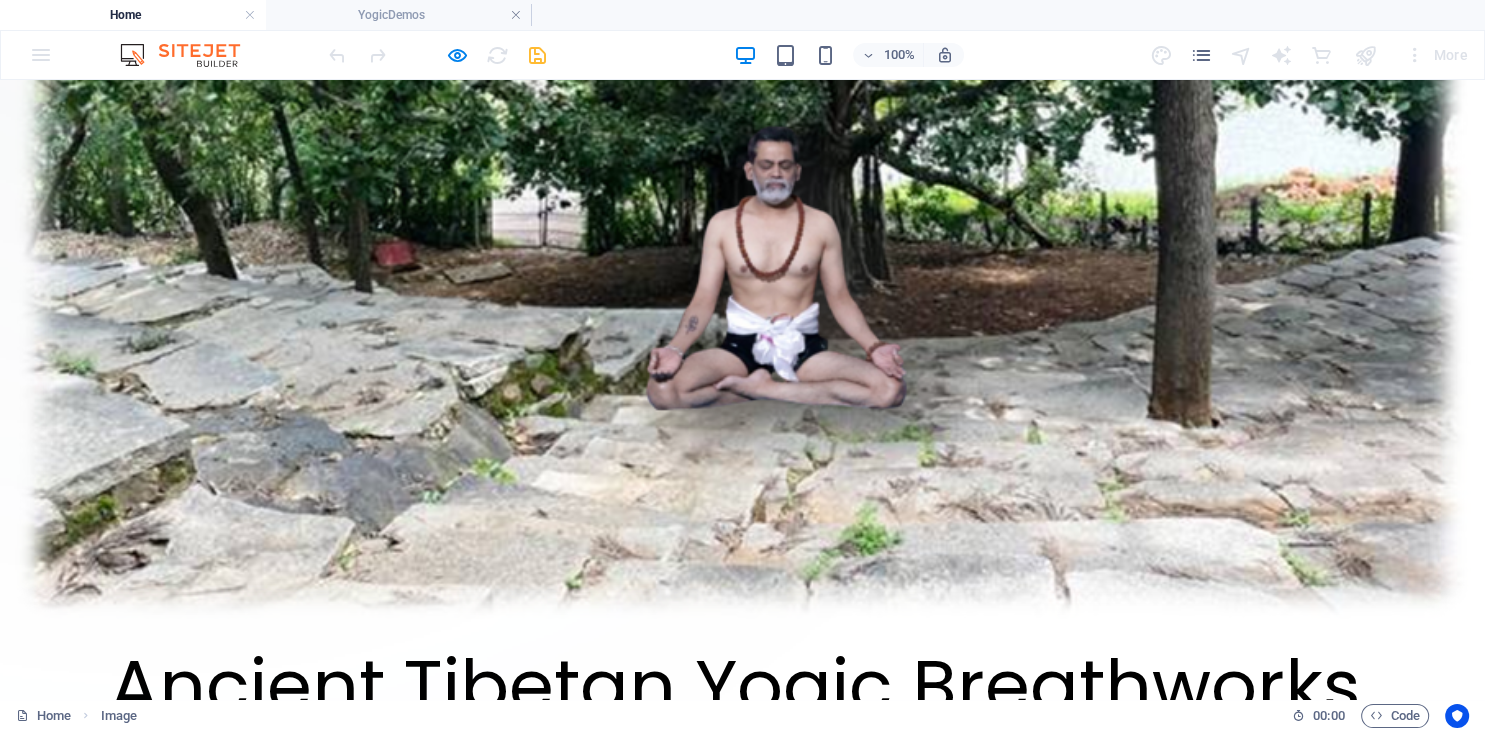 scroll, scrollTop: 739, scrollLeft: 0, axis: vertical 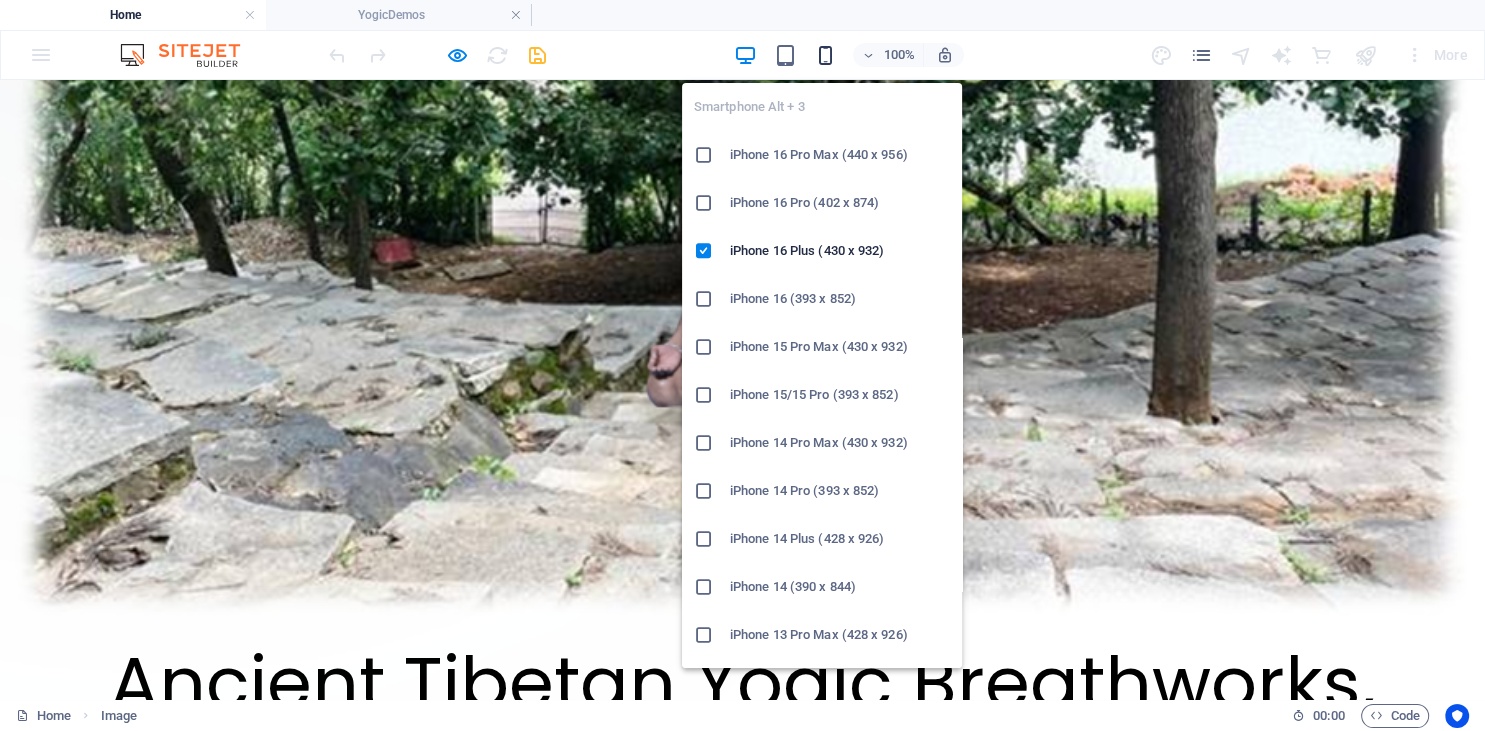 click at bounding box center (825, 55) 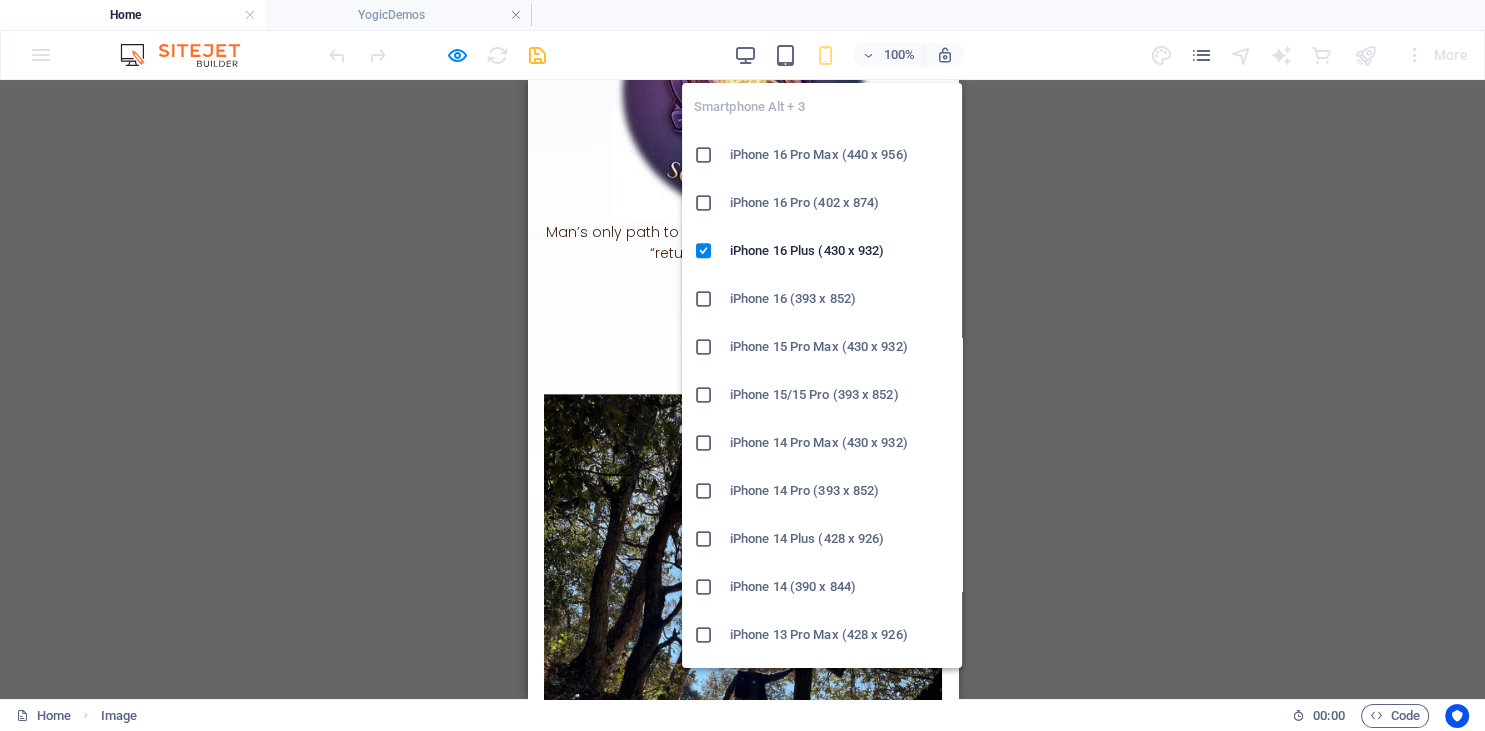 scroll, scrollTop: 0, scrollLeft: 0, axis: both 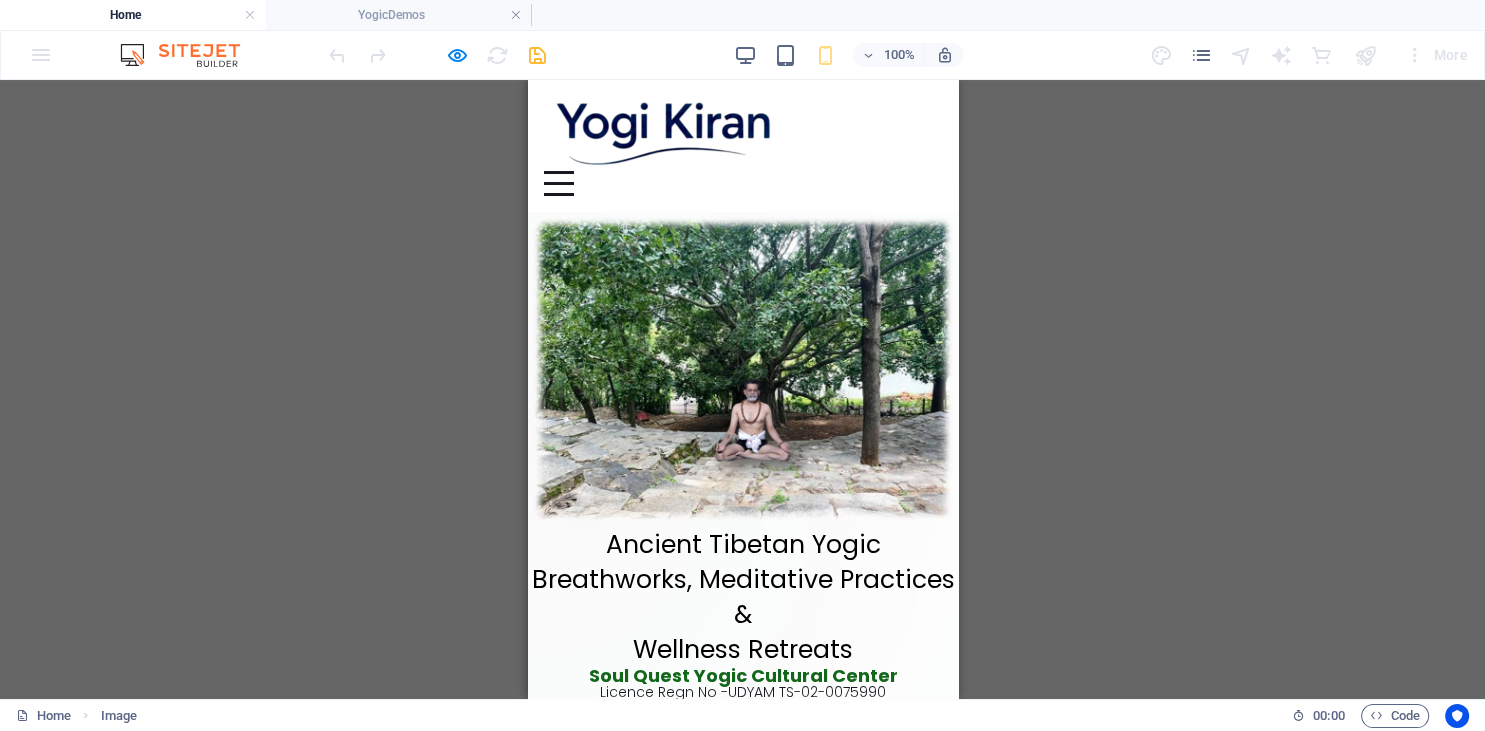 click on "Drag here to replace the existing content. Press “Ctrl” if you want to create a new element.
H1   Image   Menu Bar   Menu   Image   Container   Placeholder   Button" at bounding box center (742, 389) 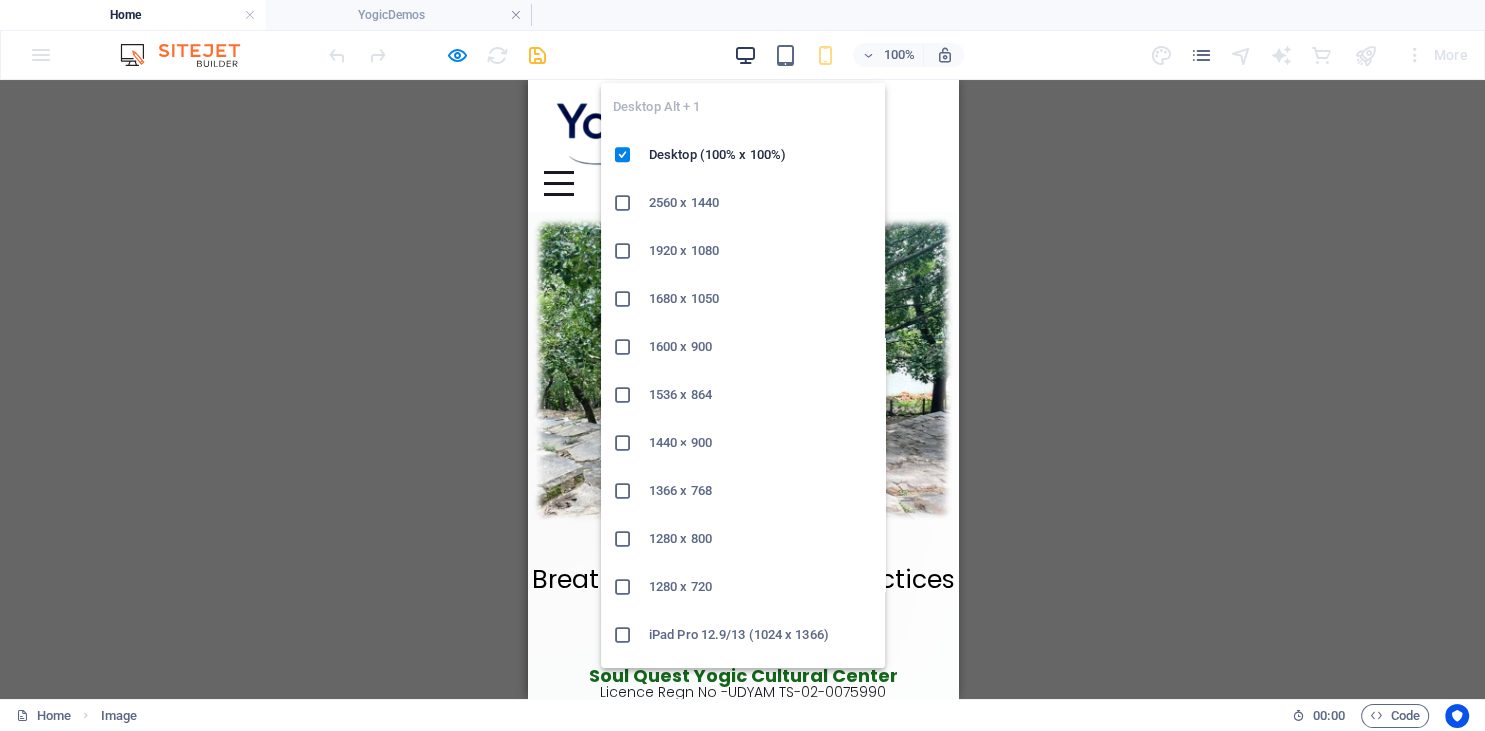 click at bounding box center [745, 55] 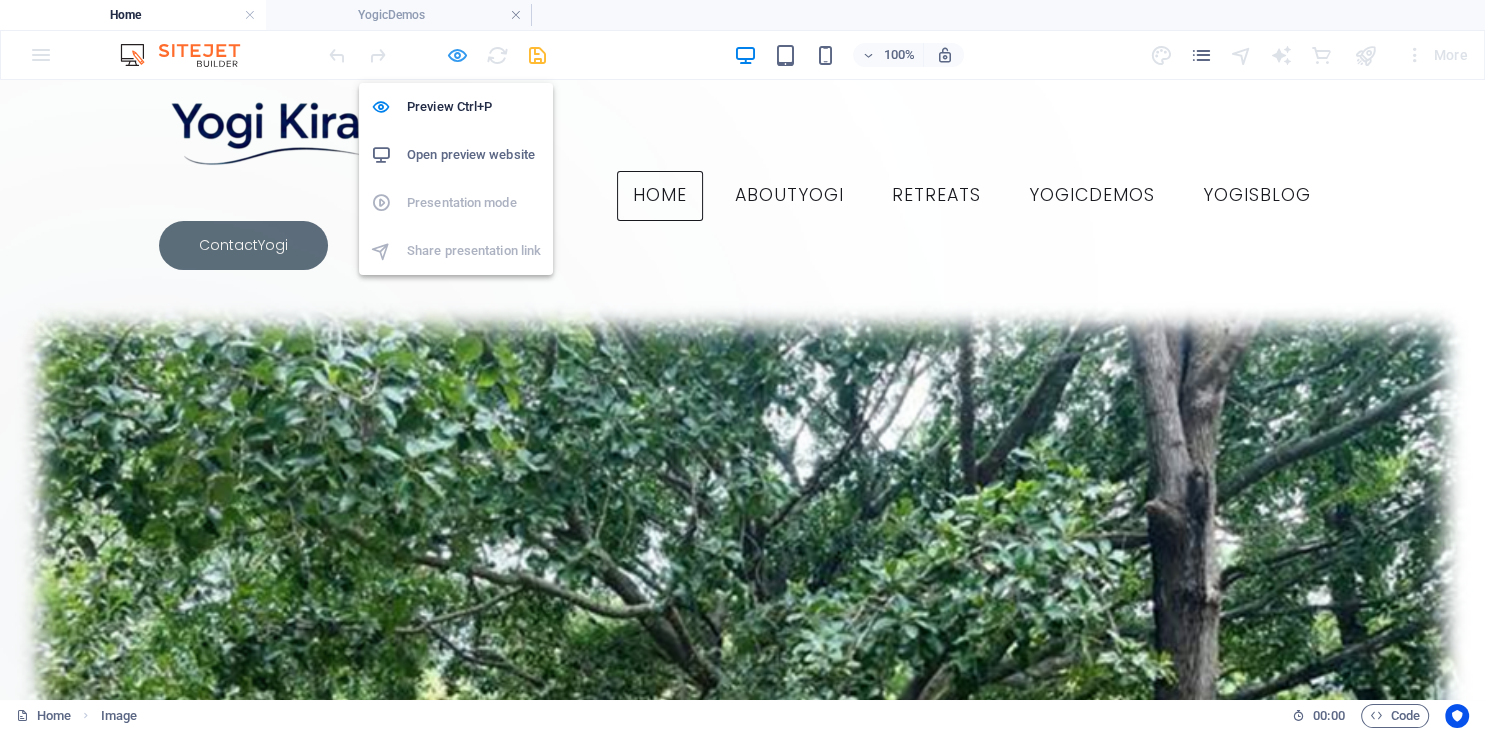 click at bounding box center [457, 55] 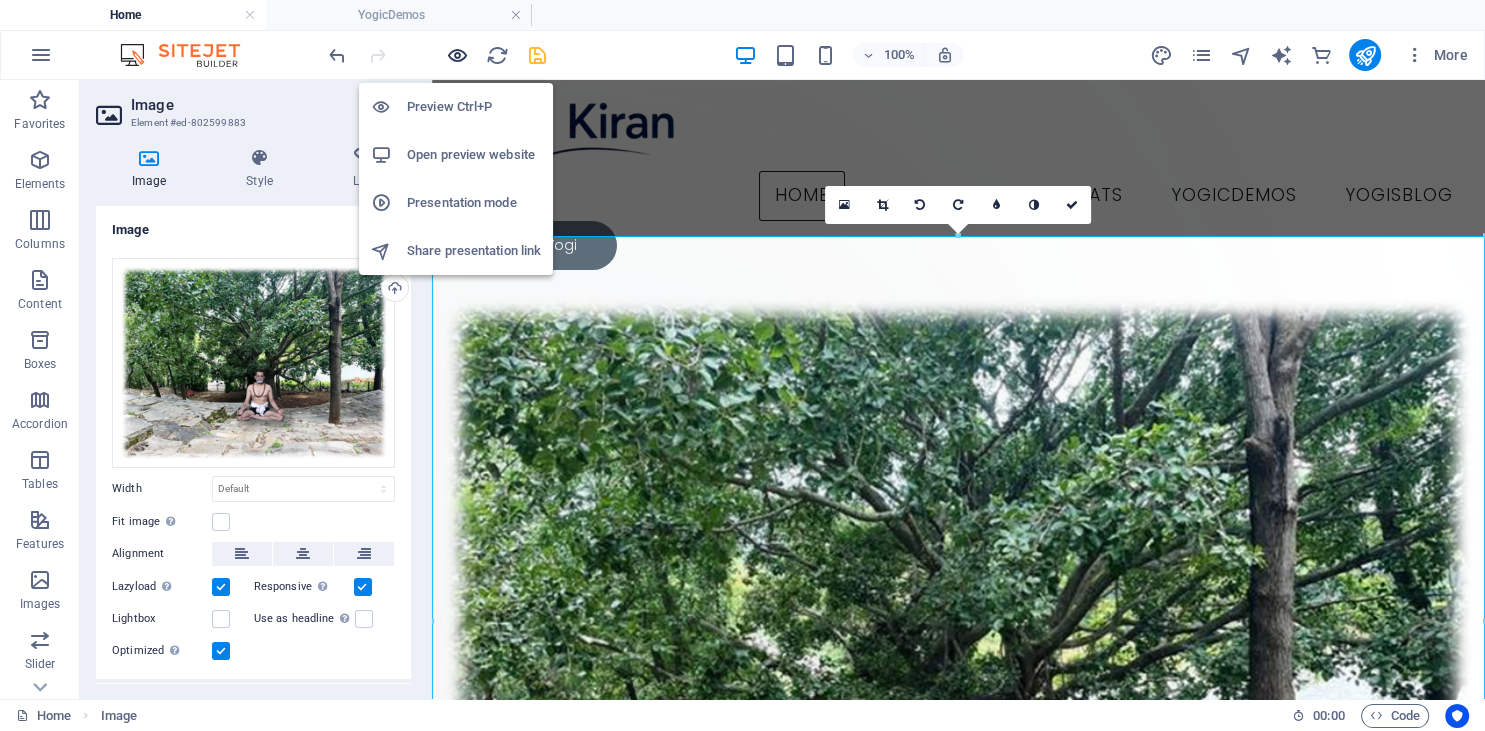 click at bounding box center [457, 55] 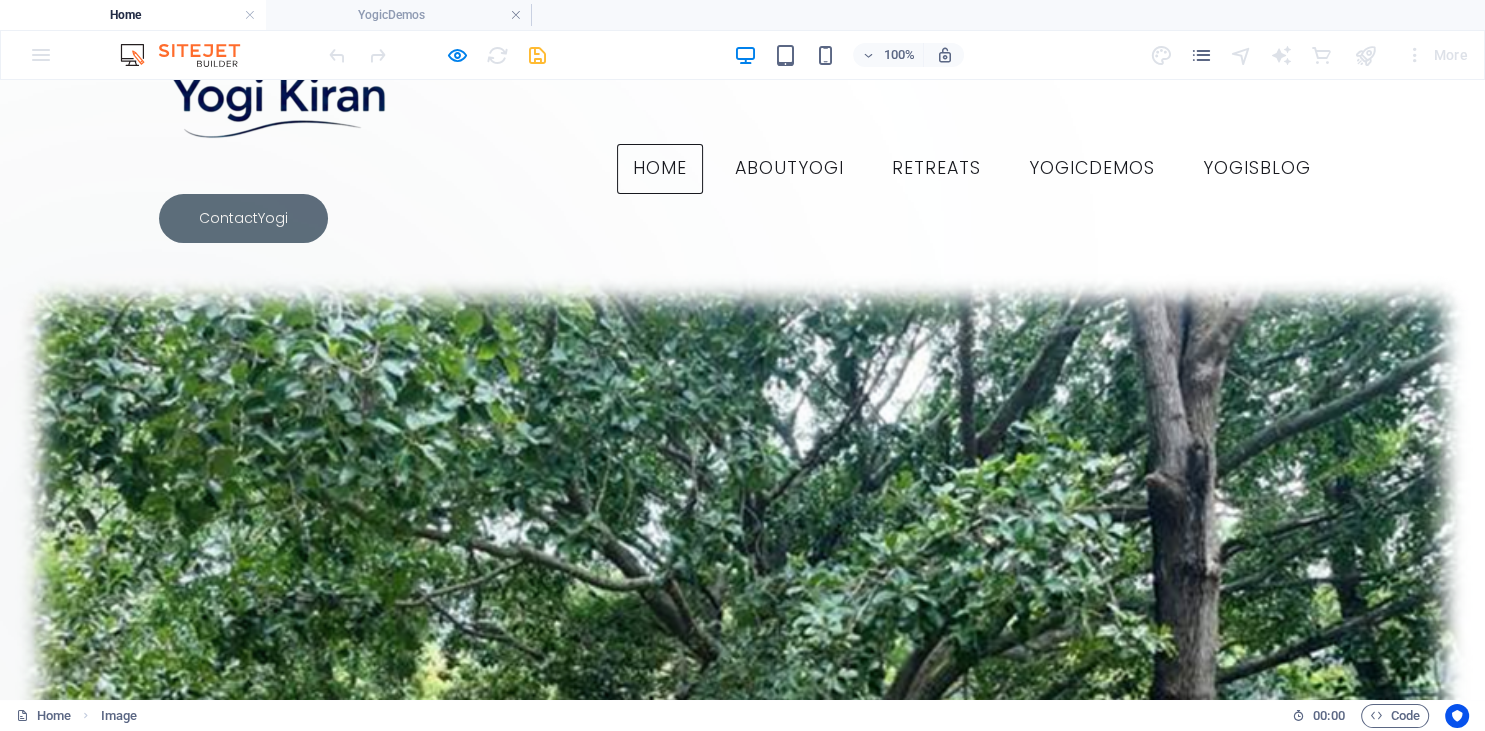 scroll, scrollTop: 0, scrollLeft: 0, axis: both 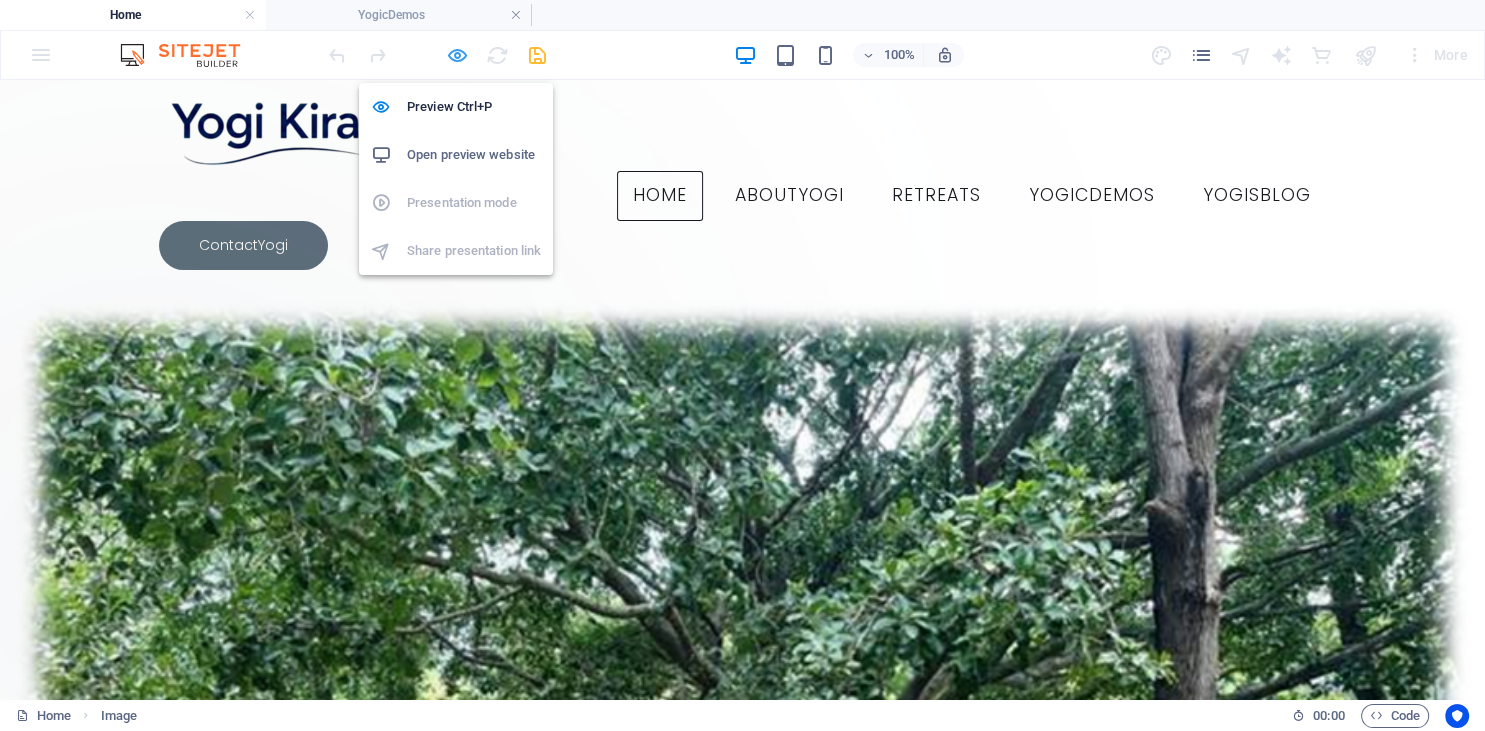 click at bounding box center [457, 55] 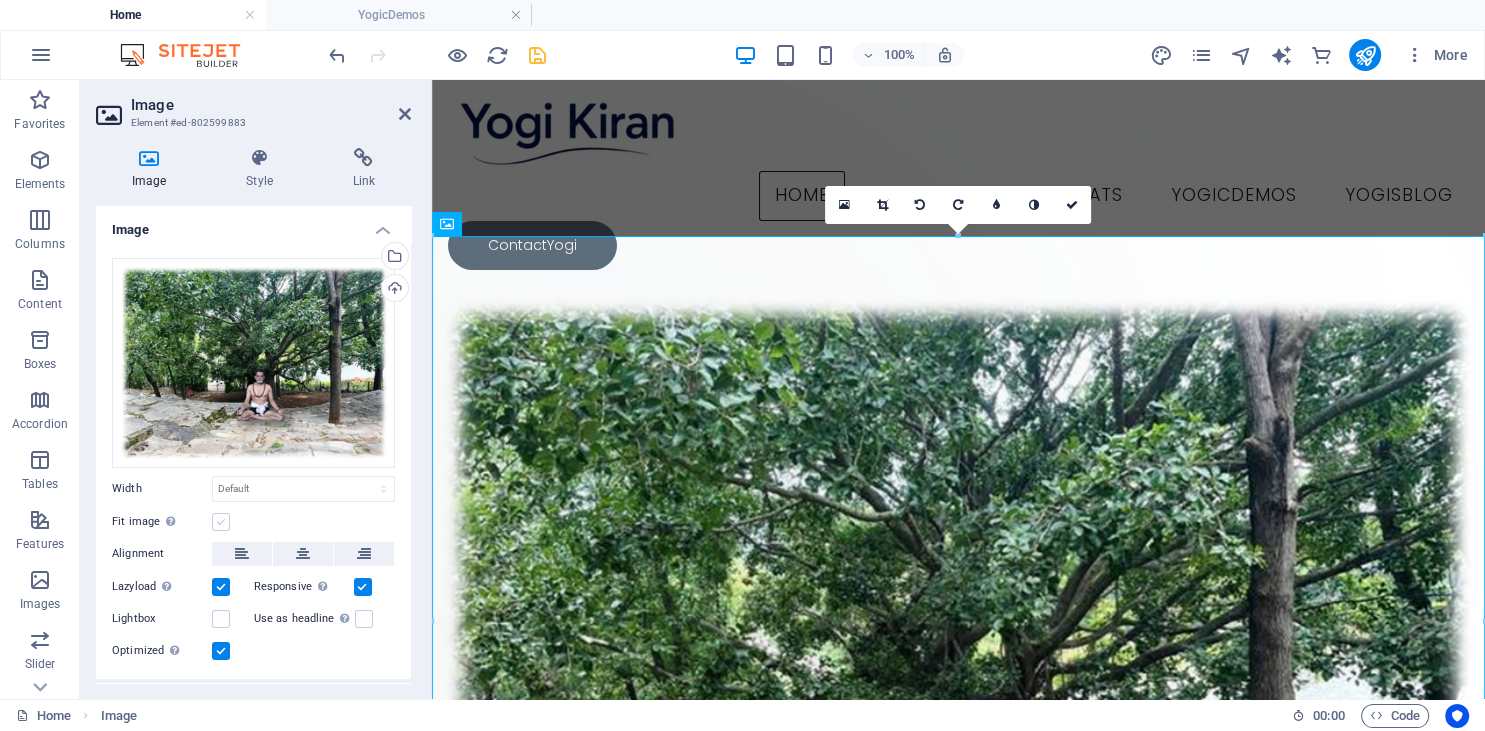 click at bounding box center [221, 522] 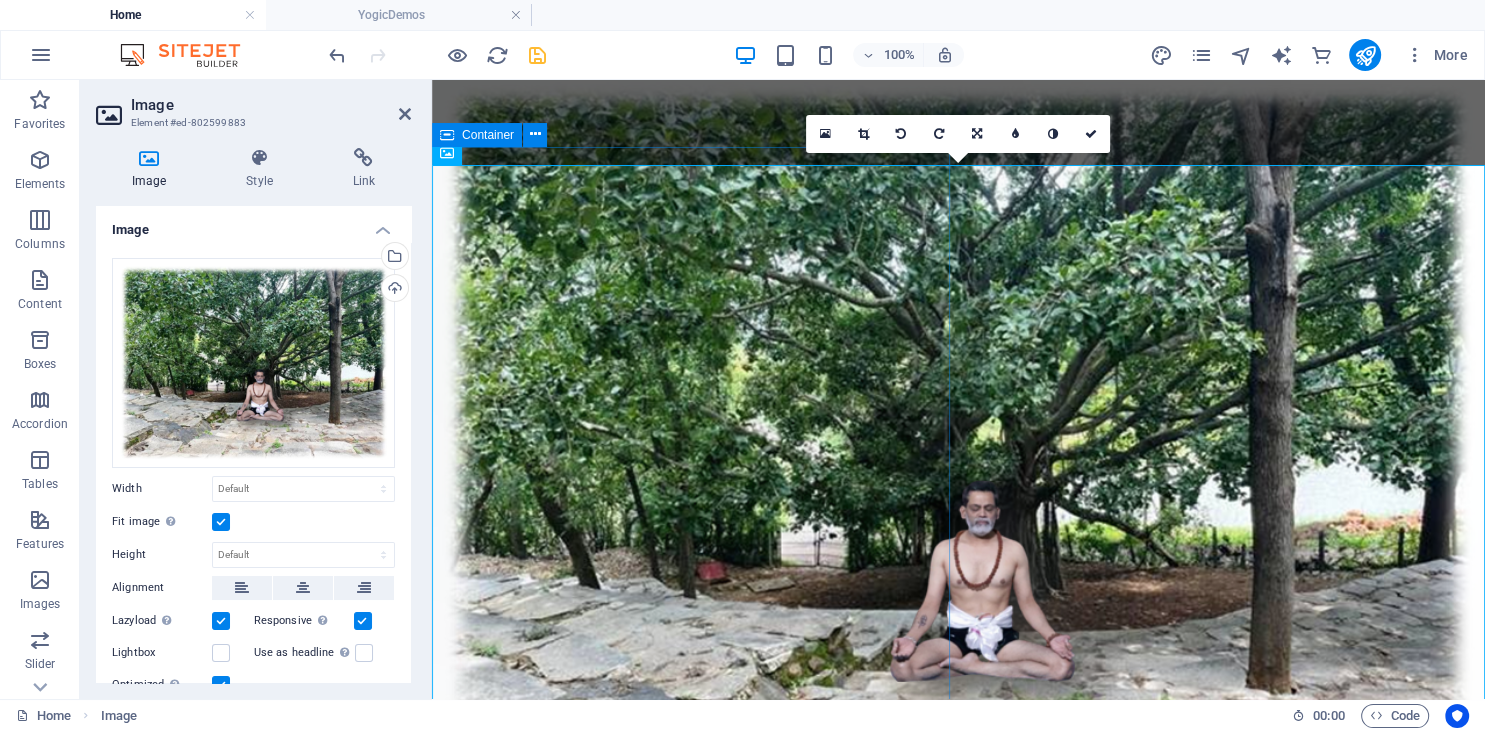 scroll, scrollTop: 316, scrollLeft: 0, axis: vertical 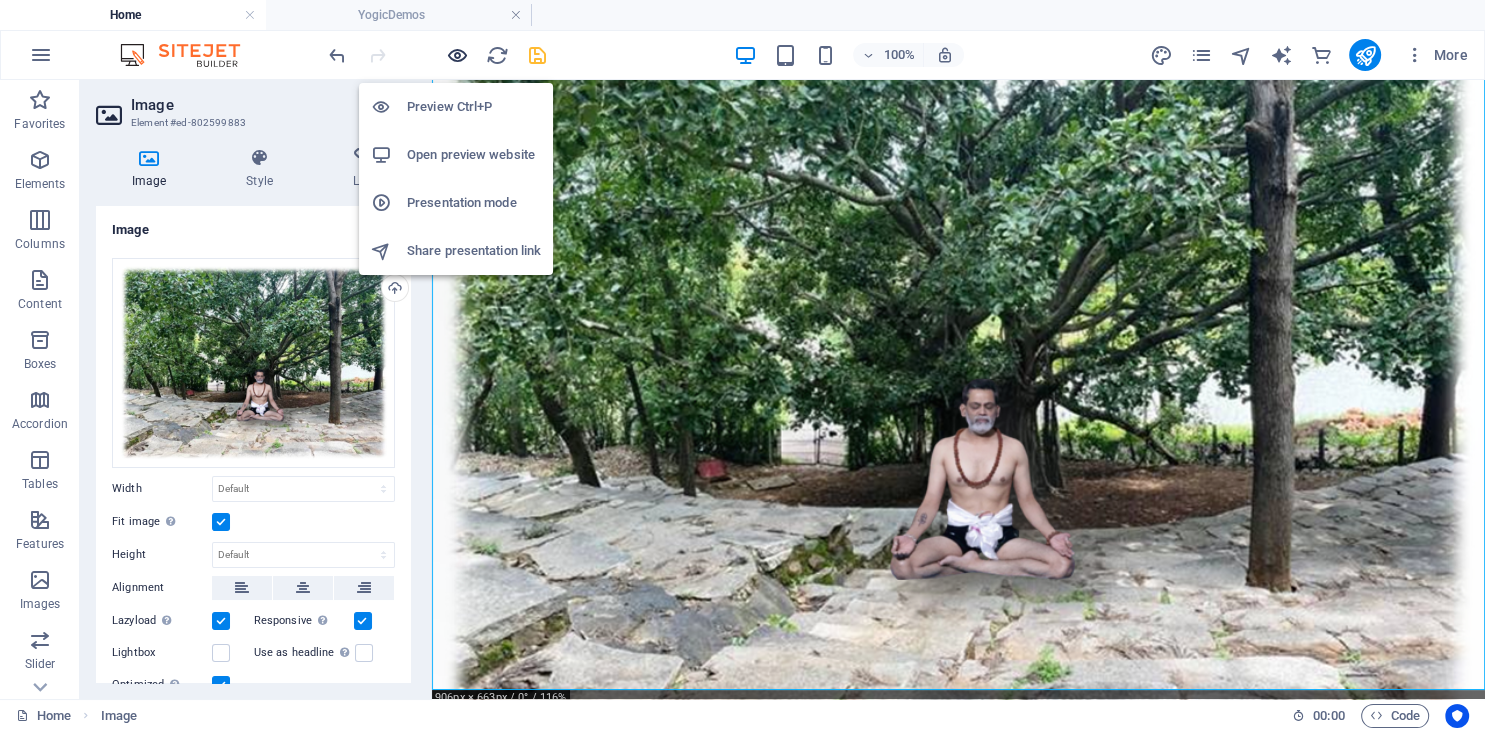 click at bounding box center [457, 55] 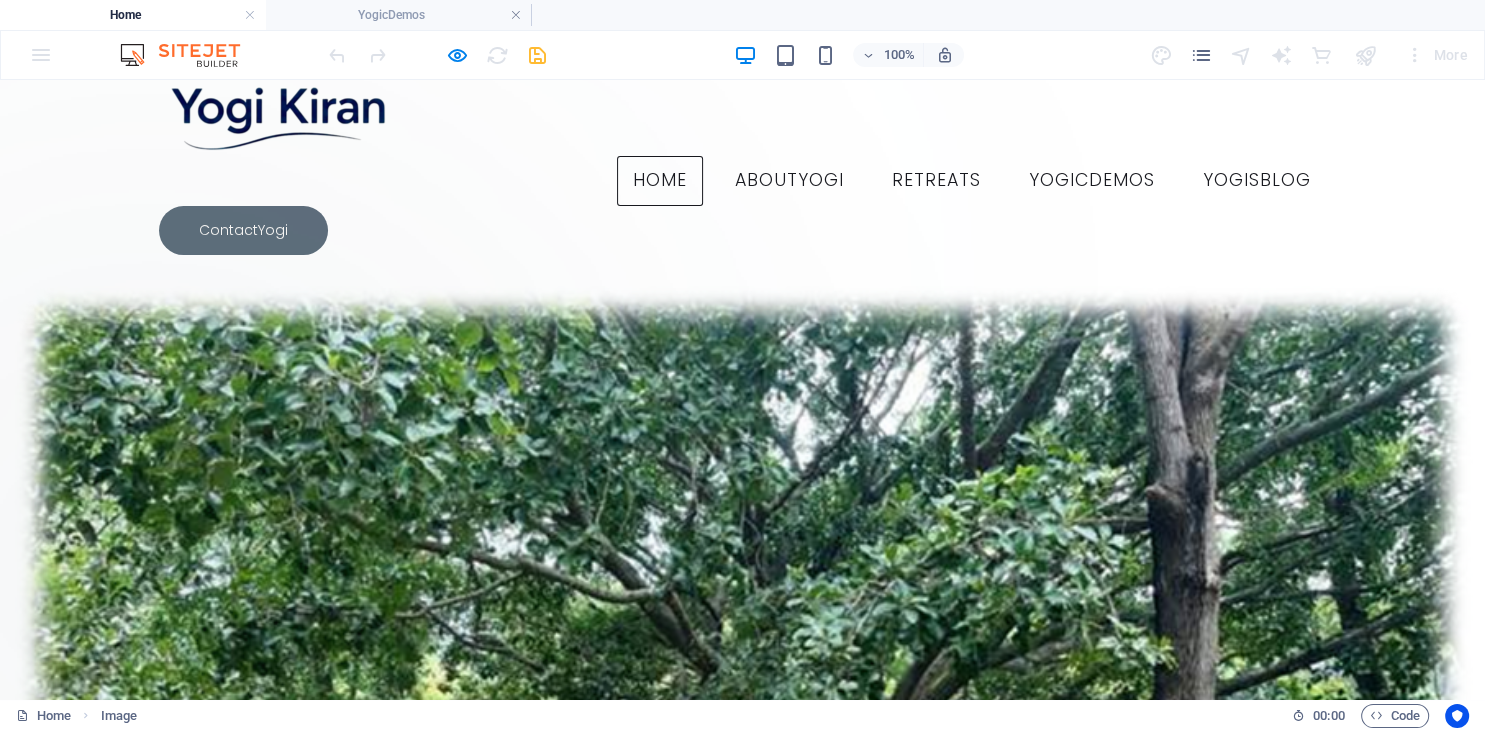 scroll, scrollTop: 0, scrollLeft: 0, axis: both 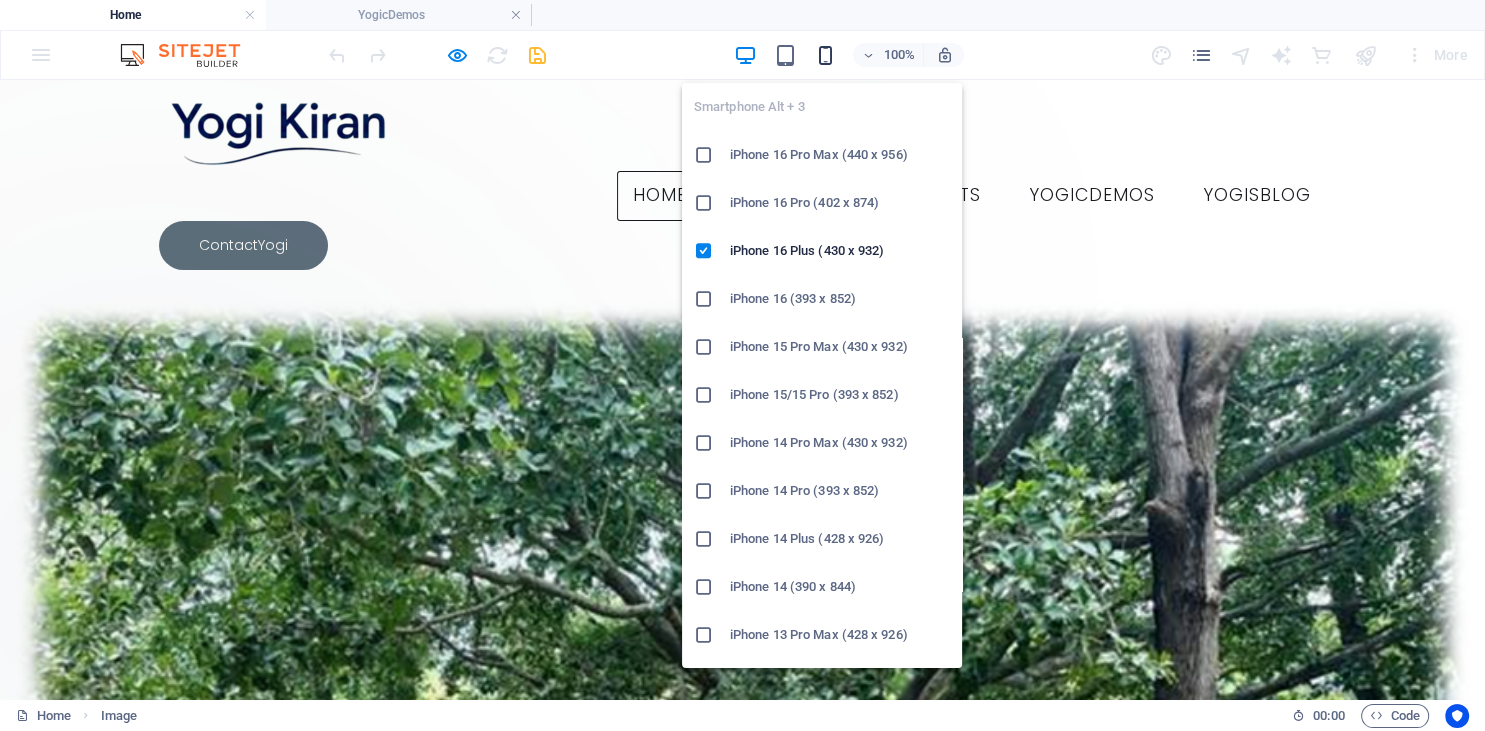 click at bounding box center (825, 55) 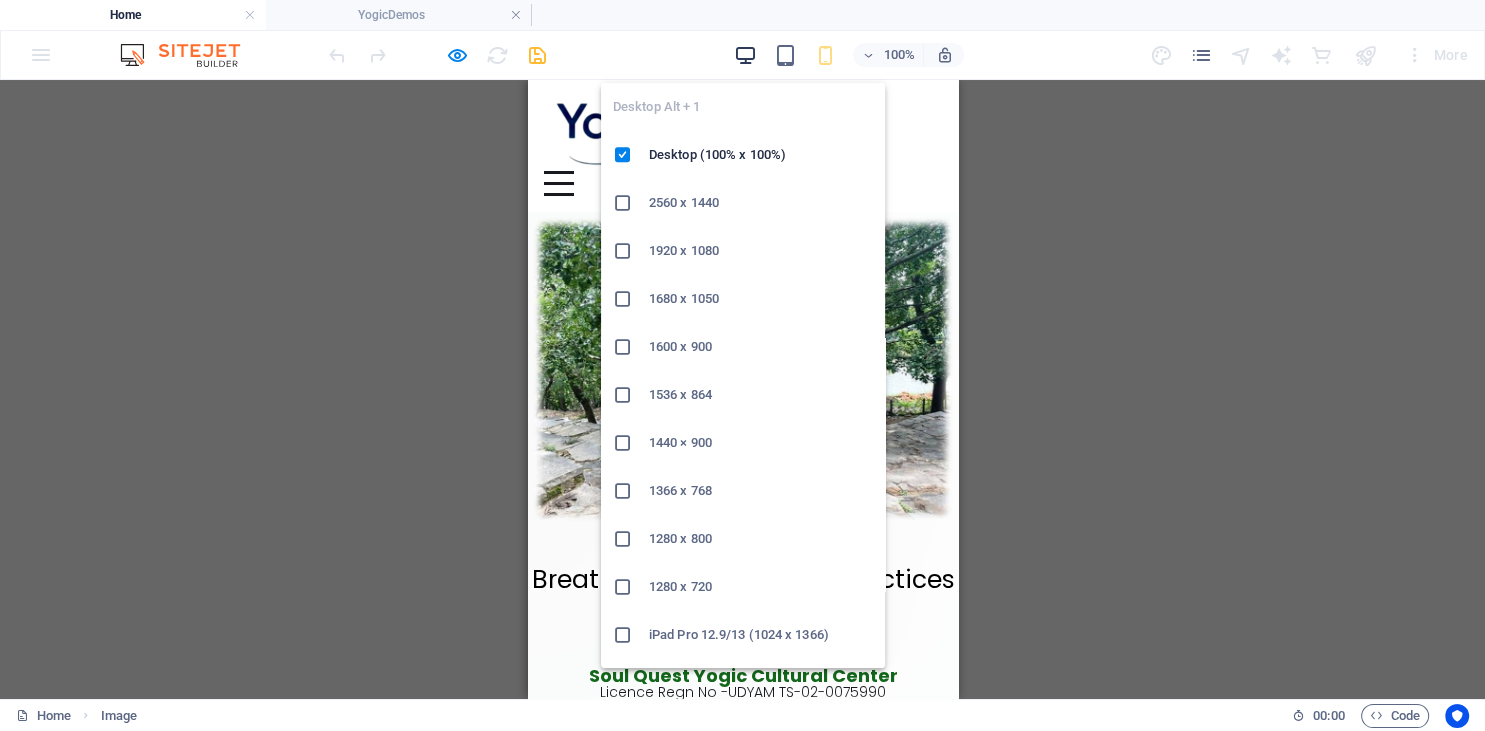 click at bounding box center [745, 55] 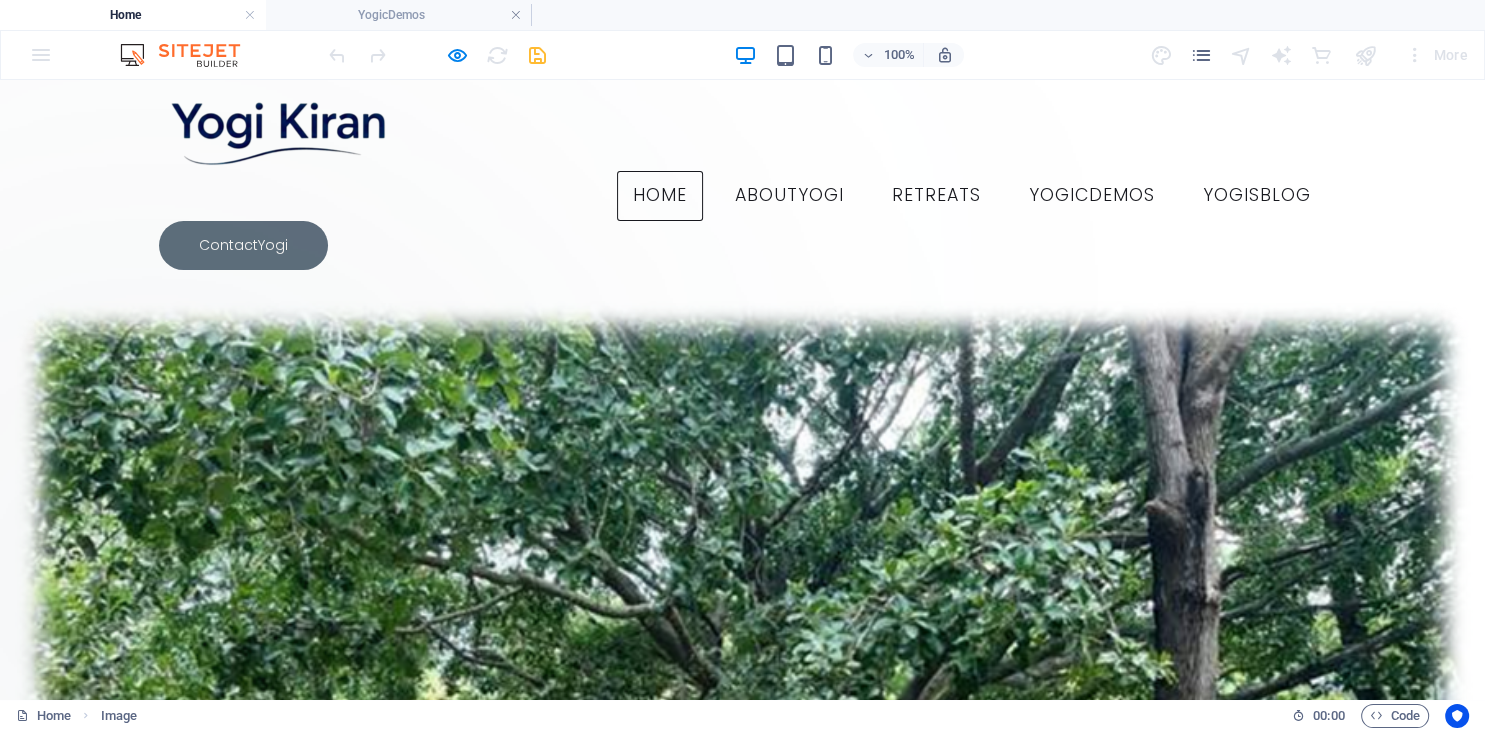 click on "Drop content here or  Add elements  Paste clipboard" at bounding box center [152, 583] 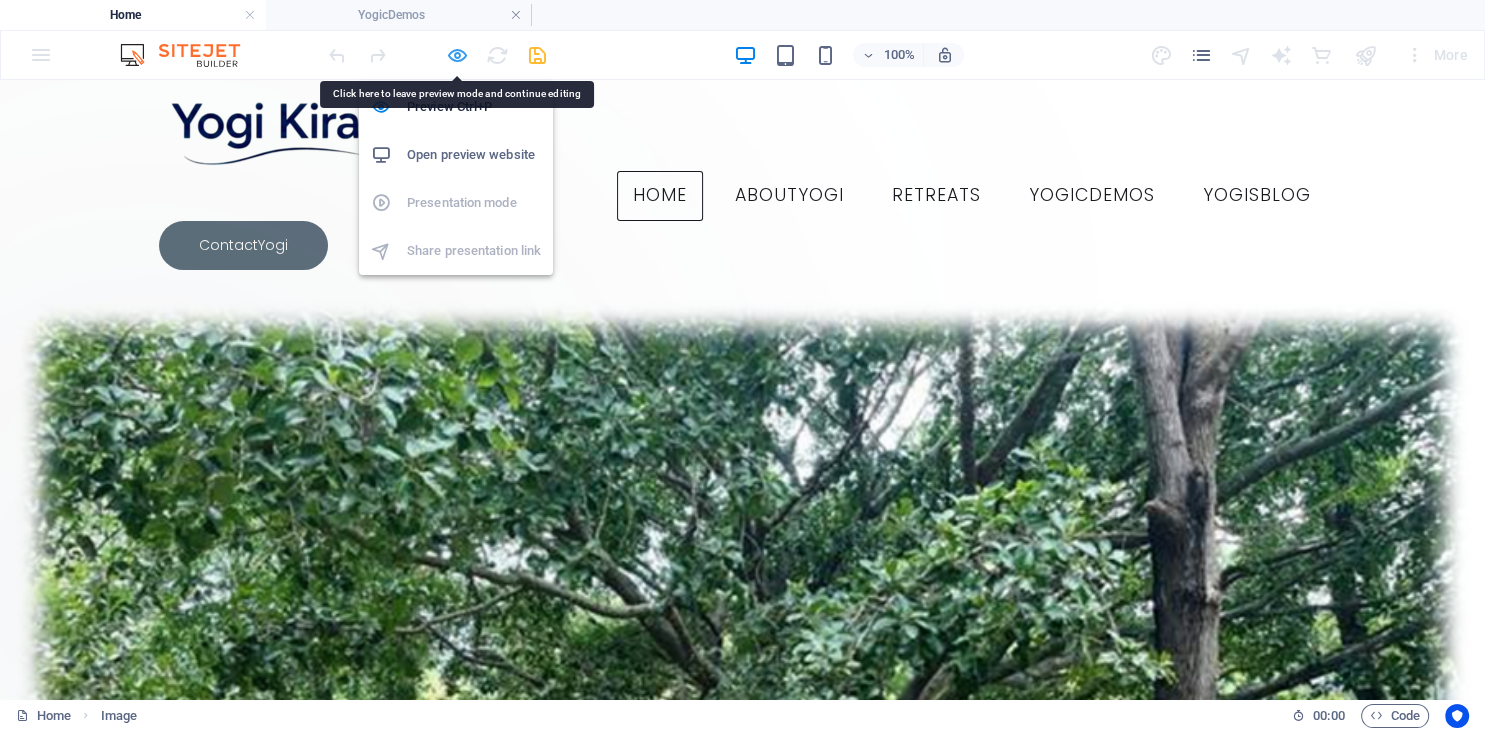 click at bounding box center [457, 55] 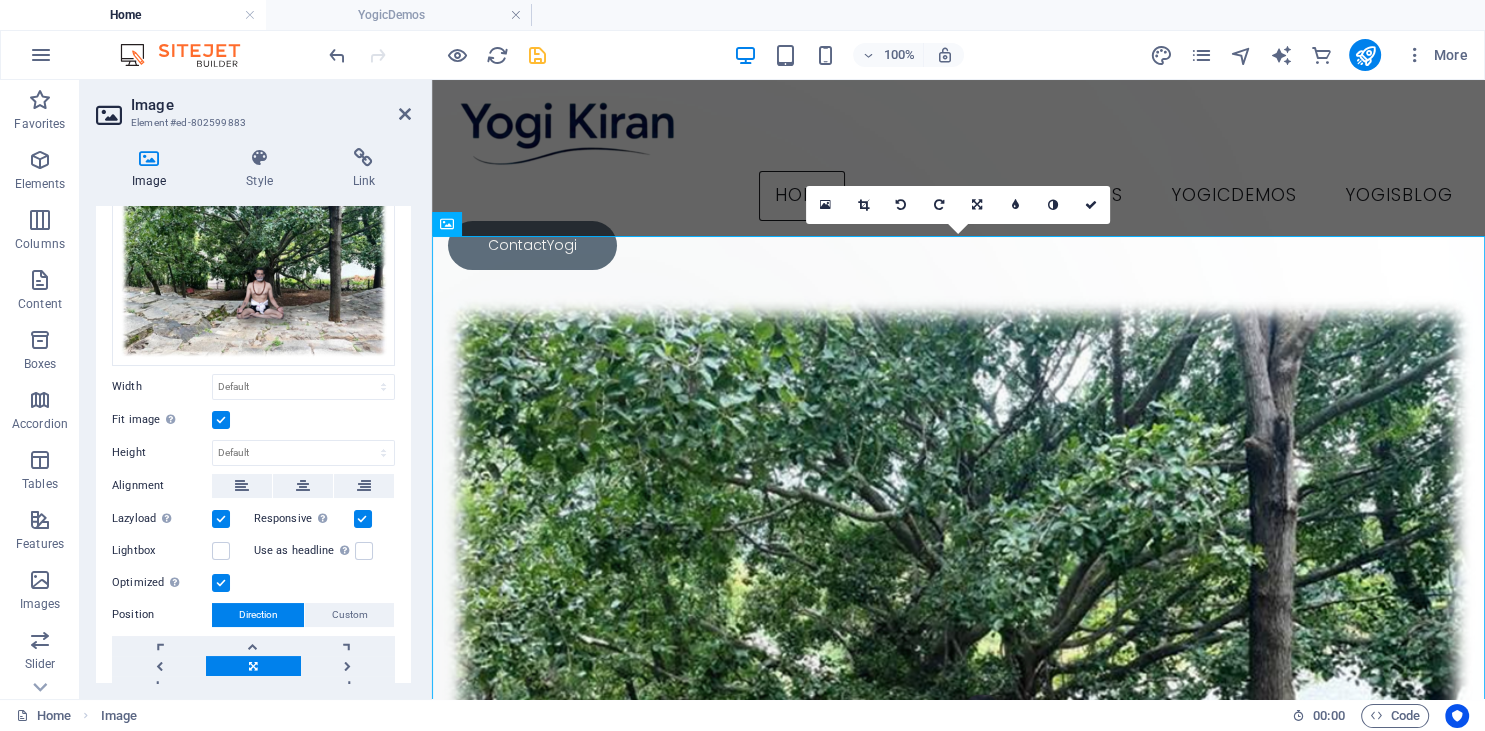 scroll, scrollTop: 182, scrollLeft: 0, axis: vertical 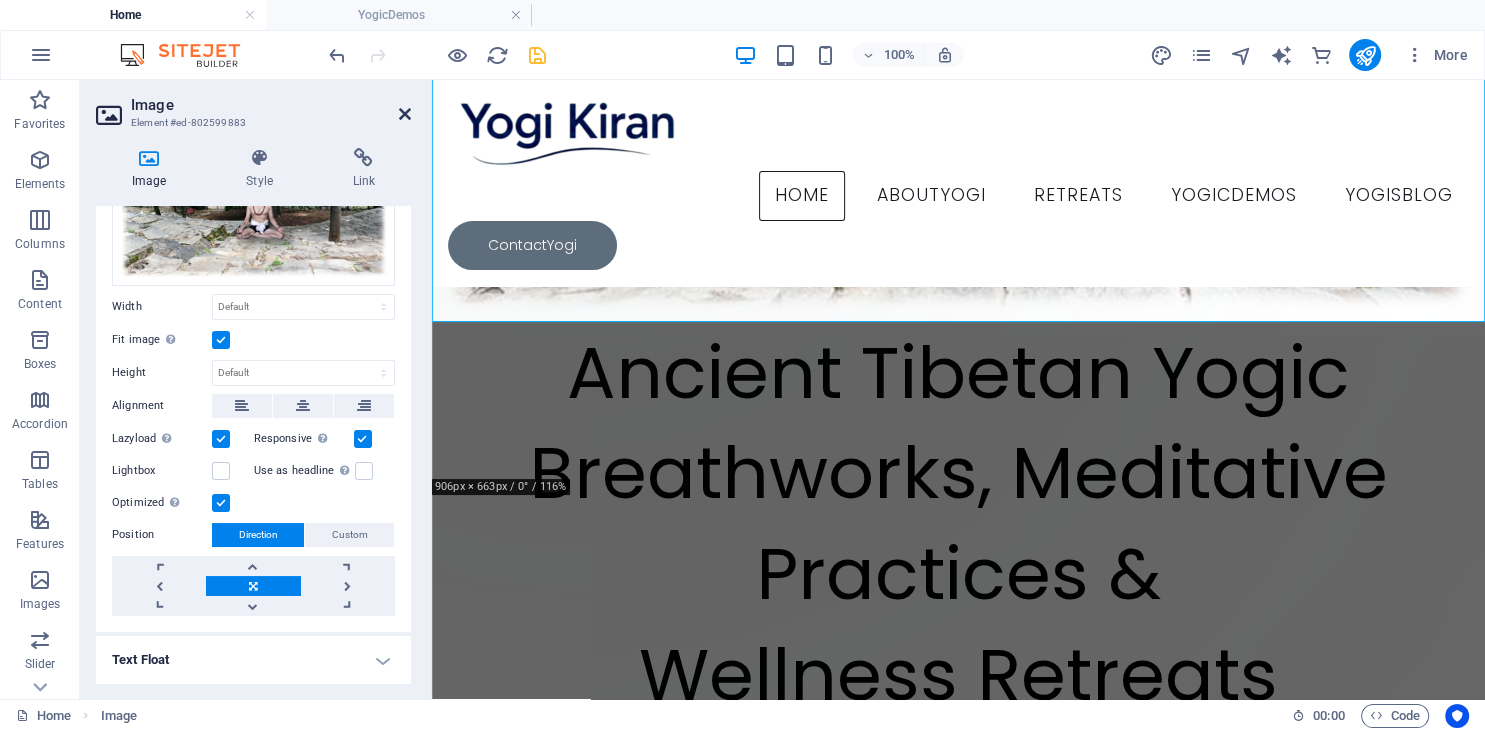 click at bounding box center [405, 114] 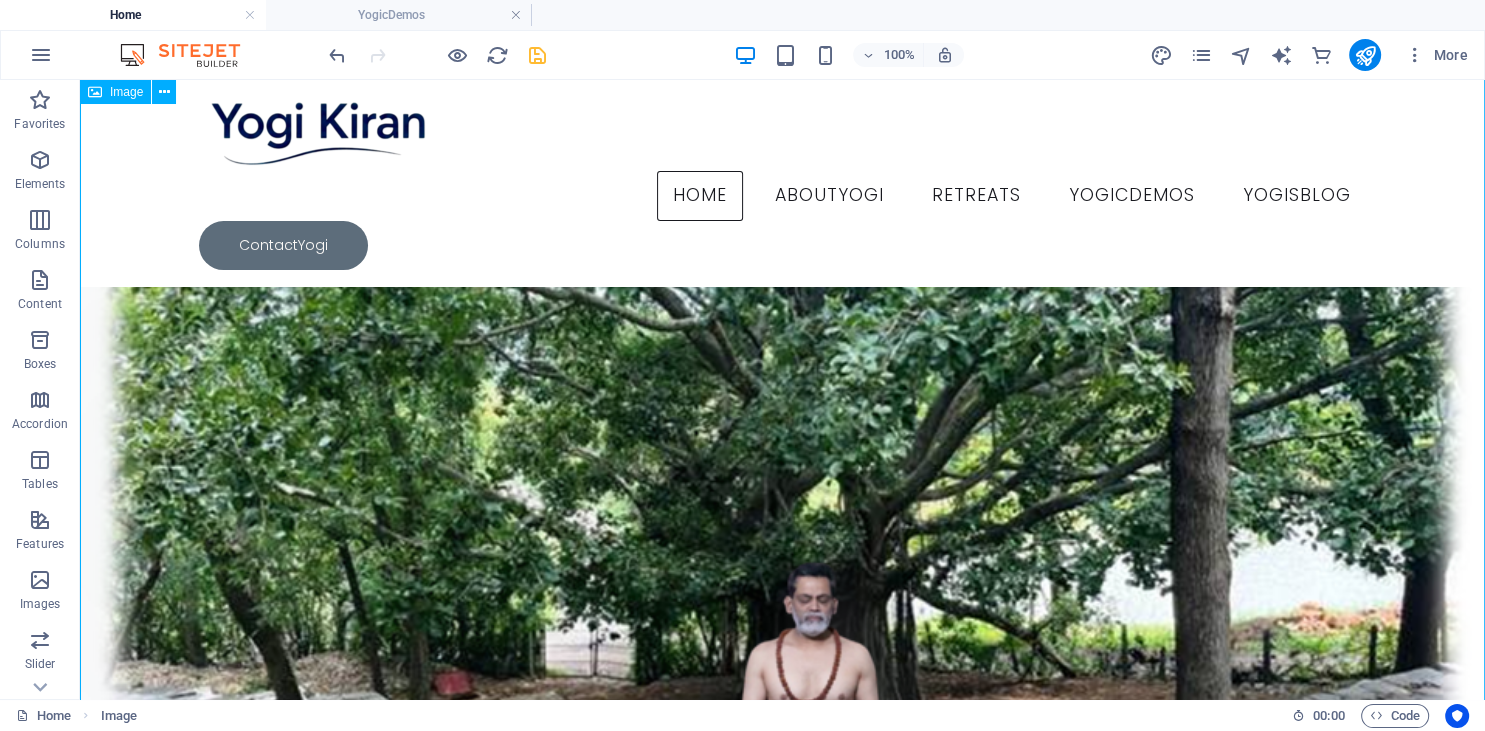 scroll, scrollTop: 0, scrollLeft: 0, axis: both 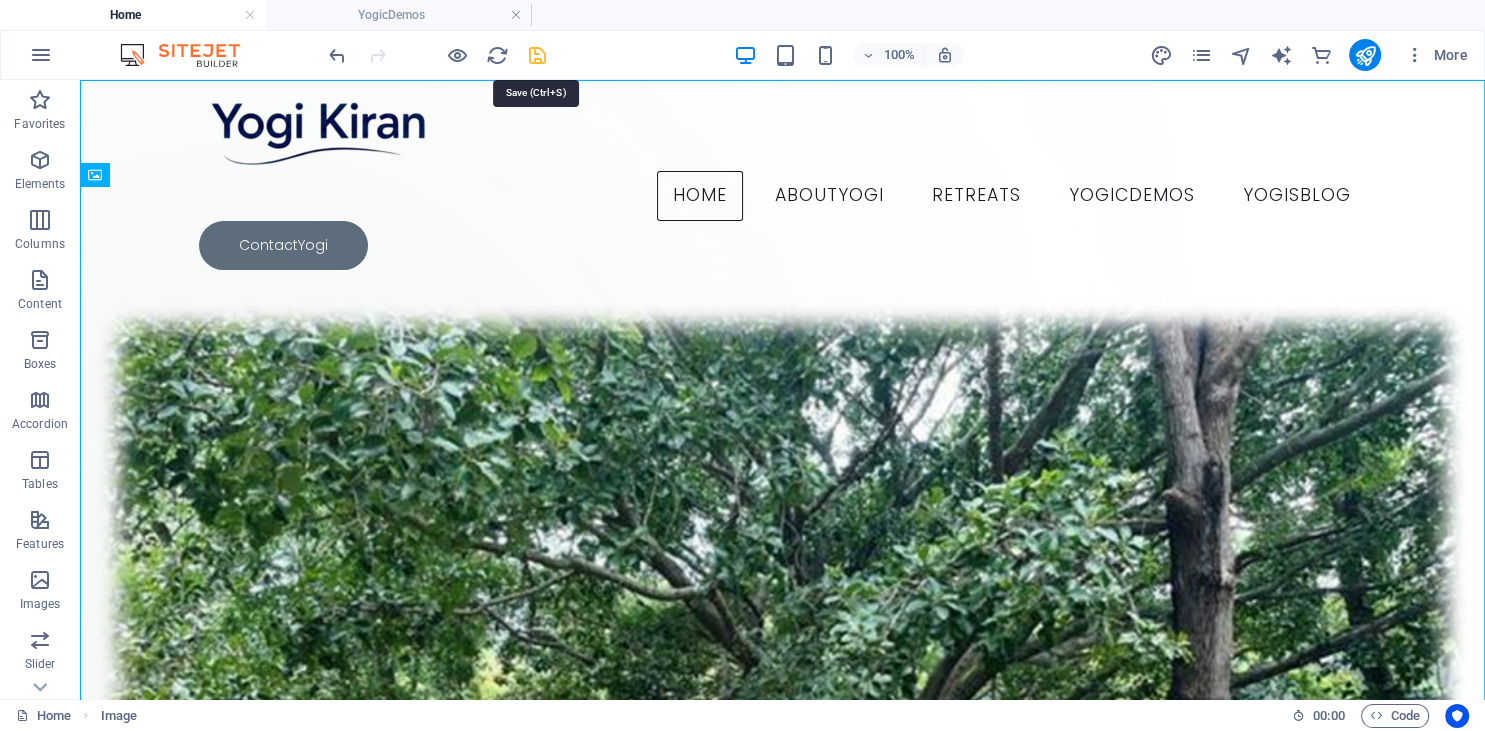 click at bounding box center [537, 55] 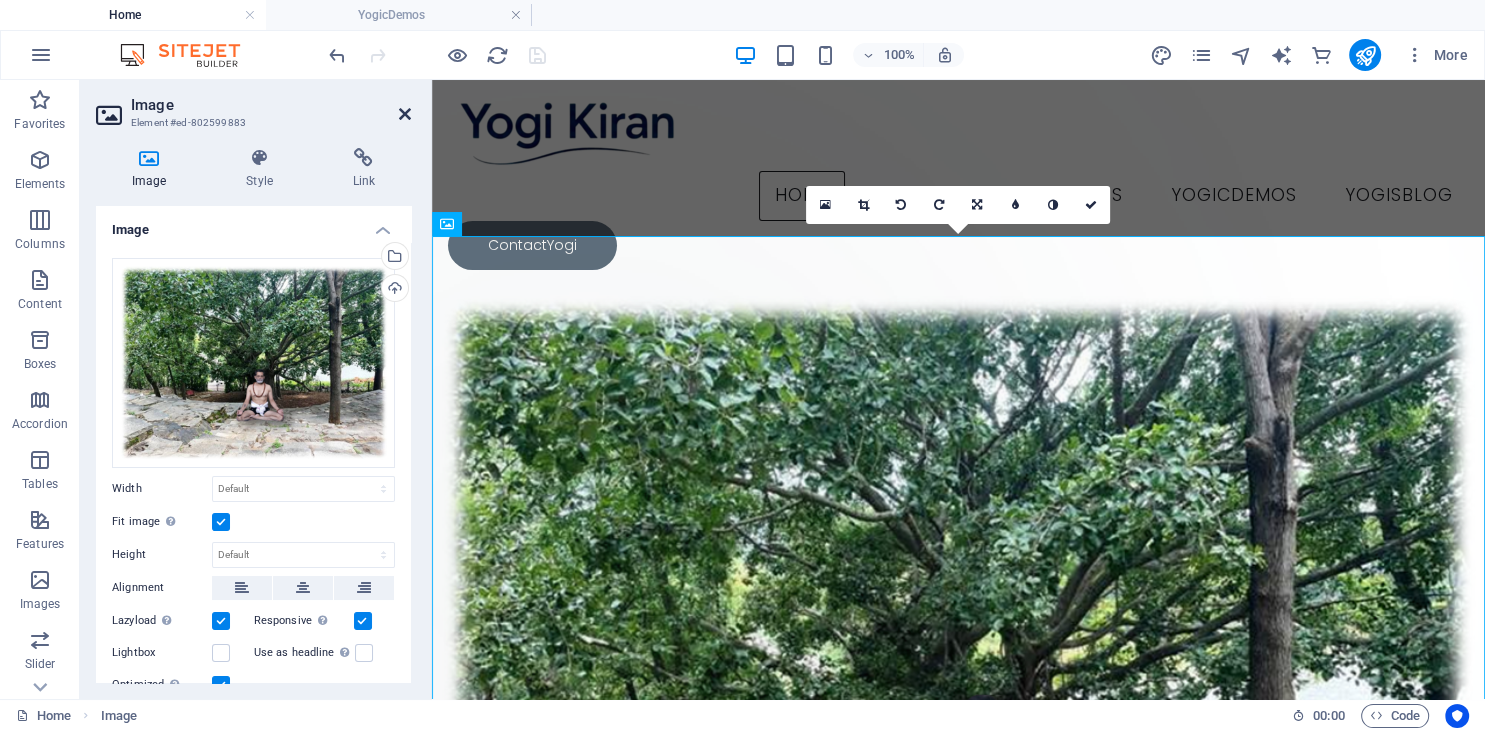 click at bounding box center (405, 114) 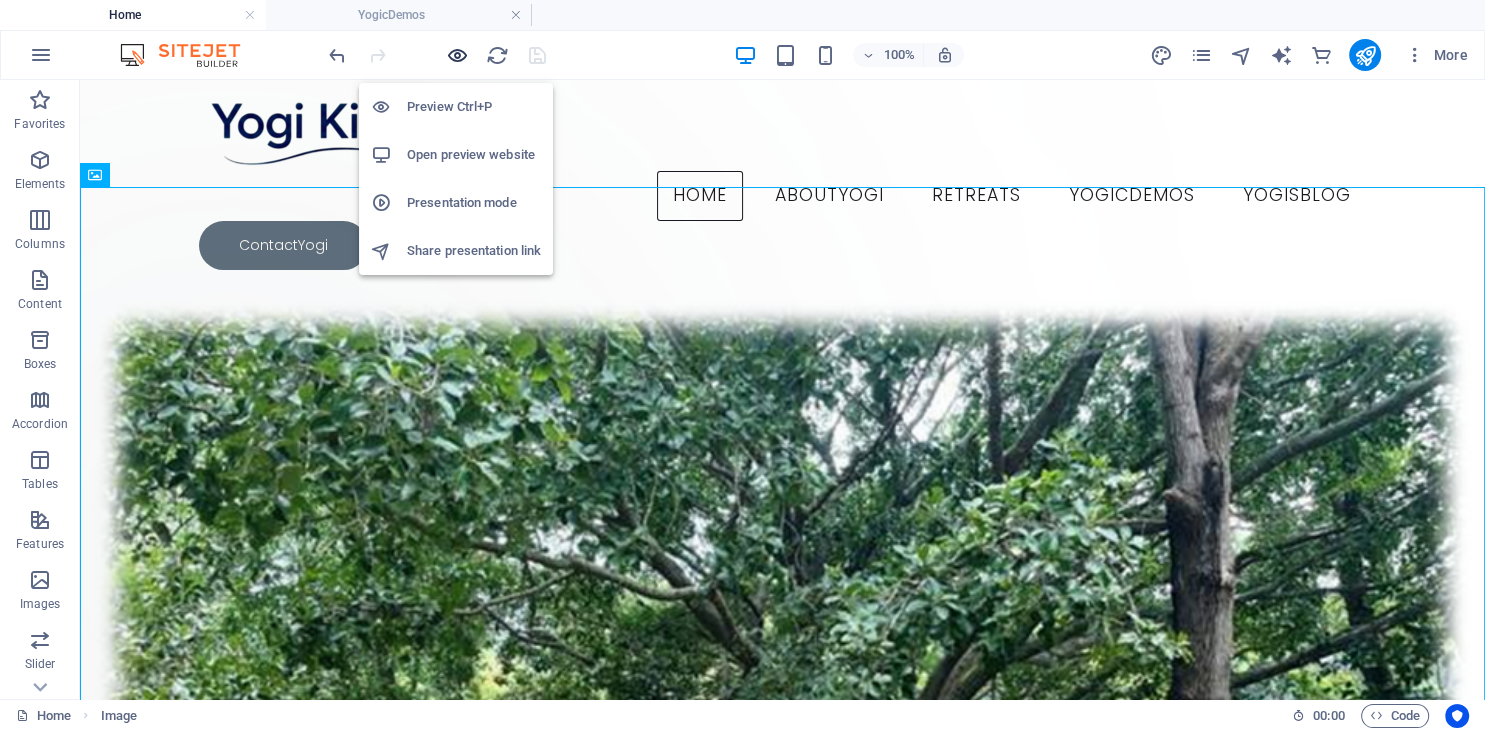 click at bounding box center [457, 55] 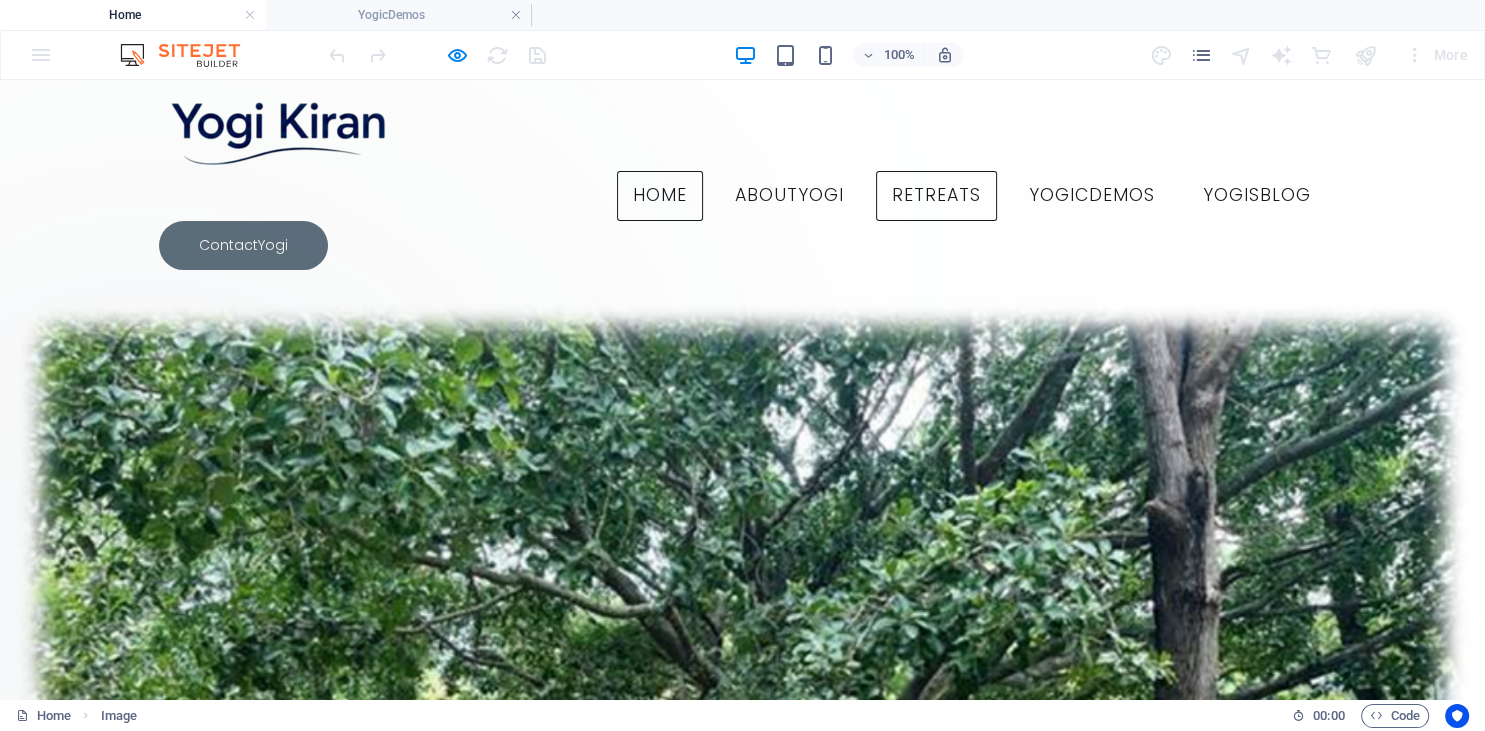 click on "Retreats" at bounding box center [936, 196] 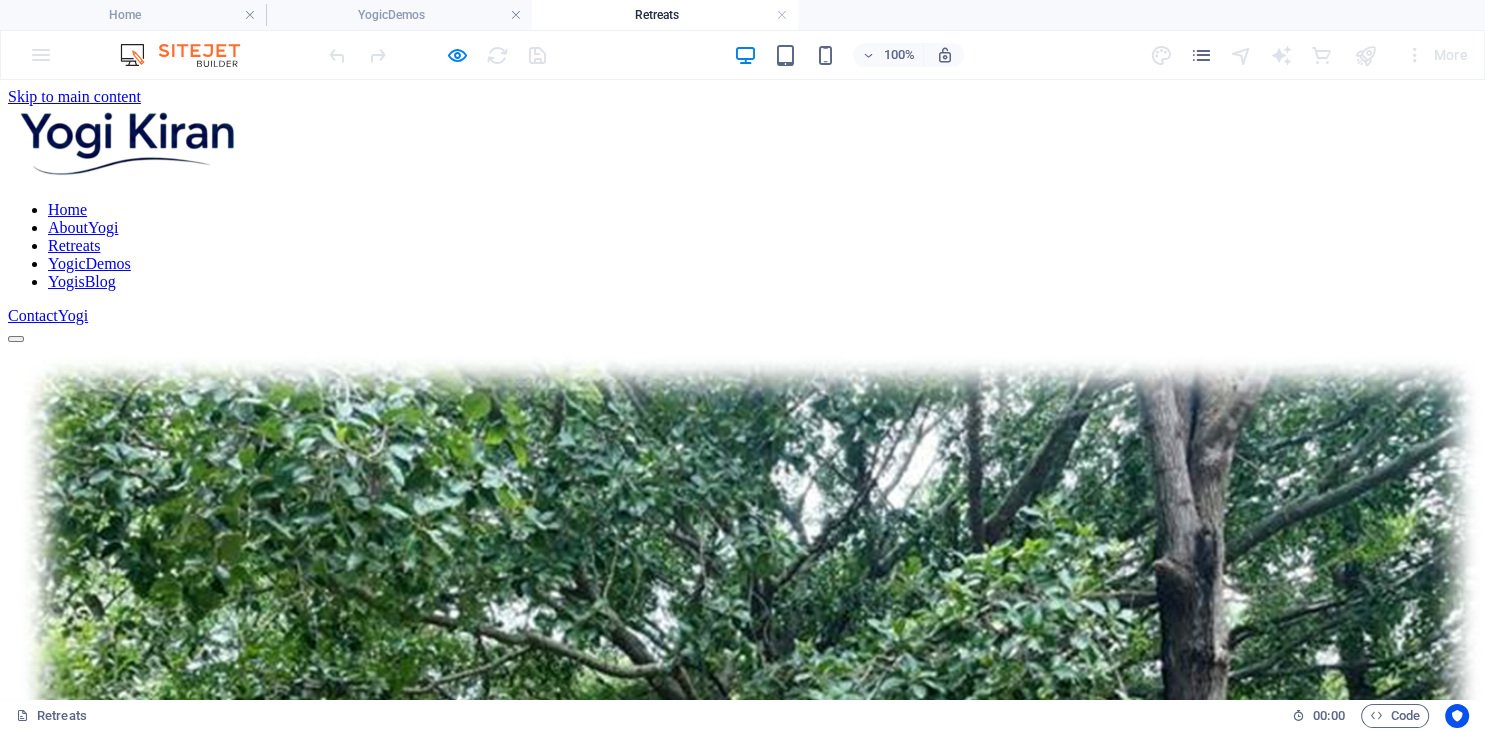 scroll, scrollTop: 0, scrollLeft: 0, axis: both 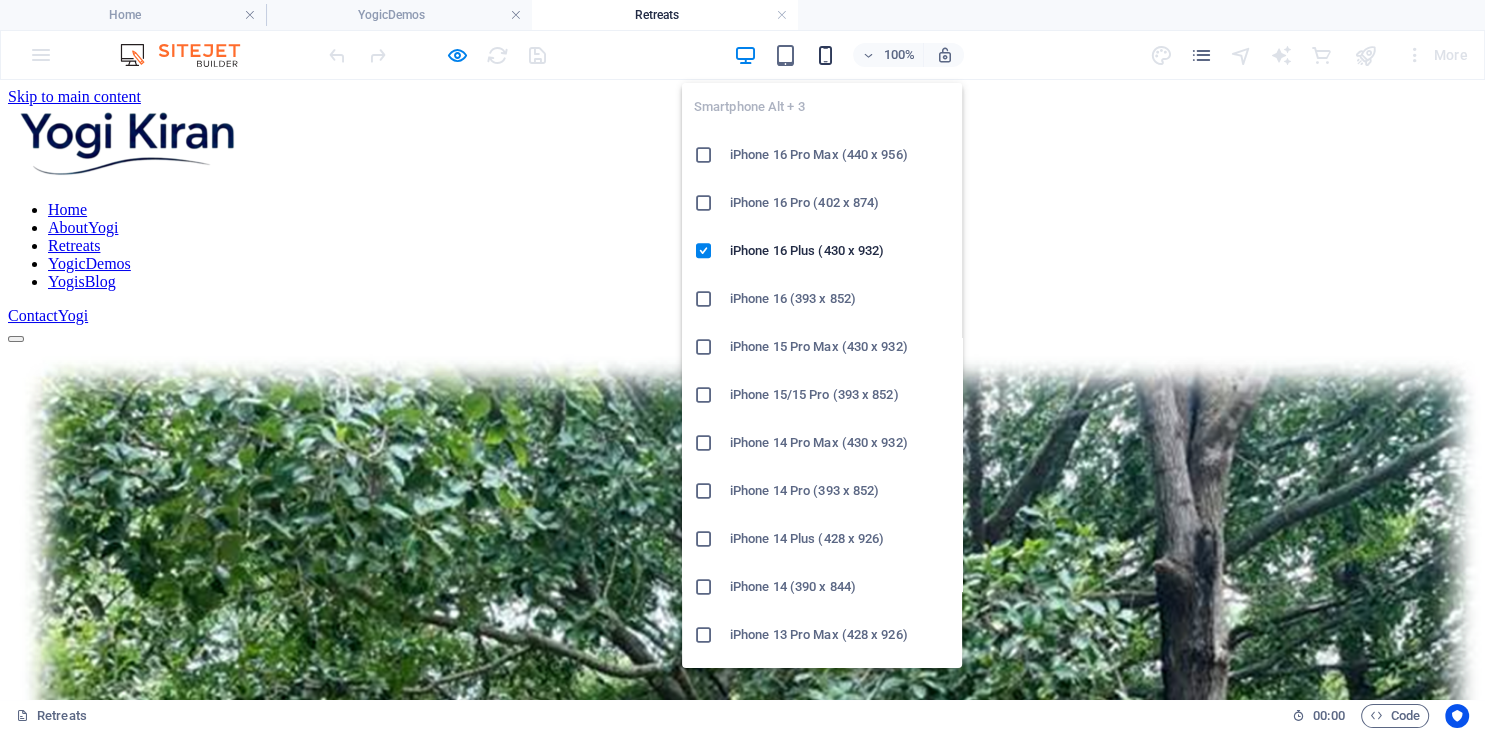 click at bounding box center [825, 55] 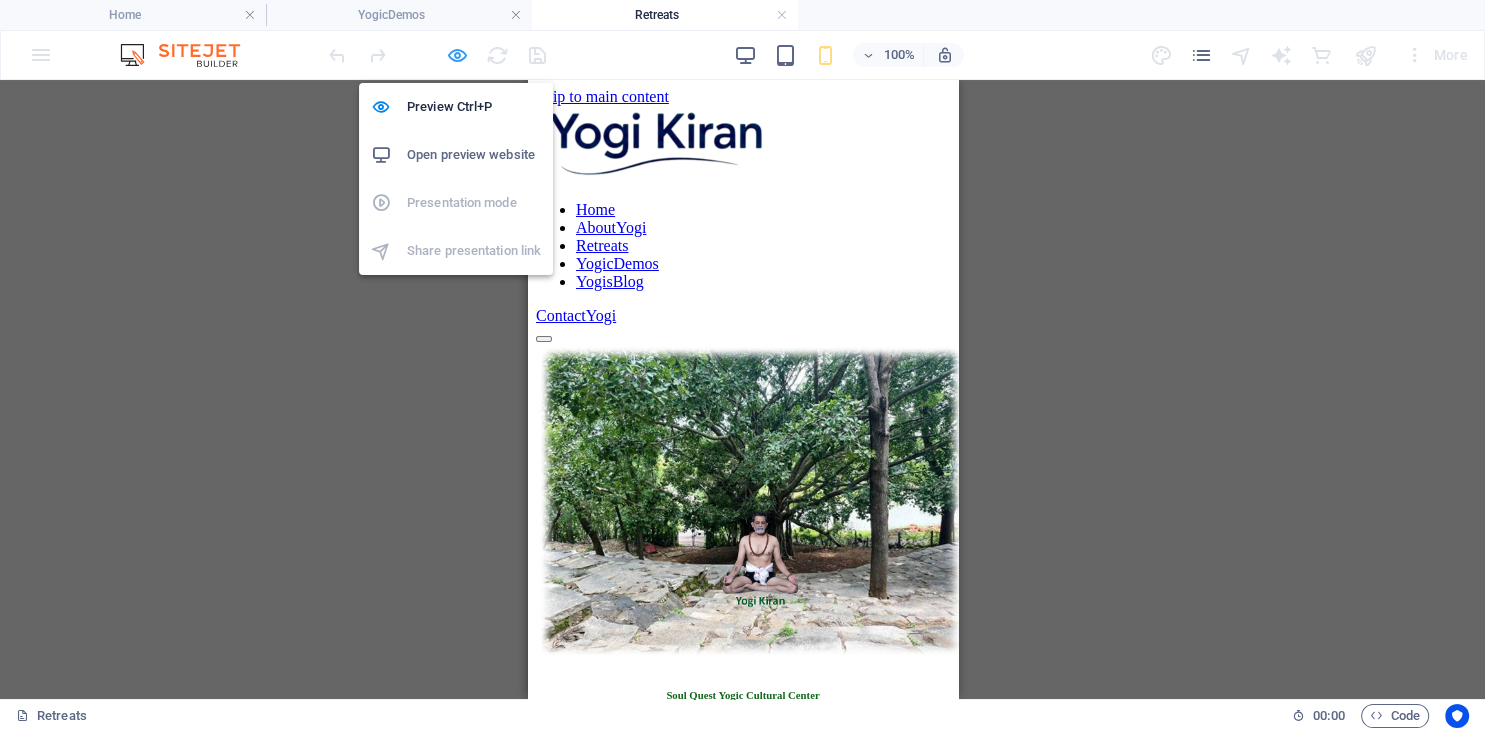 click at bounding box center (457, 55) 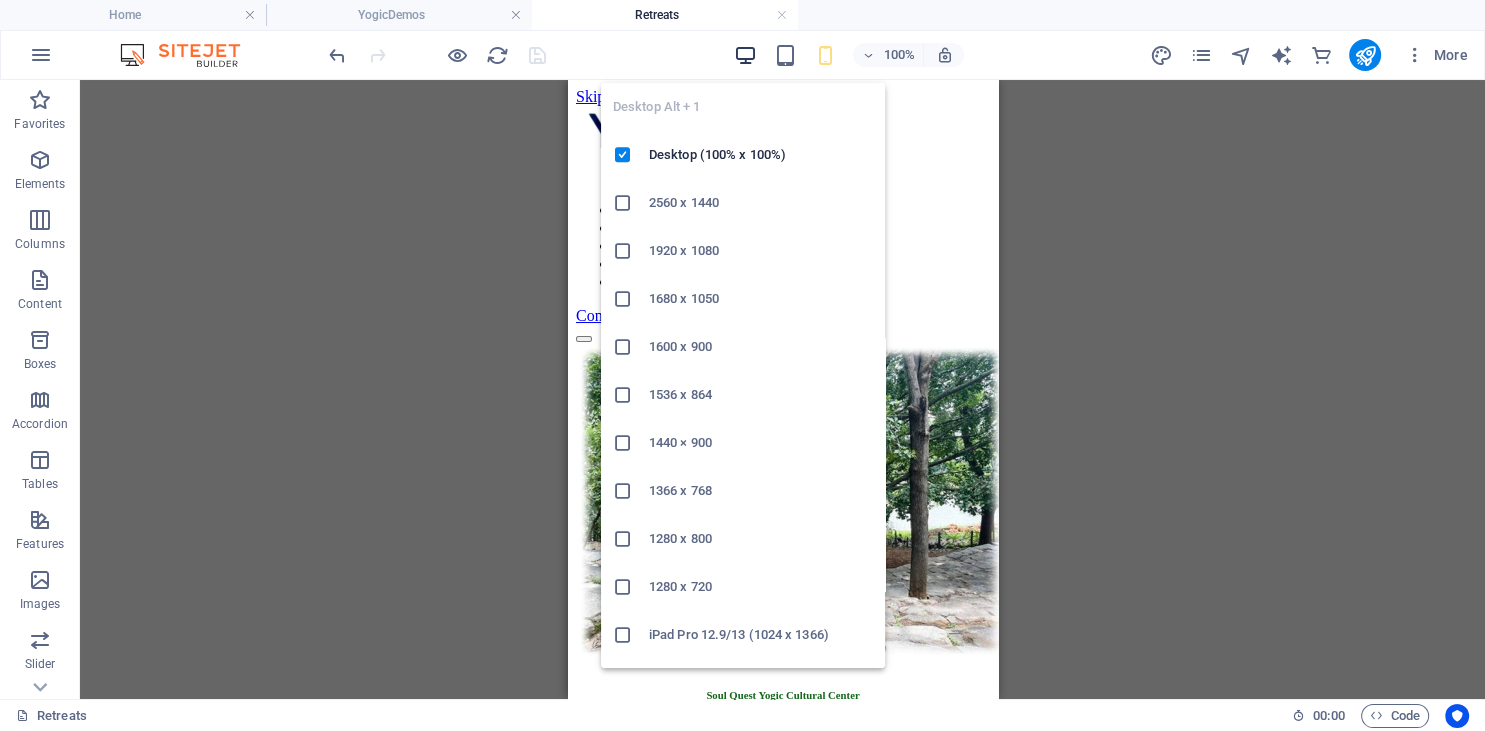 click at bounding box center (745, 55) 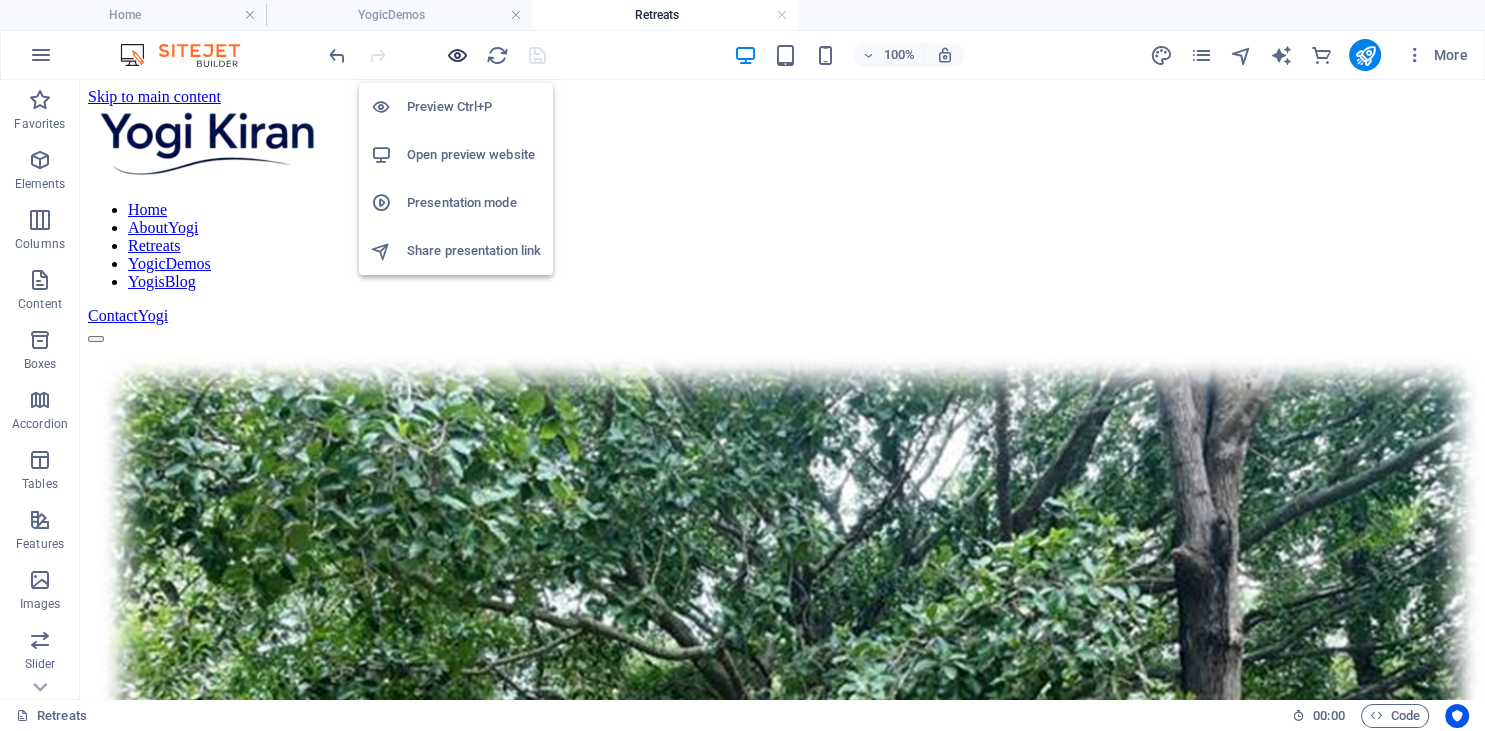 click at bounding box center (457, 55) 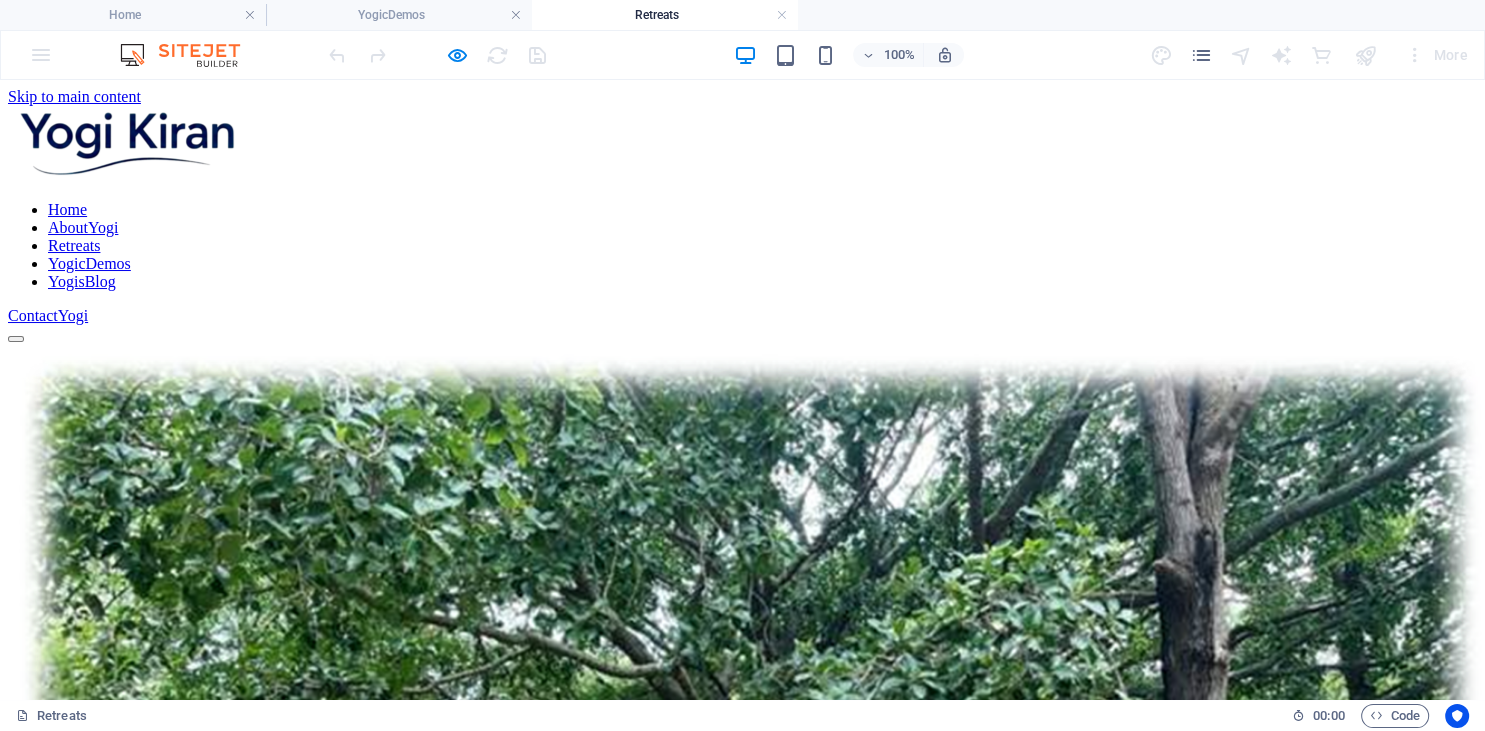click on "Home" at bounding box center [67, 209] 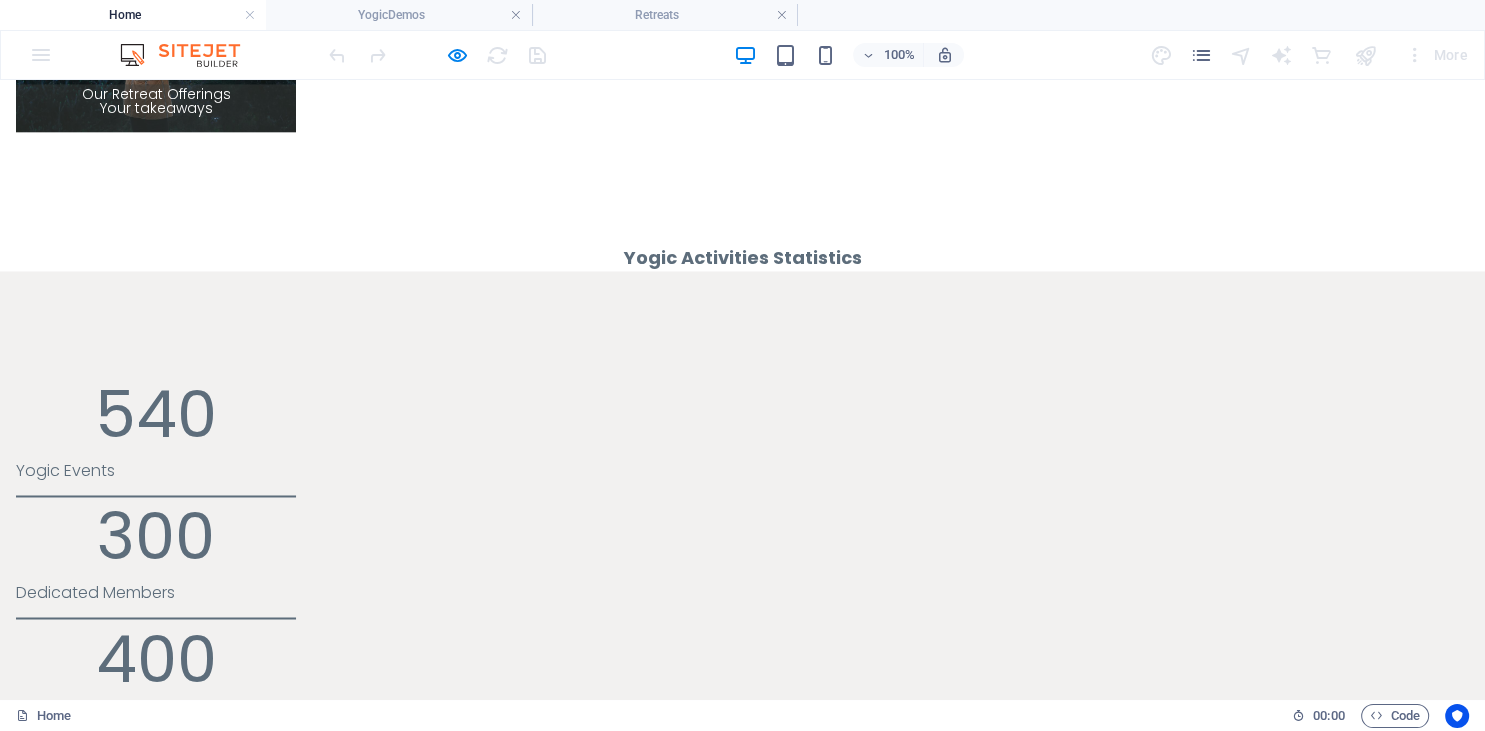 scroll, scrollTop: 3273, scrollLeft: 0, axis: vertical 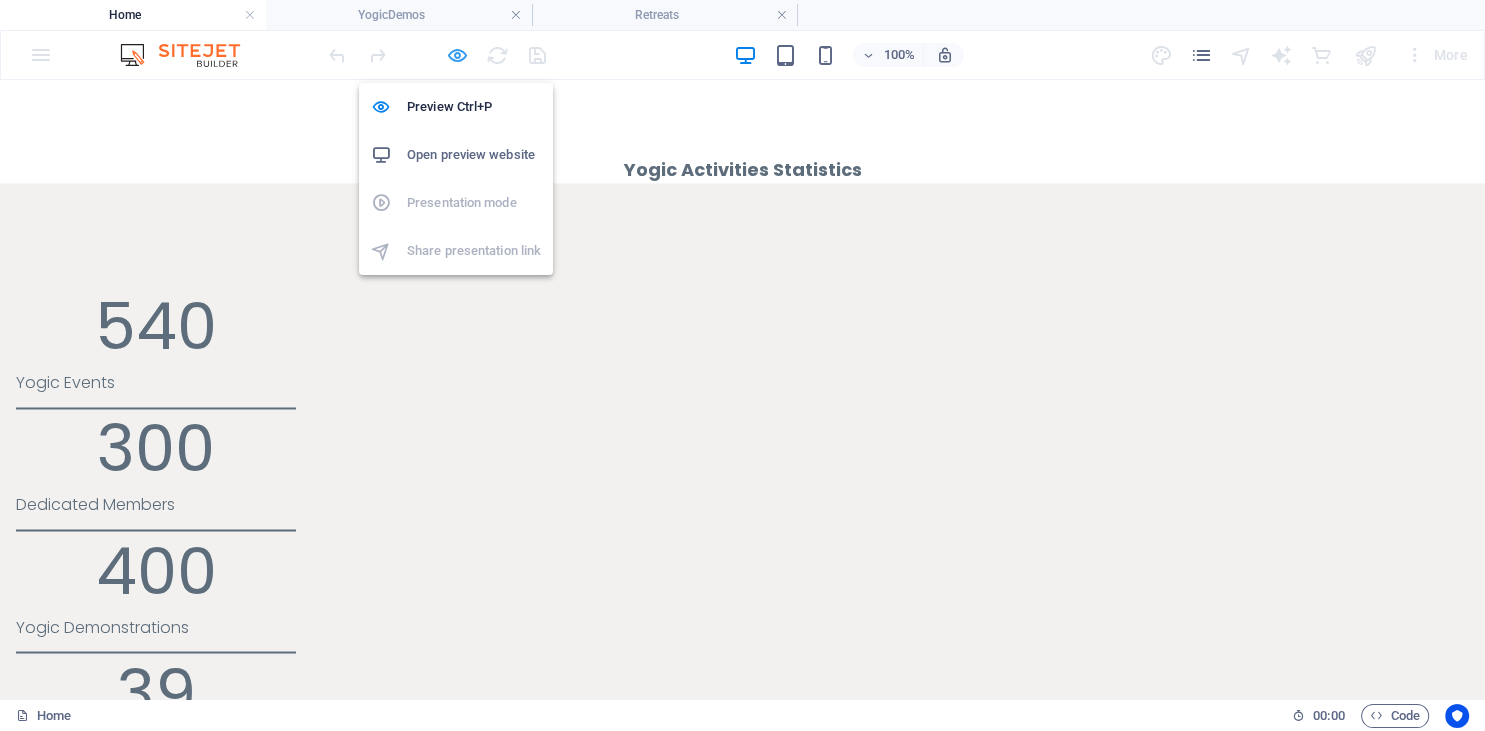 click at bounding box center [457, 55] 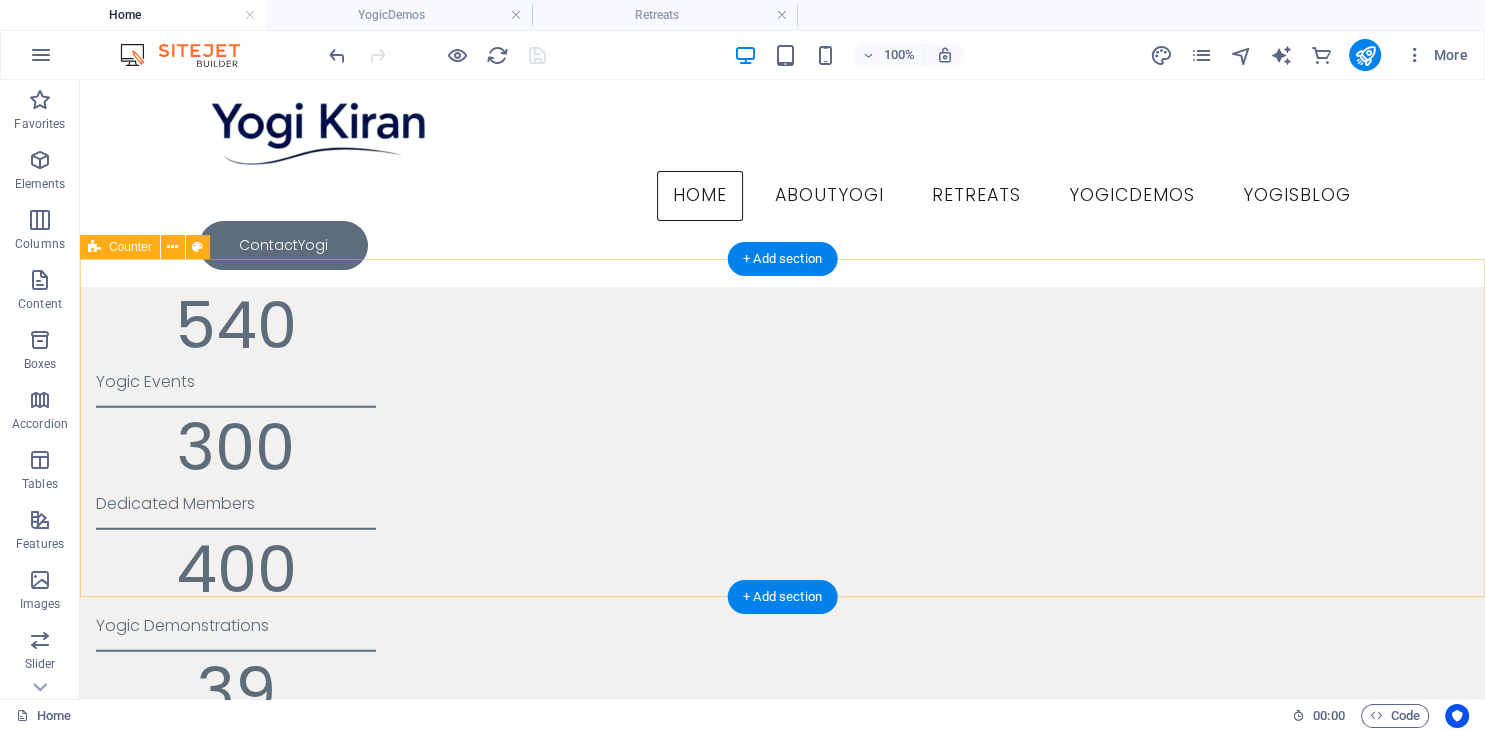 scroll, scrollTop: 5047, scrollLeft: 0, axis: vertical 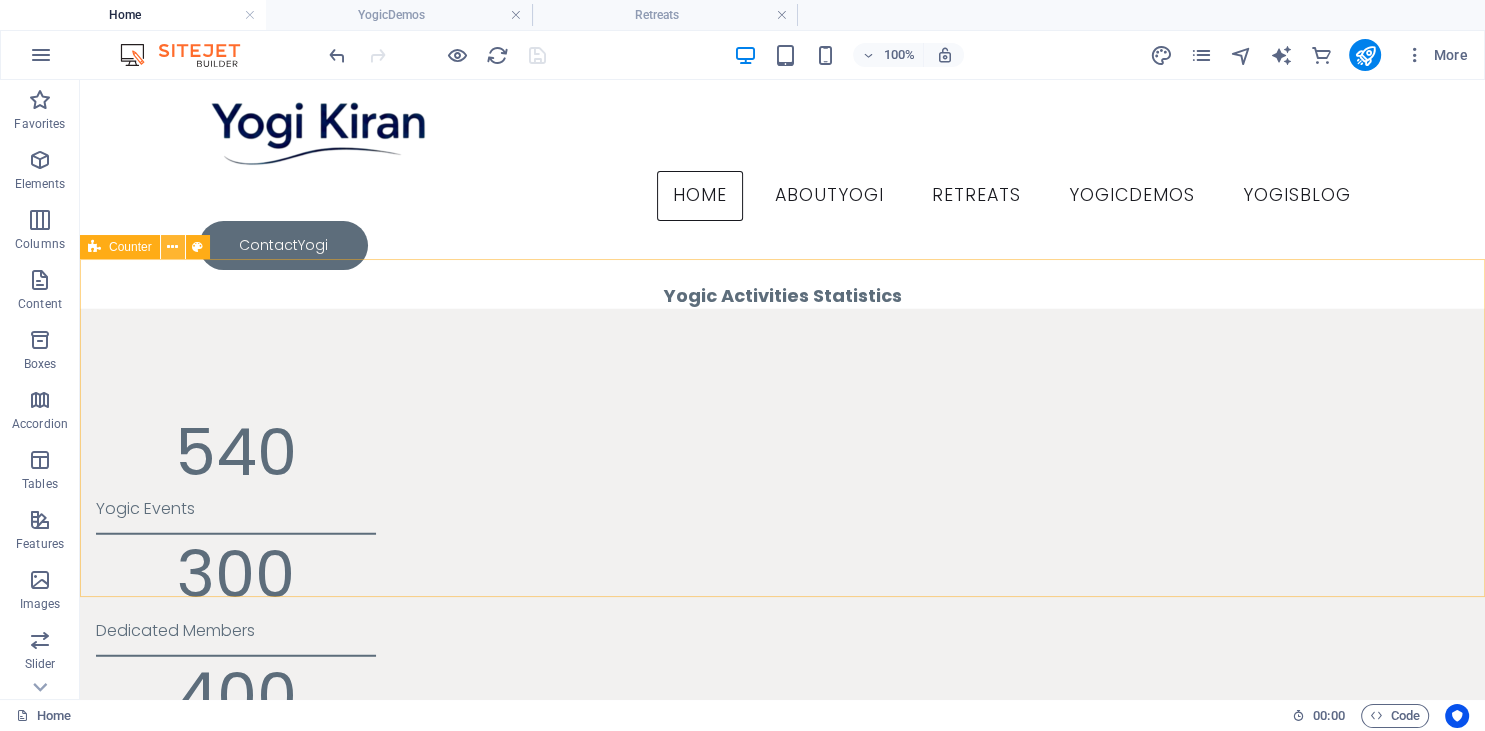 click at bounding box center (172, 247) 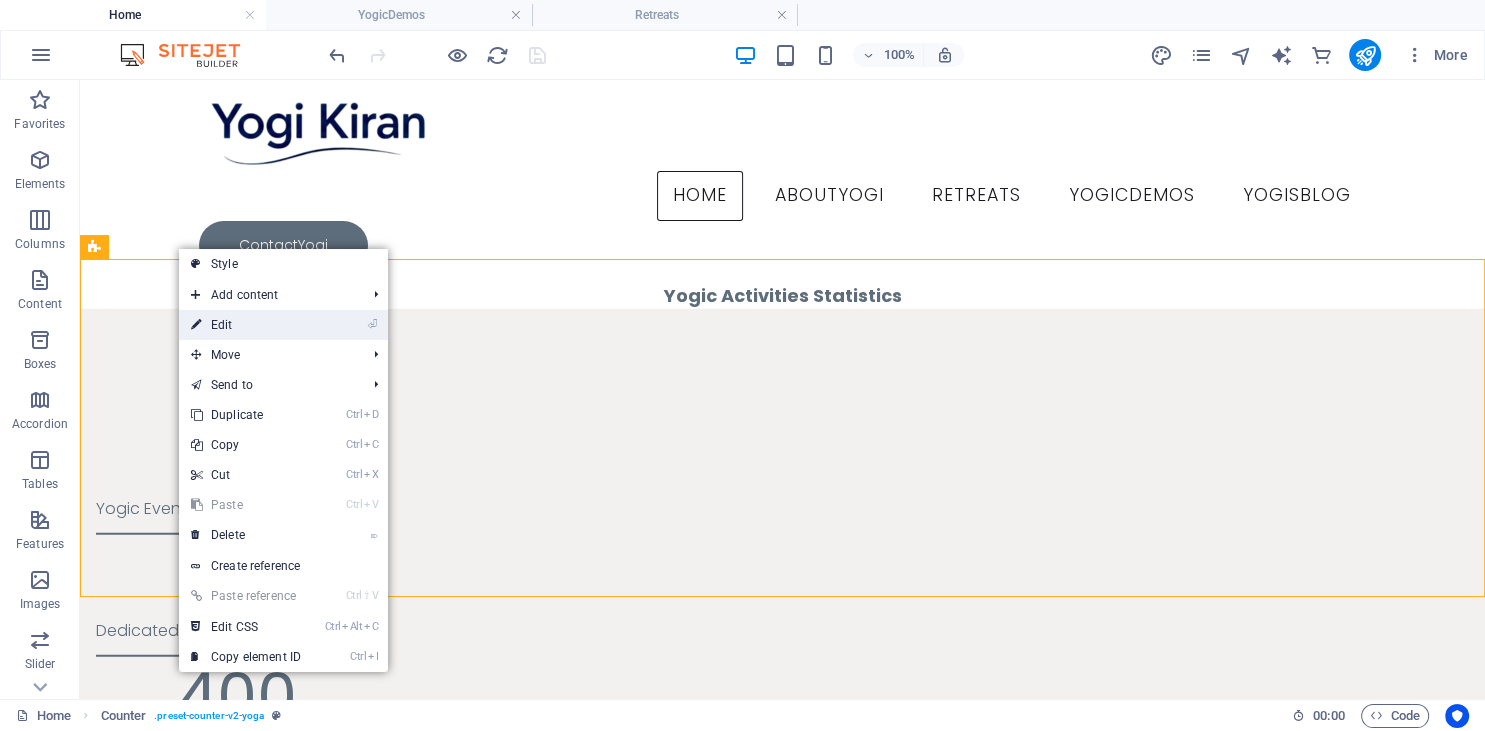 click on "⏎  Edit" at bounding box center [246, 325] 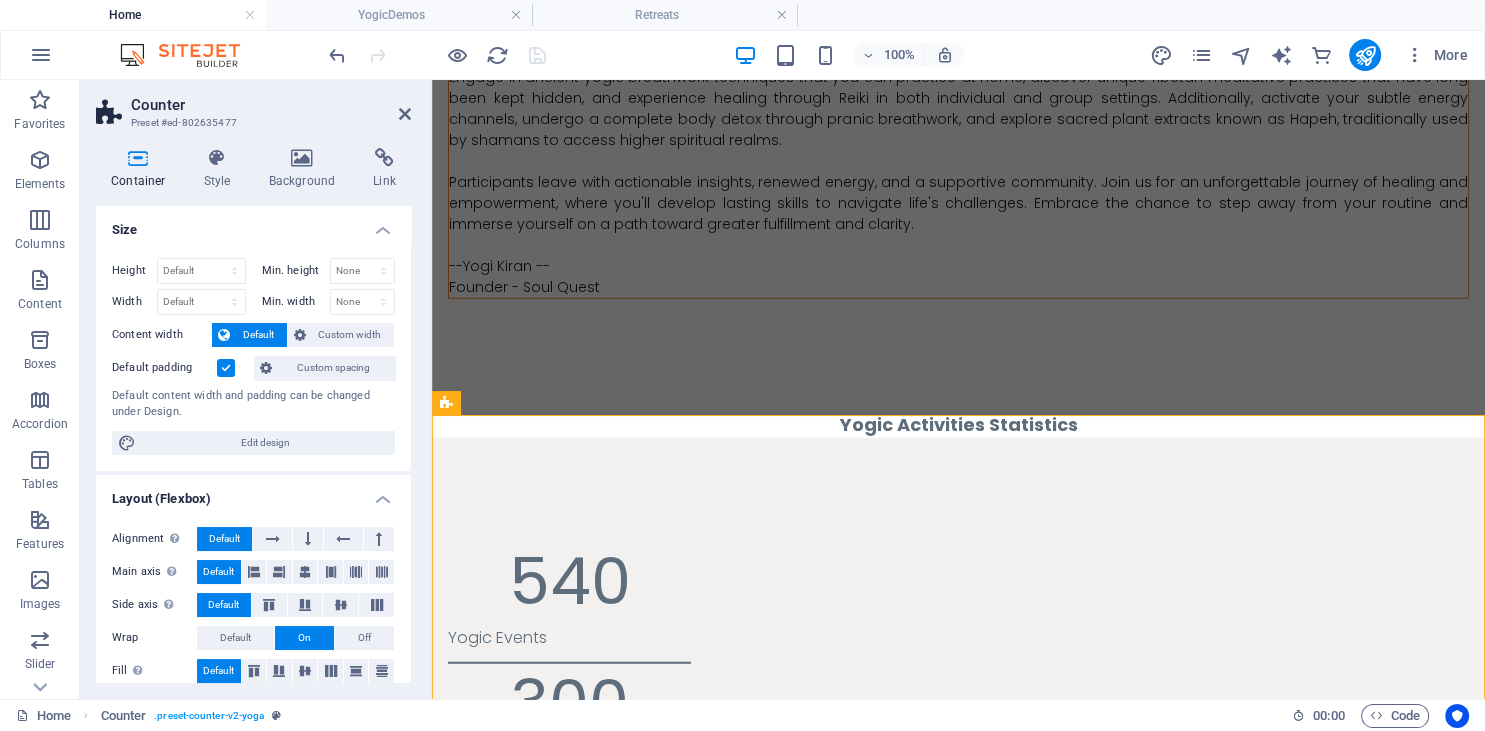scroll, scrollTop: 4900, scrollLeft: 0, axis: vertical 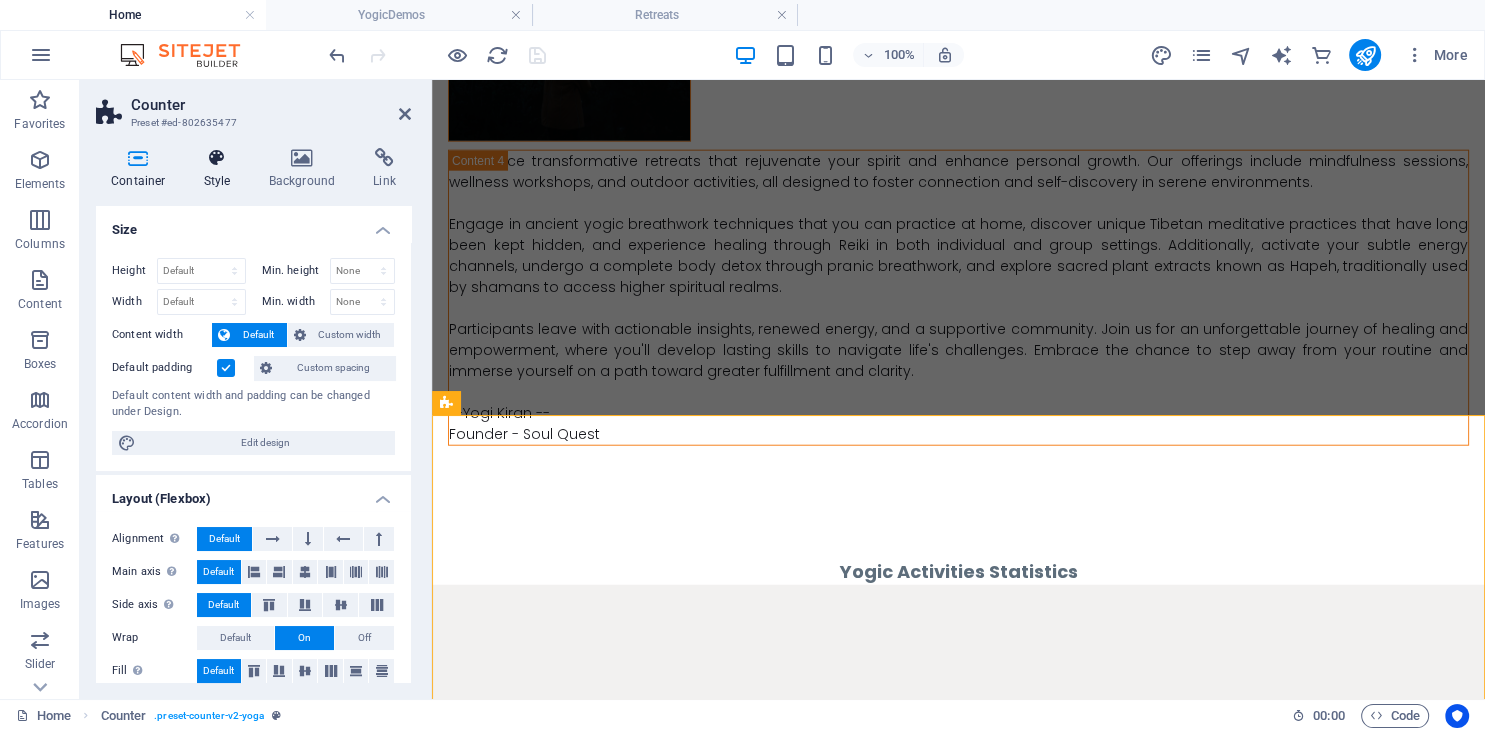 click on "Style" at bounding box center (221, 169) 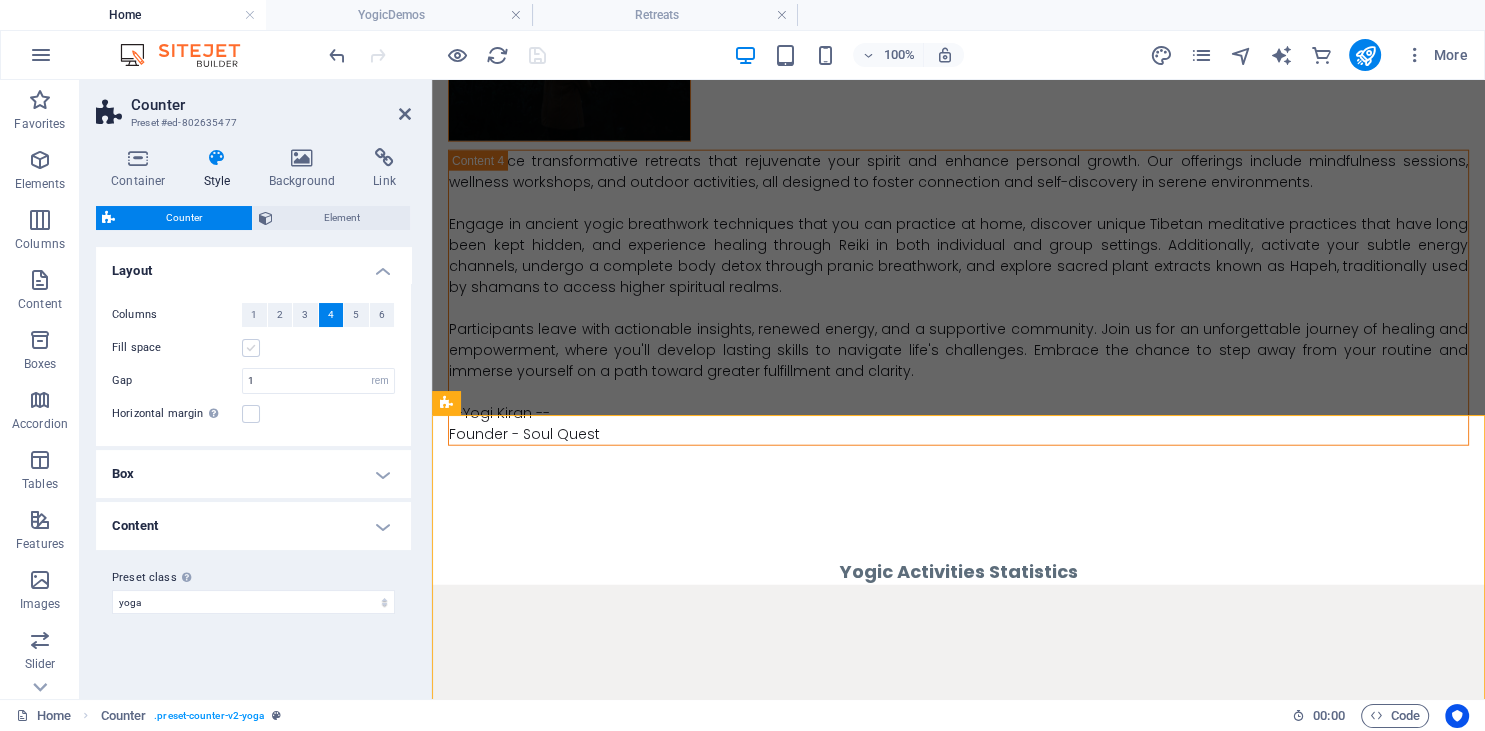 click at bounding box center [251, 348] 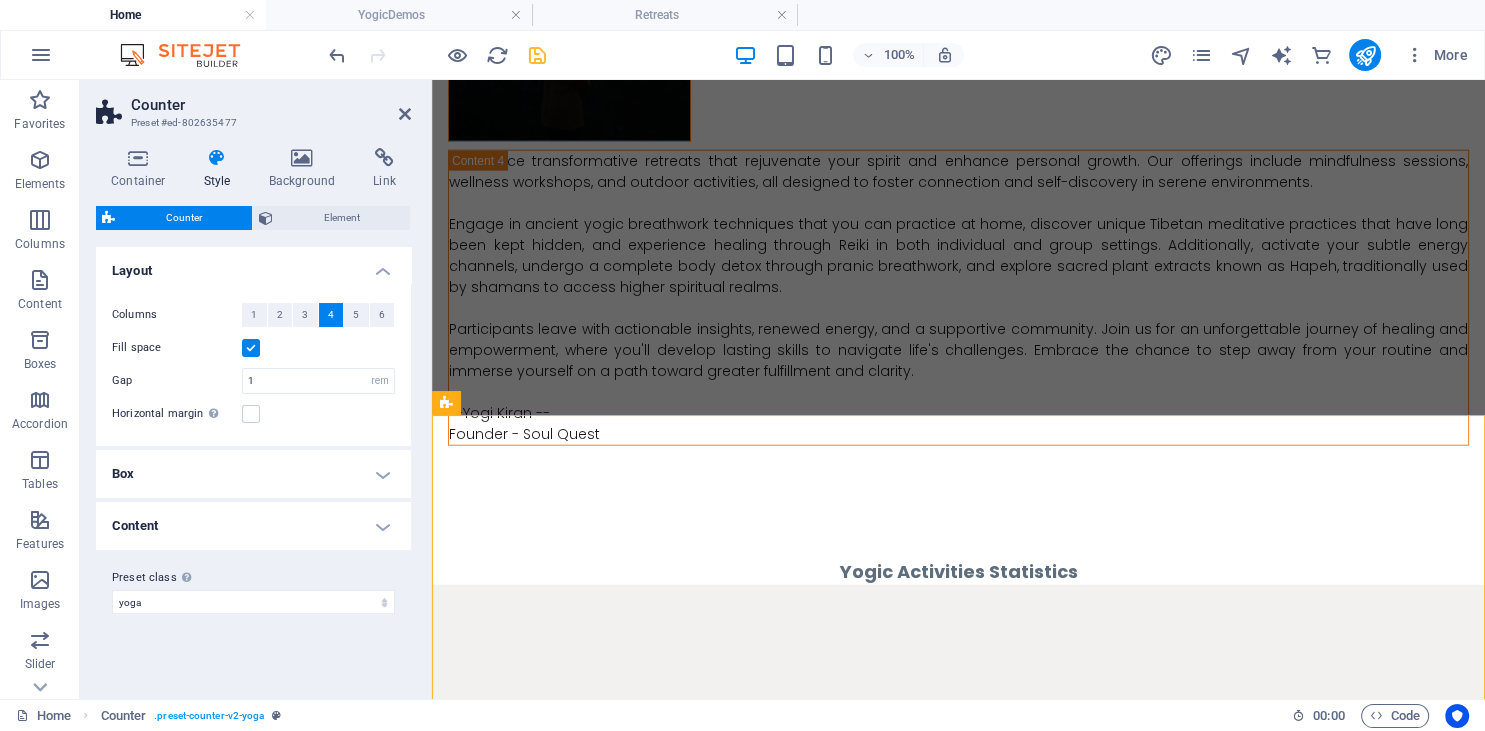 click at bounding box center [251, 348] 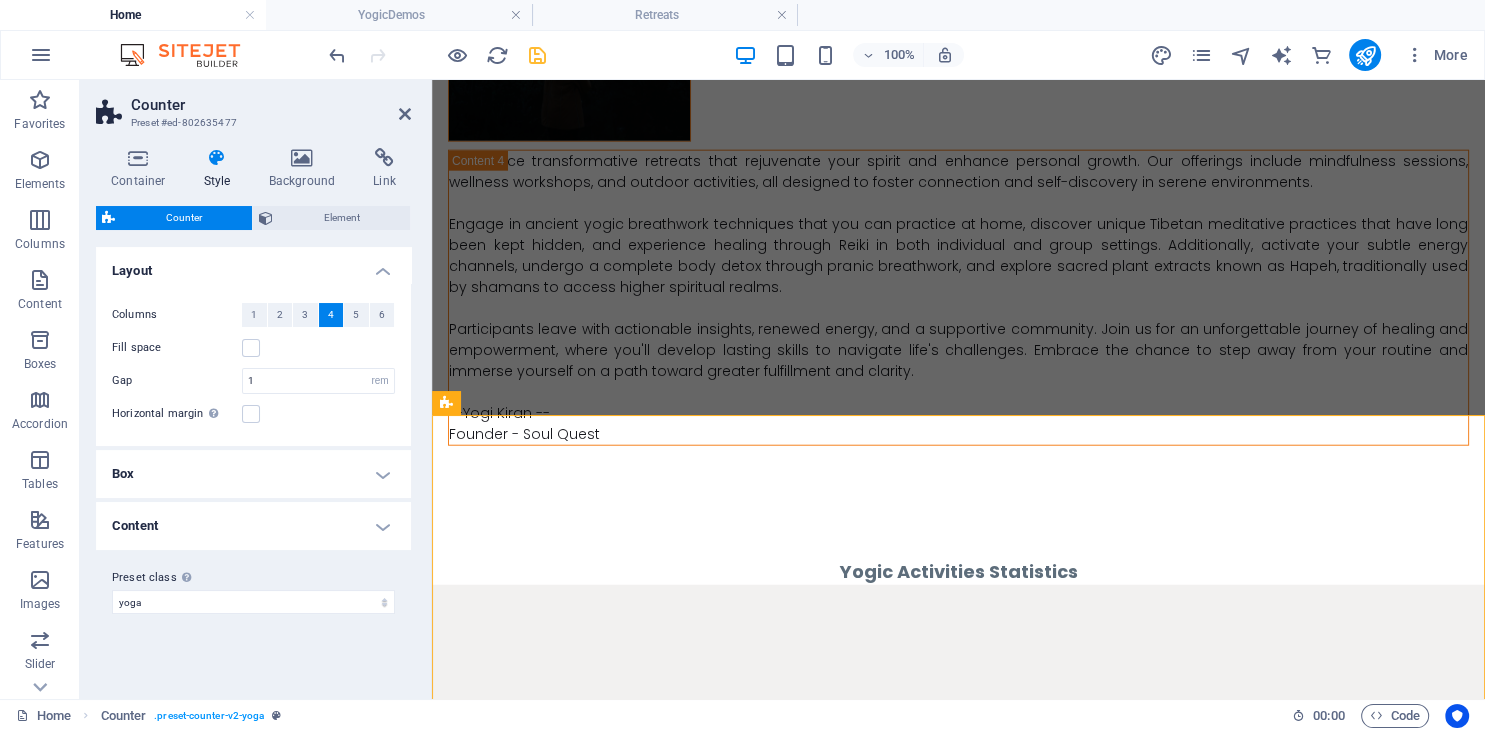 click on "Box" at bounding box center (253, 474) 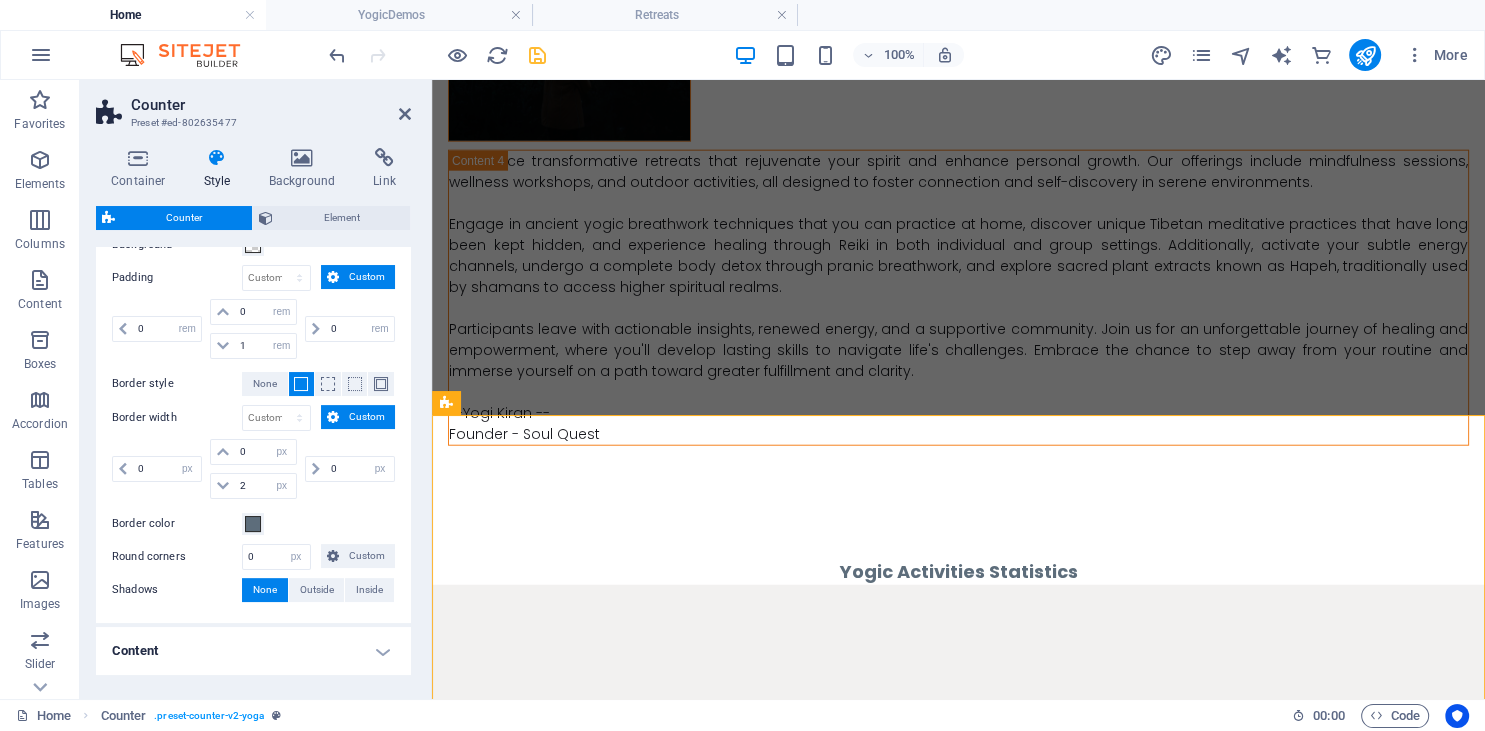 scroll, scrollTop: 341, scrollLeft: 0, axis: vertical 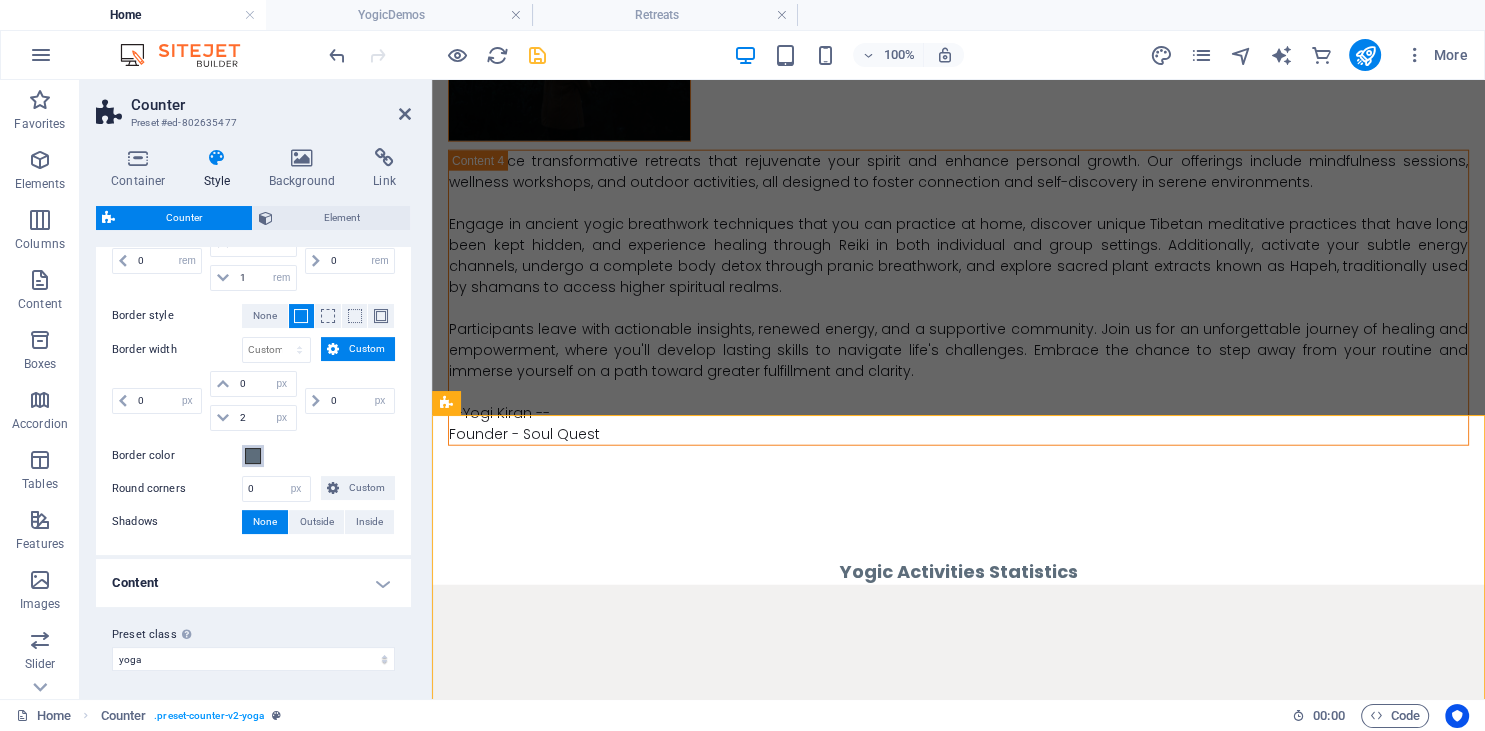 click at bounding box center (253, 456) 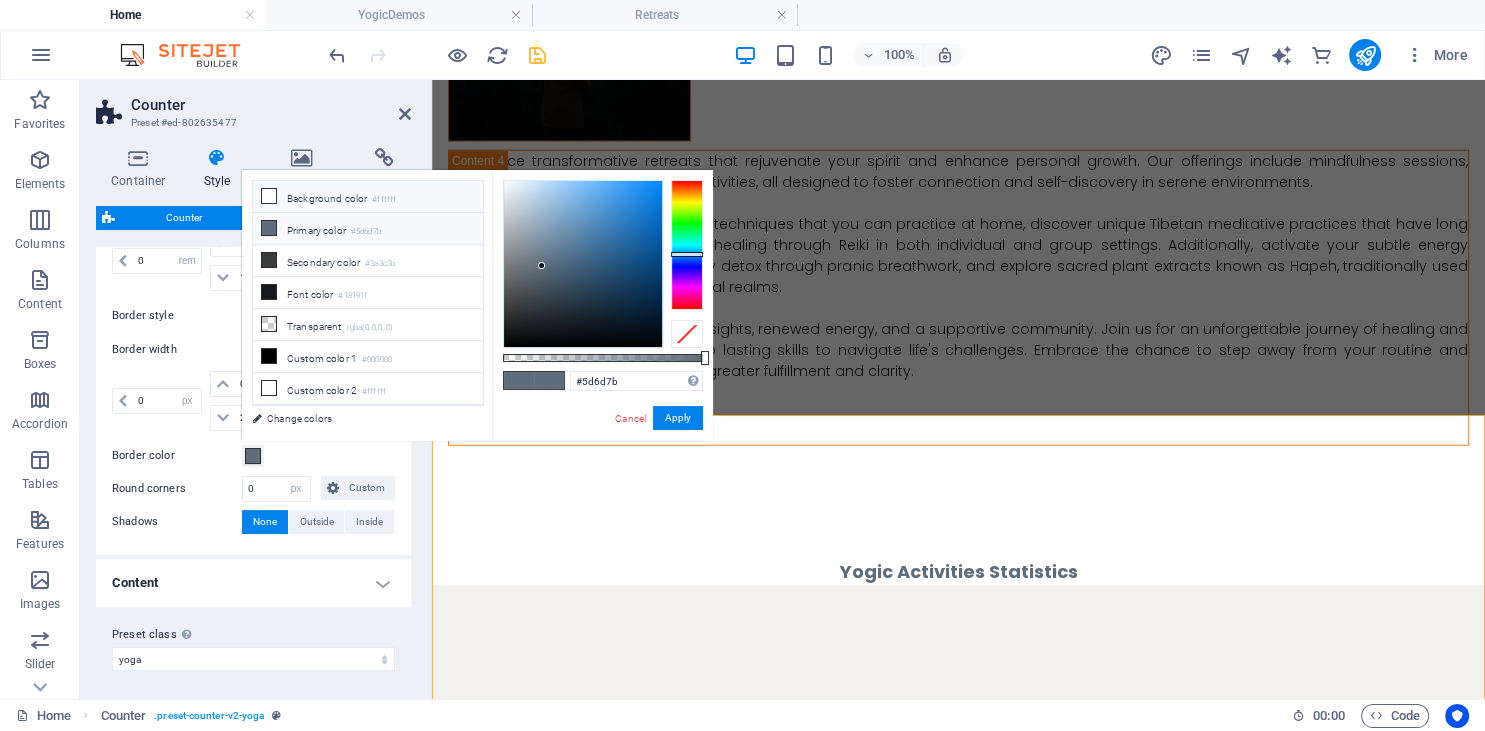 click at bounding box center (269, 196) 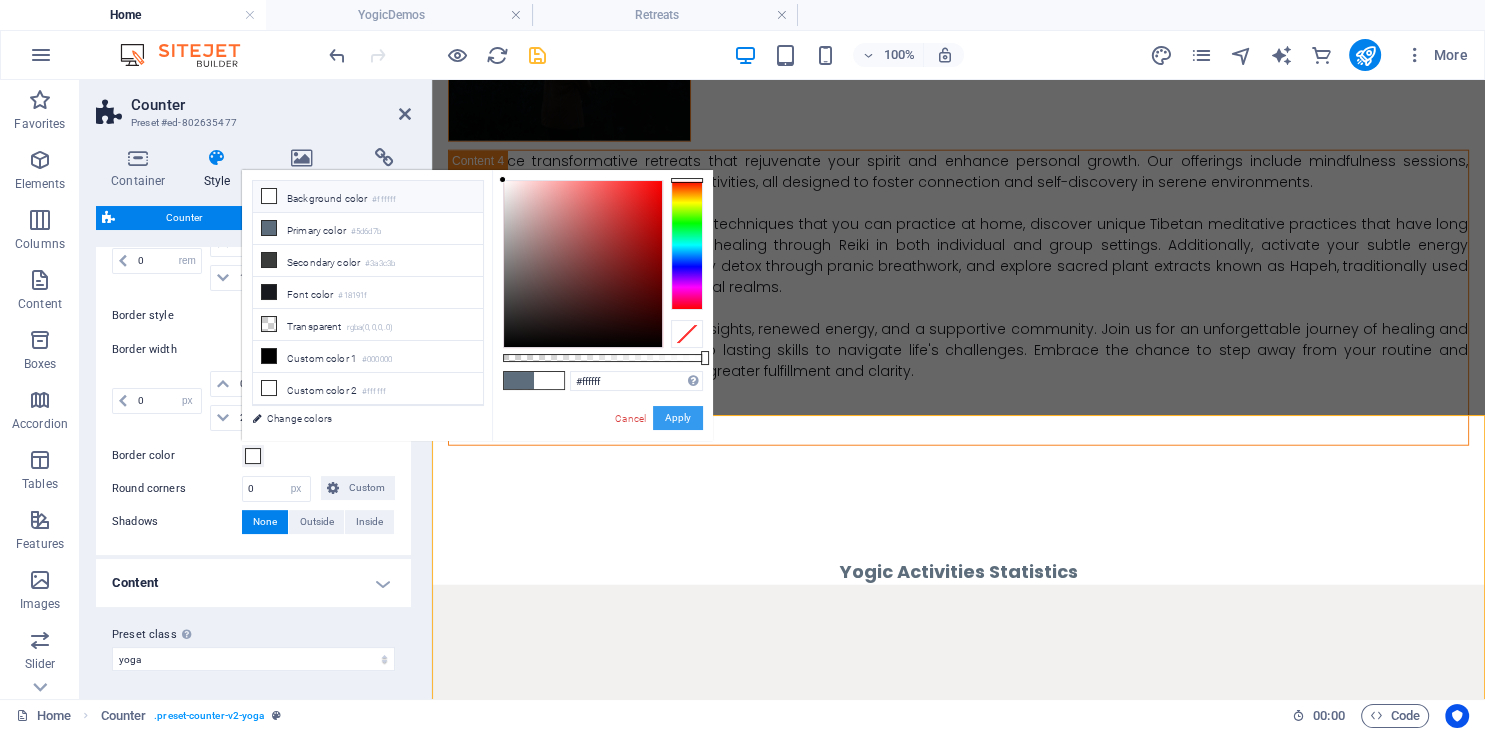 click on "Apply" at bounding box center [678, 418] 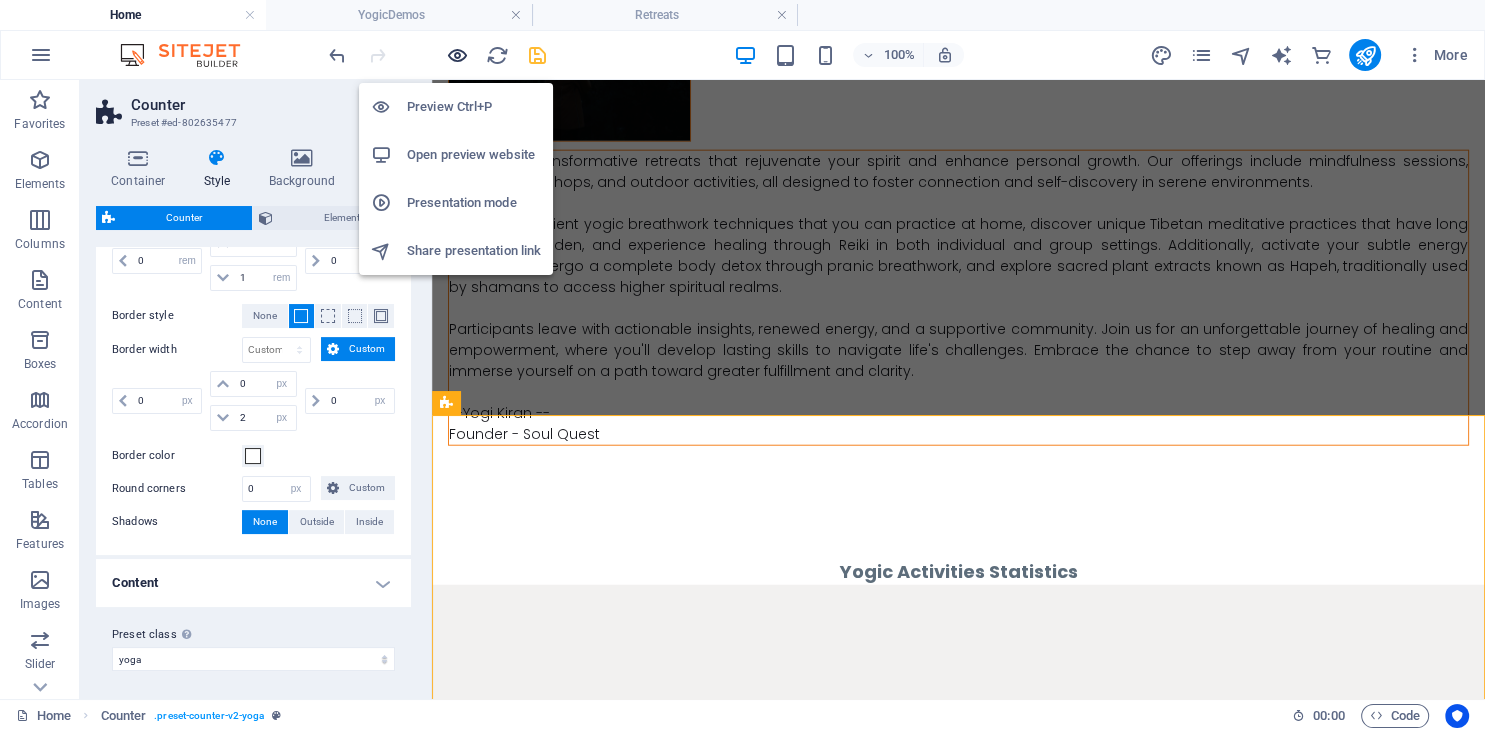 click at bounding box center (457, 55) 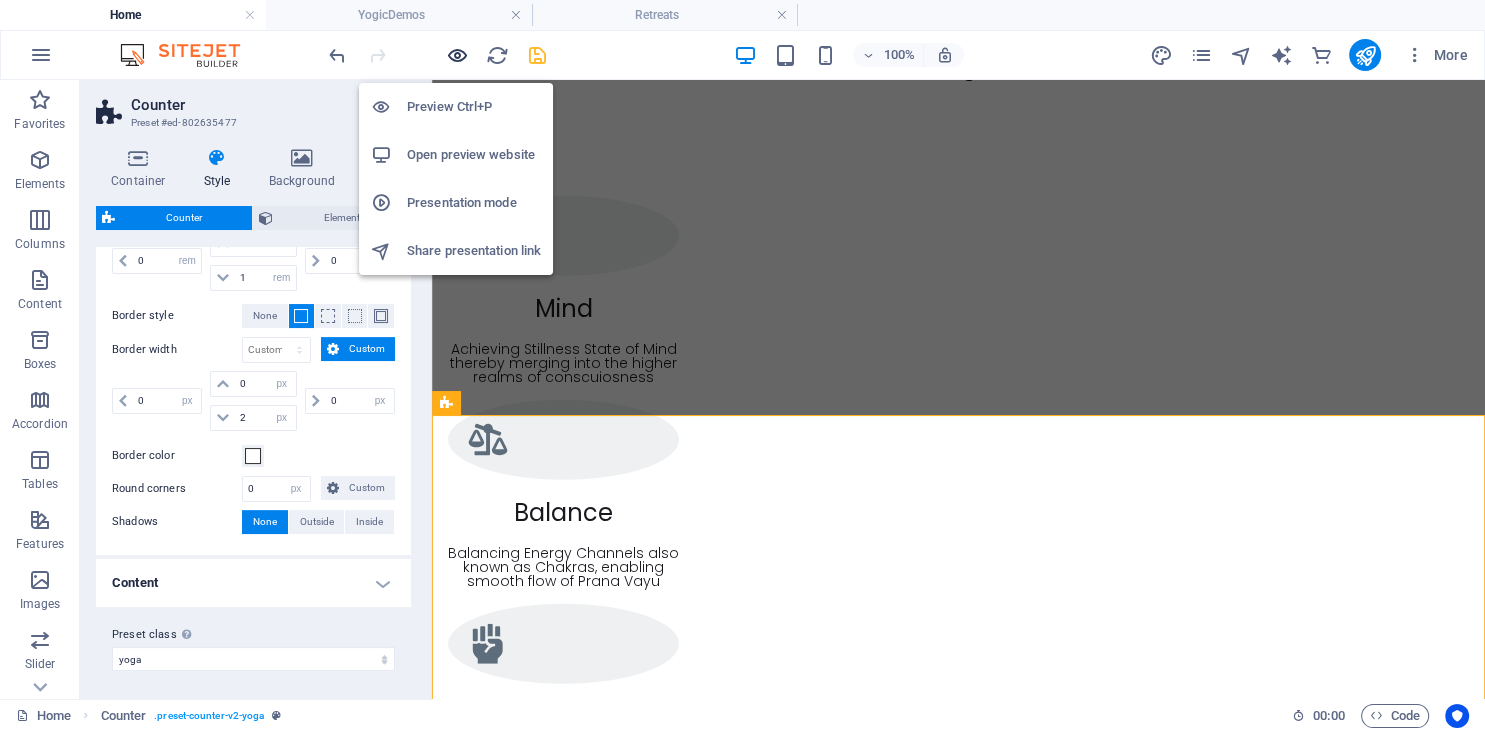 scroll, scrollTop: 2363, scrollLeft: 0, axis: vertical 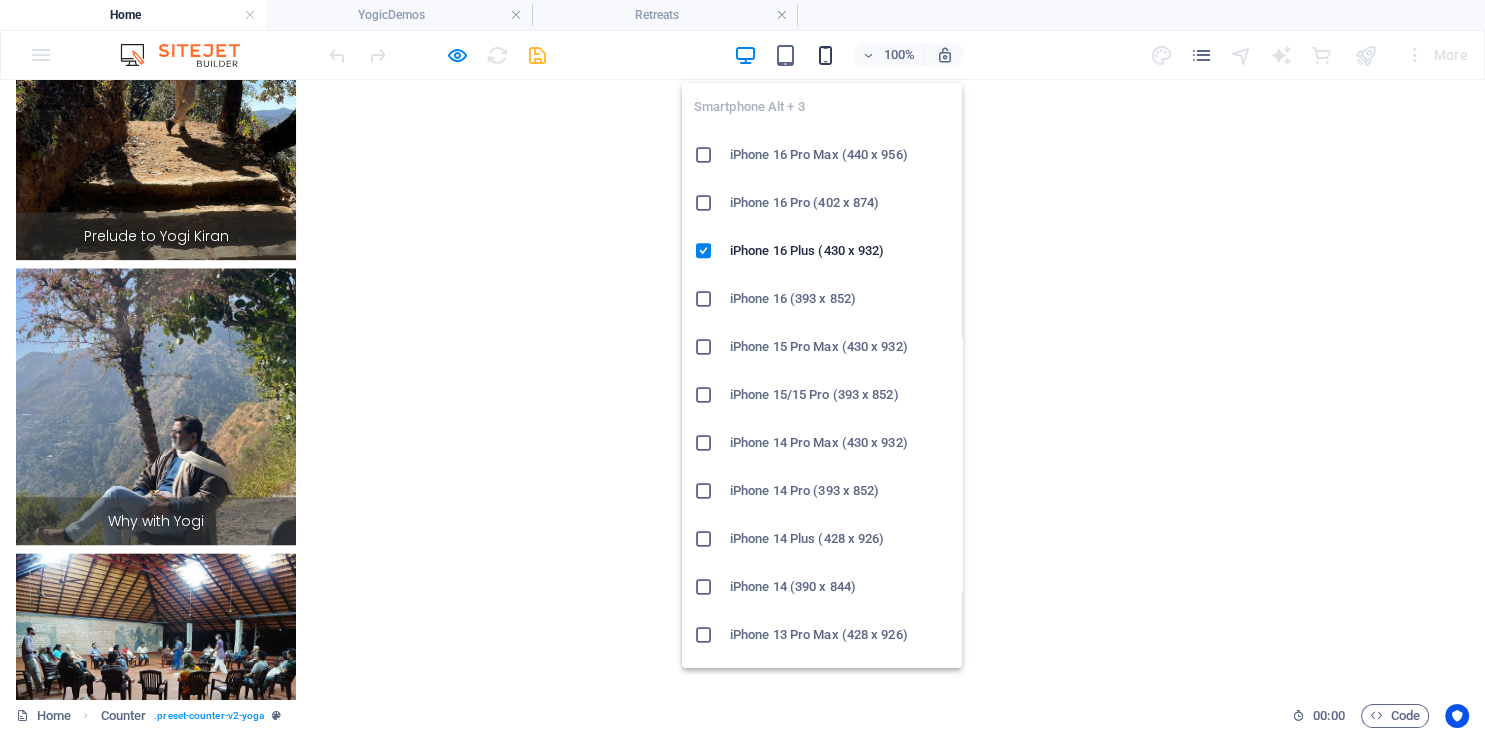 click at bounding box center (825, 55) 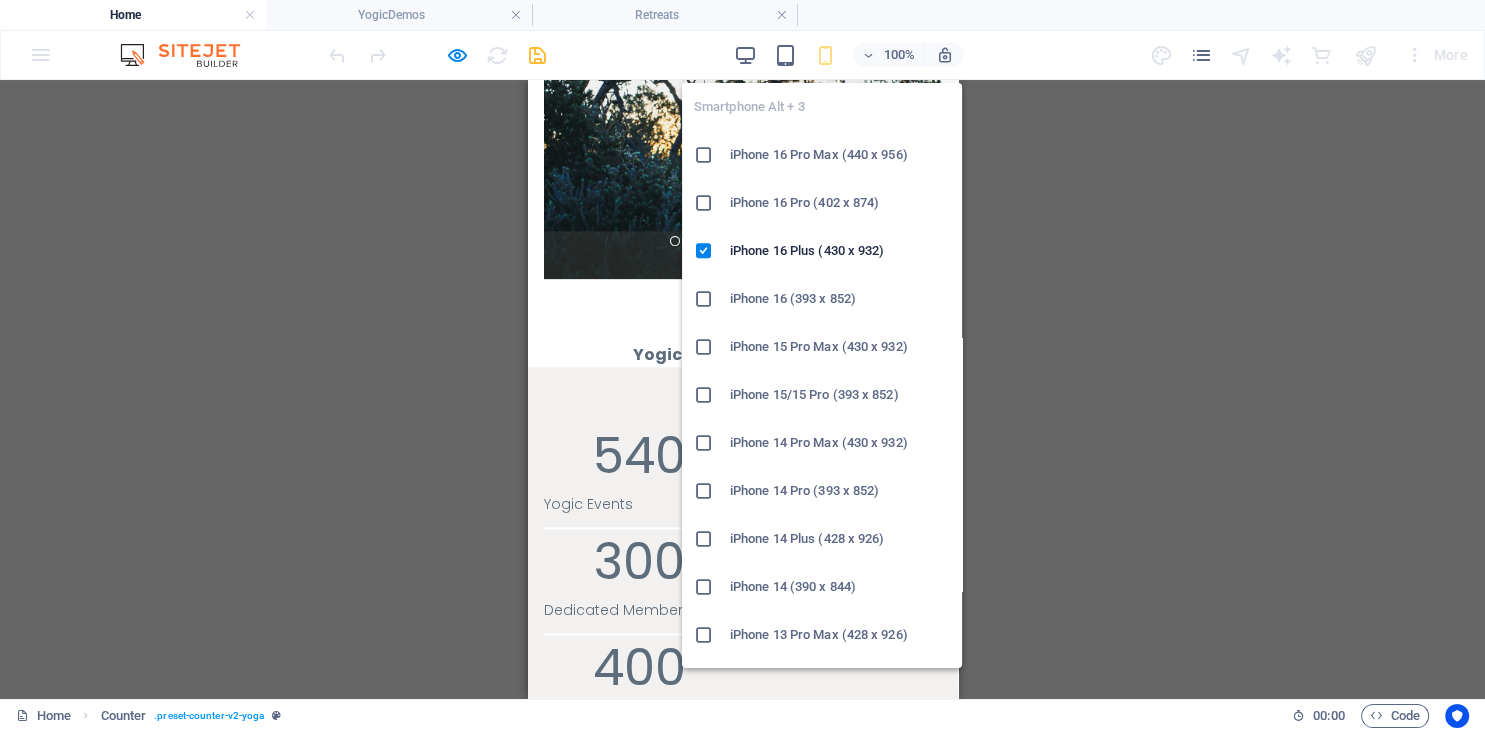 scroll, scrollTop: 2363, scrollLeft: 0, axis: vertical 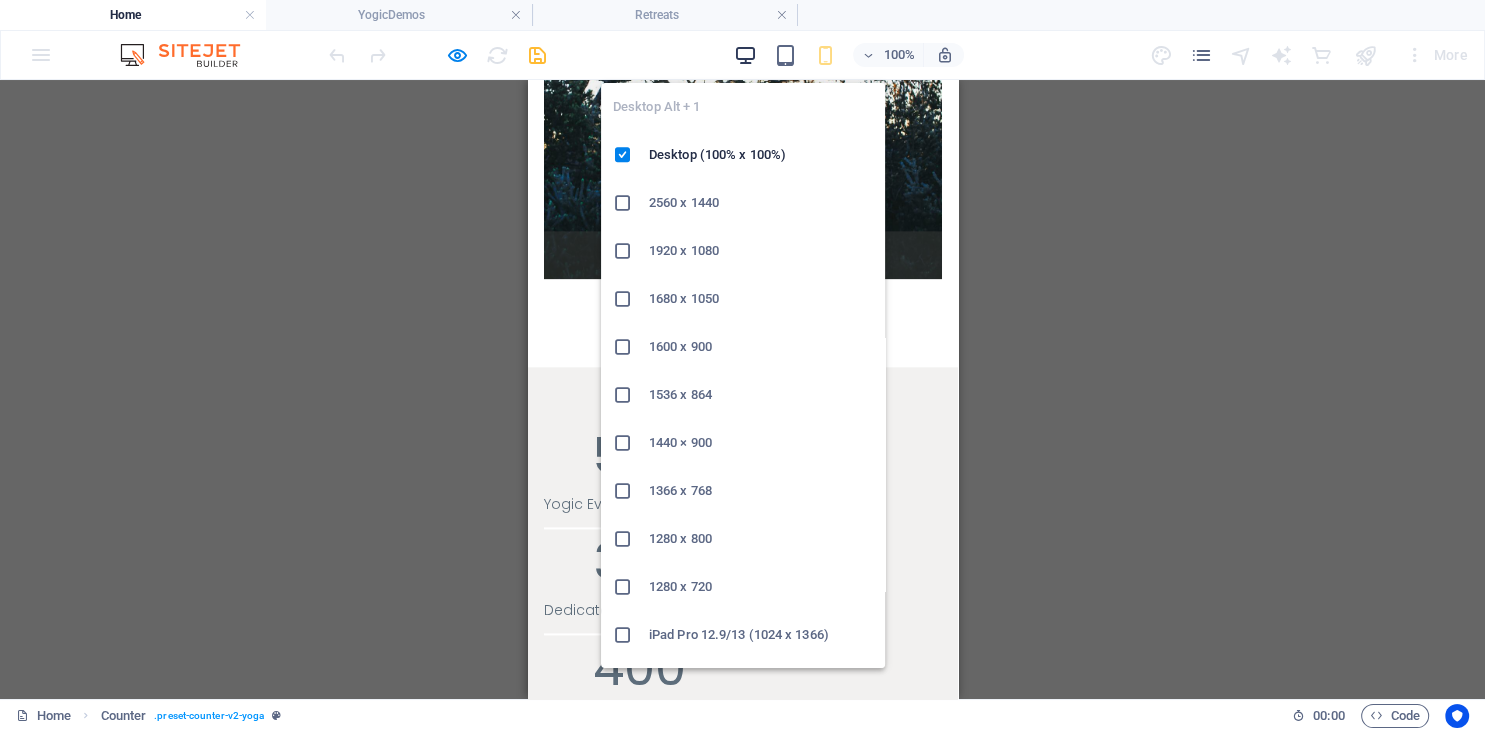 click at bounding box center (745, 55) 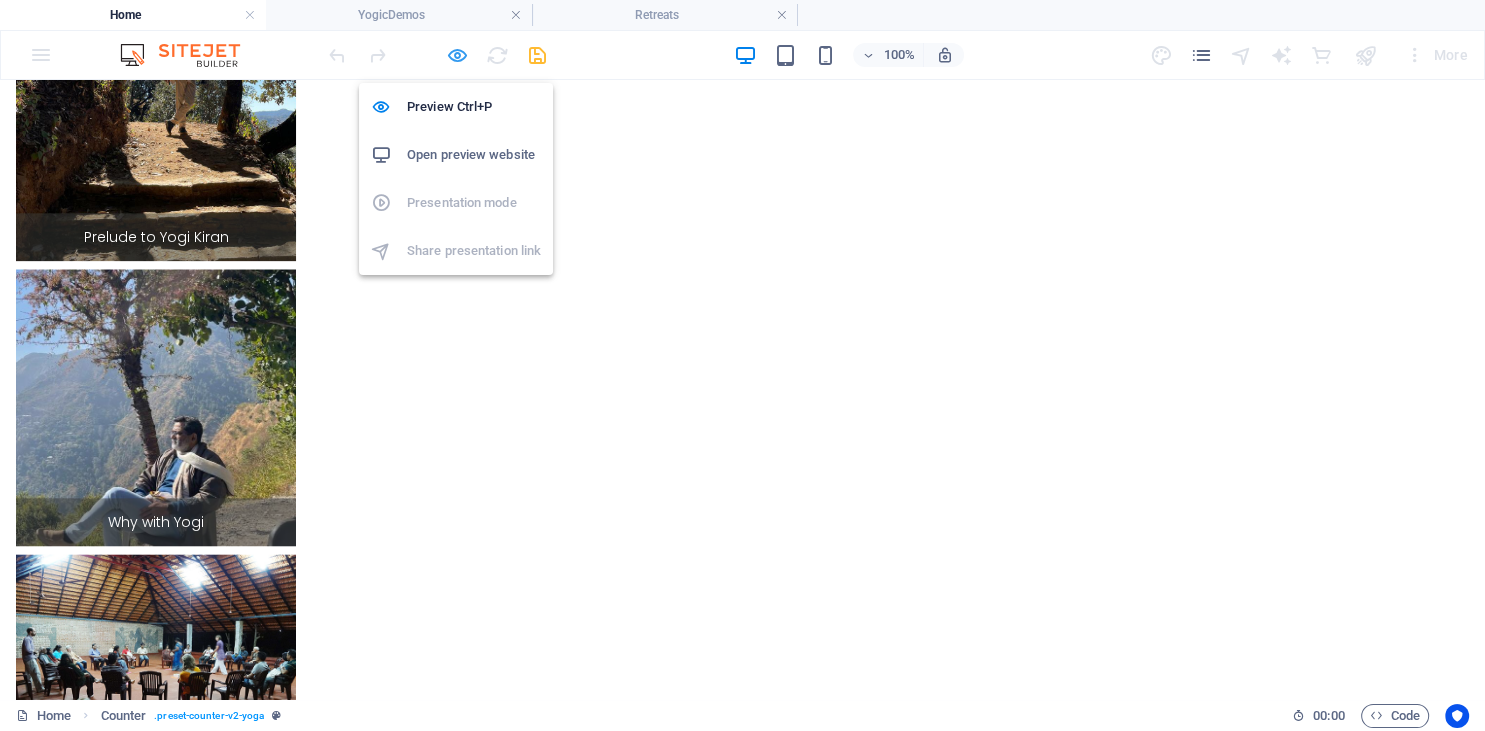 click at bounding box center [457, 55] 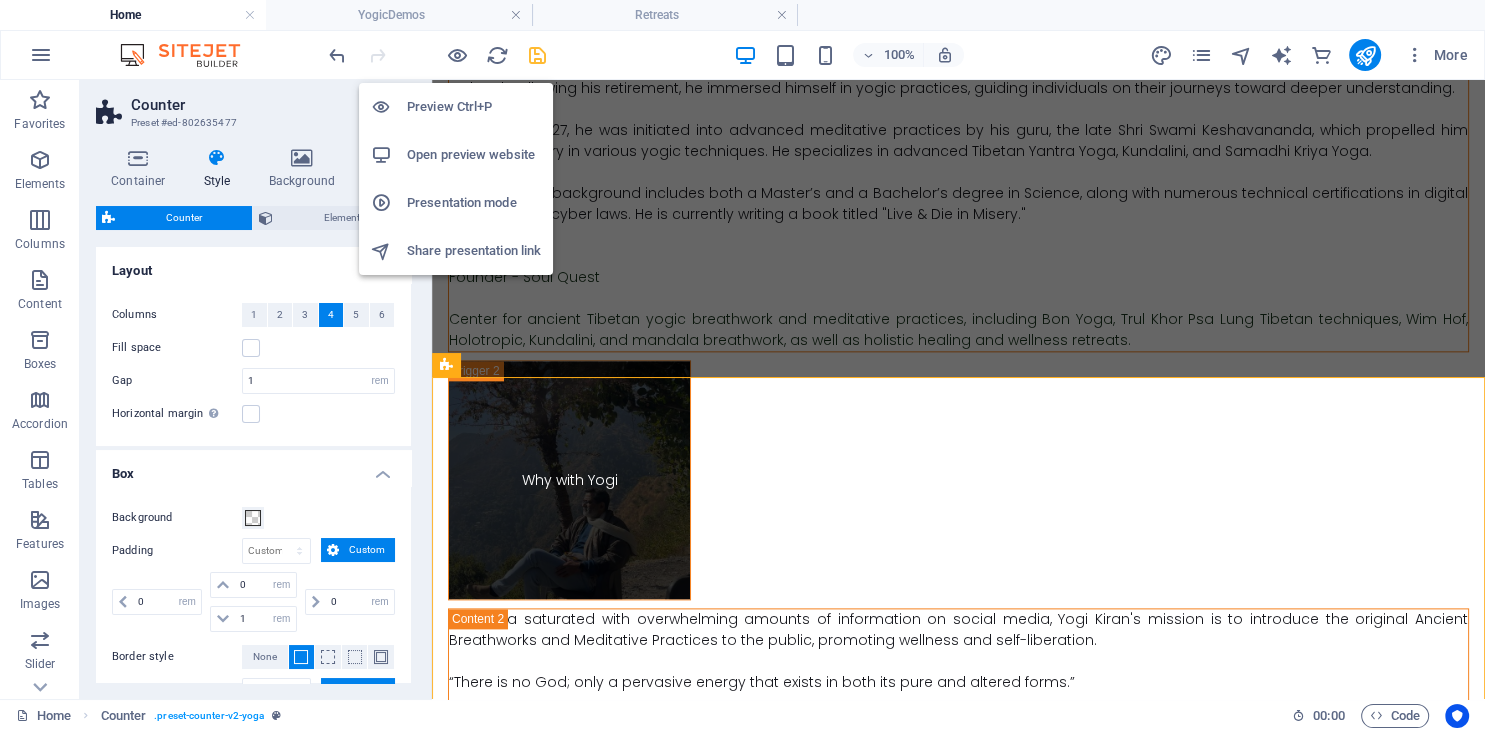 scroll, scrollTop: 4939, scrollLeft: 0, axis: vertical 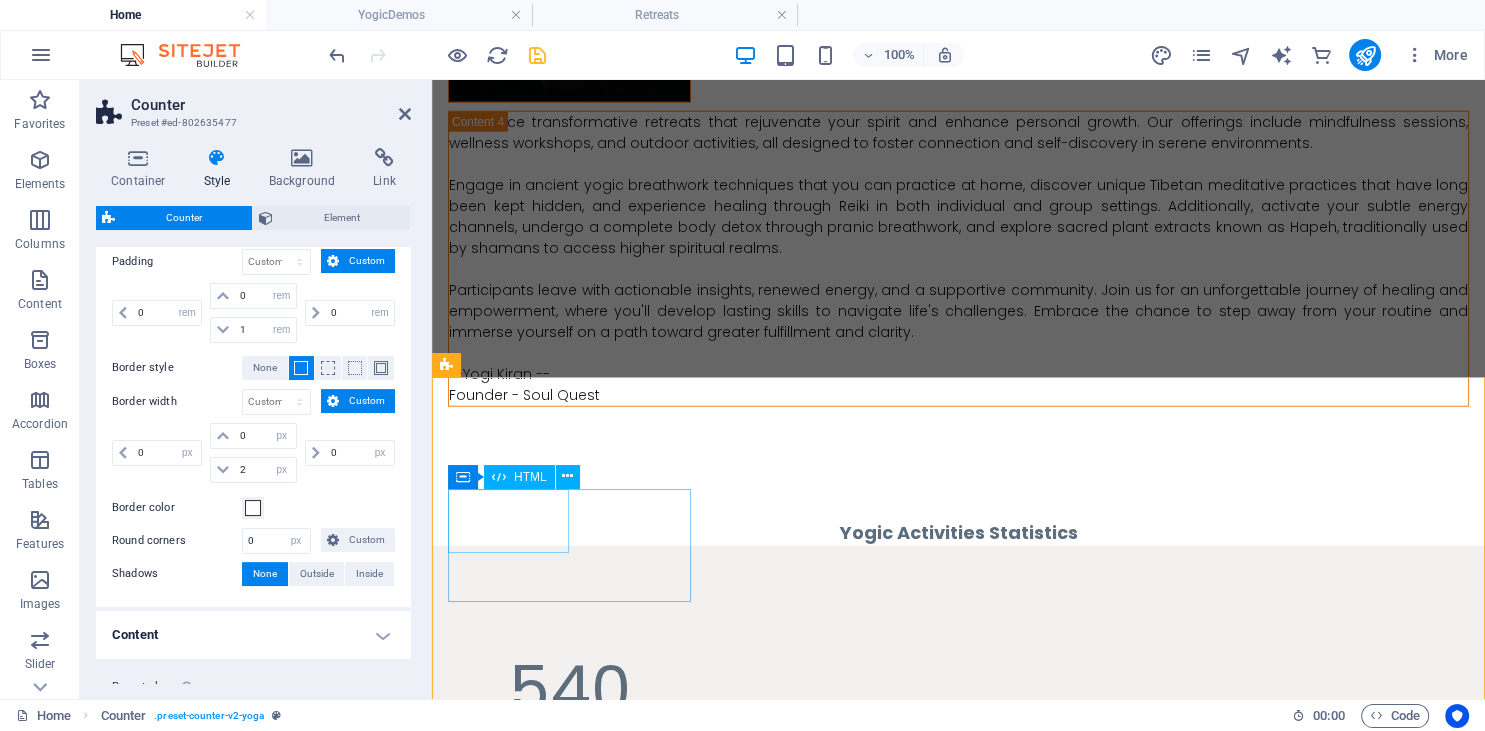 click on "540" at bounding box center (569, 690) 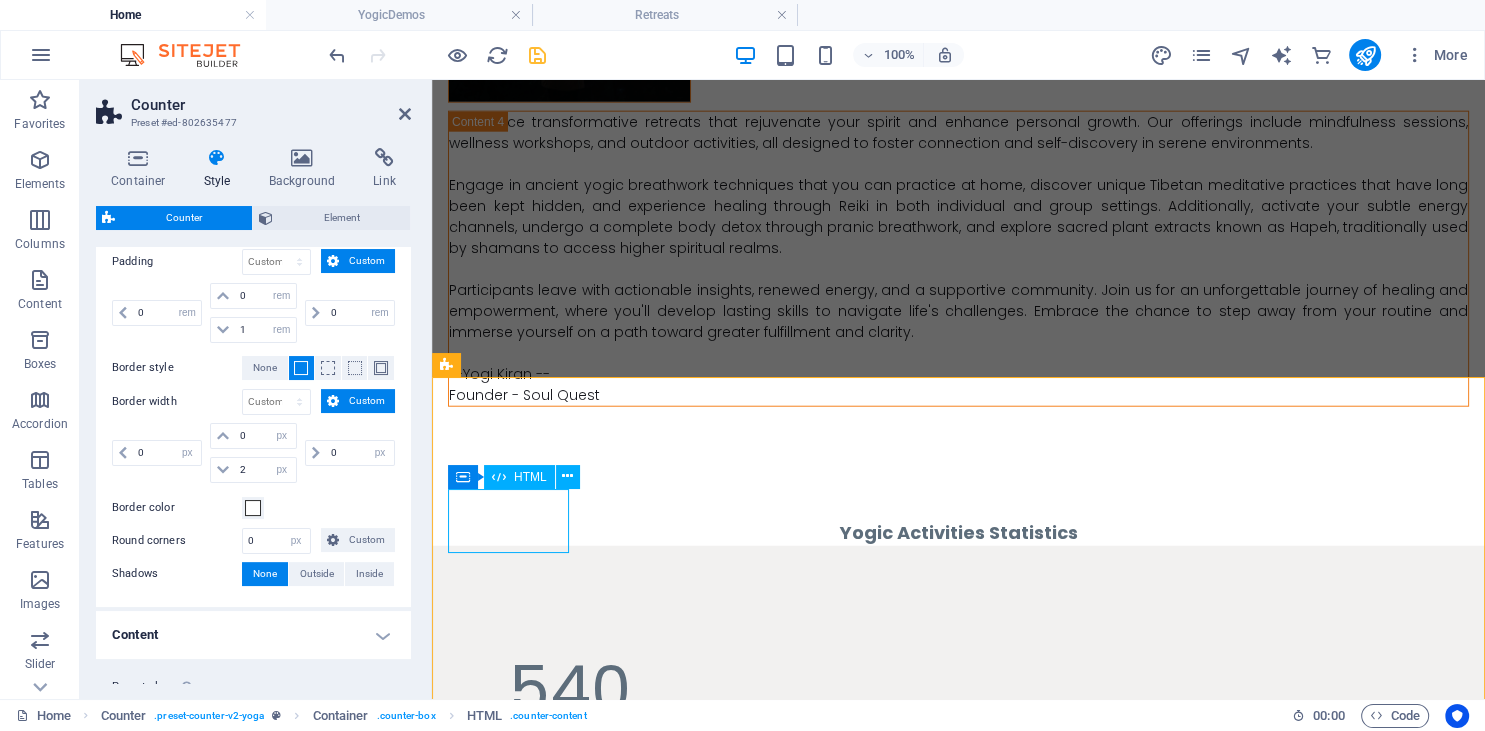 click on "540" at bounding box center (569, 690) 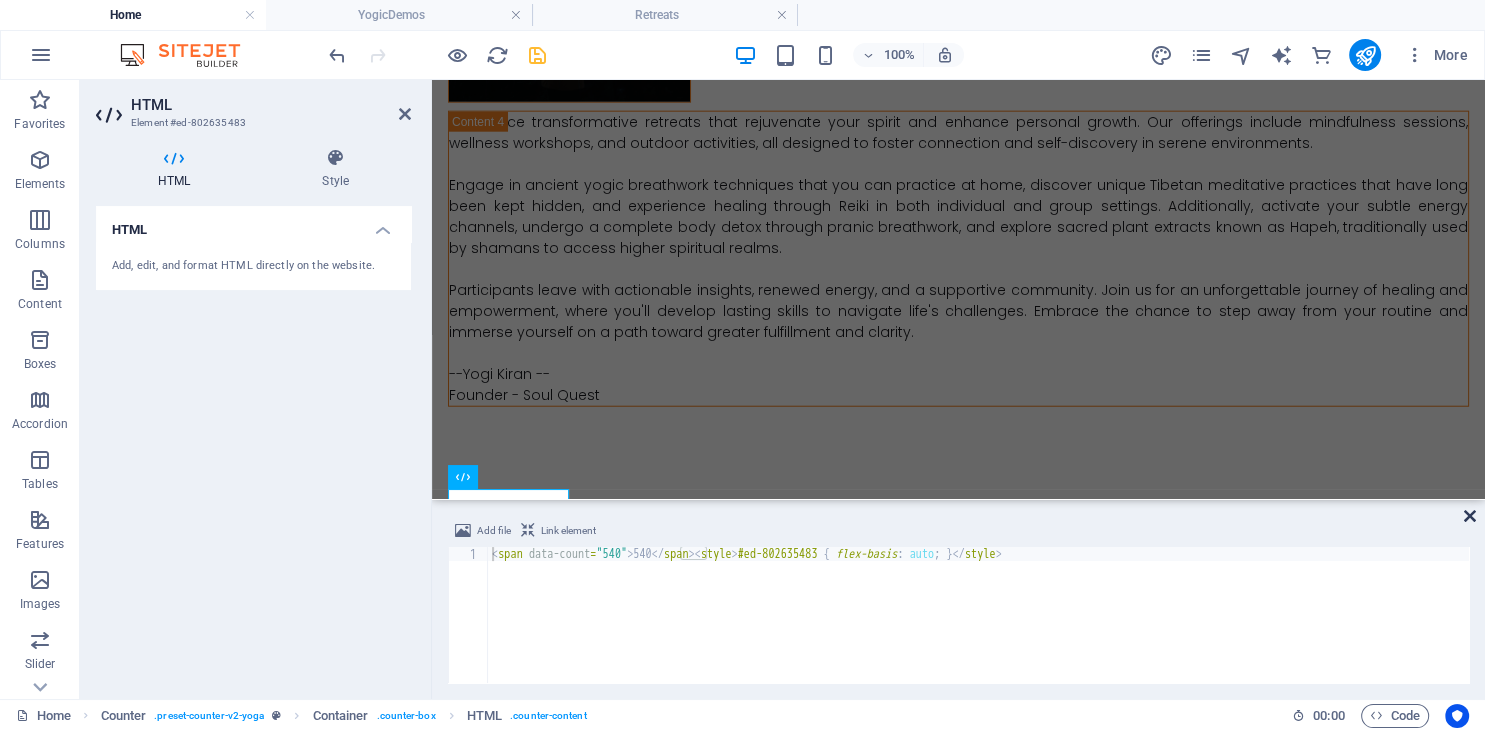 click at bounding box center [1470, 516] 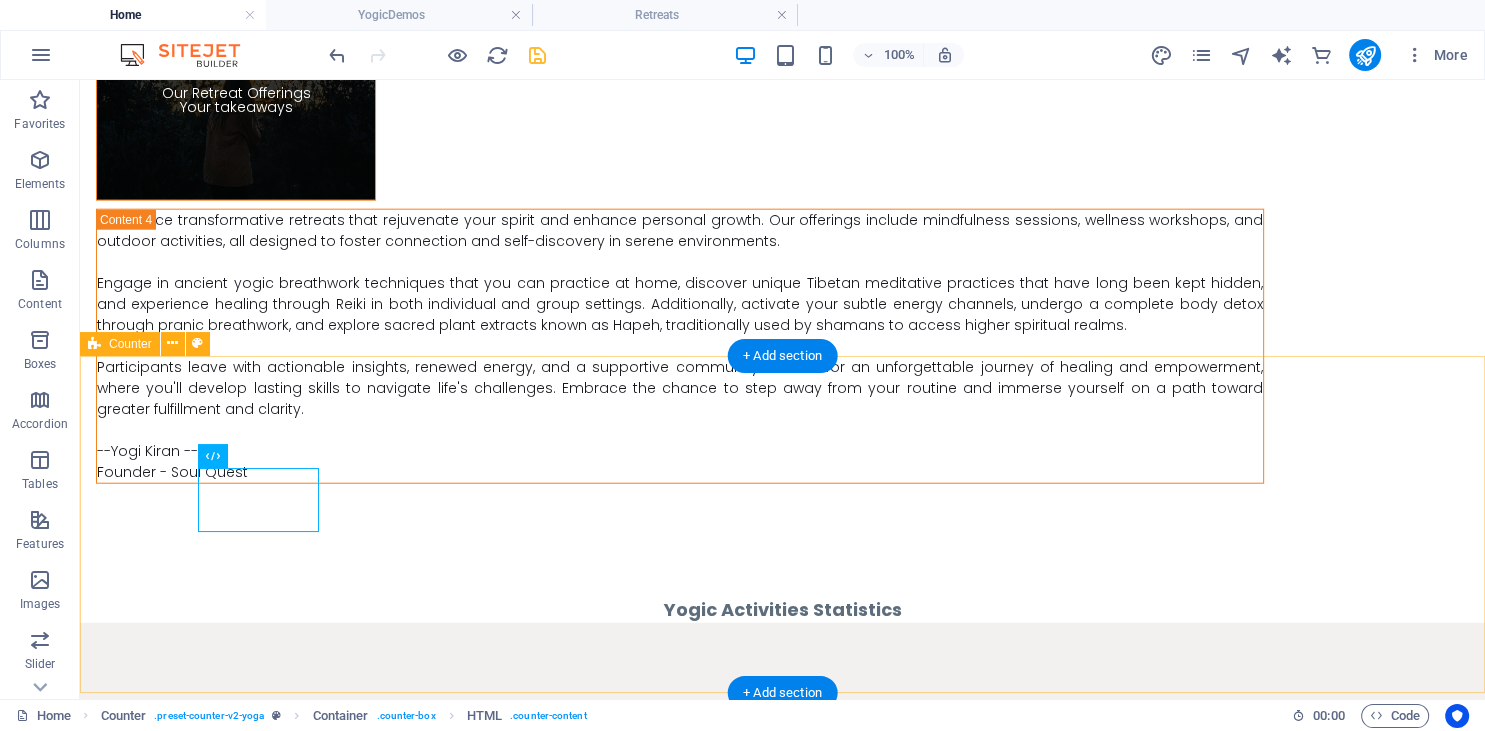 scroll, scrollTop: 5058, scrollLeft: 0, axis: vertical 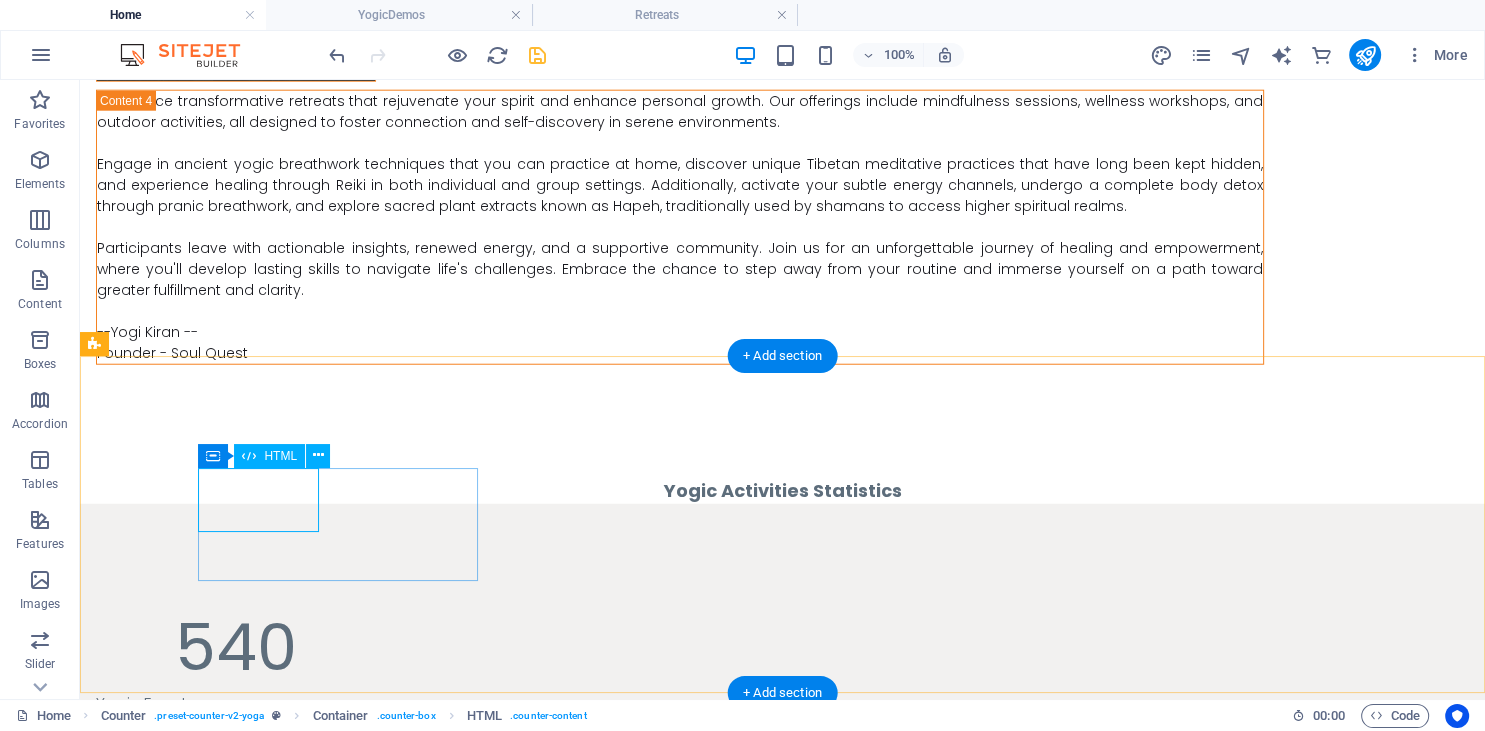 click on "540" at bounding box center (236, 648) 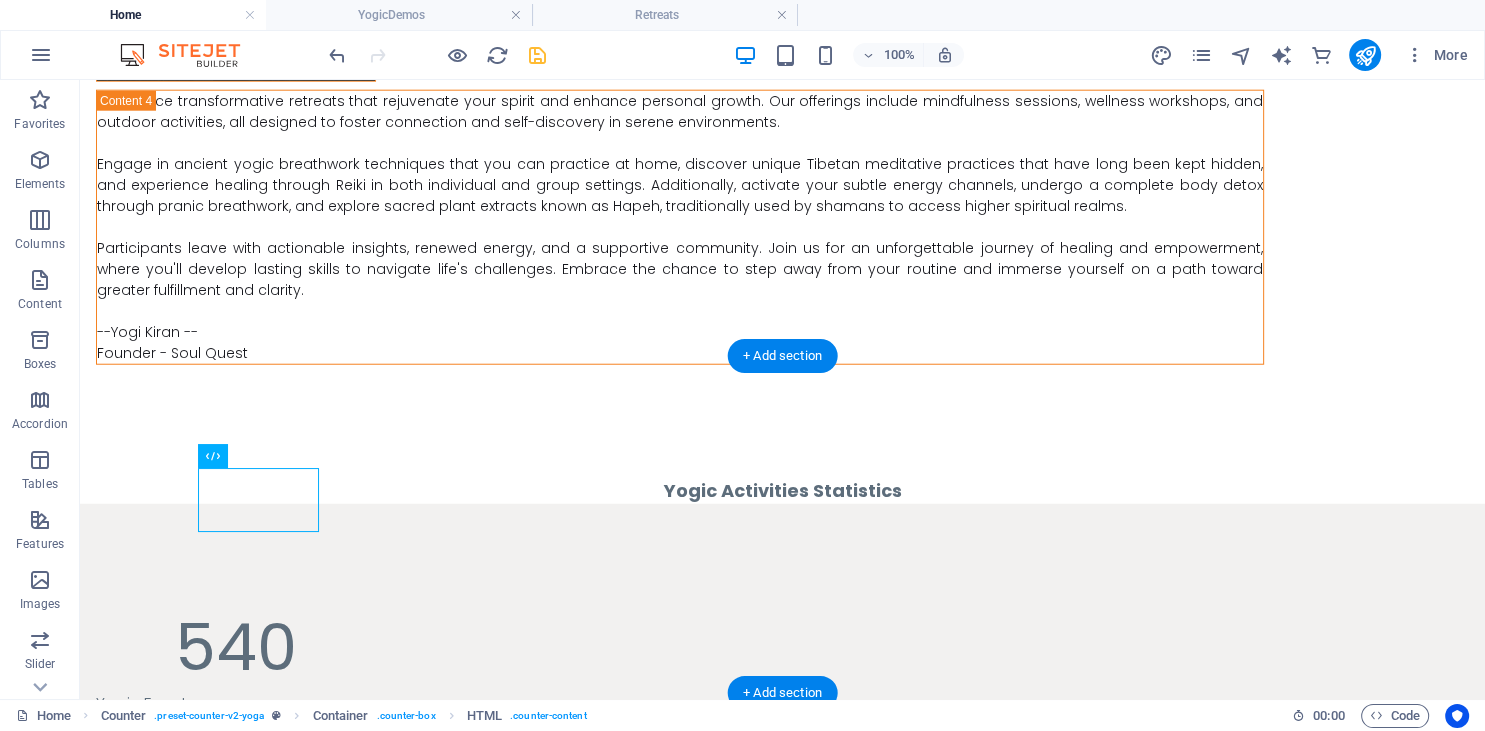 click on "540" at bounding box center (236, 648) 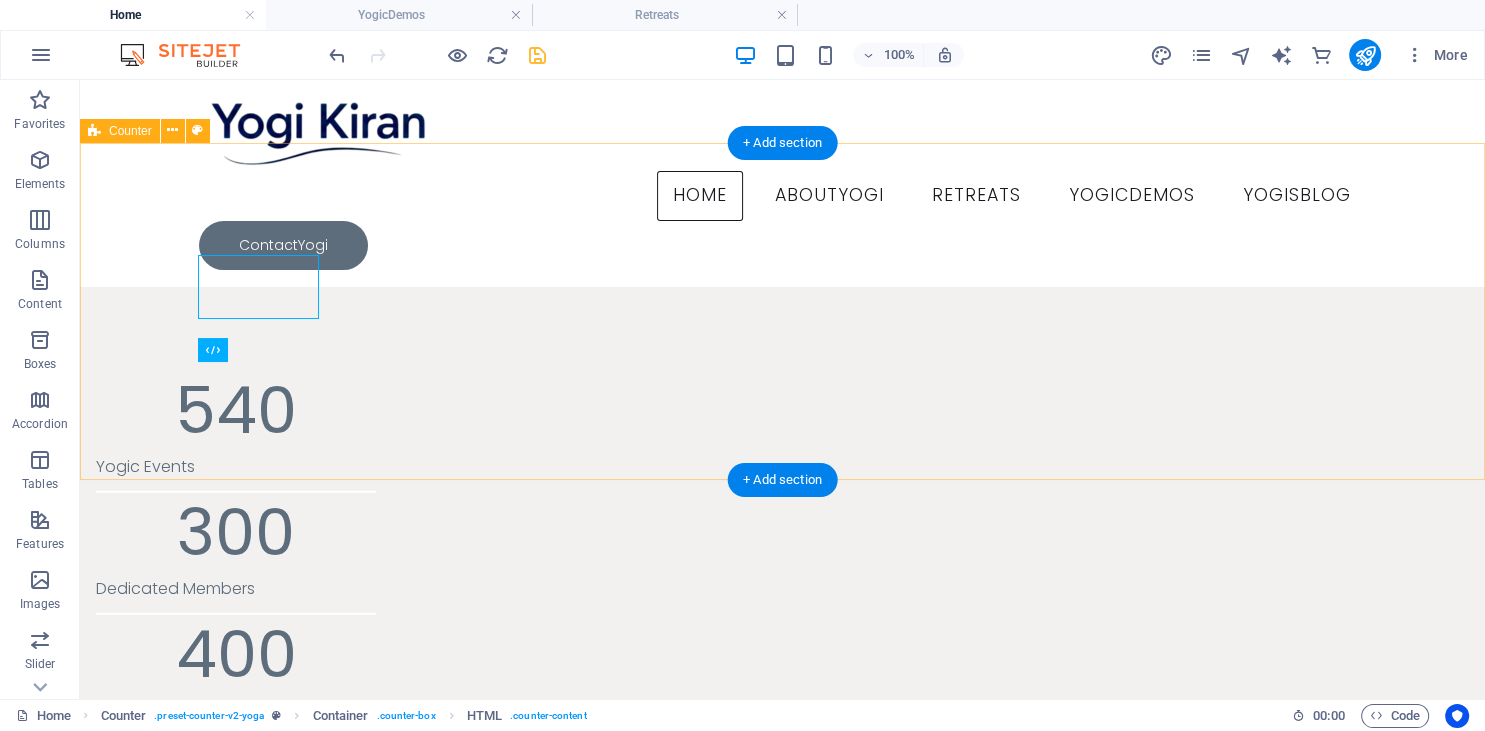 scroll, scrollTop: 5058, scrollLeft: 0, axis: vertical 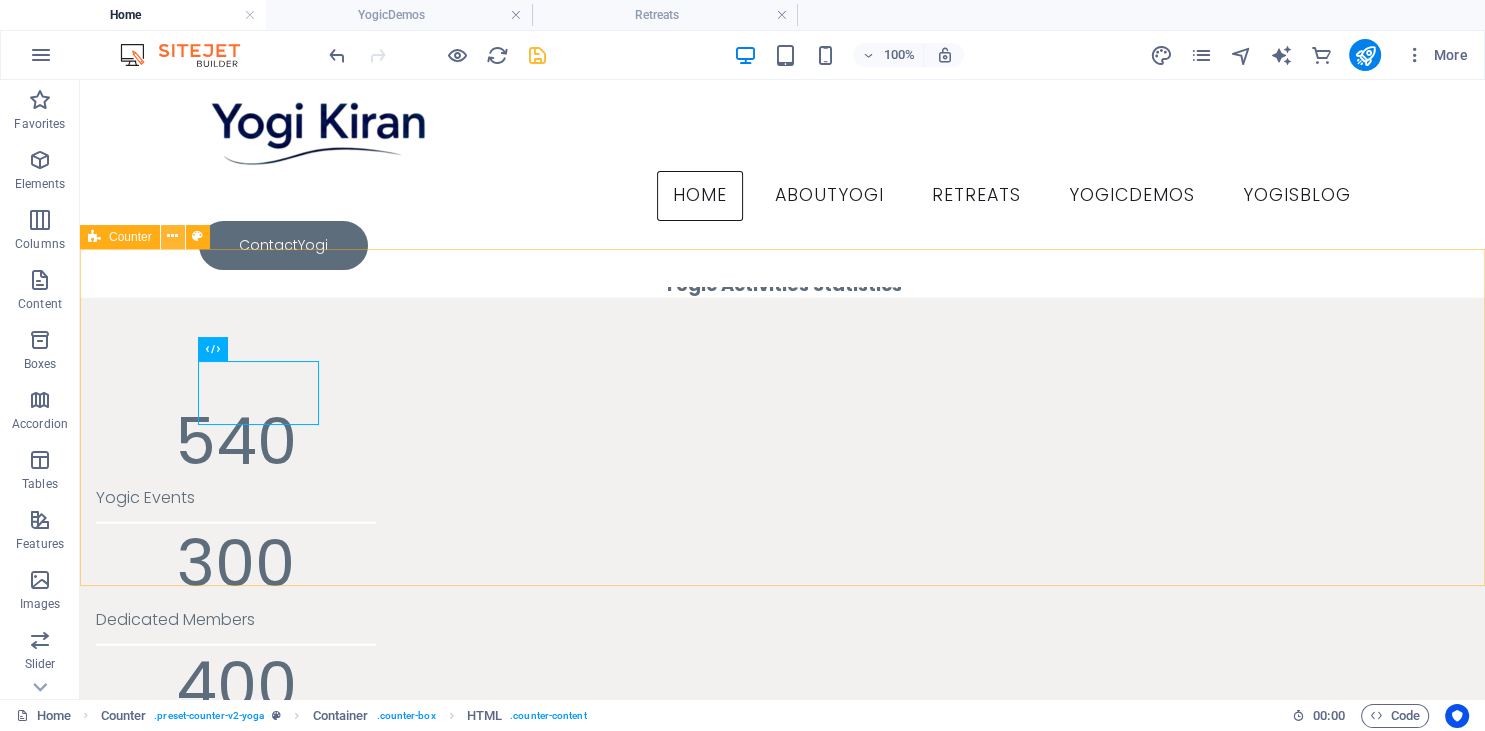 click at bounding box center (173, 237) 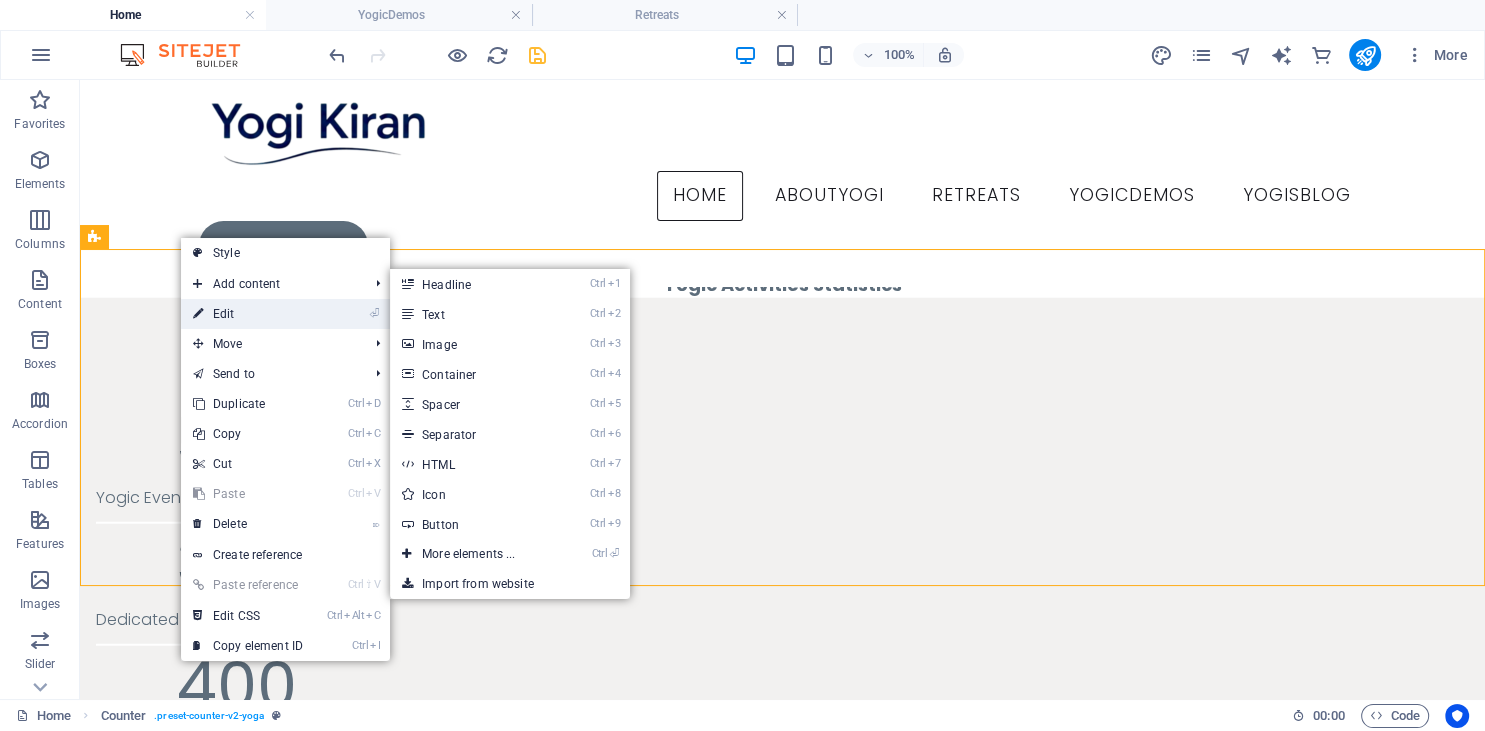 click on "⏎  Edit" at bounding box center [248, 314] 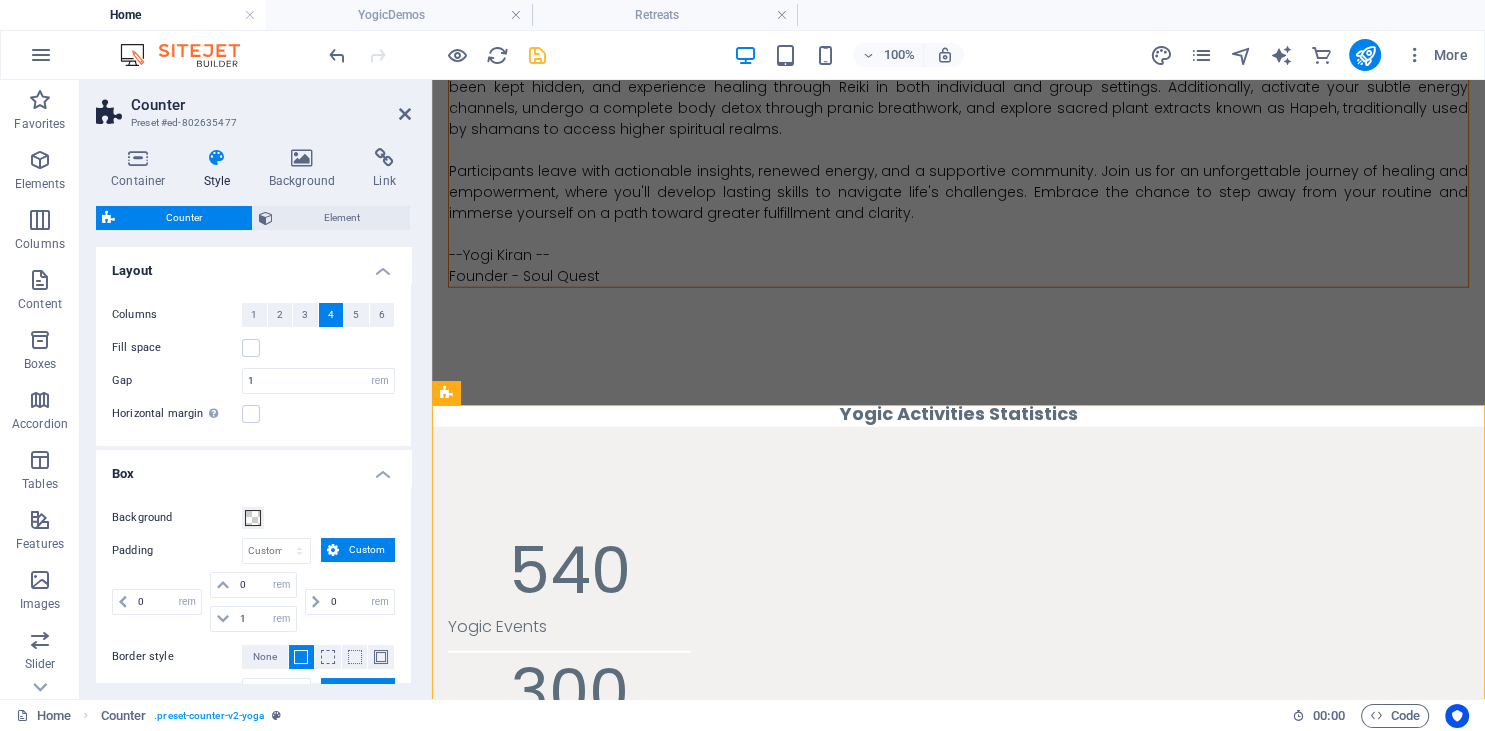 scroll, scrollTop: 4911, scrollLeft: 0, axis: vertical 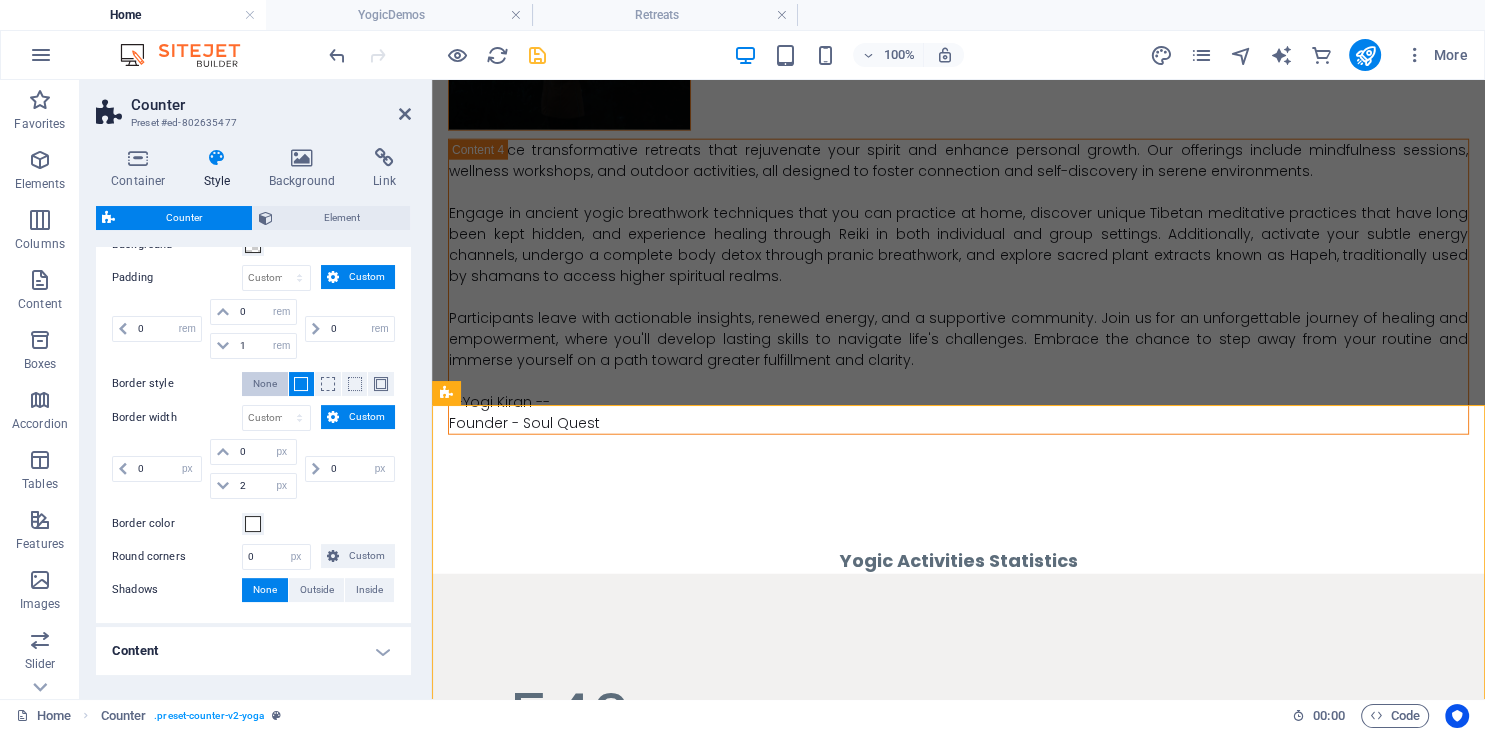 click on "None" at bounding box center (265, 384) 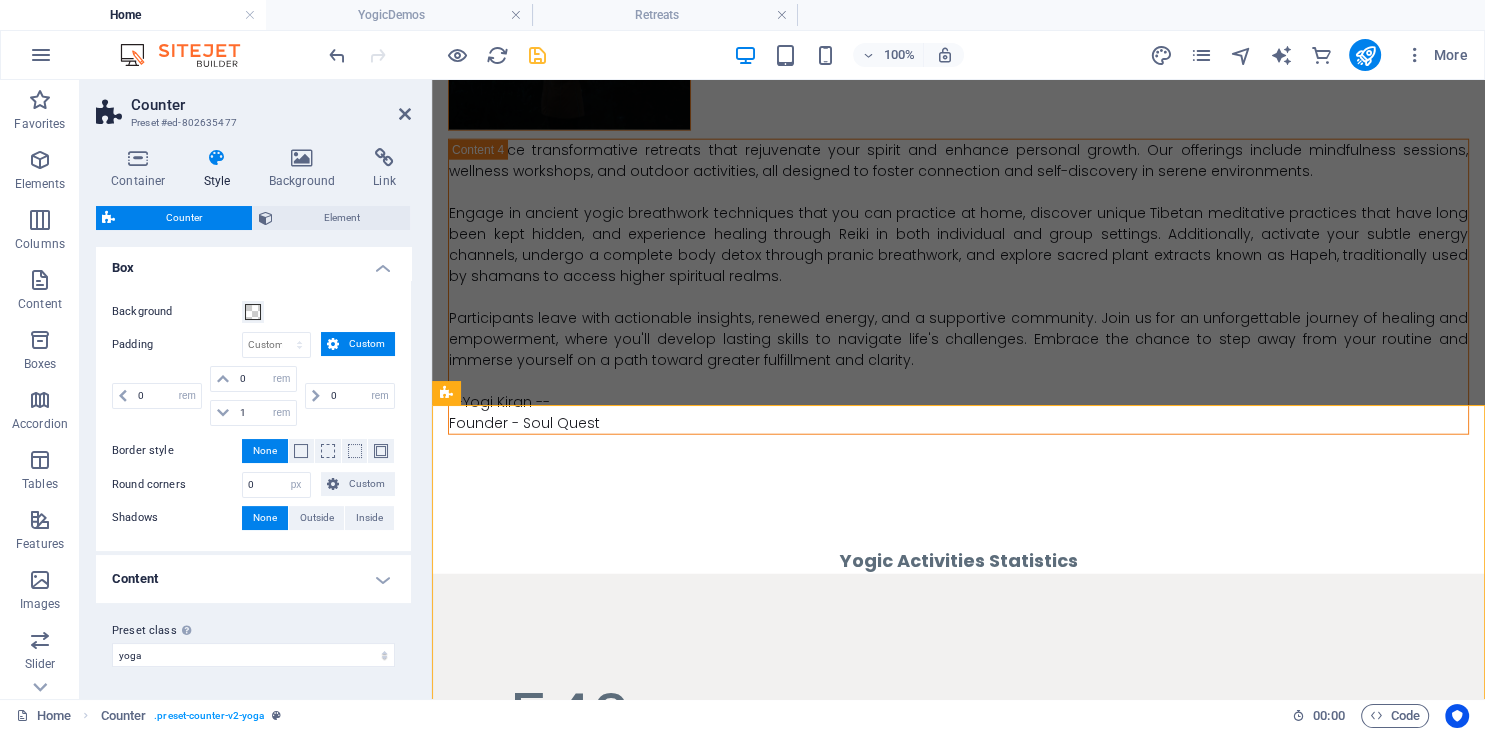 scroll, scrollTop: 203, scrollLeft: 0, axis: vertical 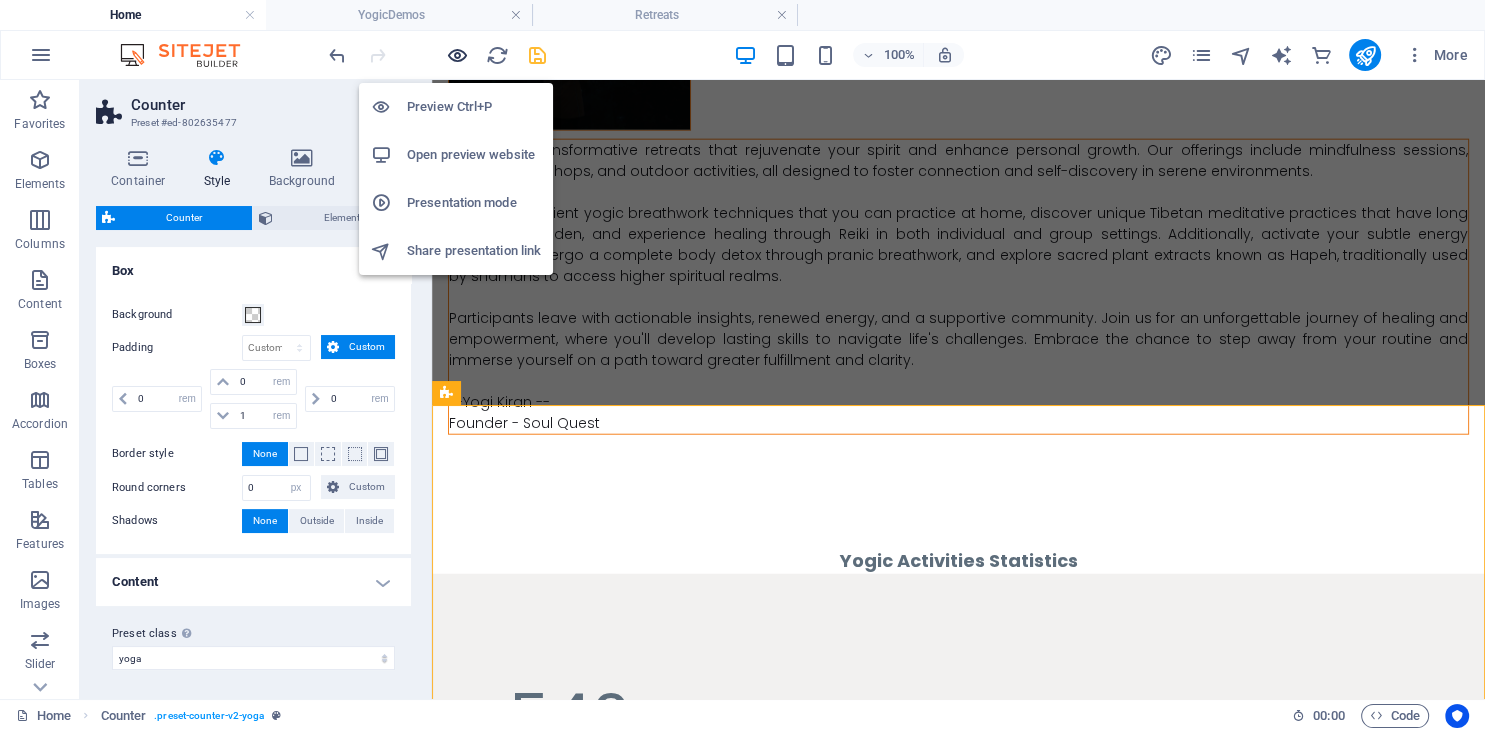 click at bounding box center [457, 55] 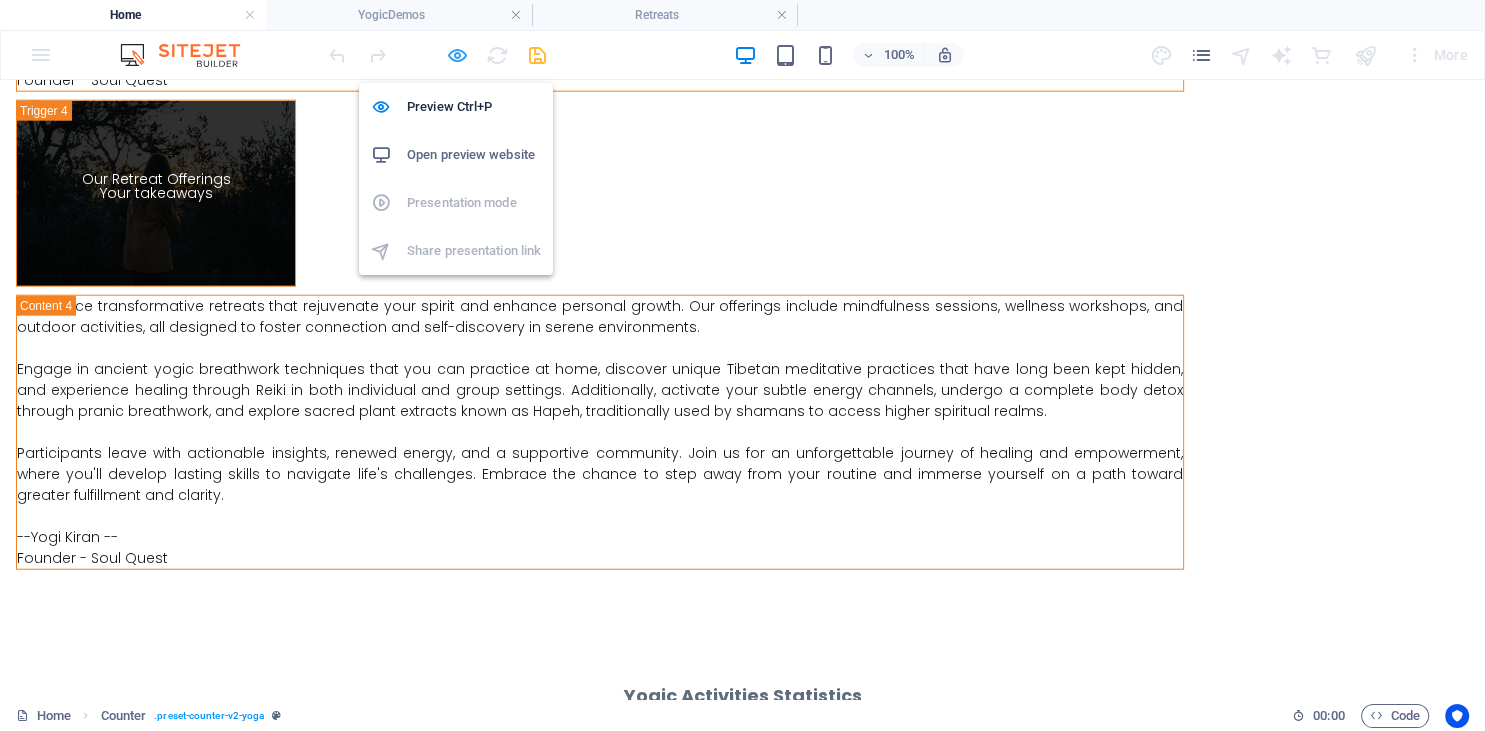 scroll, scrollTop: 2363, scrollLeft: 0, axis: vertical 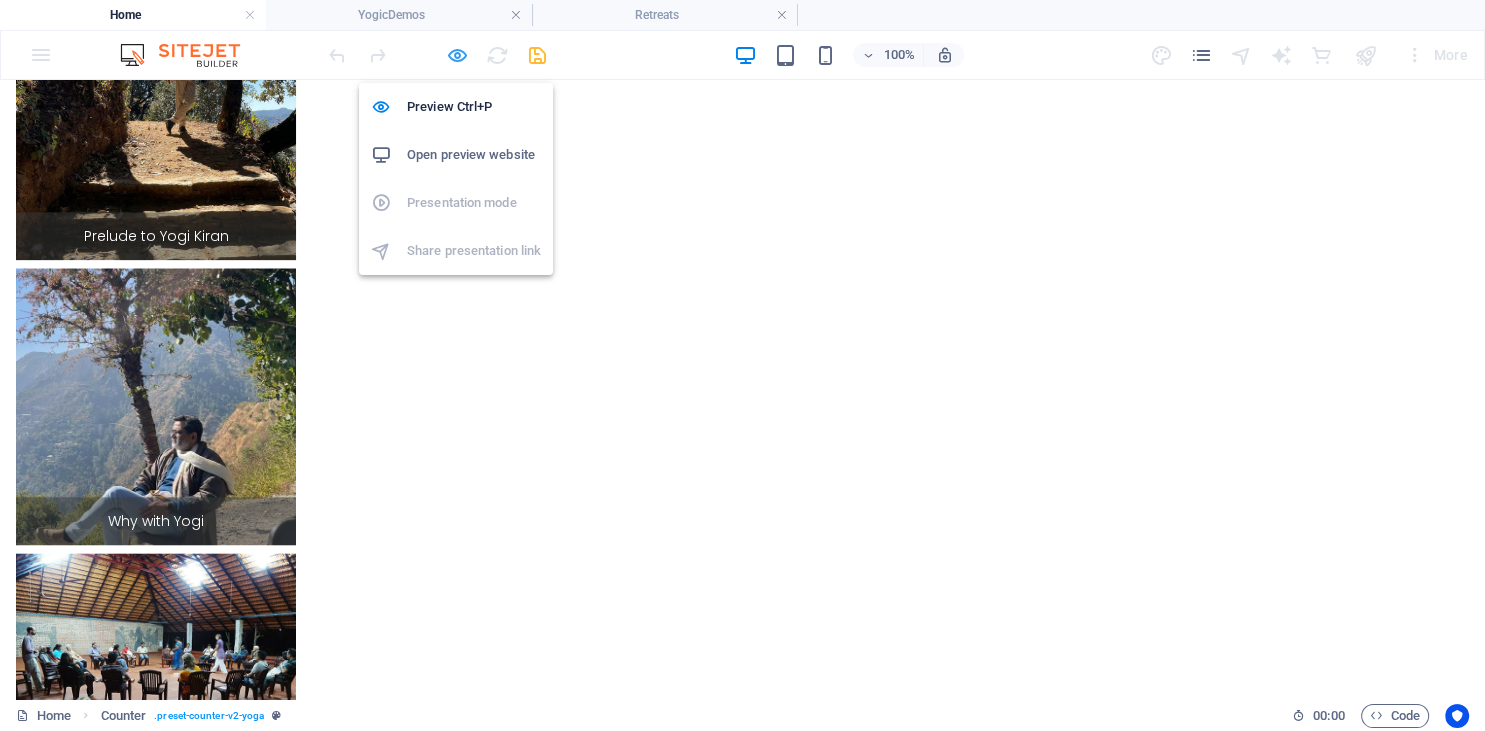 click at bounding box center (457, 55) 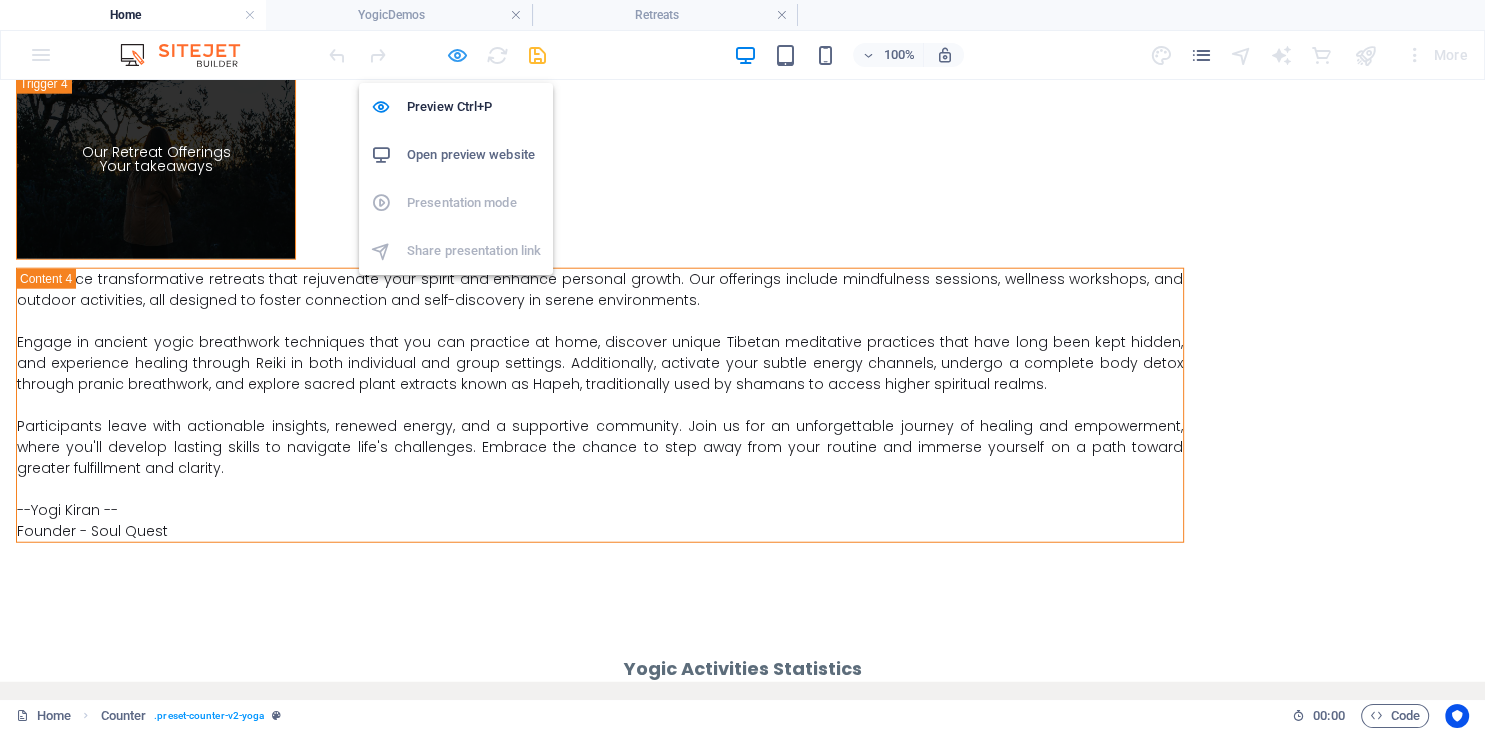 select on "rem" 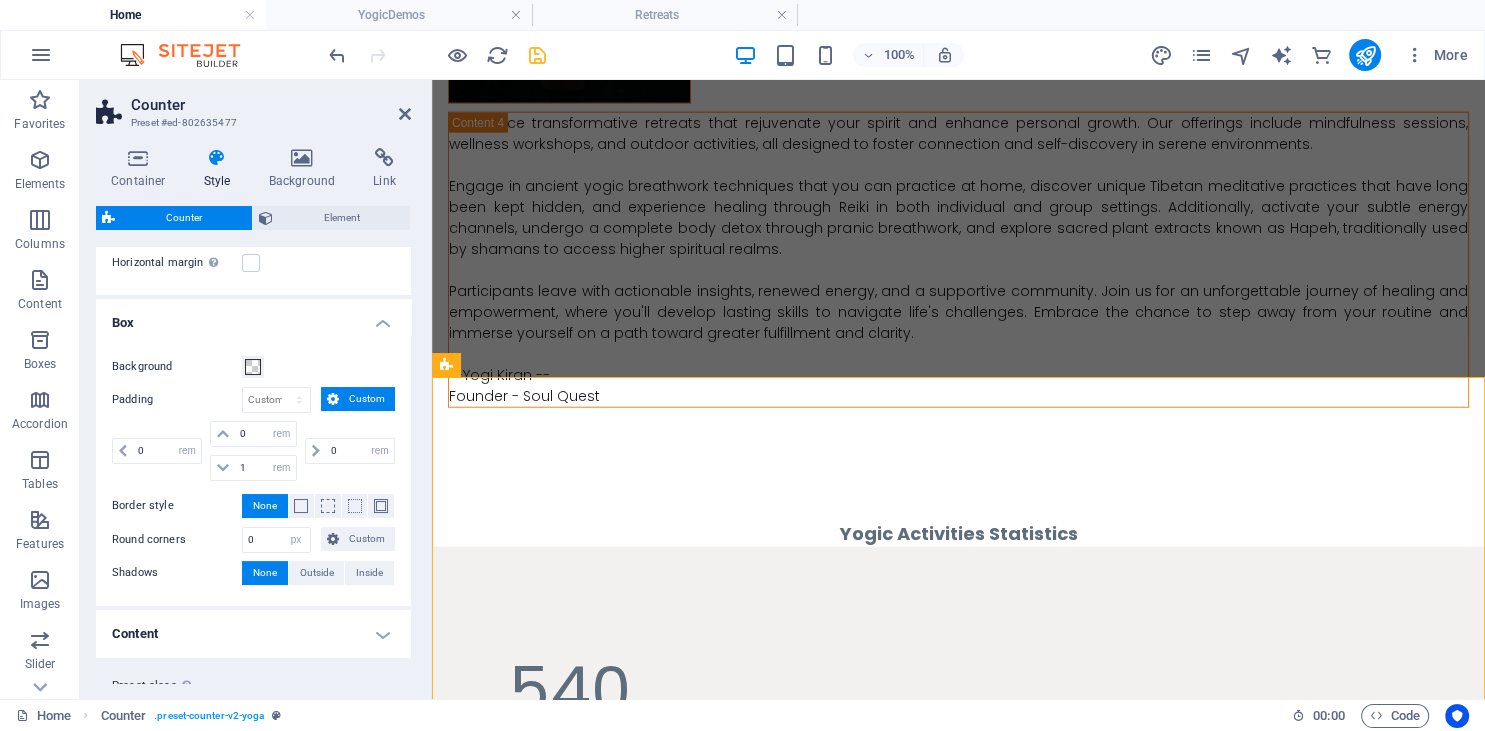 scroll, scrollTop: 203, scrollLeft: 0, axis: vertical 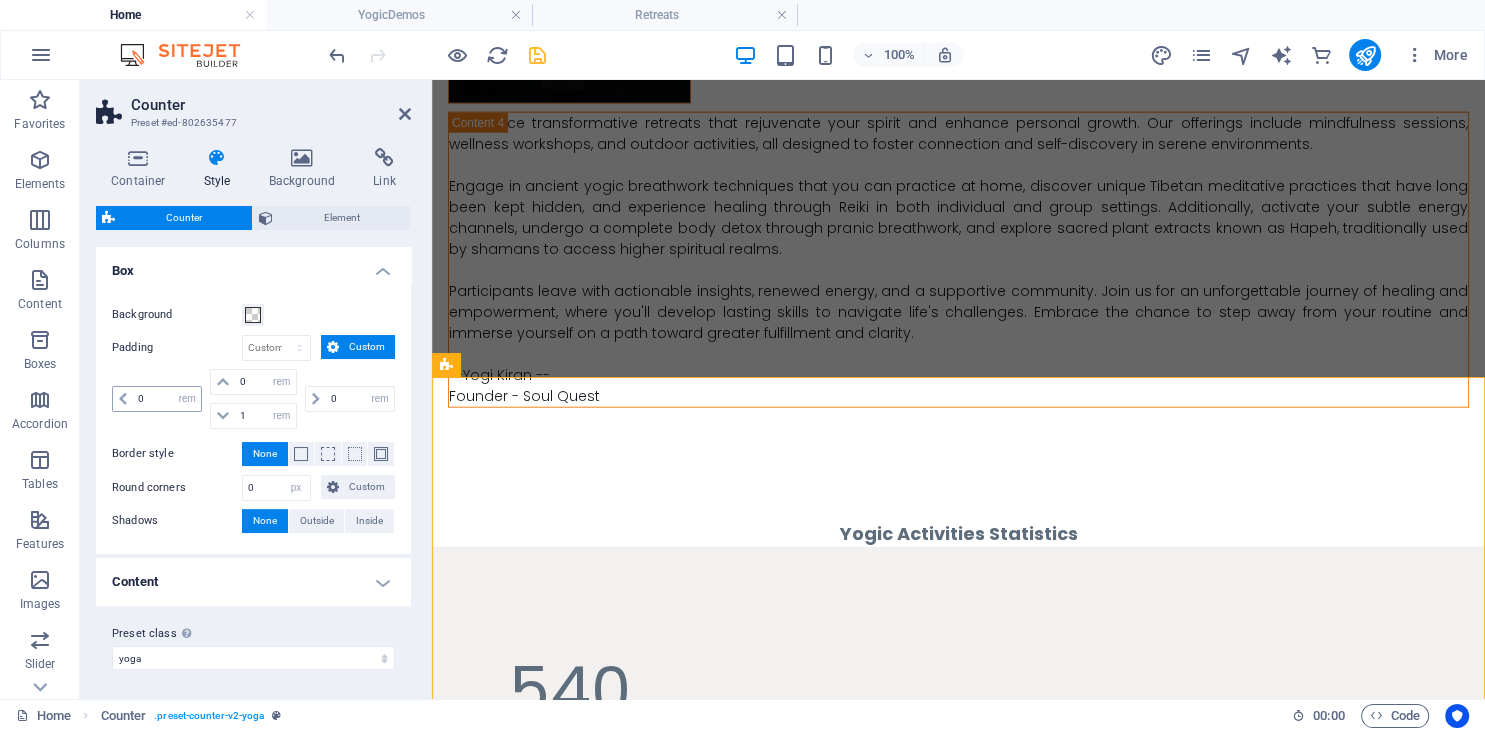 click at bounding box center (123, 399) 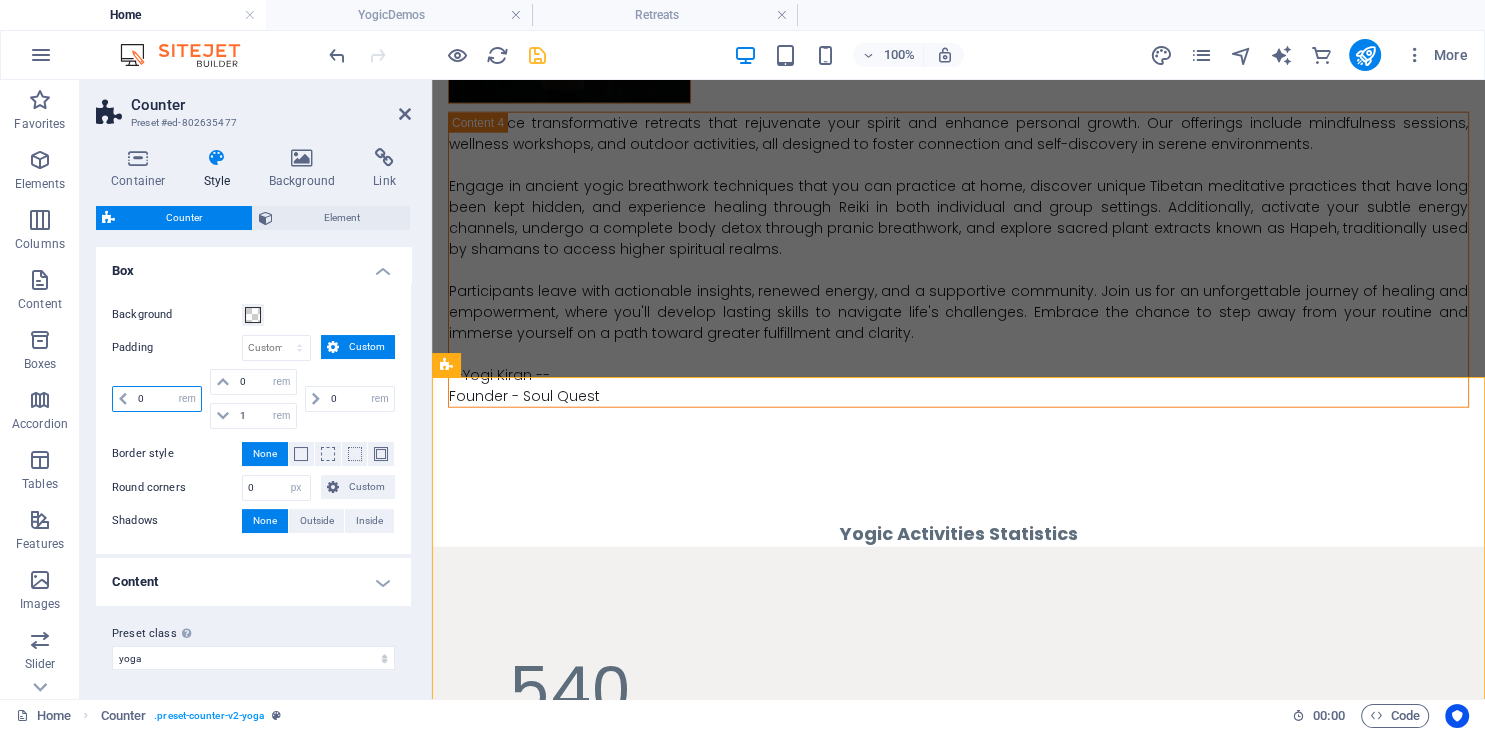 click on "0" at bounding box center (167, 399) 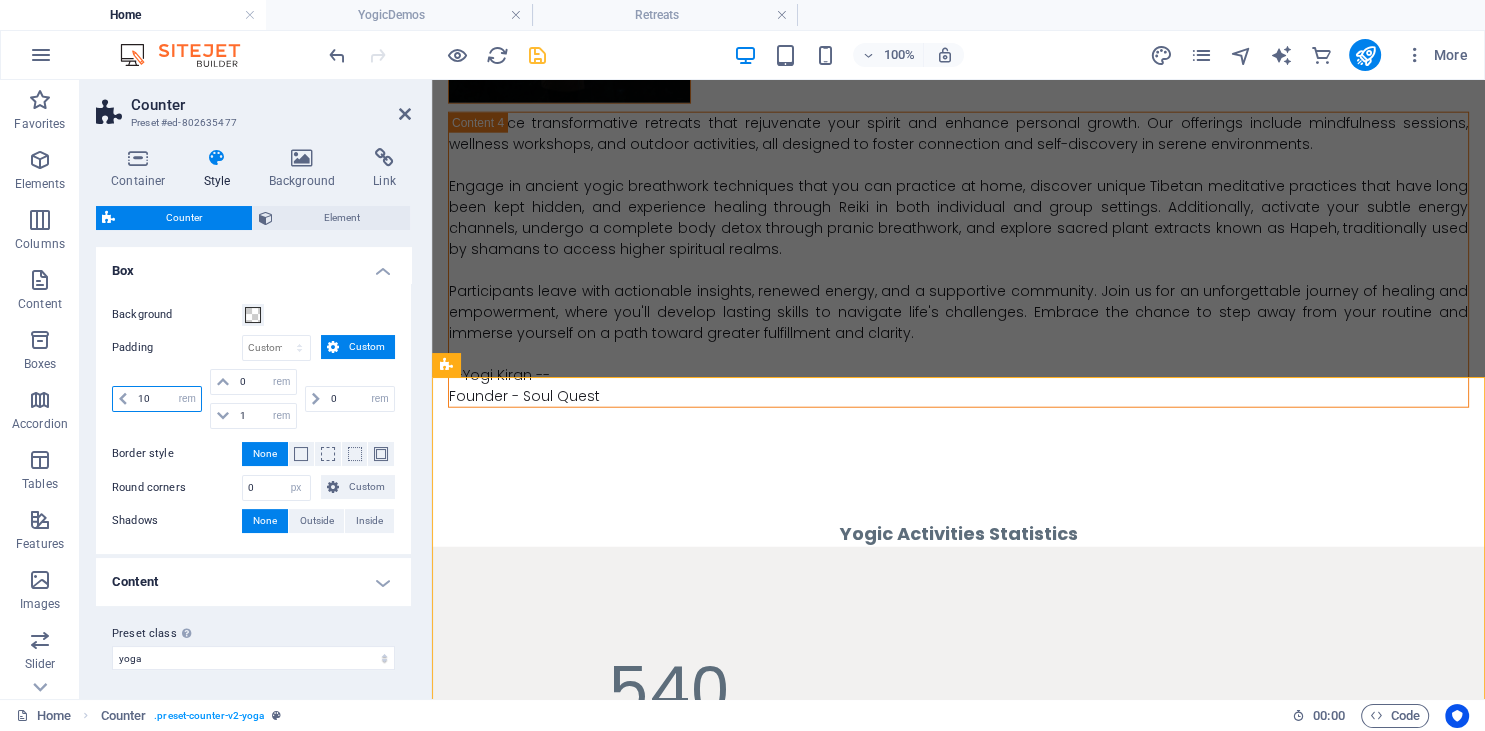drag, startPoint x: 154, startPoint y: 402, endPoint x: 122, endPoint y: 396, distance: 32.55764 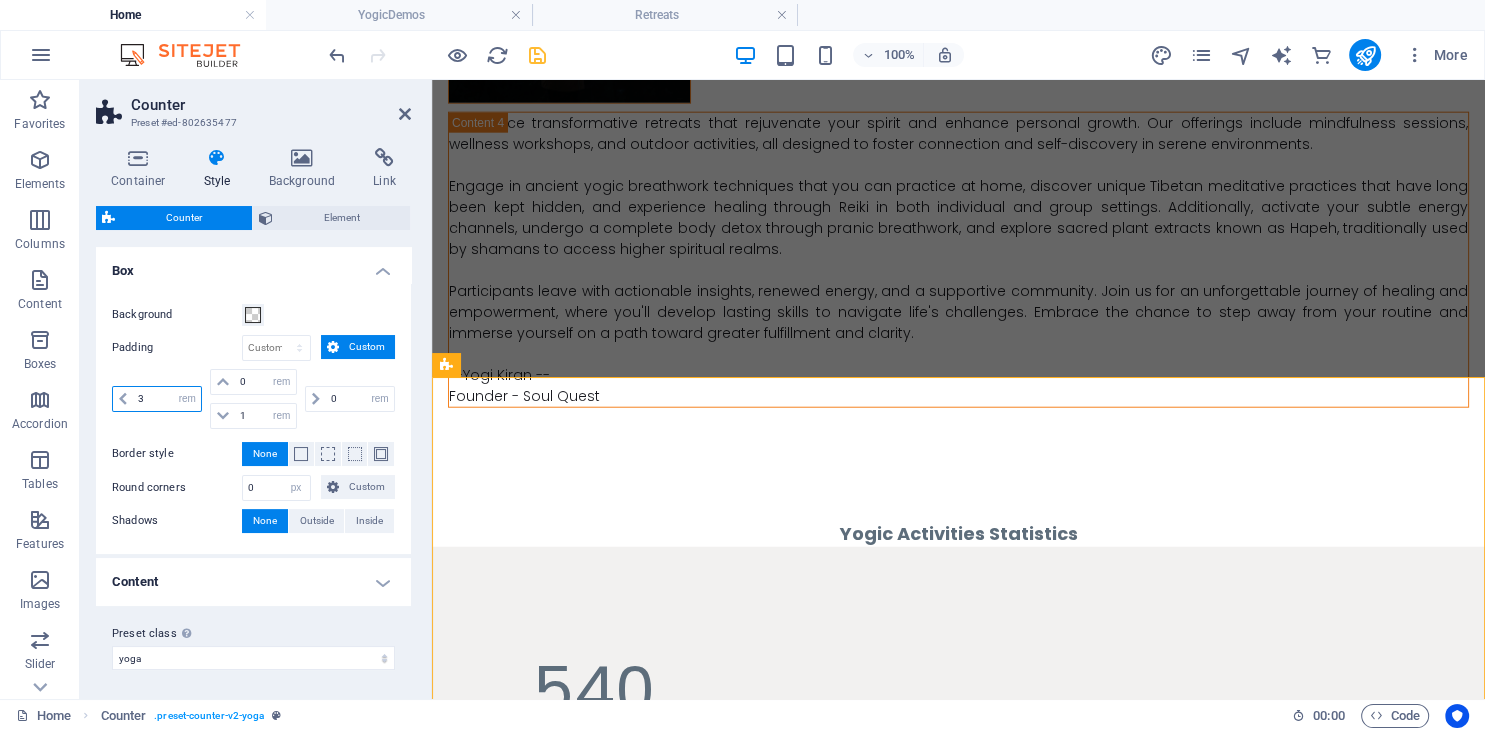 drag, startPoint x: 158, startPoint y: 402, endPoint x: 122, endPoint y: 396, distance: 36.496574 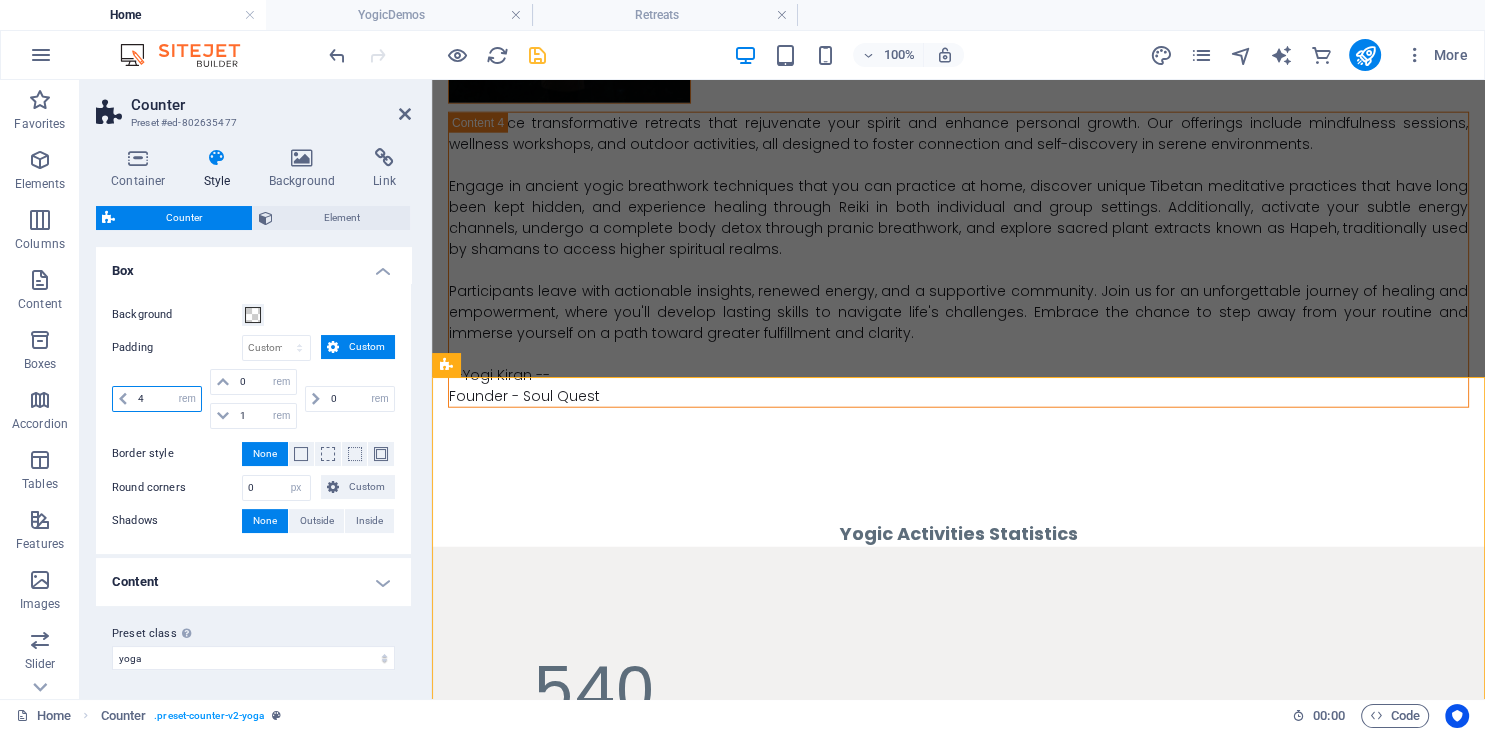 type on "4" 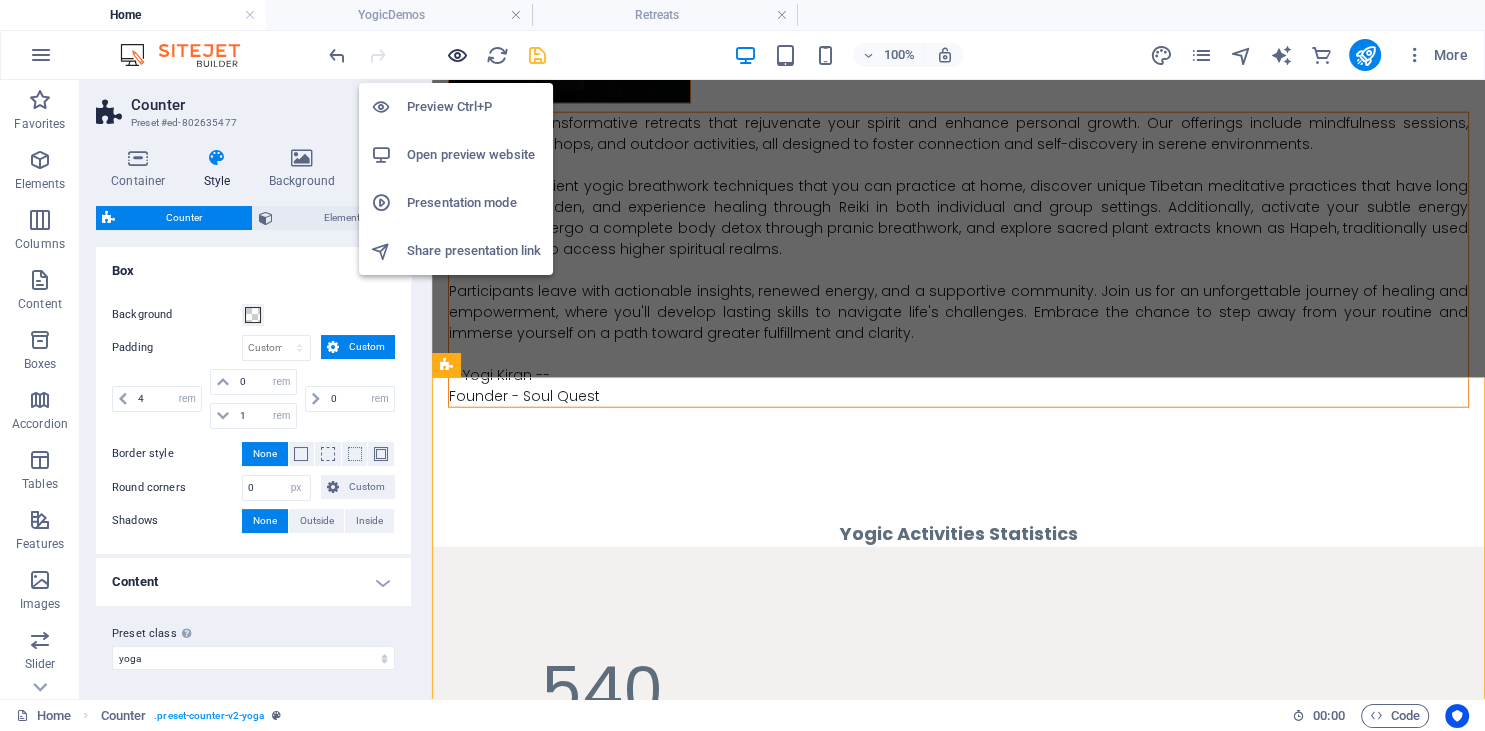 click at bounding box center (457, 55) 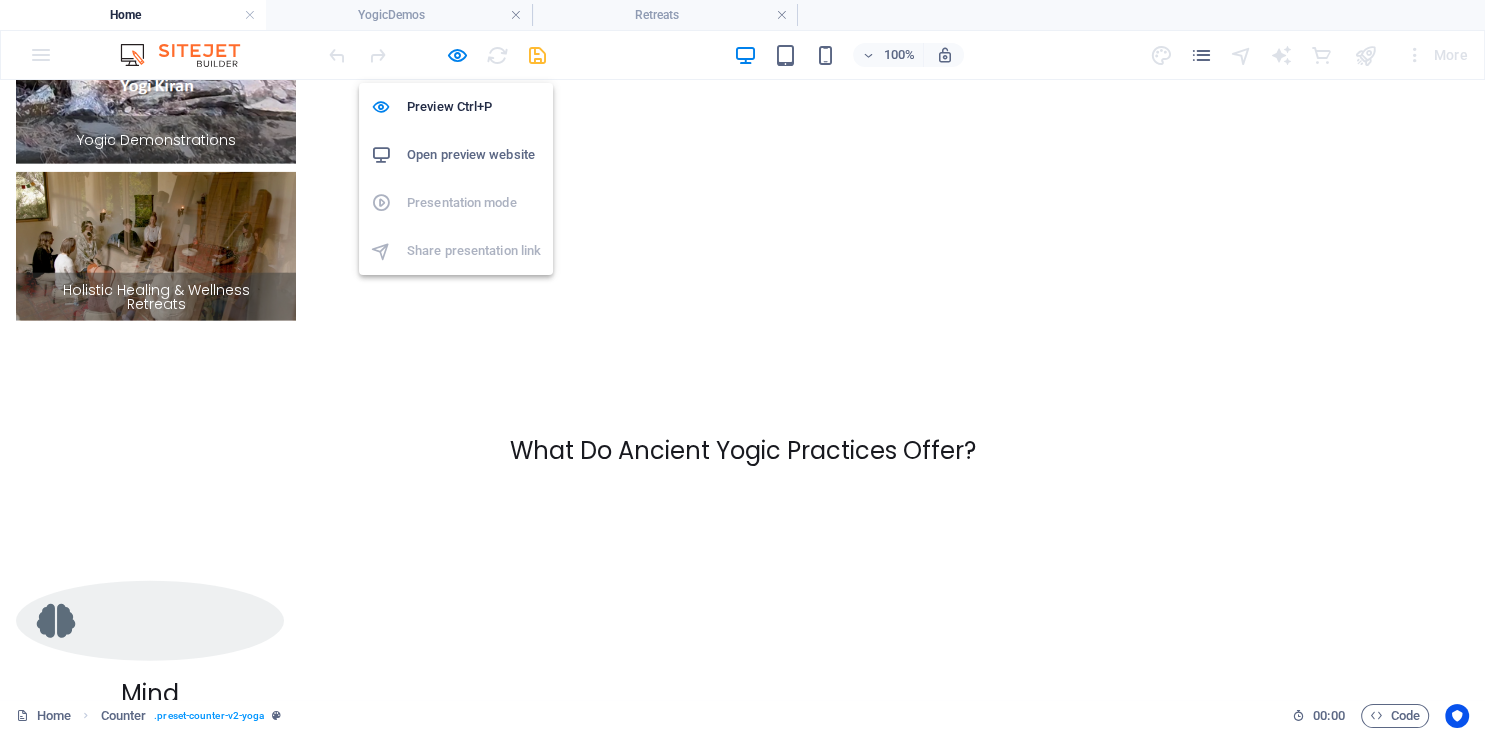scroll, scrollTop: 2362, scrollLeft: 0, axis: vertical 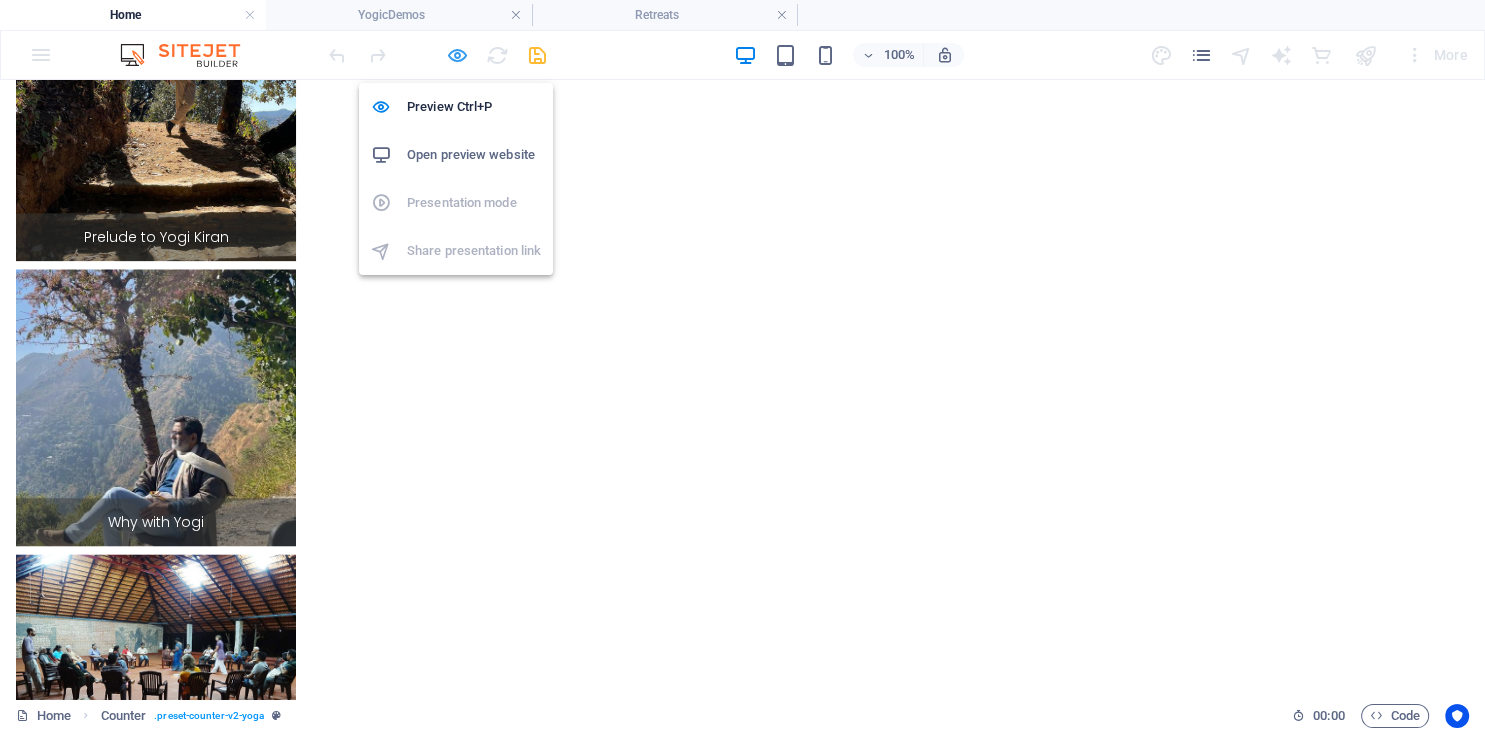 click at bounding box center (457, 55) 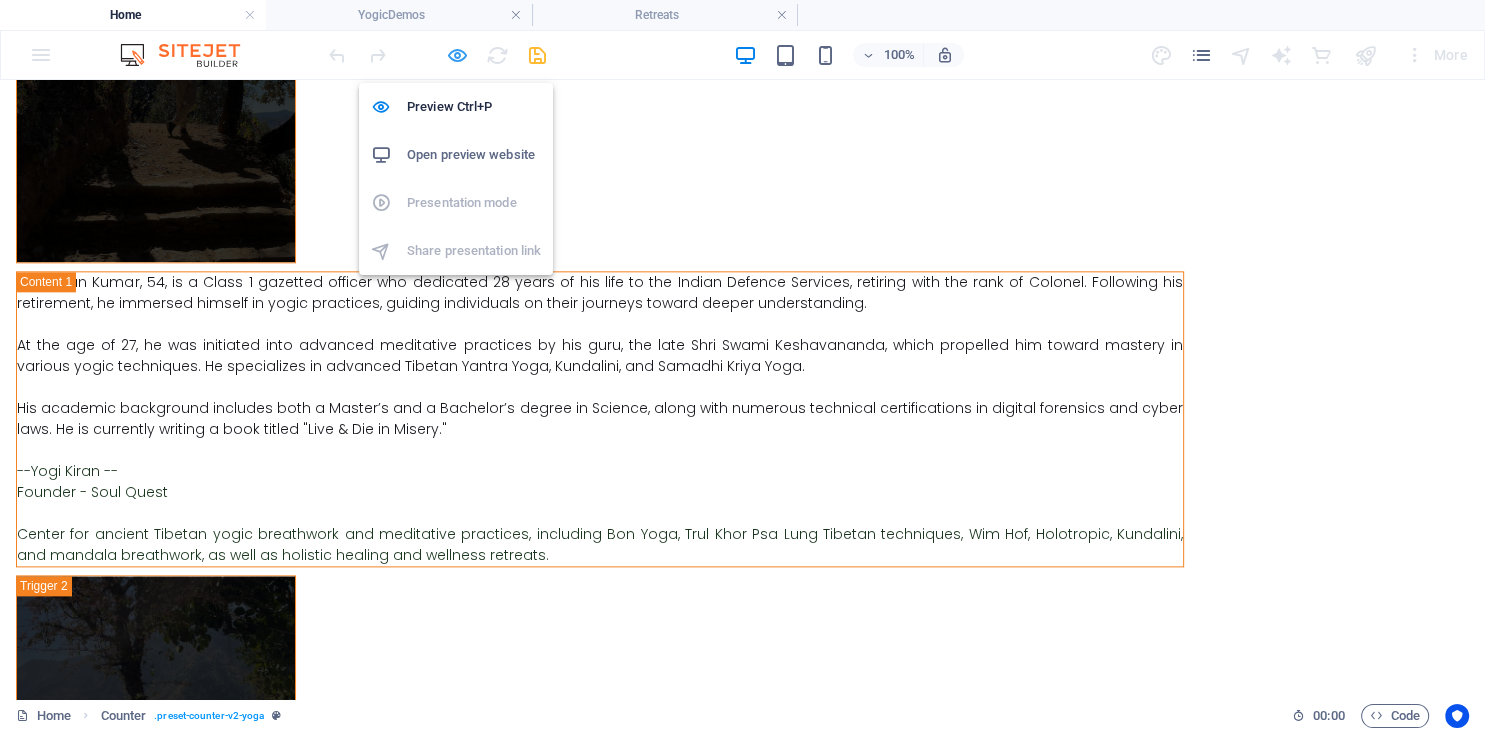 select on "rem" 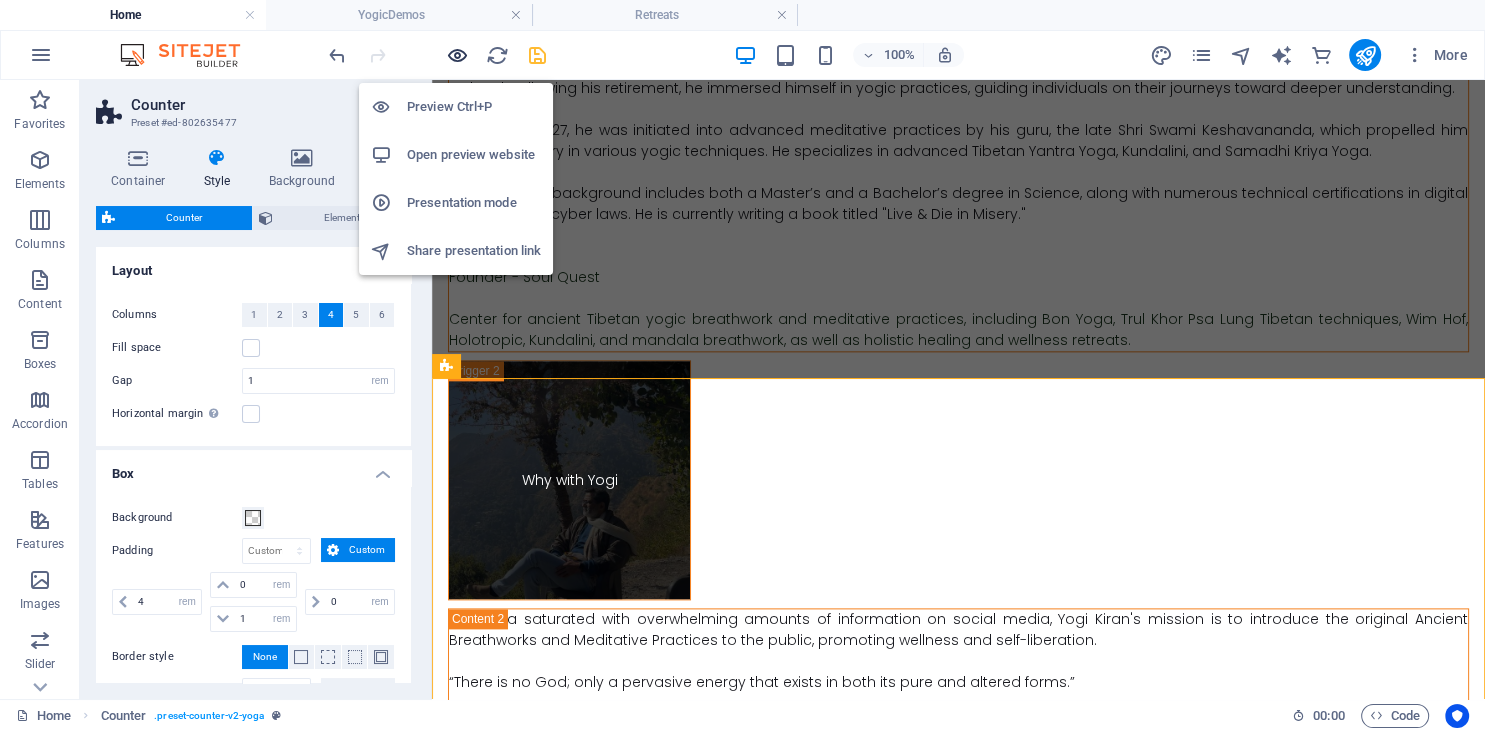 scroll, scrollTop: 4938, scrollLeft: 0, axis: vertical 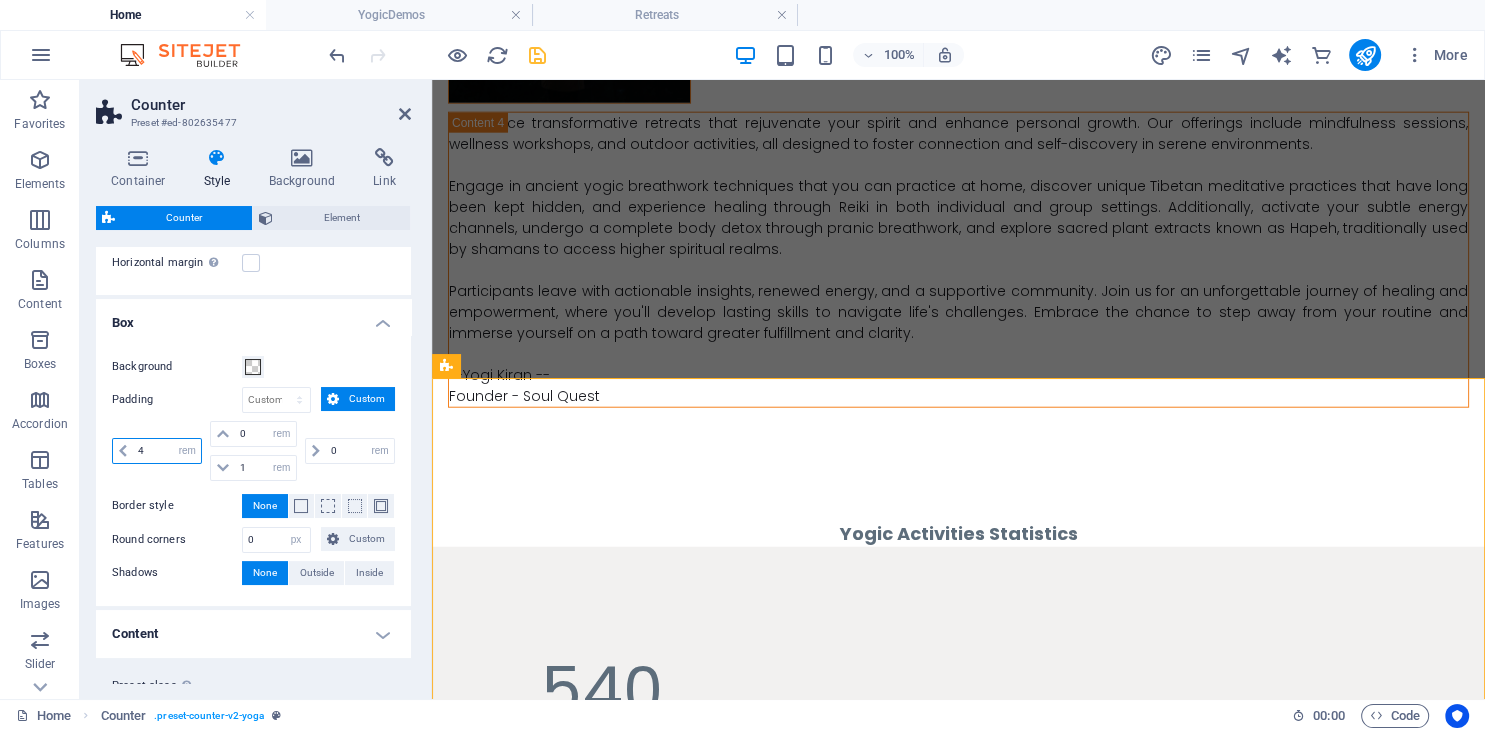 drag, startPoint x: 151, startPoint y: 448, endPoint x: 109, endPoint y: 447, distance: 42.0119 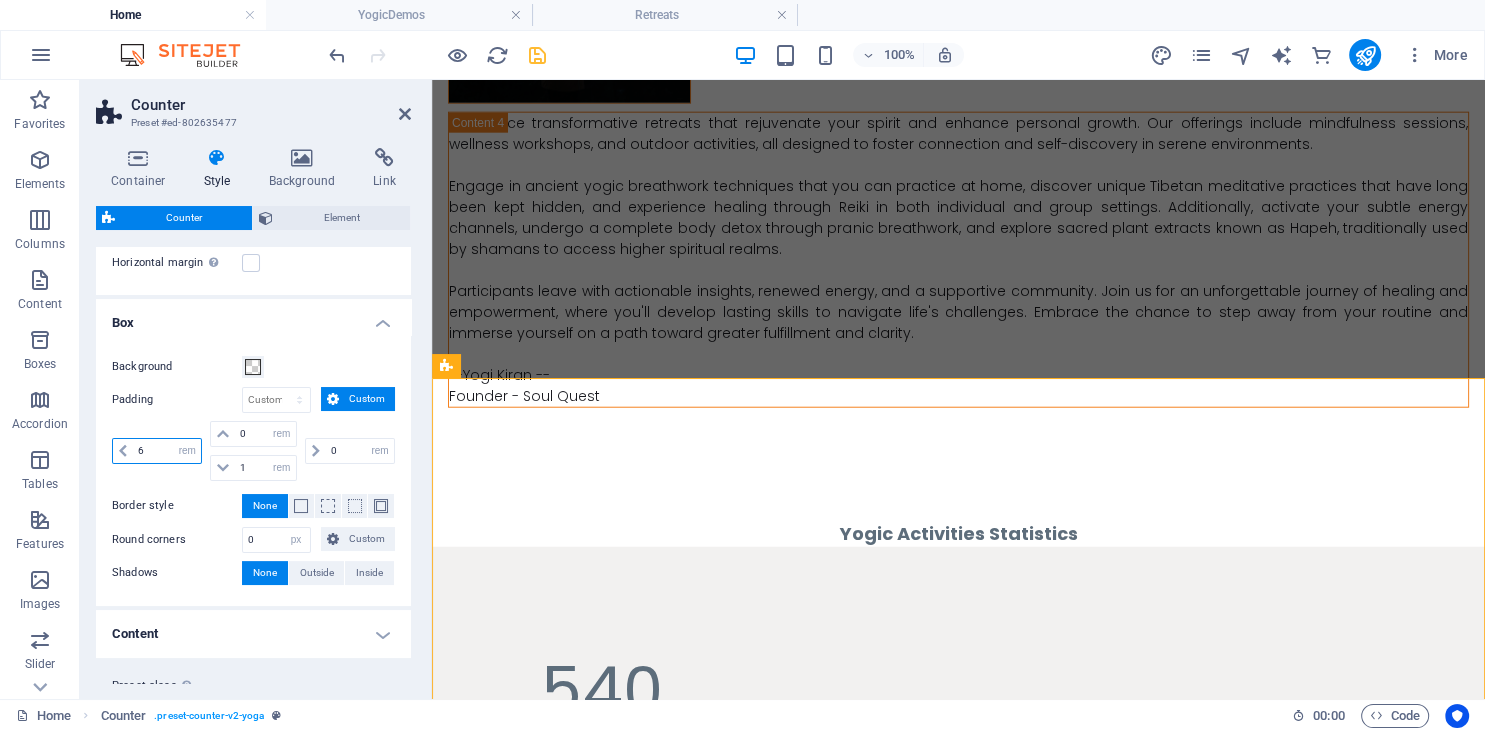 type on "6" 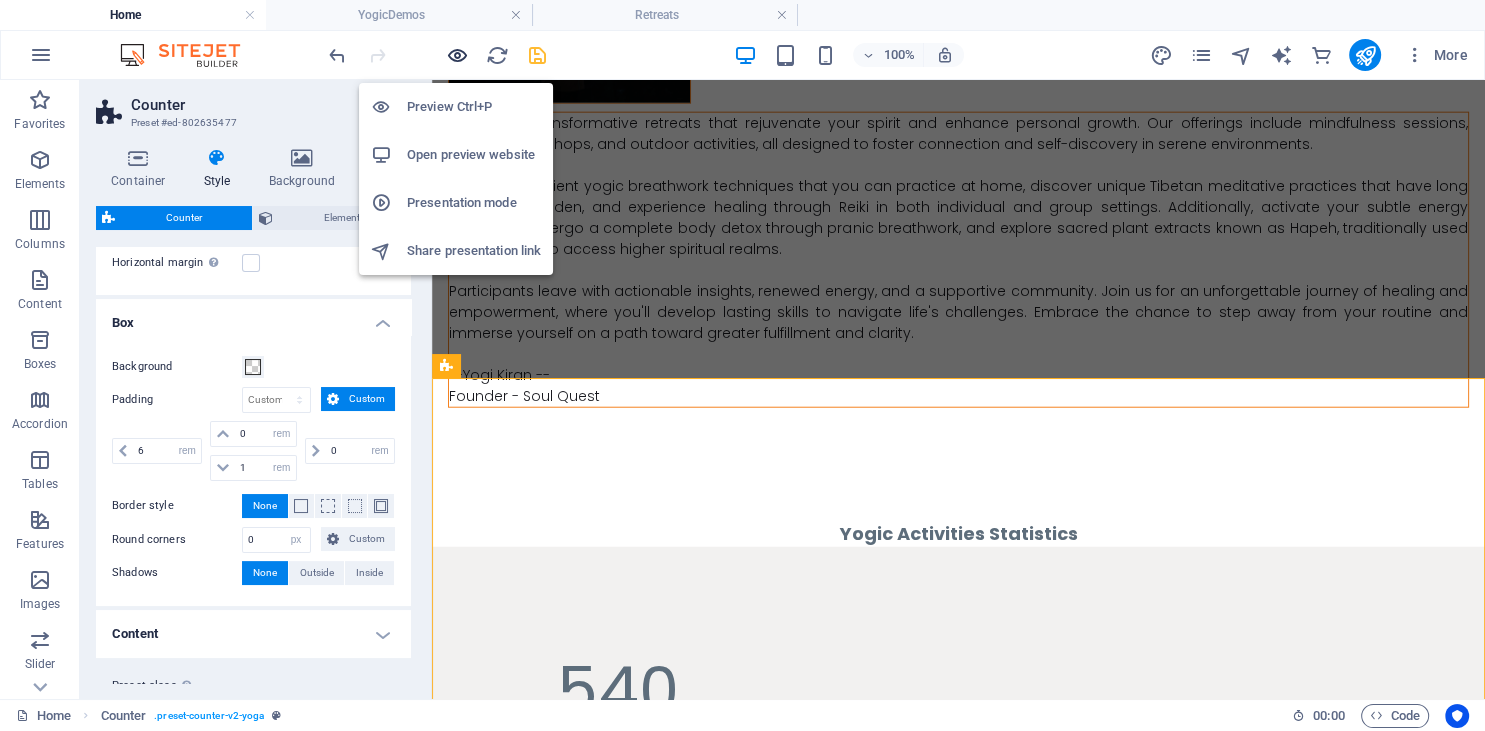 click at bounding box center [457, 55] 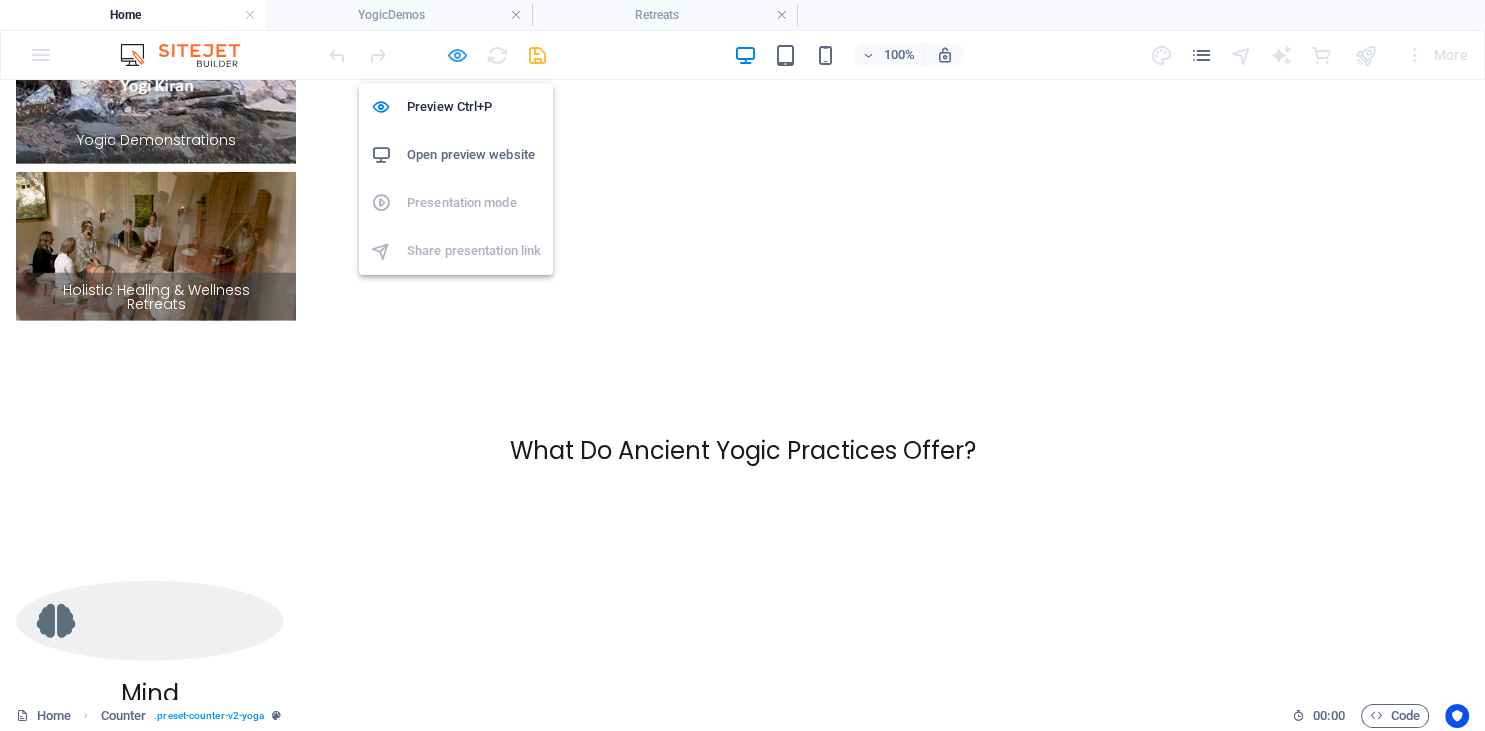 scroll, scrollTop: 2362, scrollLeft: 0, axis: vertical 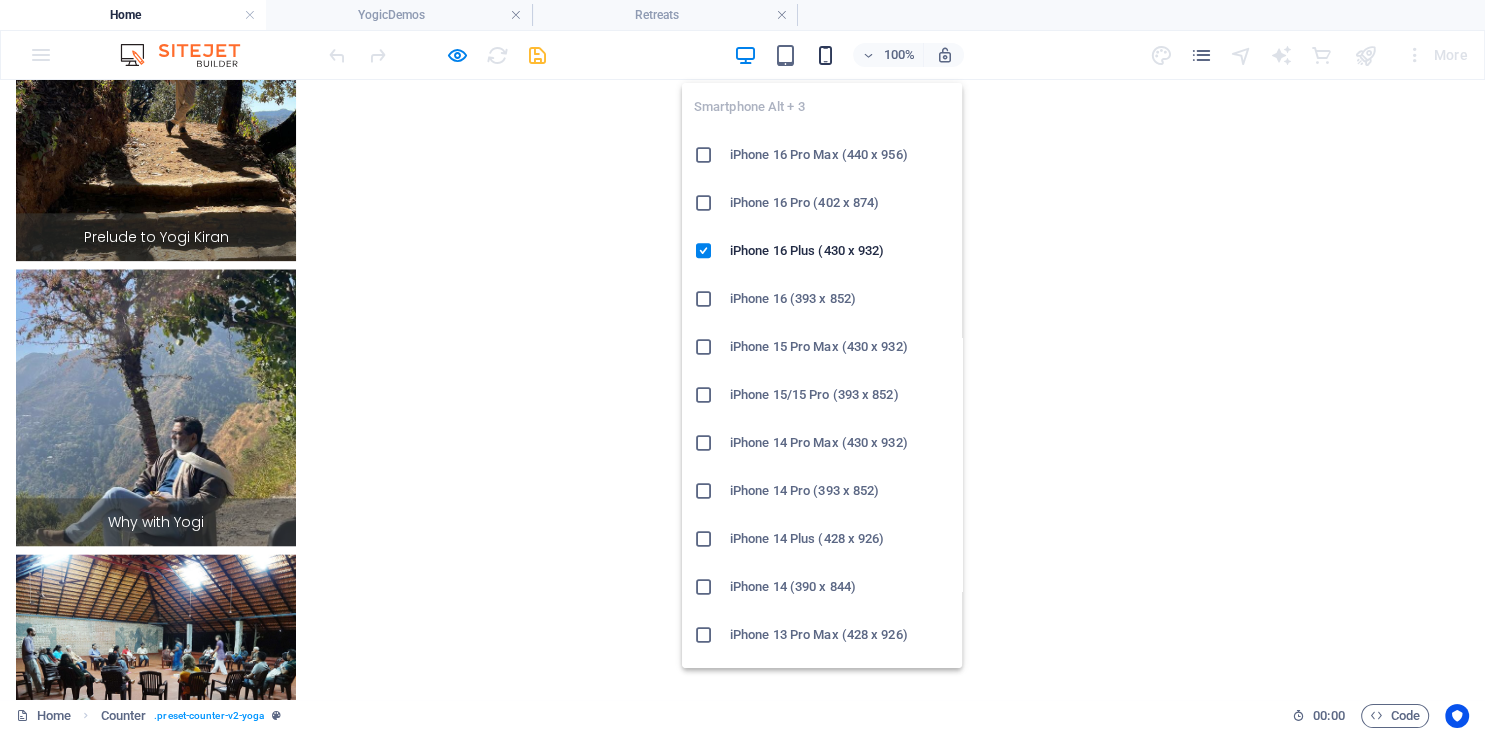 click at bounding box center [825, 55] 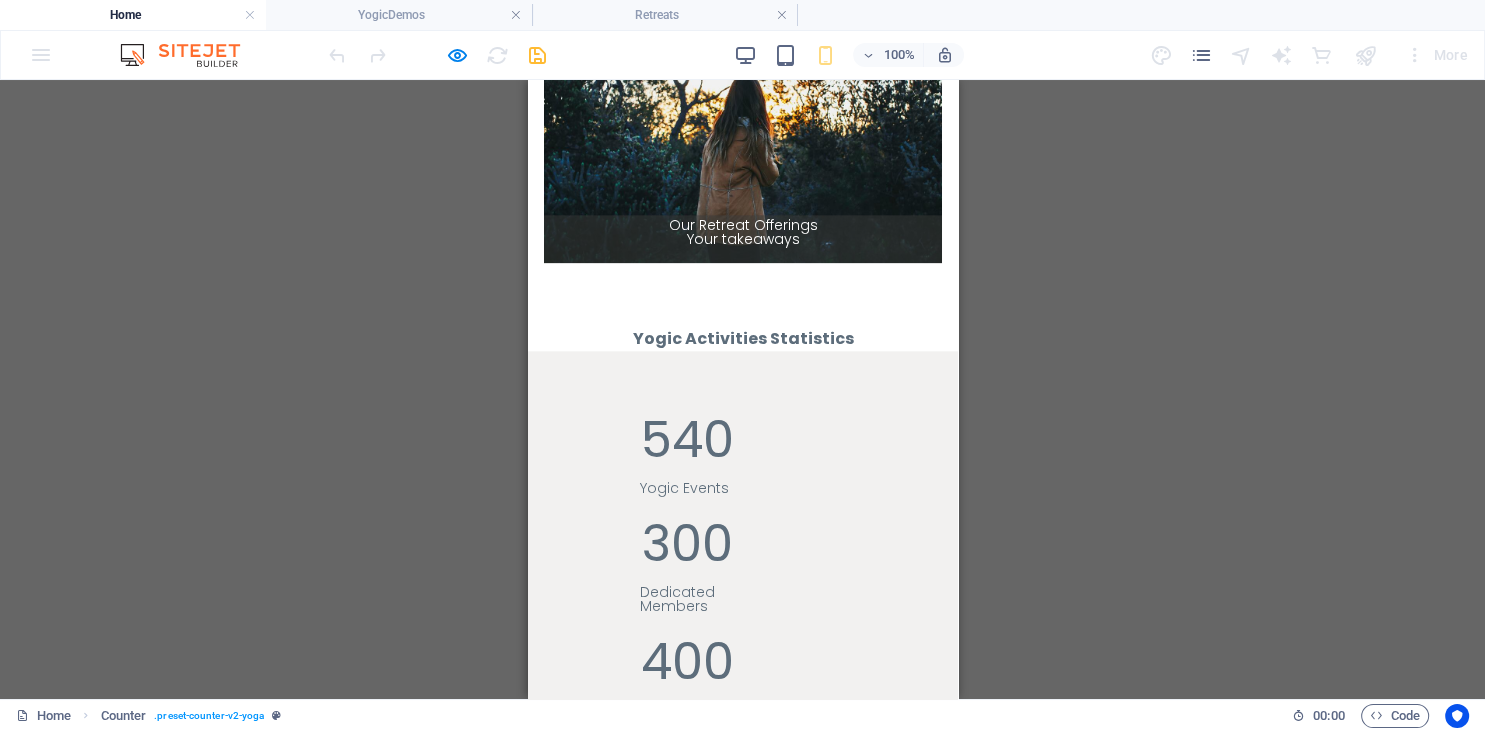 scroll, scrollTop: 2468, scrollLeft: 0, axis: vertical 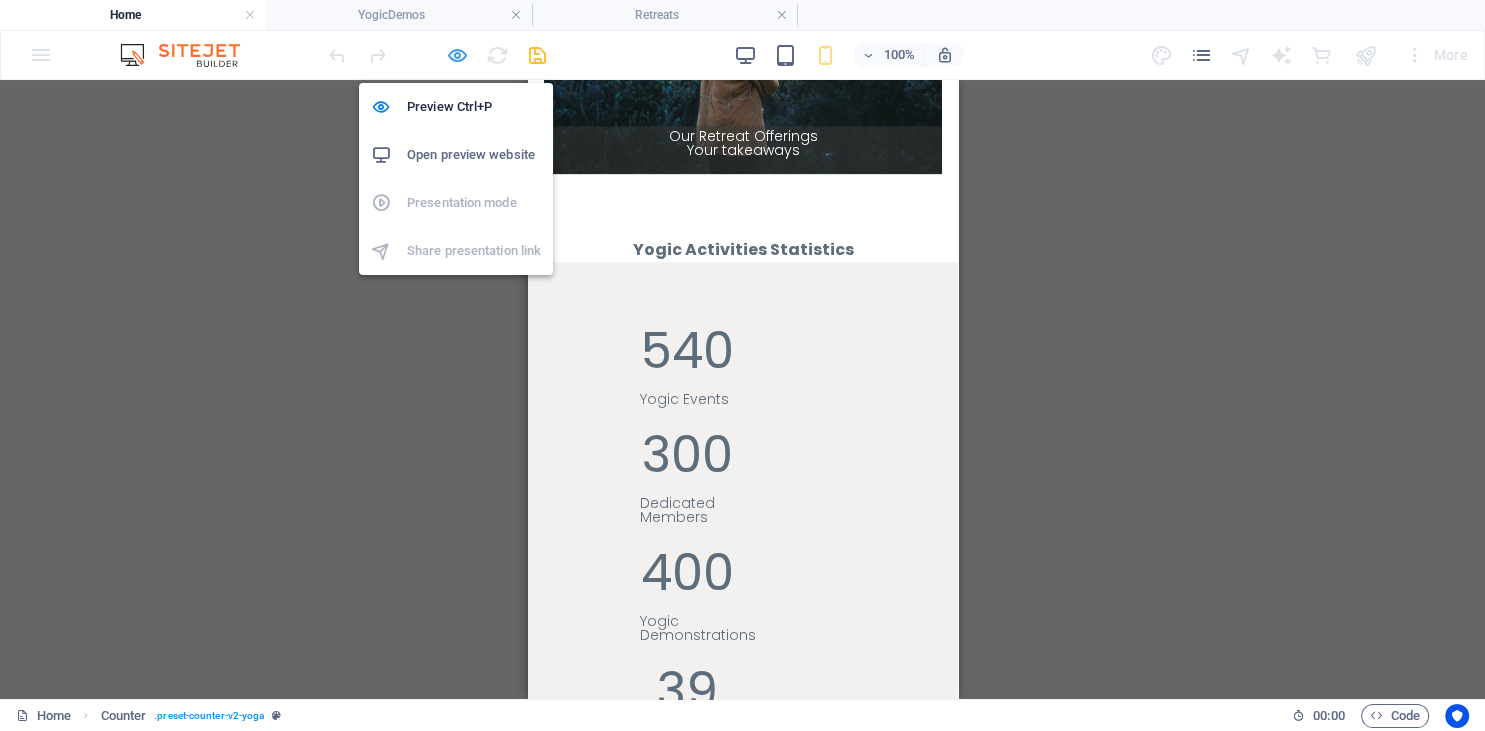 click at bounding box center [457, 55] 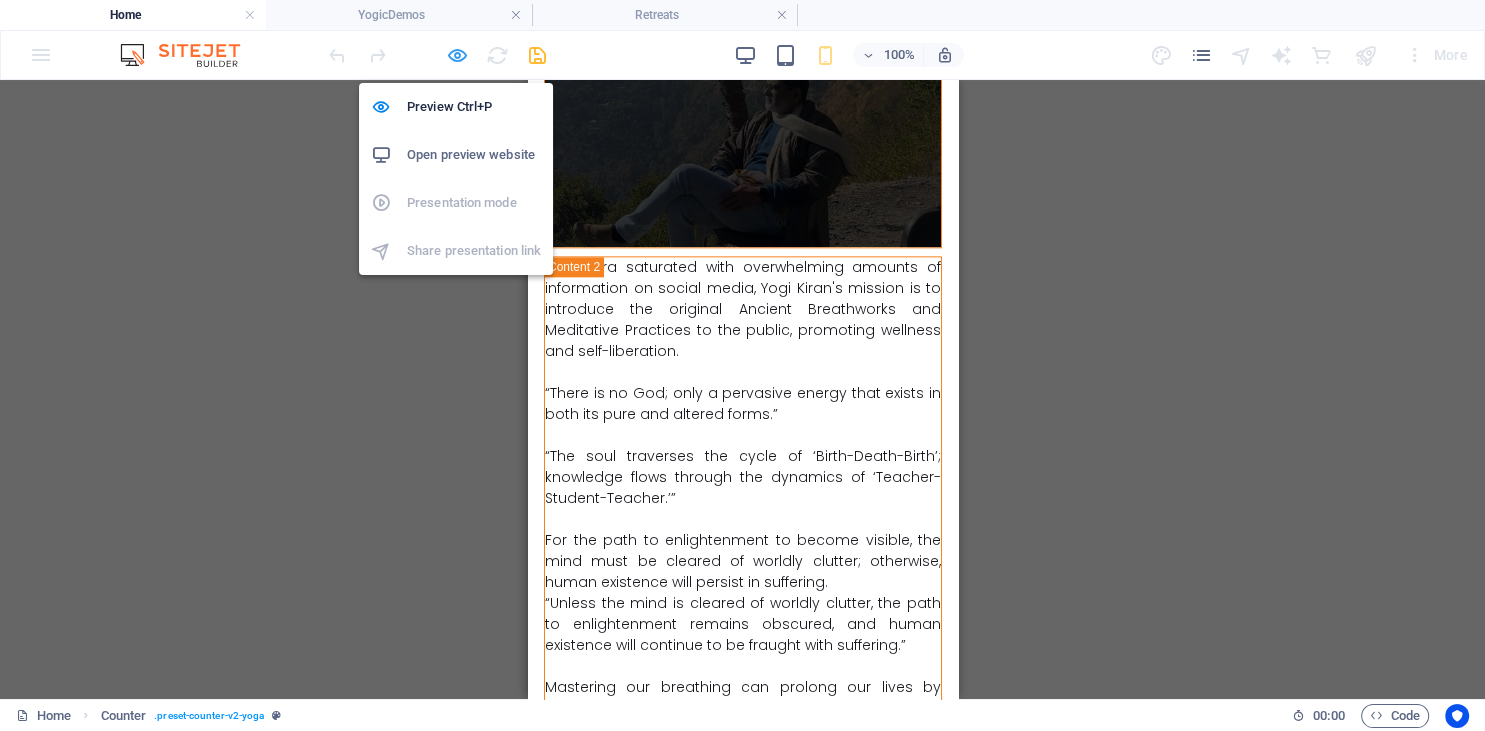 select on "rem" 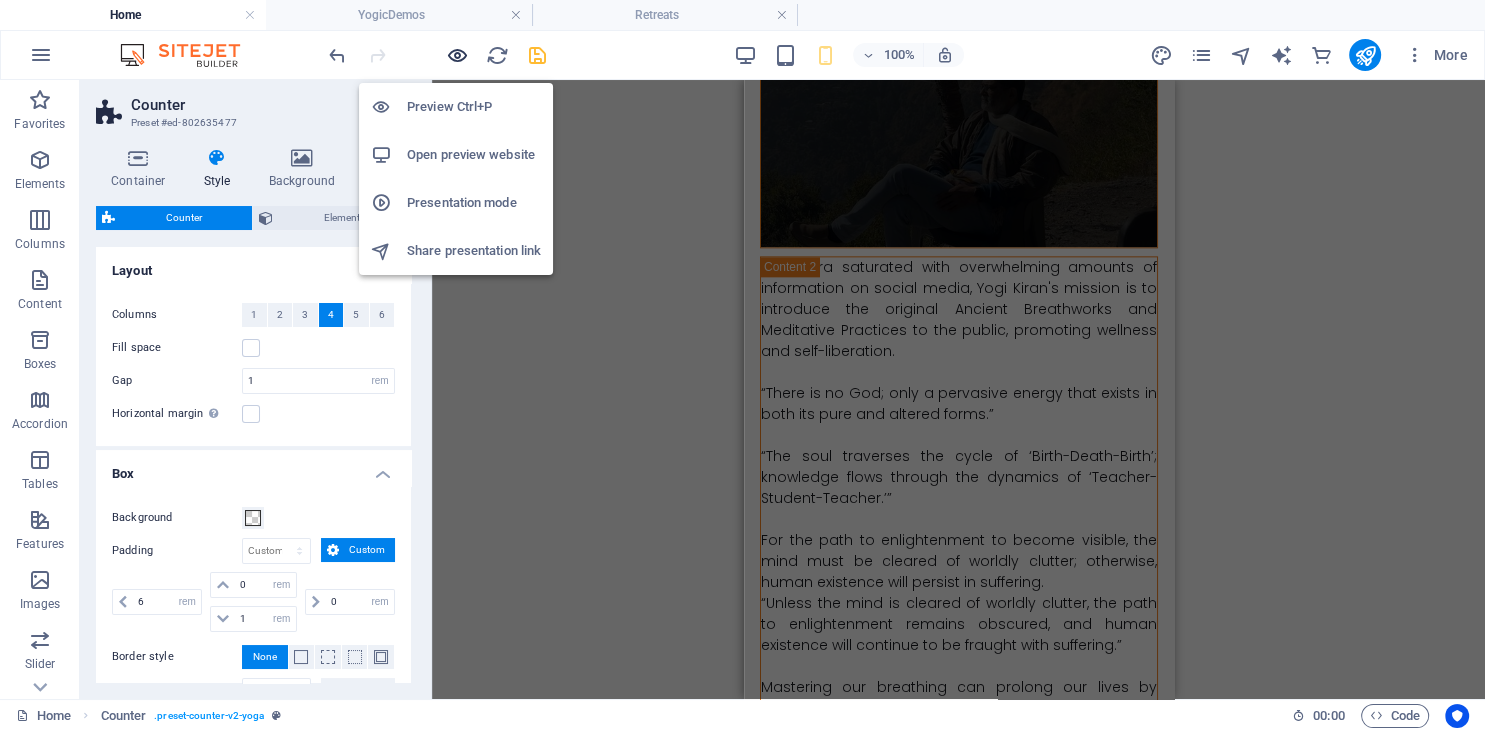 scroll, scrollTop: 6182, scrollLeft: 0, axis: vertical 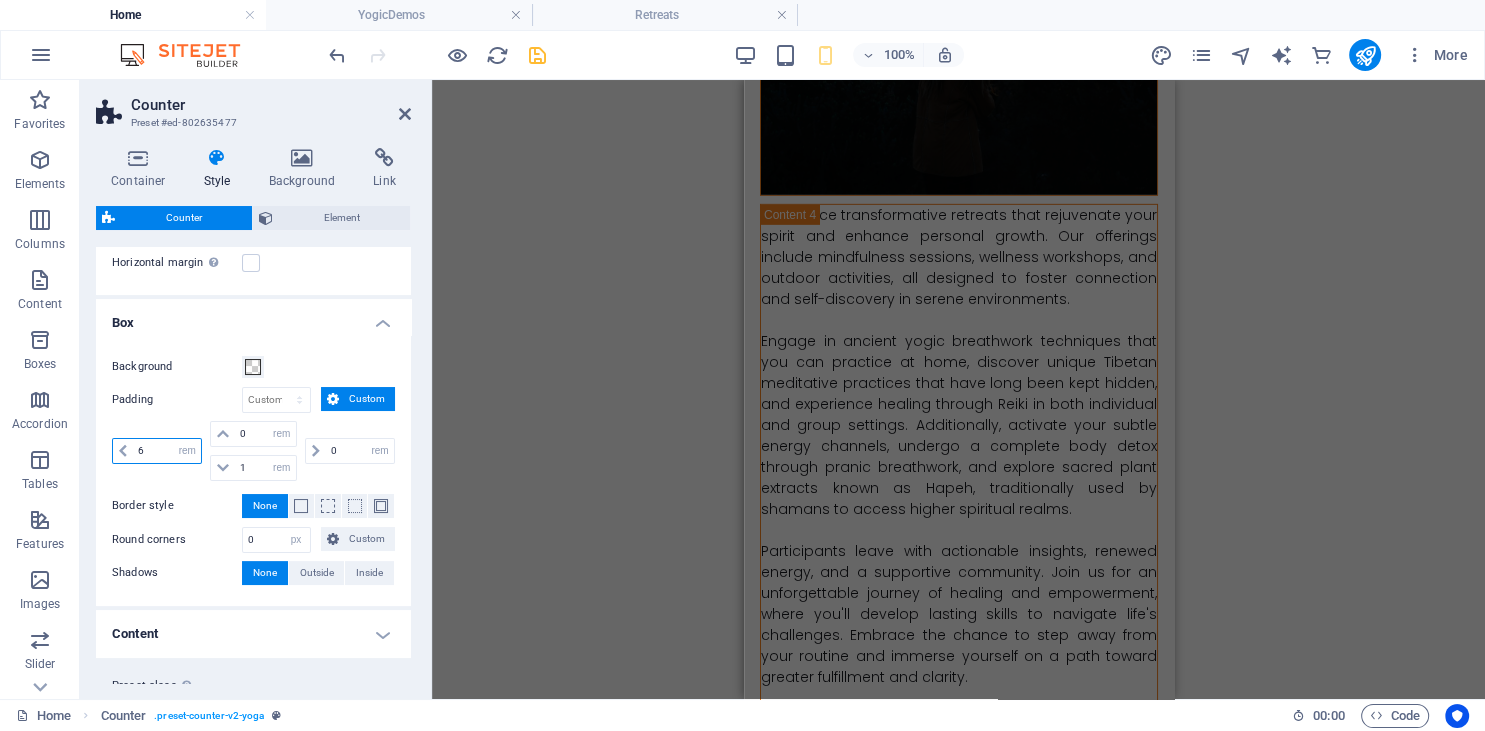 drag, startPoint x: 150, startPoint y: 451, endPoint x: 127, endPoint y: 450, distance: 23.021729 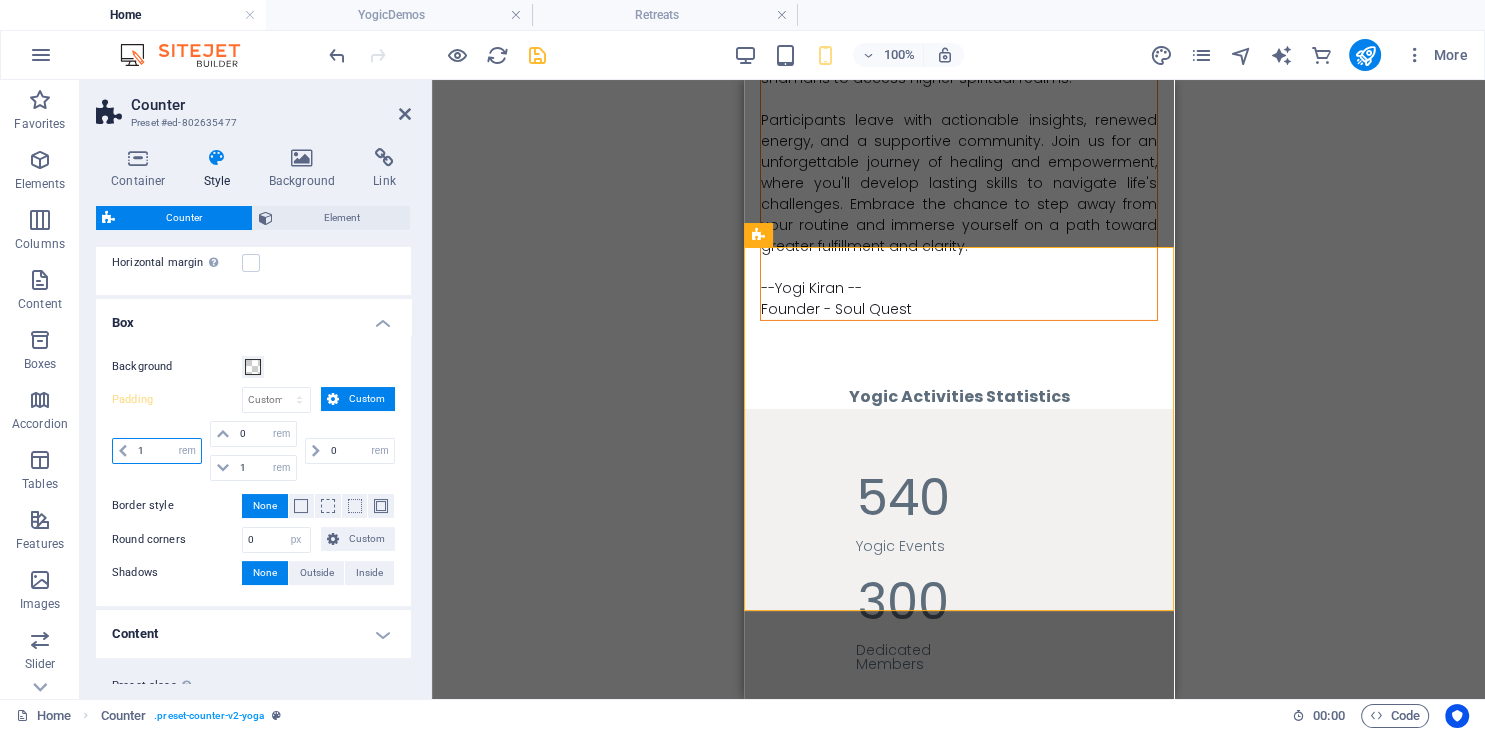 scroll, scrollTop: 6798, scrollLeft: 0, axis: vertical 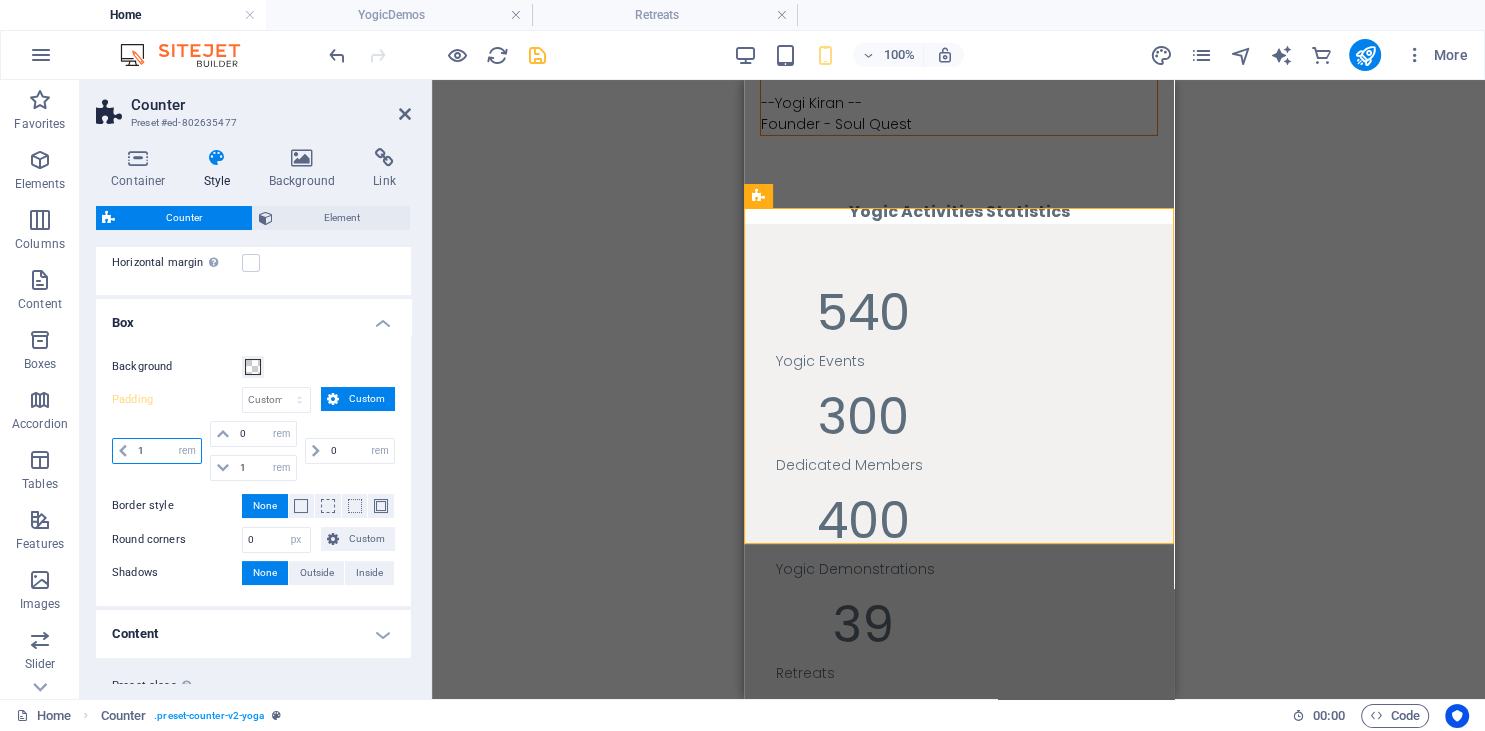 drag, startPoint x: 156, startPoint y: 452, endPoint x: 117, endPoint y: 450, distance: 39.051247 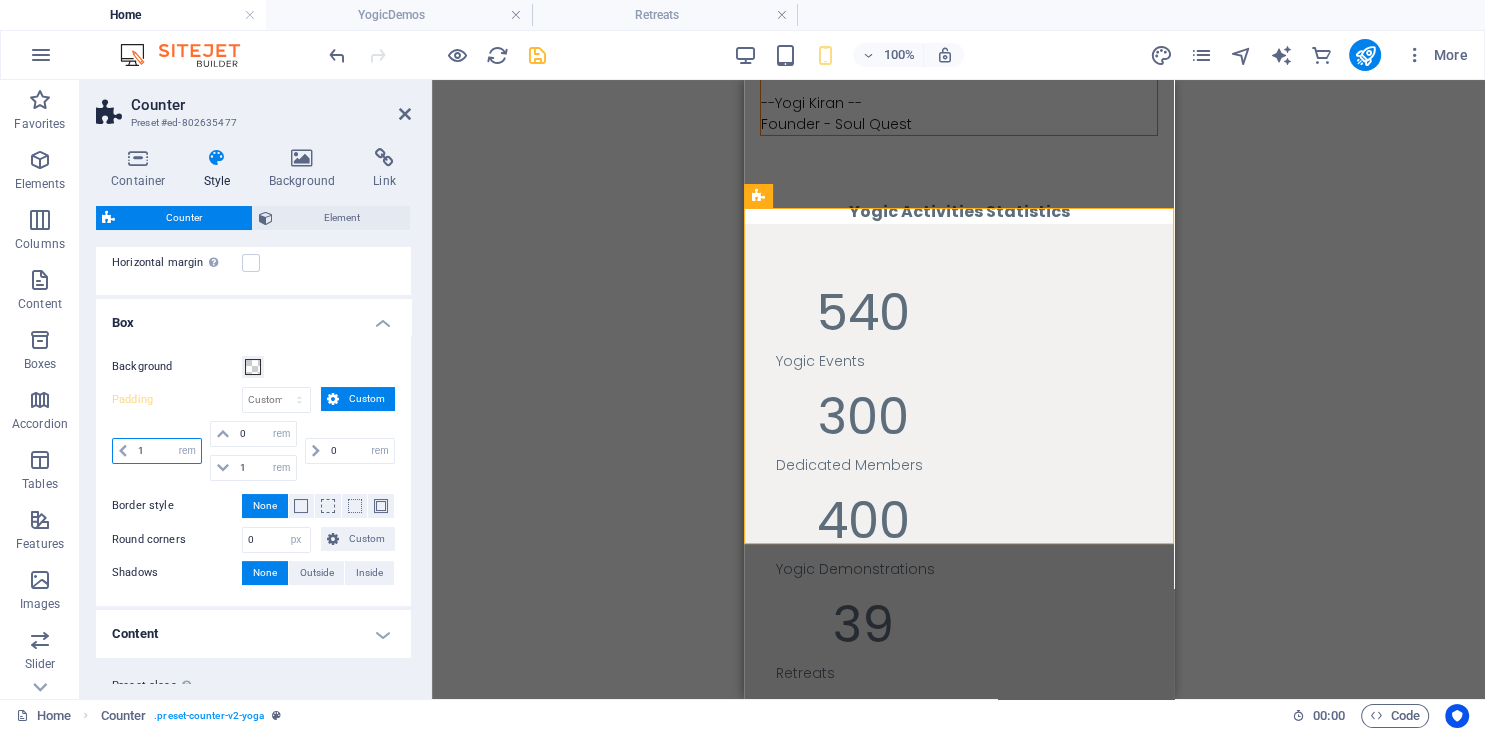 type on "6" 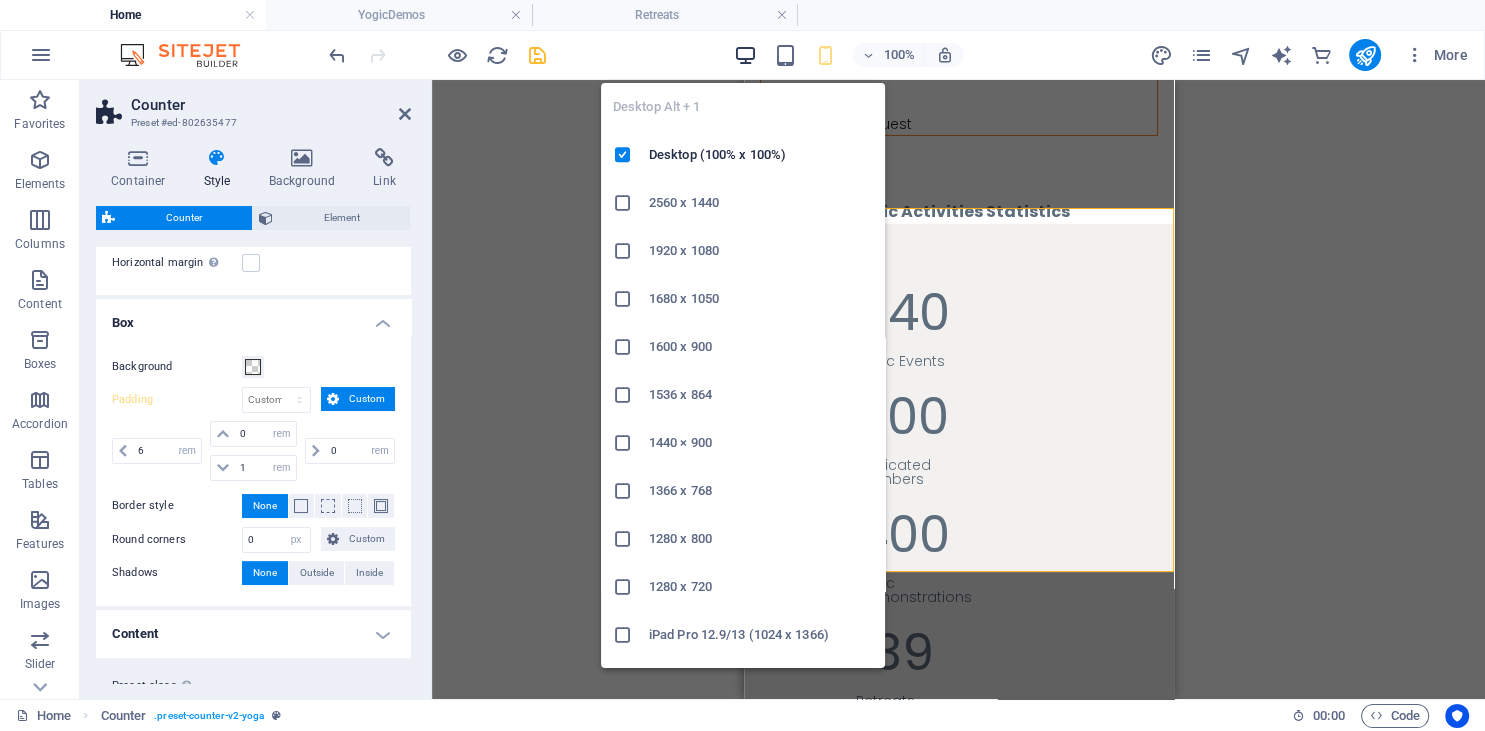 click at bounding box center (745, 55) 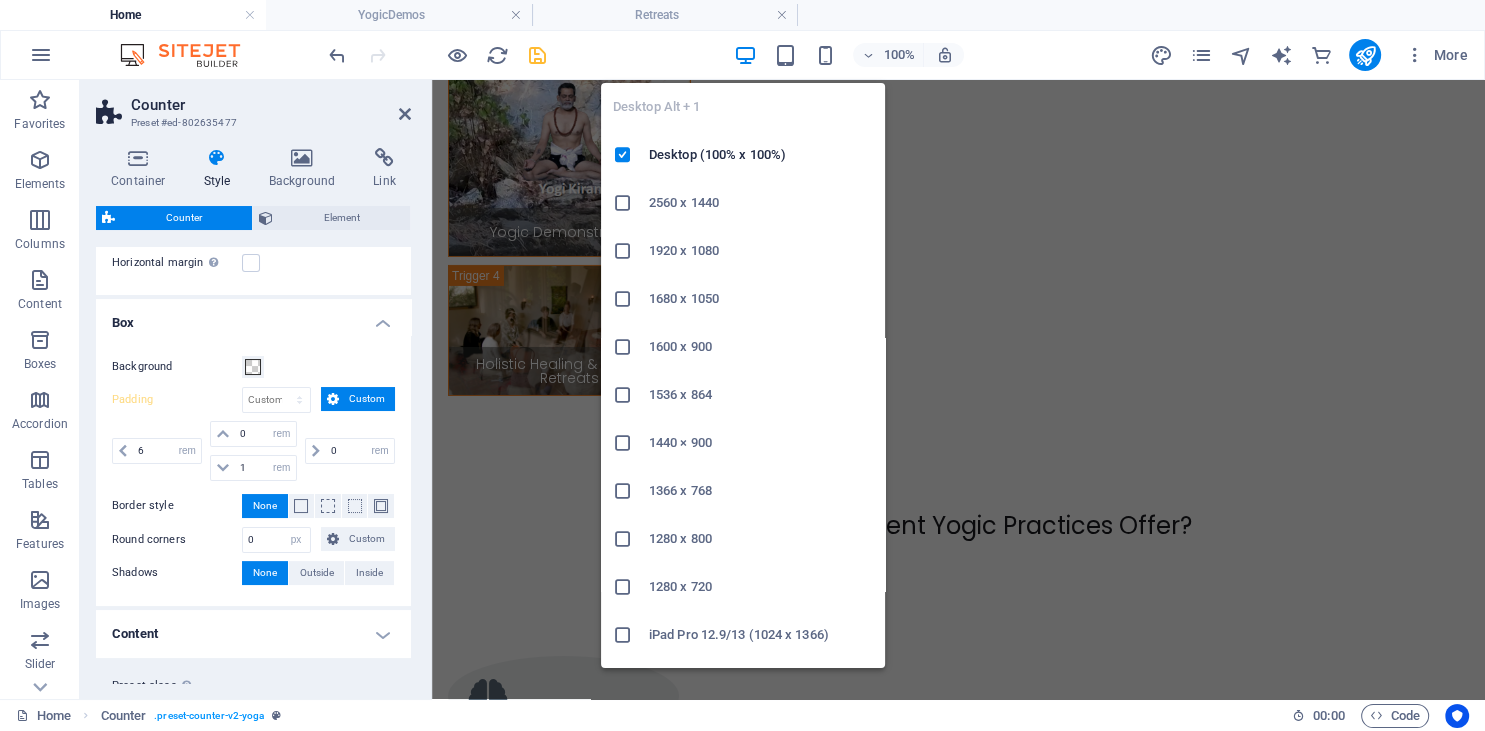 scroll, scrollTop: 5102, scrollLeft: 0, axis: vertical 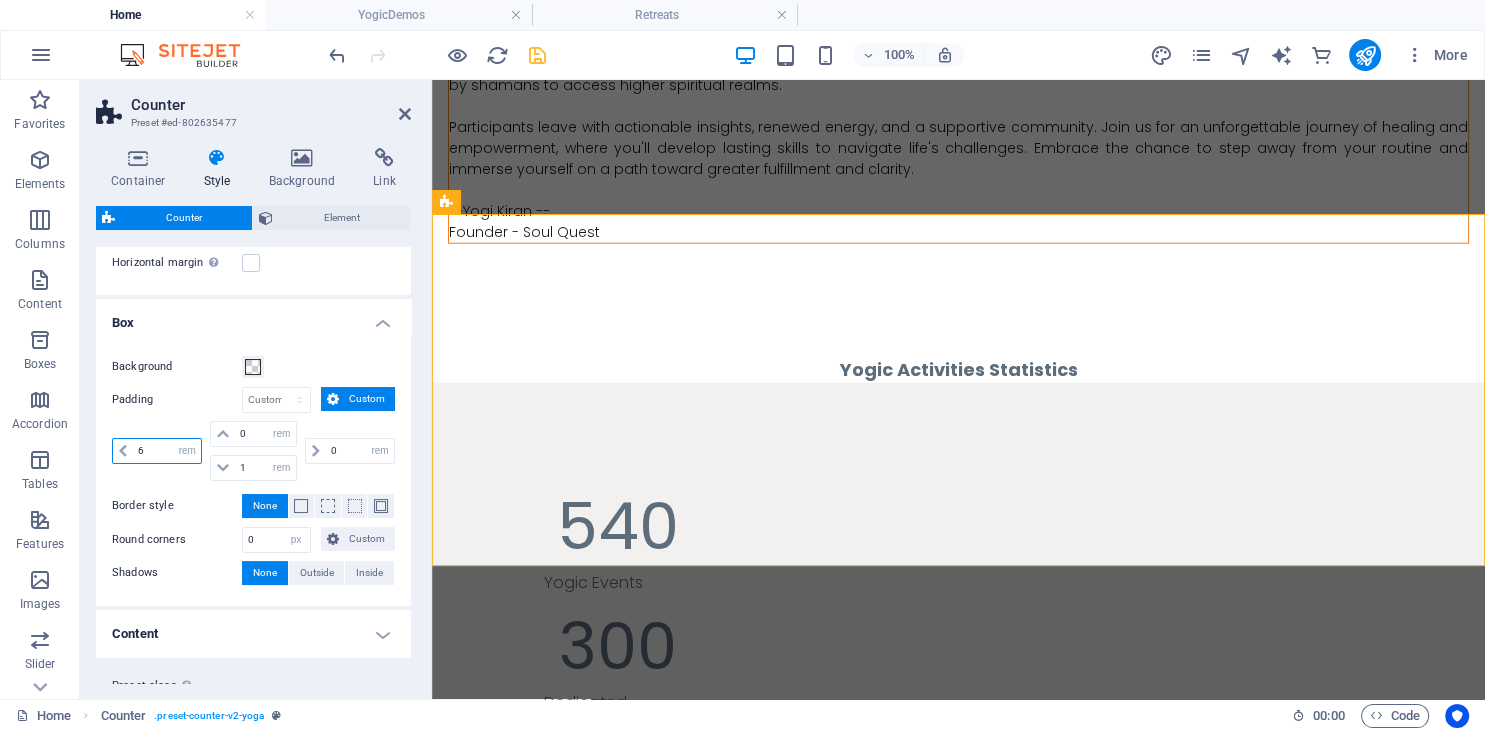 drag, startPoint x: 150, startPoint y: 453, endPoint x: 107, endPoint y: 444, distance: 43.931767 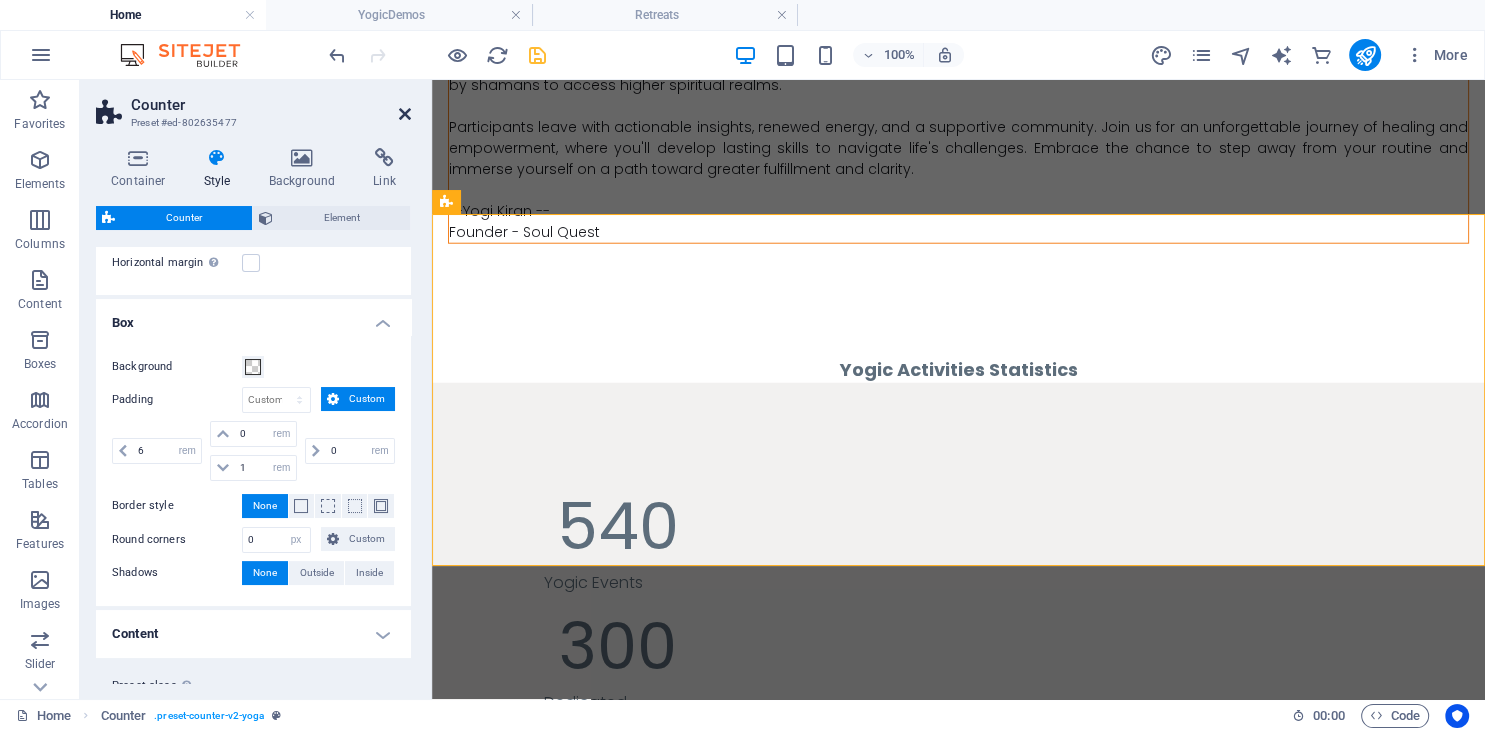 click at bounding box center (405, 114) 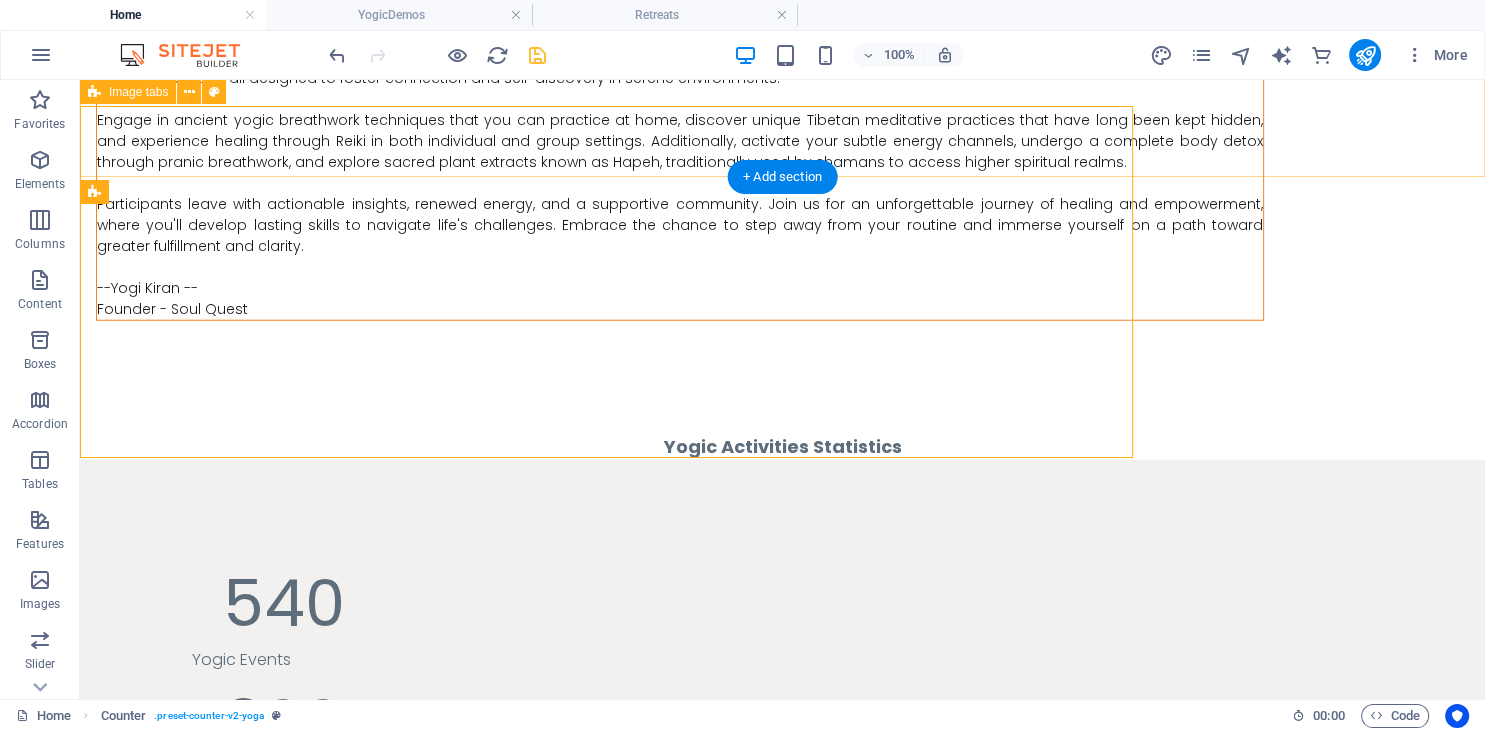 scroll, scrollTop: 5209, scrollLeft: 0, axis: vertical 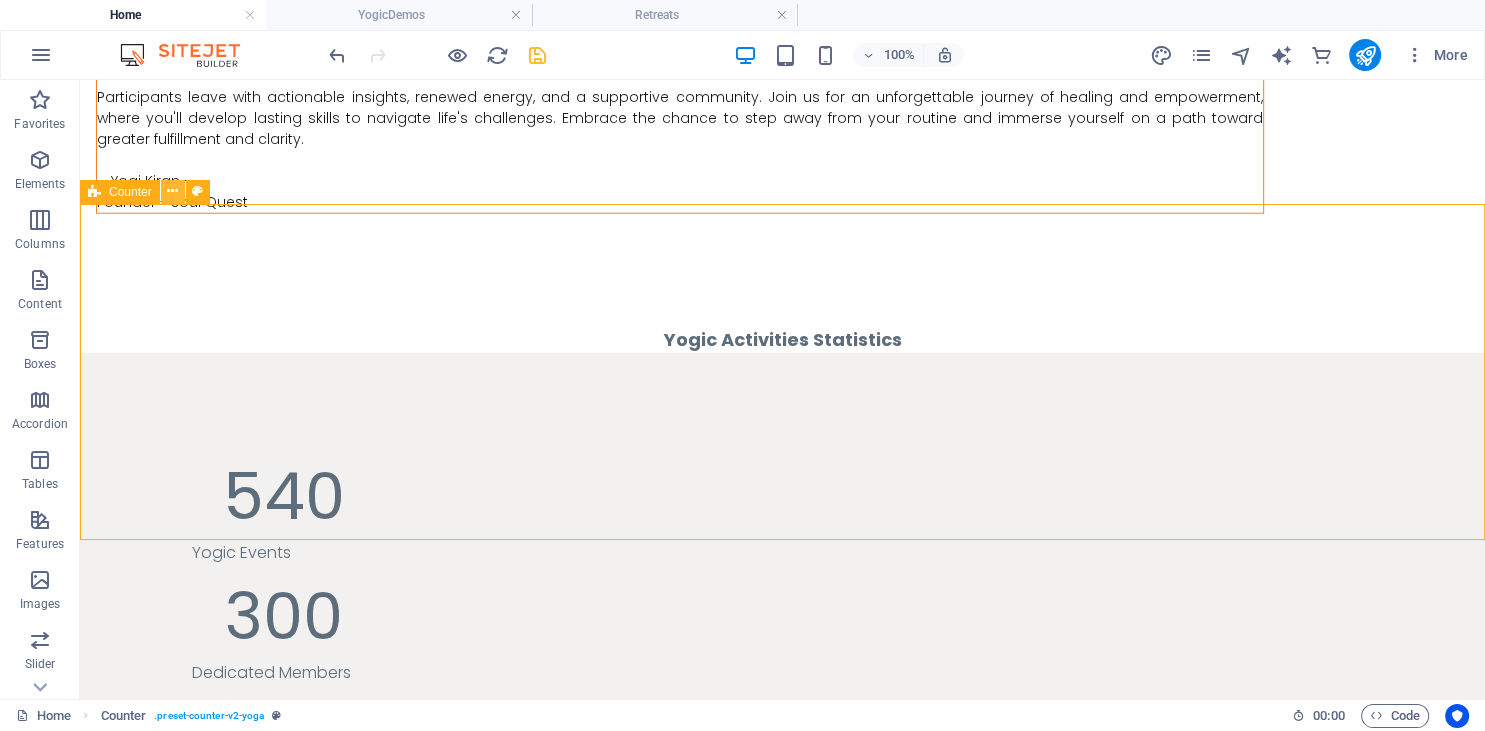 click at bounding box center [172, 191] 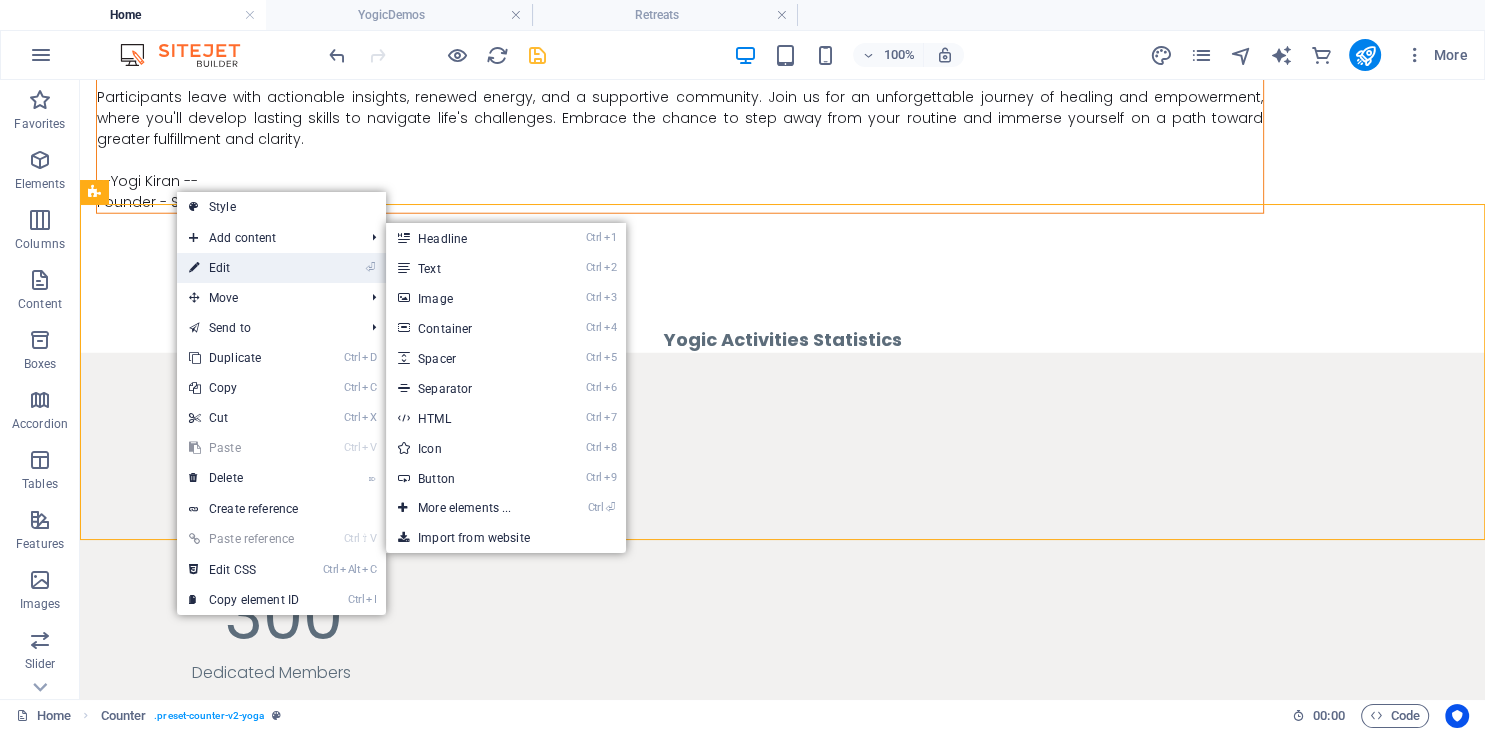 click on "⏎  Edit" at bounding box center [244, 268] 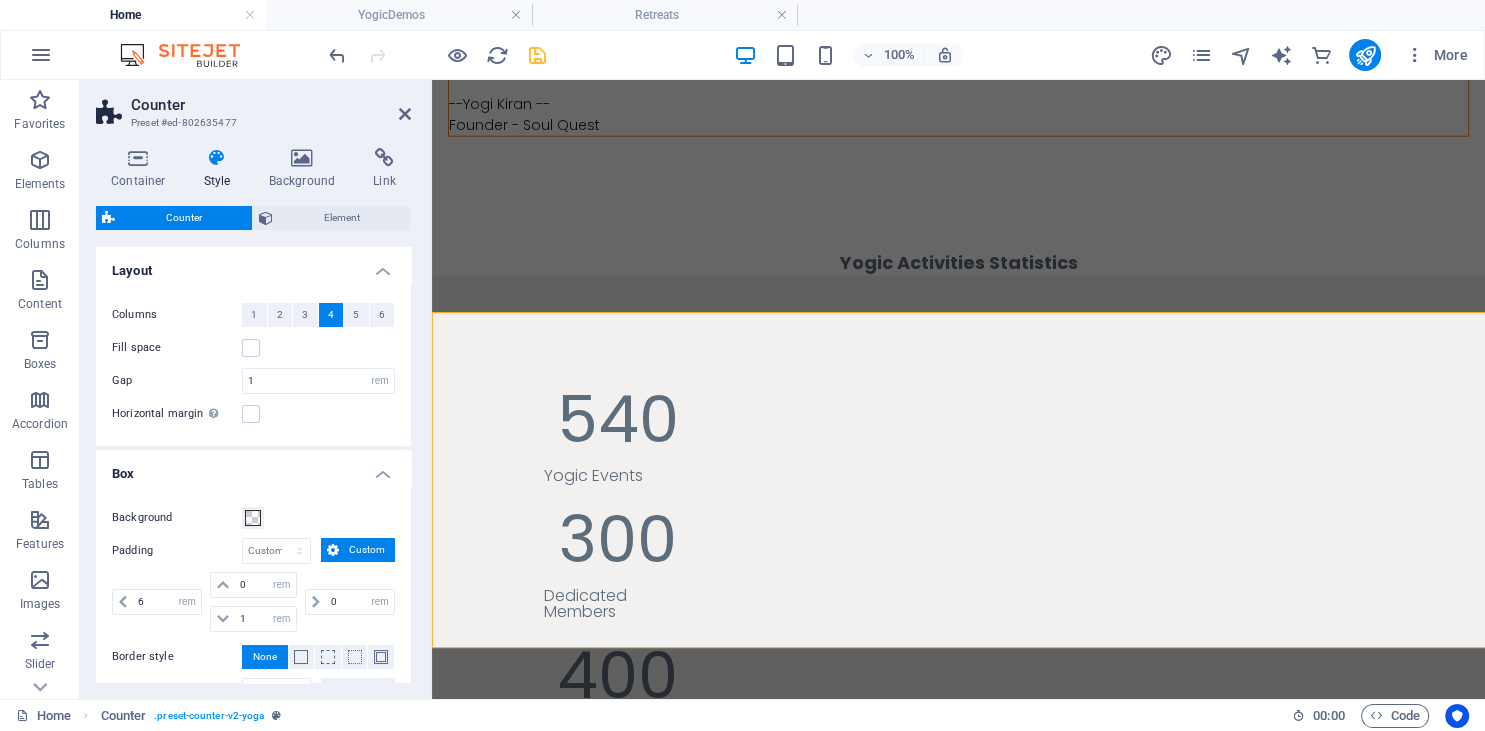 scroll, scrollTop: 5102, scrollLeft: 0, axis: vertical 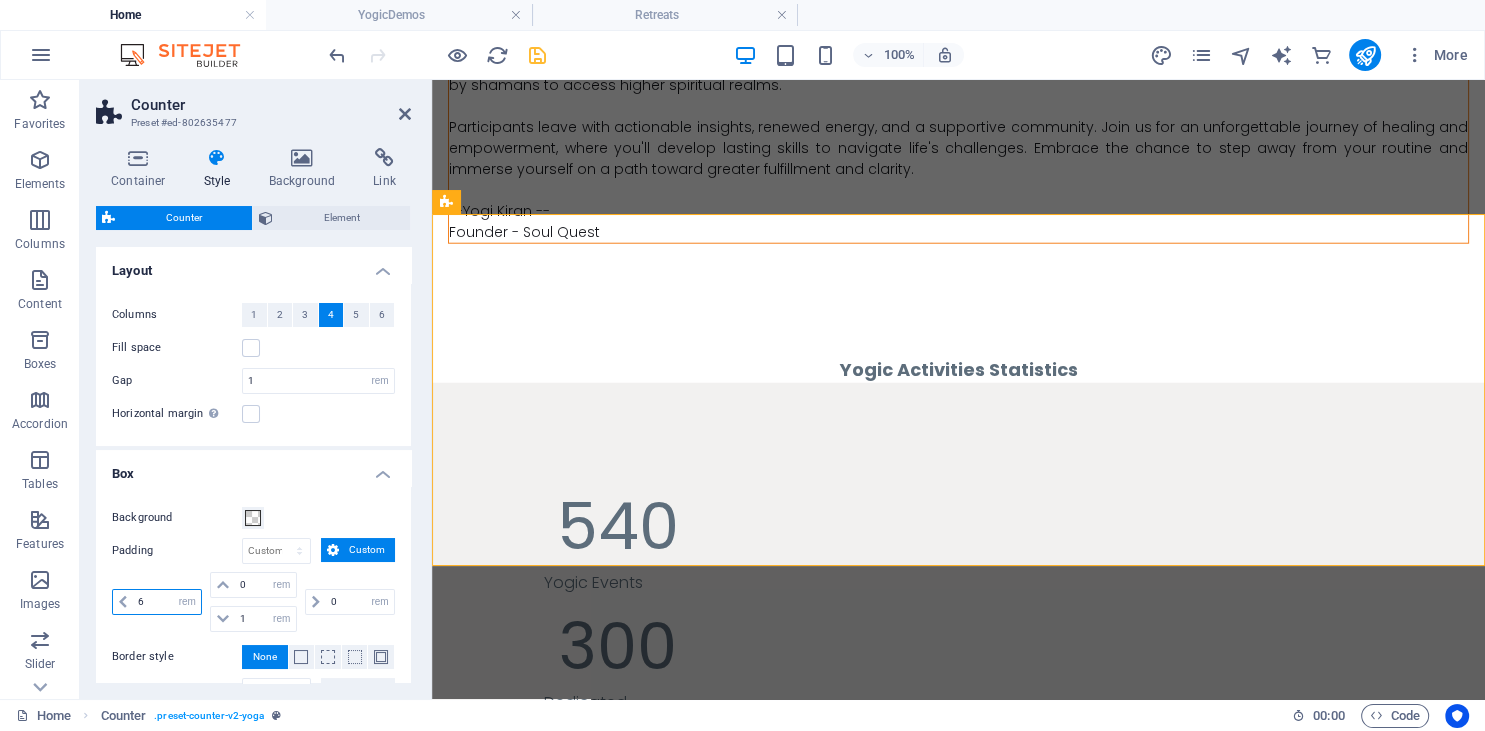 drag, startPoint x: 156, startPoint y: 606, endPoint x: 114, endPoint y: 598, distance: 42.755116 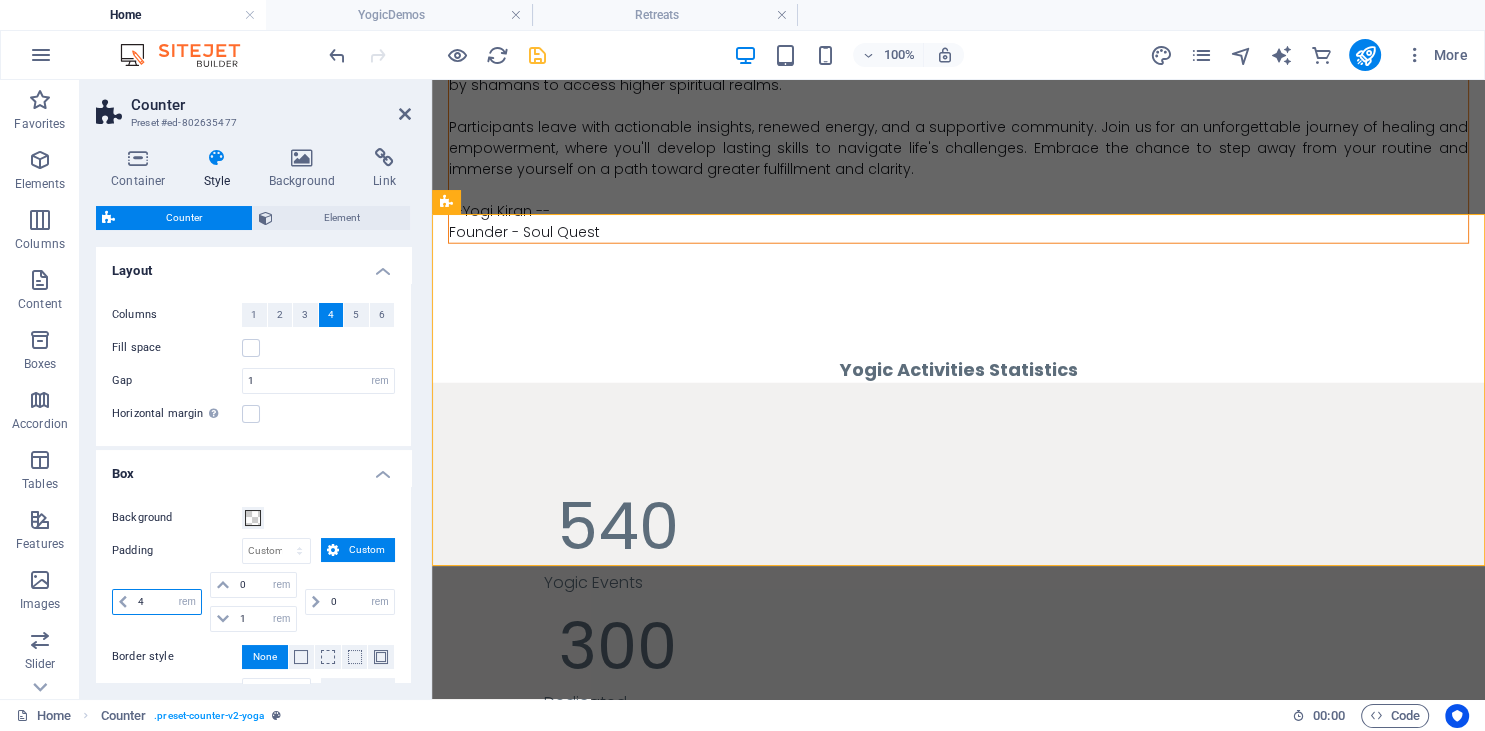 type on "4" 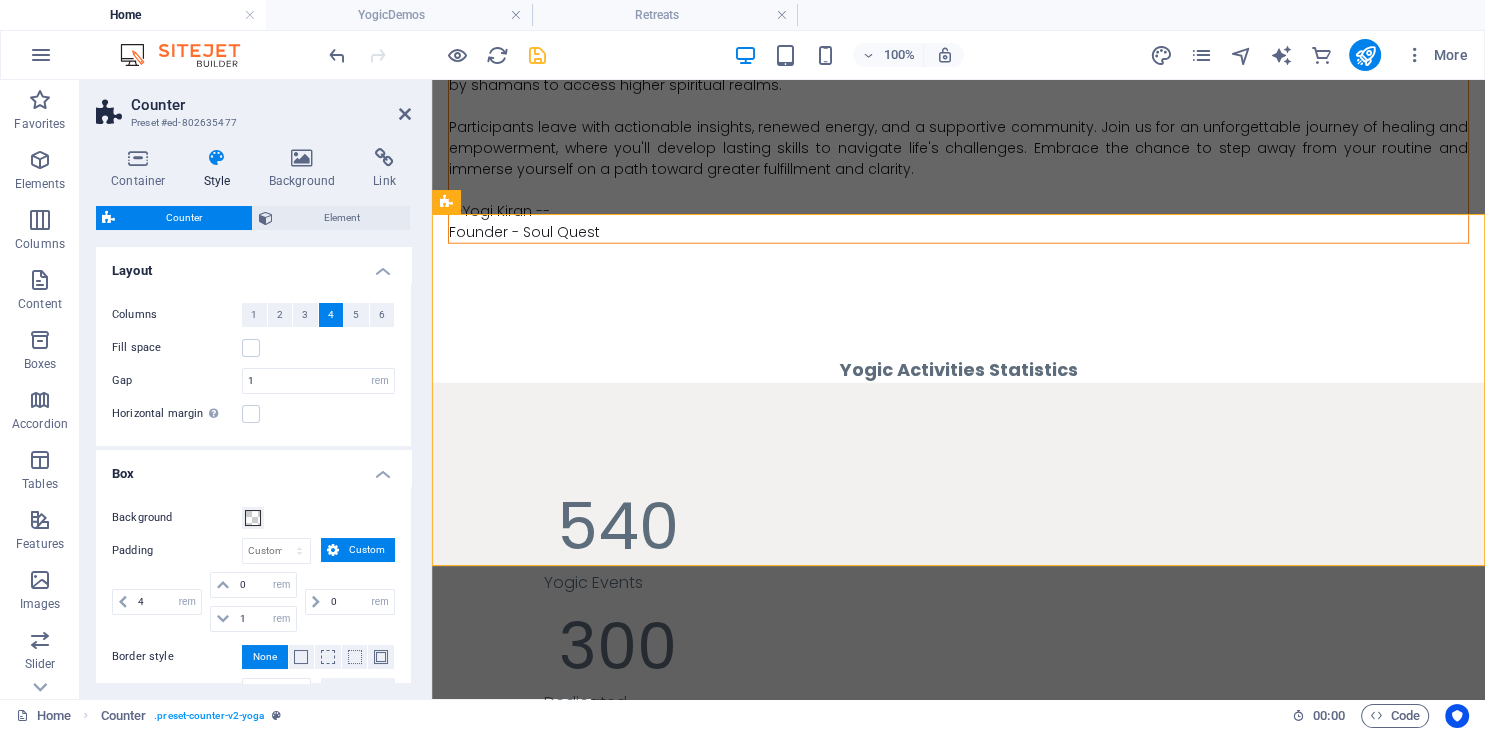 click on "Box" at bounding box center [253, 468] 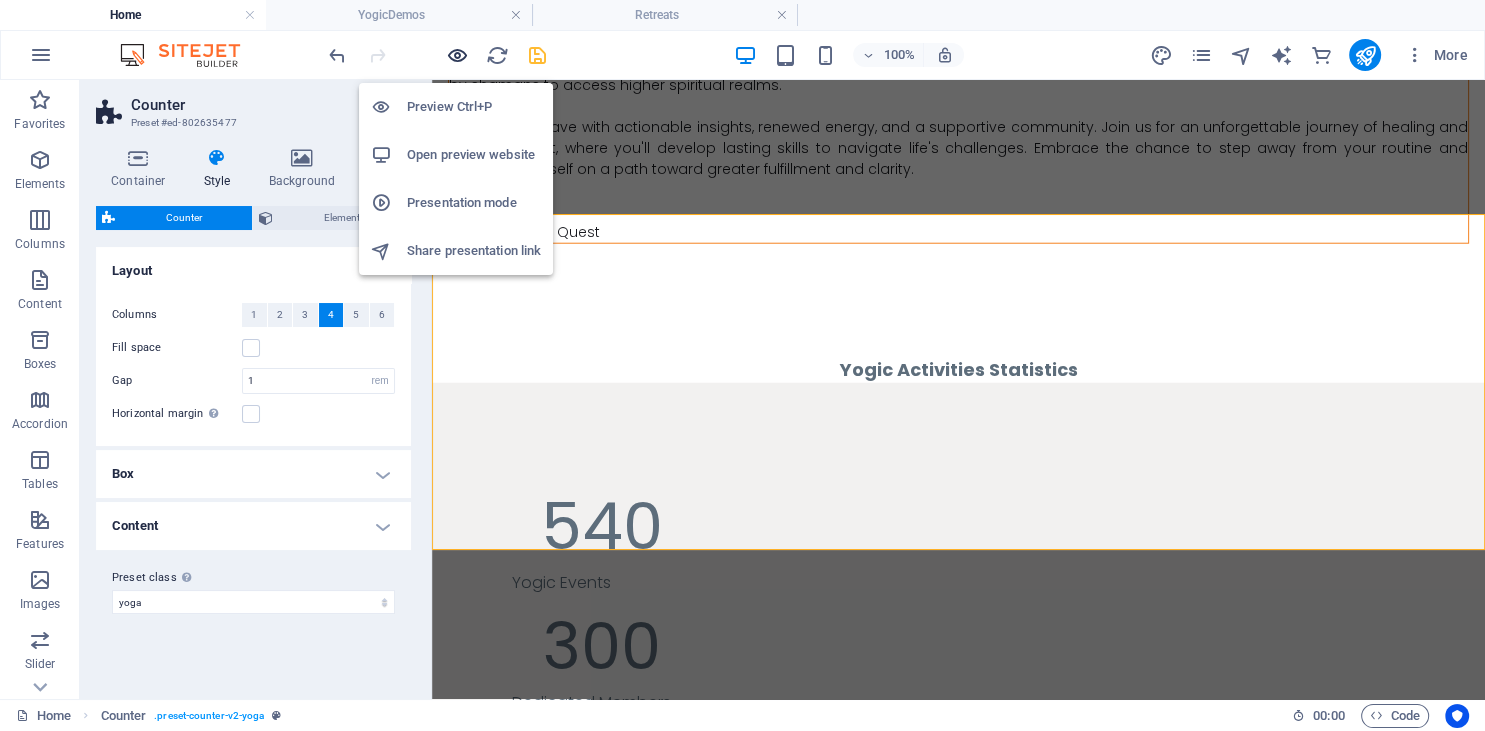 click at bounding box center [457, 55] 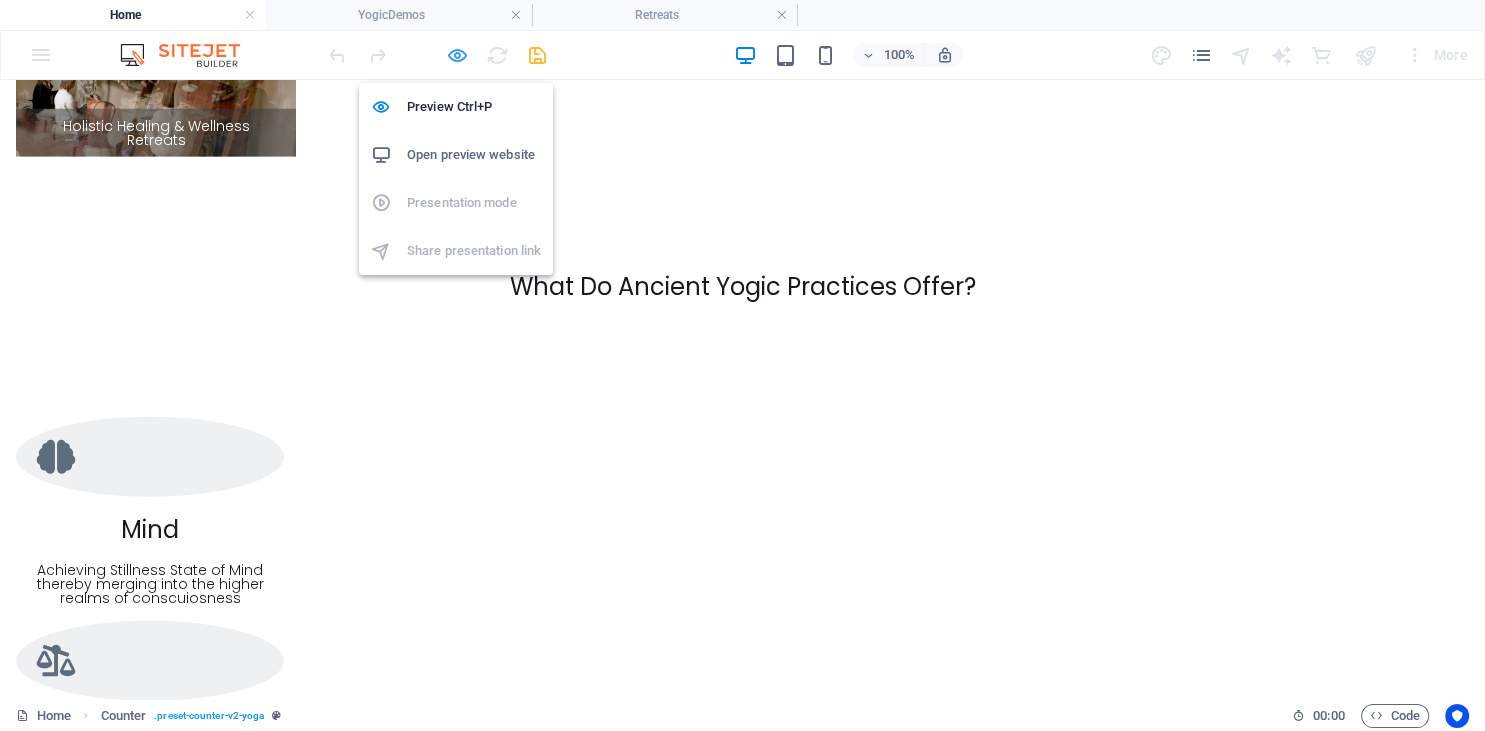 scroll, scrollTop: 2362, scrollLeft: 0, axis: vertical 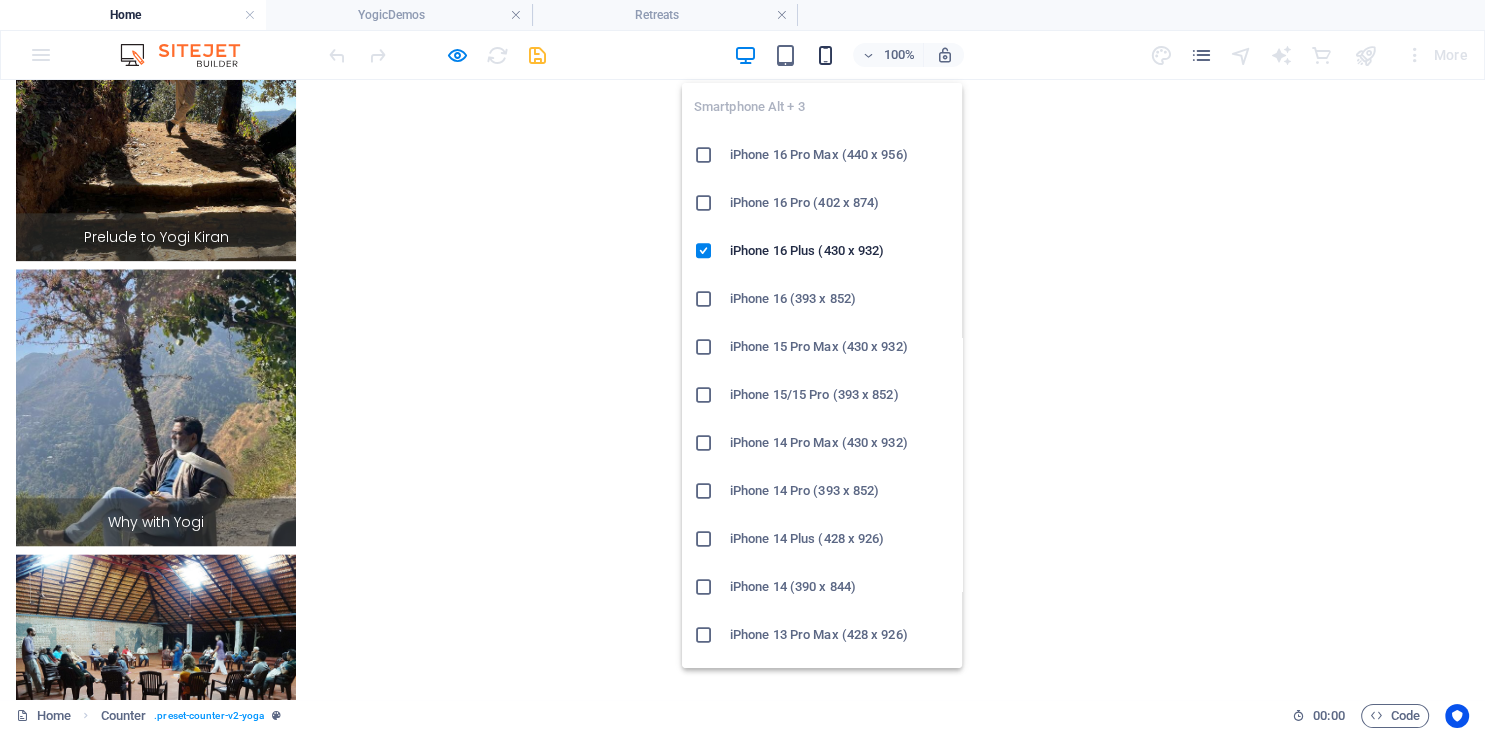 click at bounding box center (825, 55) 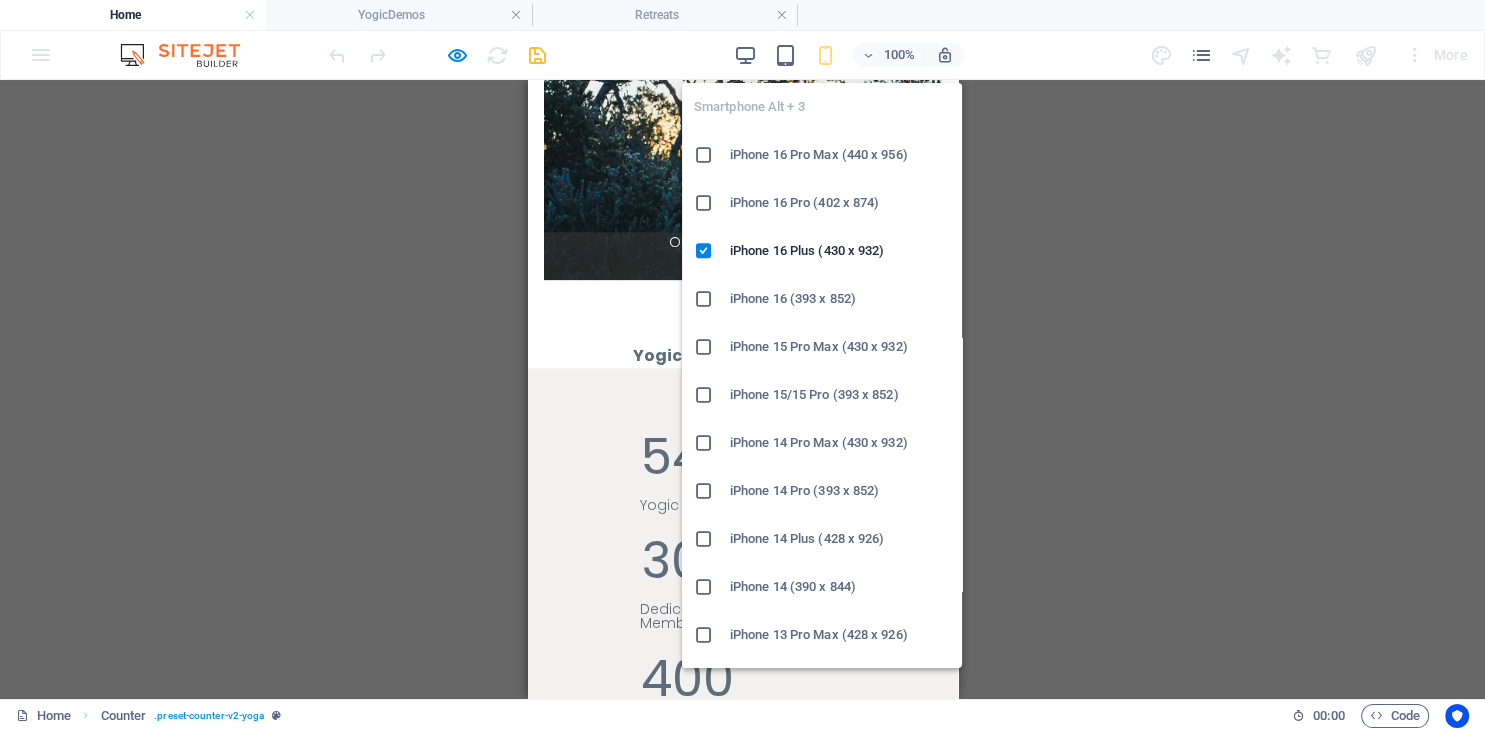 scroll, scrollTop: 2362, scrollLeft: 0, axis: vertical 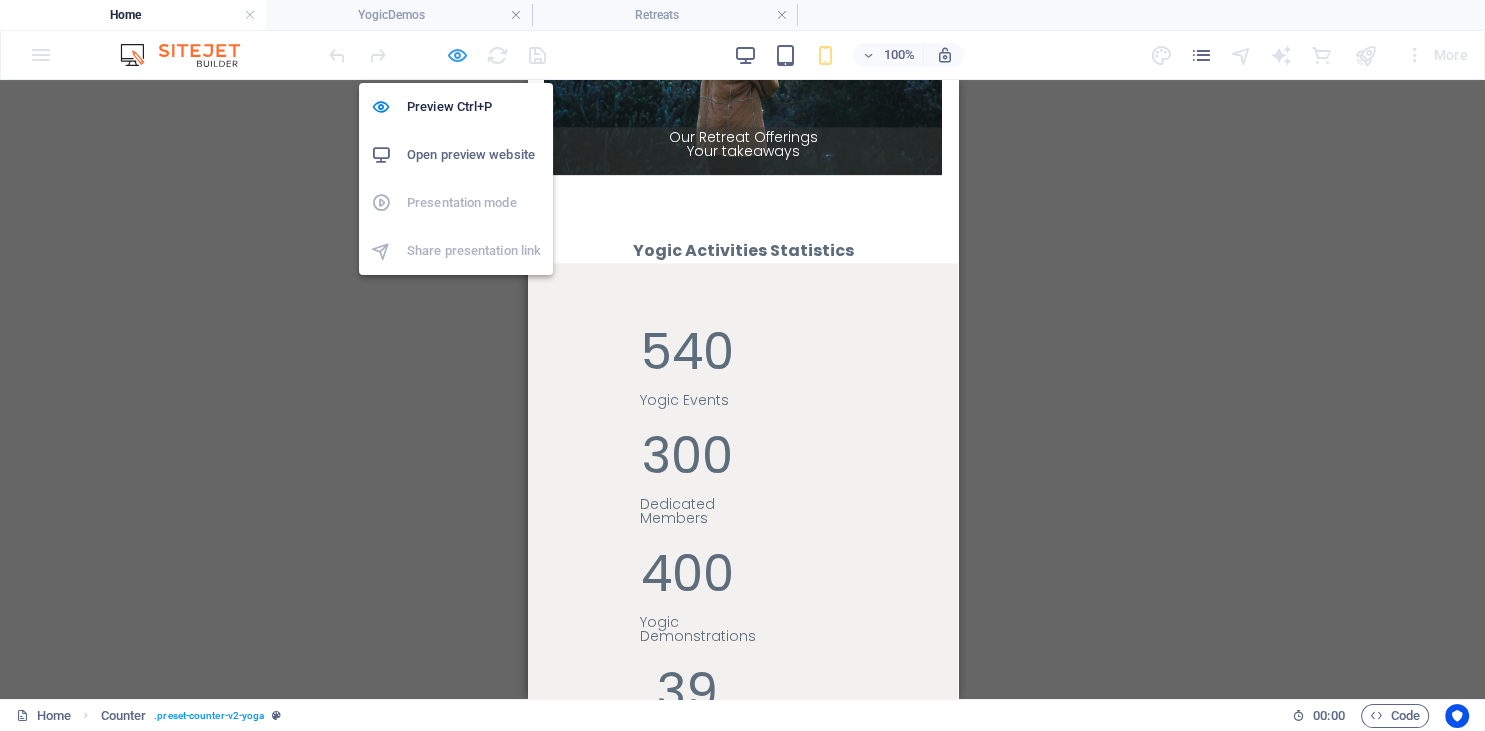 click at bounding box center [457, 55] 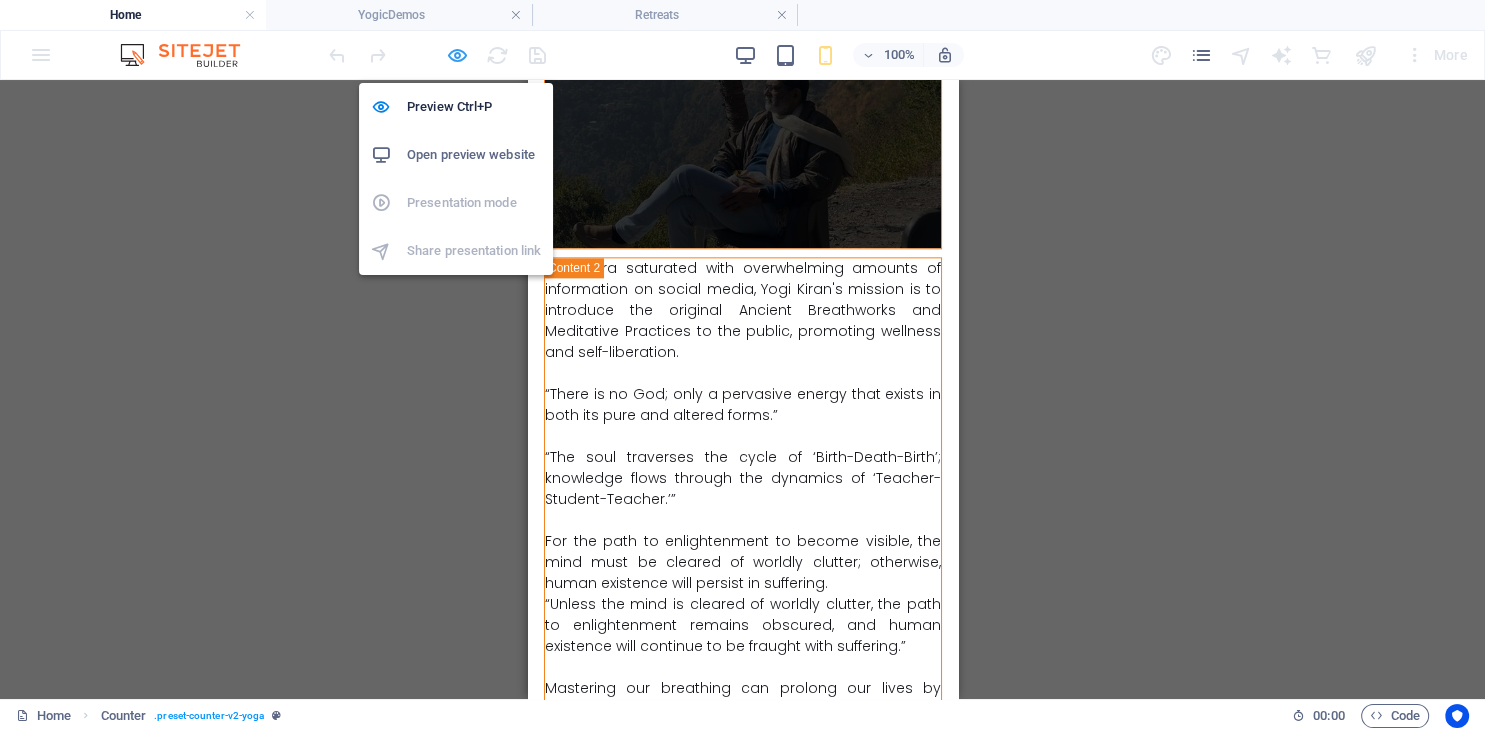 select on "rem" 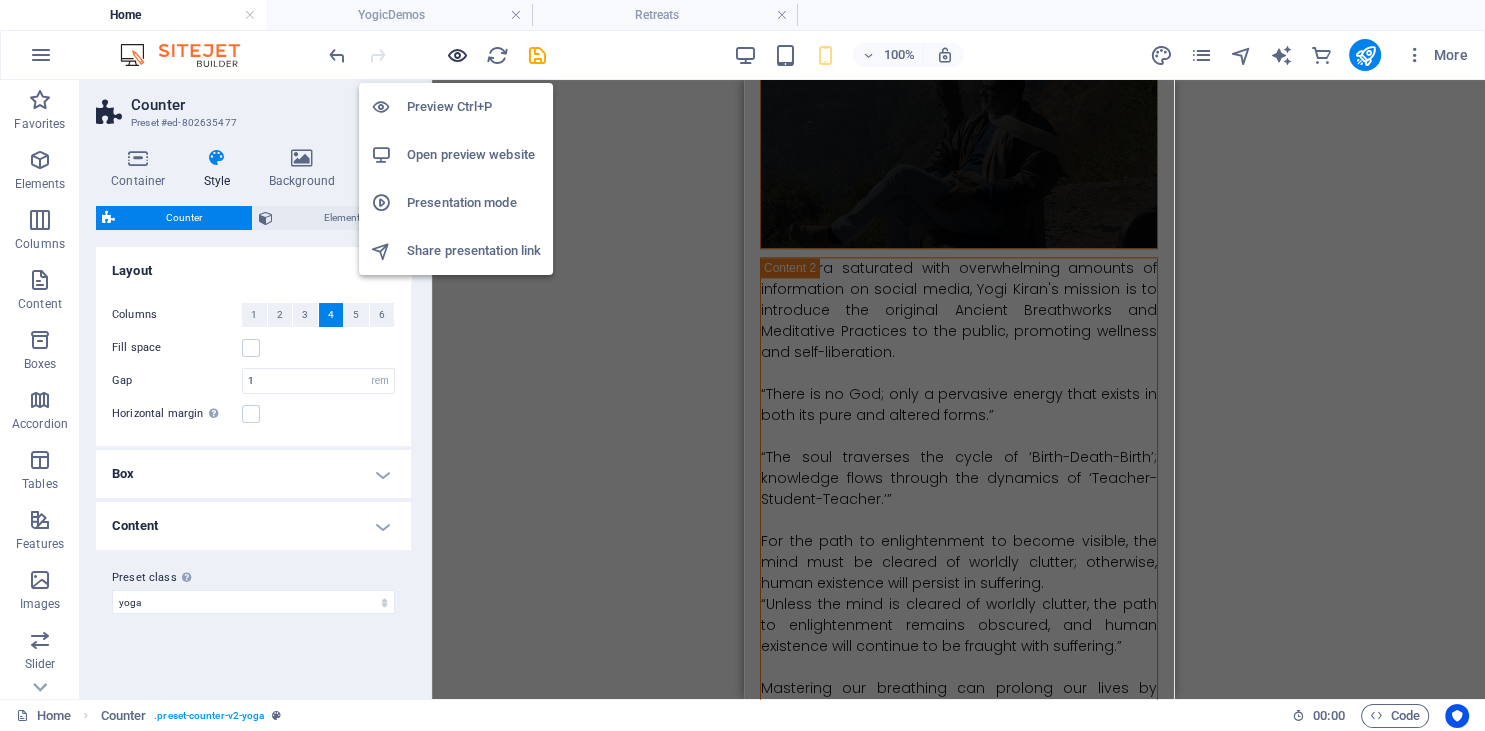 scroll, scrollTop: 6182, scrollLeft: 0, axis: vertical 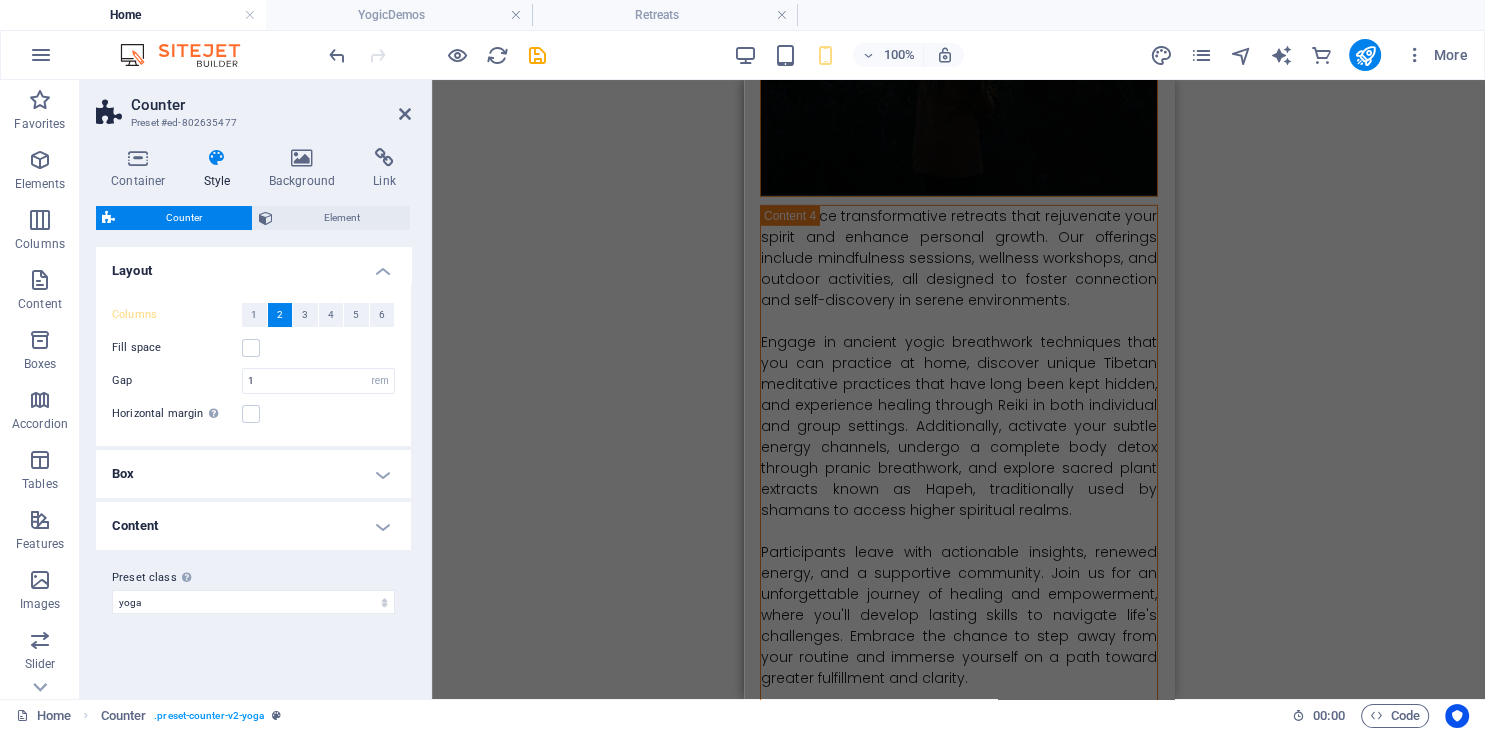 click on "Box" at bounding box center [253, 474] 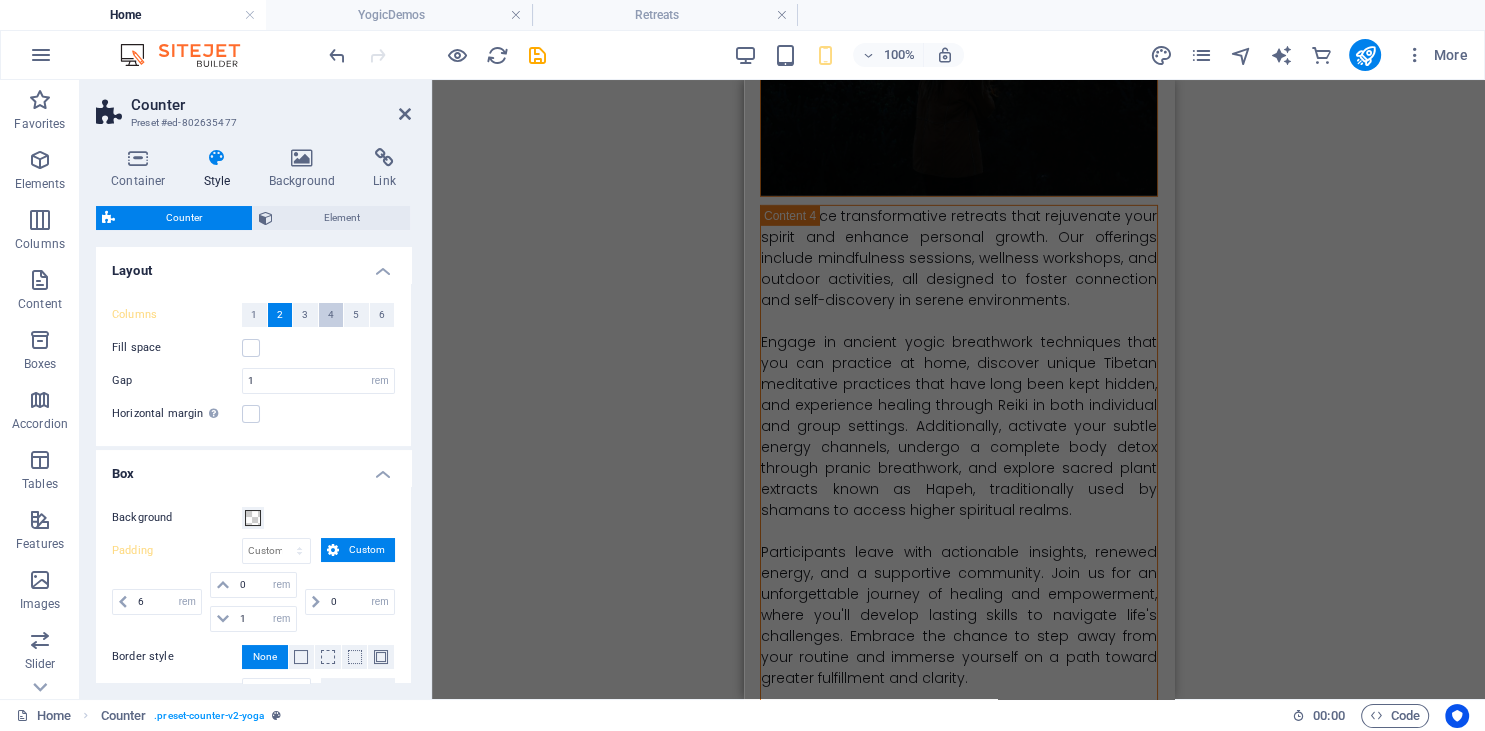click on "4" at bounding box center (331, 315) 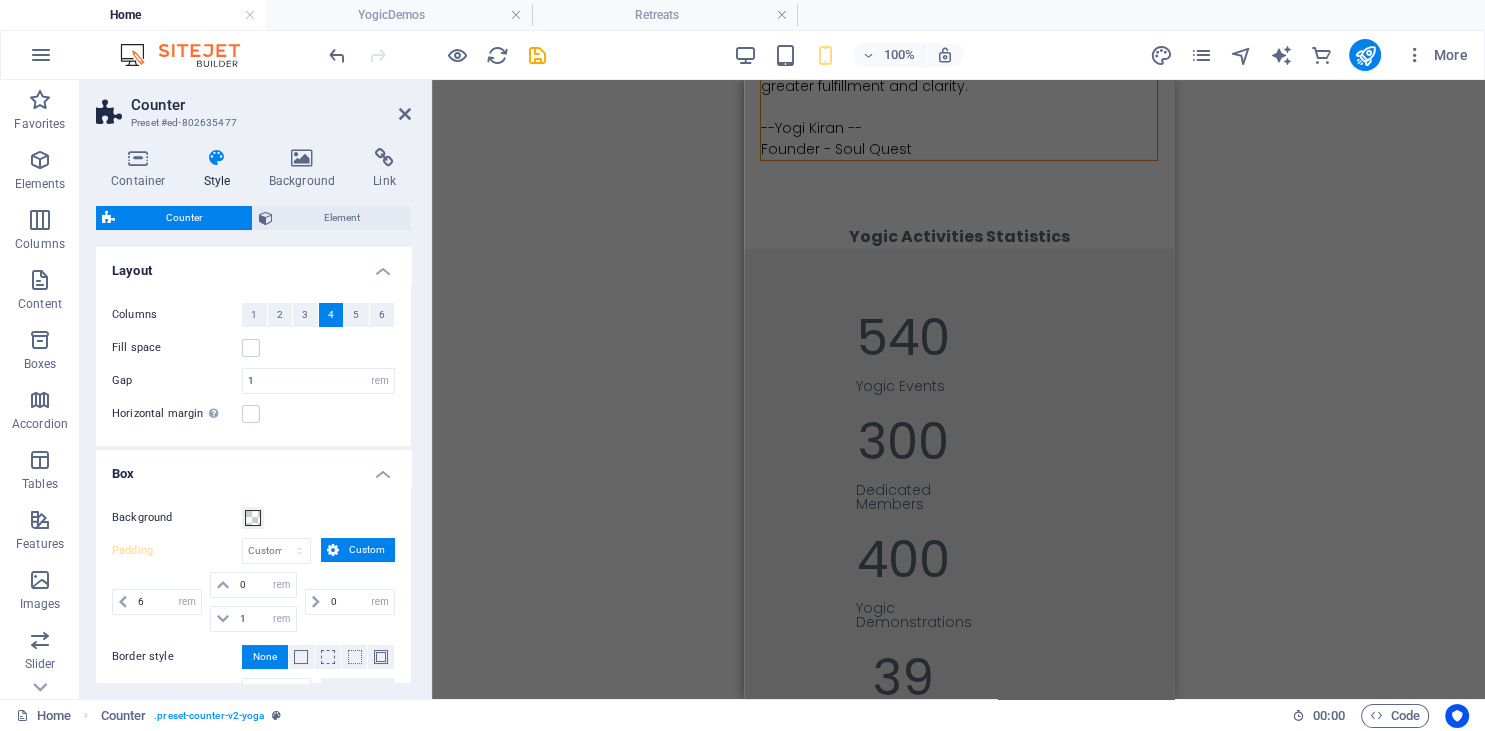 scroll, scrollTop: 6798, scrollLeft: 0, axis: vertical 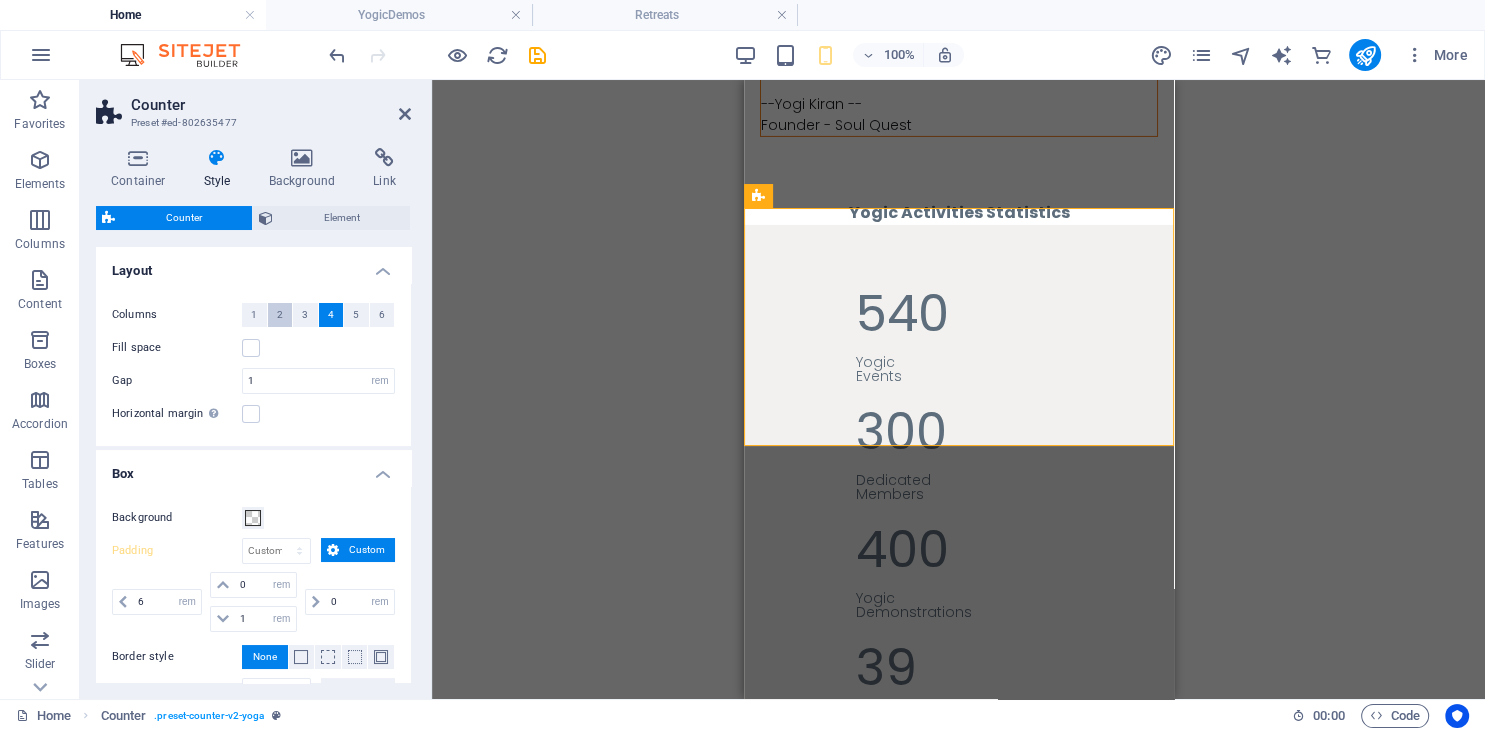 click on "2" at bounding box center [280, 315] 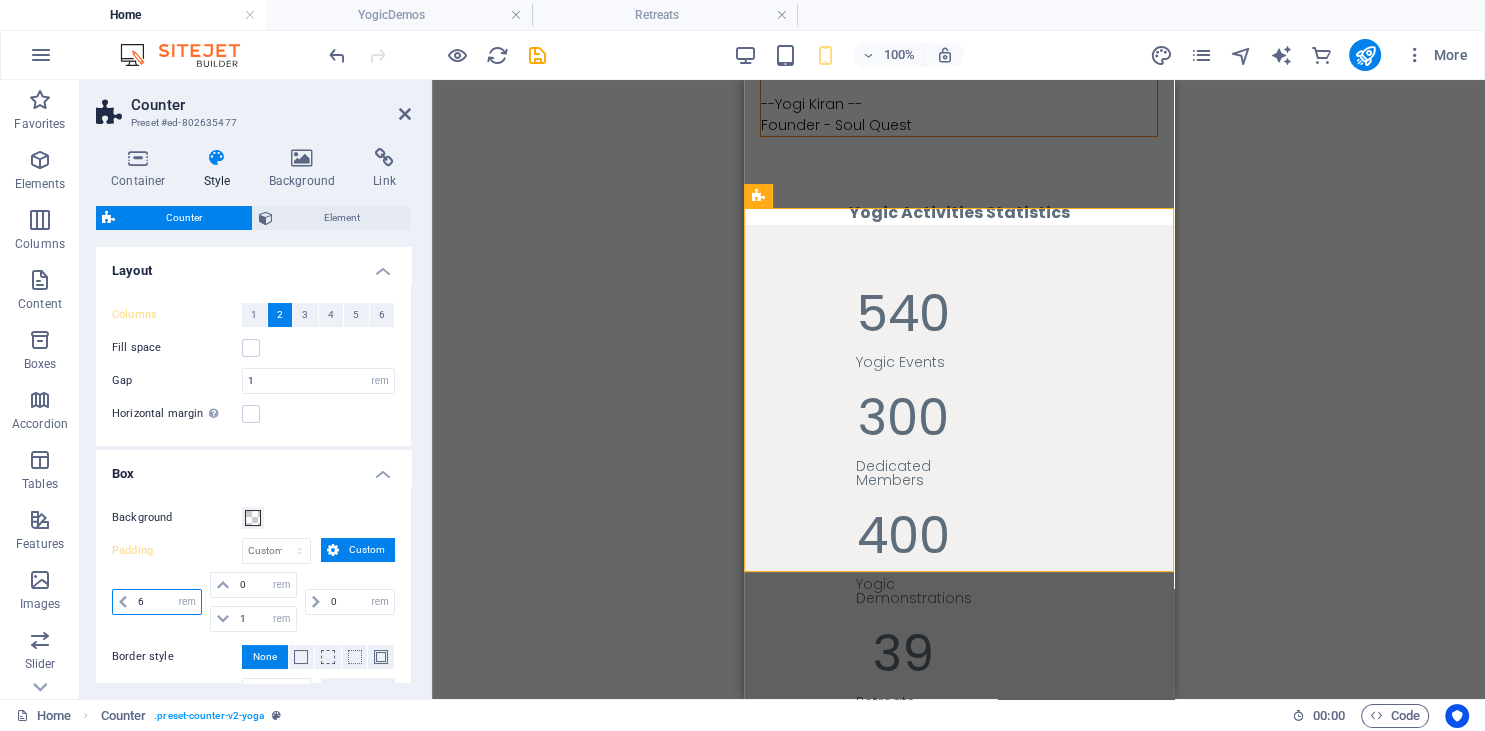 drag, startPoint x: 150, startPoint y: 599, endPoint x: 119, endPoint y: 597, distance: 31.06445 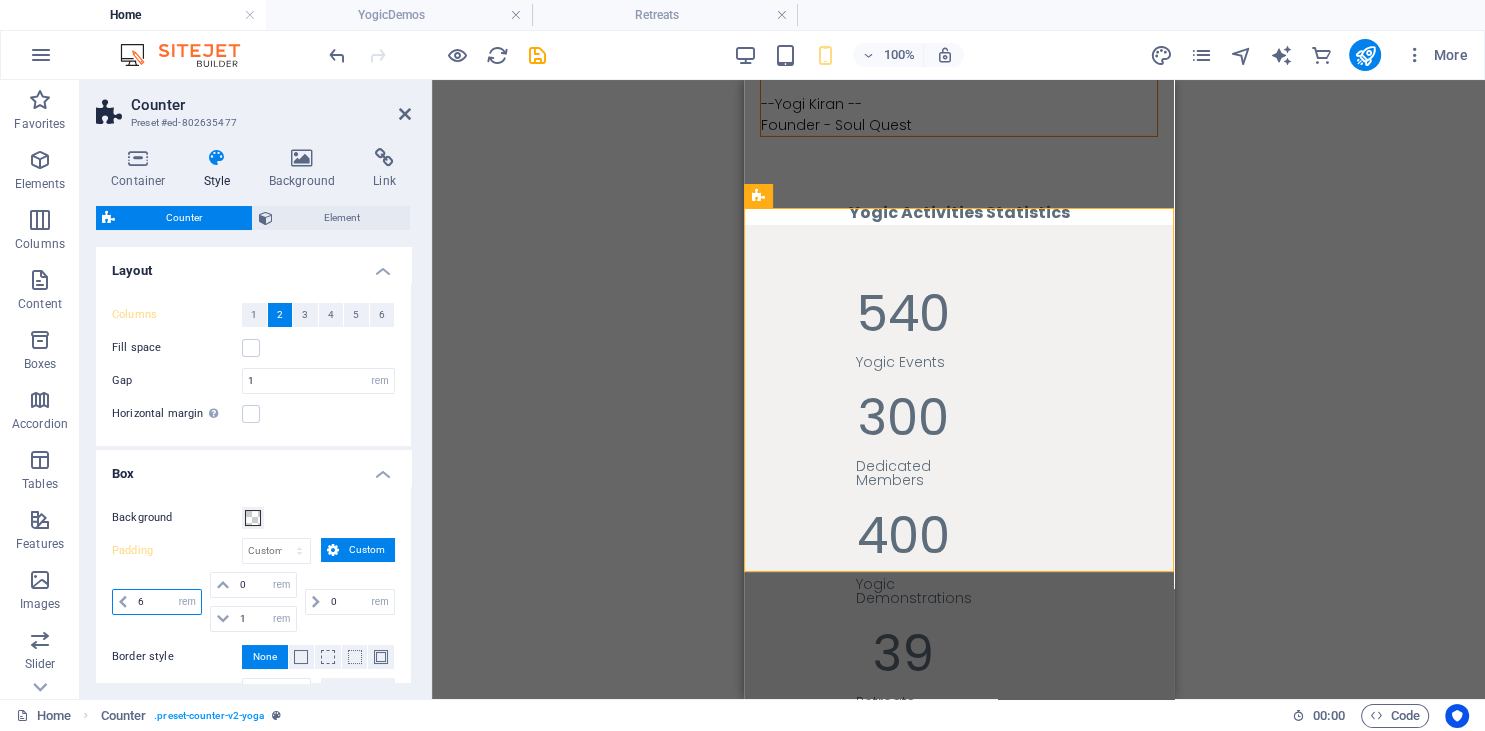 click on "4" at bounding box center (167, 602) 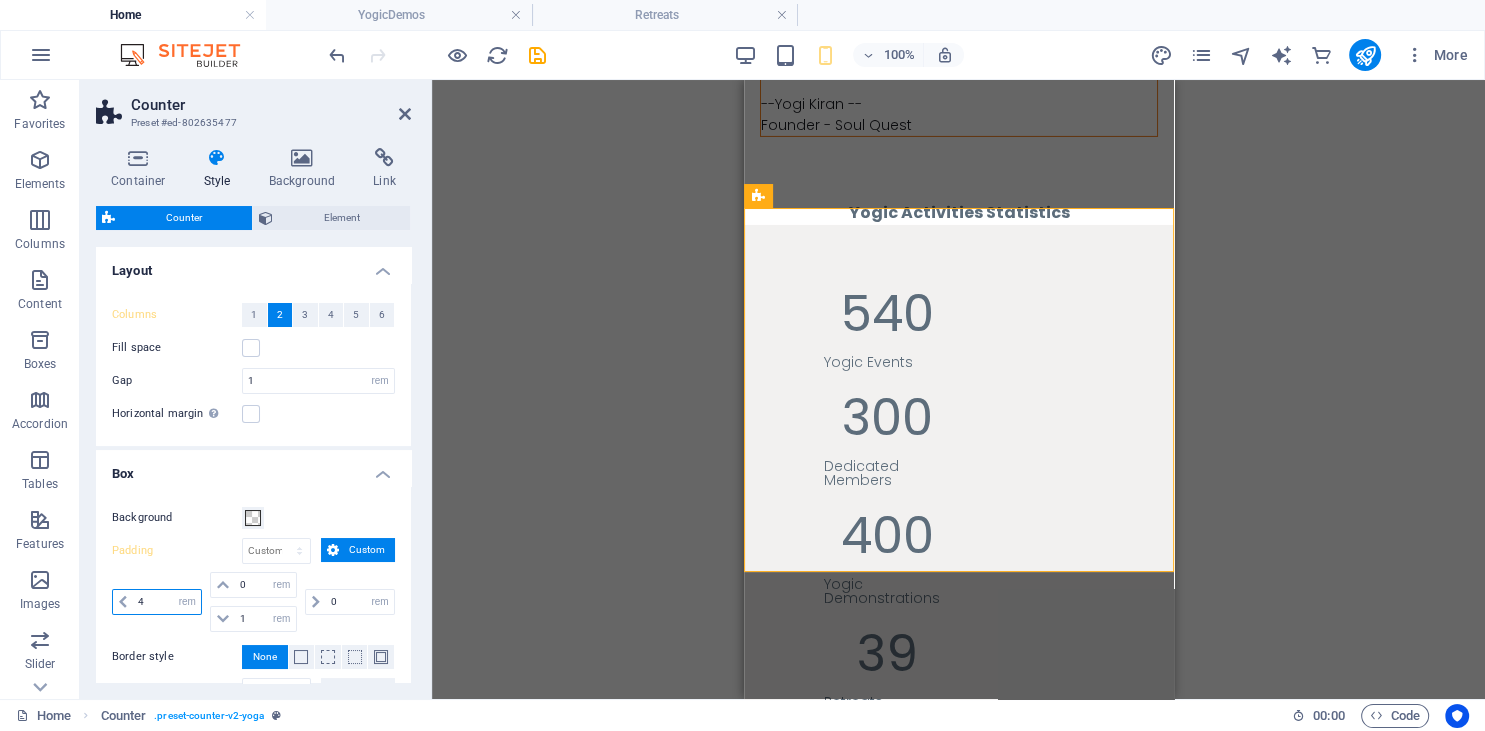 drag, startPoint x: 148, startPoint y: 603, endPoint x: 126, endPoint y: 594, distance: 23.769728 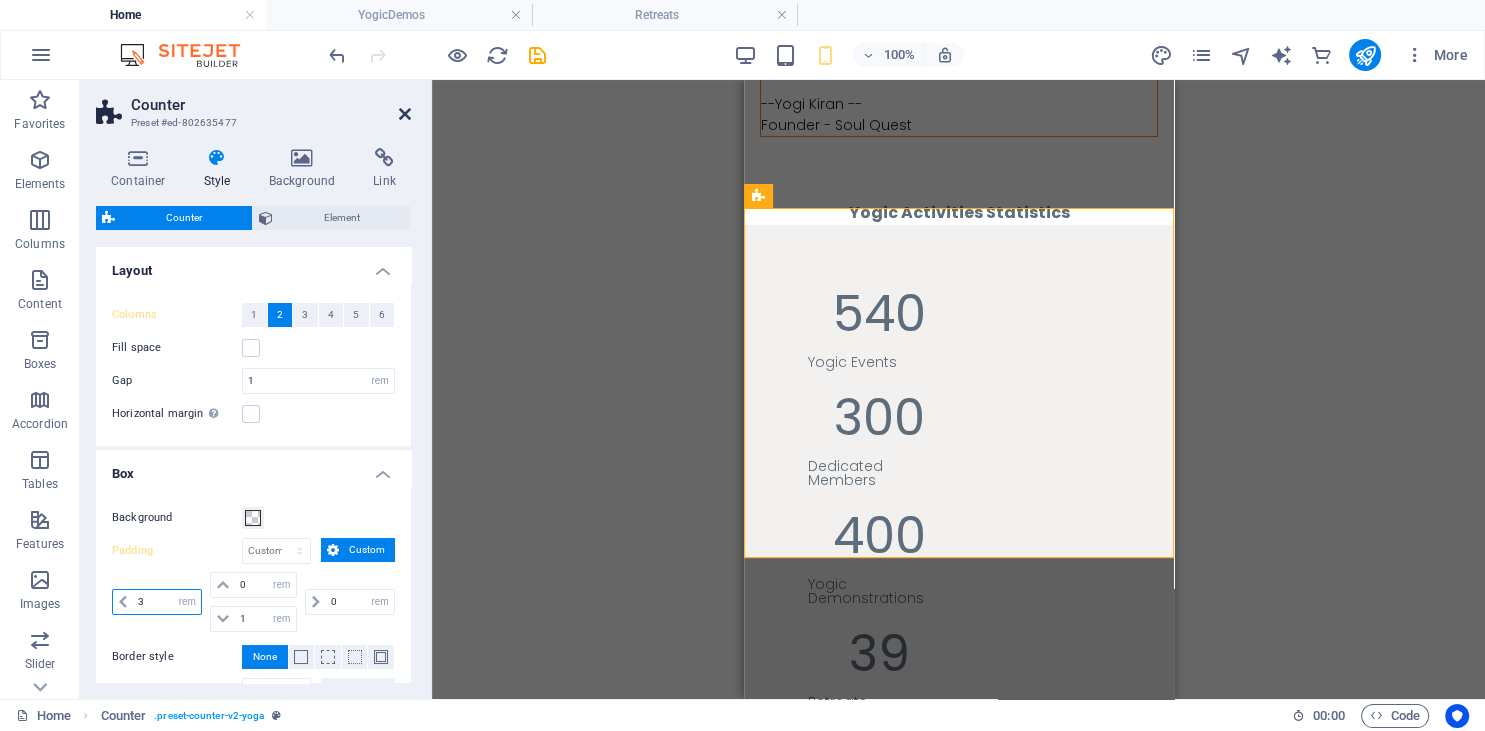 type on "3" 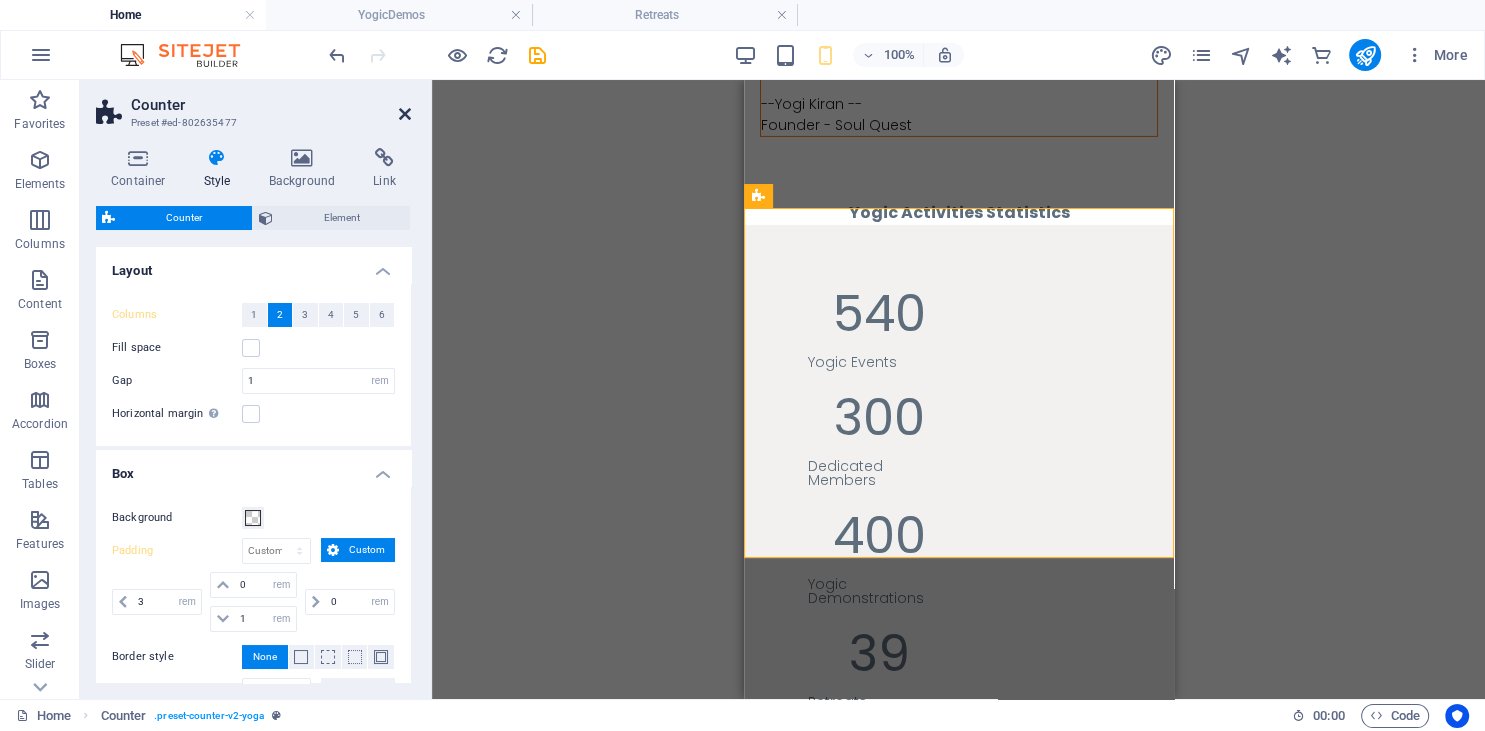 click at bounding box center [405, 114] 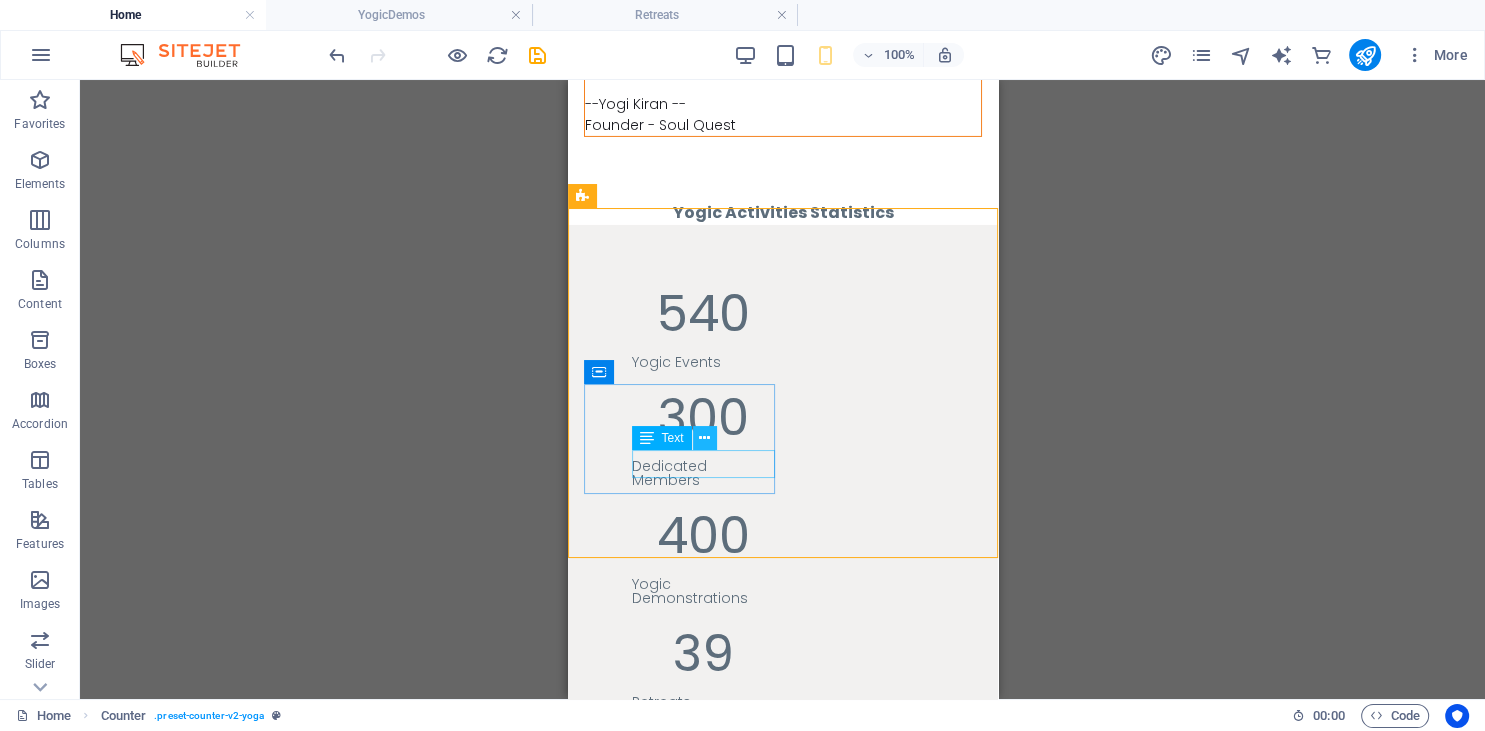 click at bounding box center (705, 438) 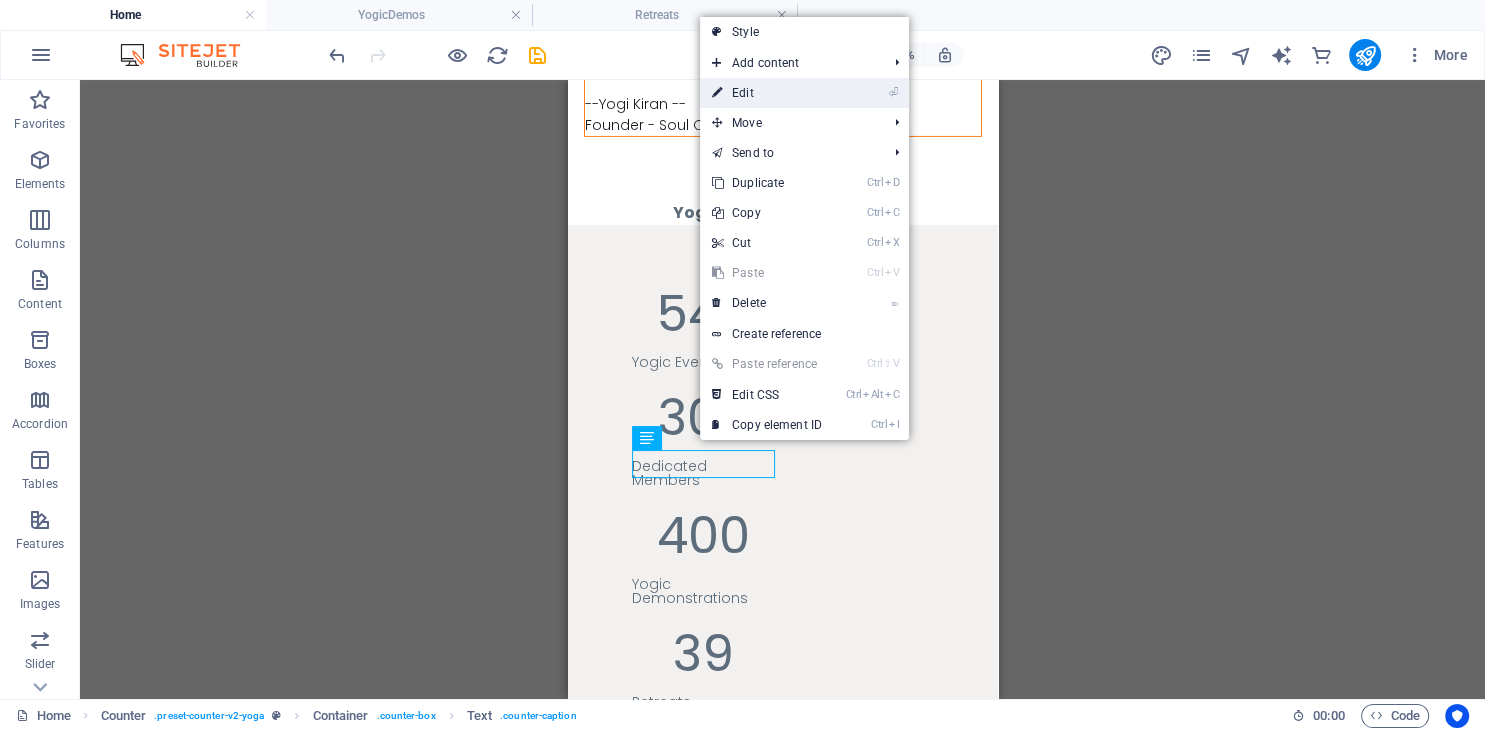 click on "⏎  Edit" at bounding box center (767, 93) 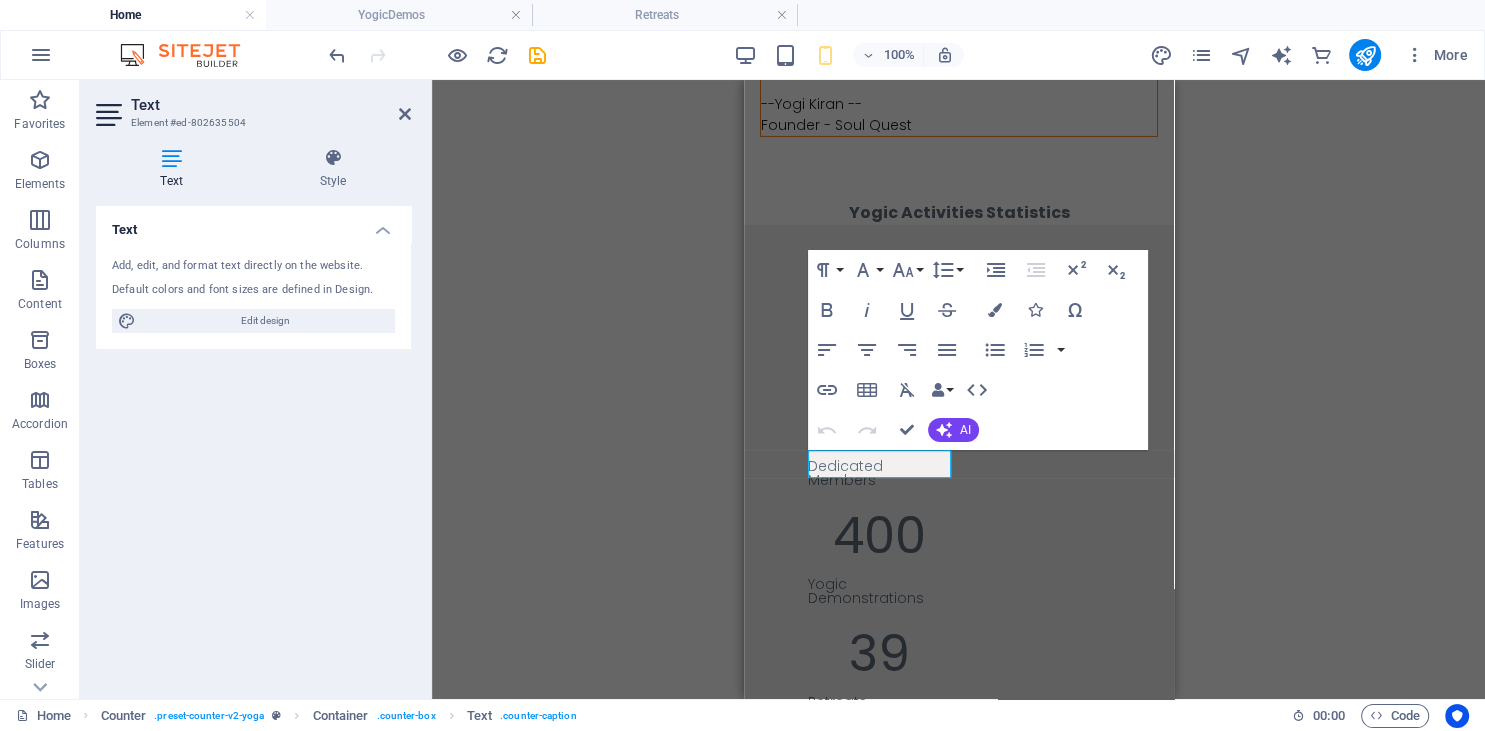 drag, startPoint x: 297, startPoint y: 318, endPoint x: 332, endPoint y: 214, distance: 109.73149 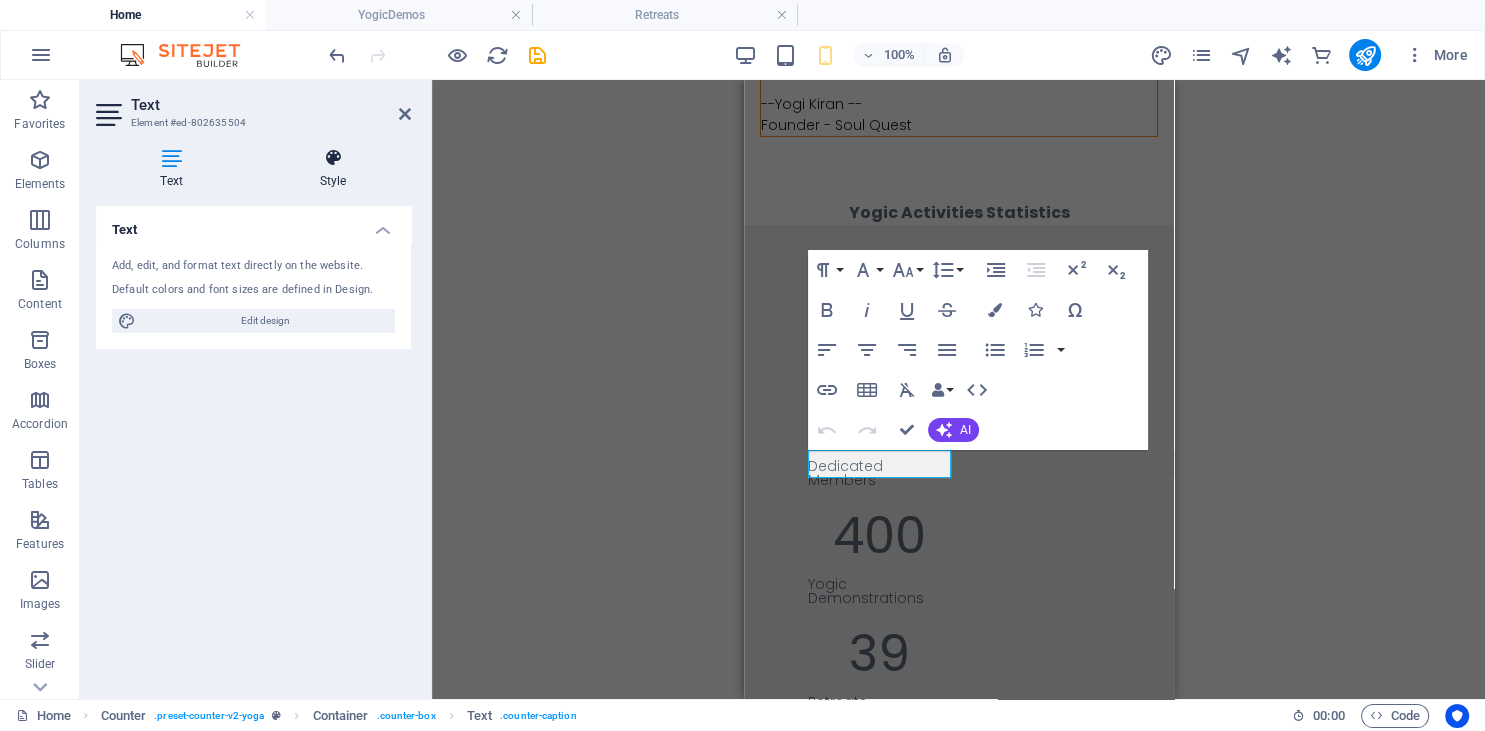click at bounding box center [333, 158] 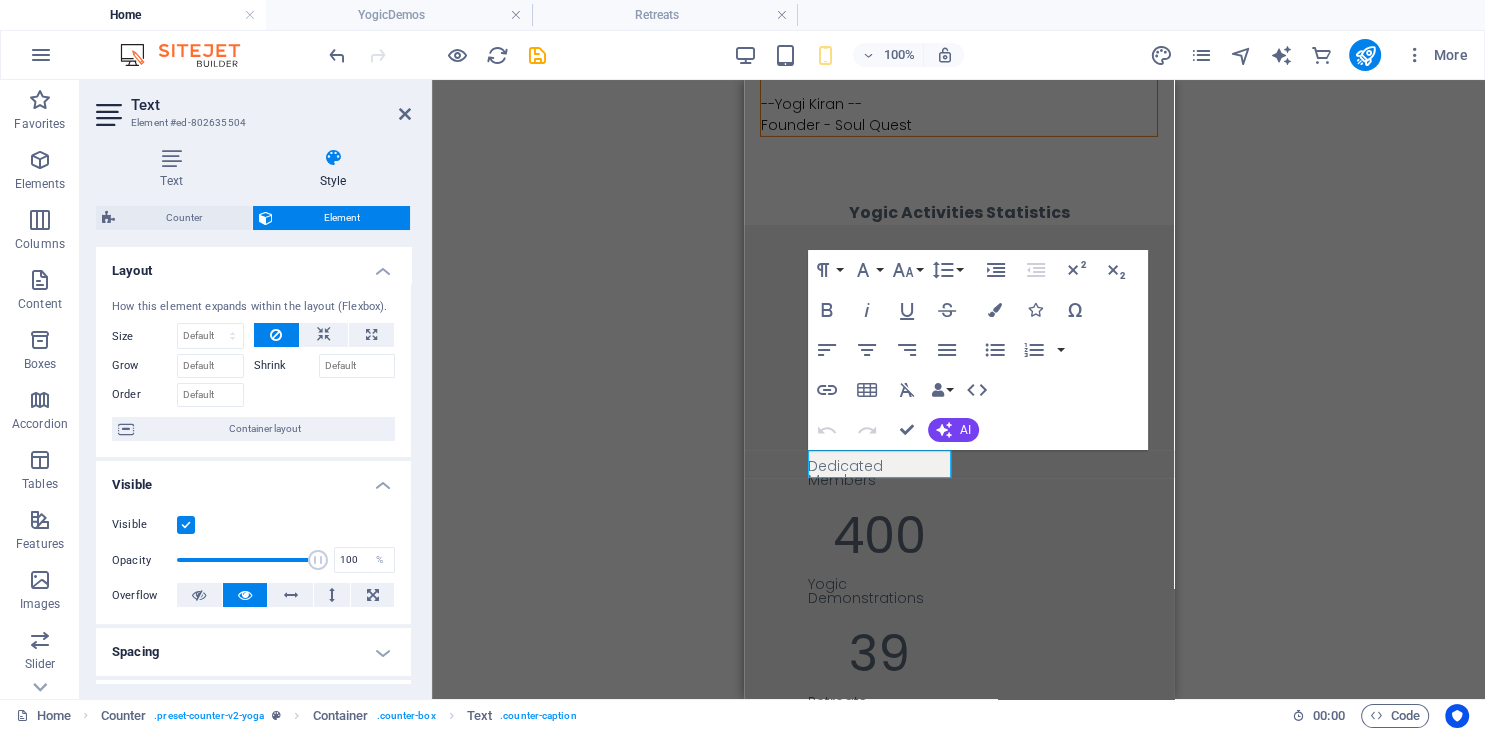 scroll, scrollTop: 91, scrollLeft: 0, axis: vertical 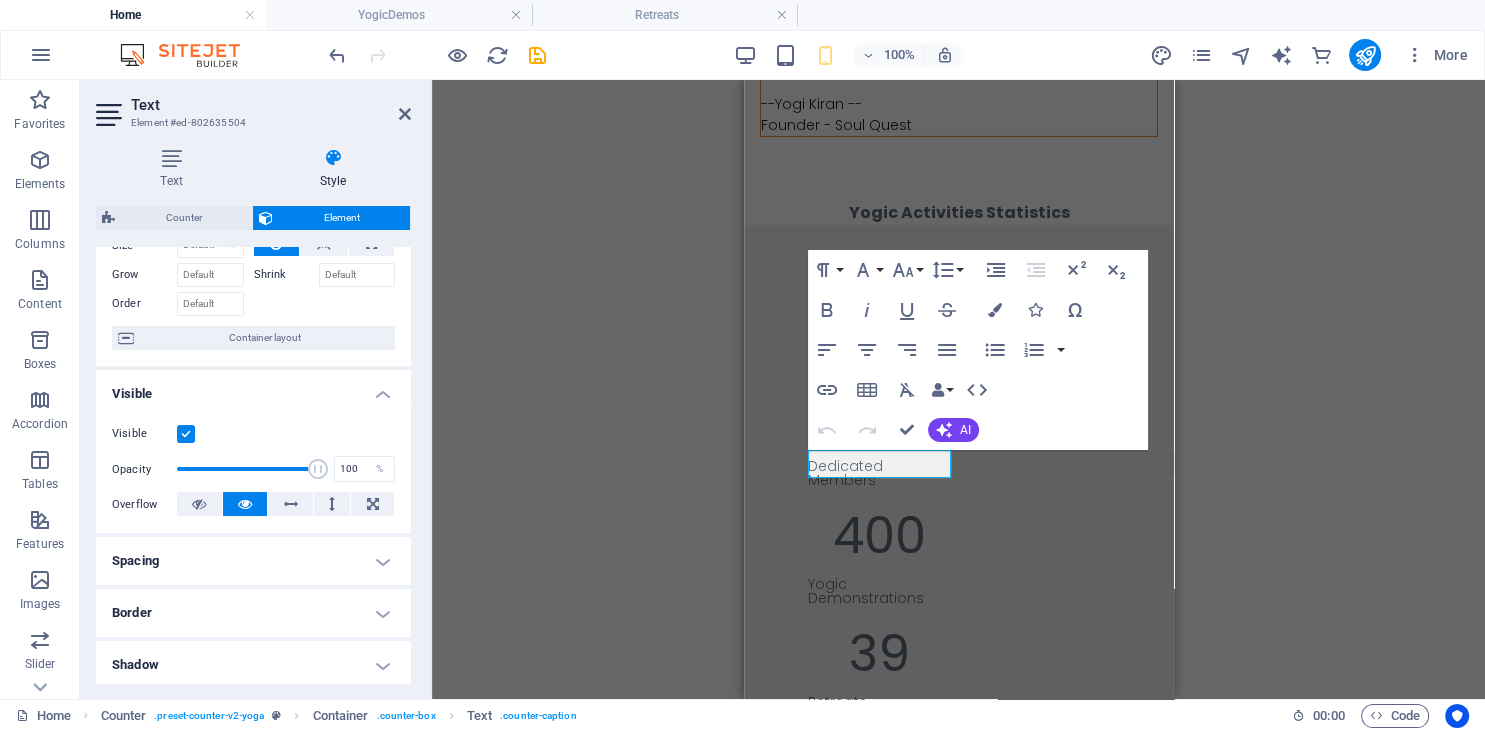 click on "Border" at bounding box center (253, 613) 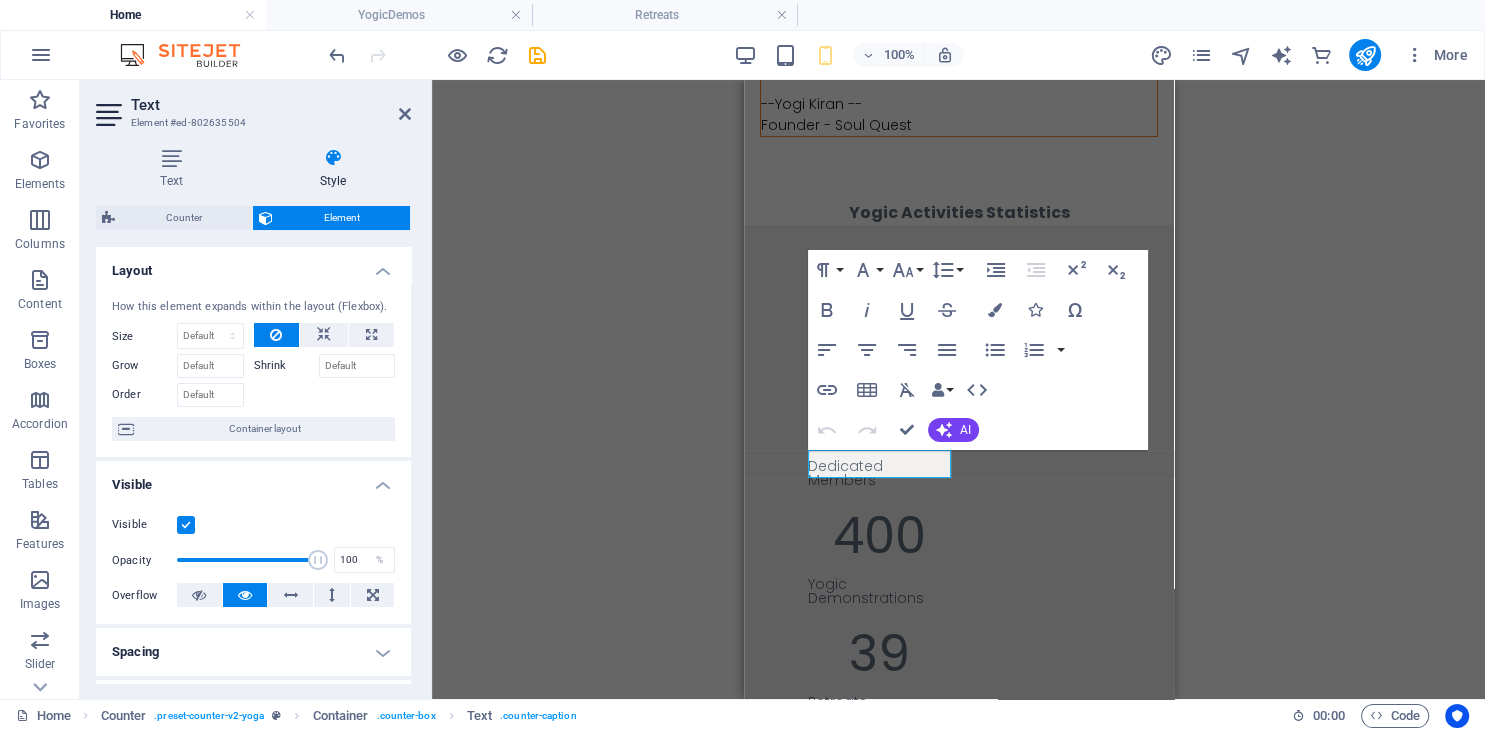 scroll, scrollTop: 0, scrollLeft: 0, axis: both 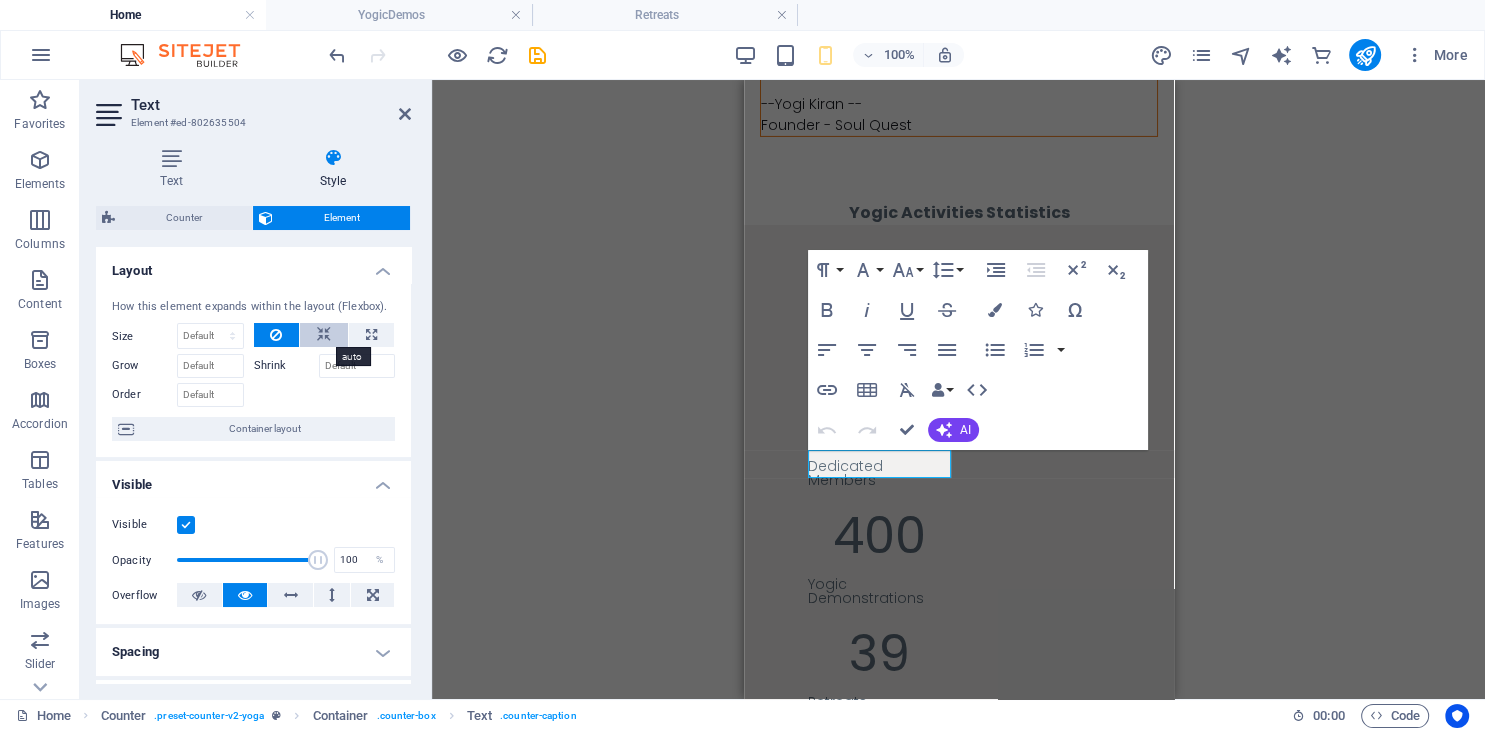 click at bounding box center [324, 335] 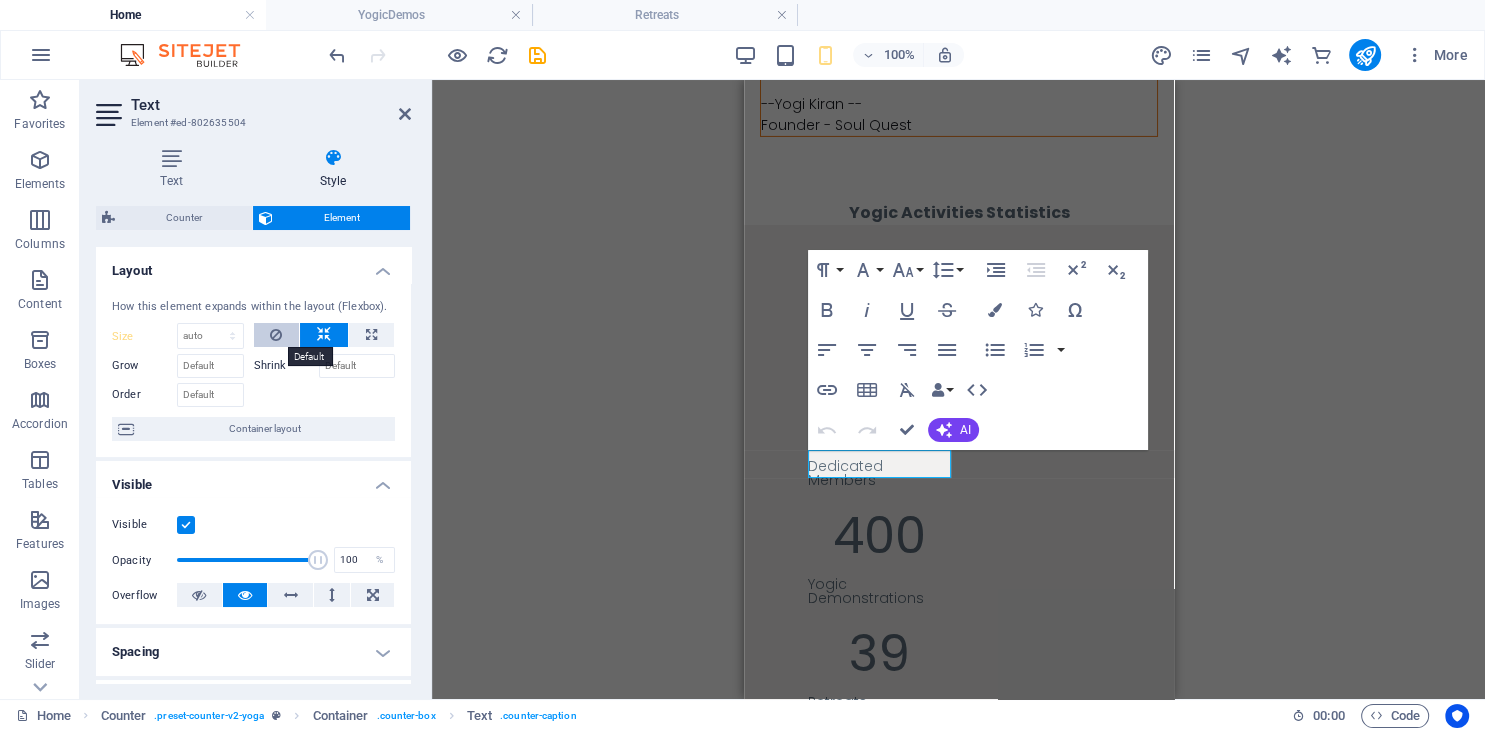click at bounding box center [276, 335] 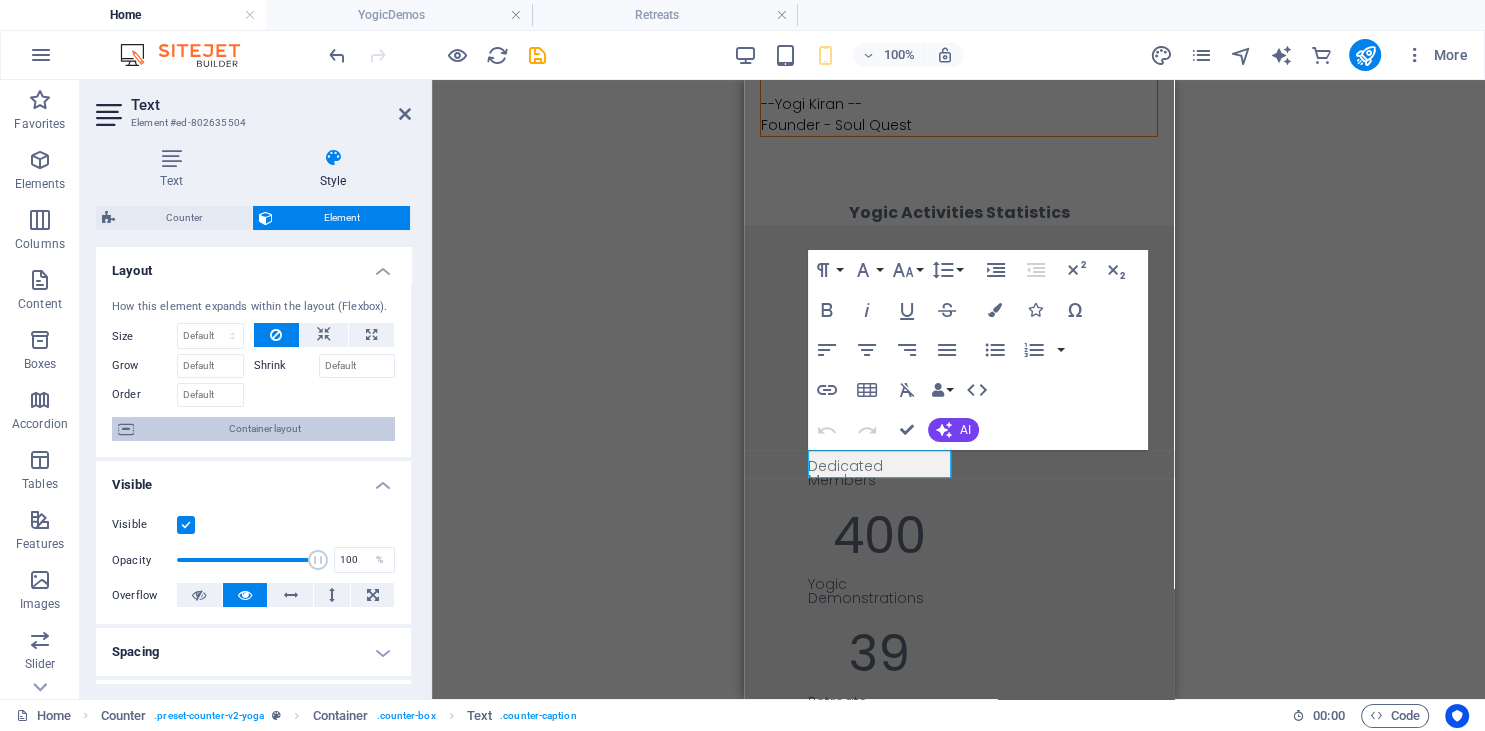 click on "Container layout" at bounding box center (264, 429) 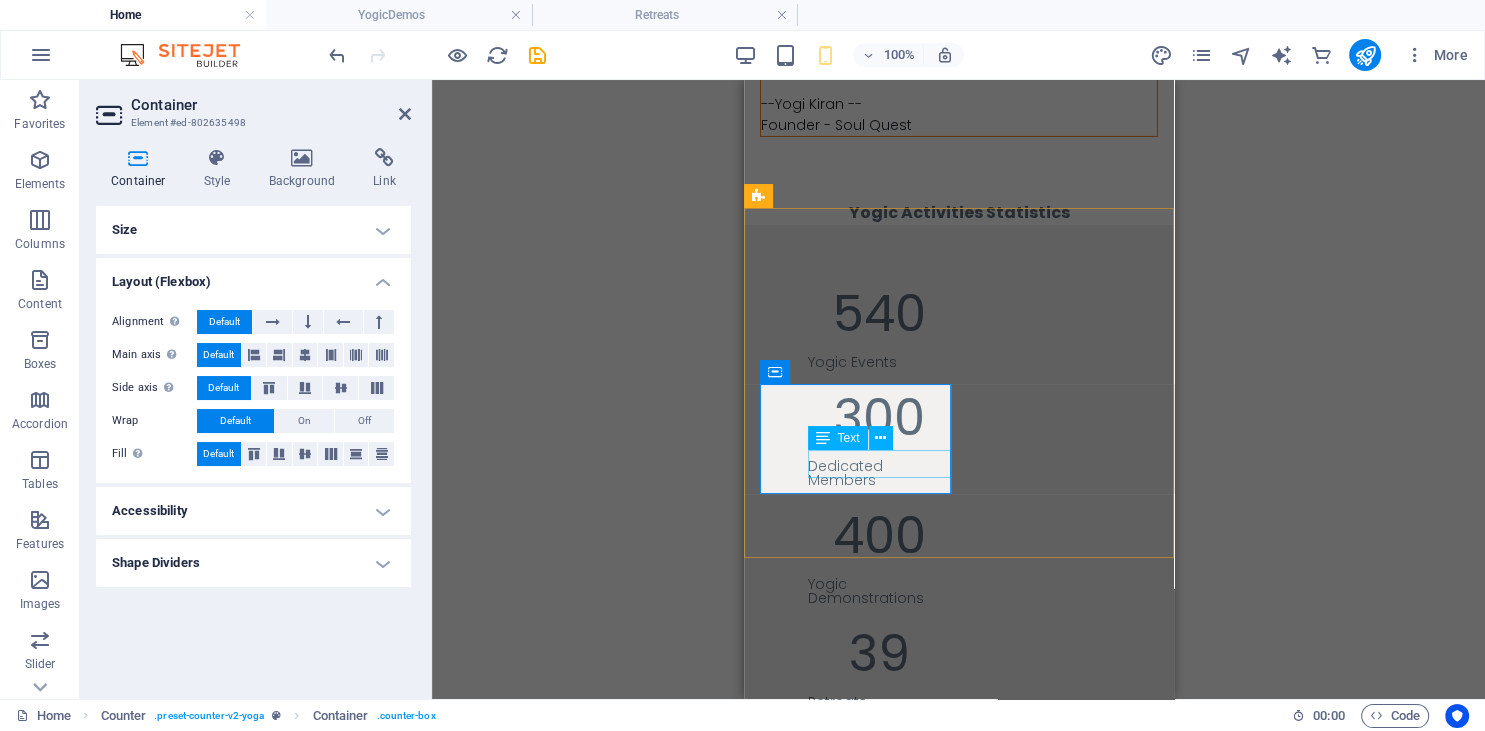 click on "Yogic Demonstrations" at bounding box center (878, 591) 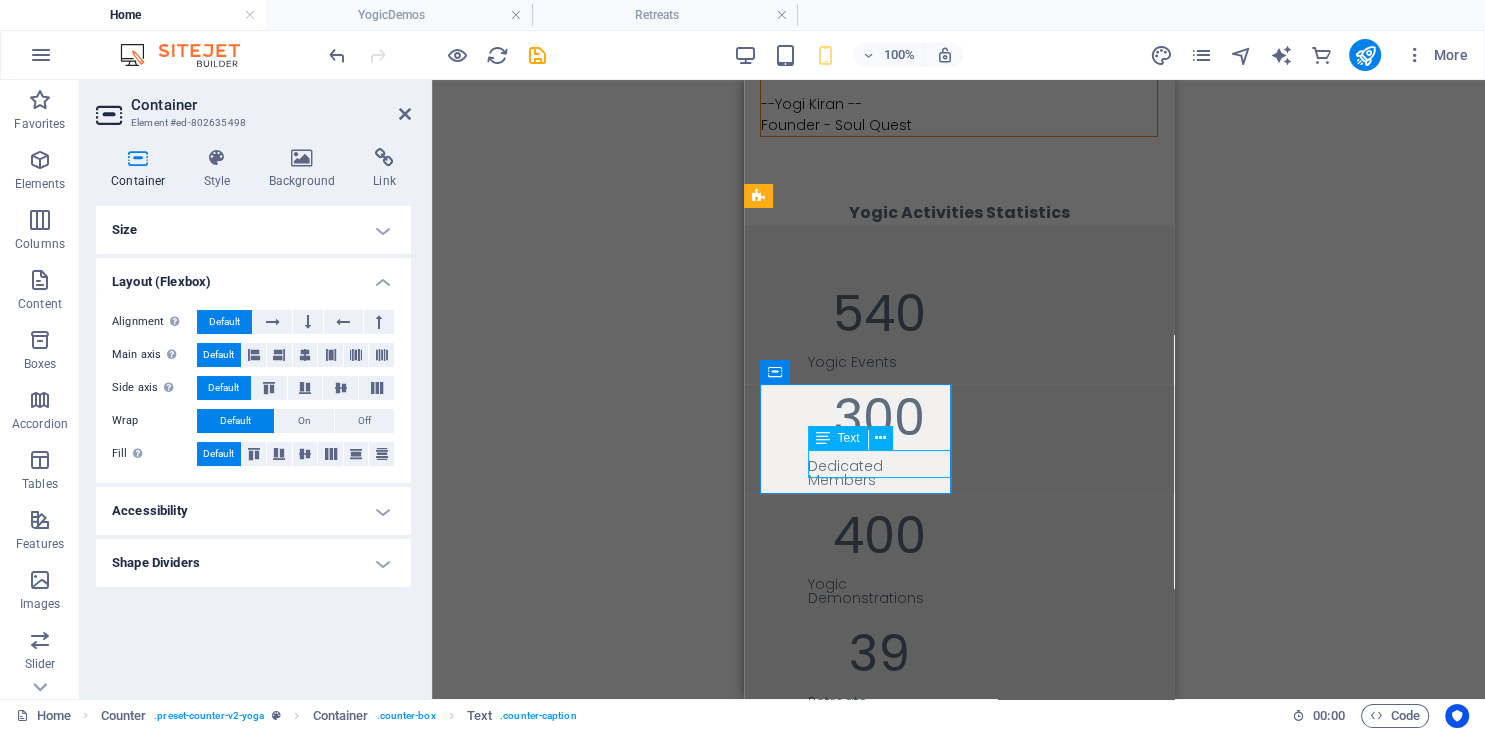 click on "Yogic Demonstrations" at bounding box center [878, 591] 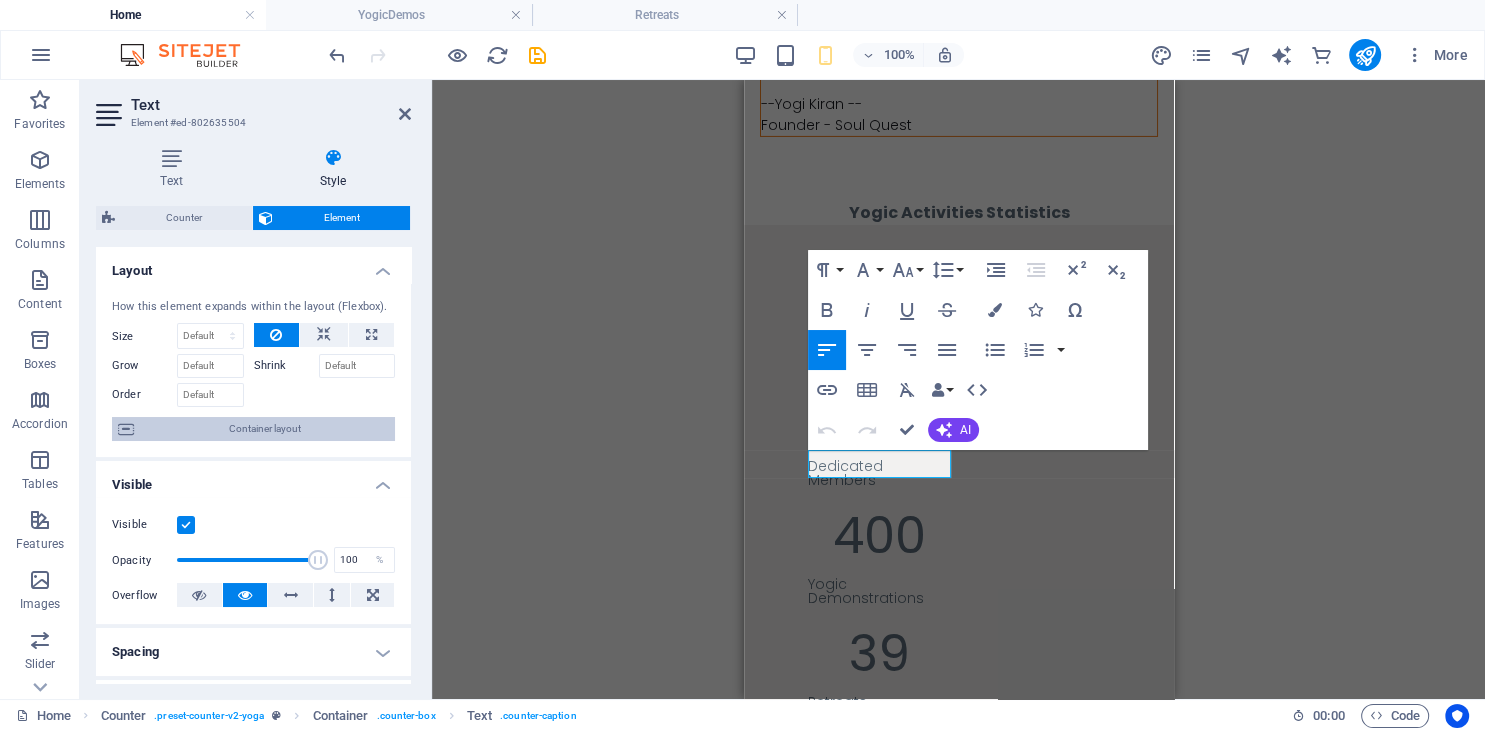 click on "Container layout" at bounding box center [264, 429] 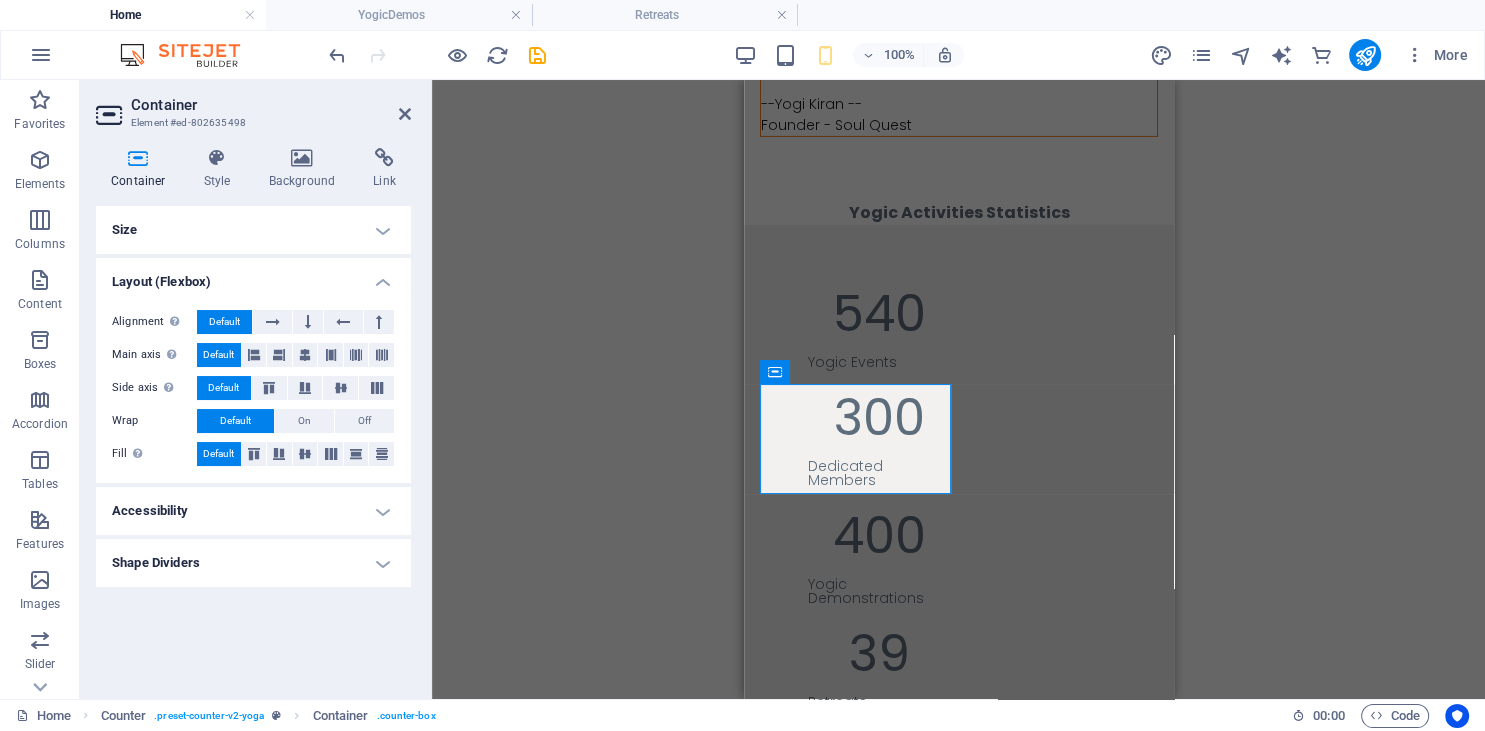 click on "Default" at bounding box center [224, 322] 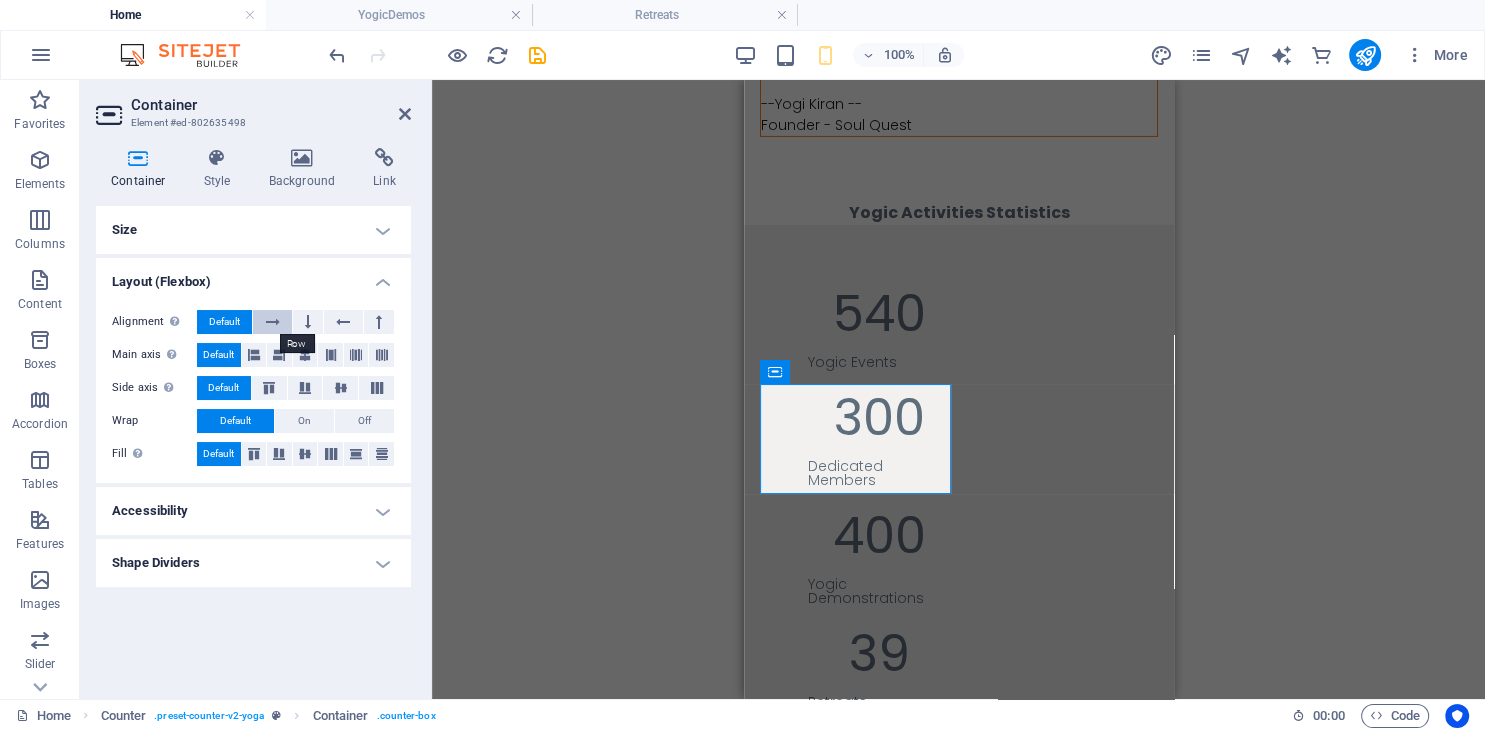 click at bounding box center [272, 322] 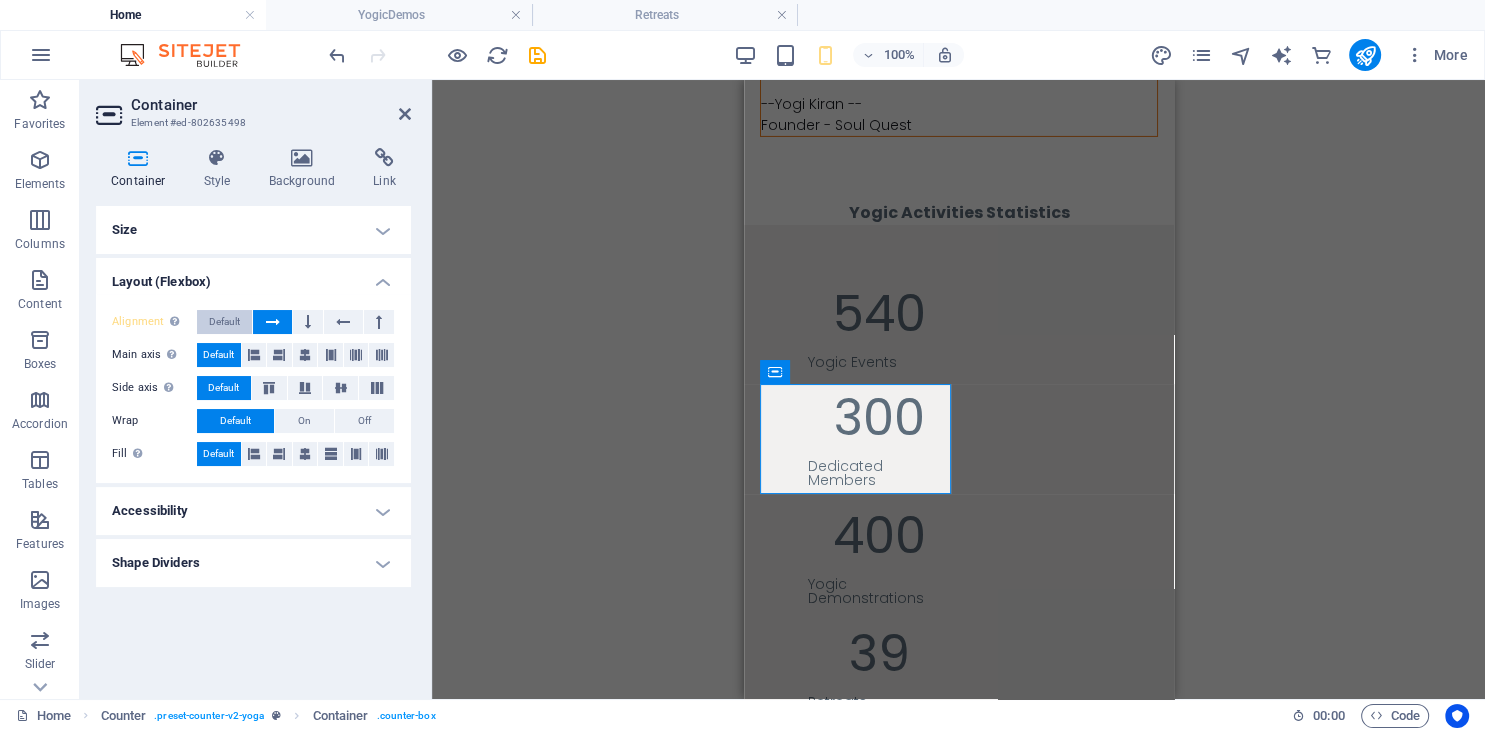 click on "Default" at bounding box center [224, 322] 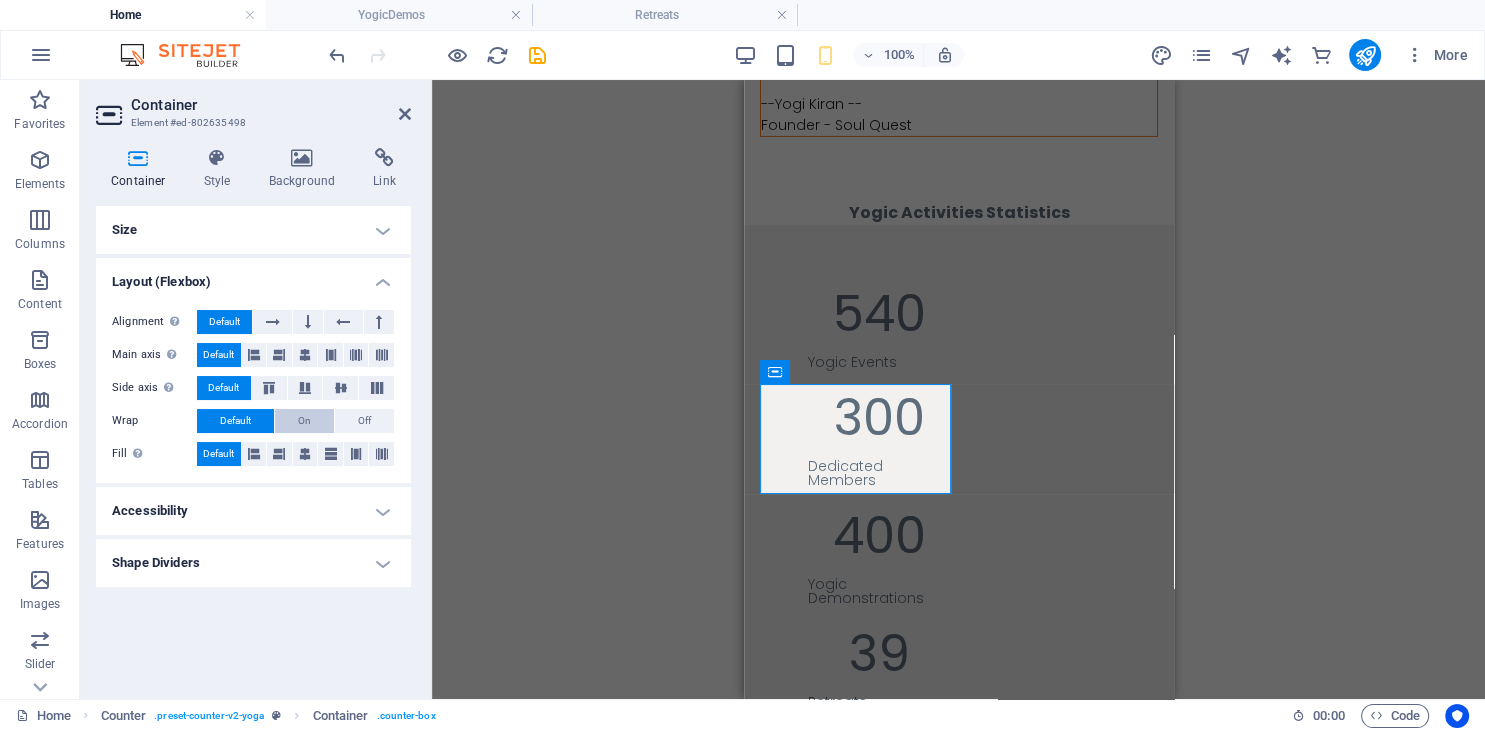 click on "On" at bounding box center (304, 421) 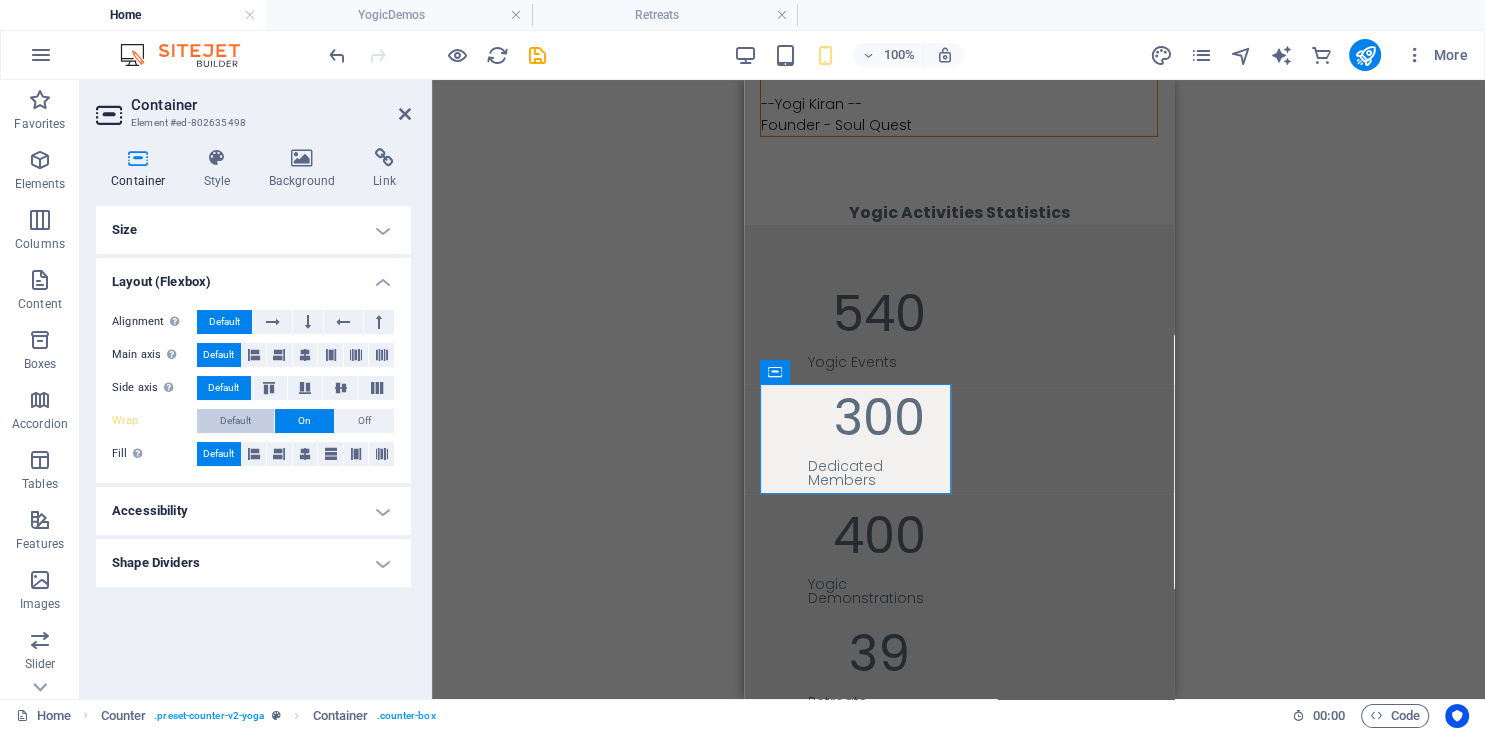 click on "Default" at bounding box center (235, 421) 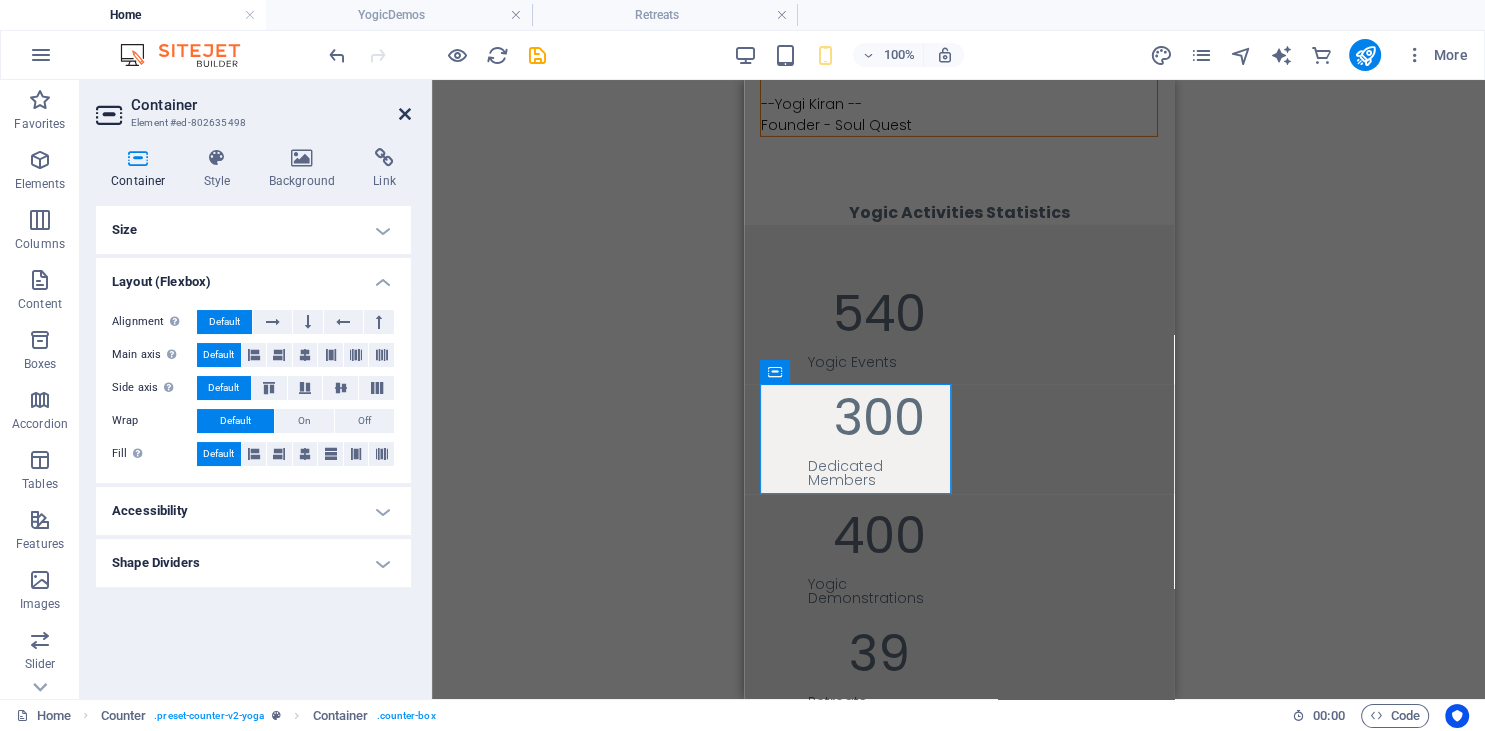 click at bounding box center [405, 114] 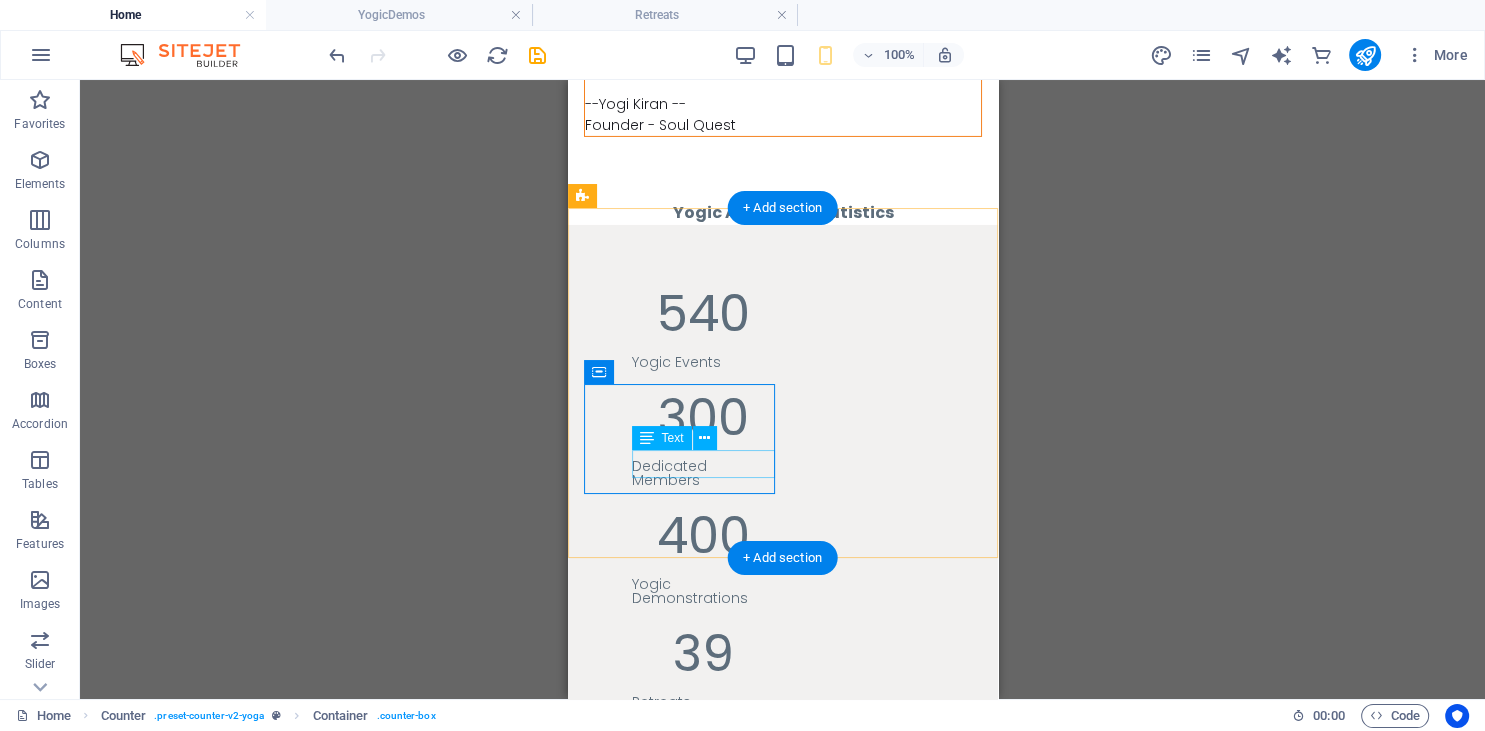 click on "Yogic Demonstrations" at bounding box center (702, 591) 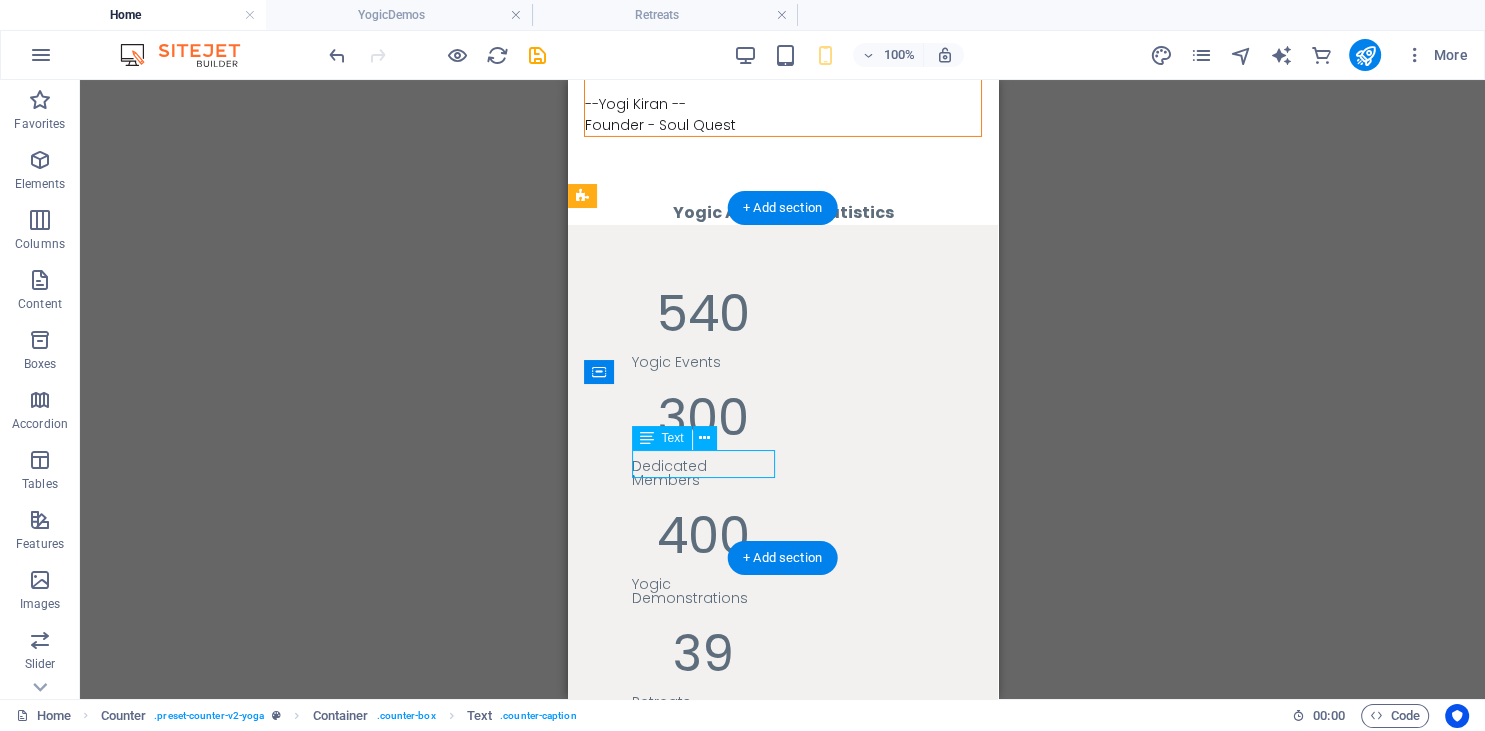 click on "Yogic Demonstrations" at bounding box center (702, 591) 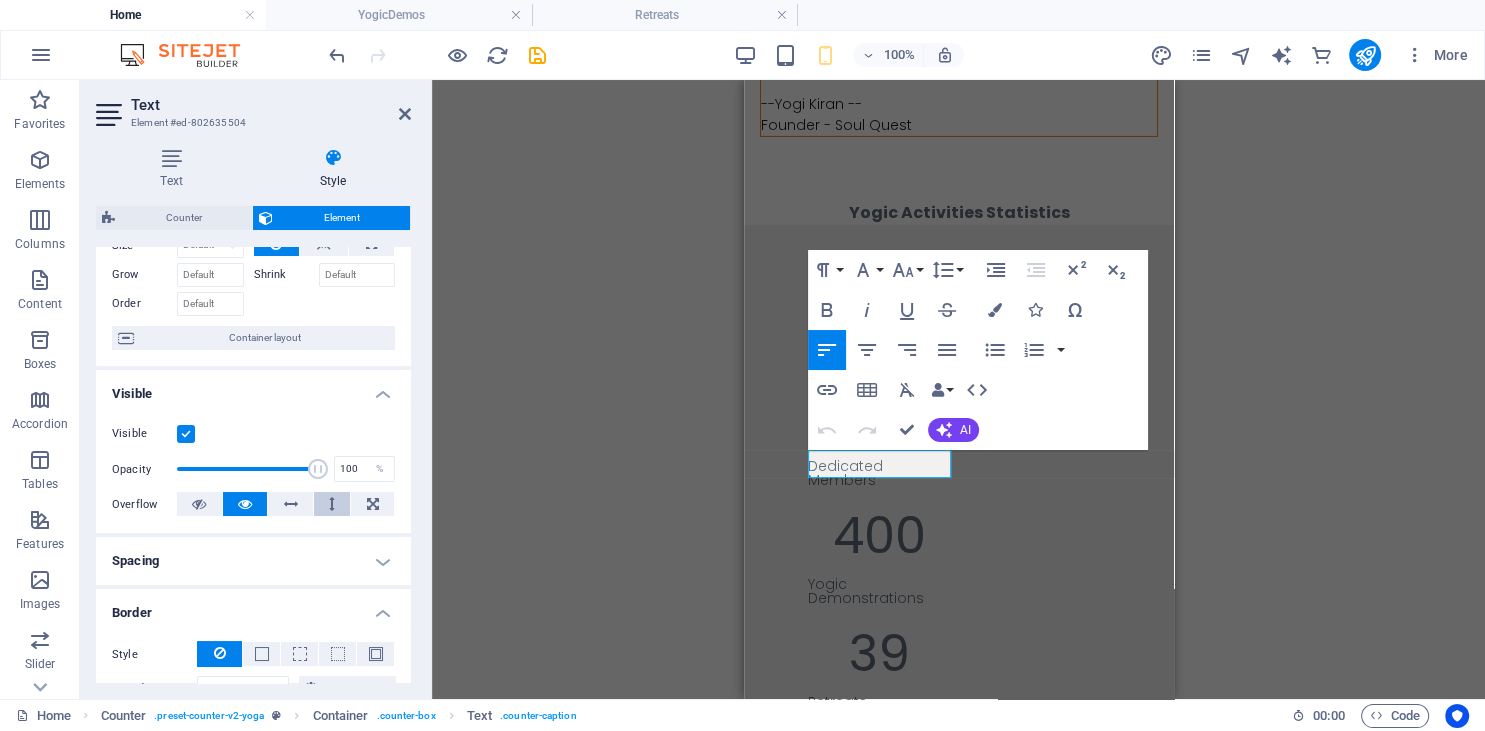 scroll, scrollTop: 182, scrollLeft: 0, axis: vertical 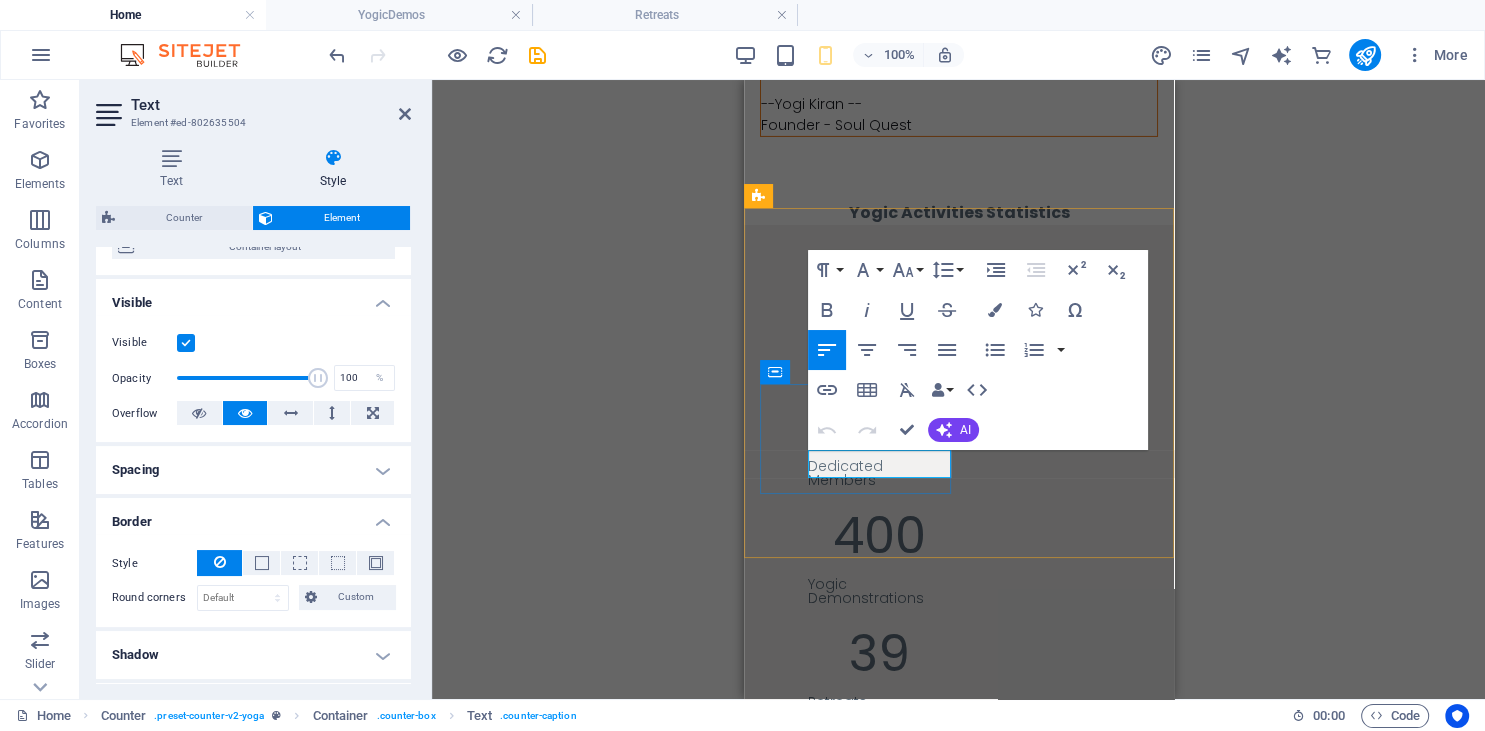 click on "Yogic Demonstrations" at bounding box center (878, 591) 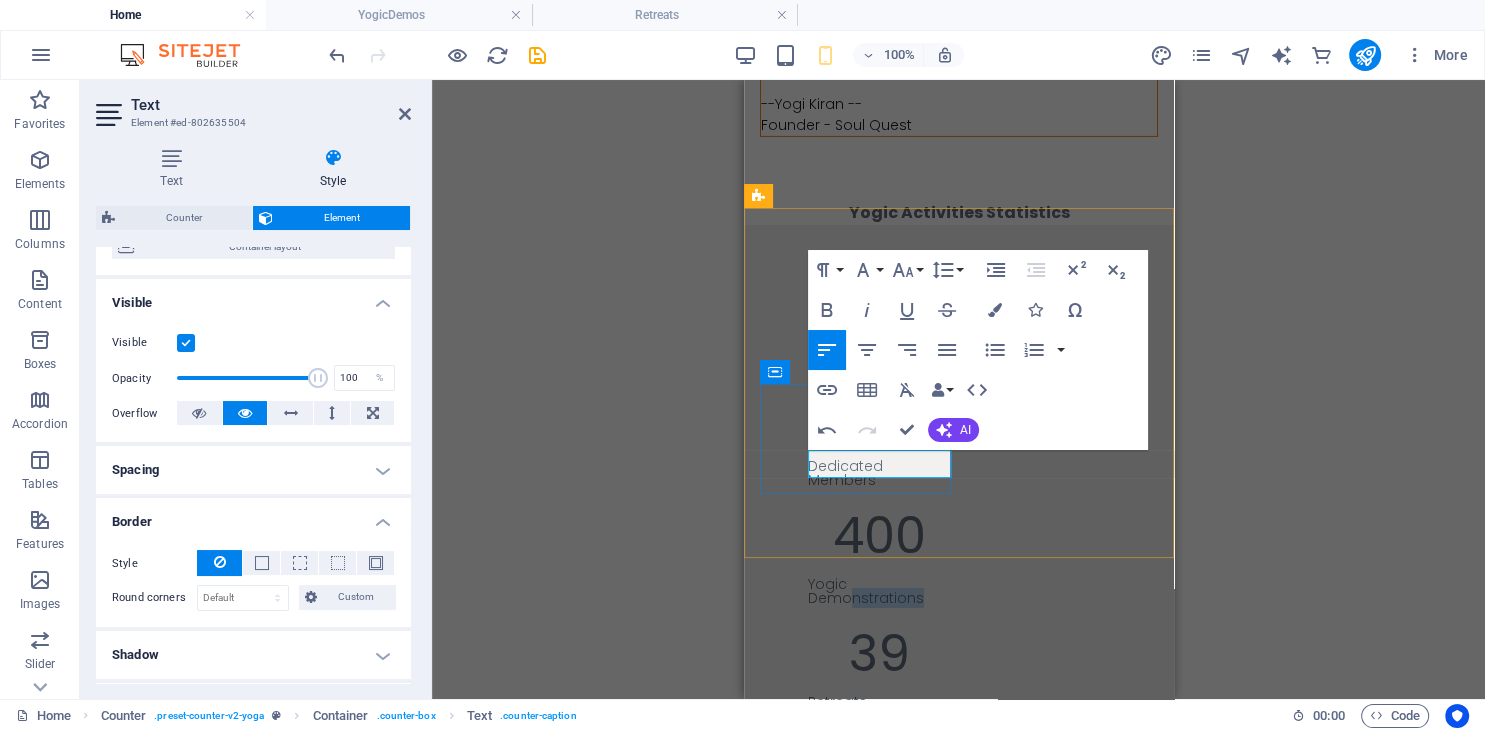 drag, startPoint x: 922, startPoint y: 474, endPoint x: 849, endPoint y: 474, distance: 73 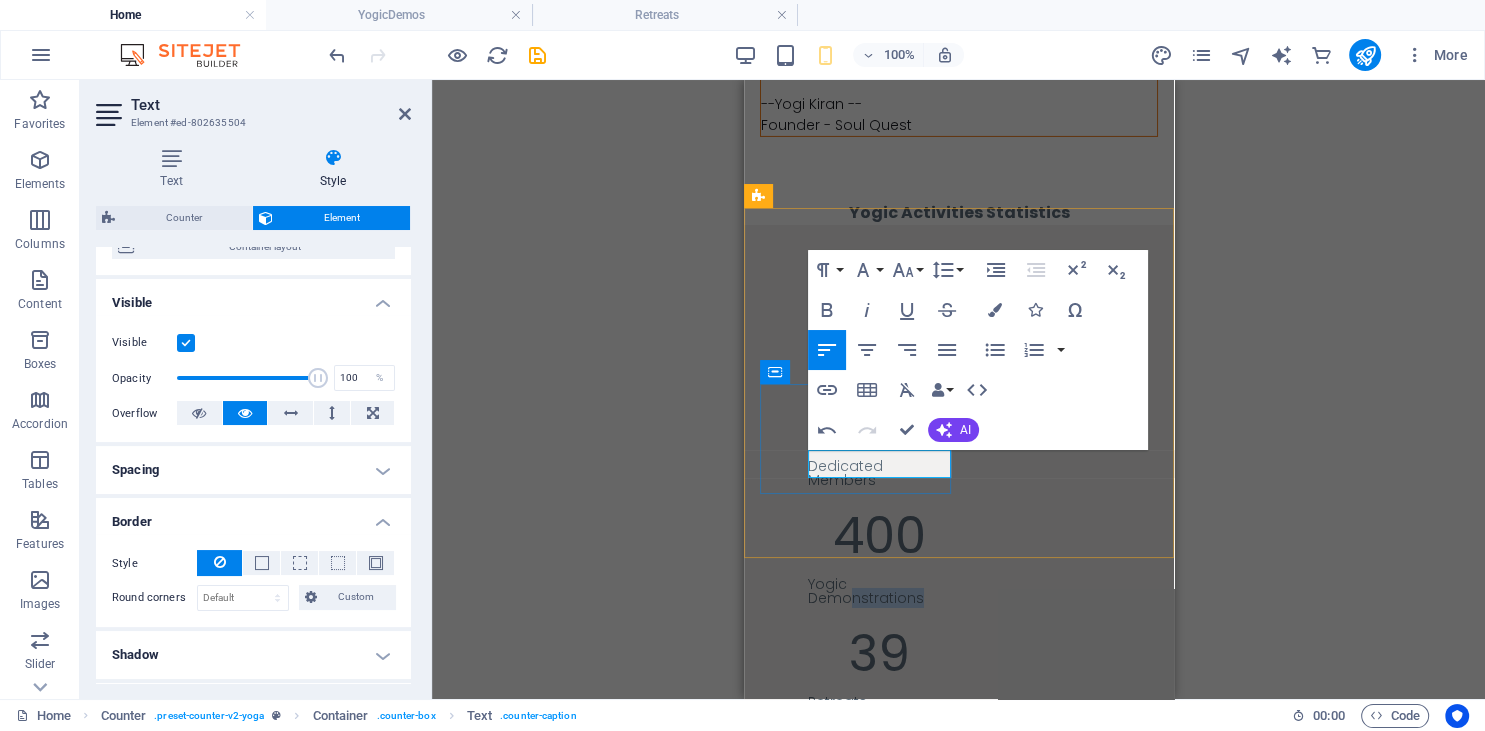 click on "Yogic Demonstrations" at bounding box center [878, 591] 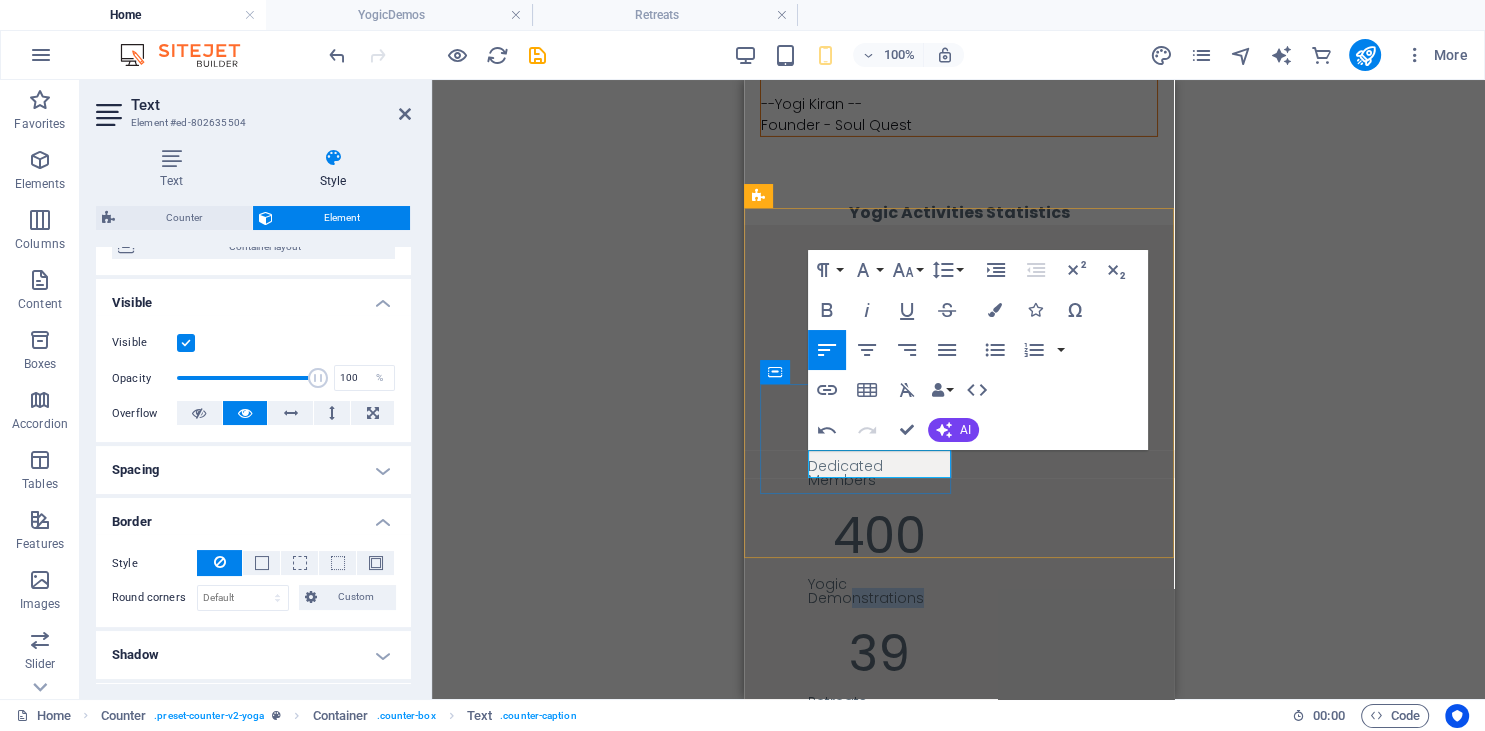 type 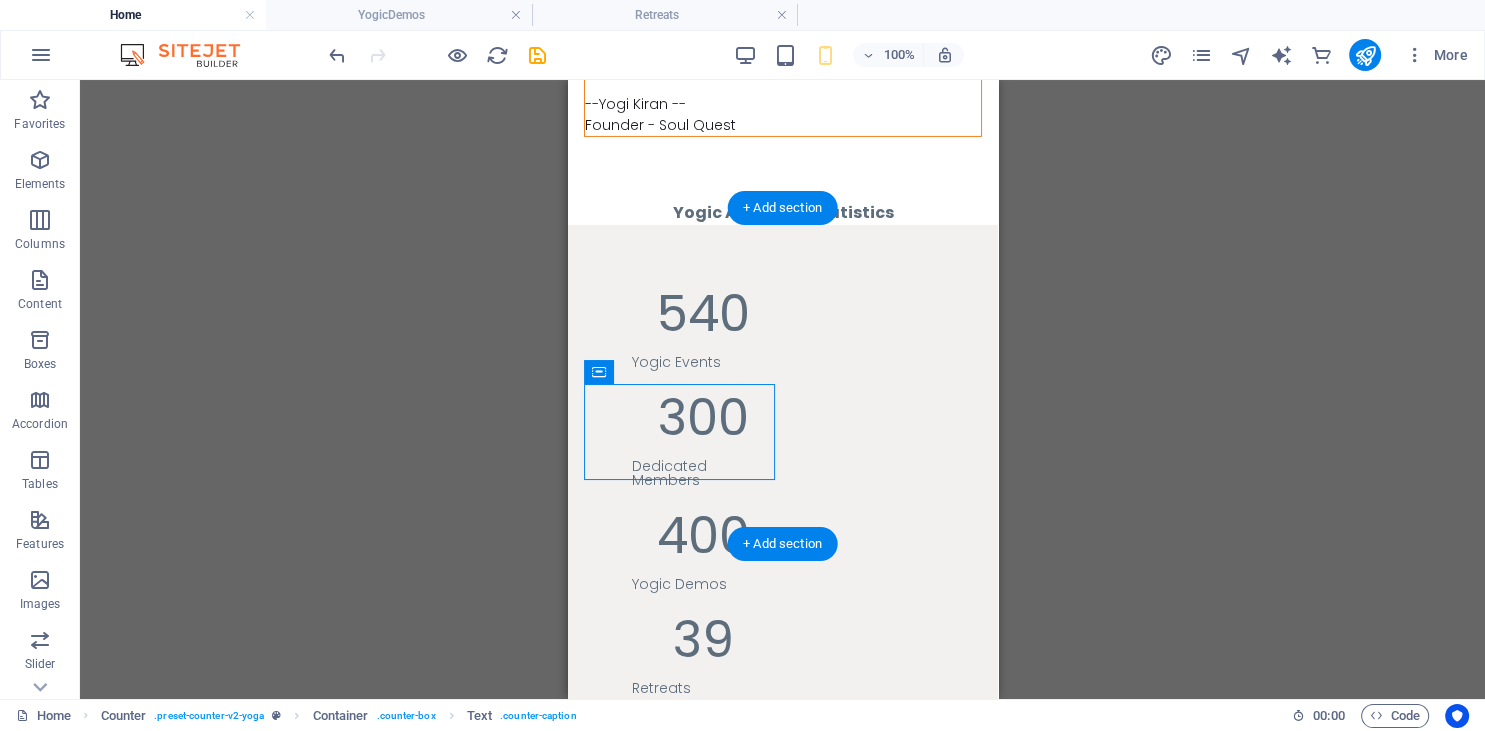 drag, startPoint x: 1162, startPoint y: 514, endPoint x: 1244, endPoint y: 530, distance: 83.546394 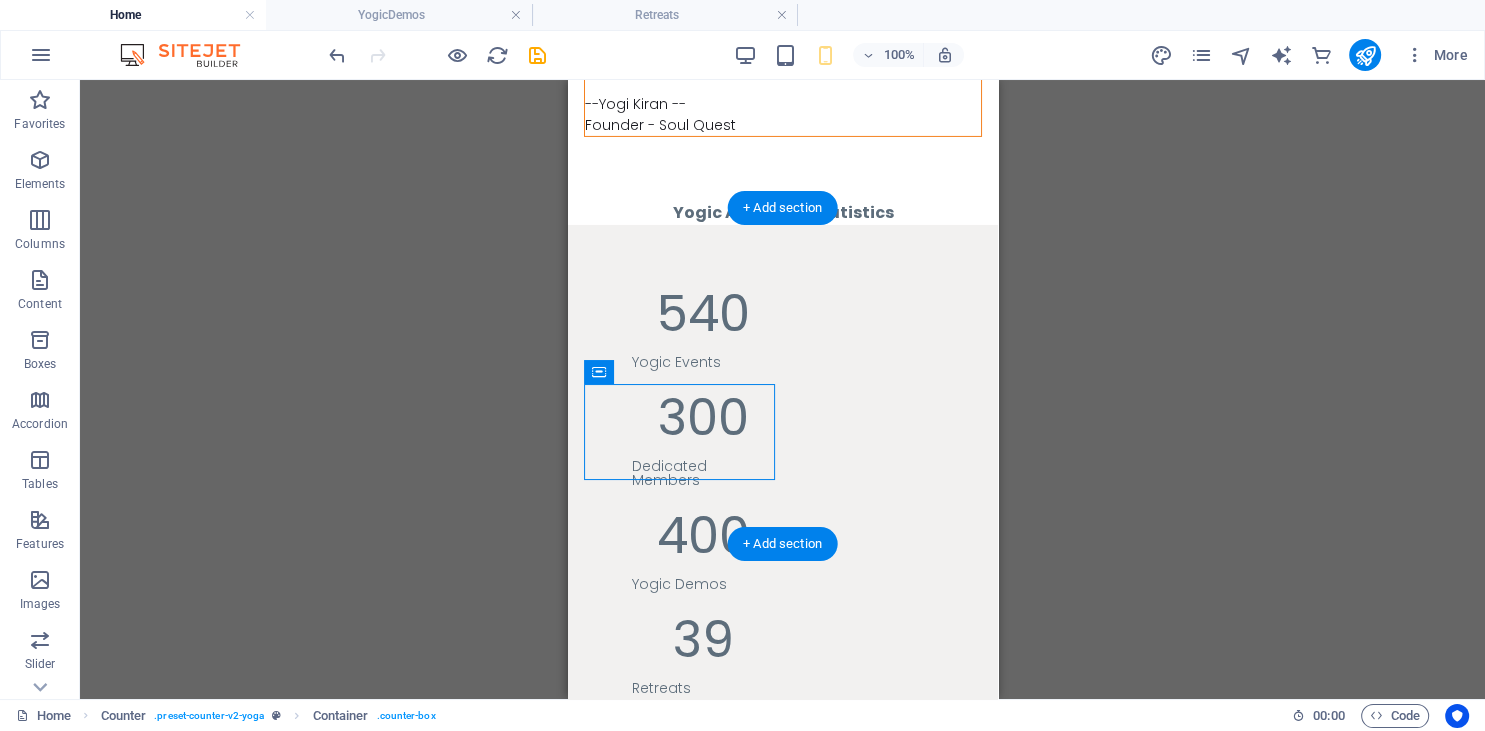 click on "400 Yogic Demos" at bounding box center (678, 559) 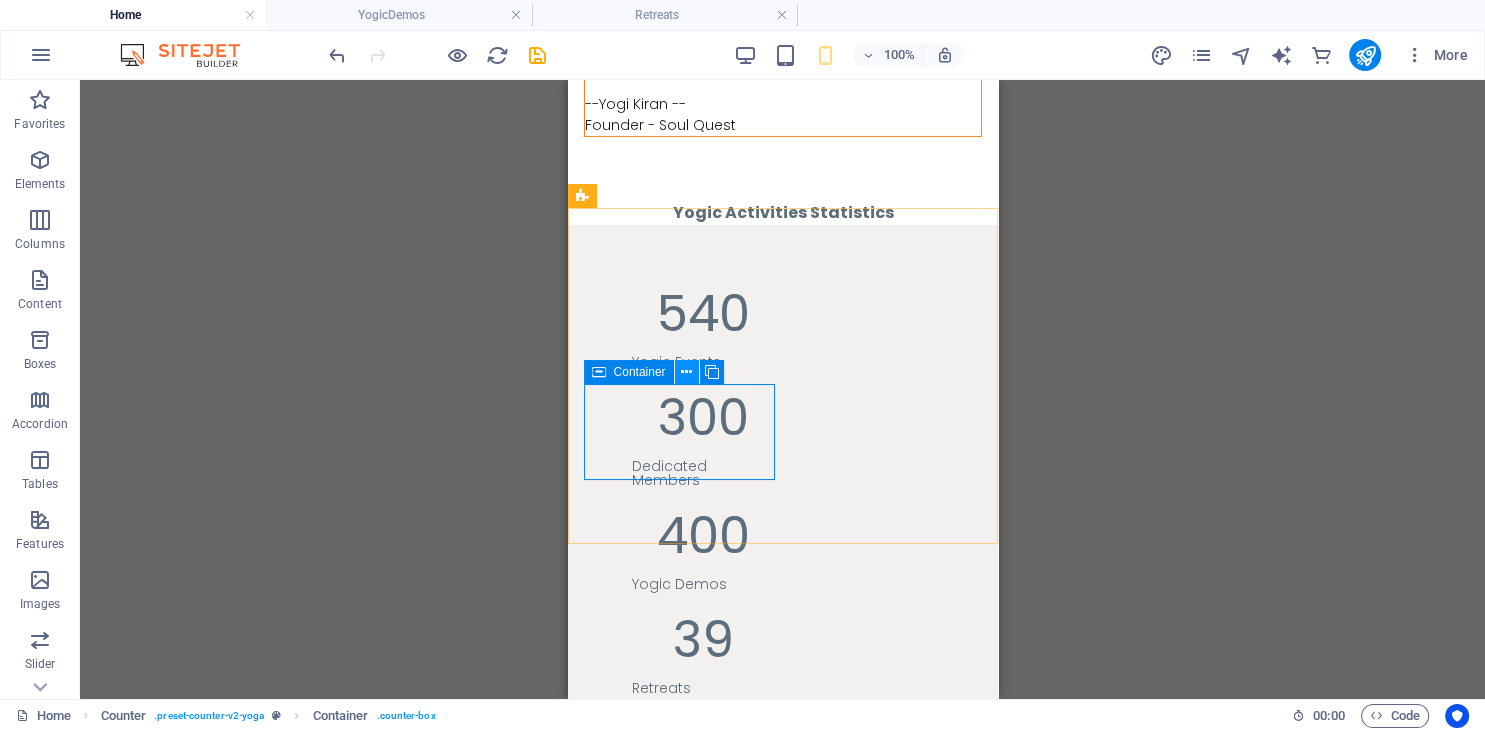 click at bounding box center [686, 372] 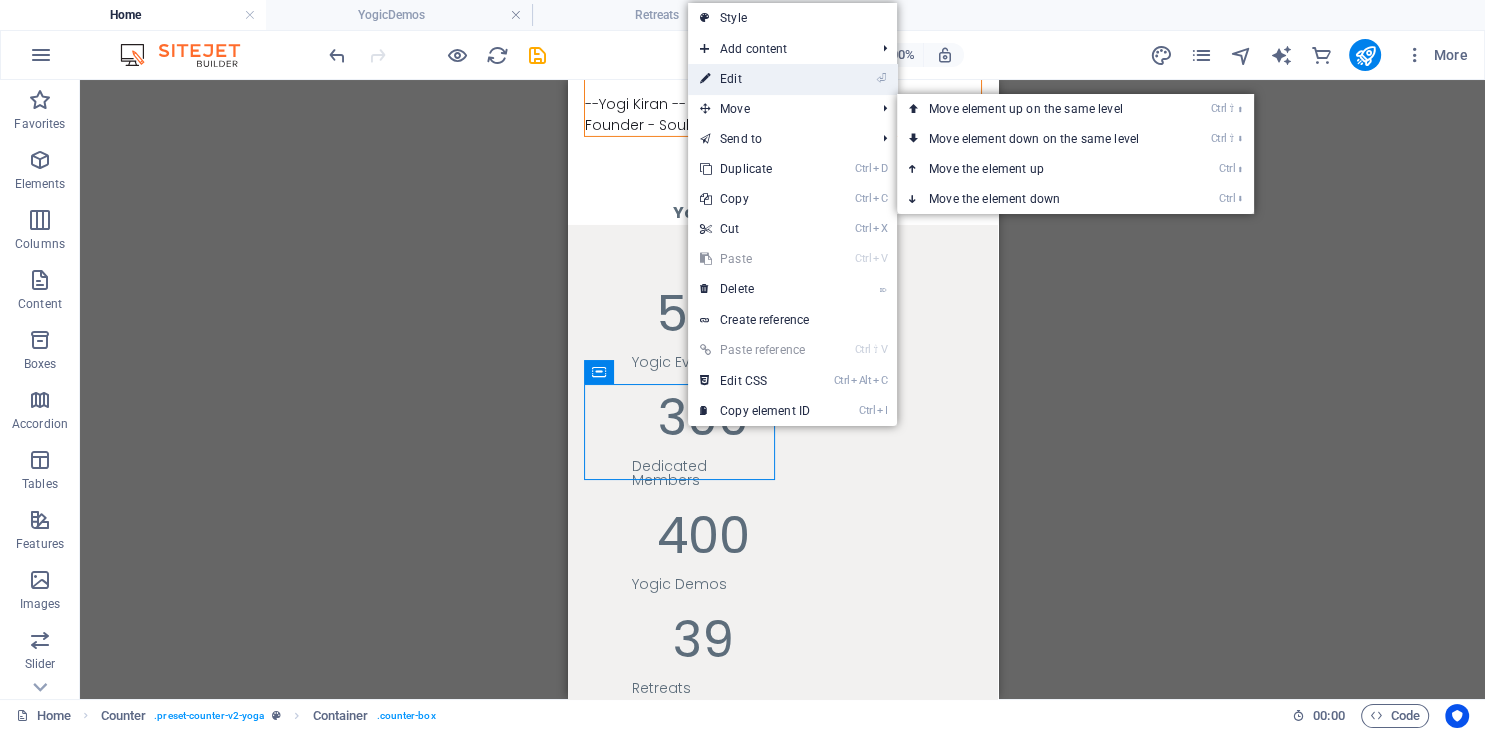 click on "⏎  Edit" at bounding box center (755, 79) 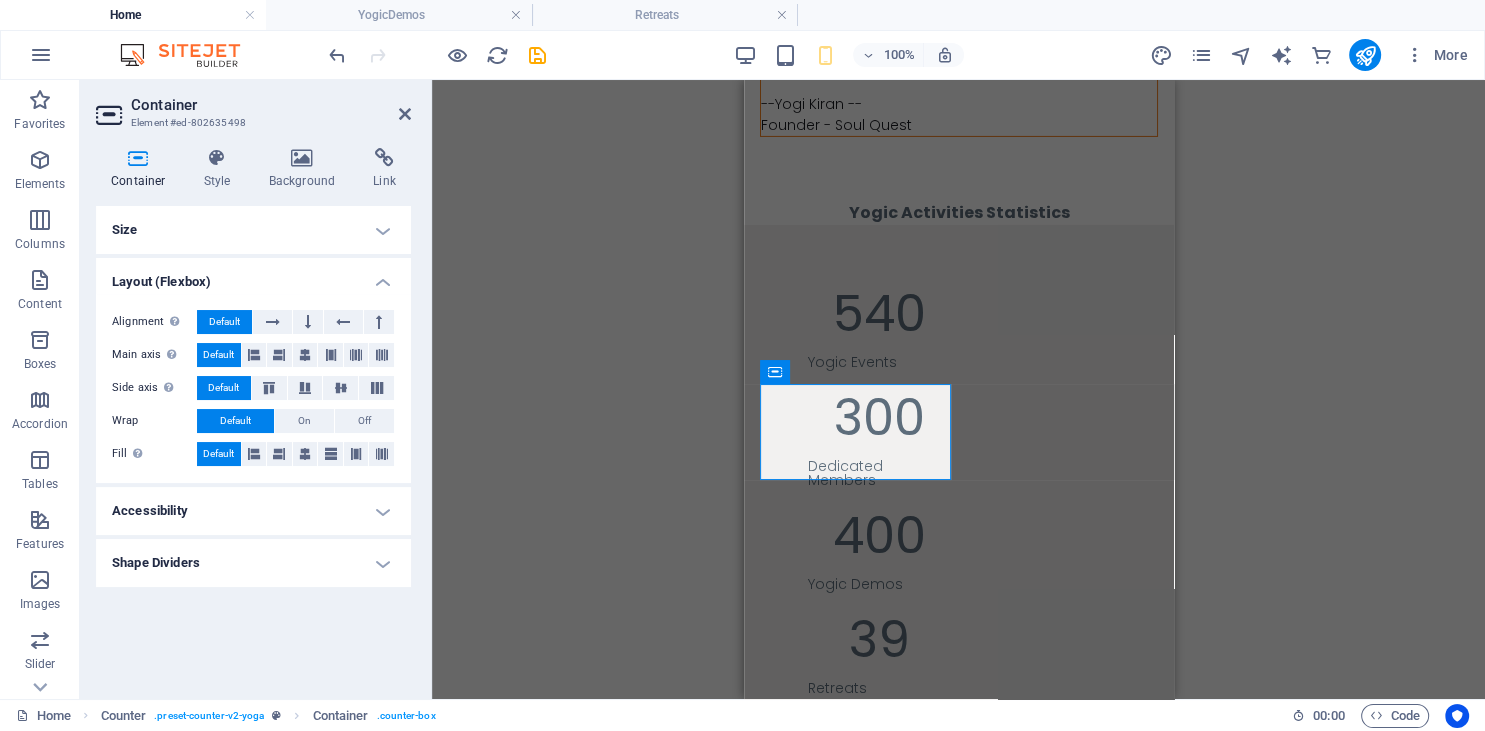 click on "Size" at bounding box center [253, 230] 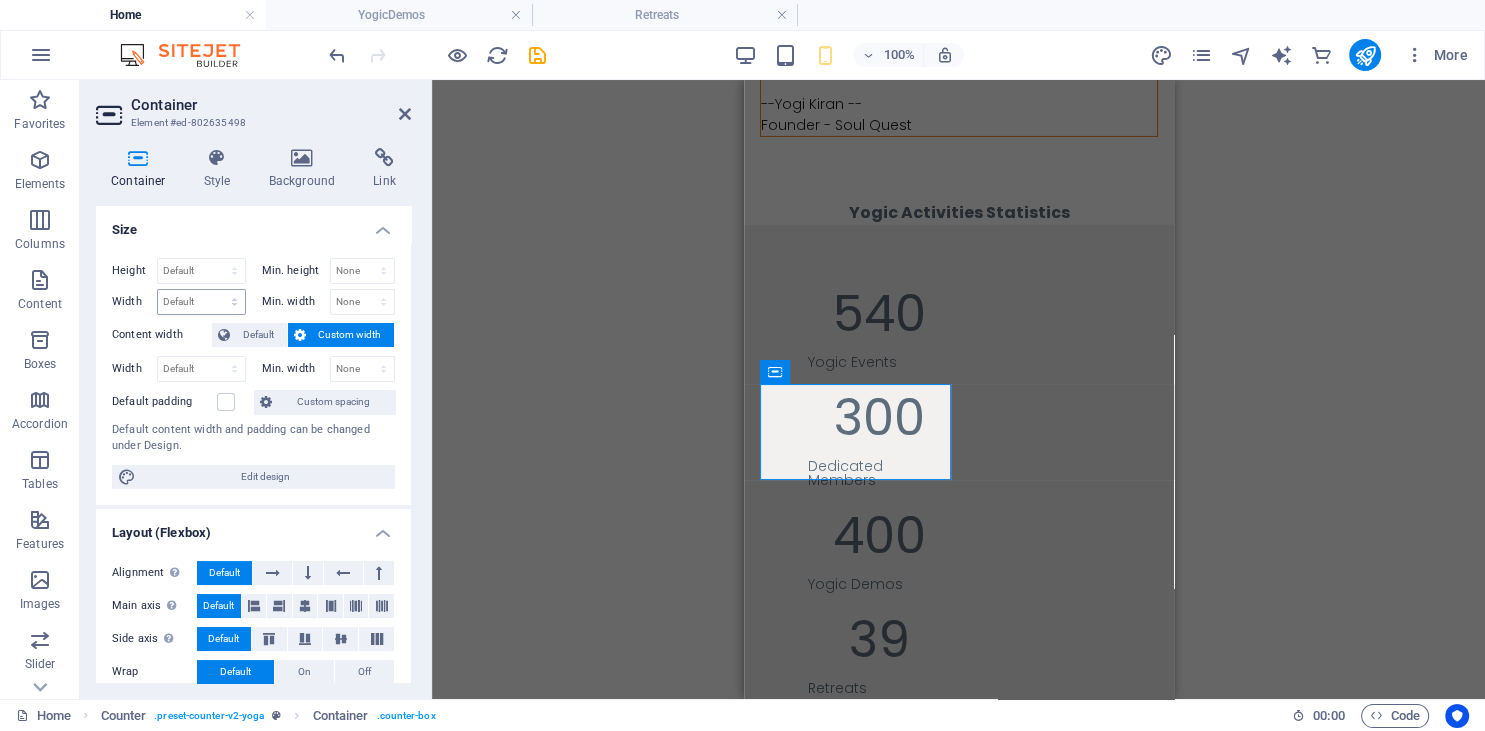 click on "Size" at bounding box center [253, 224] 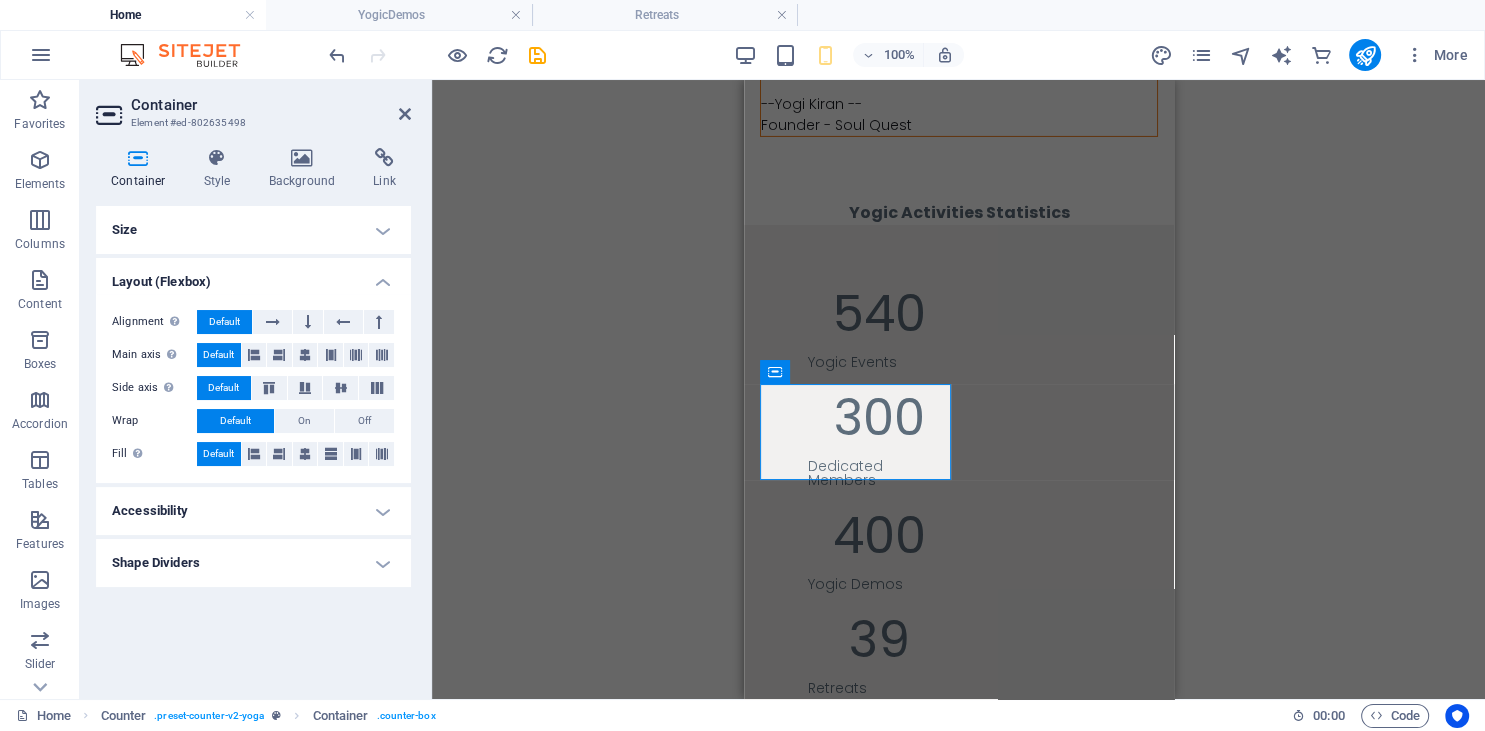 click on "Size" at bounding box center [253, 230] 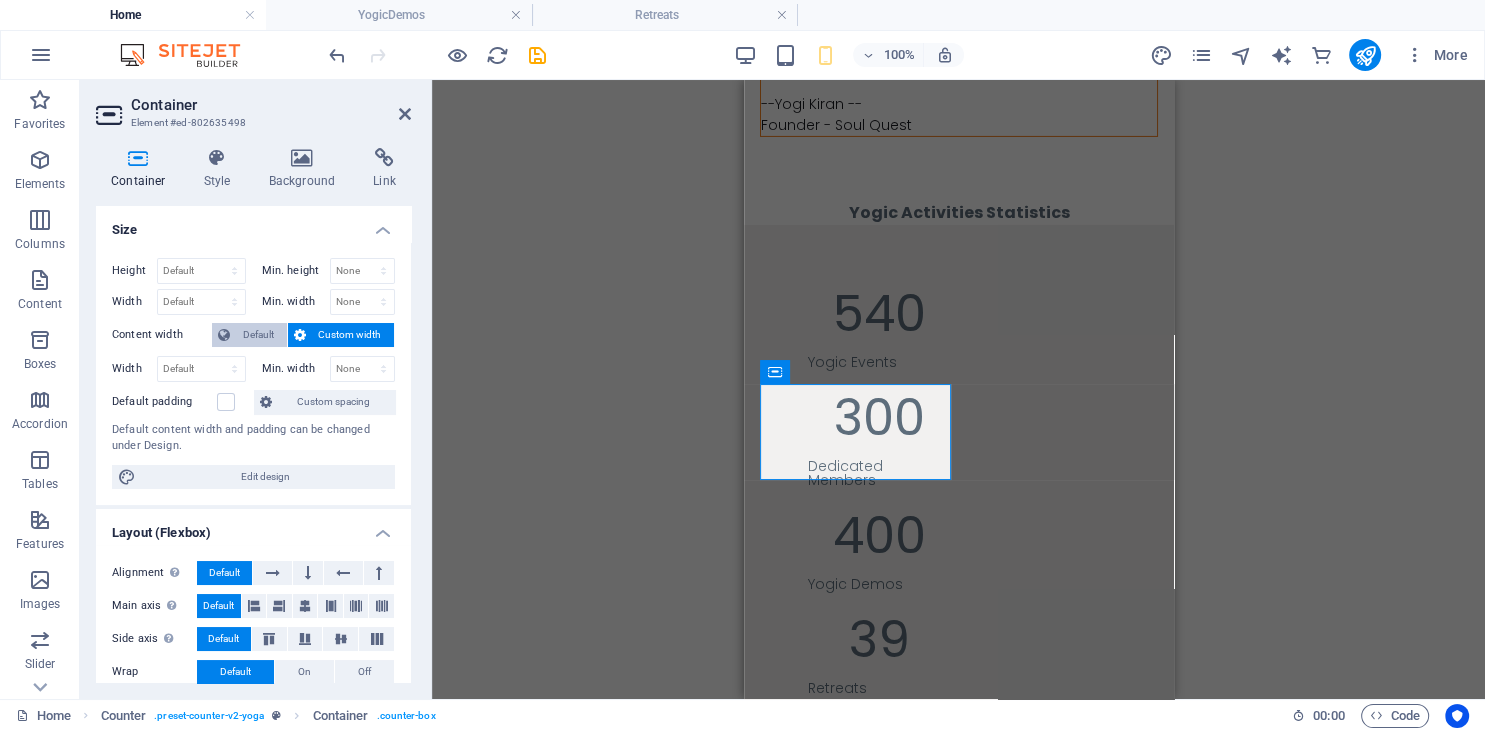 click on "Default" at bounding box center [258, 335] 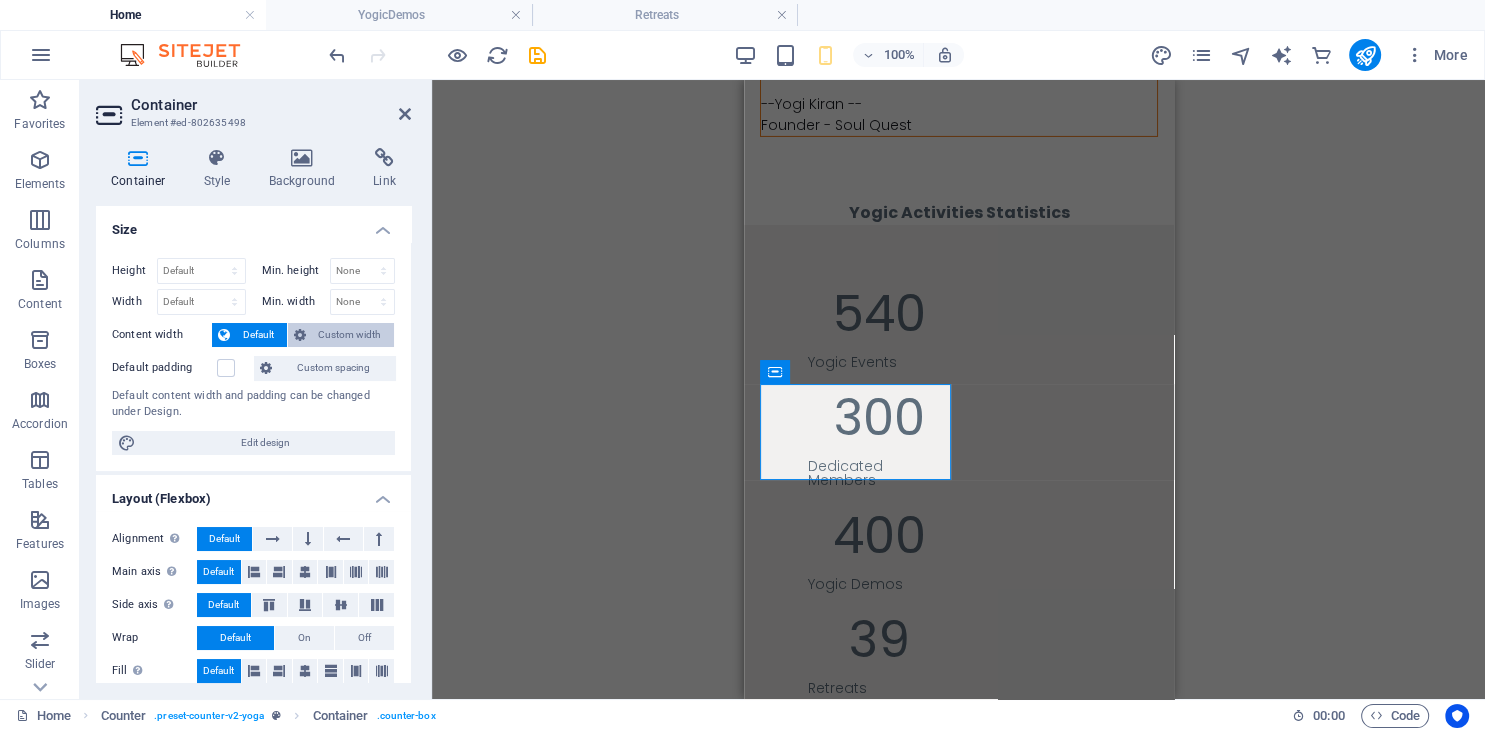 click on "Custom width" at bounding box center (350, 335) 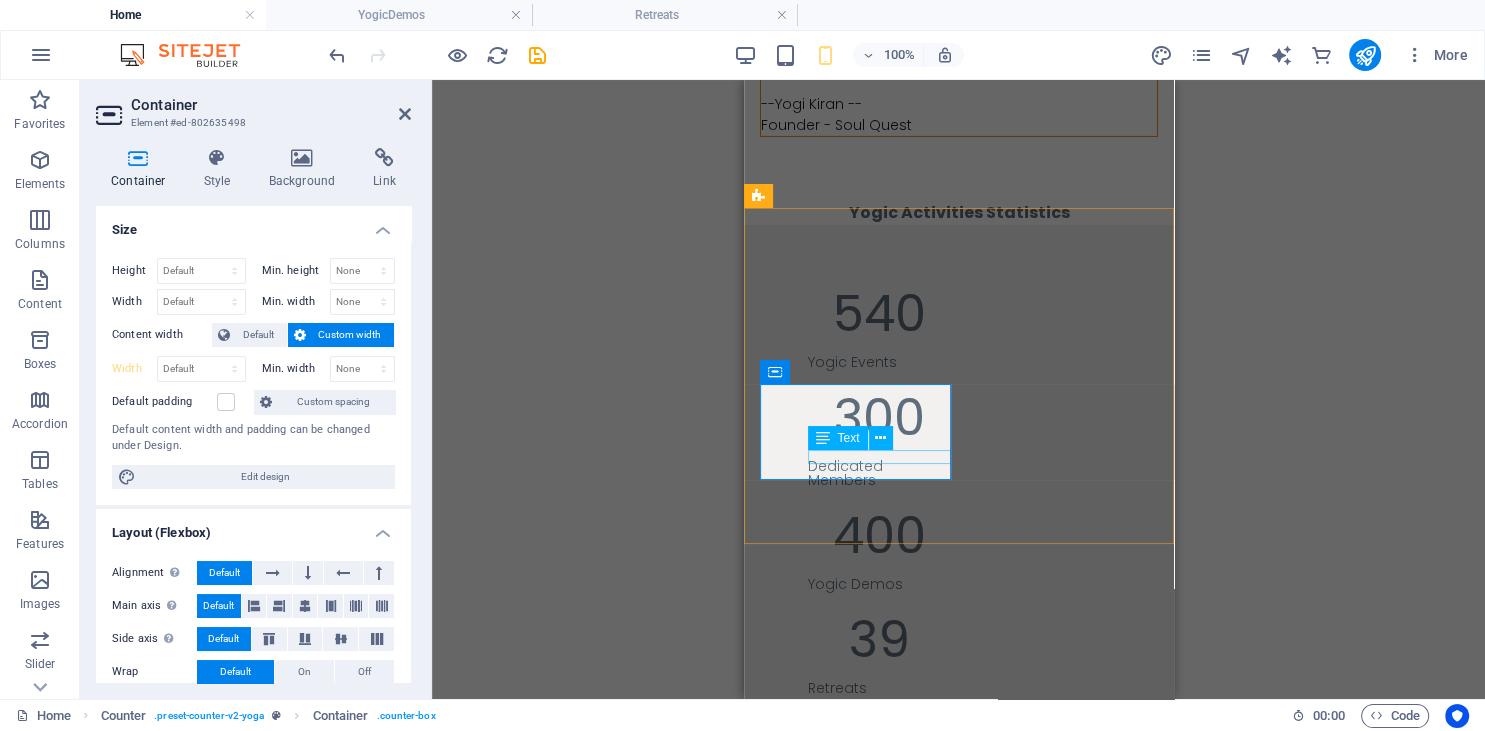 click on "Yogic Demos" at bounding box center [878, 584] 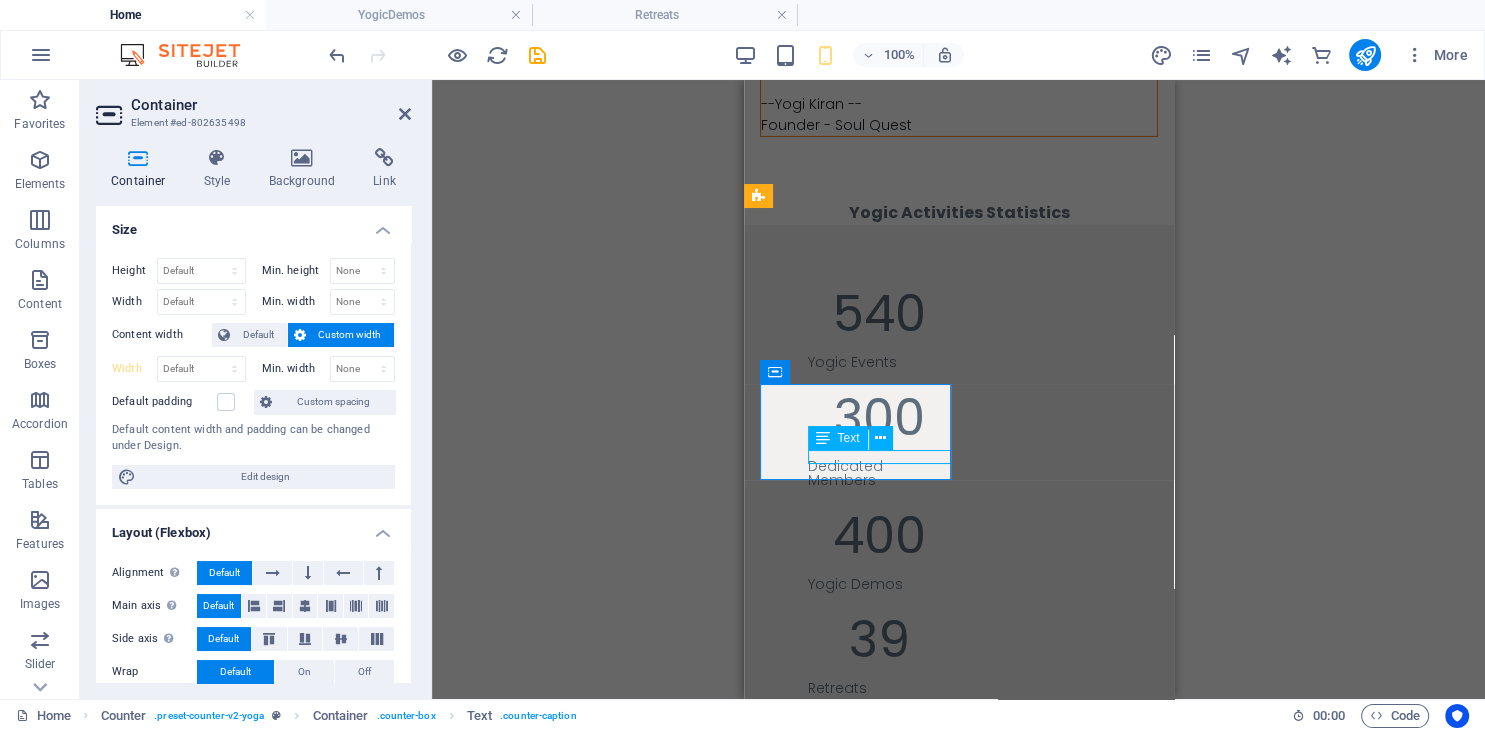 click on "Yogic Demos" at bounding box center (878, 584) 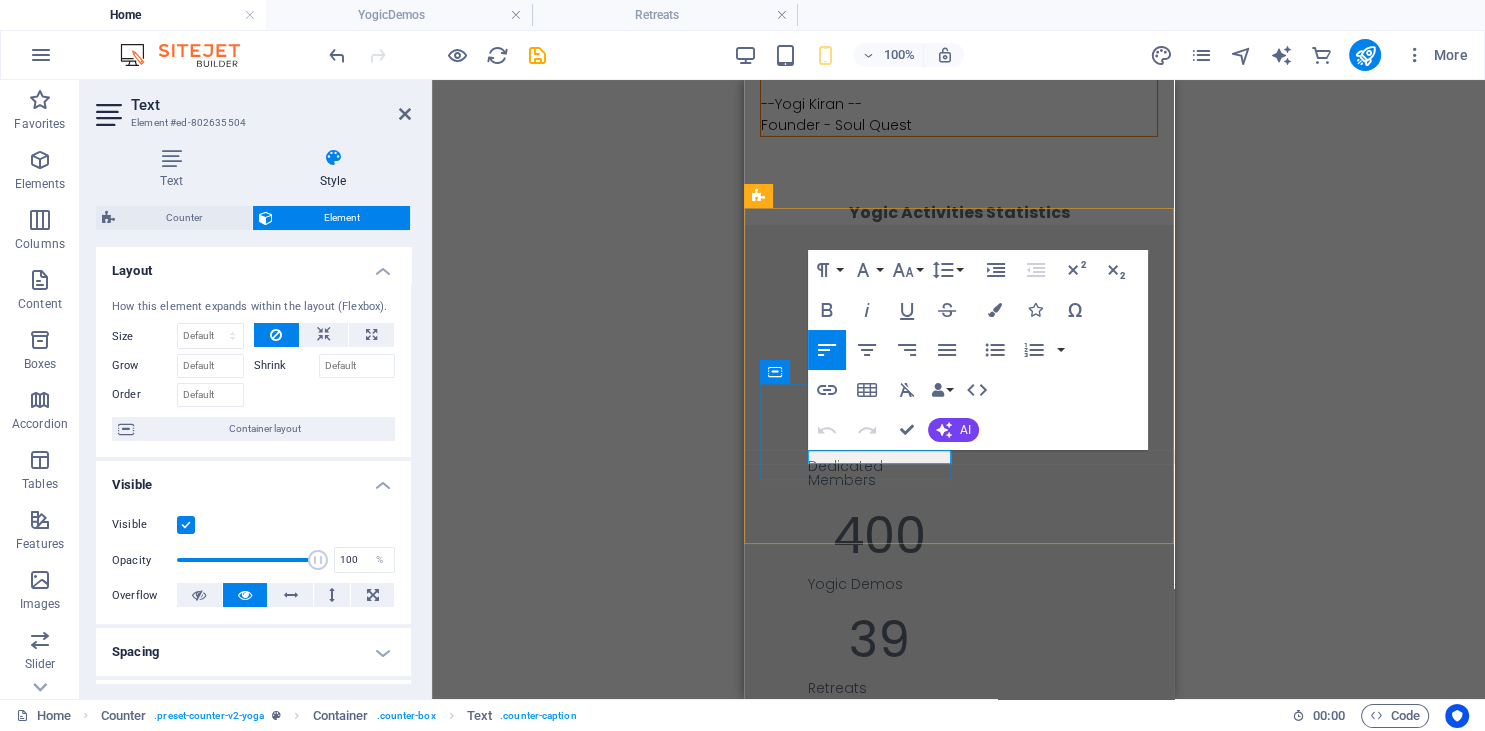 click on "Yogic Demos" at bounding box center [878, 584] 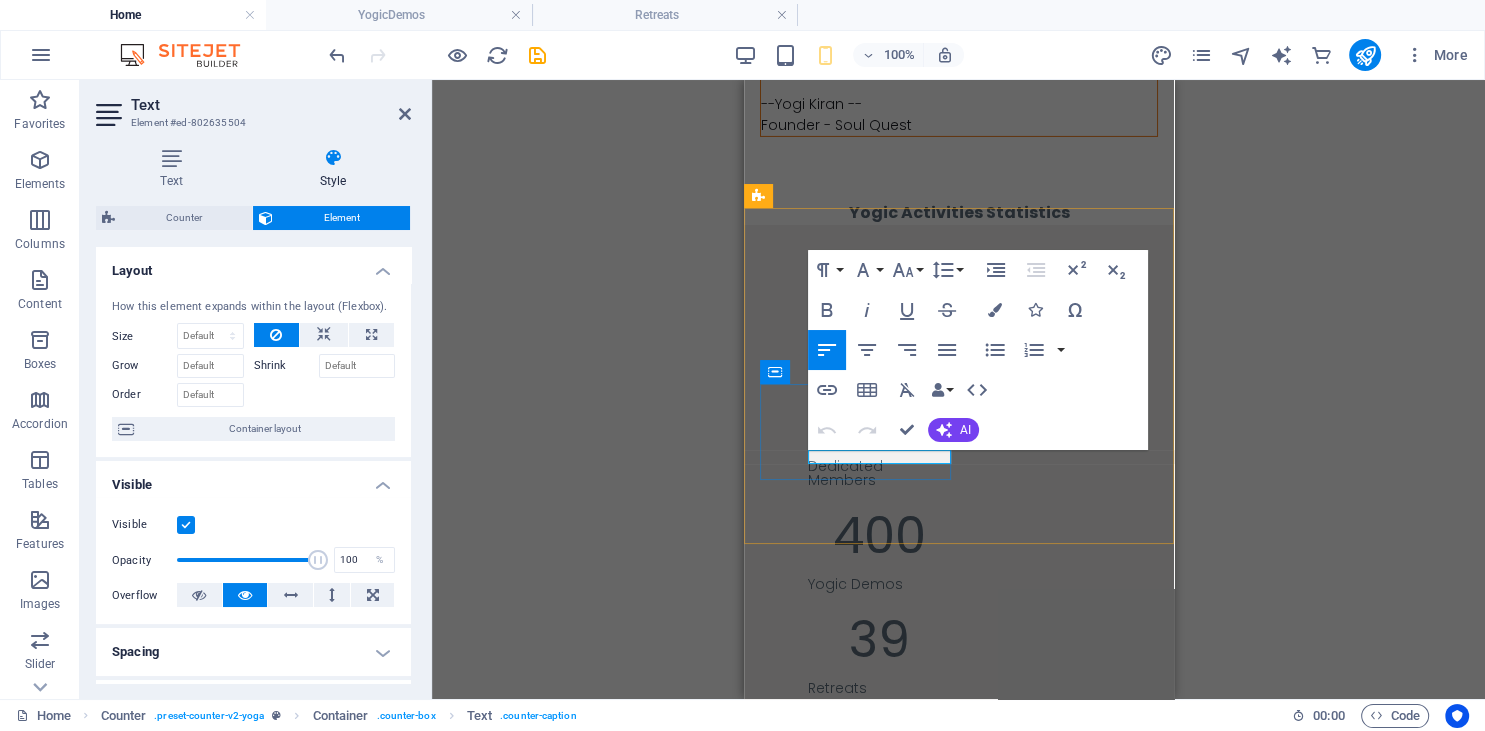 type 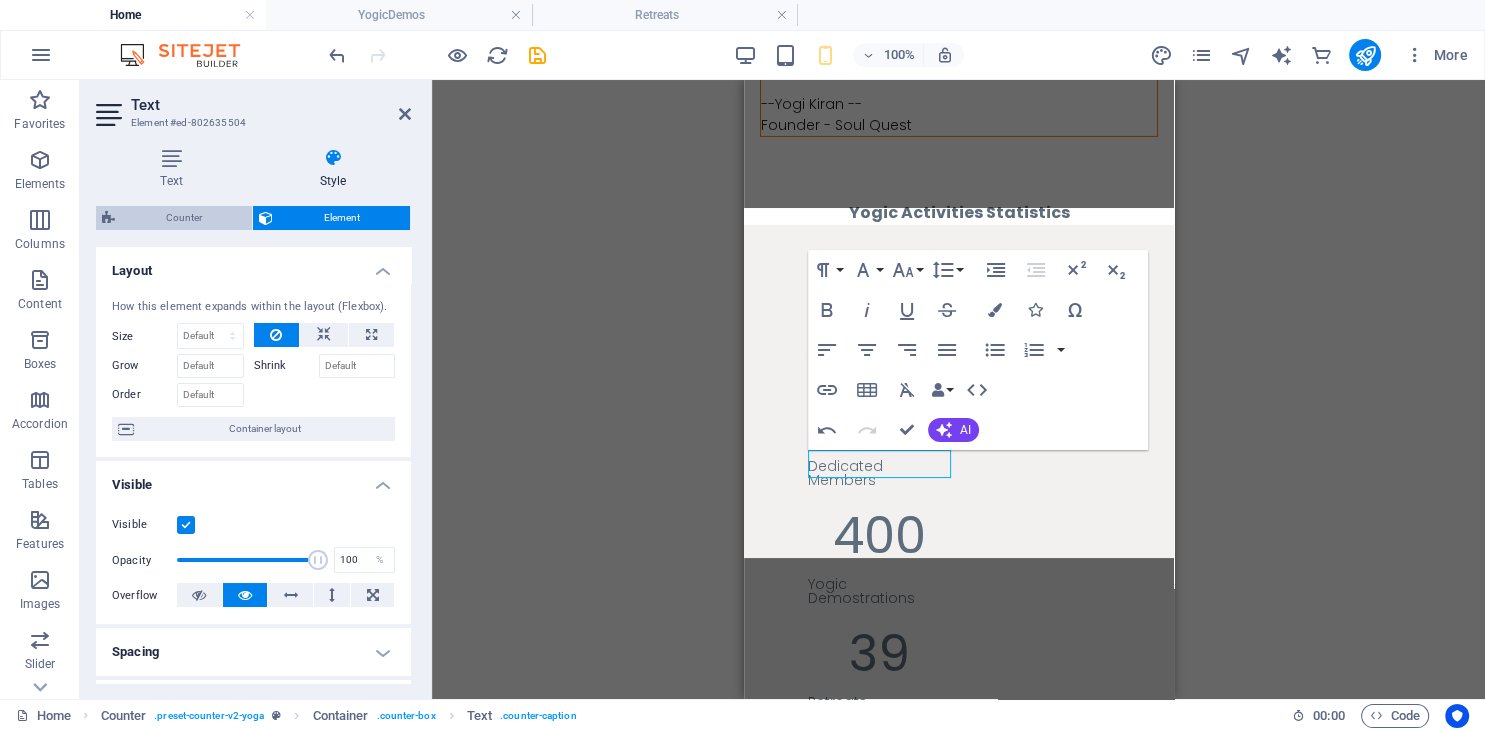 click on "Counter" at bounding box center [183, 218] 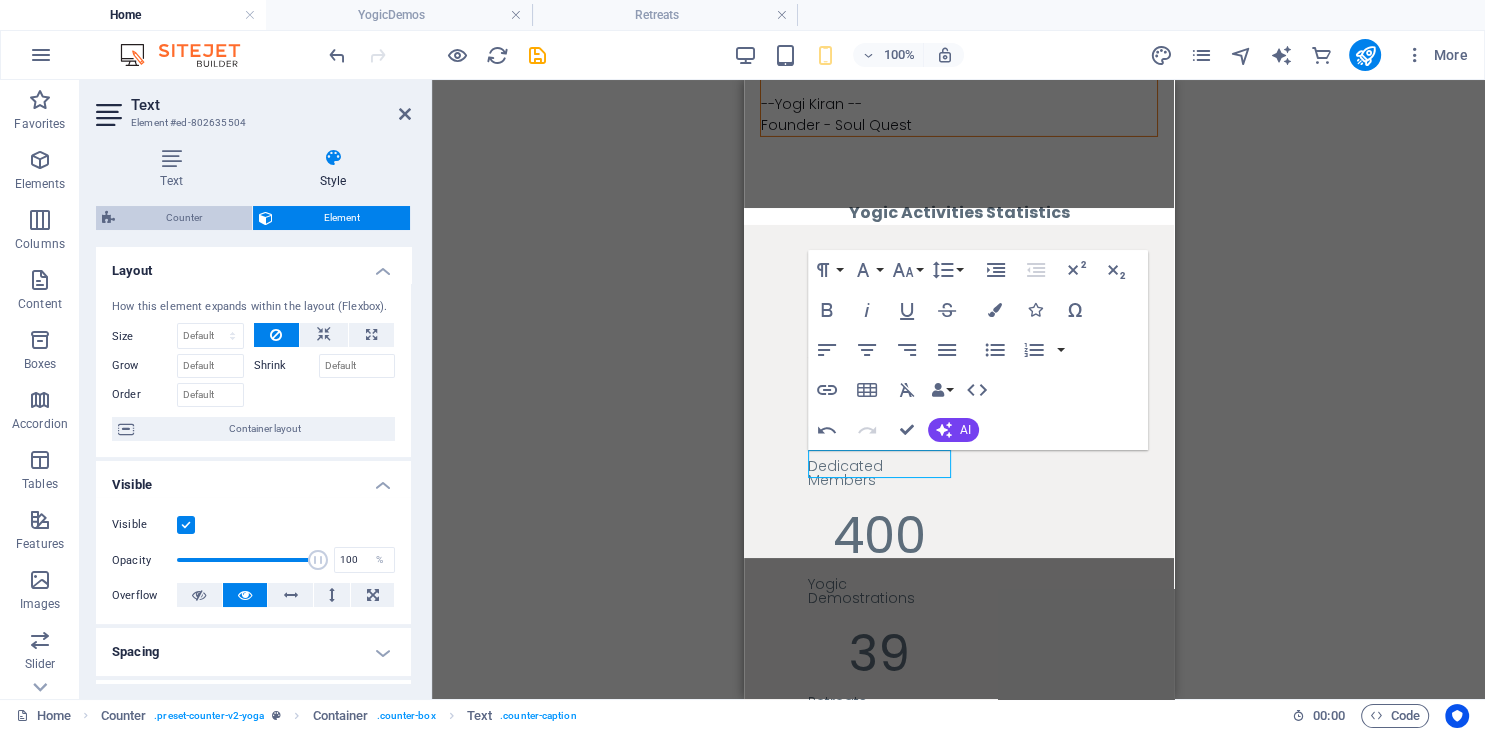 select on "rem" 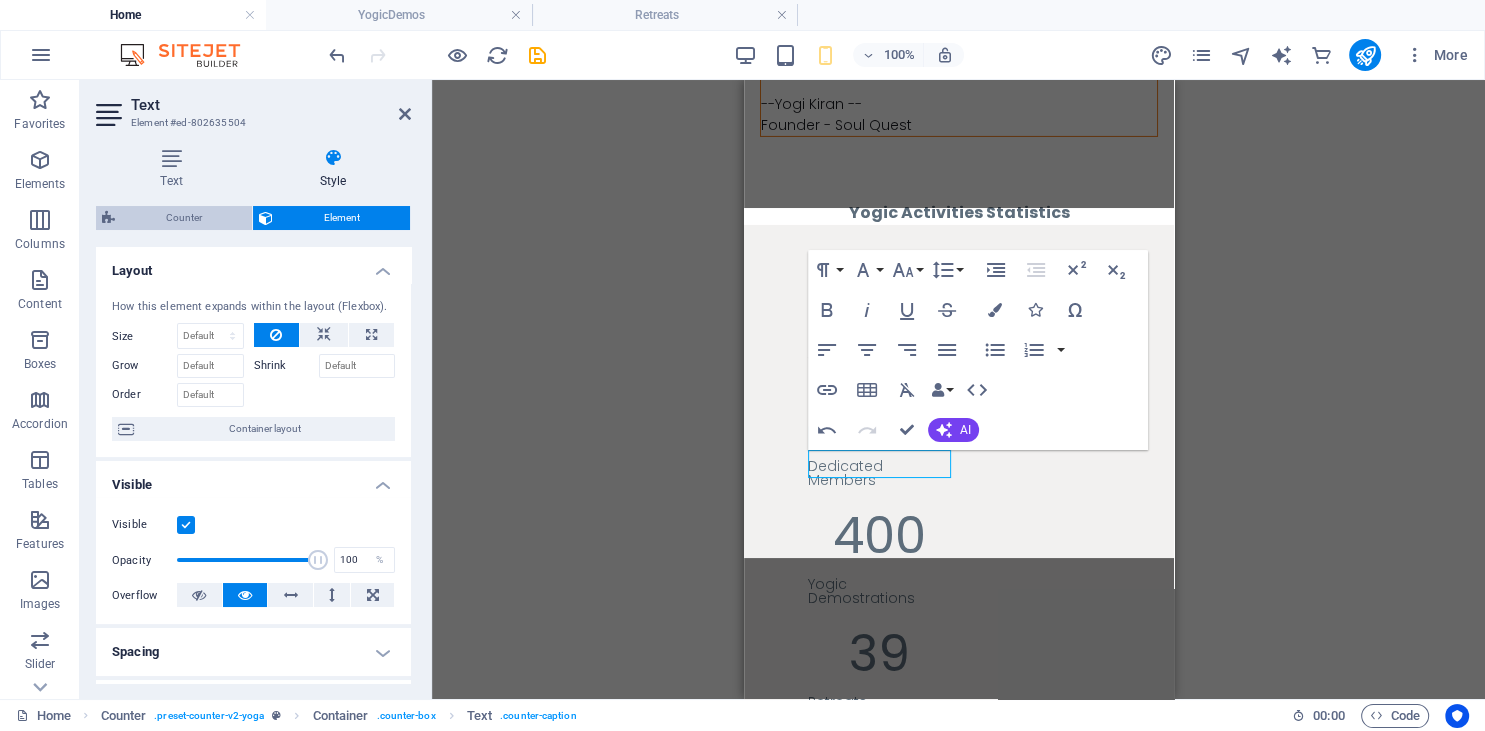 select on "rem" 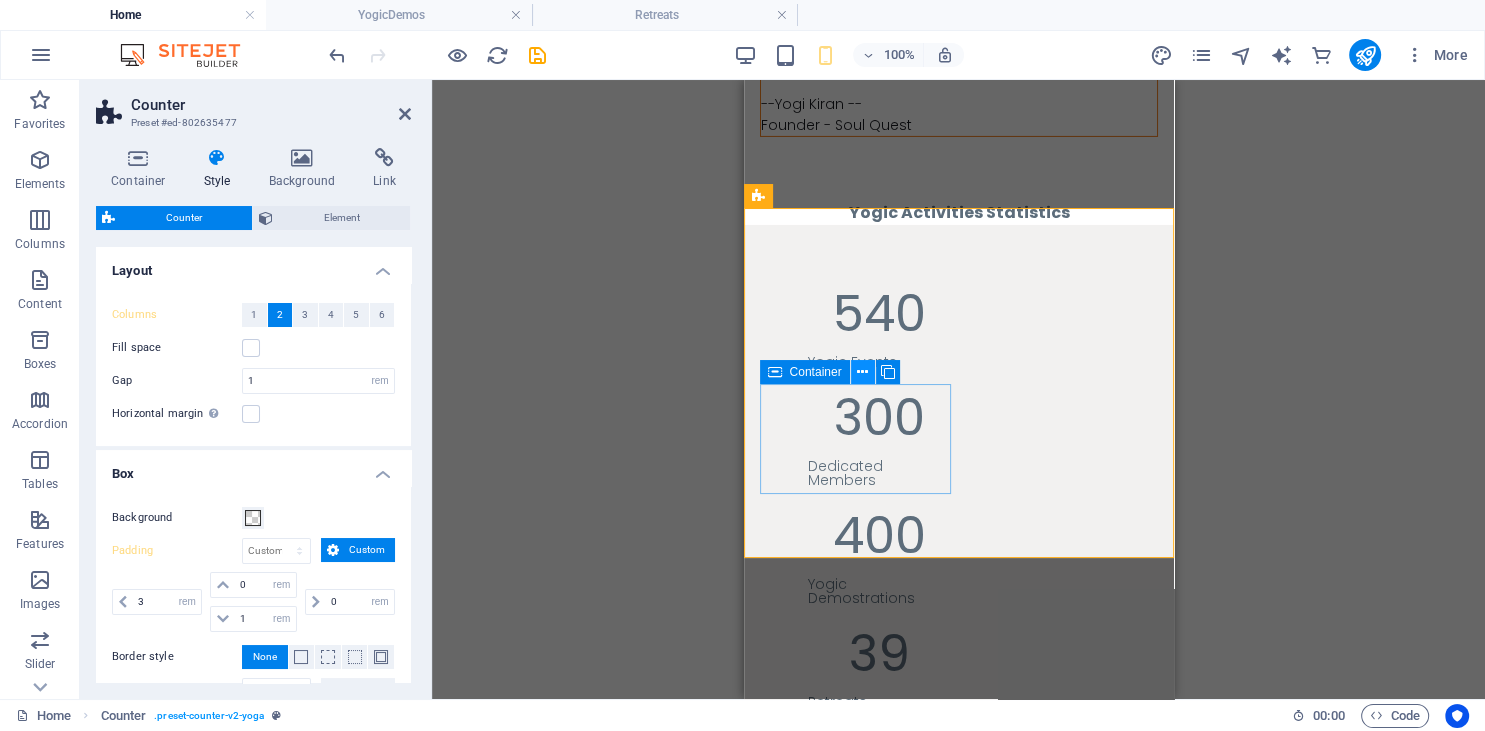 click at bounding box center [863, 372] 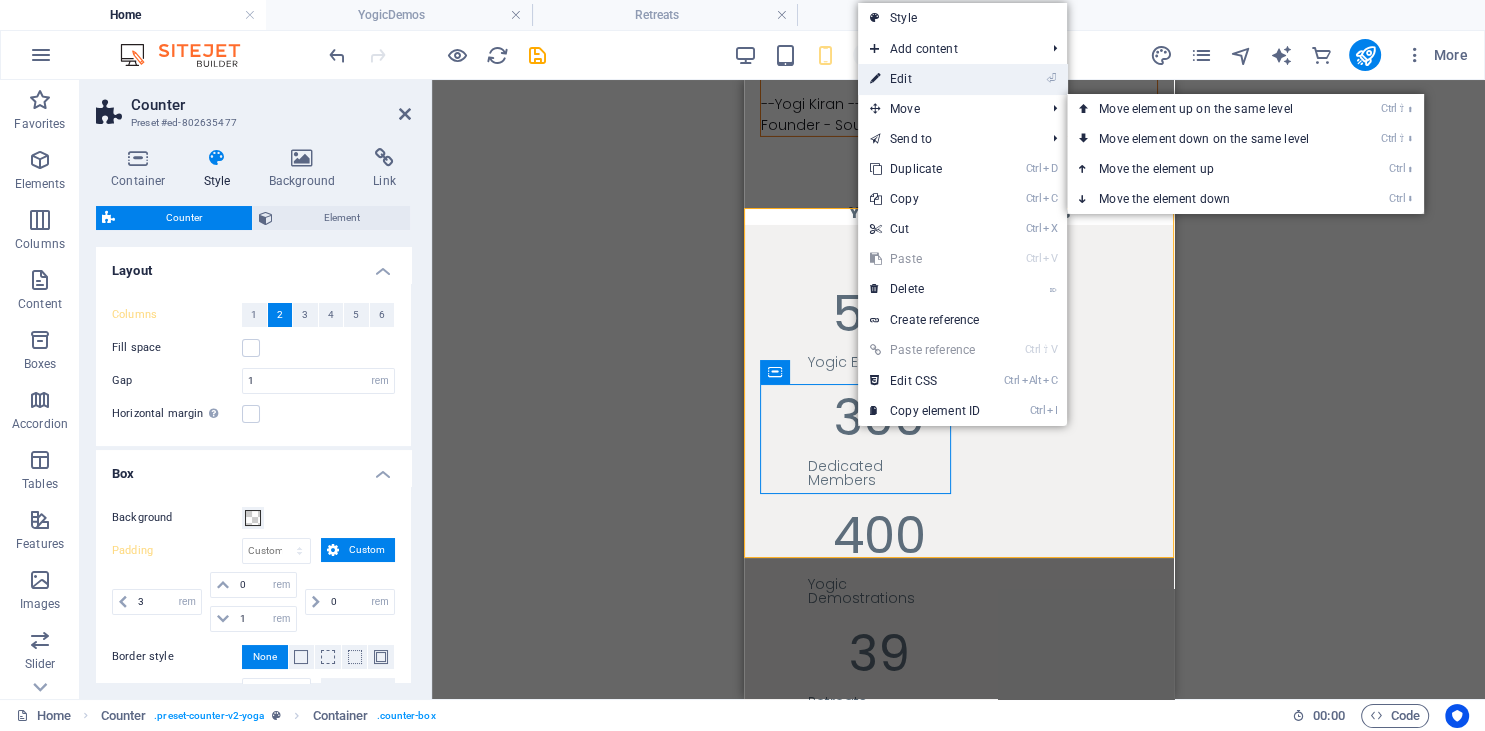 click on "⏎  Edit" at bounding box center [925, 79] 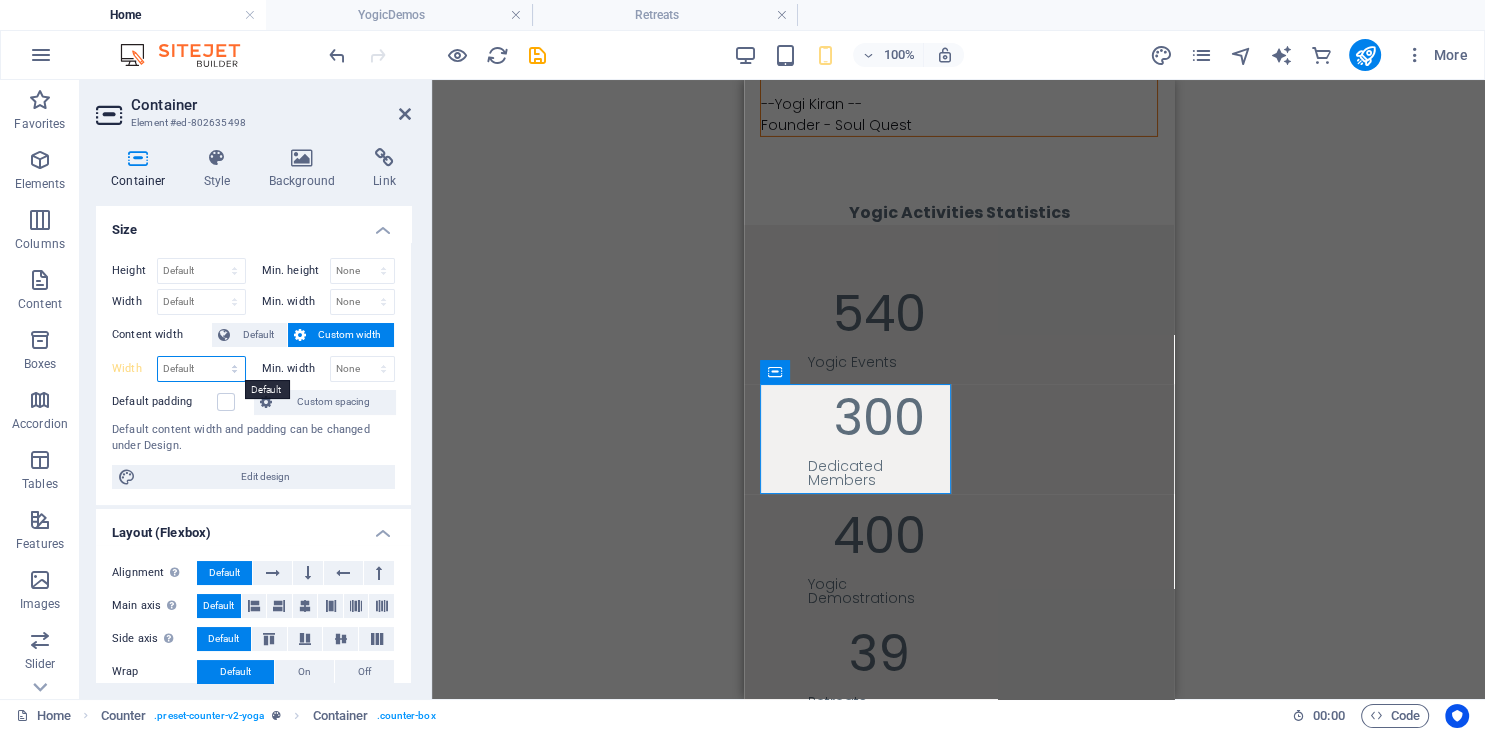 click on "Default px rem % em vh vw" at bounding box center [201, 369] 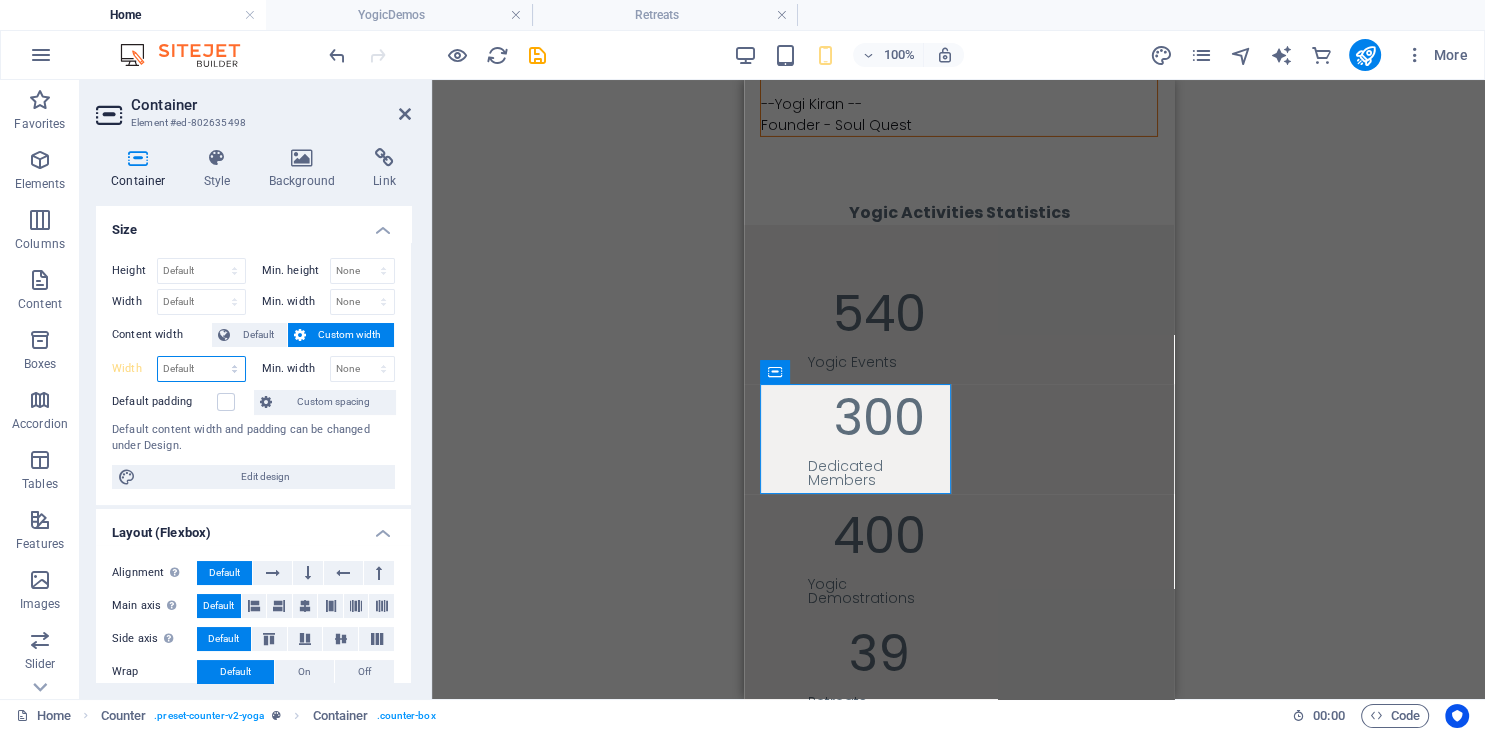 select on "%" 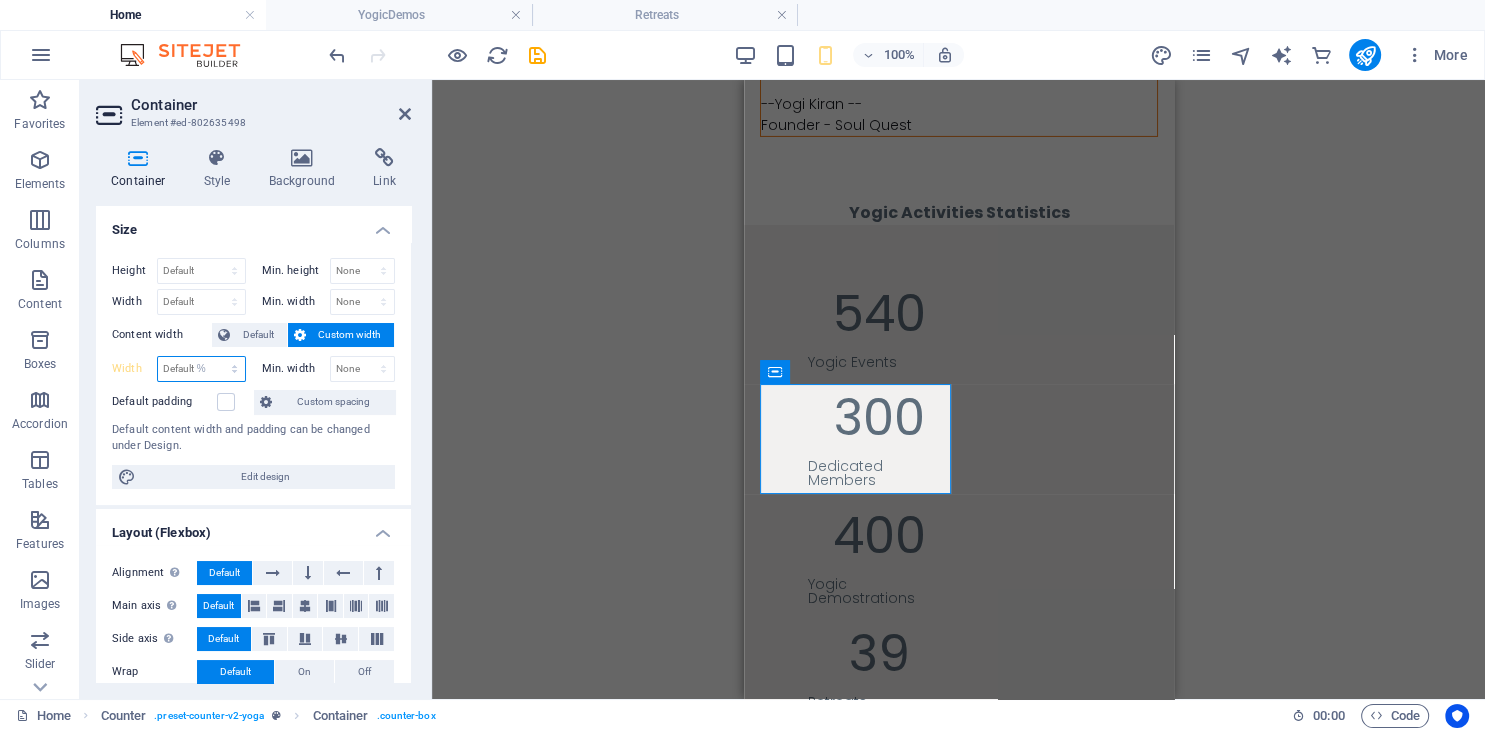 click on "%" at bounding box center (0, 0) 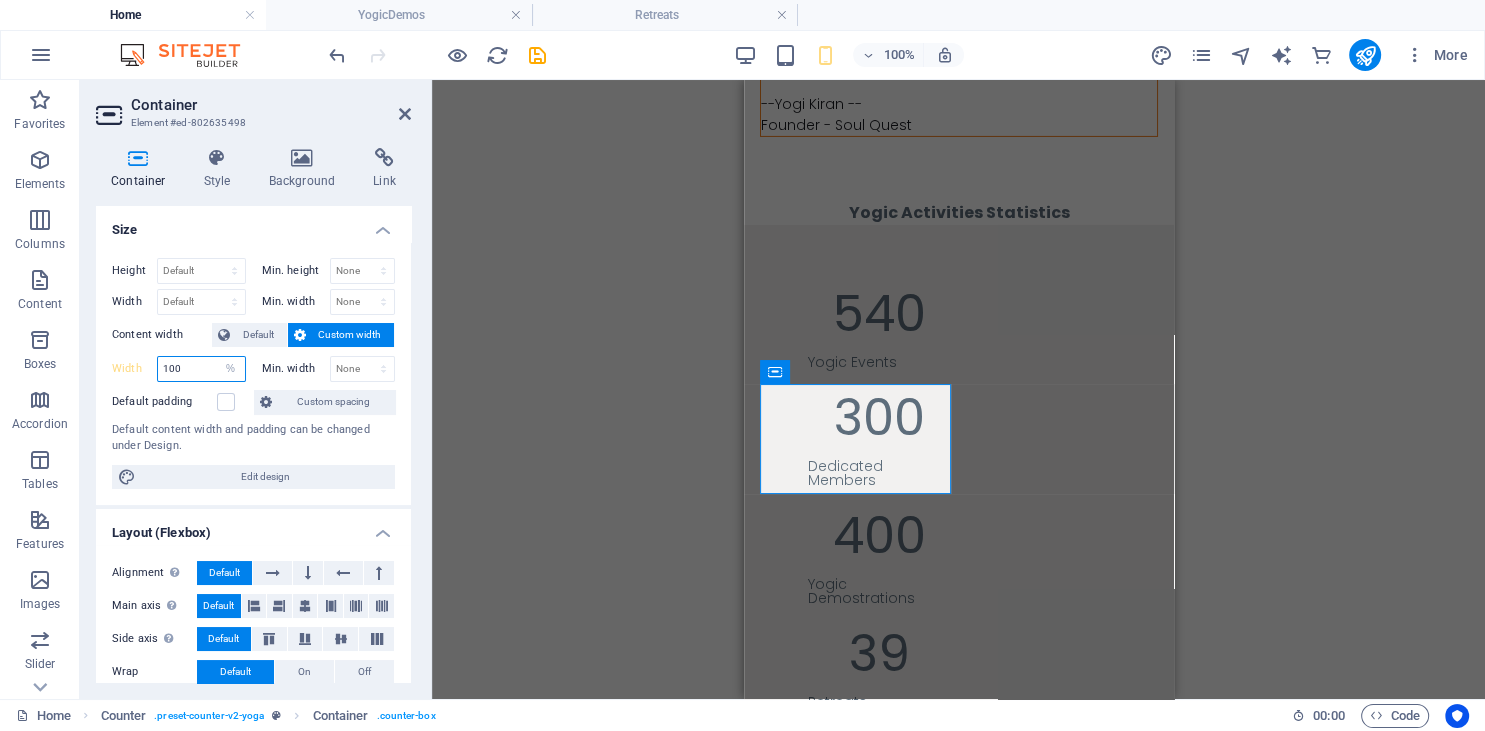 click on "100" at bounding box center (201, 369) 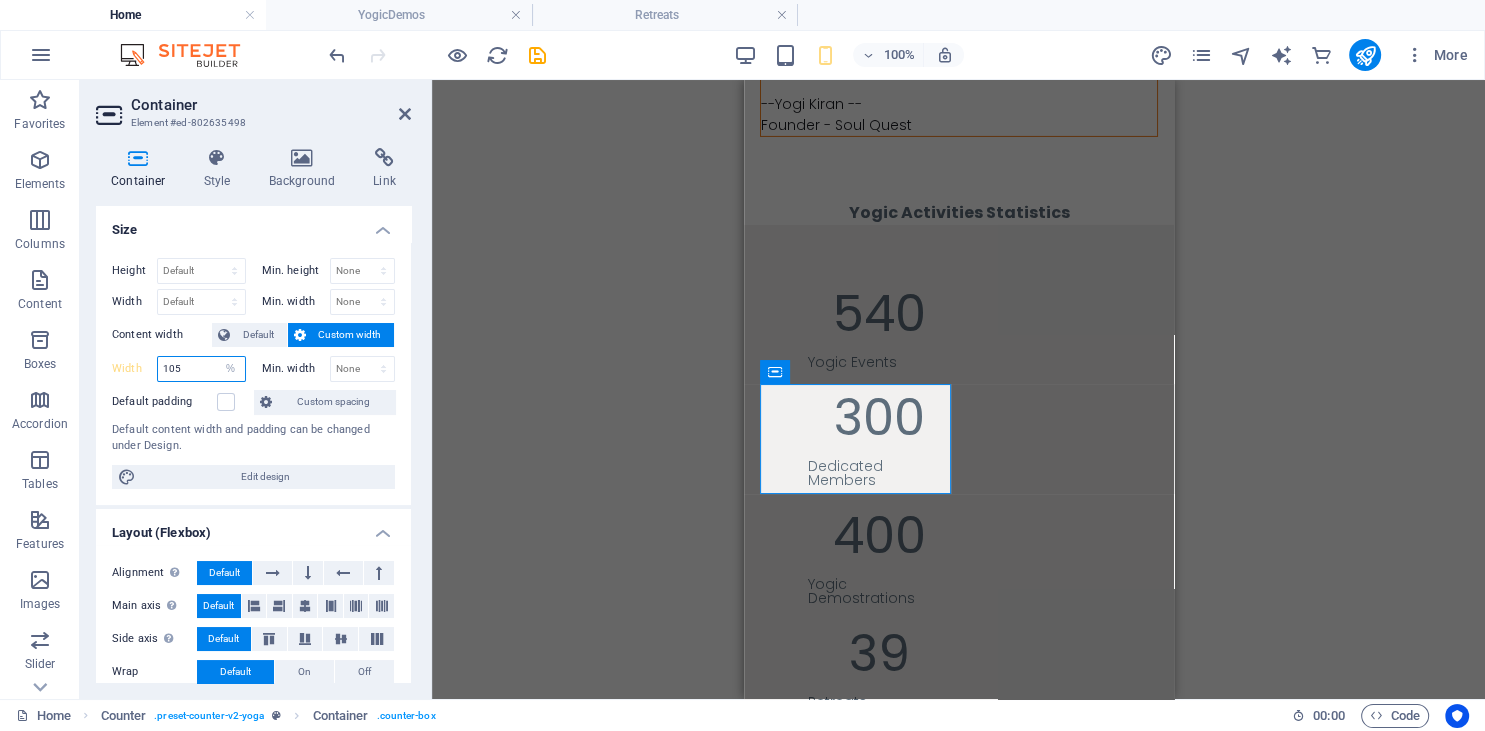 type on "105" 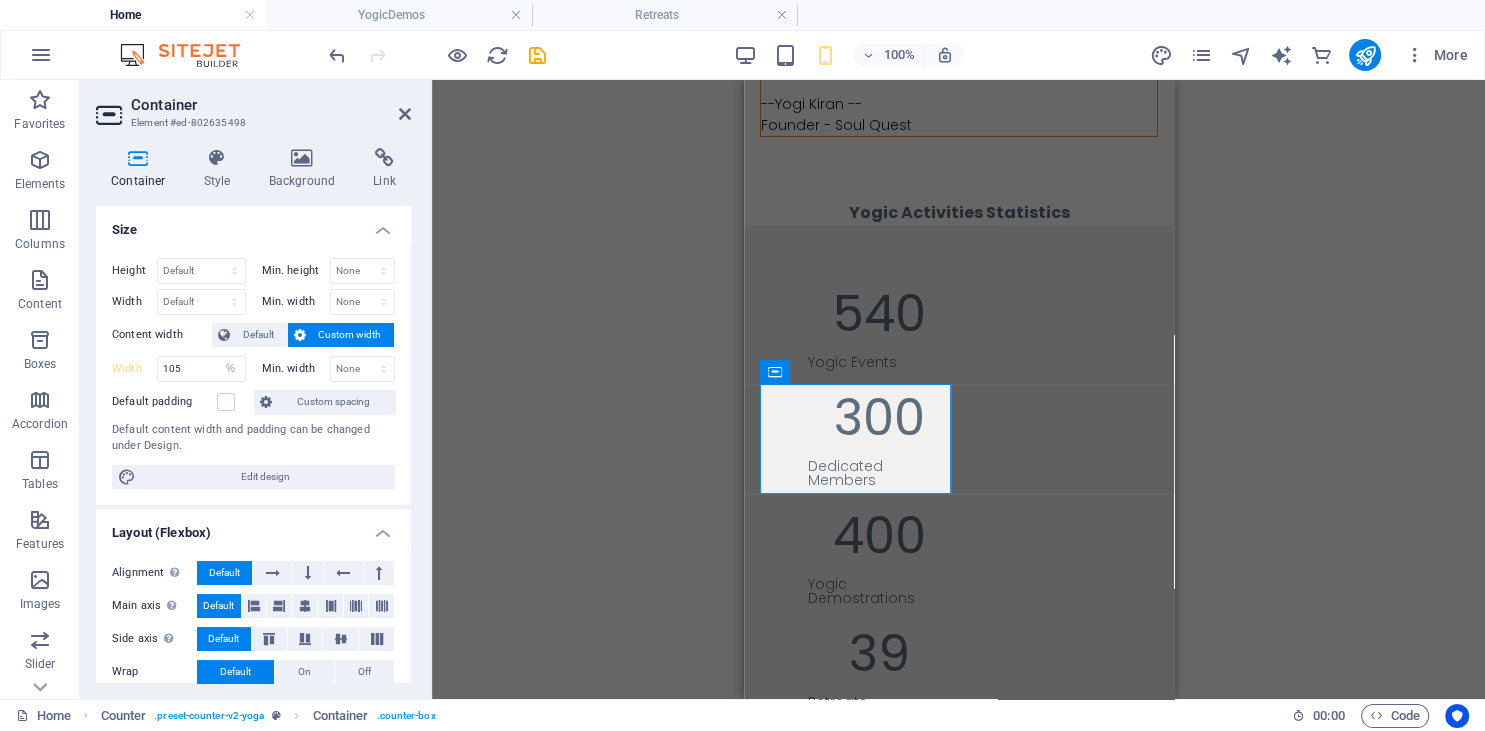 click on "Height Default px rem % vh vw Min. height None px rem % vh vw Width Default px rem % em vh vw Min. width None px rem % vh vw Content width Default Custom width Width 105 Default px rem % em vh vw Min. width None px rem % vh vw Default padding Custom spacing Default content width and padding can be changed under Design. Edit design" at bounding box center [253, 373] 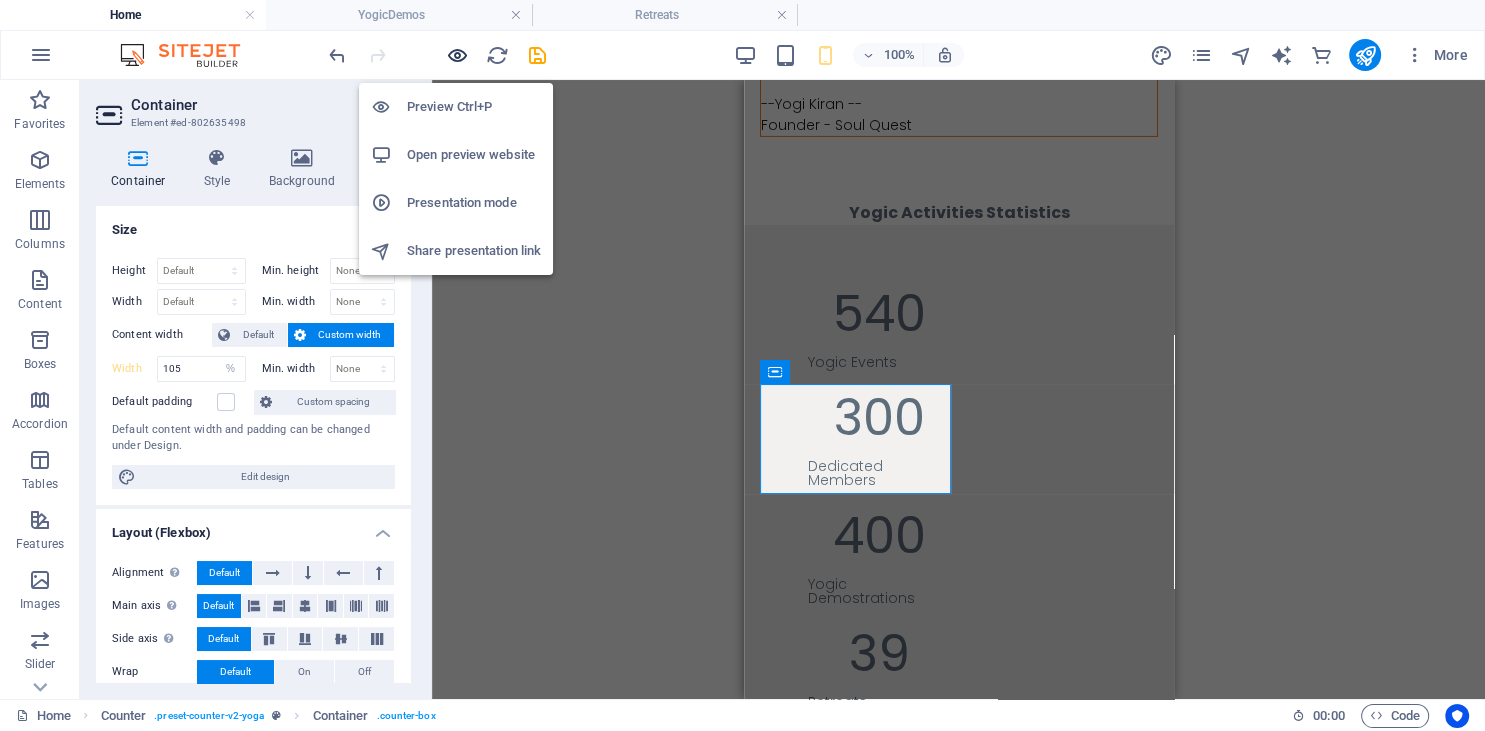 click at bounding box center [457, 55] 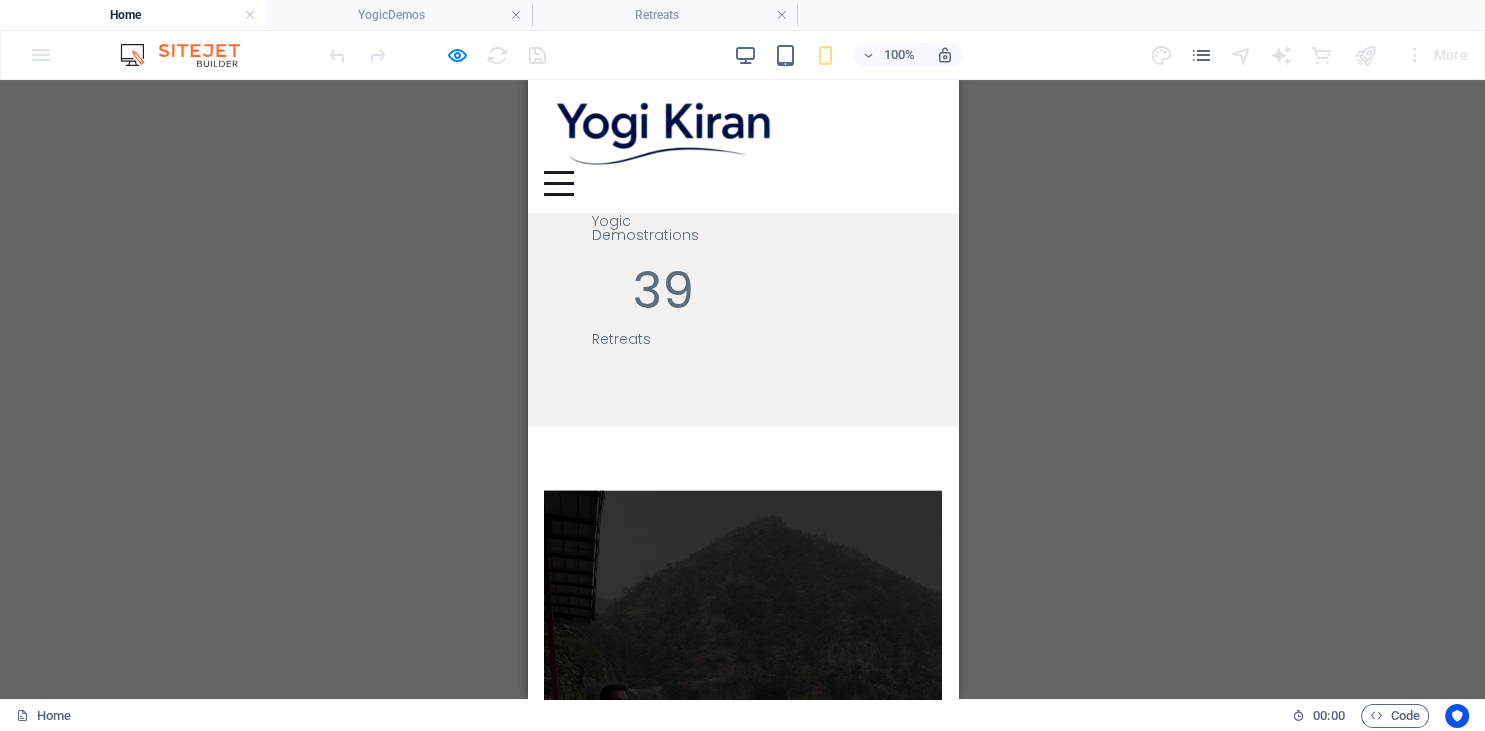 scroll, scrollTop: 2420, scrollLeft: 0, axis: vertical 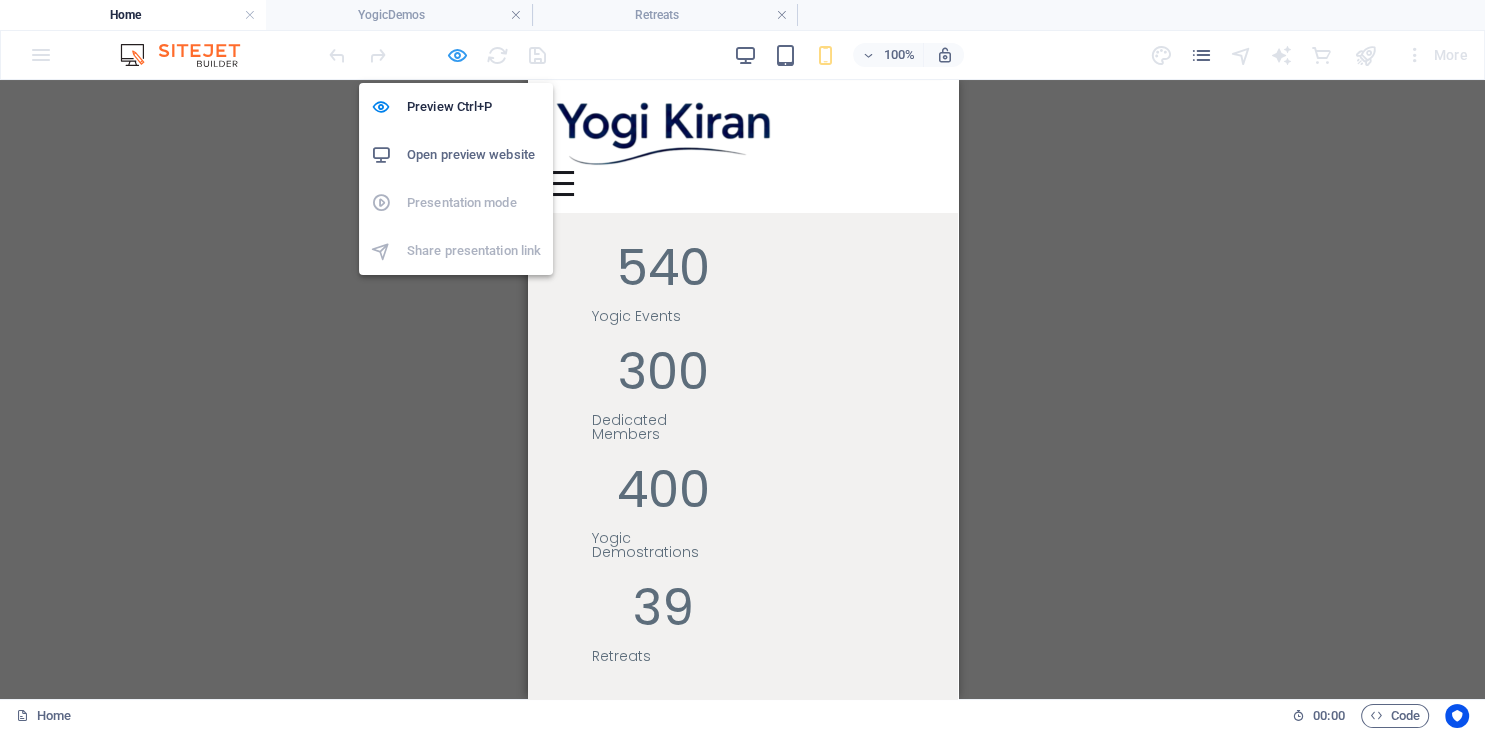 click at bounding box center (457, 55) 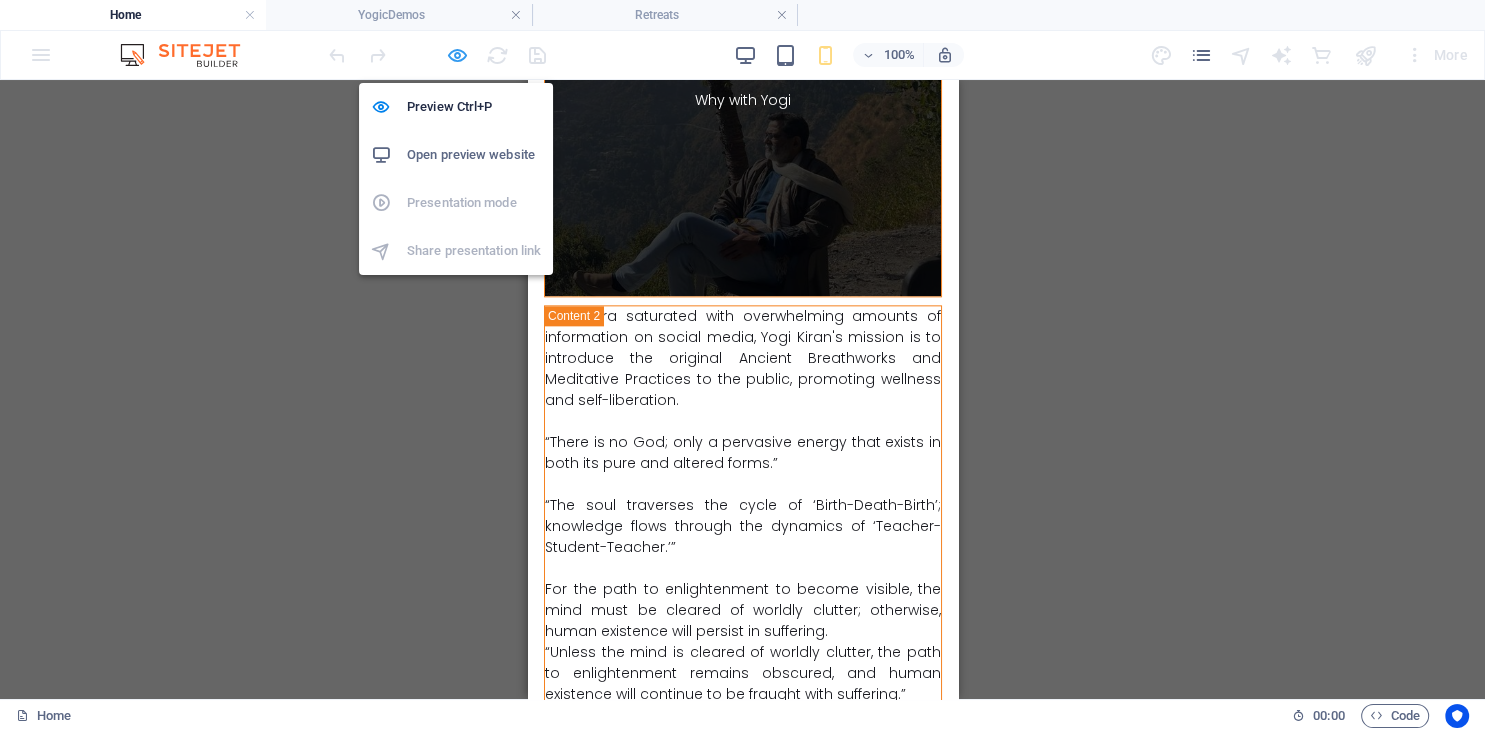select on "%" 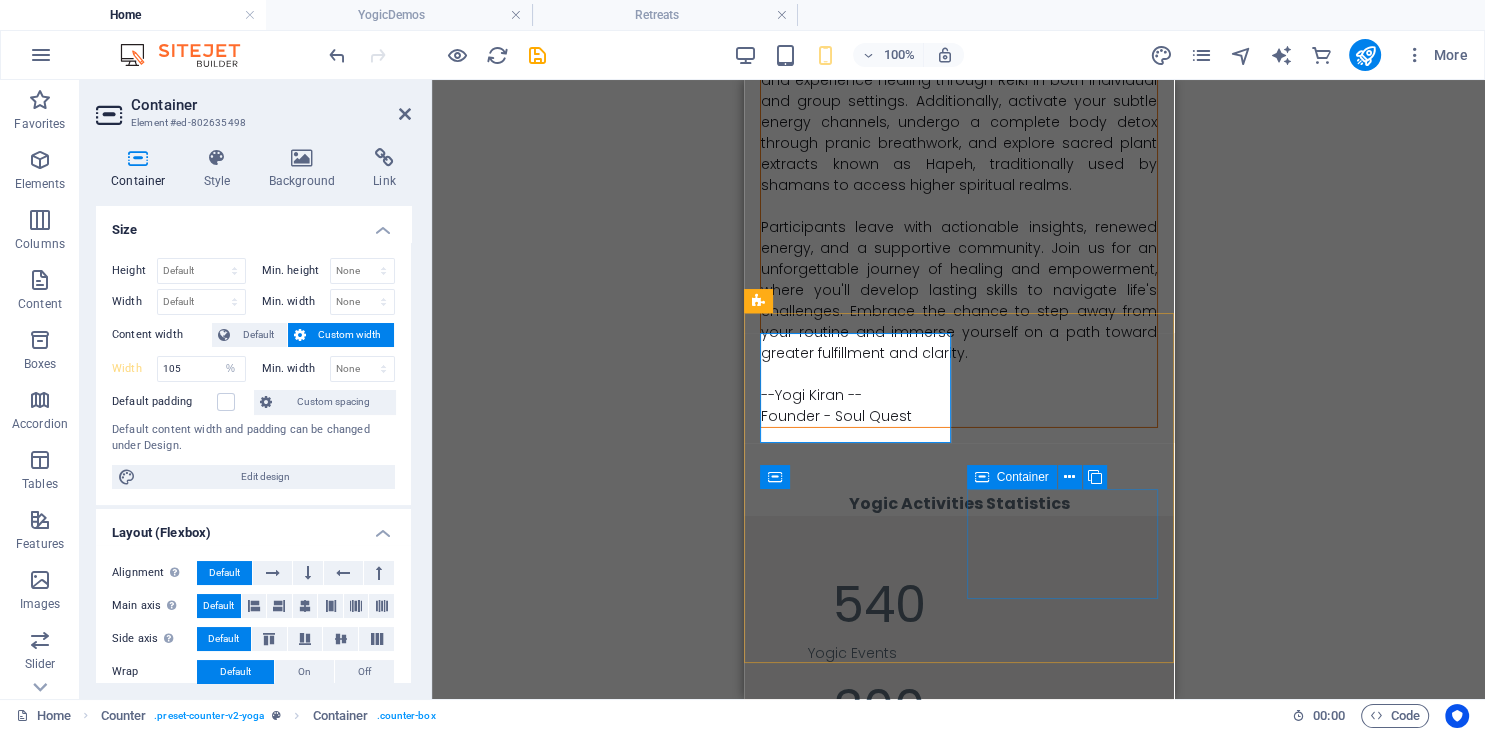 scroll, scrollTop: 6824, scrollLeft: 0, axis: vertical 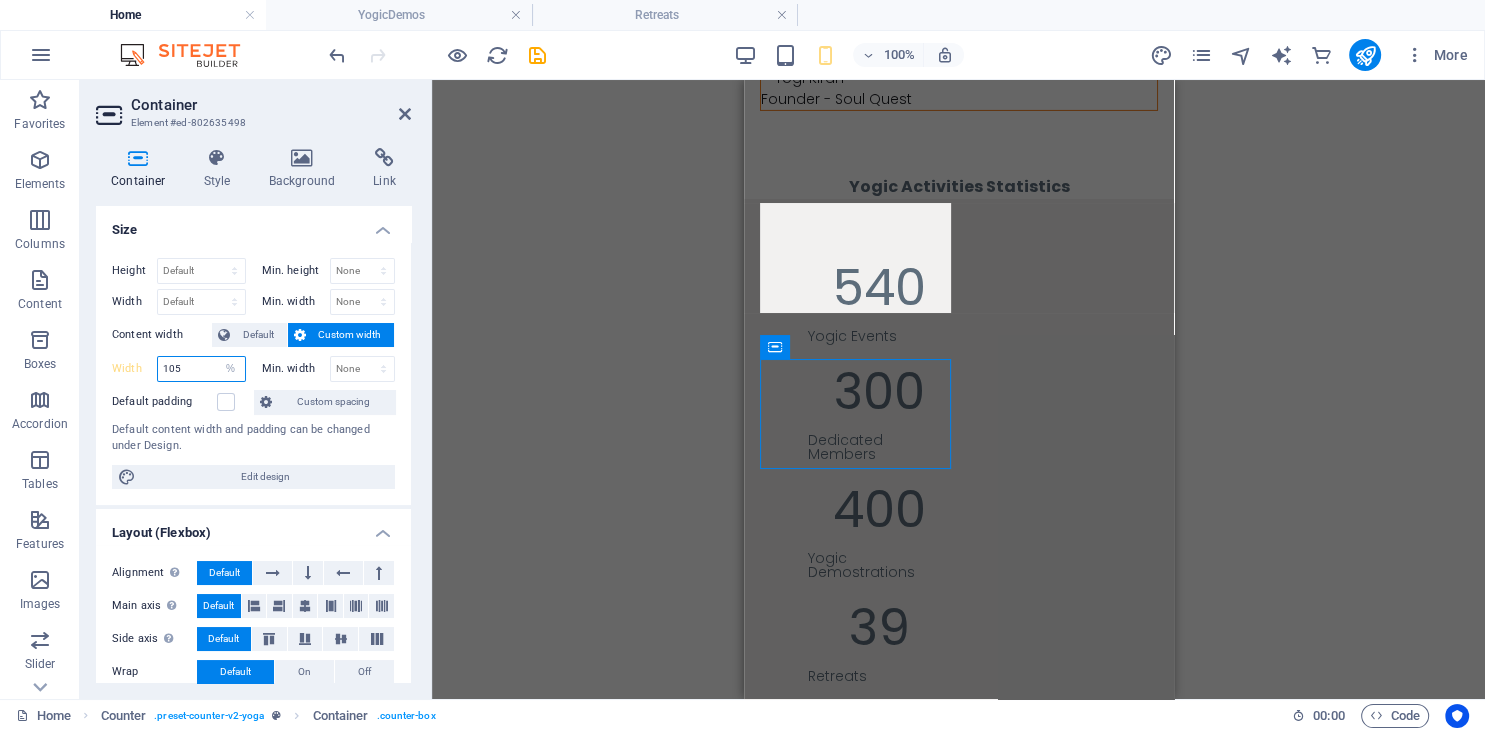 drag, startPoint x: 190, startPoint y: 367, endPoint x: 141, endPoint y: 363, distance: 49.162994 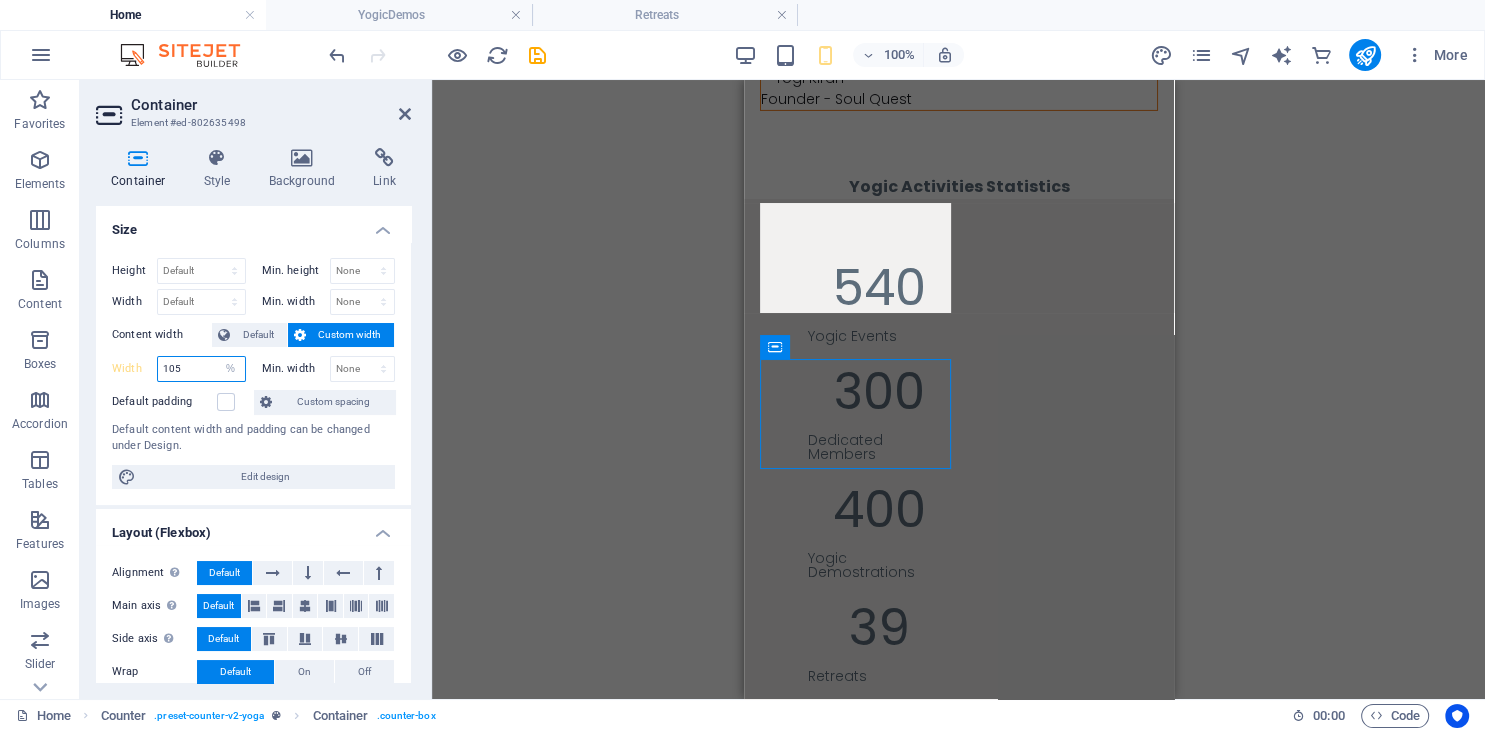 click on "105" at bounding box center [201, 369] 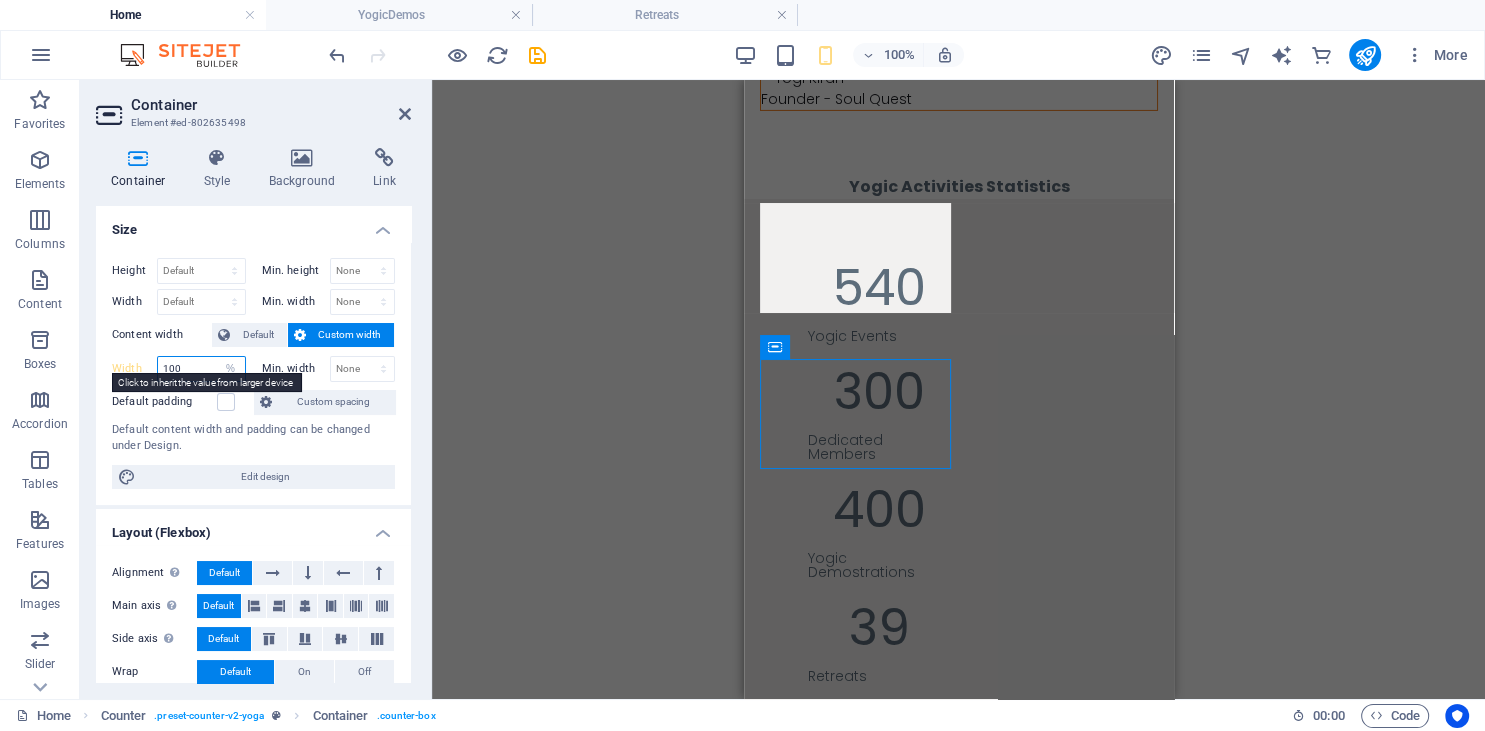 type on "100" 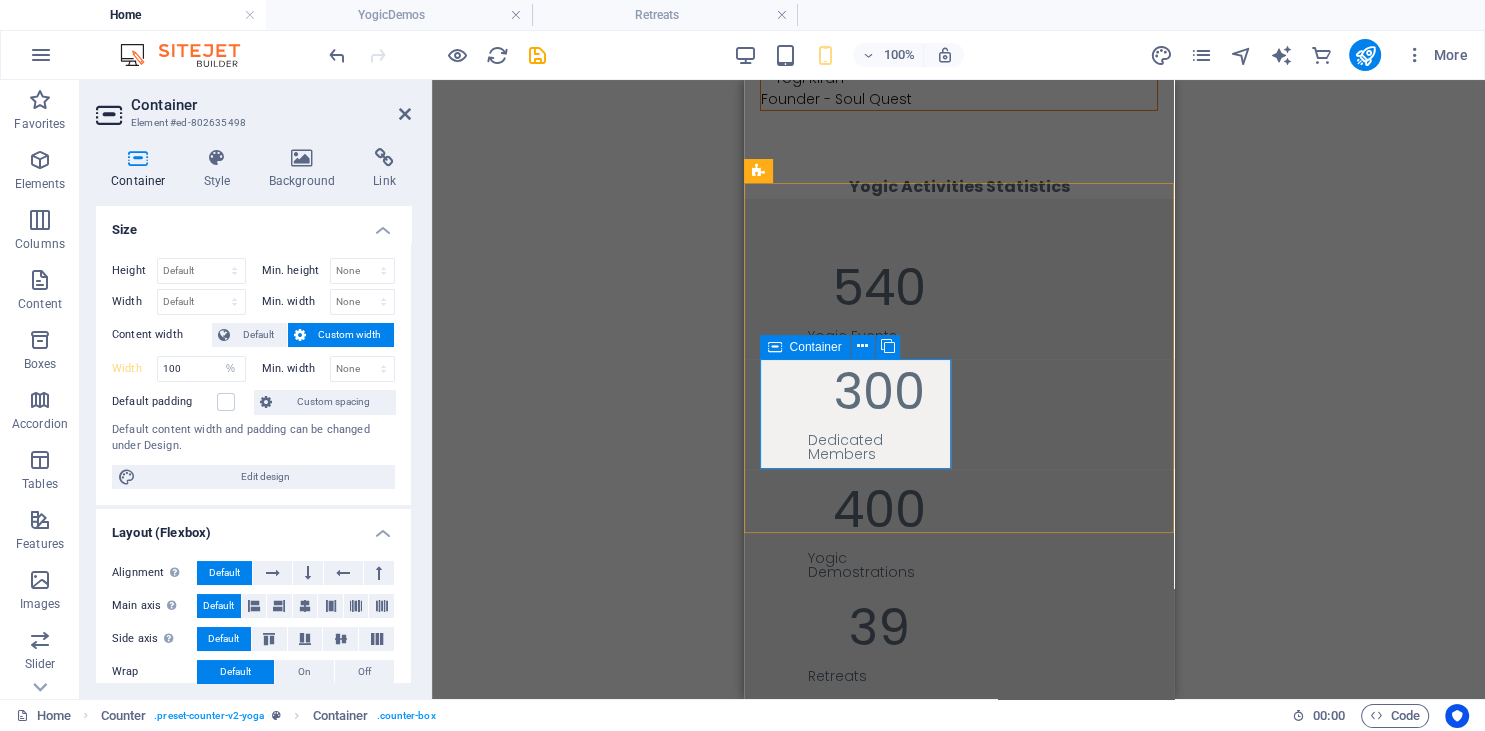 click on "400 Yogic Demostrations" at bounding box center (854, 540) 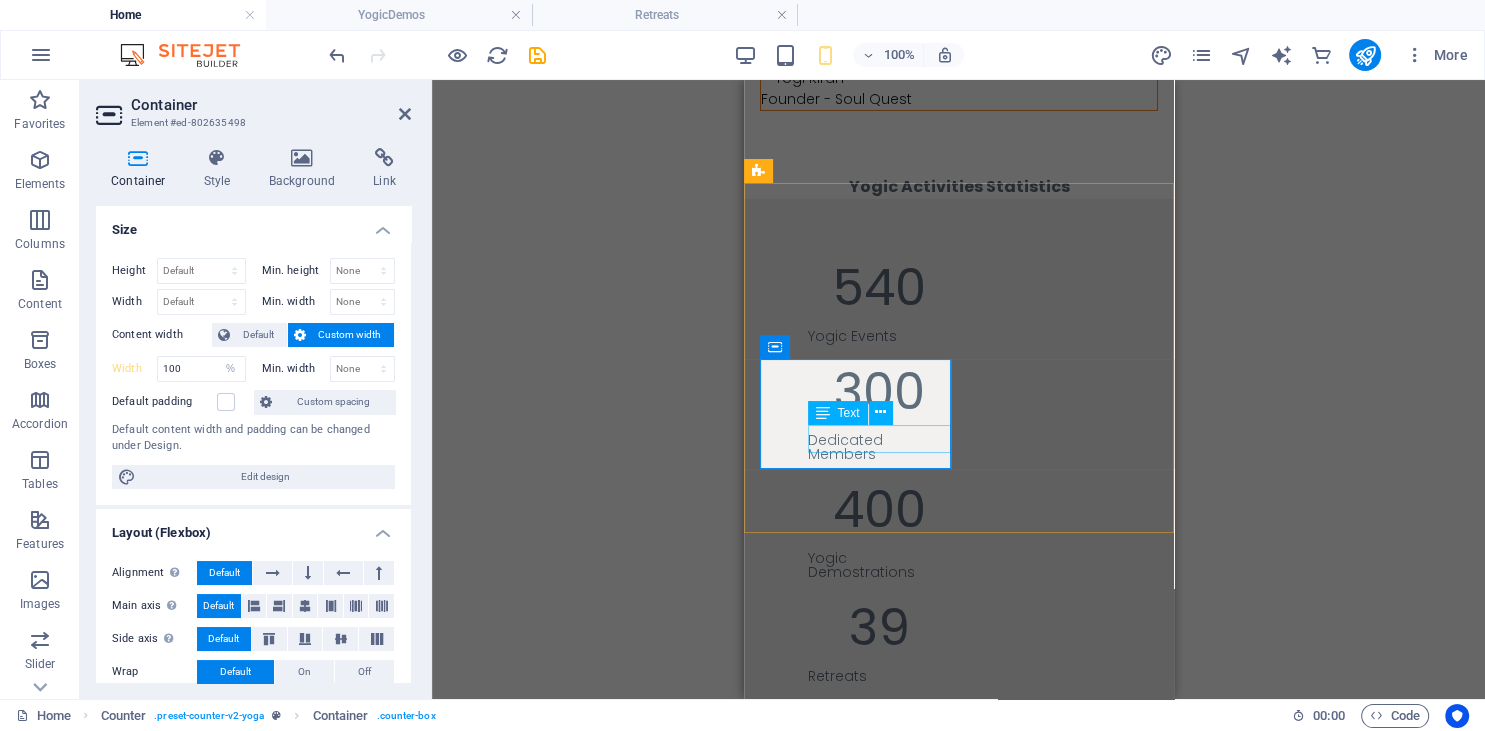 click on "Yogic Demostrations" at bounding box center [878, 565] 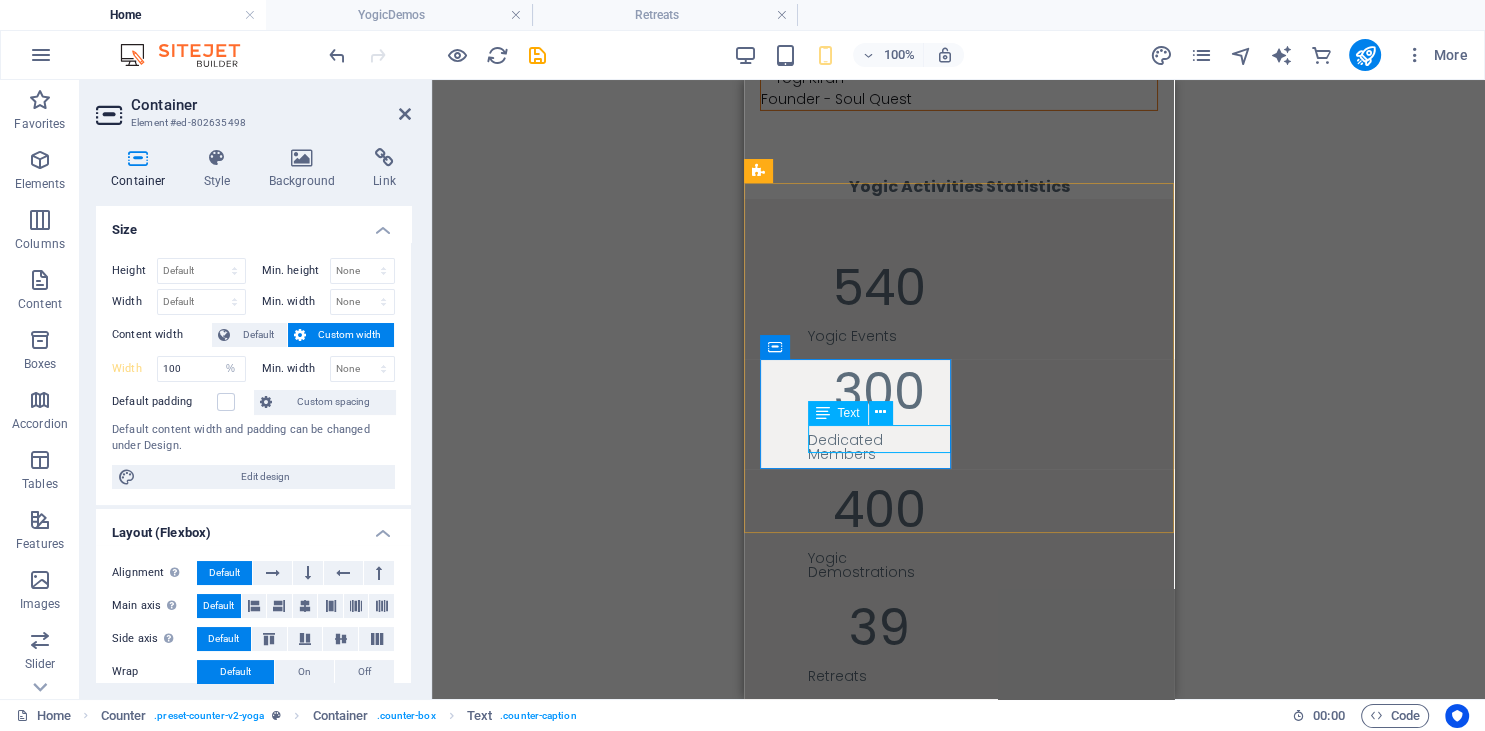 click on "Yogic Demostrations" at bounding box center [878, 565] 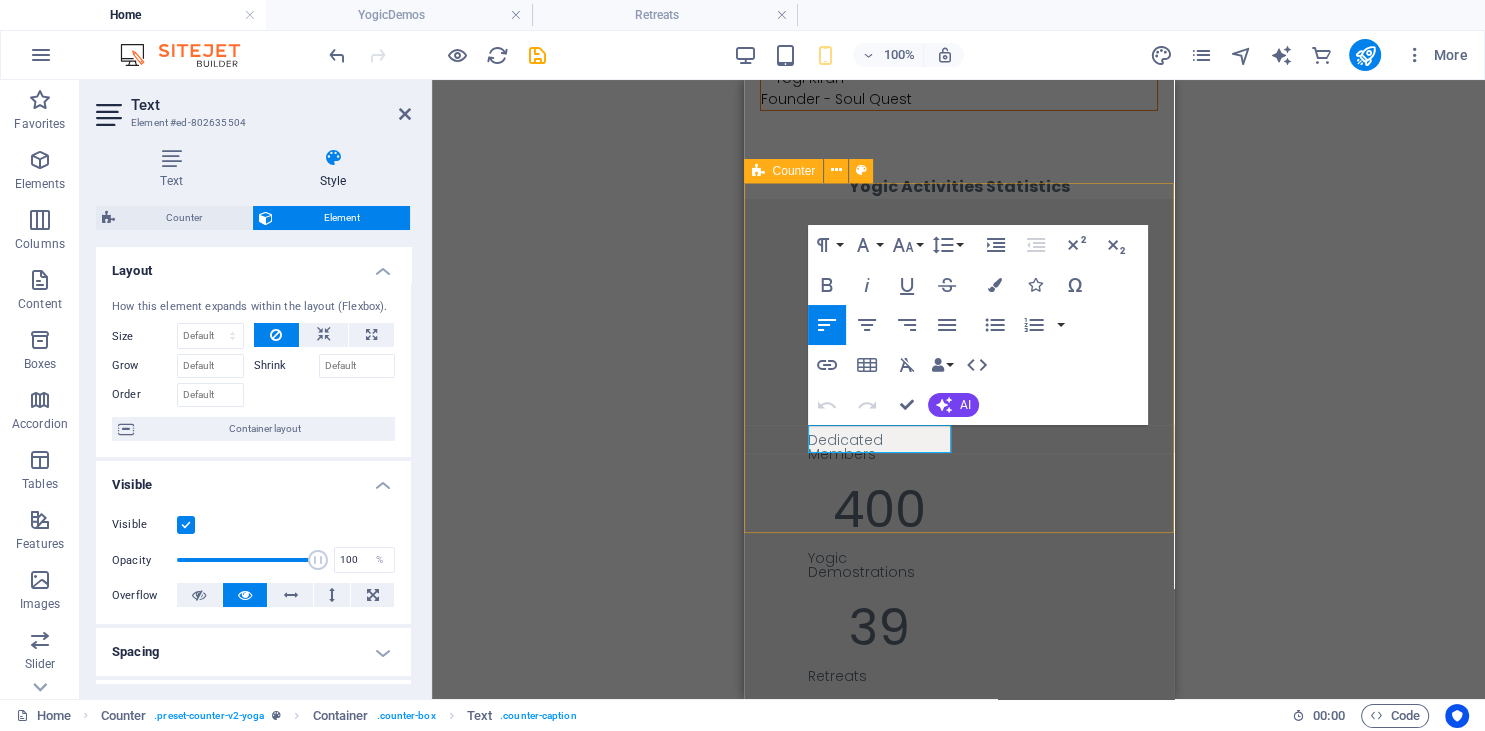click on "540 Yogic Events 300 Dedicated Members 400 Yogic Demostrations 39 Retreats" at bounding box center (958, 481) 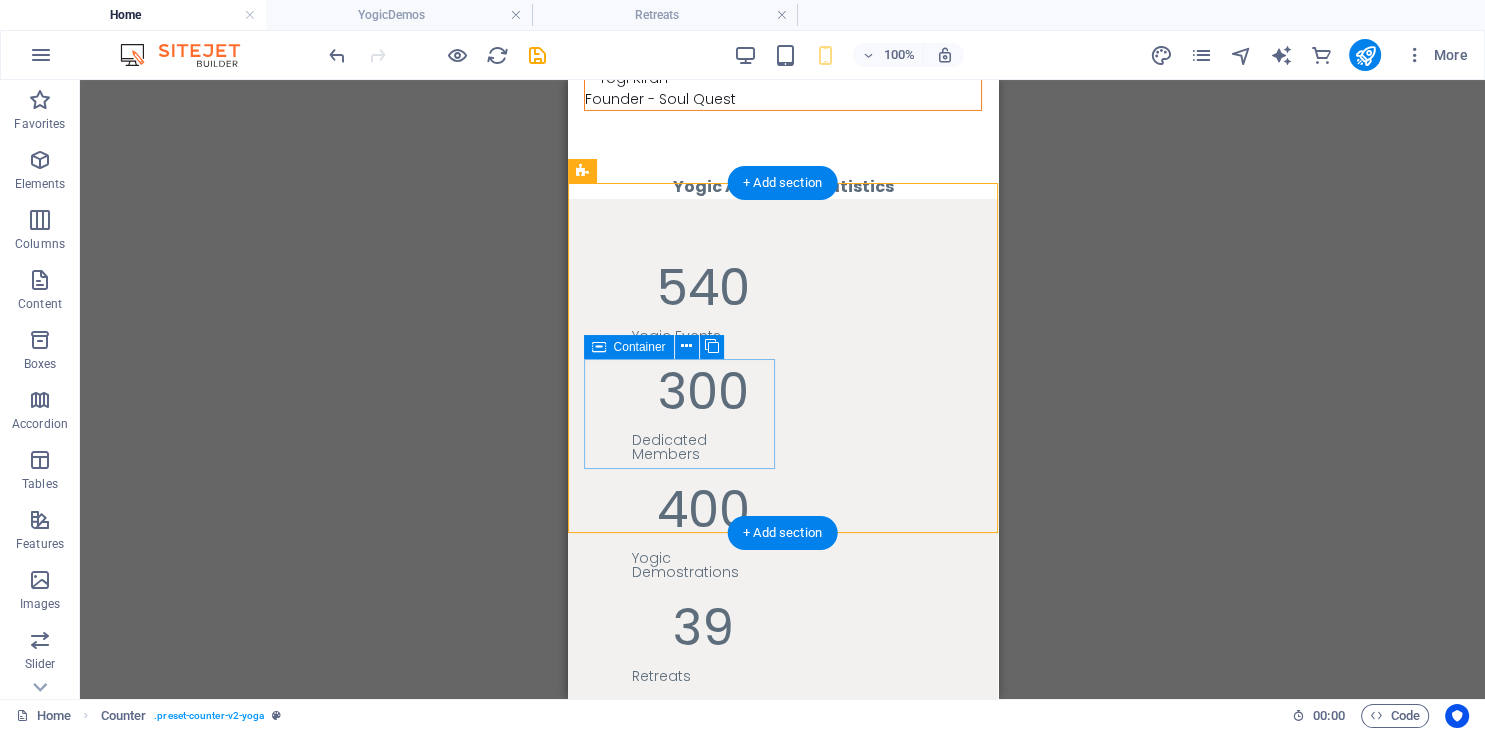 click on "400 Yogic Demostrations" at bounding box center (678, 540) 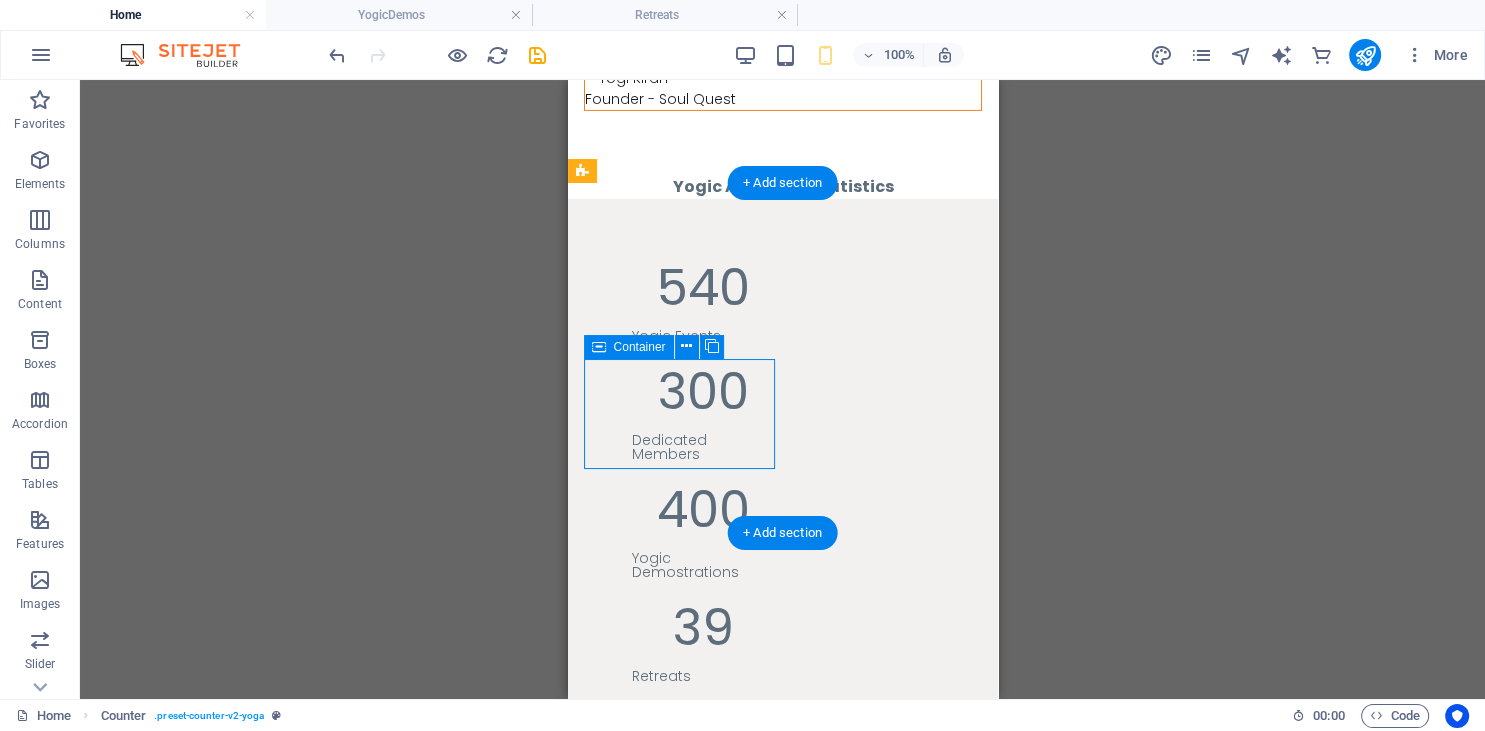 click on "400 Yogic Demostrations" at bounding box center (678, 540) 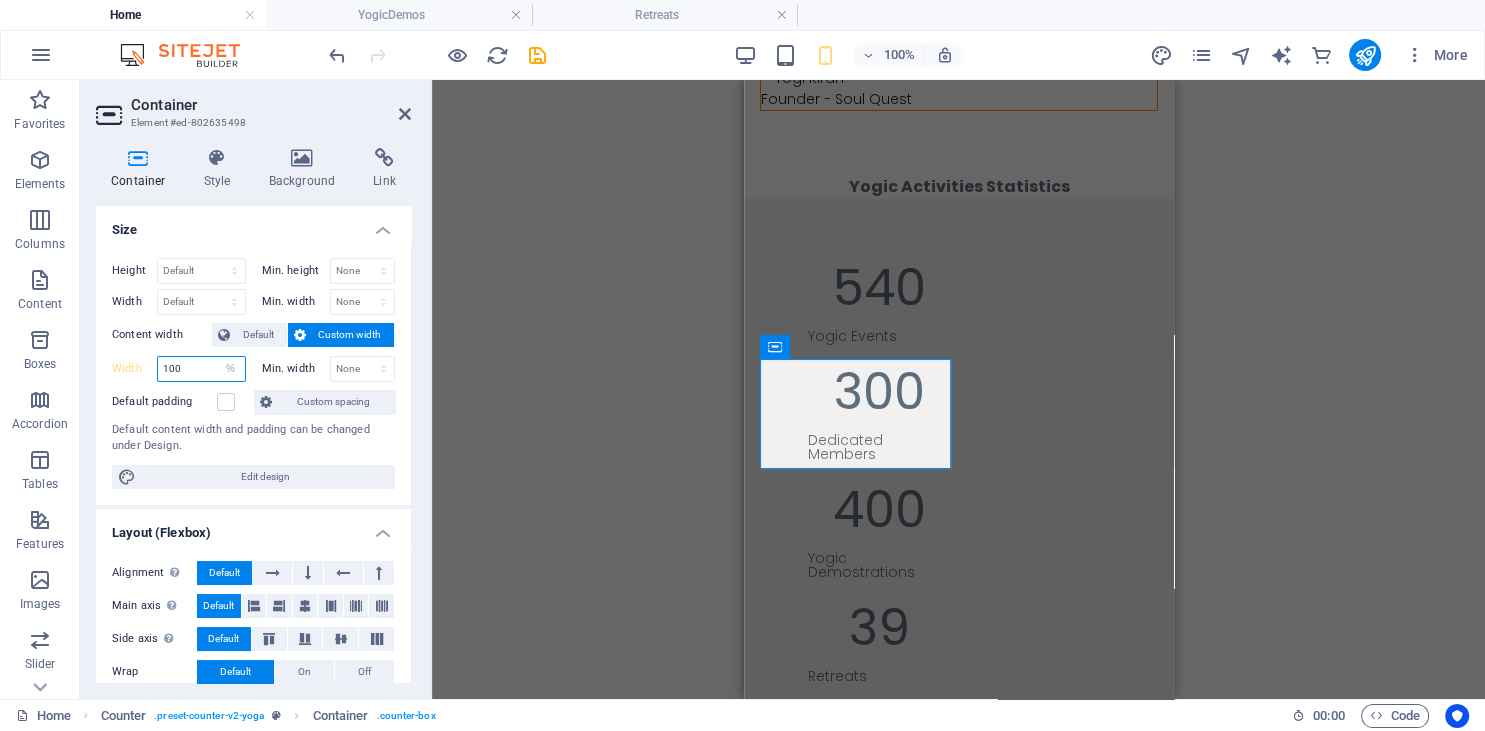 drag, startPoint x: 195, startPoint y: 366, endPoint x: 143, endPoint y: 365, distance: 52.009613 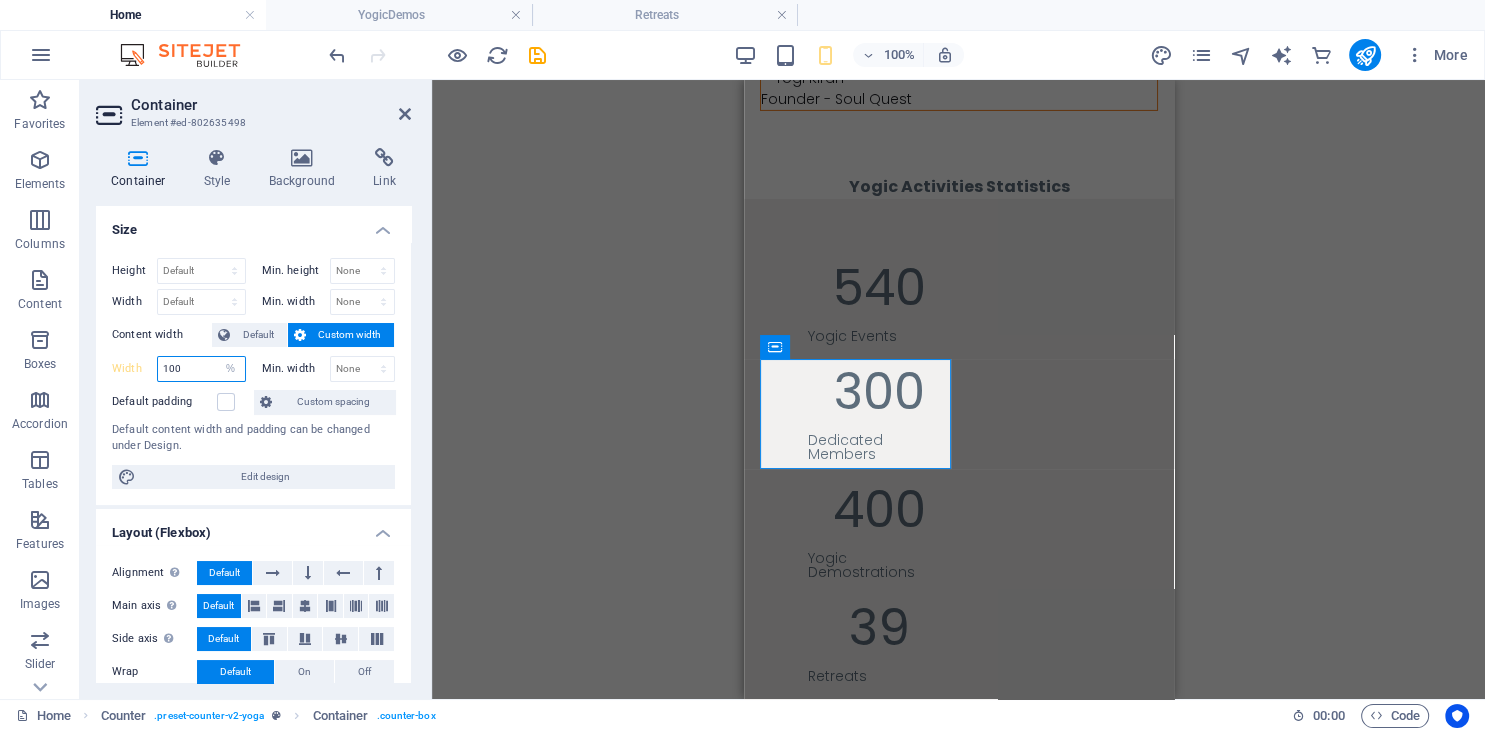 click on "100" at bounding box center (201, 369) 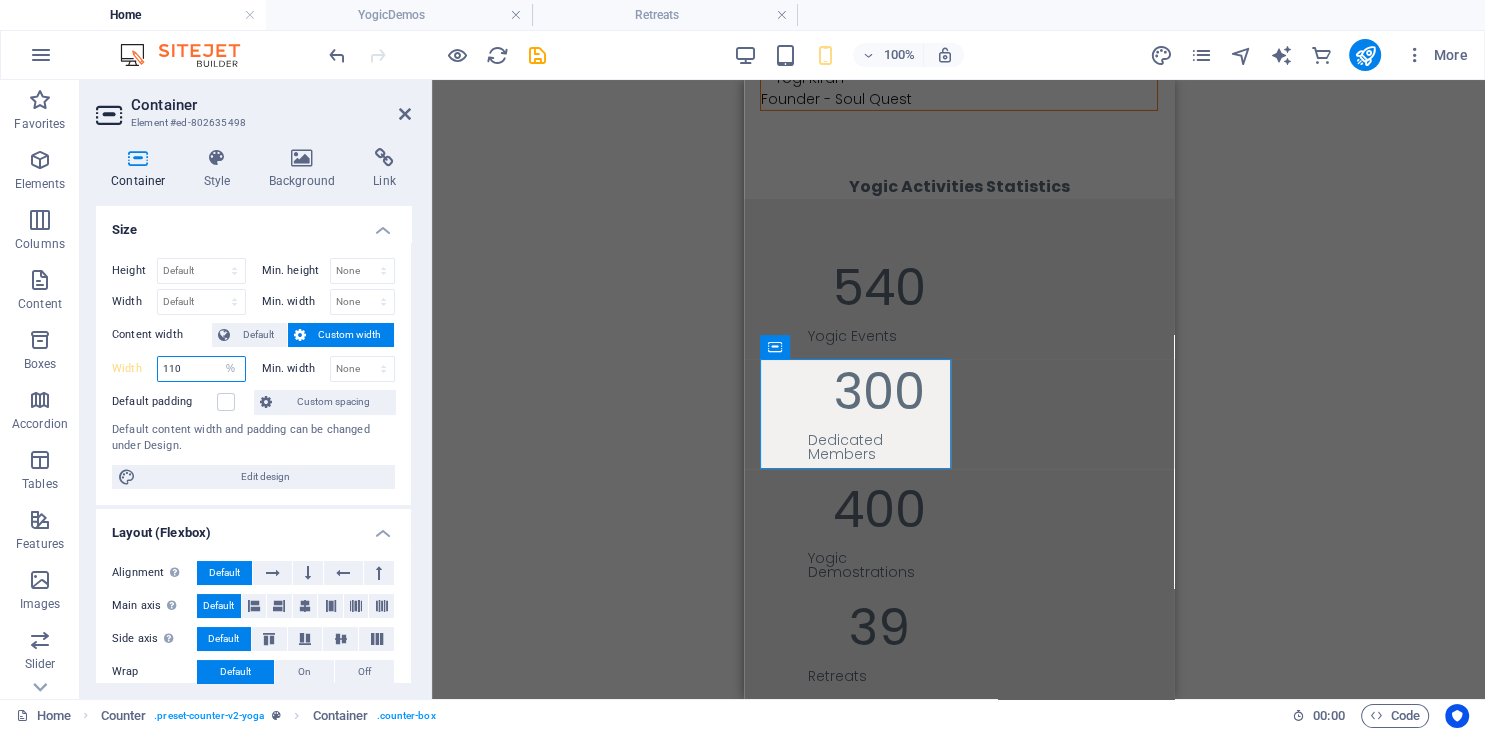 drag, startPoint x: 182, startPoint y: 371, endPoint x: 143, endPoint y: 360, distance: 40.5216 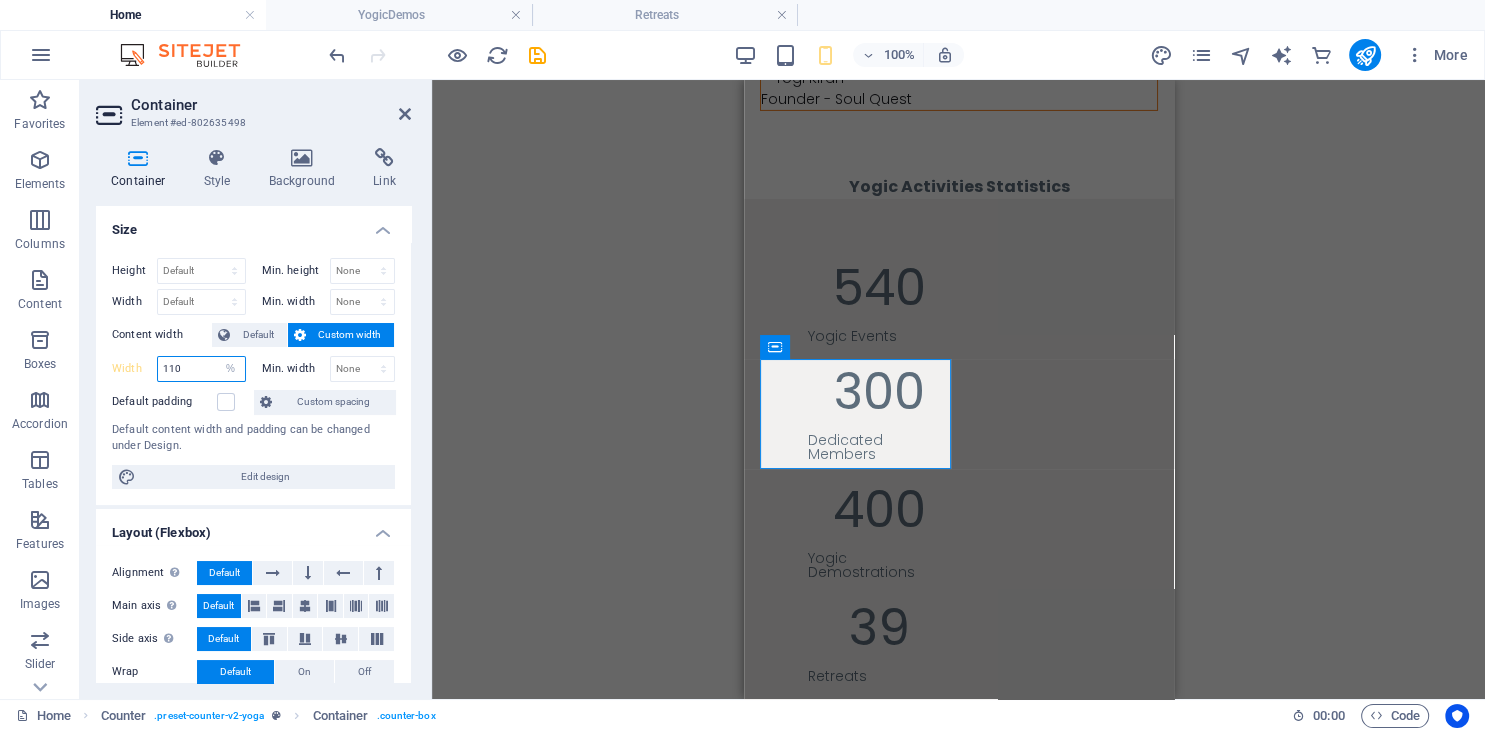 click on "110" at bounding box center [201, 369] 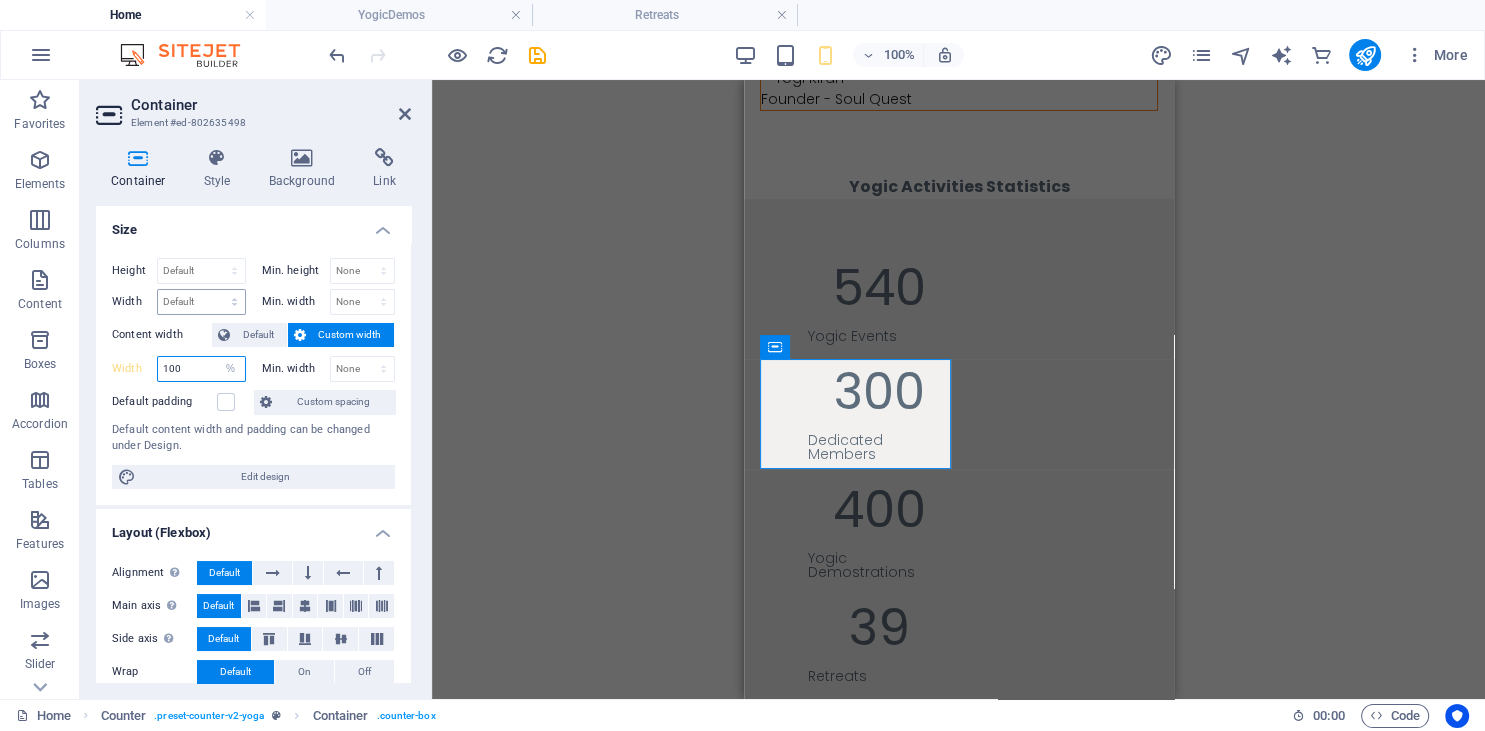 type on "100" 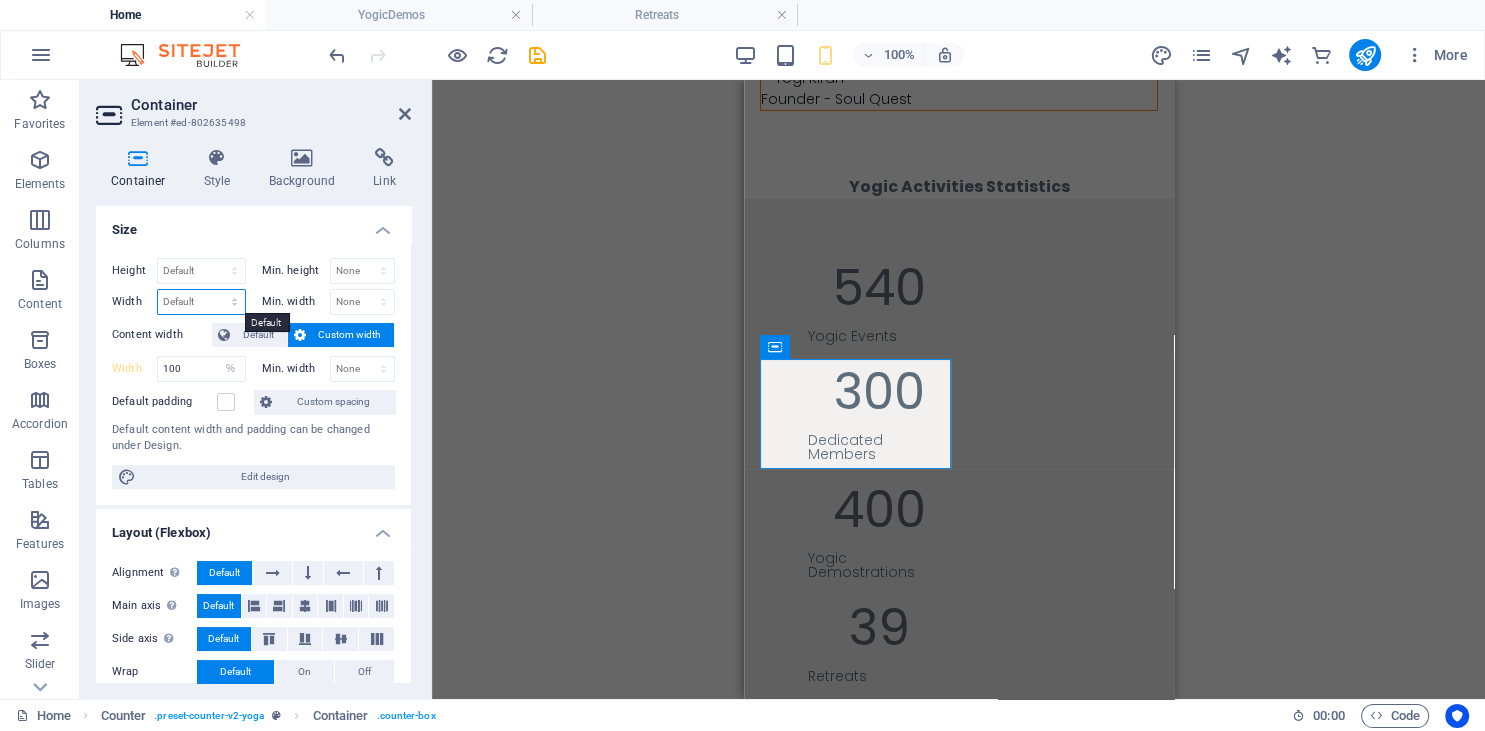 click on "Default px rem % em vh vw" at bounding box center [201, 302] 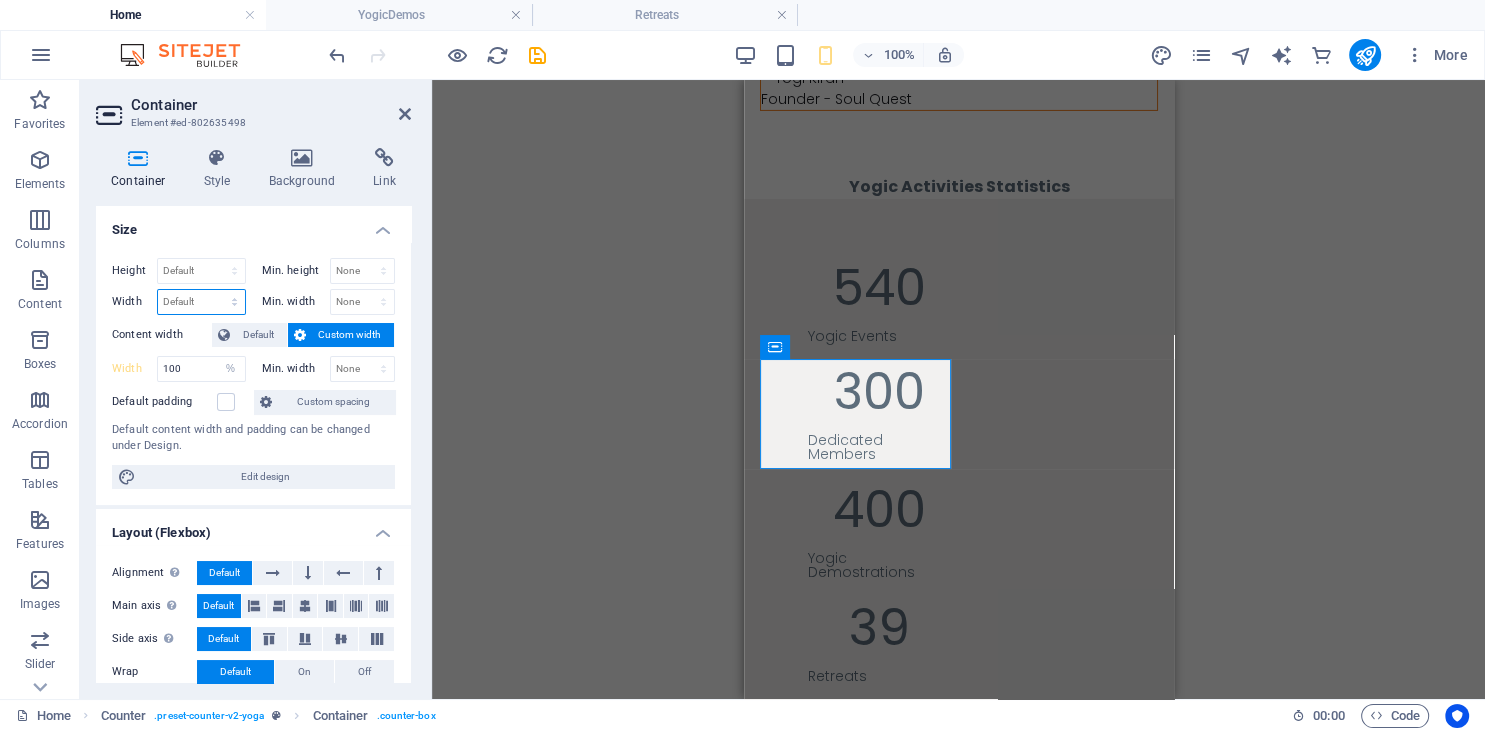 select on "%" 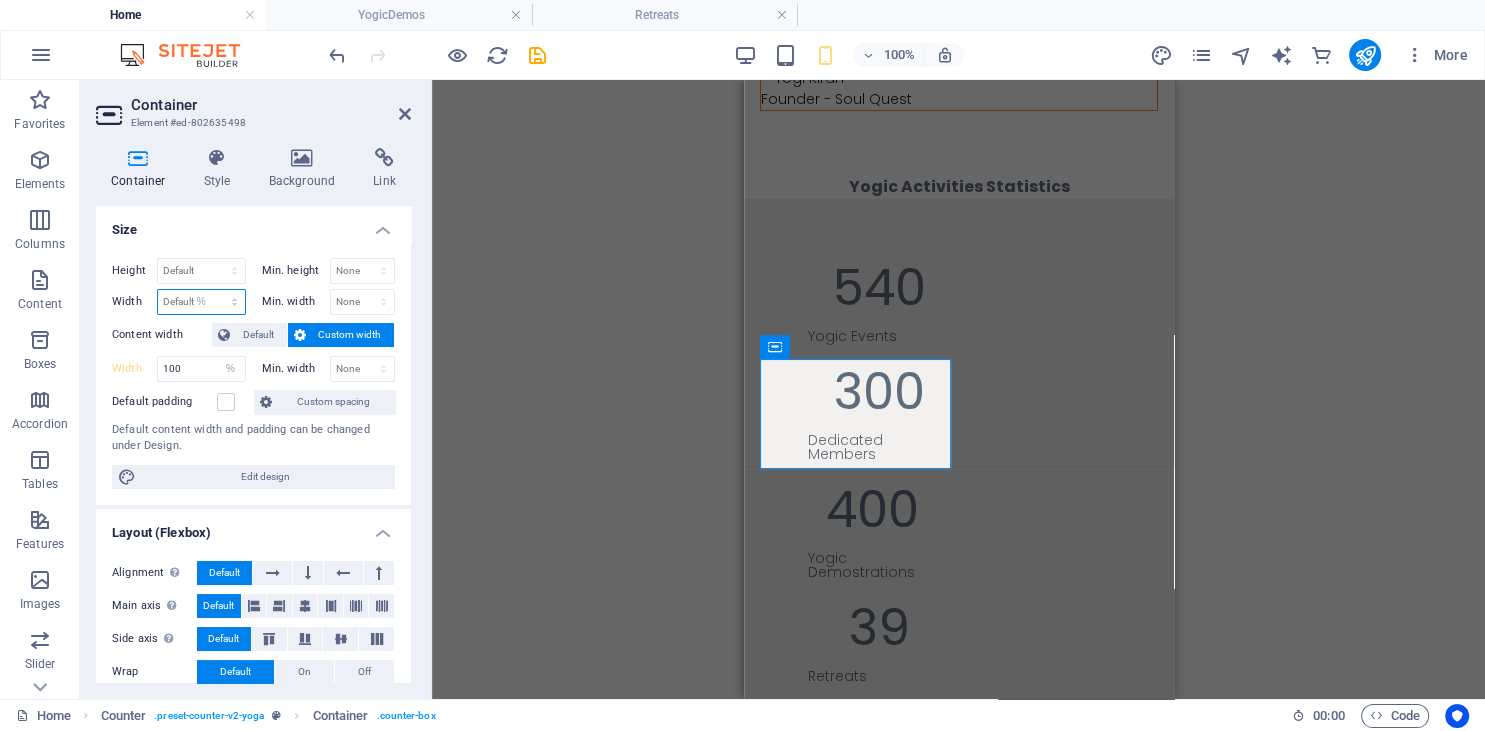 click on "%" at bounding box center (0, 0) 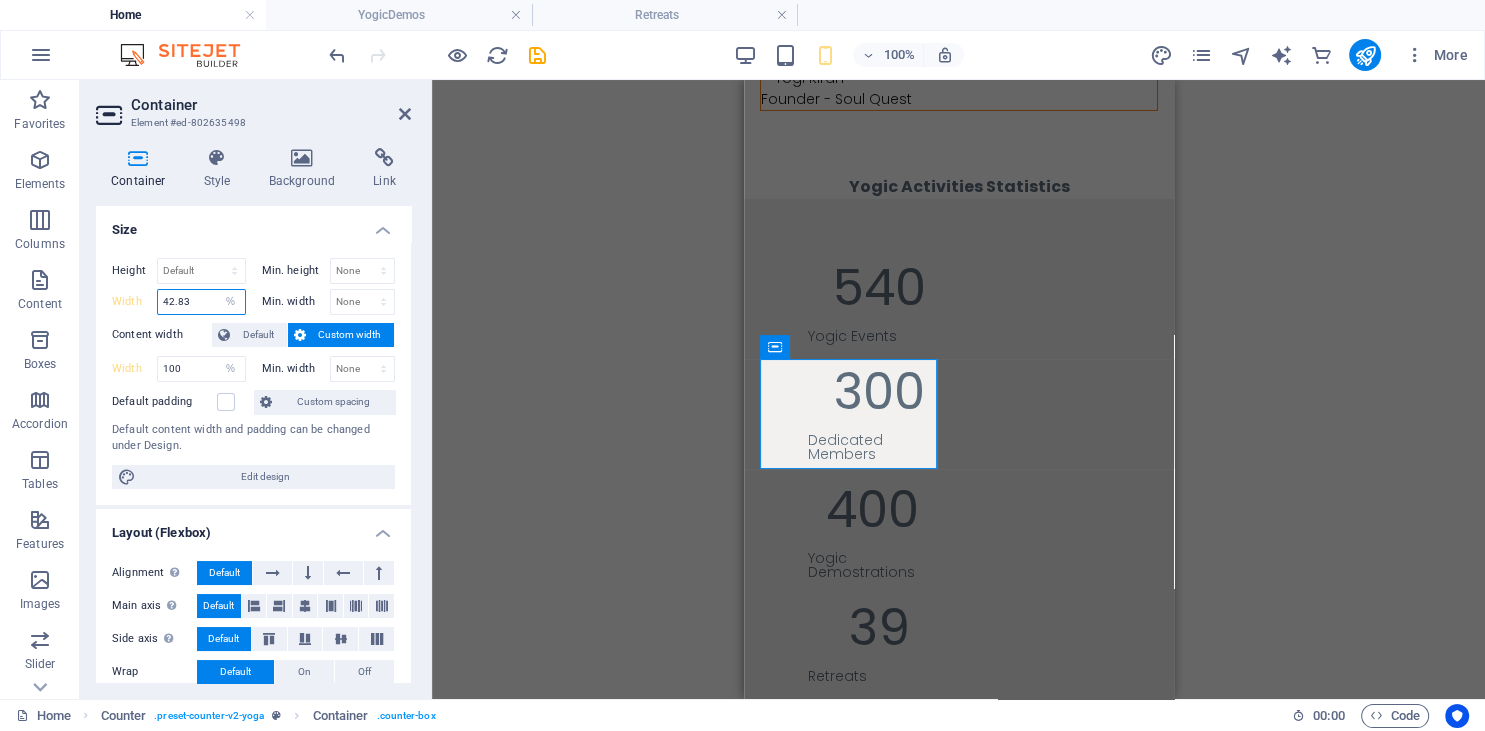 click on "42.83" at bounding box center (201, 302) 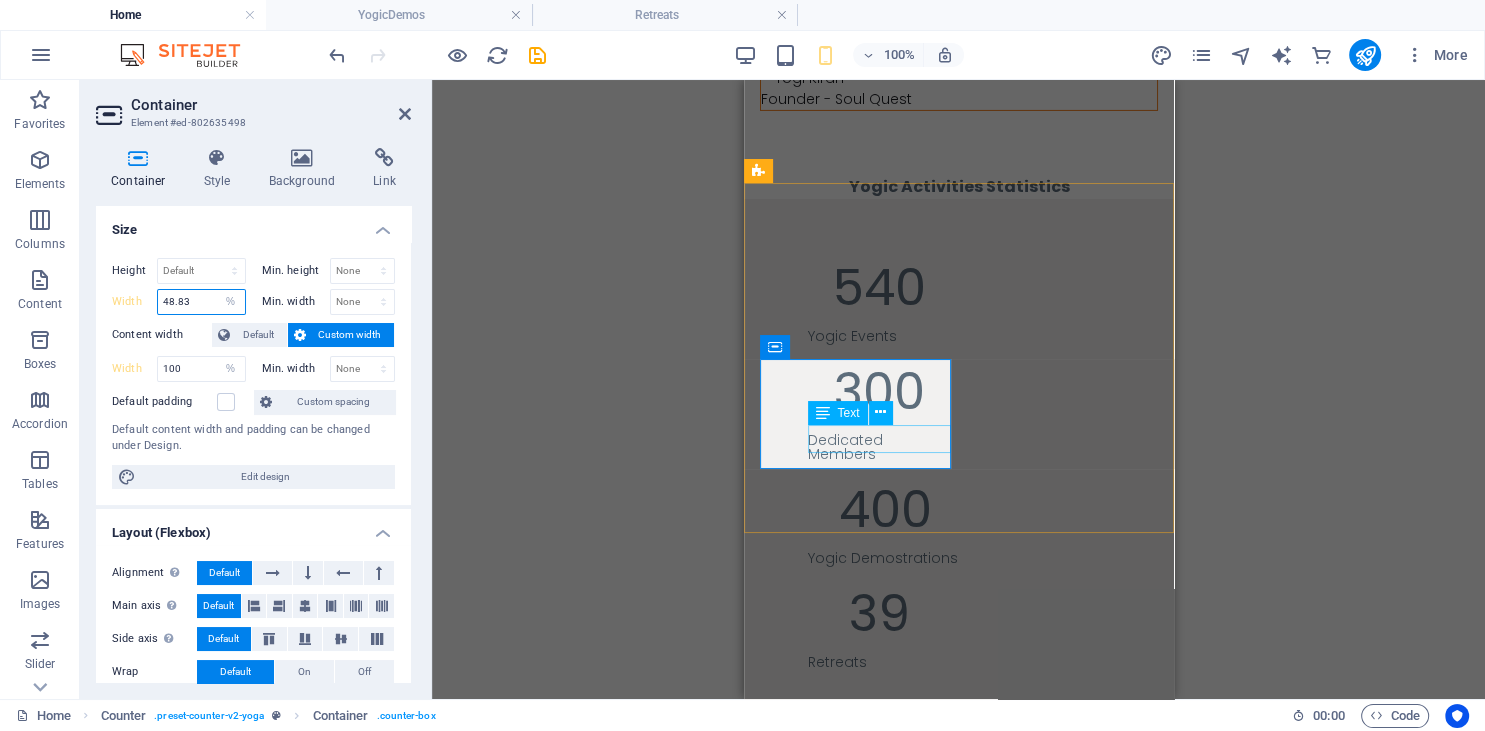 type on "48.83" 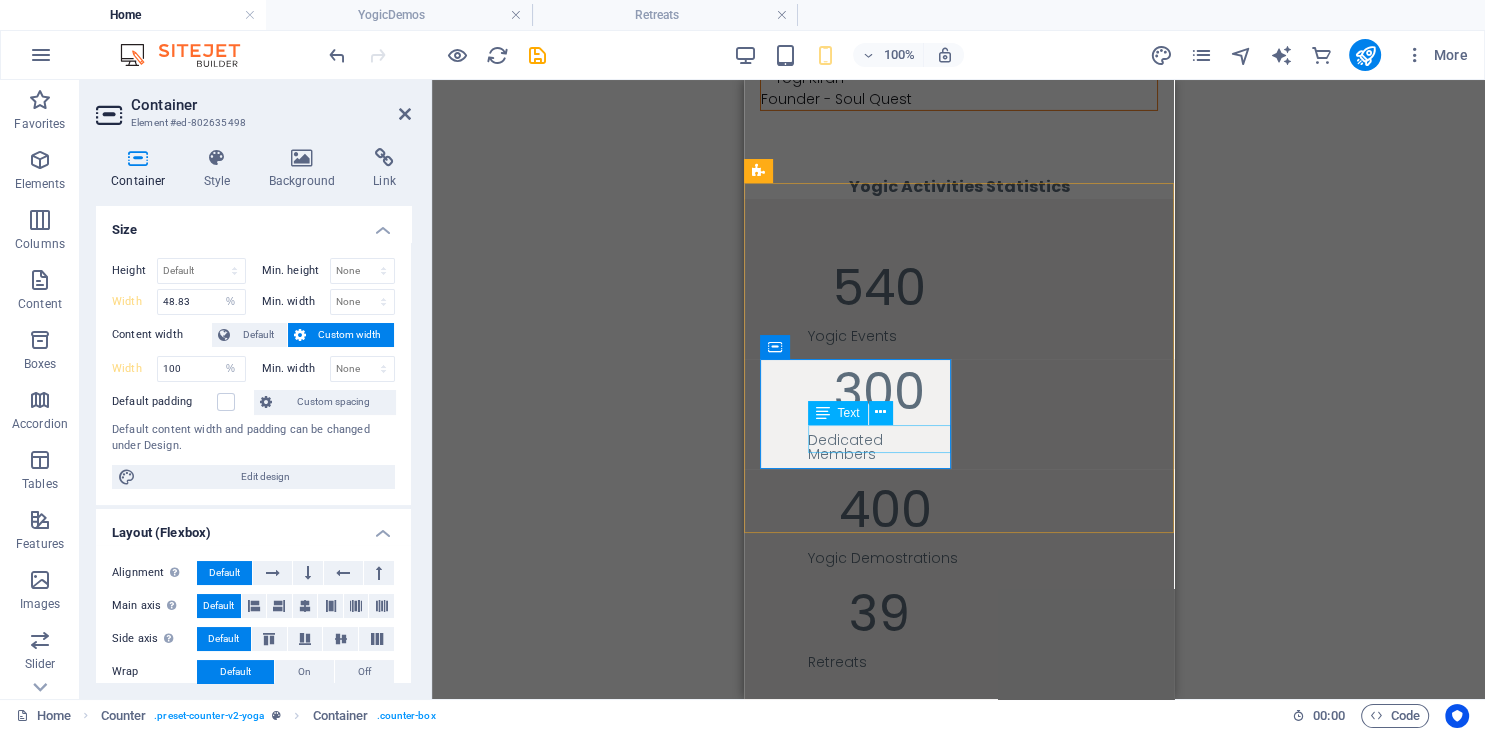 click on "Yogic Demostrations" at bounding box center [884, 558] 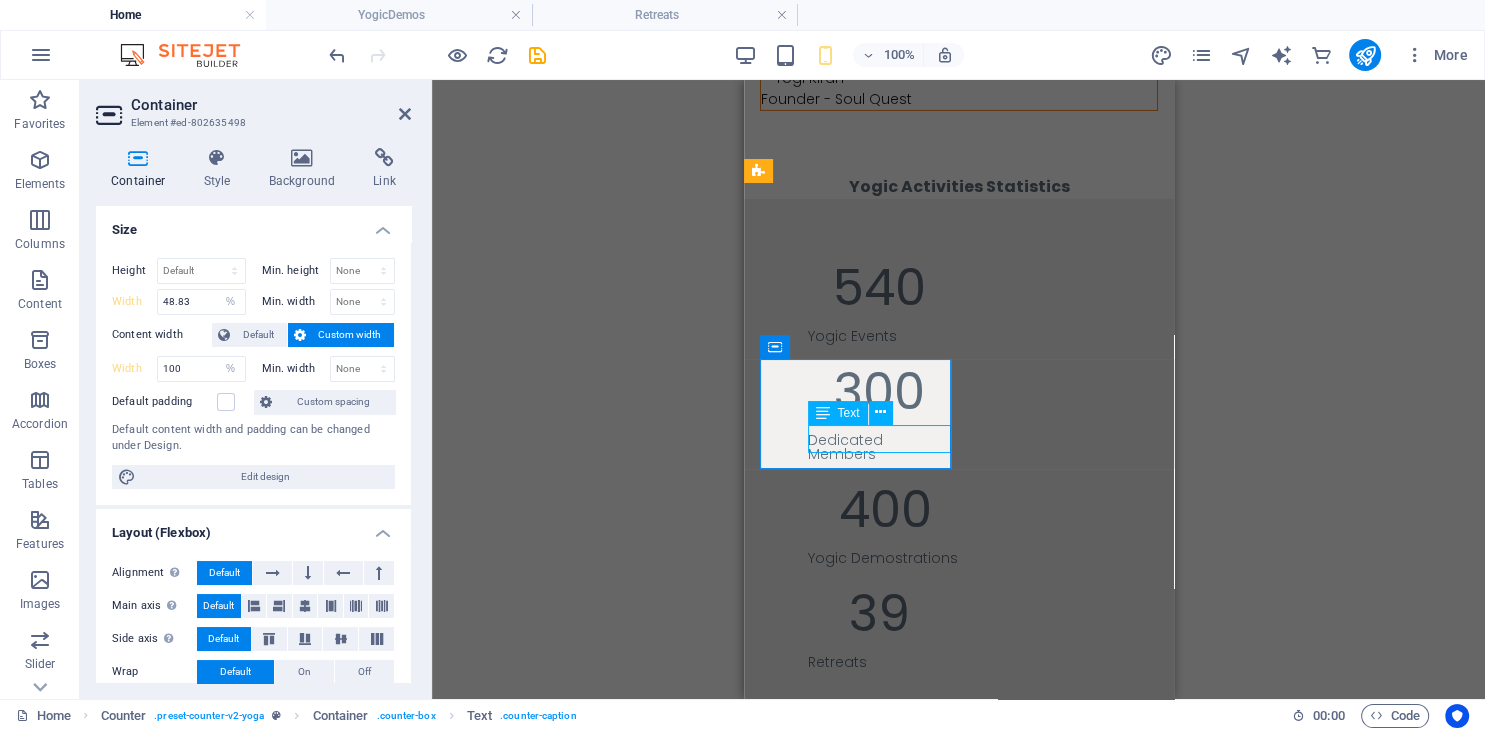 click on "Yogic Demostrations" at bounding box center [884, 558] 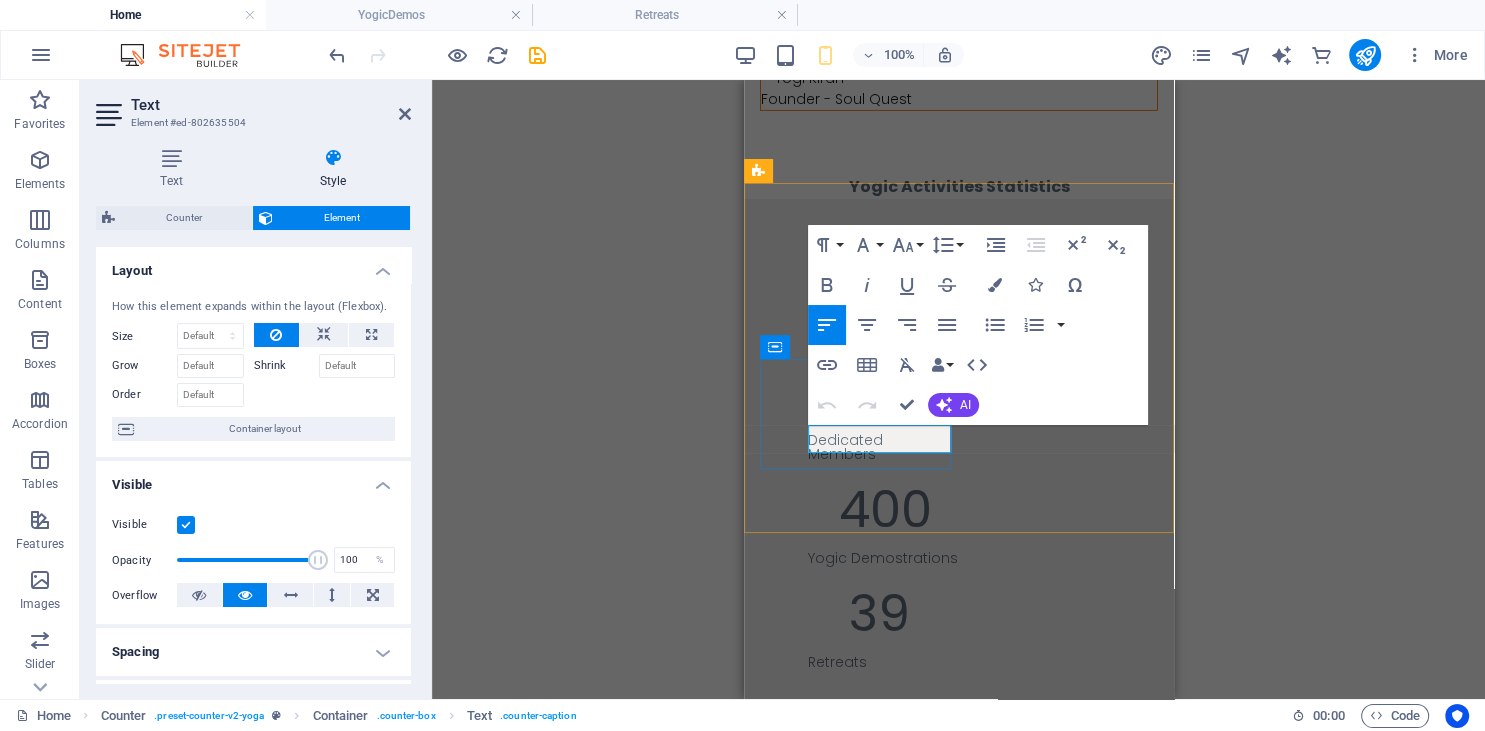 click on "Yogic Demostrations" at bounding box center [884, 558] 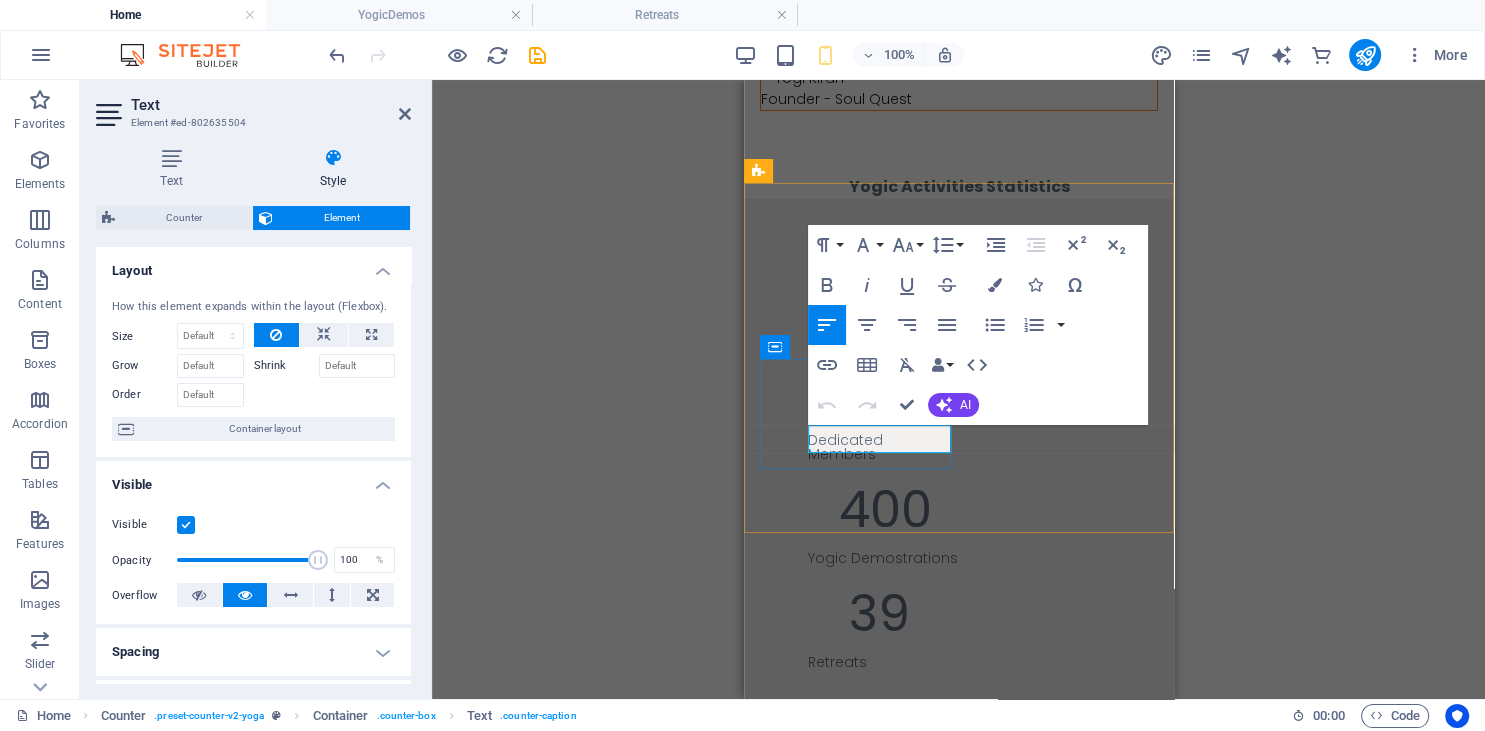 type 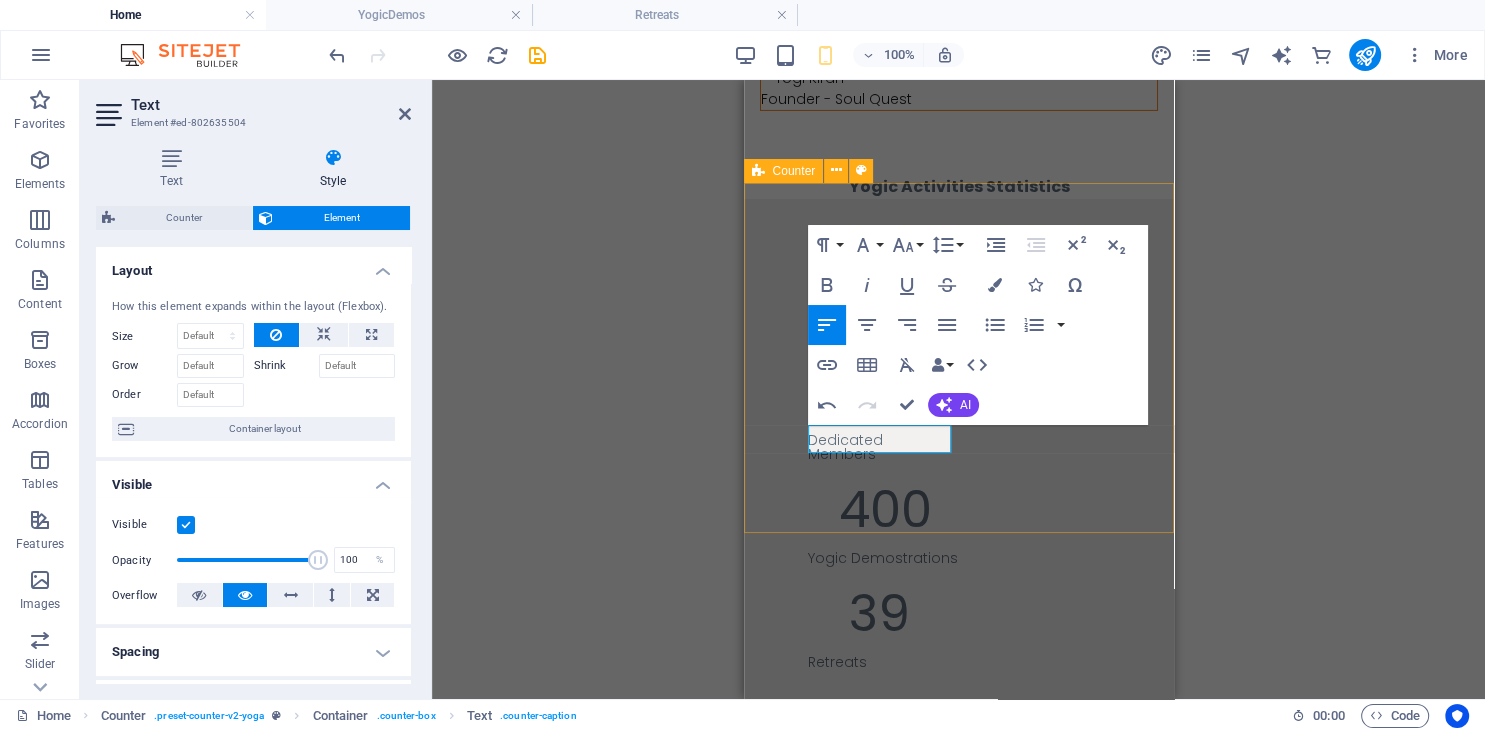 click on "540 Yogic Events 300 Dedicated Members 400 Yogic Demostrations 39 Retreats" at bounding box center [958, 474] 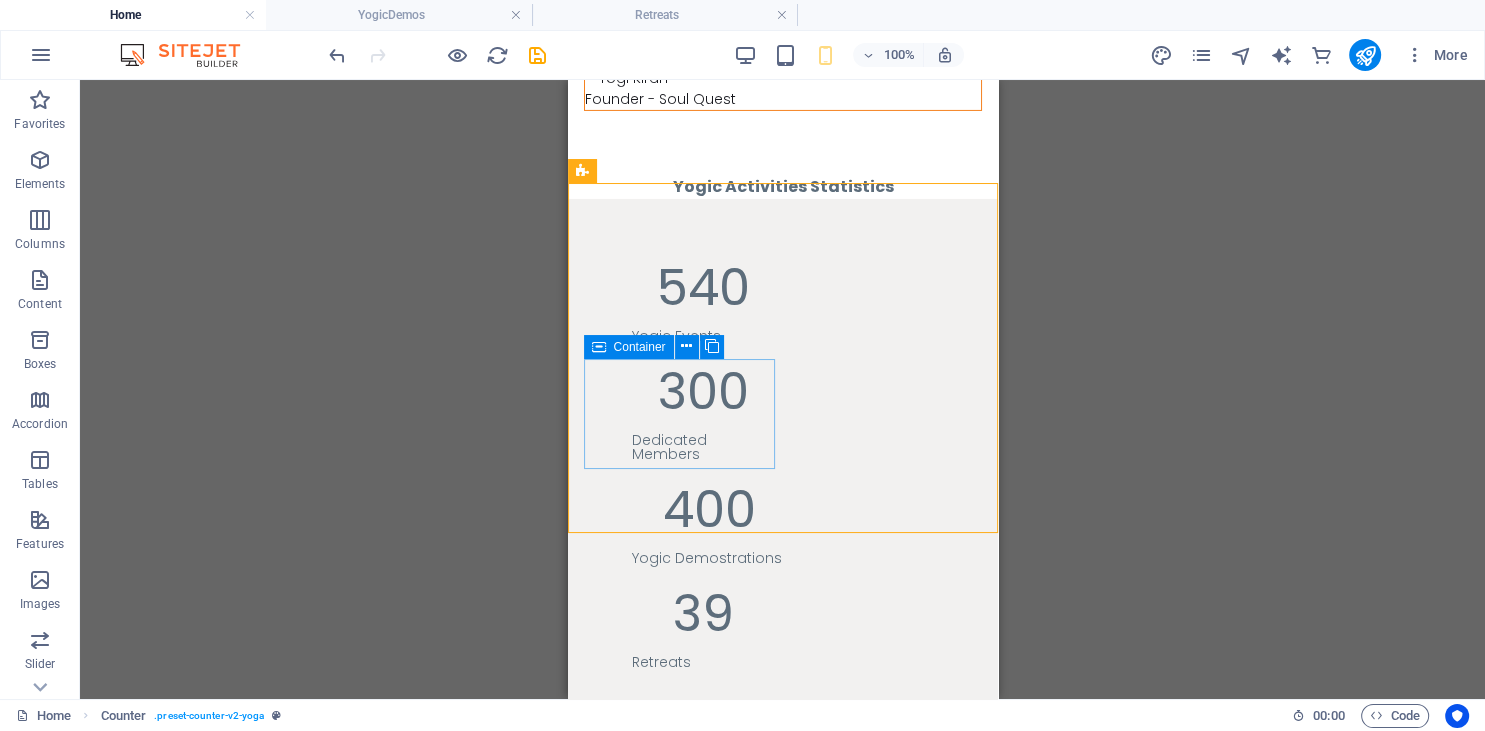 click on "Container" at bounding box center [640, 347] 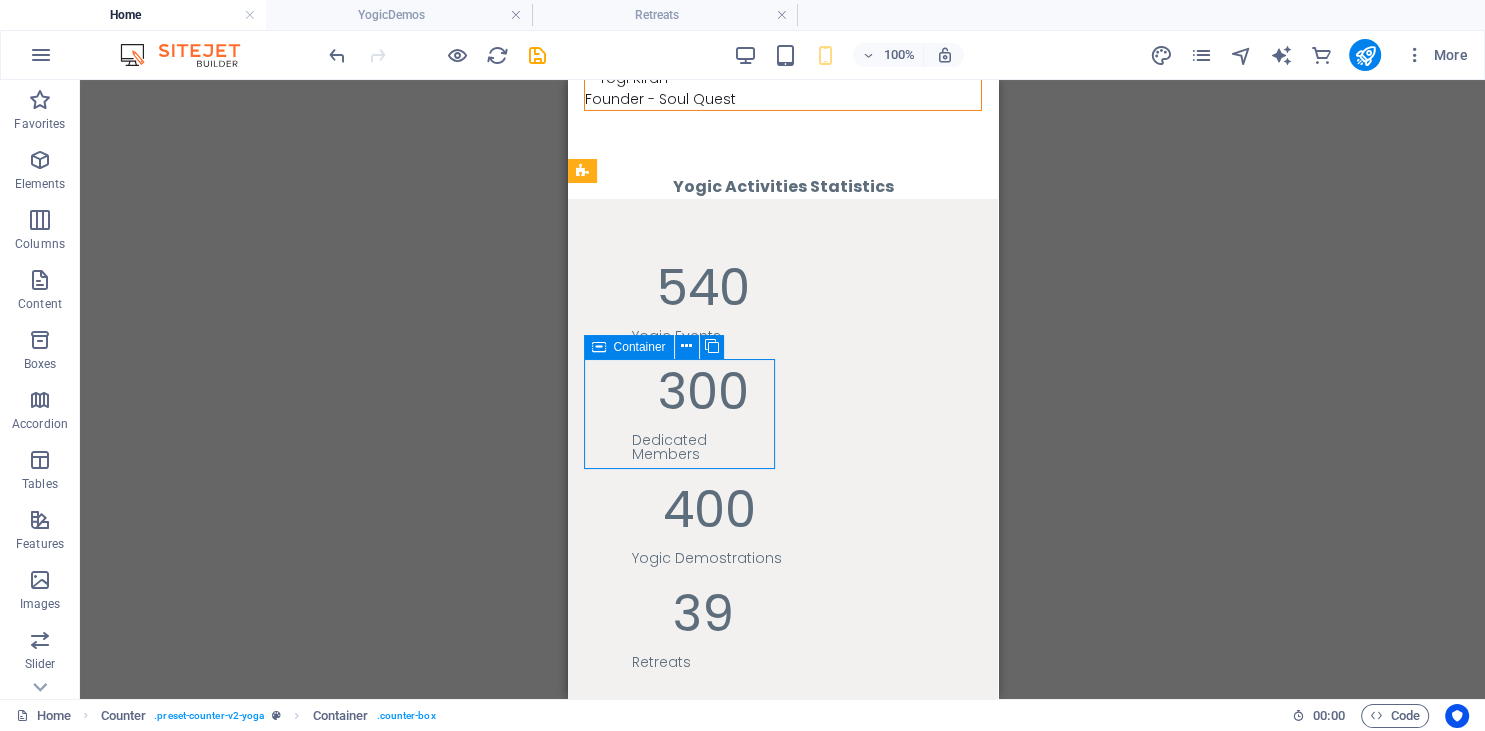 click on "Container" at bounding box center [640, 347] 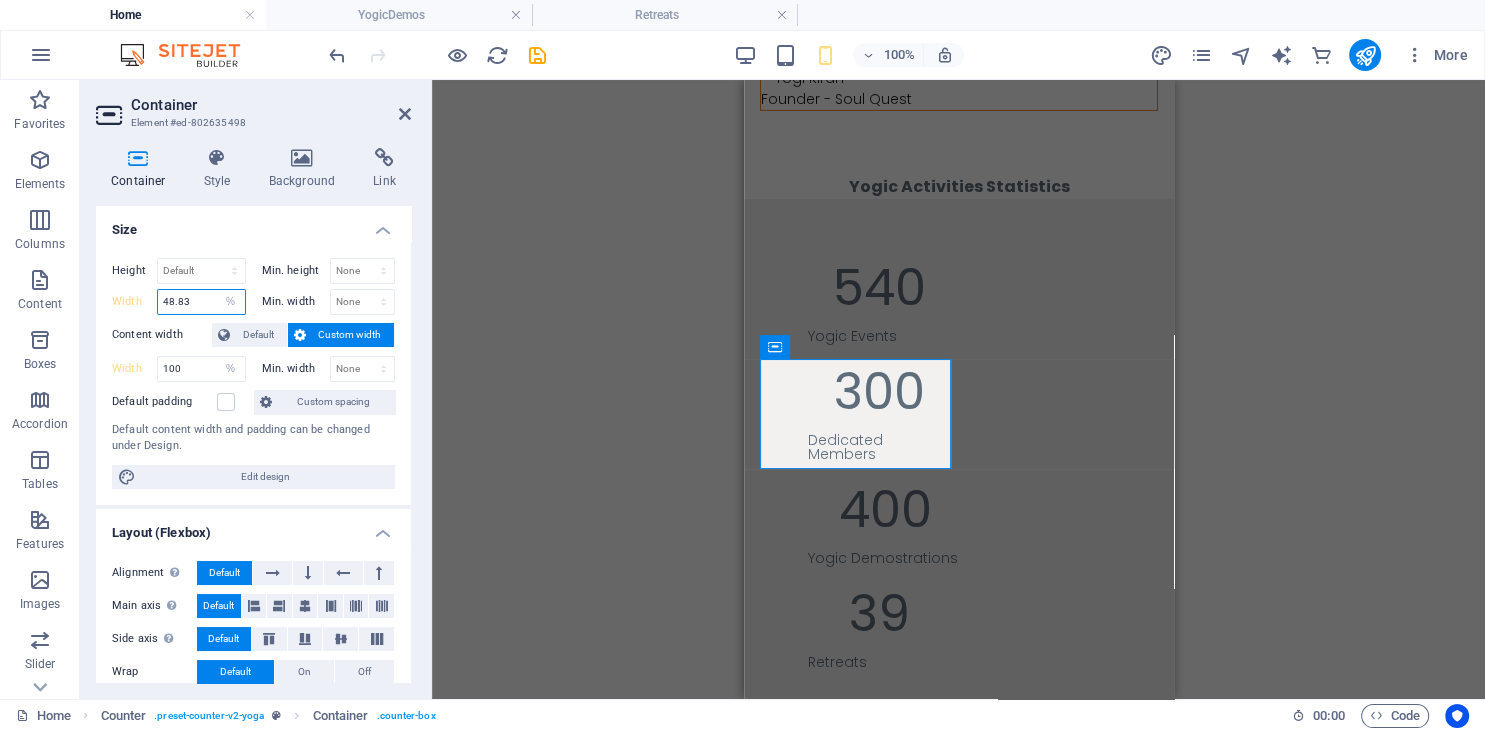 drag, startPoint x: 193, startPoint y: 300, endPoint x: 146, endPoint y: 297, distance: 47.095646 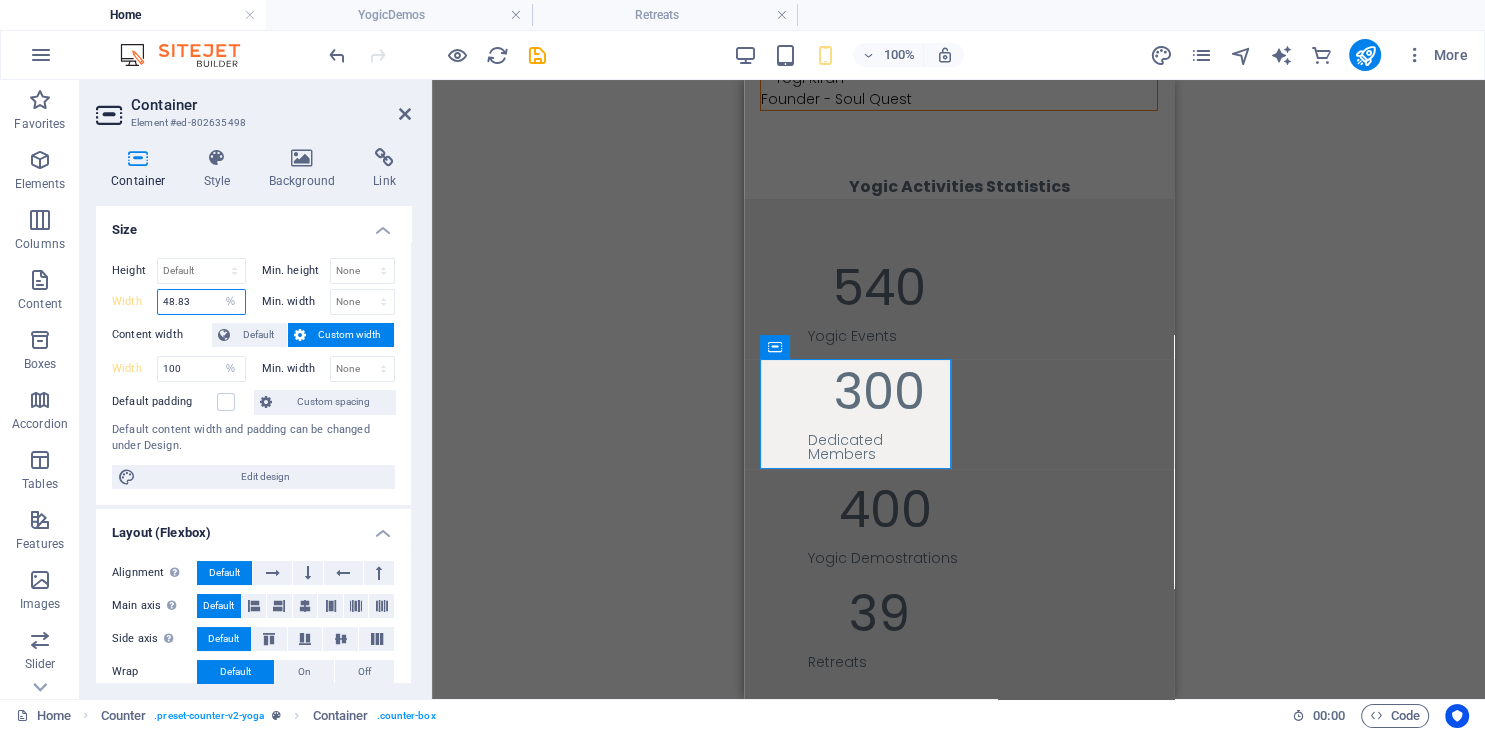 click on "48.83" at bounding box center [201, 302] 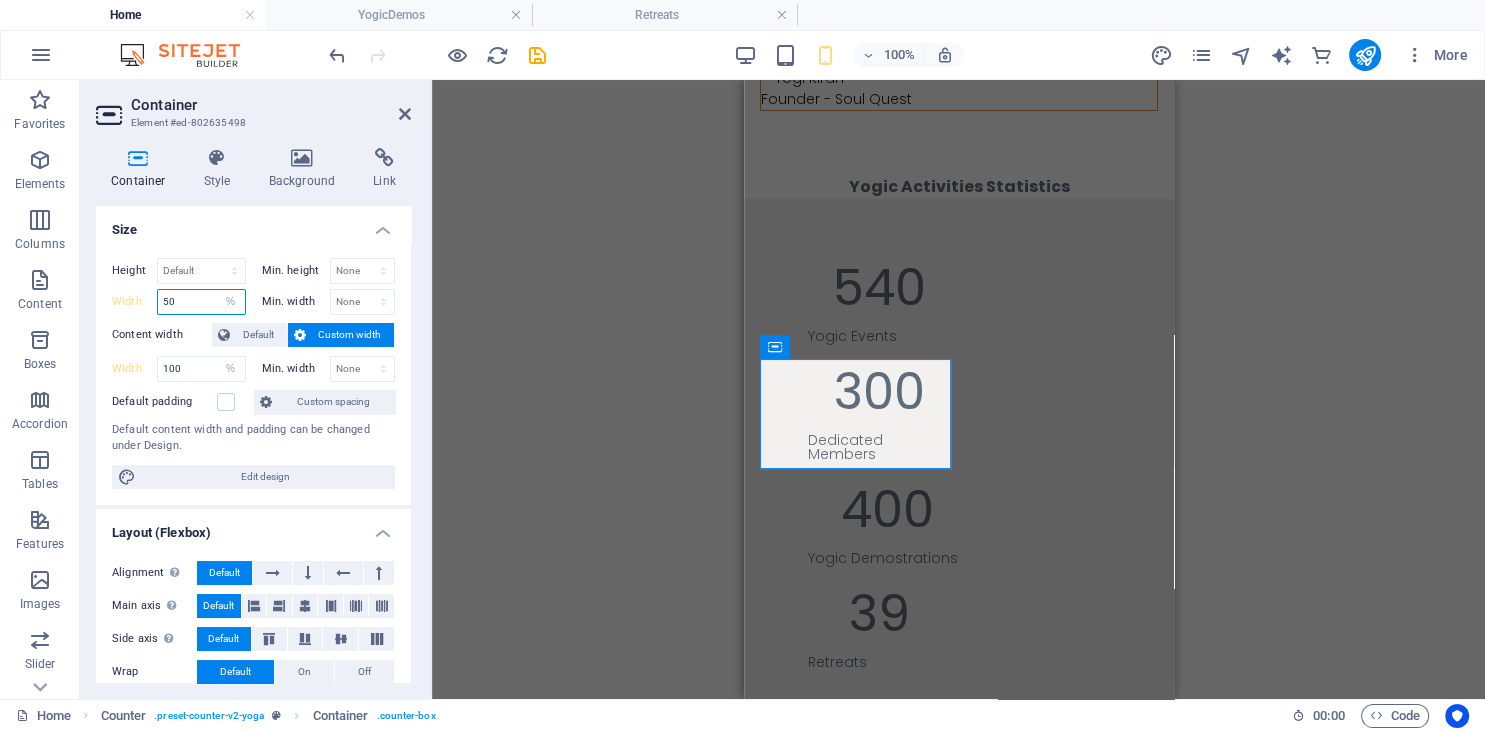 type on "50" 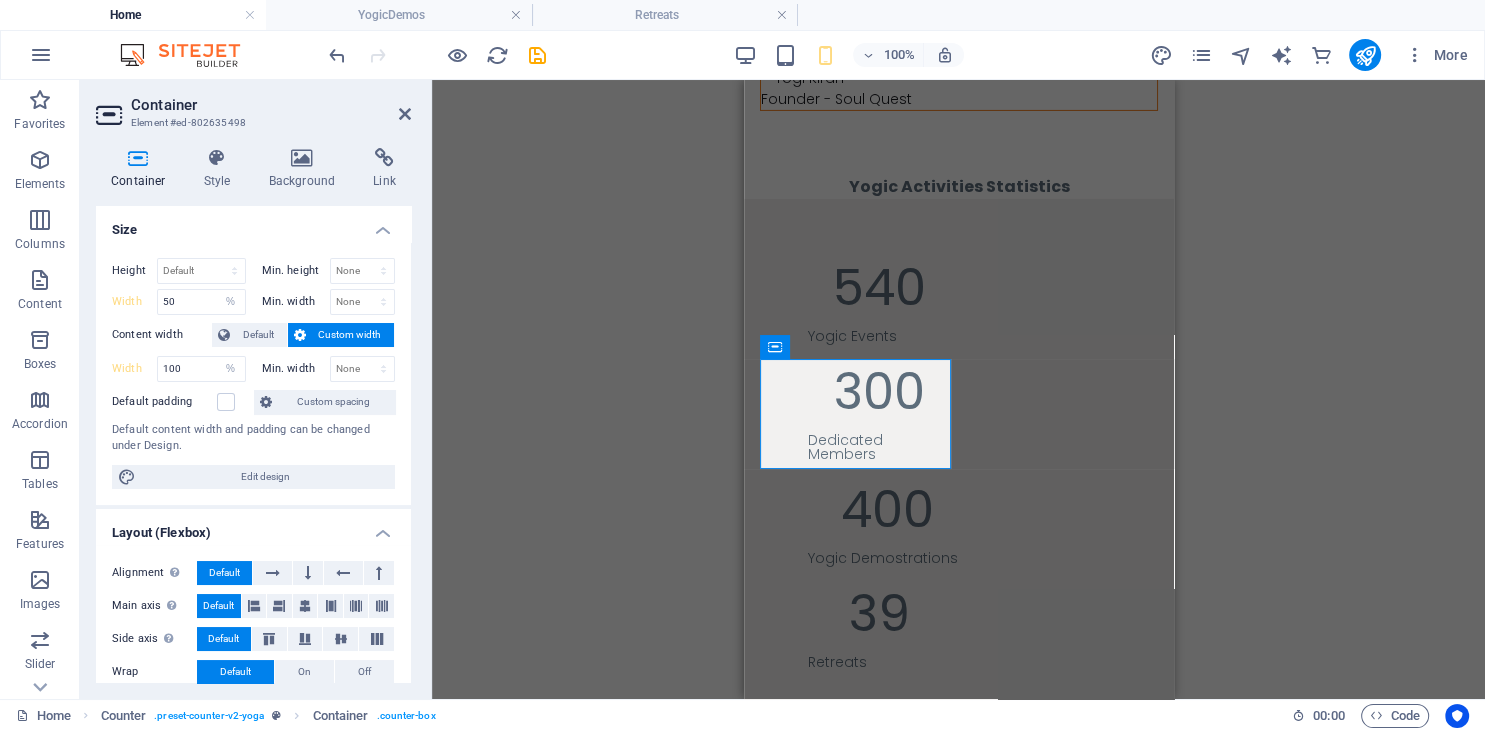click on "Height Default px rem % vh vw Min. height None px rem % vh vw Width 50 Default px rem % em vh vw Min. width None px rem % vh vw Content width Default Custom width Width 100 Default px rem % em vh vw Min. width None px rem % vh vw Default padding Custom spacing Default content width and padding can be changed under Design. Edit design" at bounding box center [253, 373] 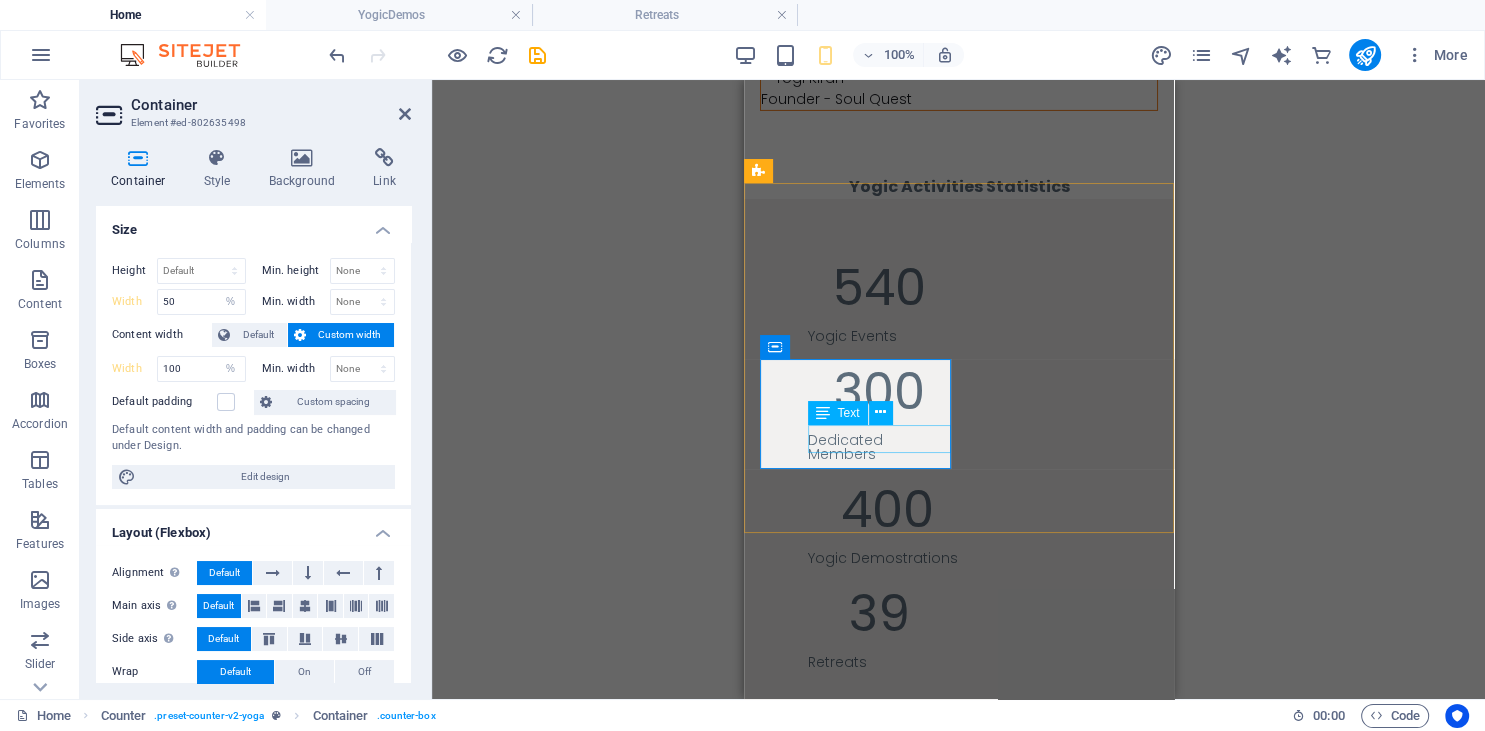click on "Yogic Demostrations" at bounding box center [886, 558] 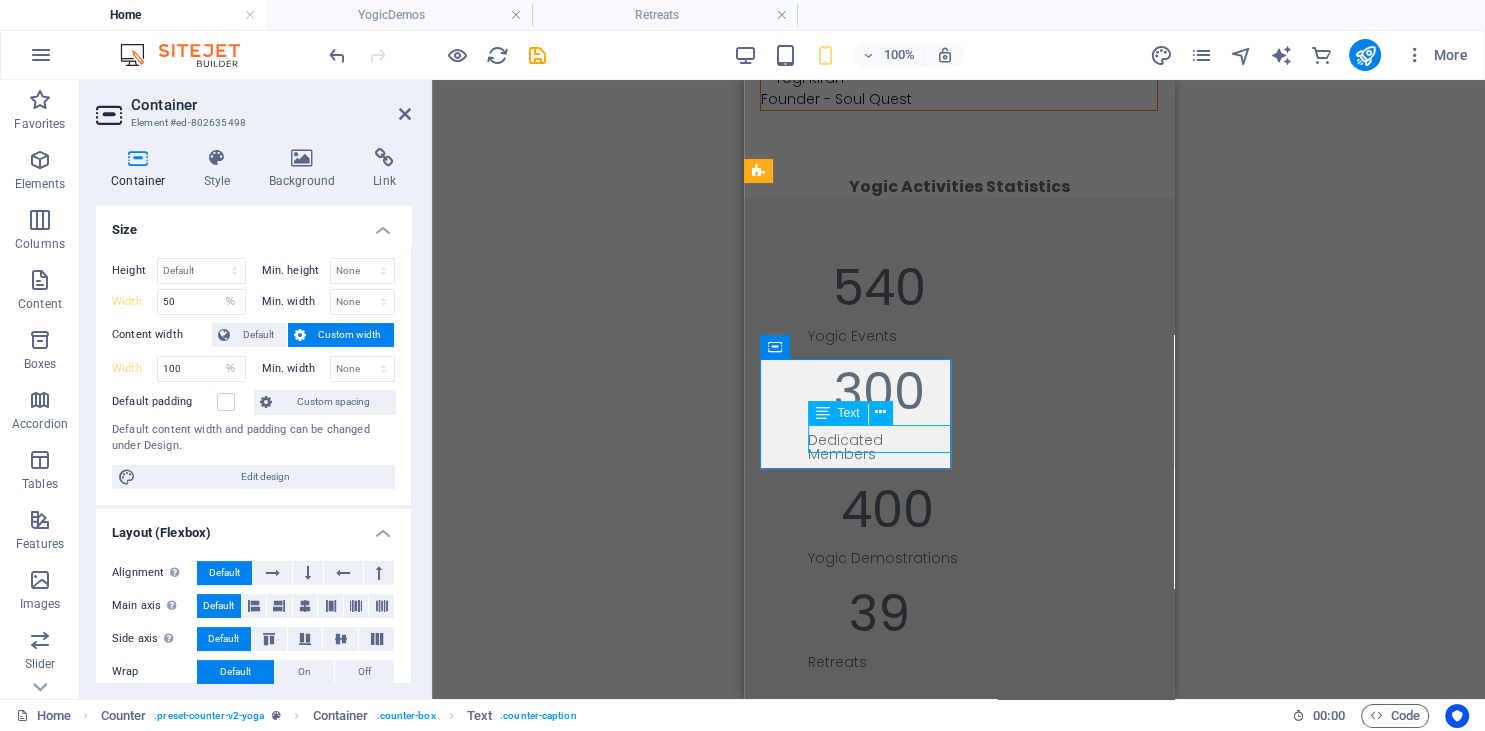 click on "Yogic Demostrations" at bounding box center (886, 558) 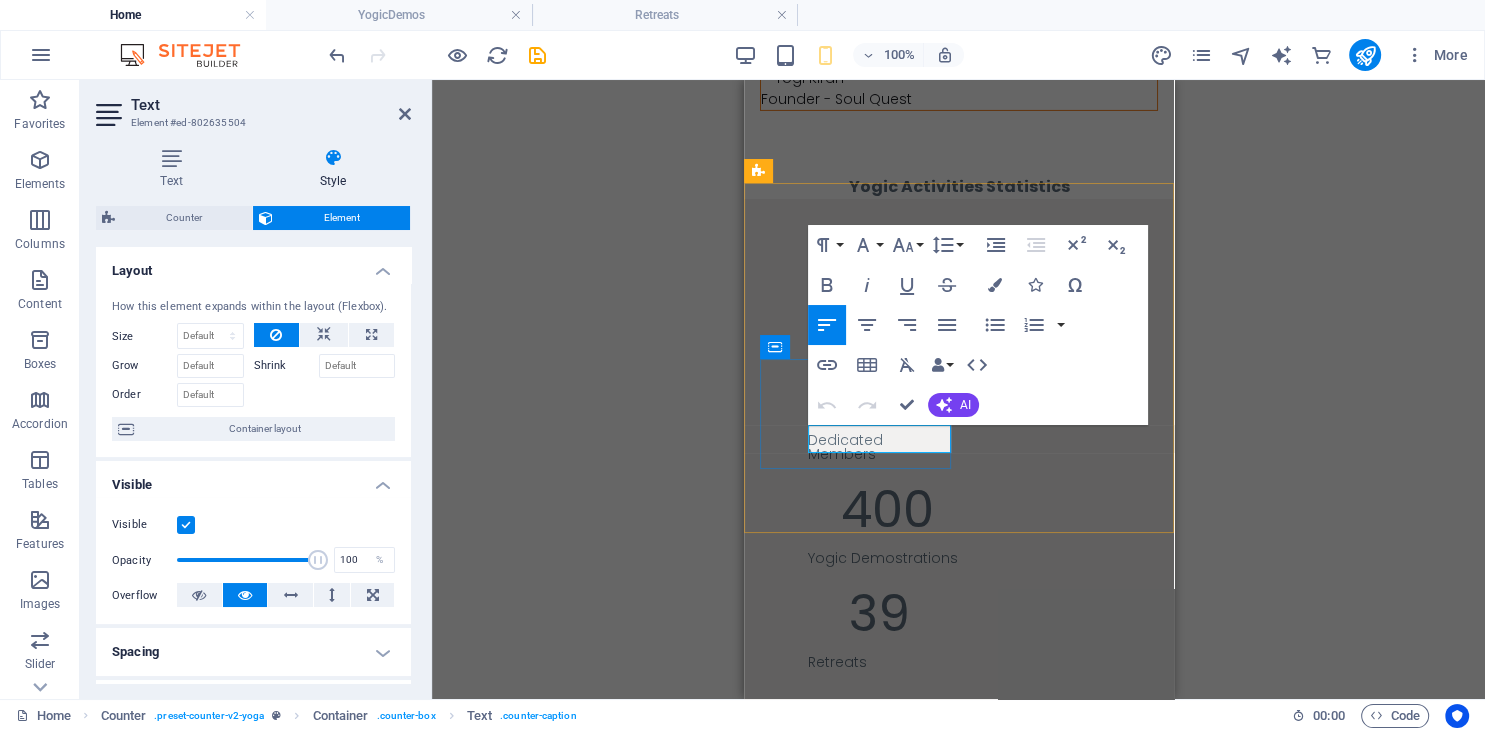 click on "Yogic Demostrations" at bounding box center [886, 558] 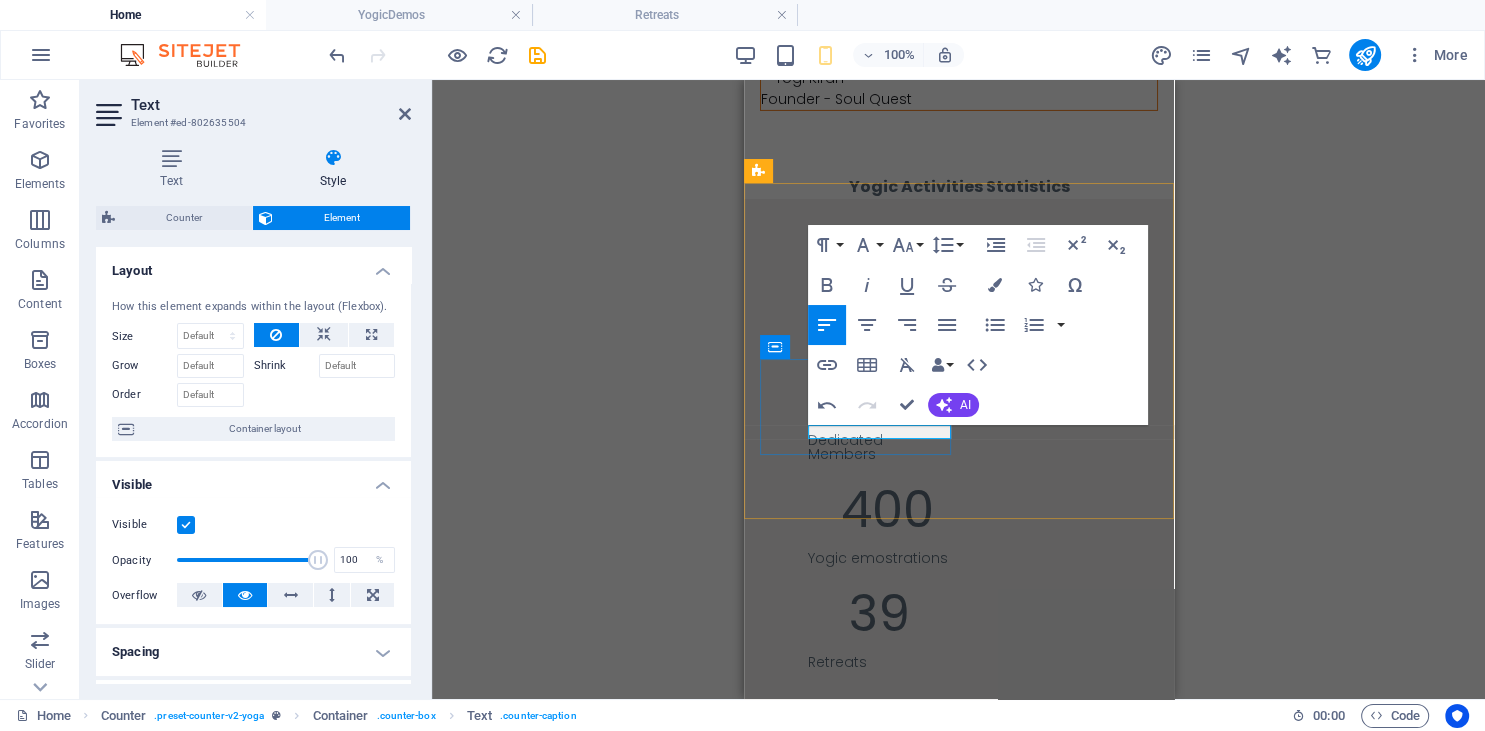 type 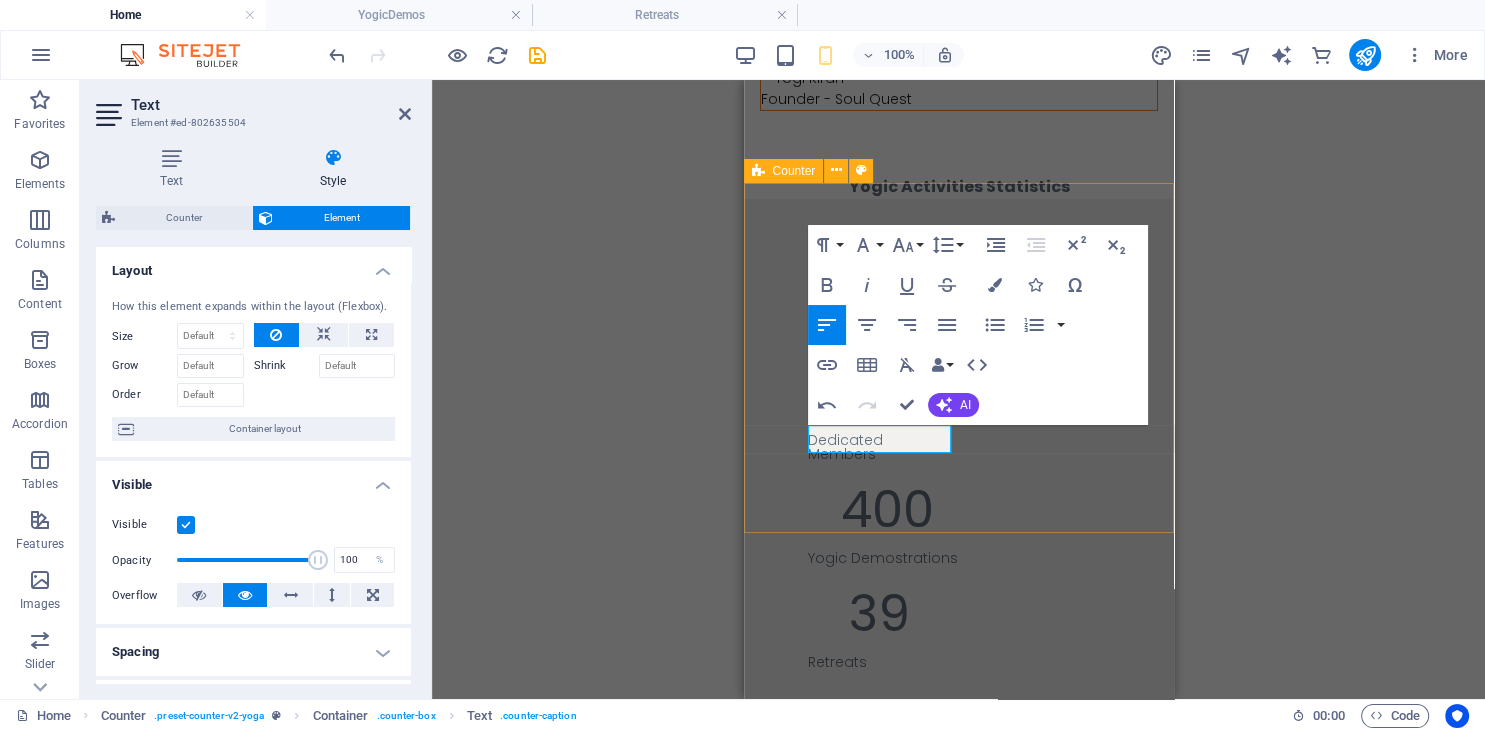 click on "540 Yogic Events 300 Dedicated Members 400 Yogic Demostrations 39 Retreats" at bounding box center (958, 474) 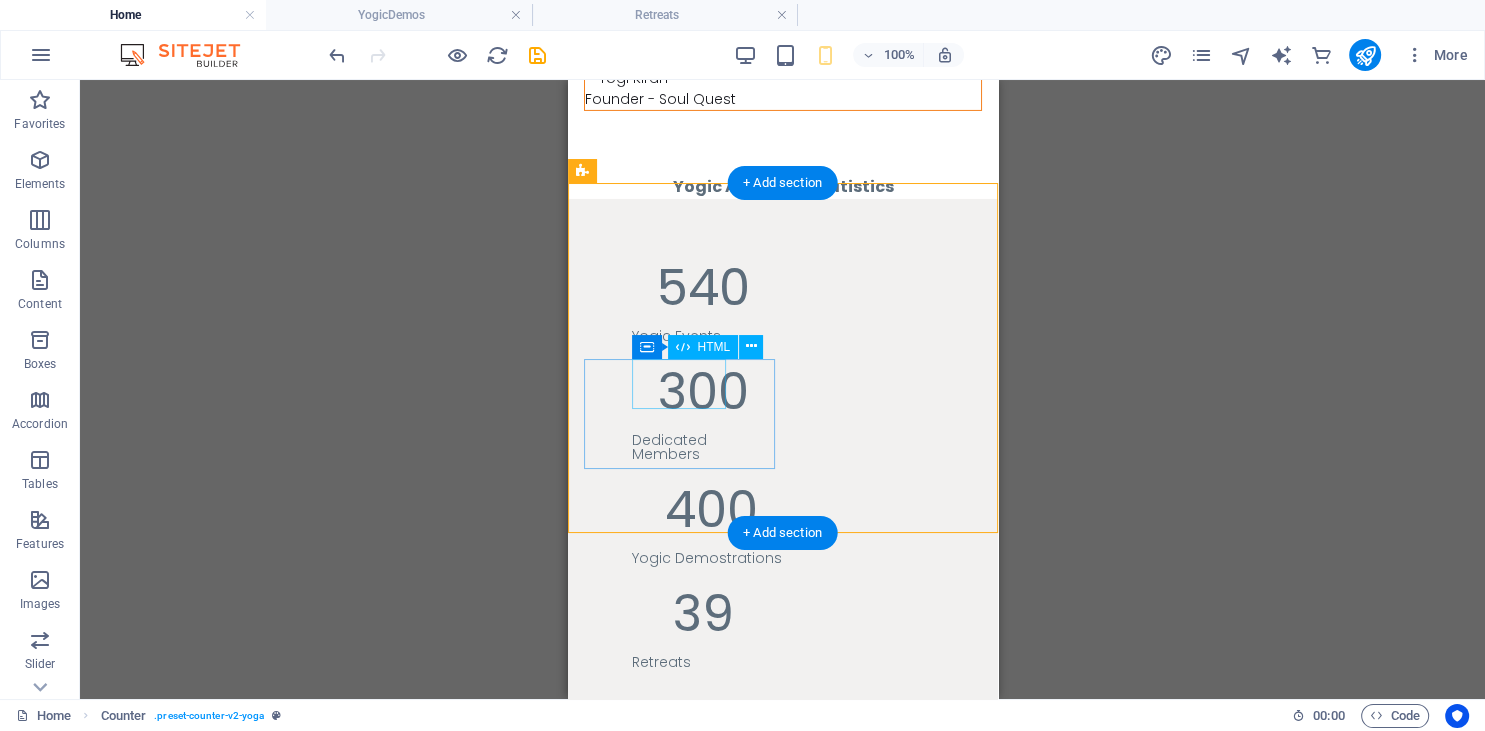 click on "400" at bounding box center (710, 510) 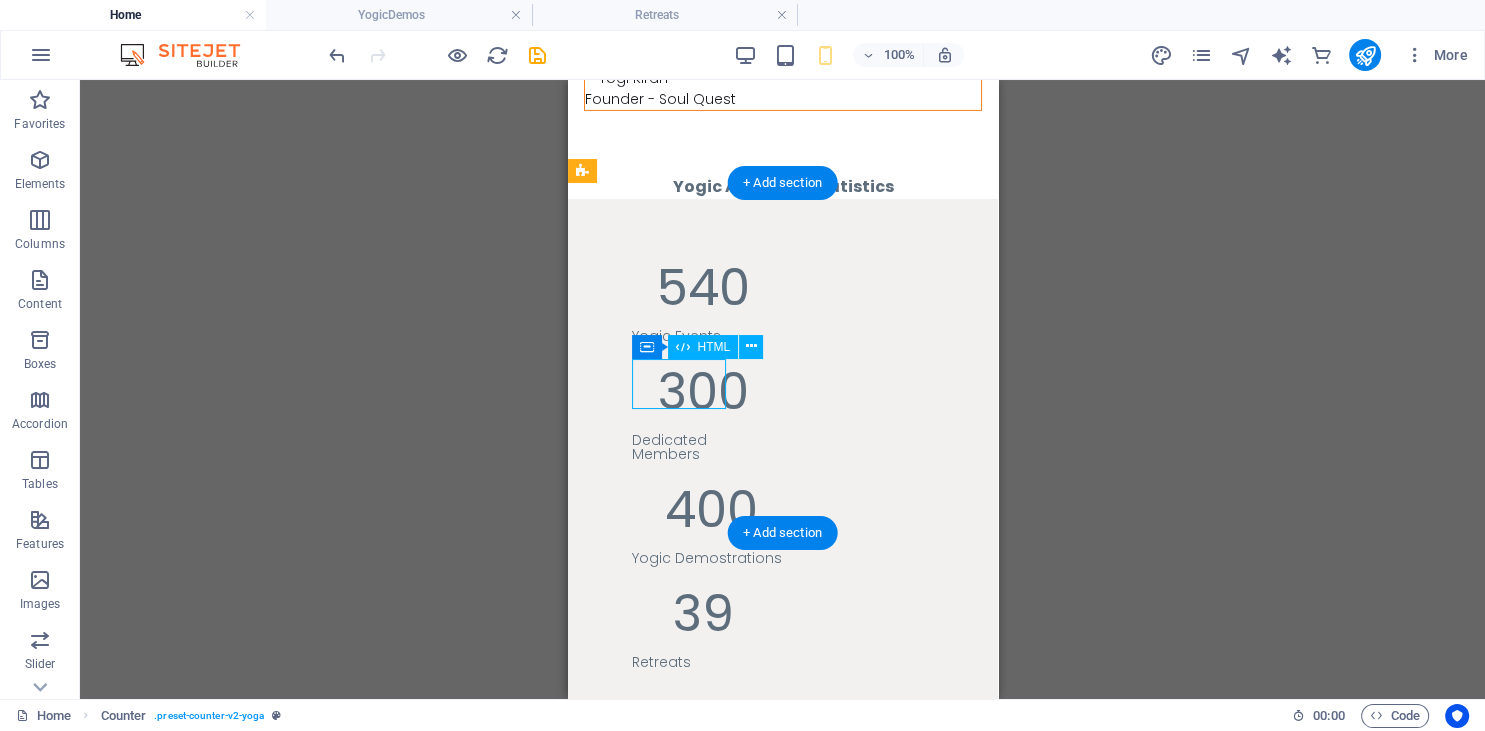 click on "400" at bounding box center (710, 510) 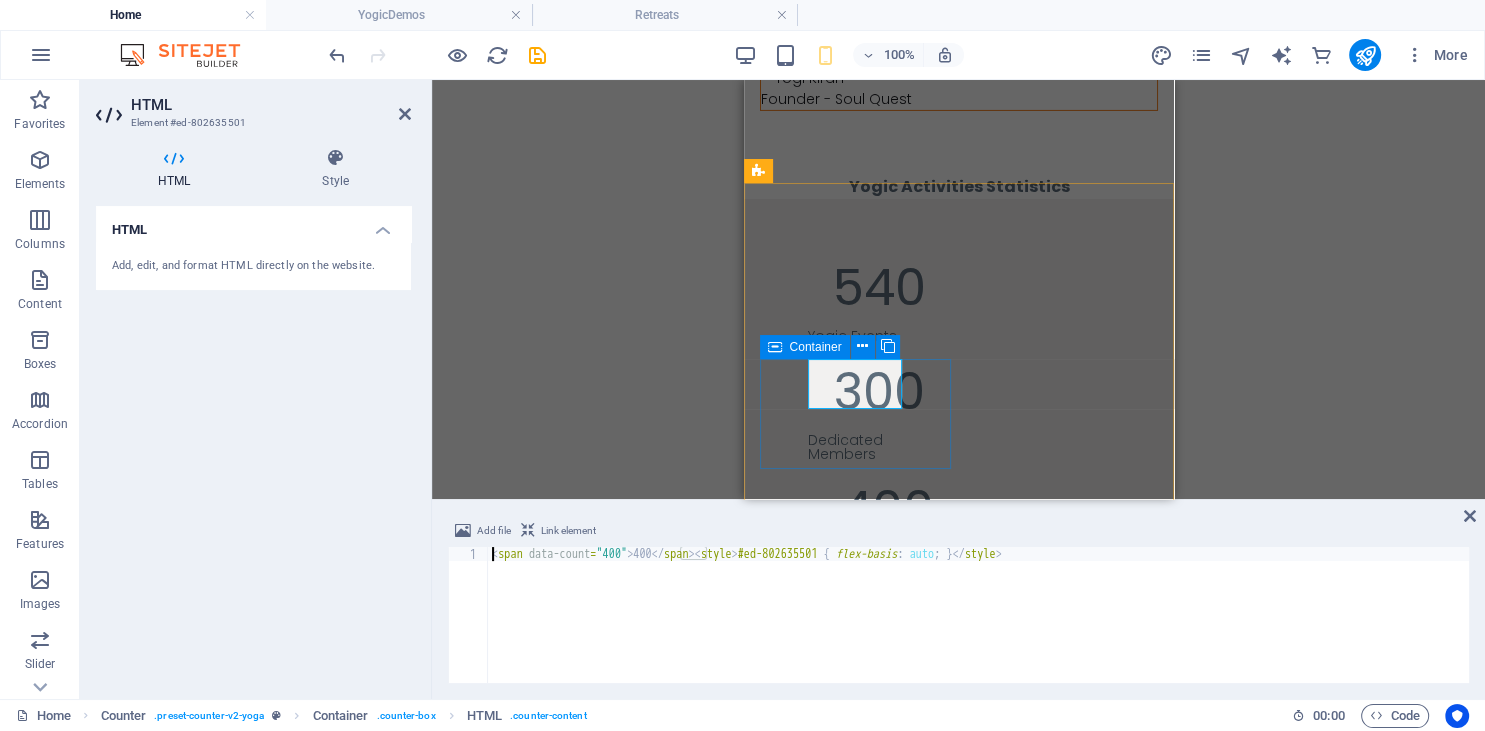 click on "400 Yogic Demostrations" at bounding box center [862, 533] 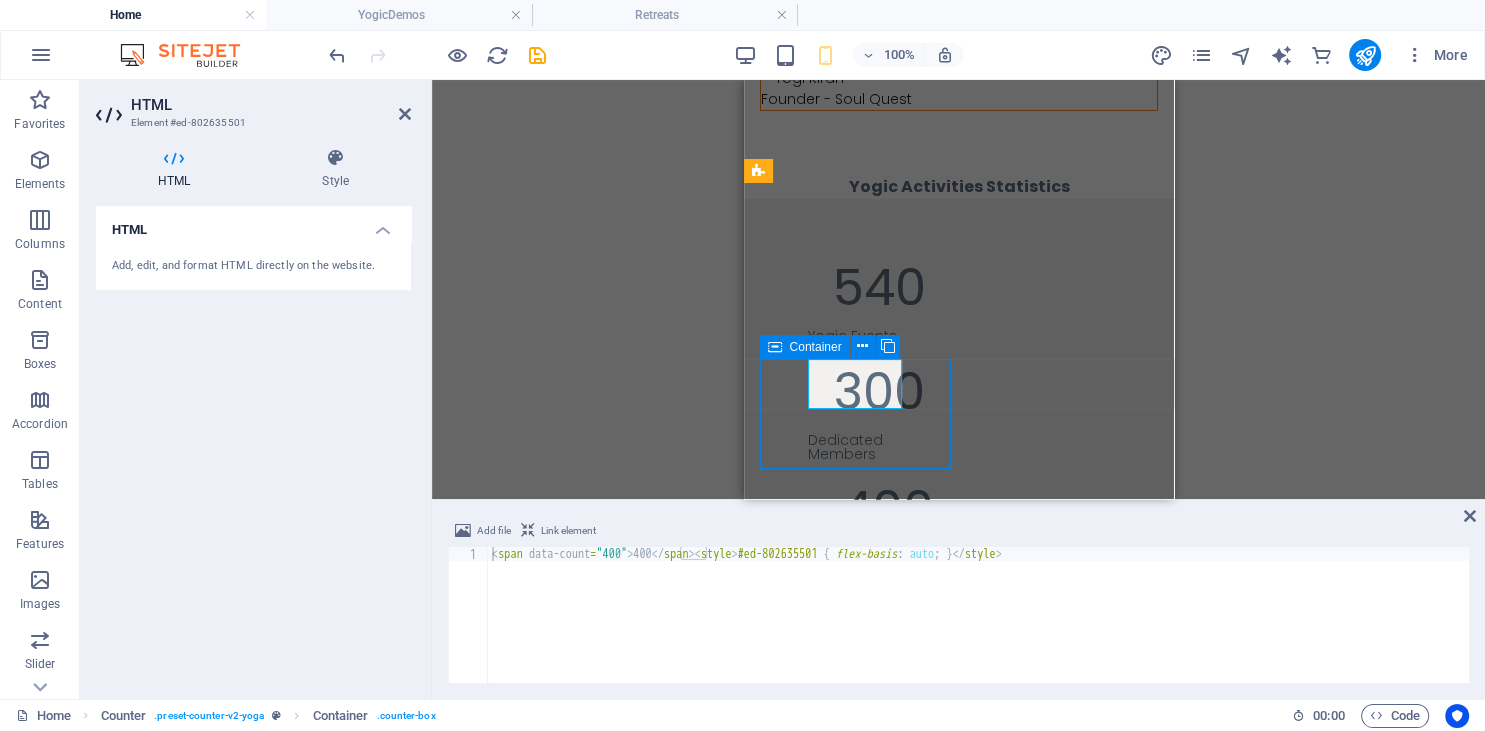 click on "400 Yogic Demostrations" at bounding box center (862, 533) 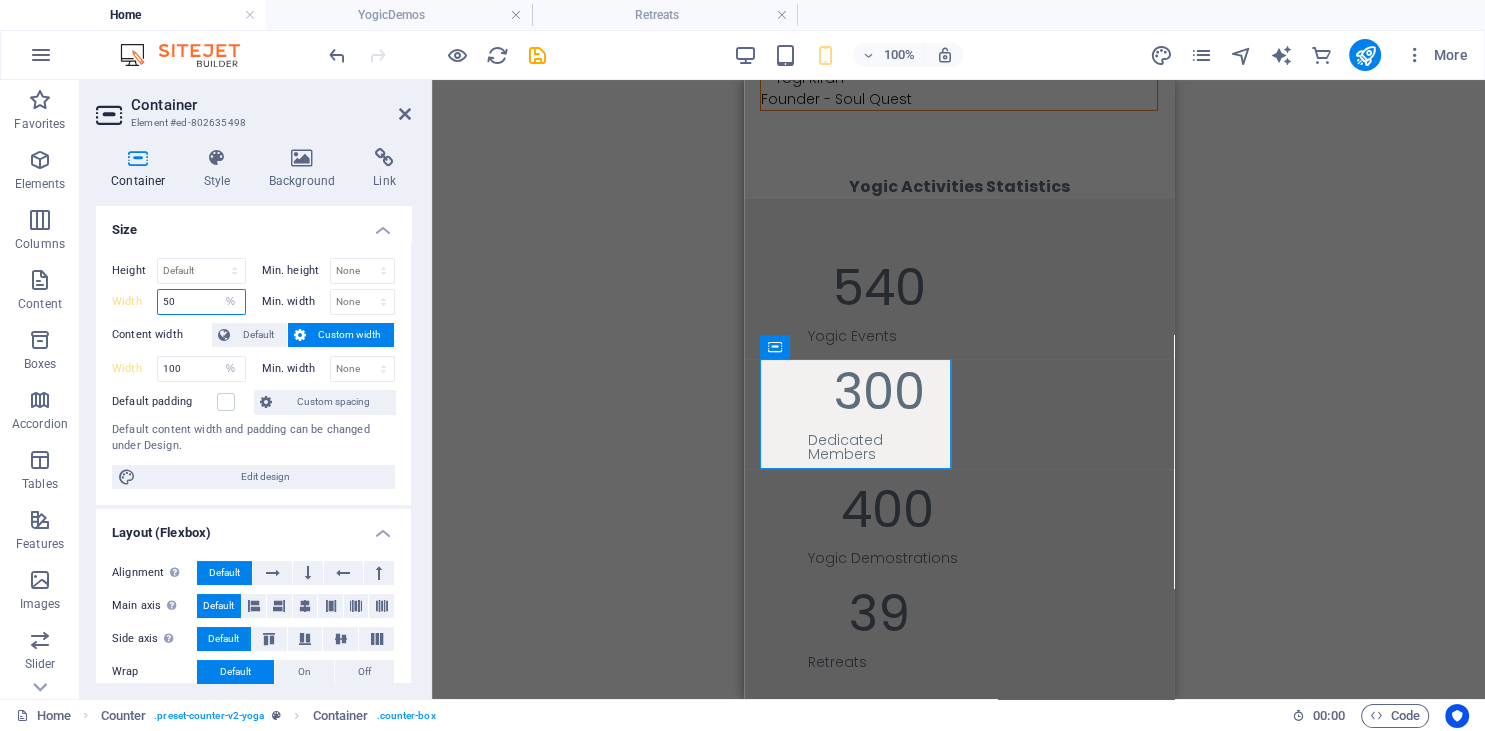 drag, startPoint x: 189, startPoint y: 302, endPoint x: 157, endPoint y: 300, distance: 32.06244 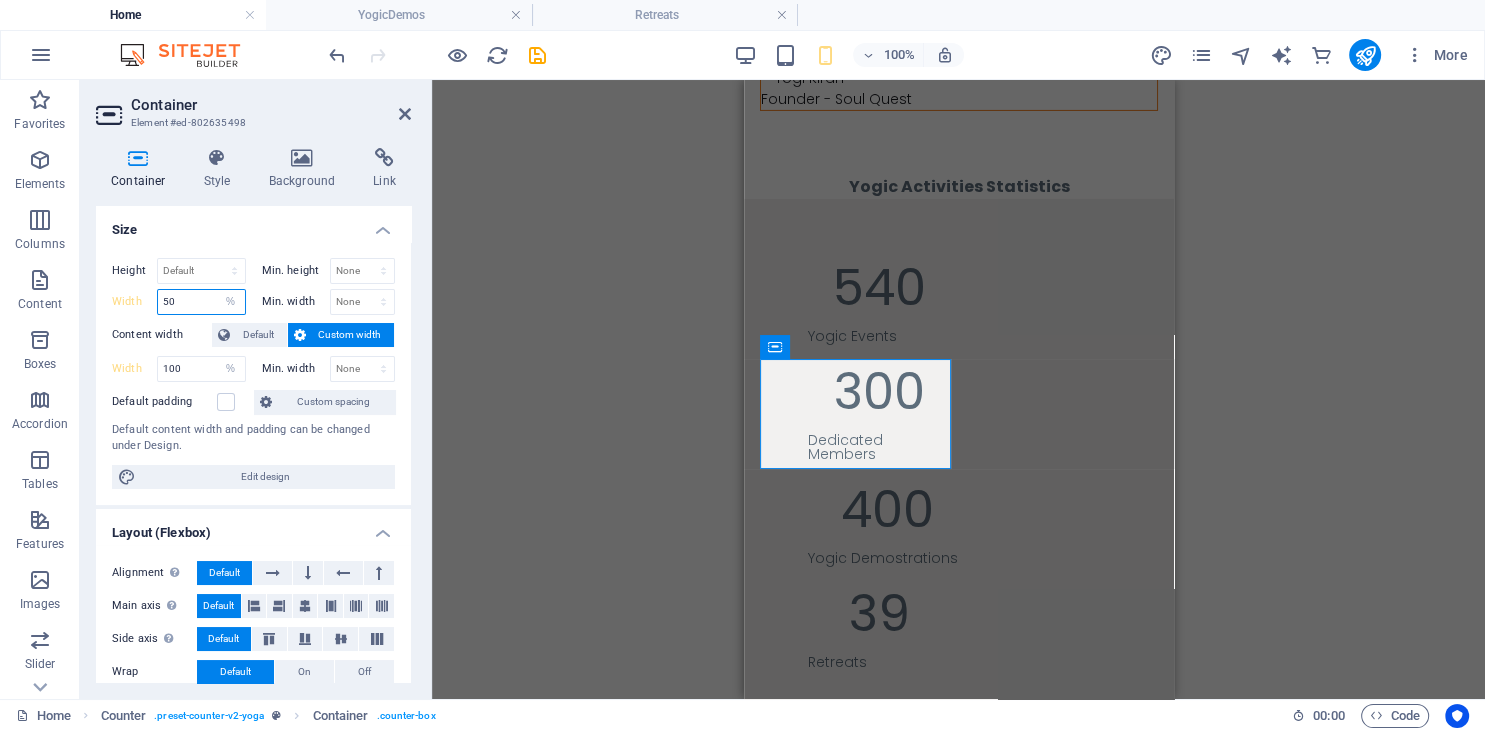 click on "50" at bounding box center (201, 302) 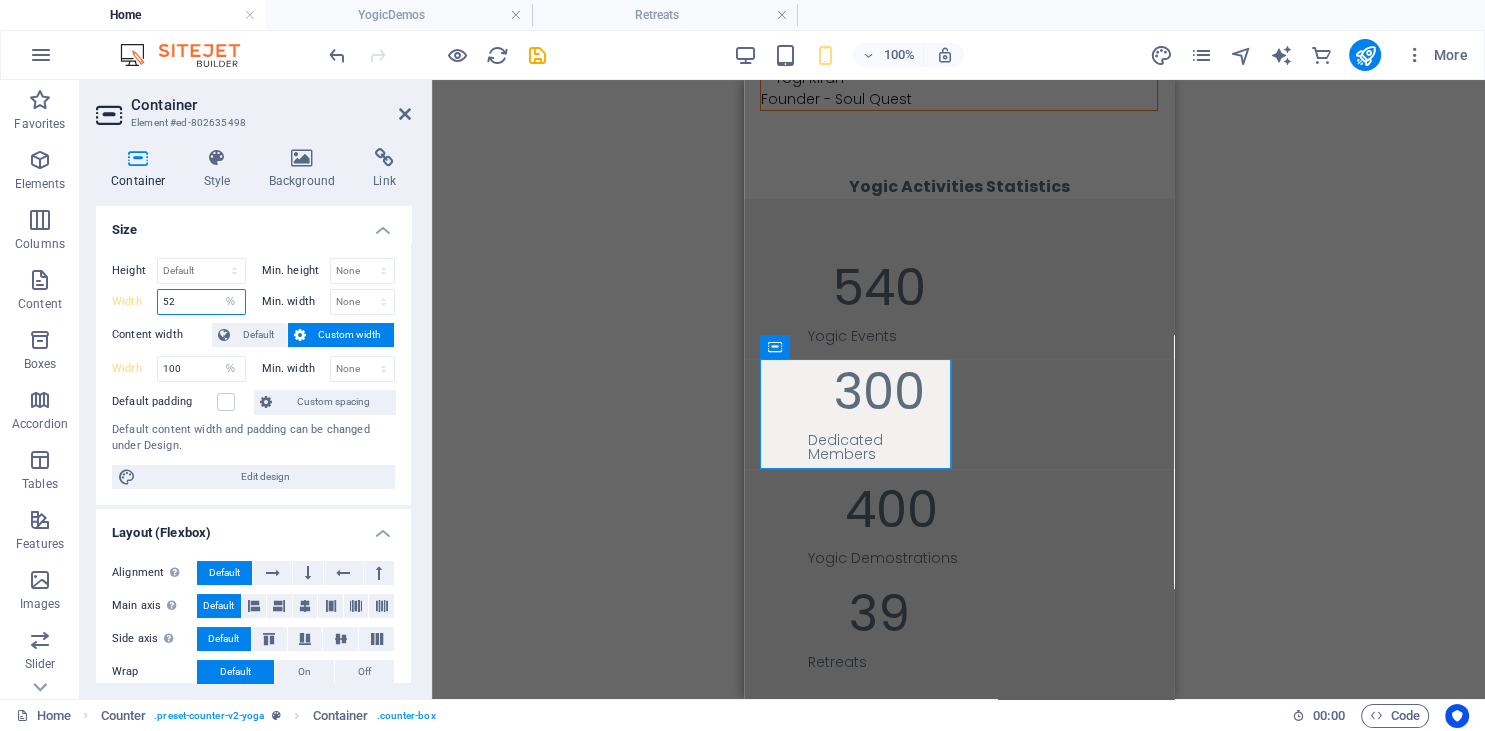 type on "52" 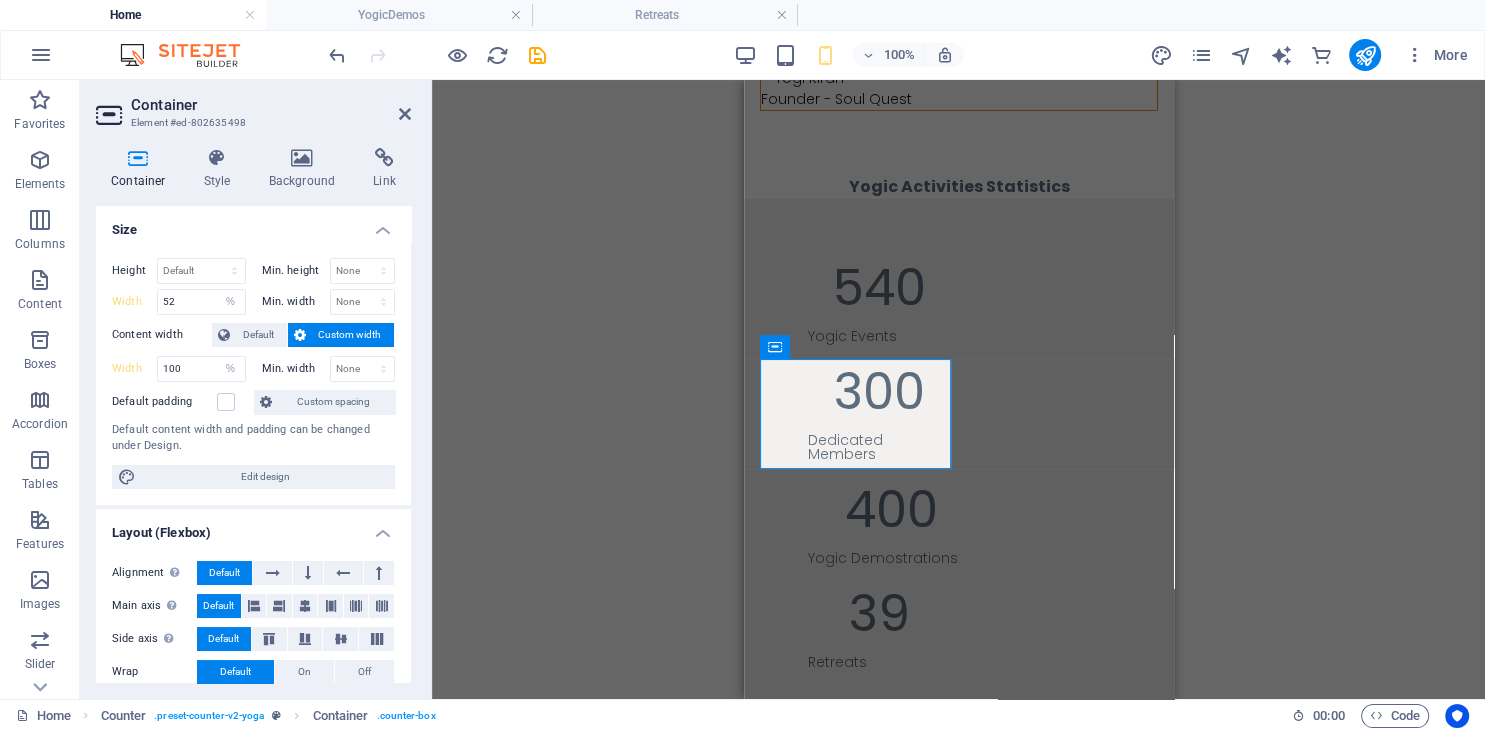 click on "Size" at bounding box center [253, 224] 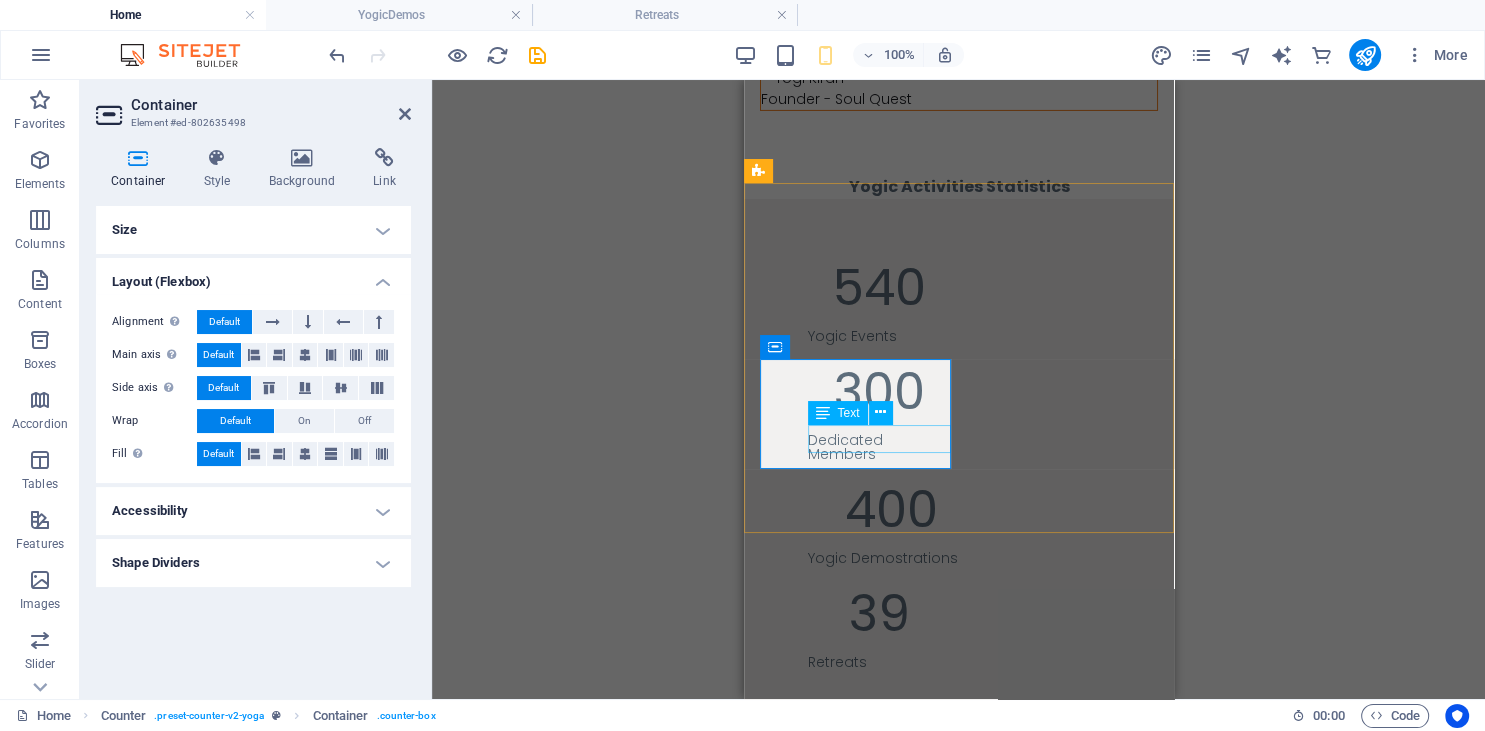 click on "Yogic Demostrations" at bounding box center (890, 558) 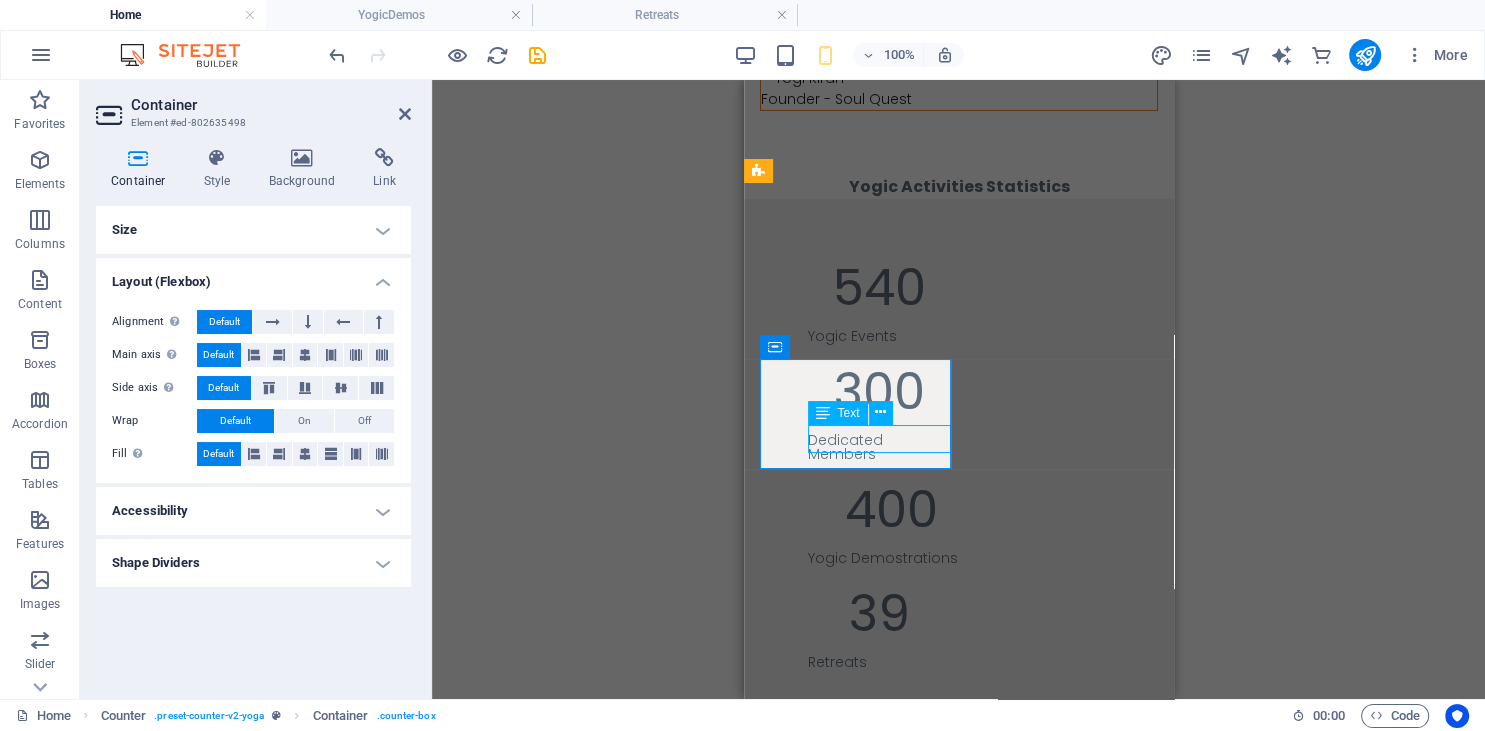 click on "Yogic Demostrations" at bounding box center [890, 558] 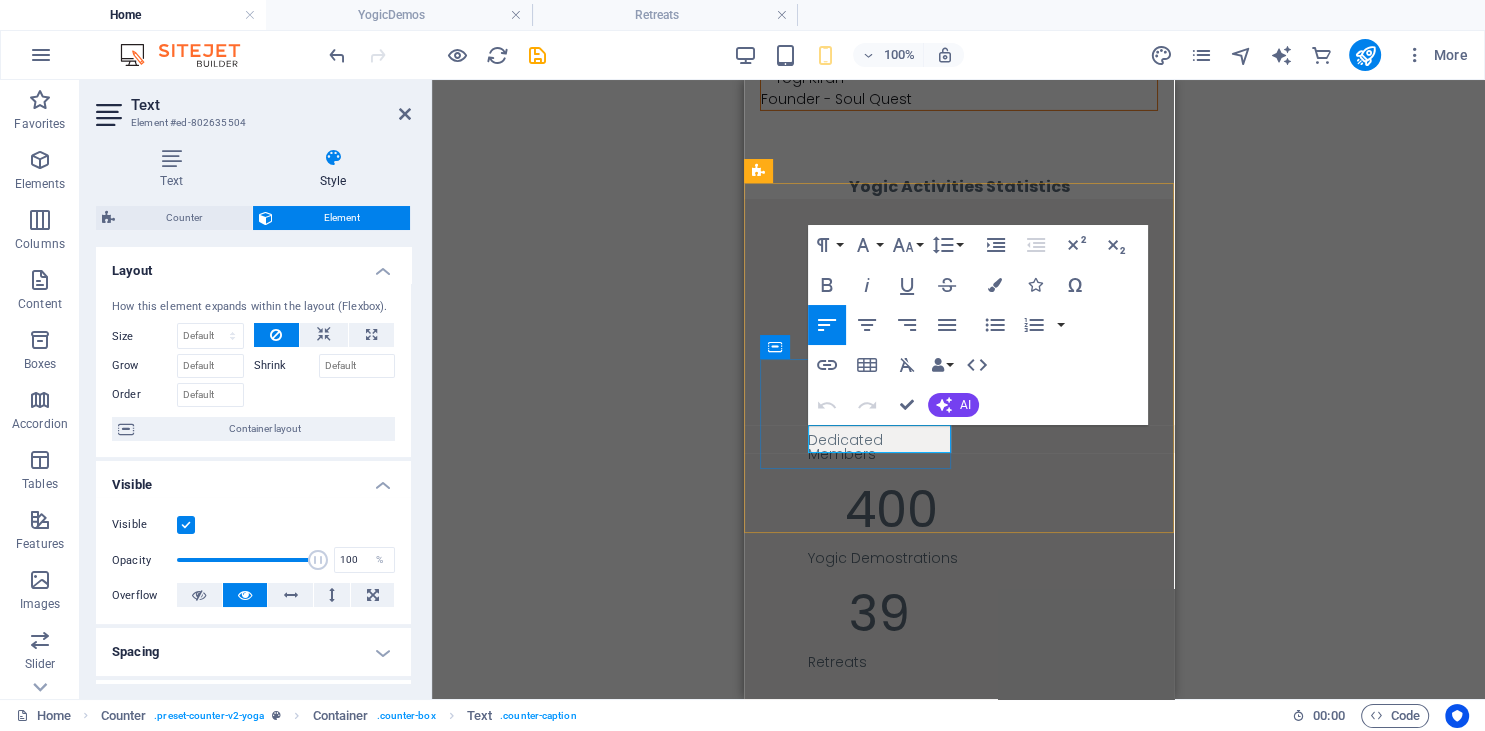 click on "Yogic Demostrations" at bounding box center [890, 558] 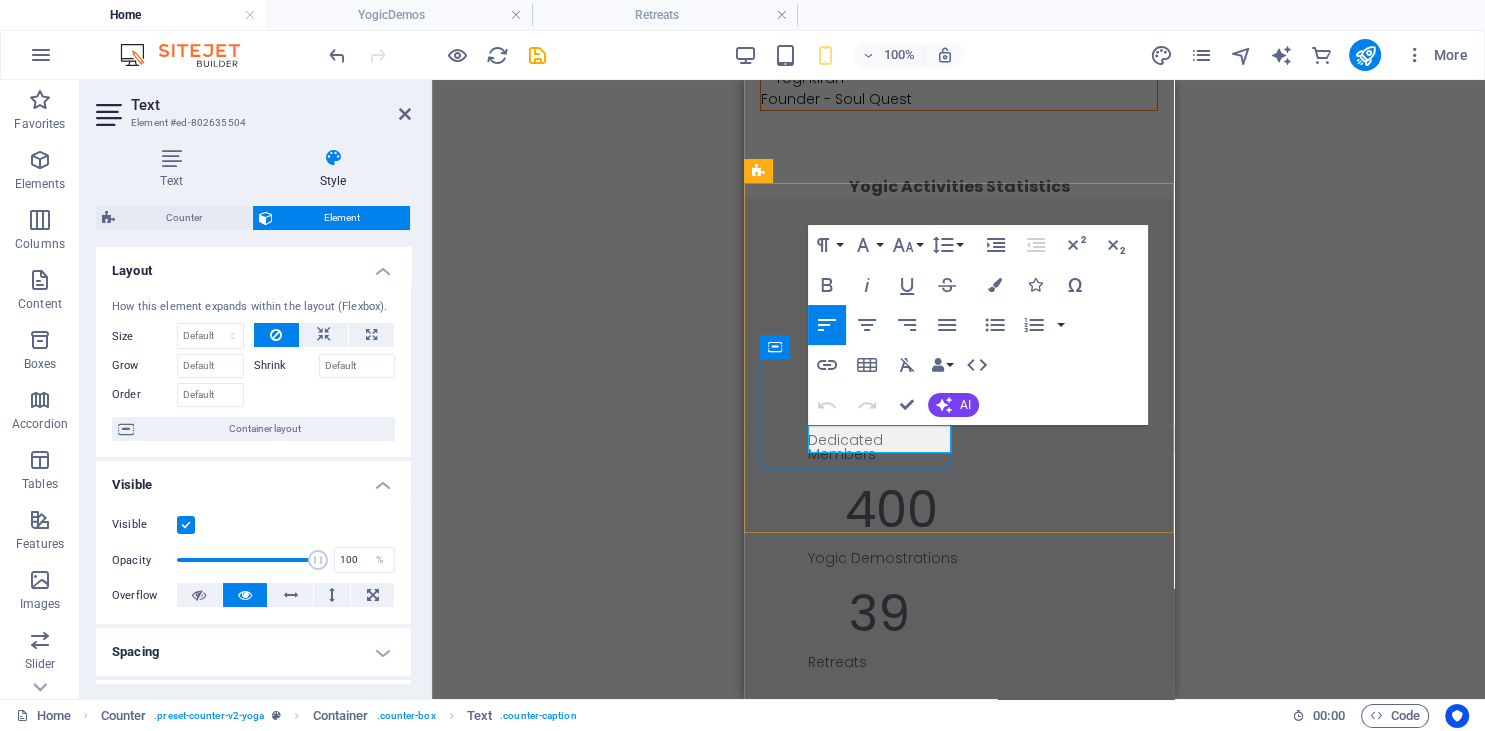 type 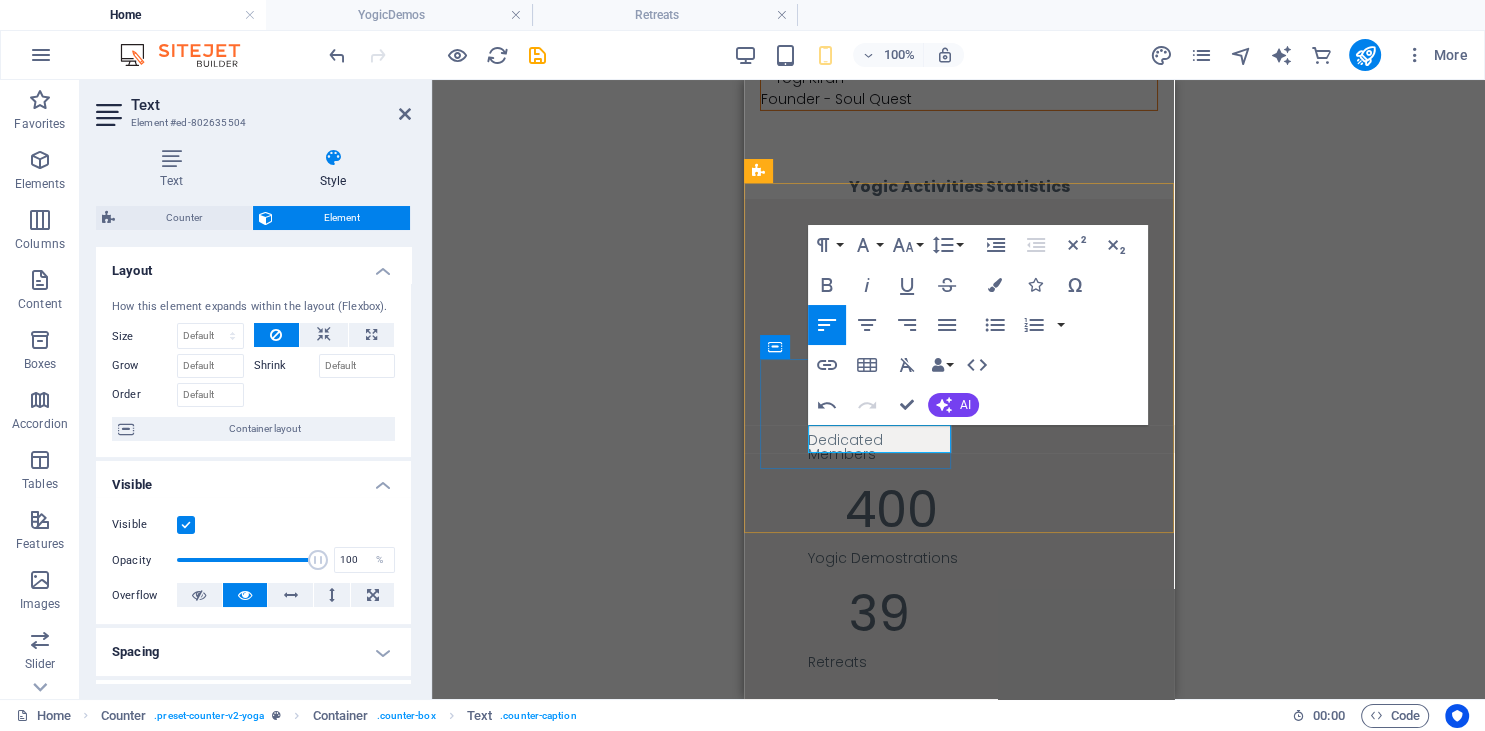 click on "Yogic Demostrations" at bounding box center [890, 558] 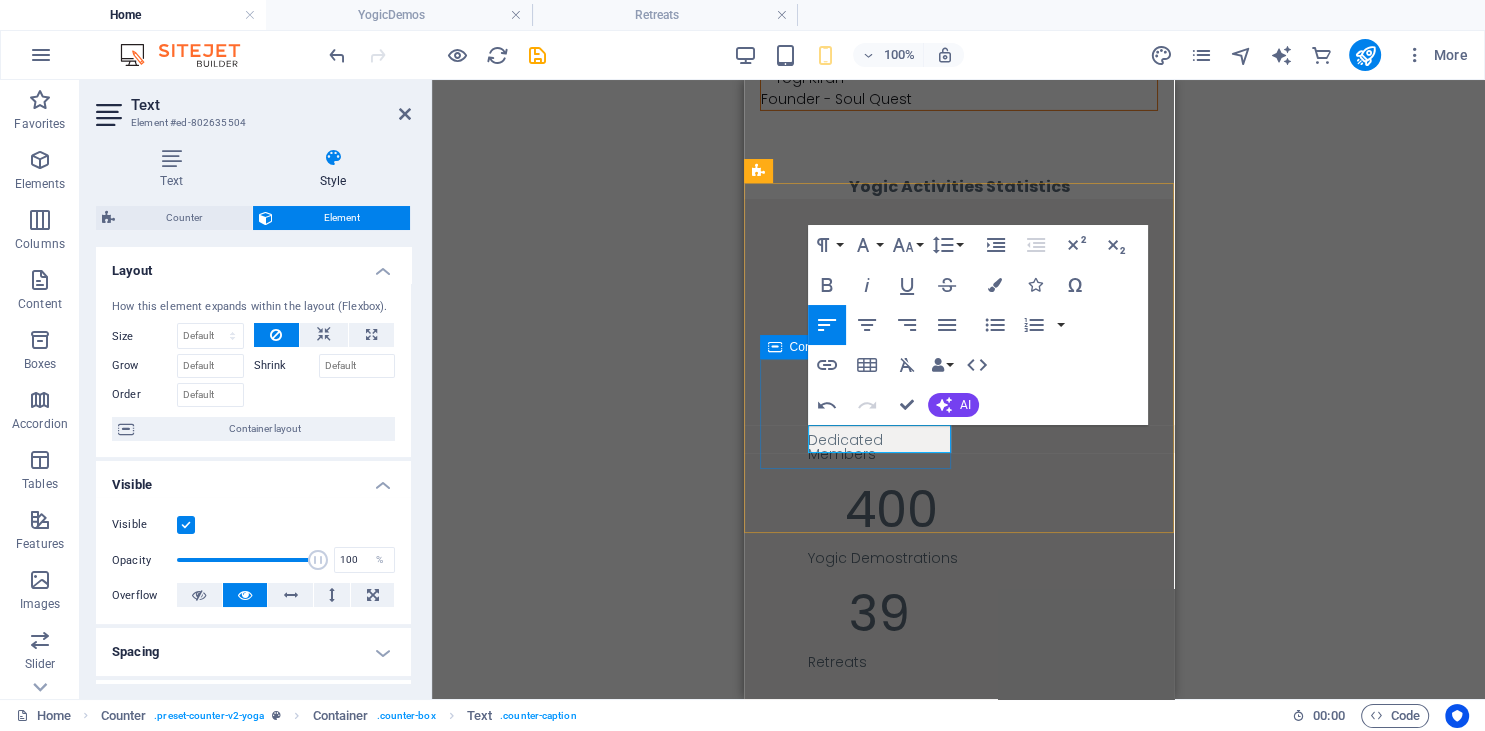 click on "400 Yogic Demostrations" at bounding box center (866, 533) 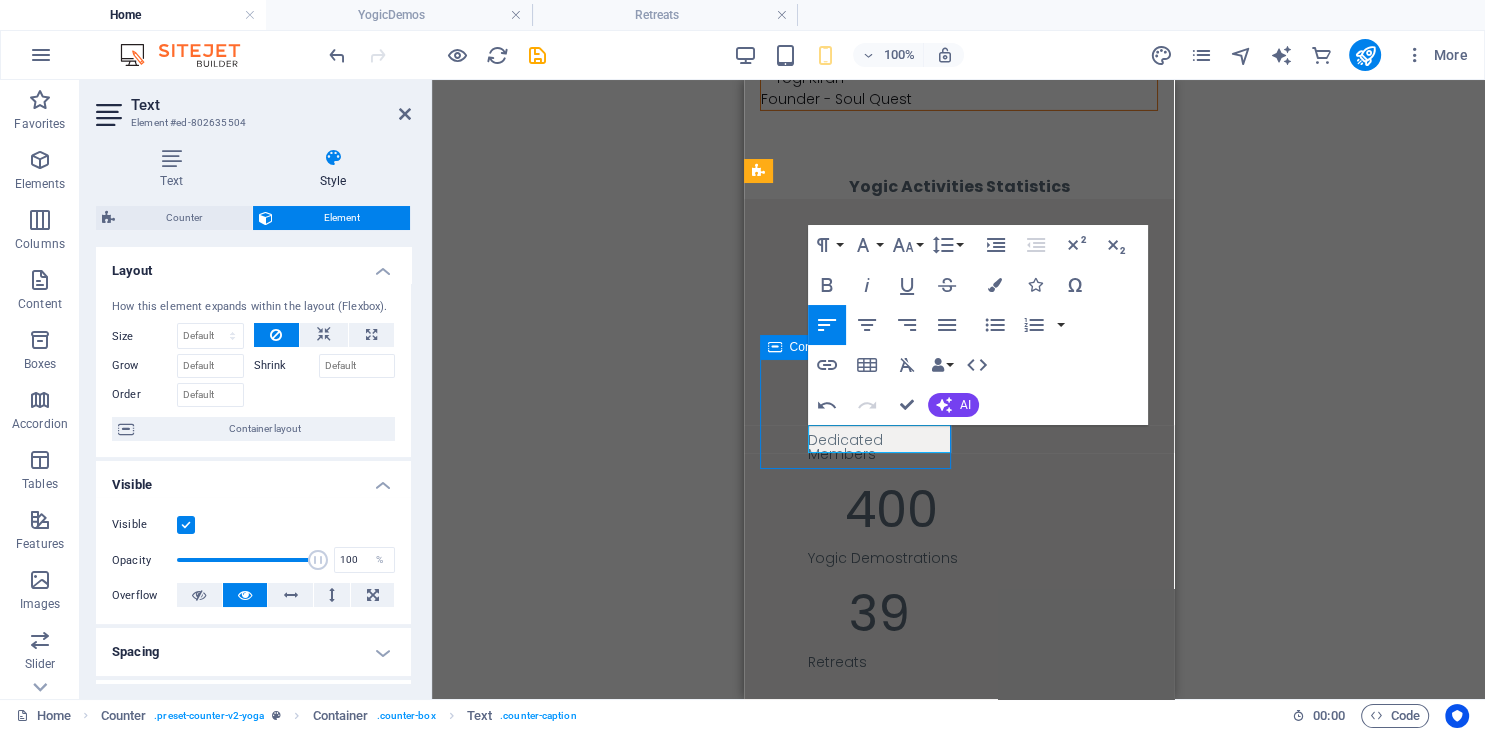 click on "400 Yogic Demostrations" at bounding box center [866, 533] 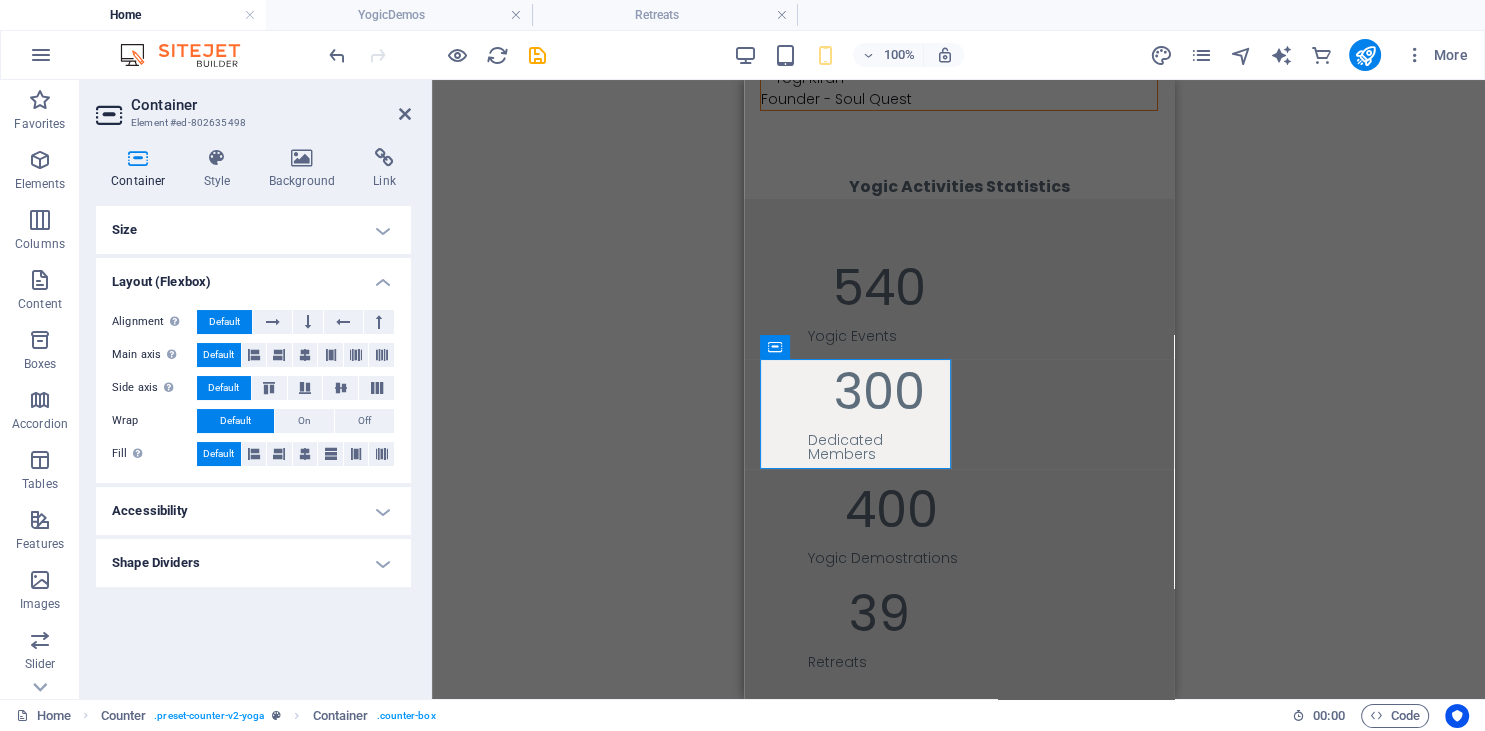 click on "Size" at bounding box center [253, 230] 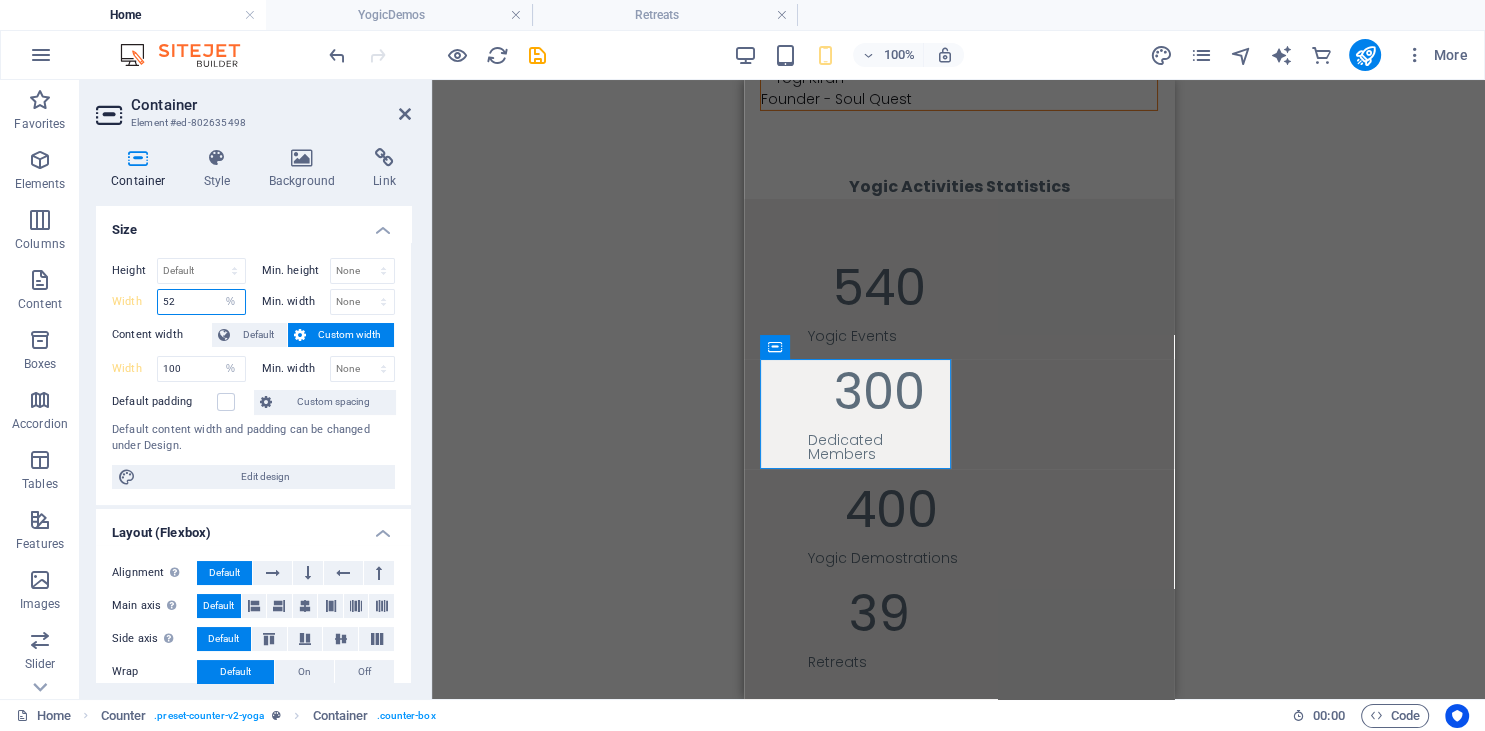 drag, startPoint x: 203, startPoint y: 298, endPoint x: 146, endPoint y: 298, distance: 57 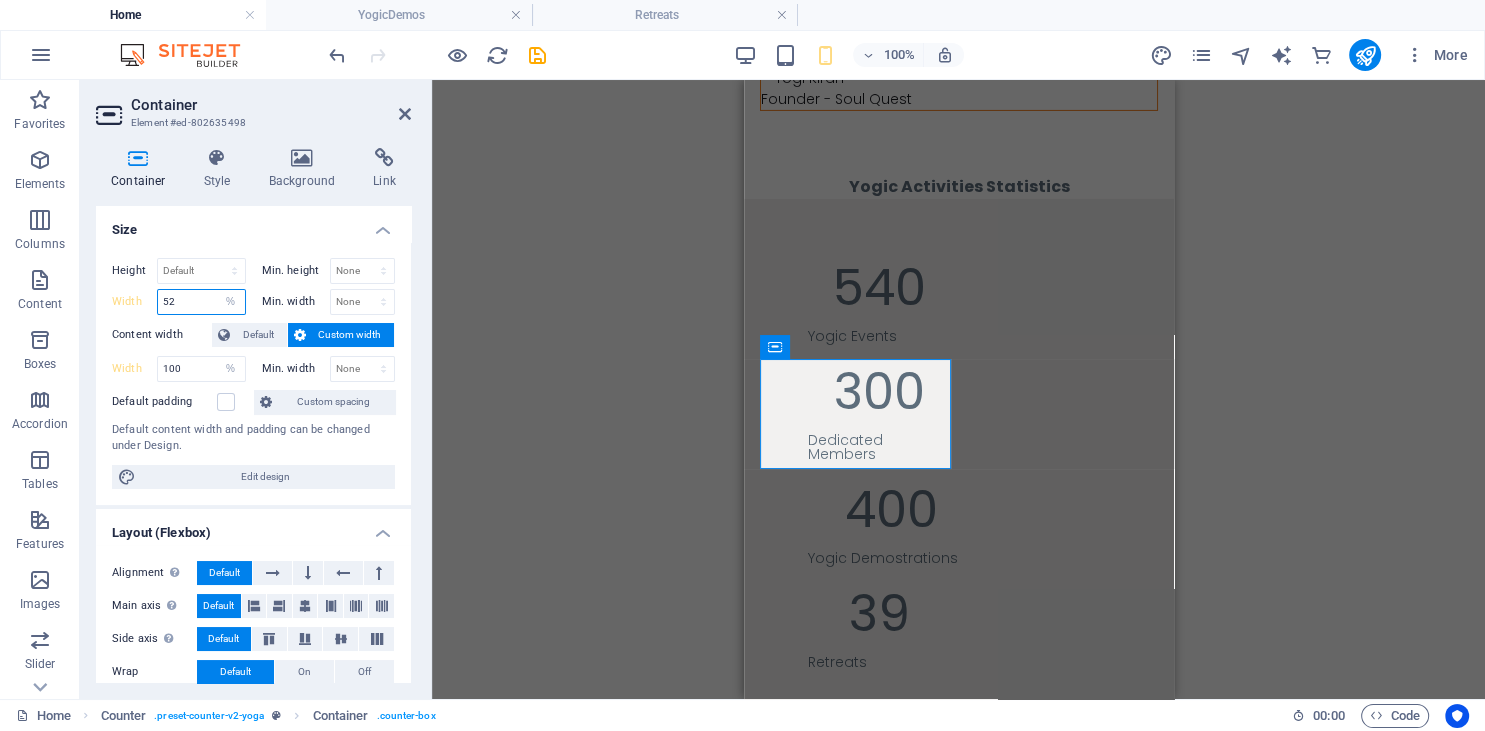 click on "52" at bounding box center (201, 302) 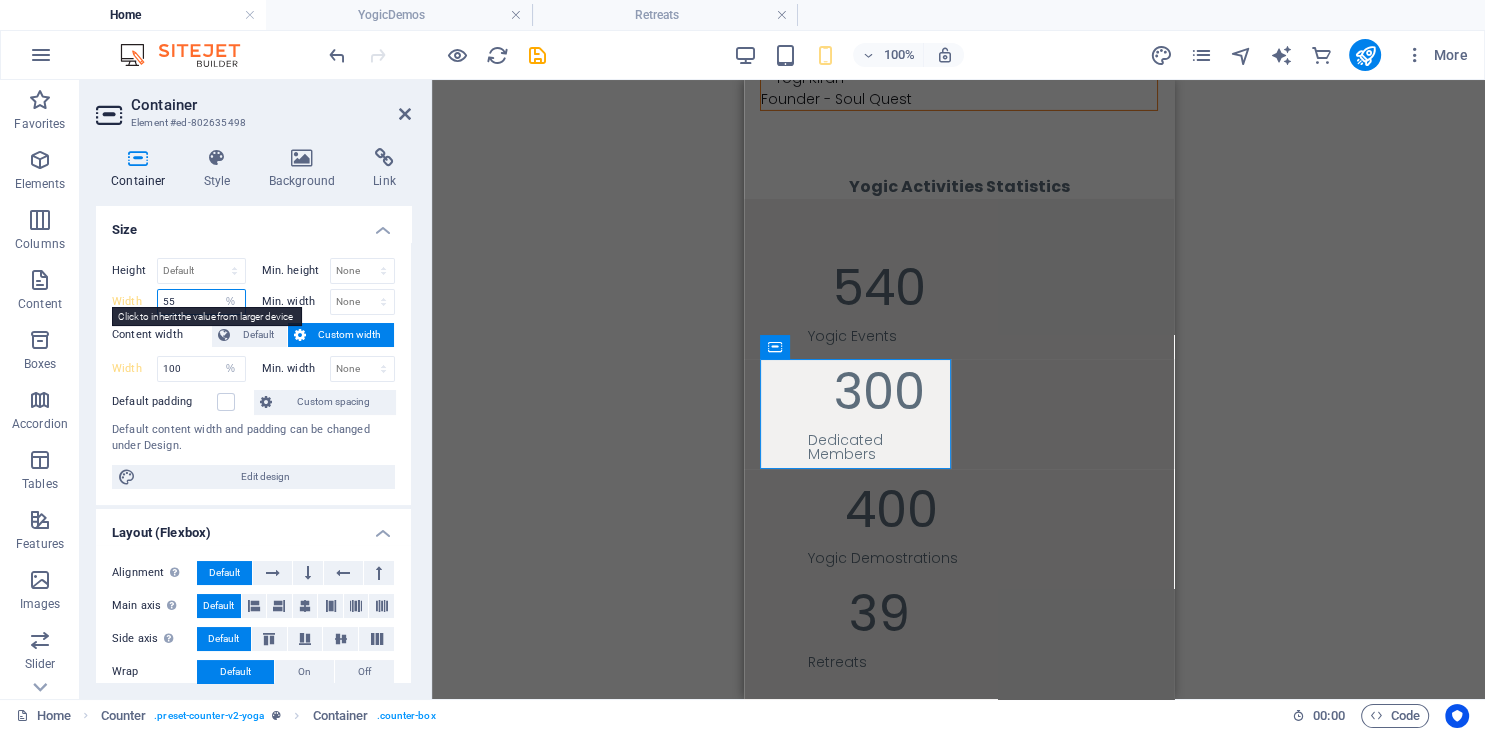 type on "55" 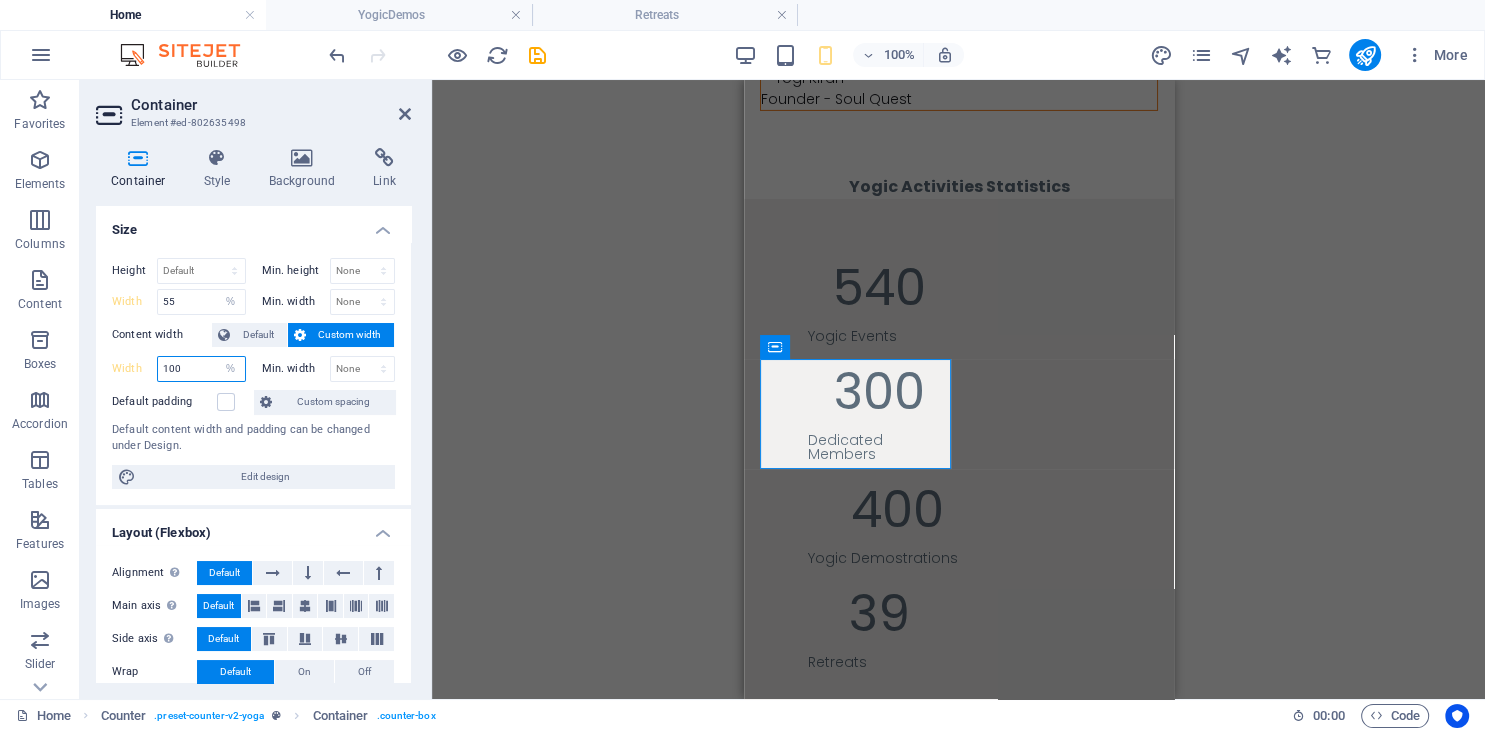 drag, startPoint x: 198, startPoint y: 366, endPoint x: 151, endPoint y: 357, distance: 47.853943 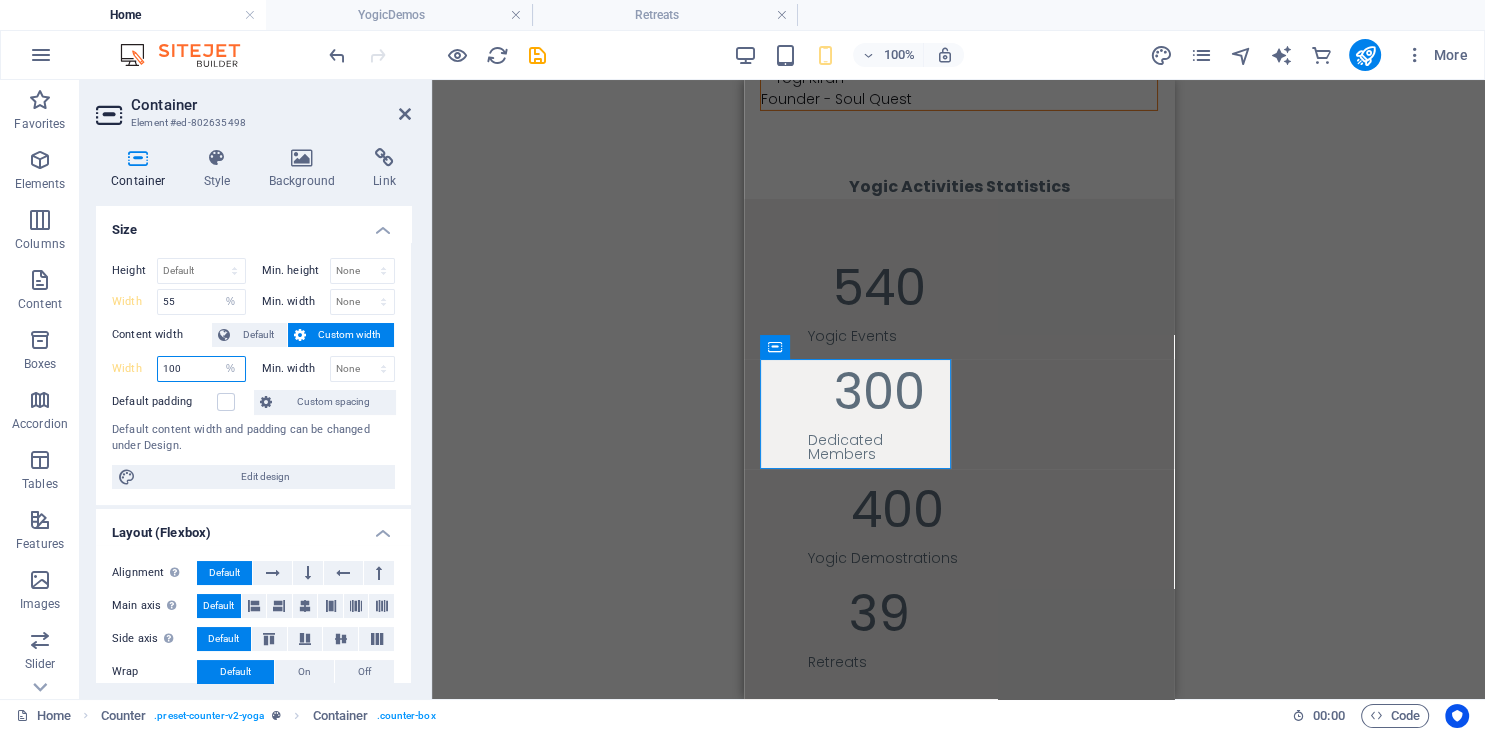 click on "100" at bounding box center [201, 369] 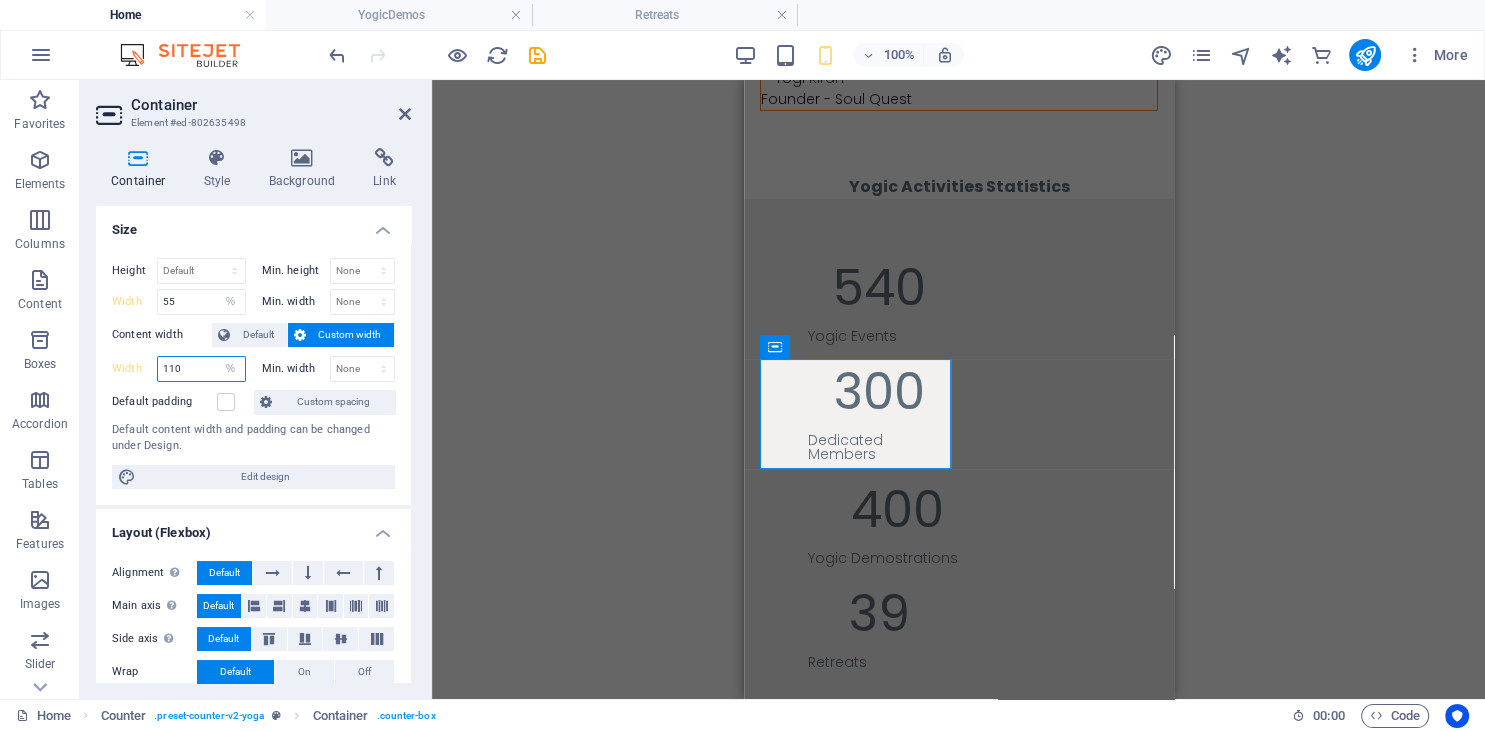 type on "110" 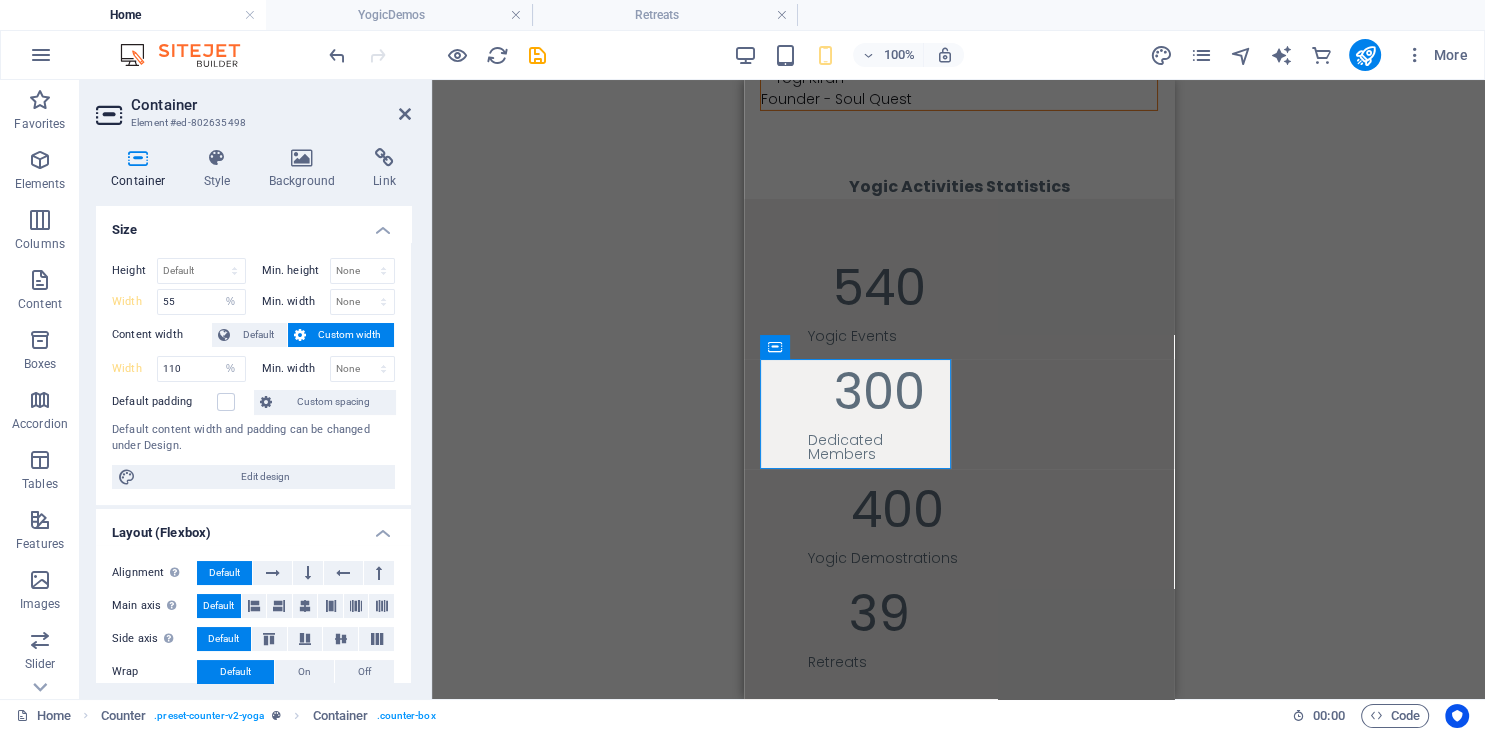 click on "Default content width and padding can be changed under Design." at bounding box center [253, 438] 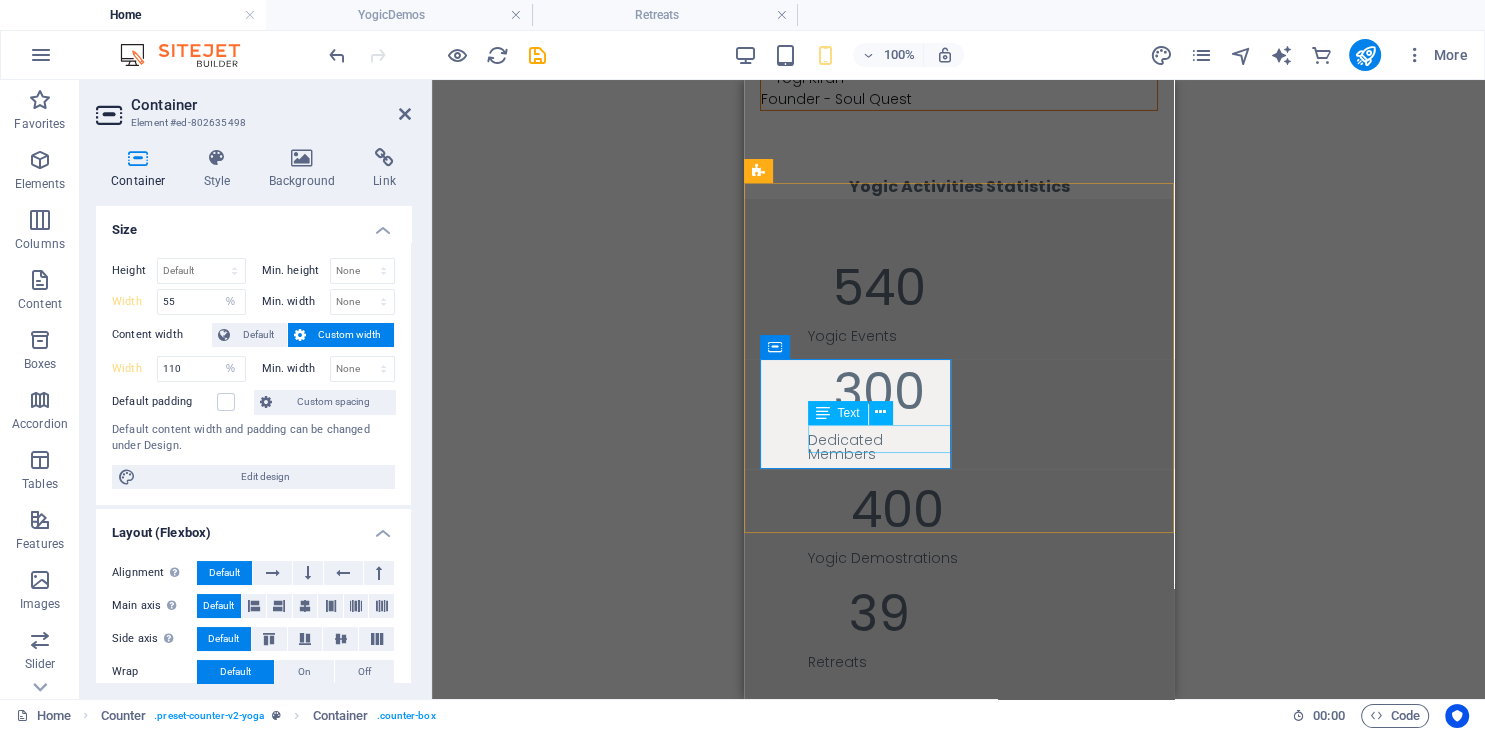 click on "Yogic Demostrations" at bounding box center [897, 558] 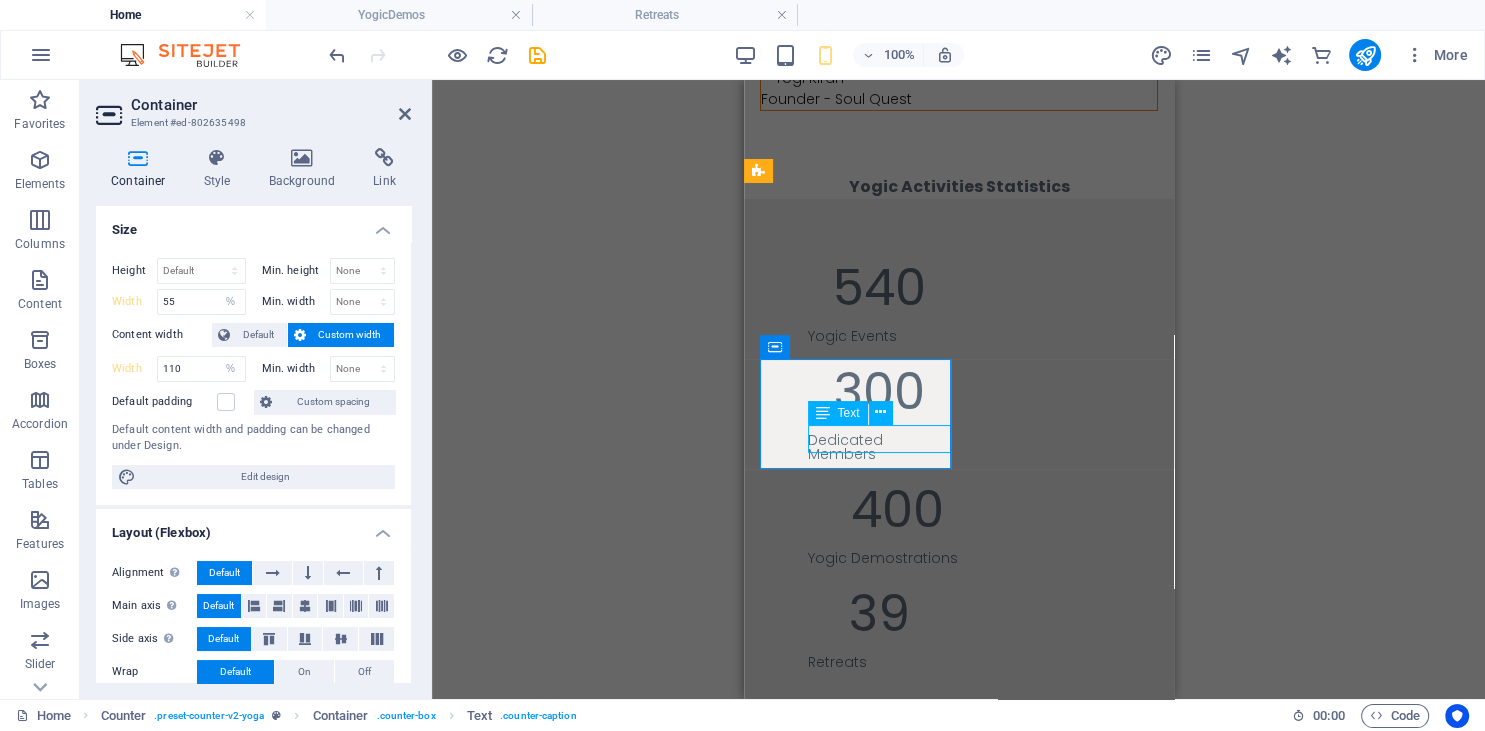 click on "Yogic Demostrations" at bounding box center (897, 558) 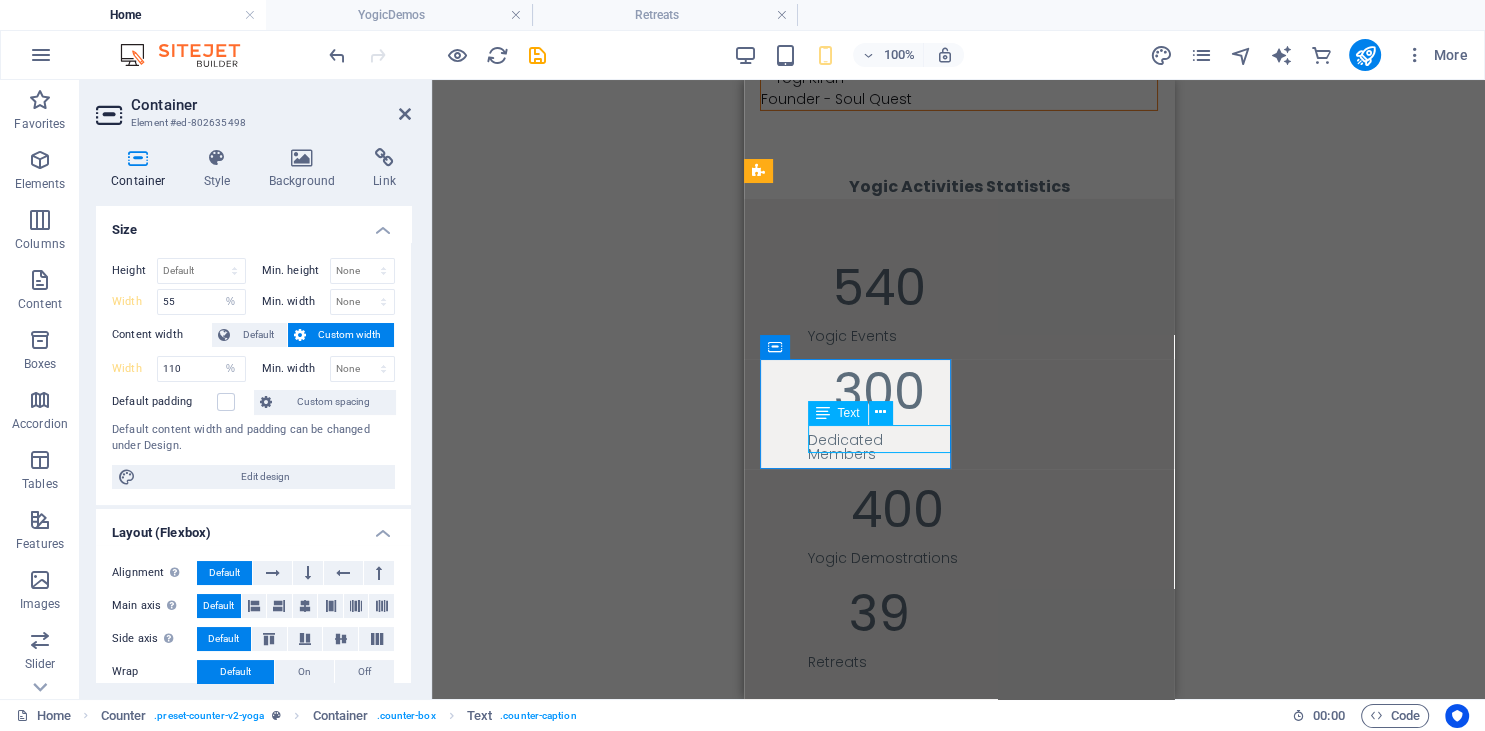 click on "Yogic Demostrations" at bounding box center [897, 558] 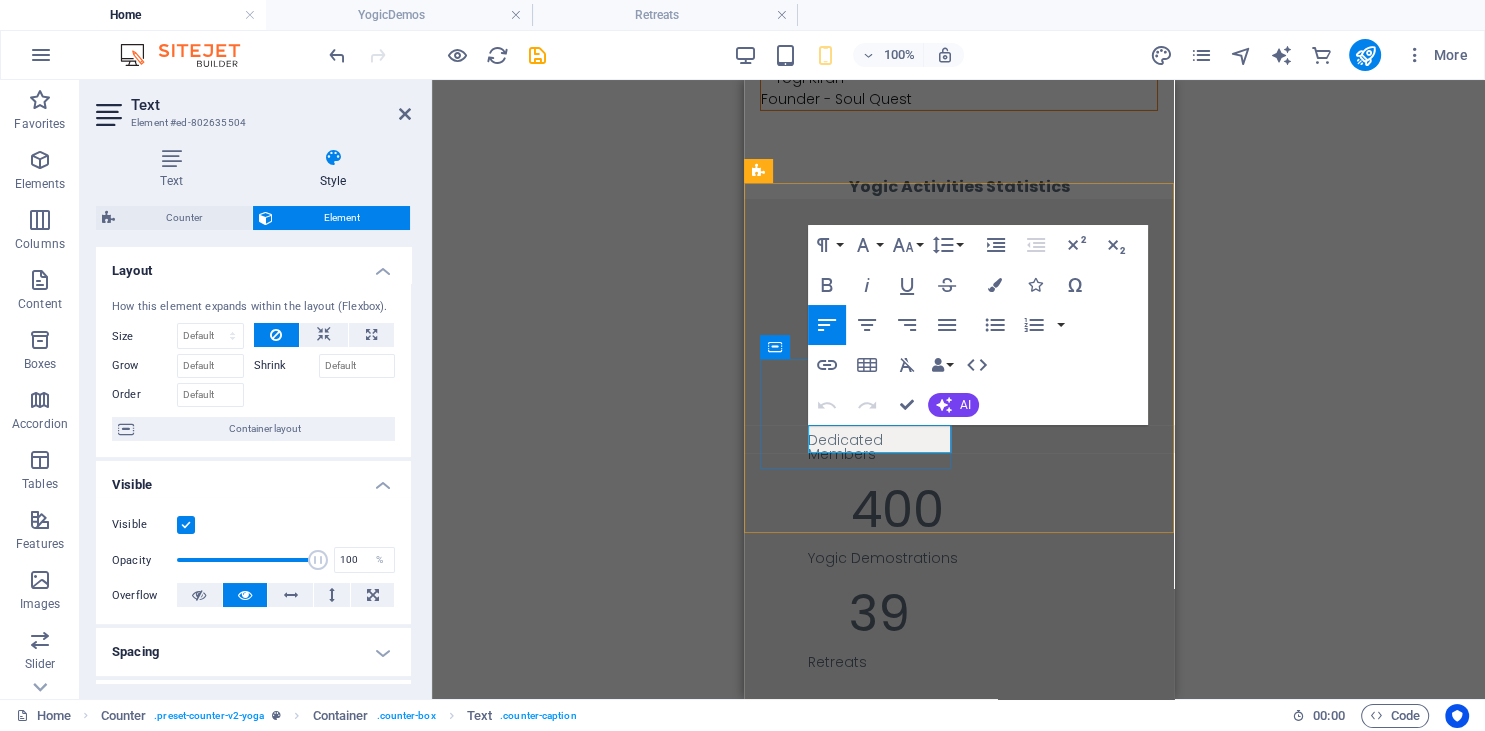 click on "Yogic Demostrations" at bounding box center [897, 558] 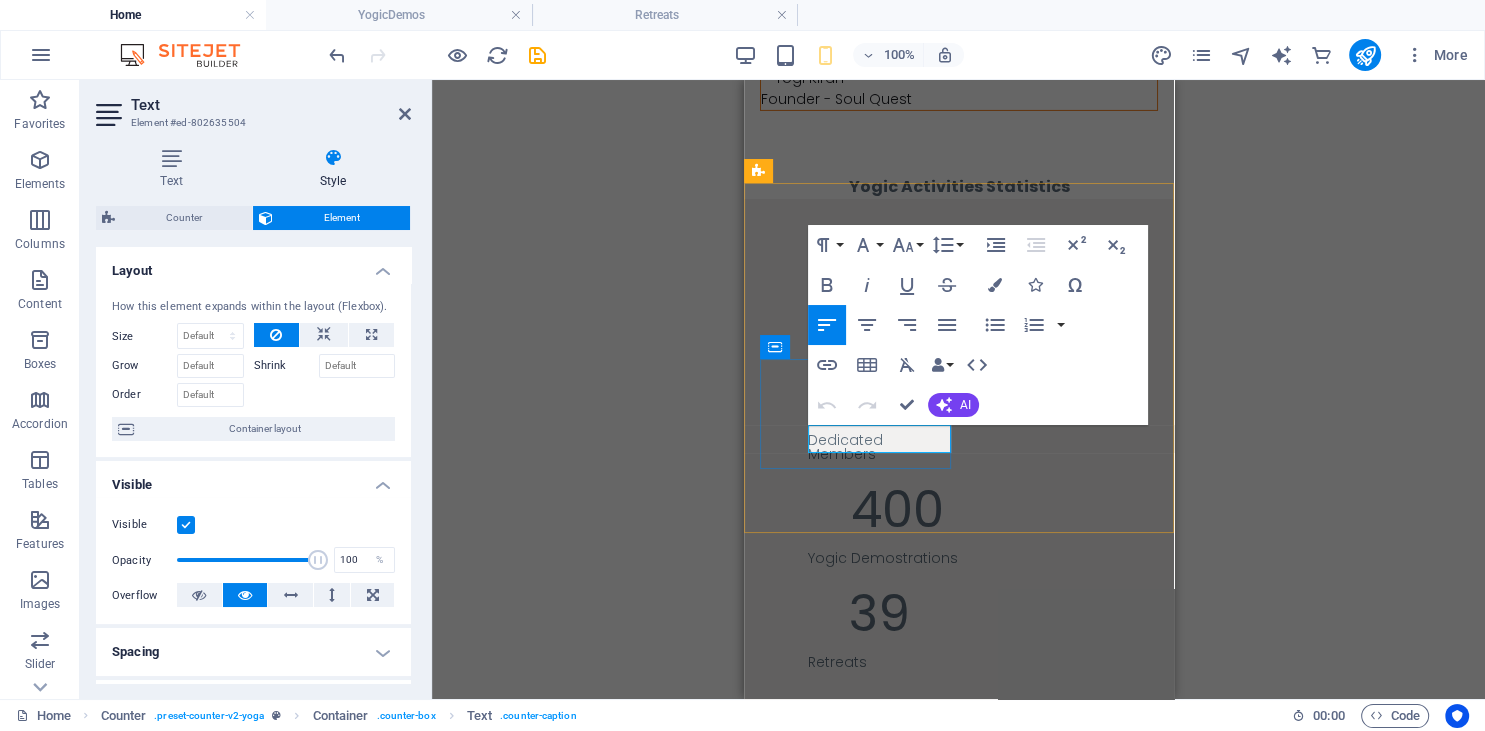 click on "Yogic Demostrations" at bounding box center [897, 558] 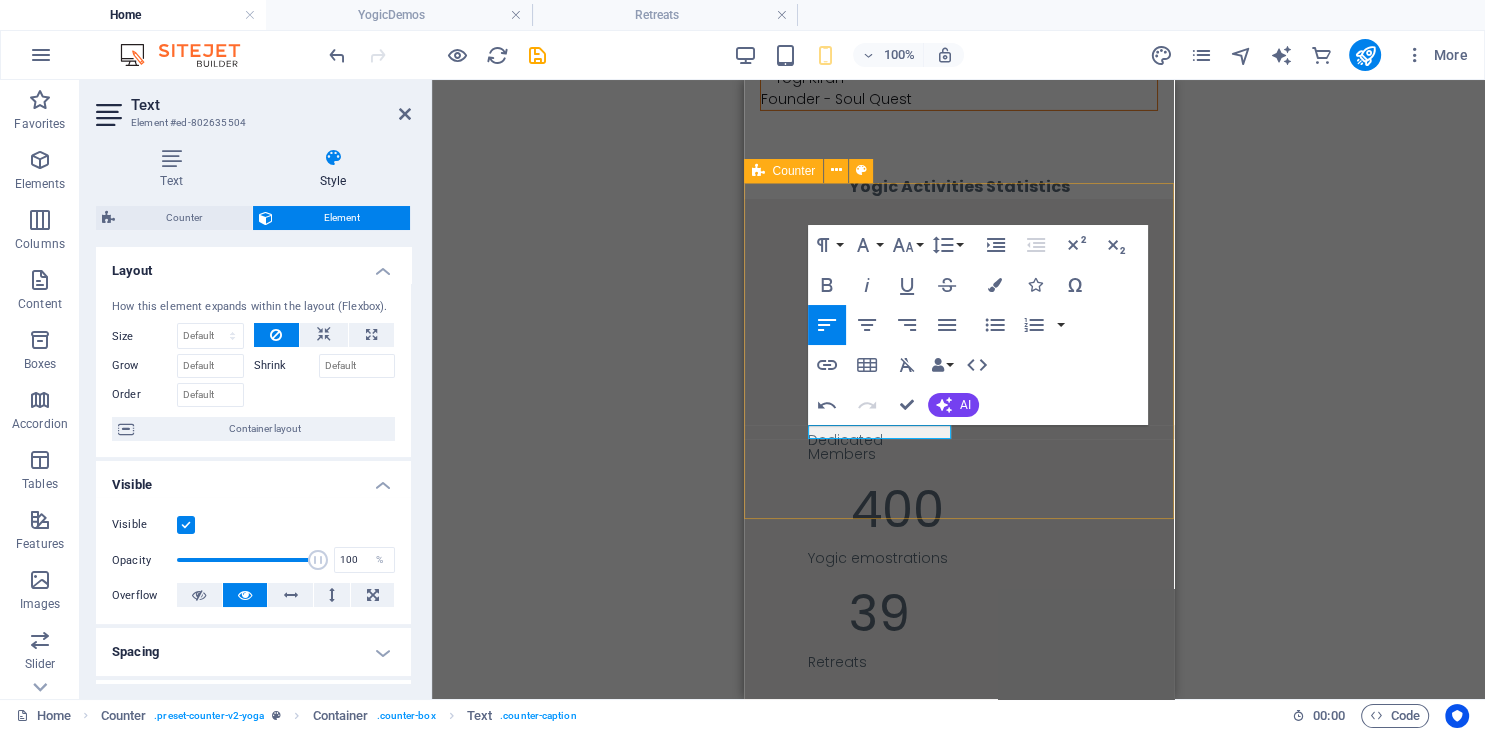 click on "540 Yogic Events 300 Dedicated Members 400 Yogic emostrations 39 Retreats" at bounding box center (958, 474) 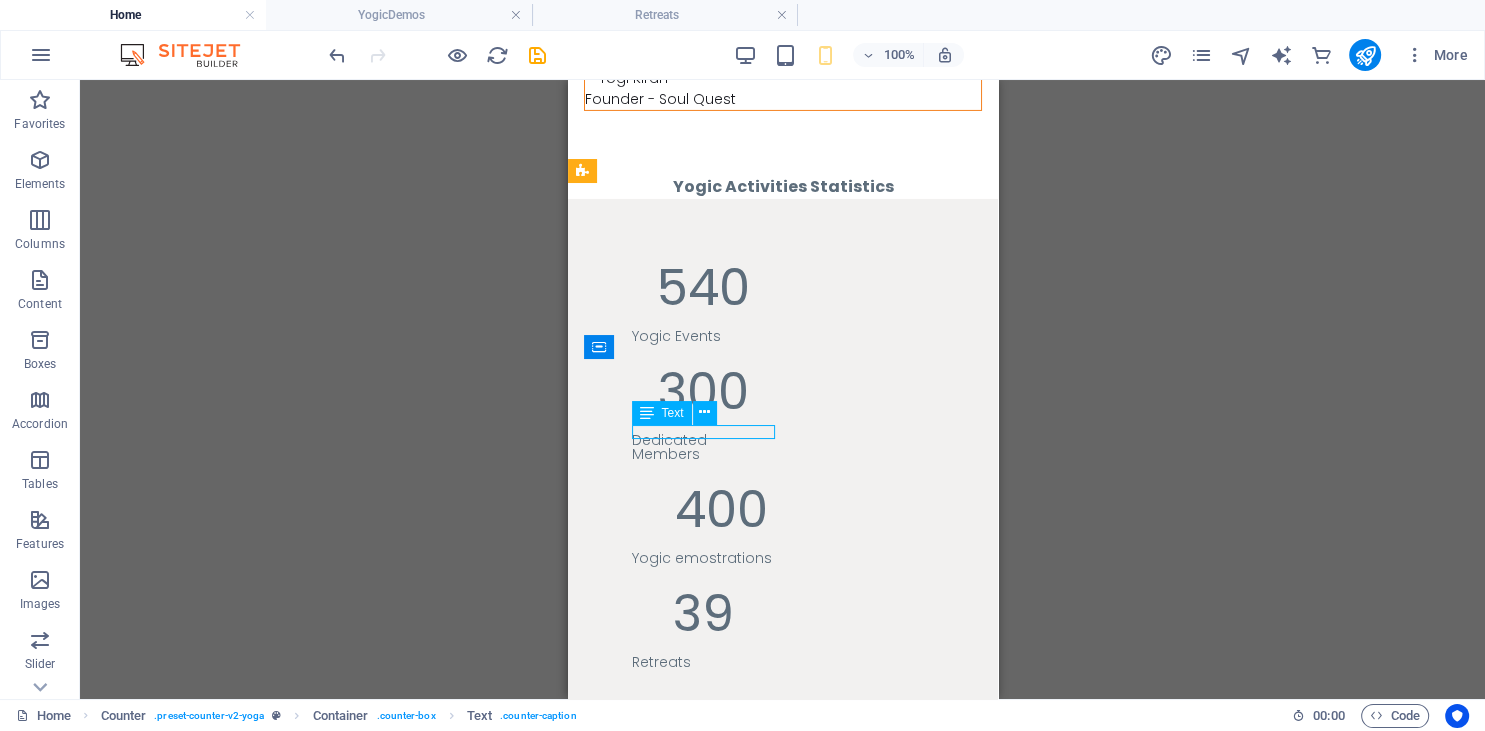 drag, startPoint x: 661, startPoint y: 415, endPoint x: 632, endPoint y: 412, distance: 29.15476 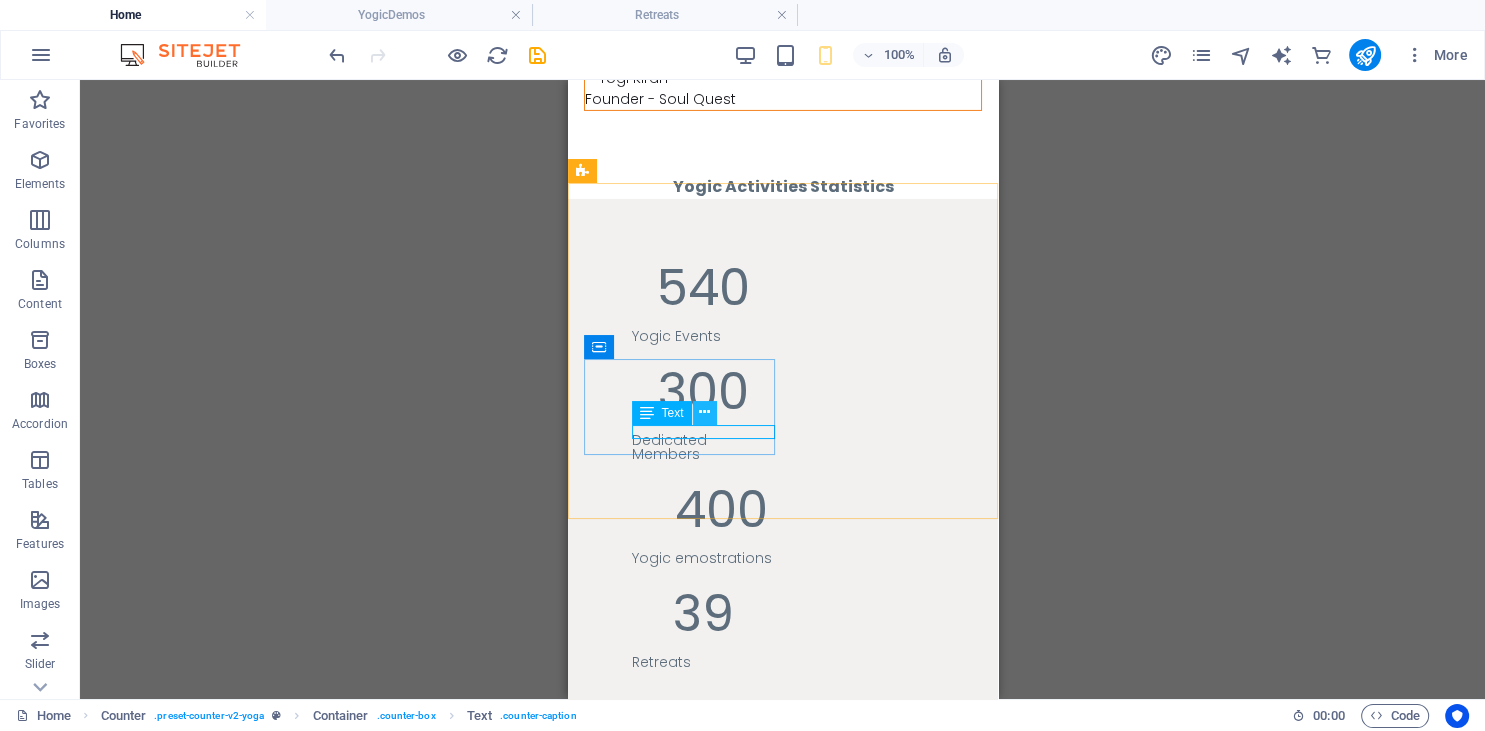 click at bounding box center (704, 412) 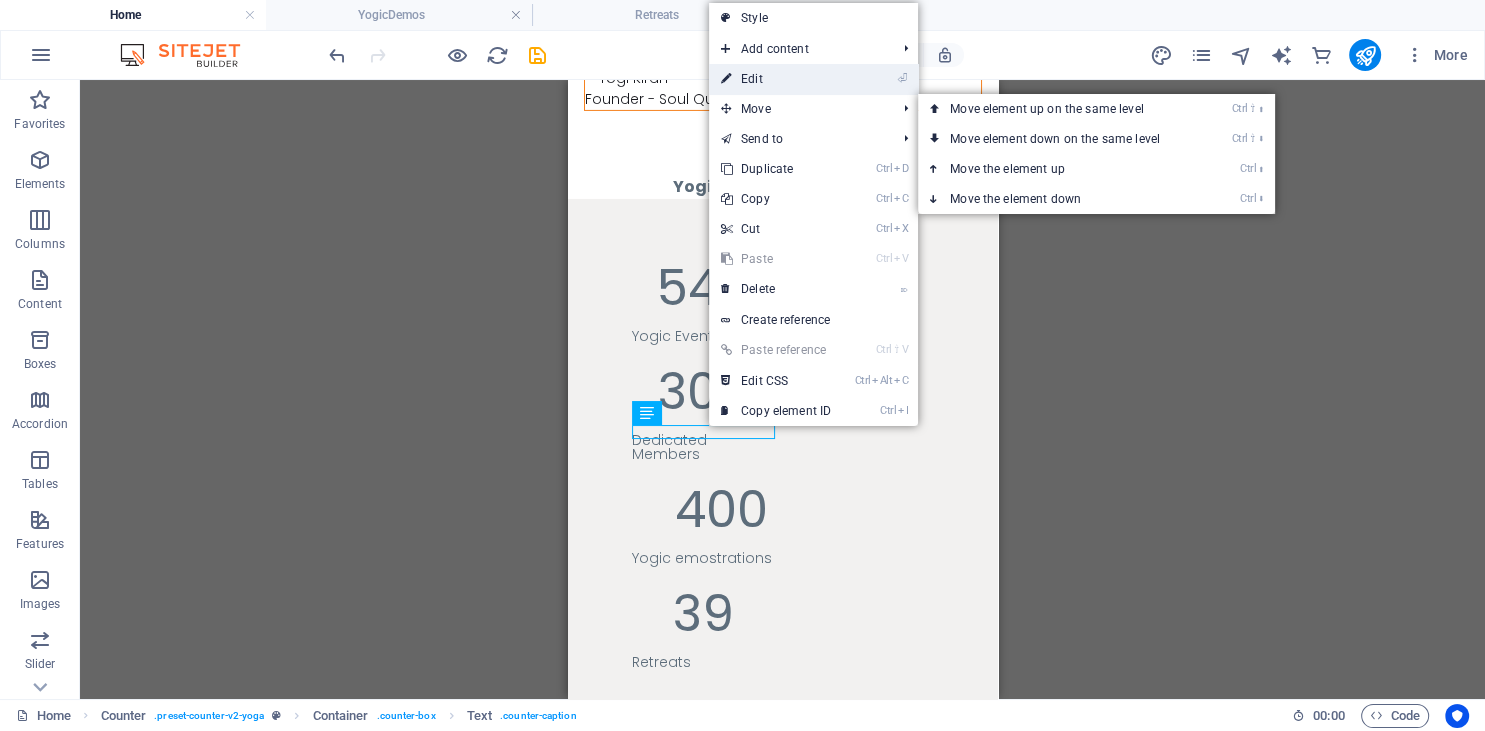 click on "⏎  Edit" at bounding box center [776, 79] 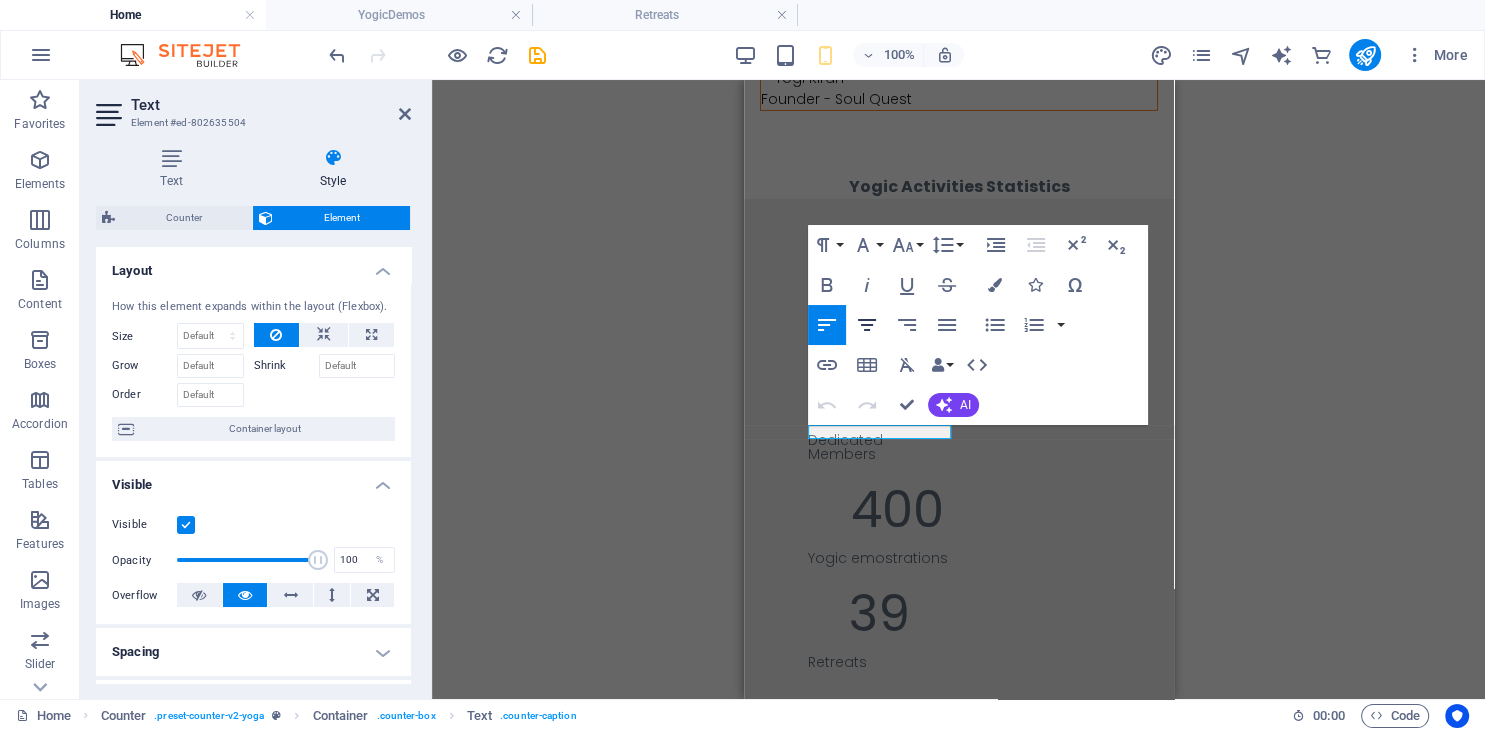 click 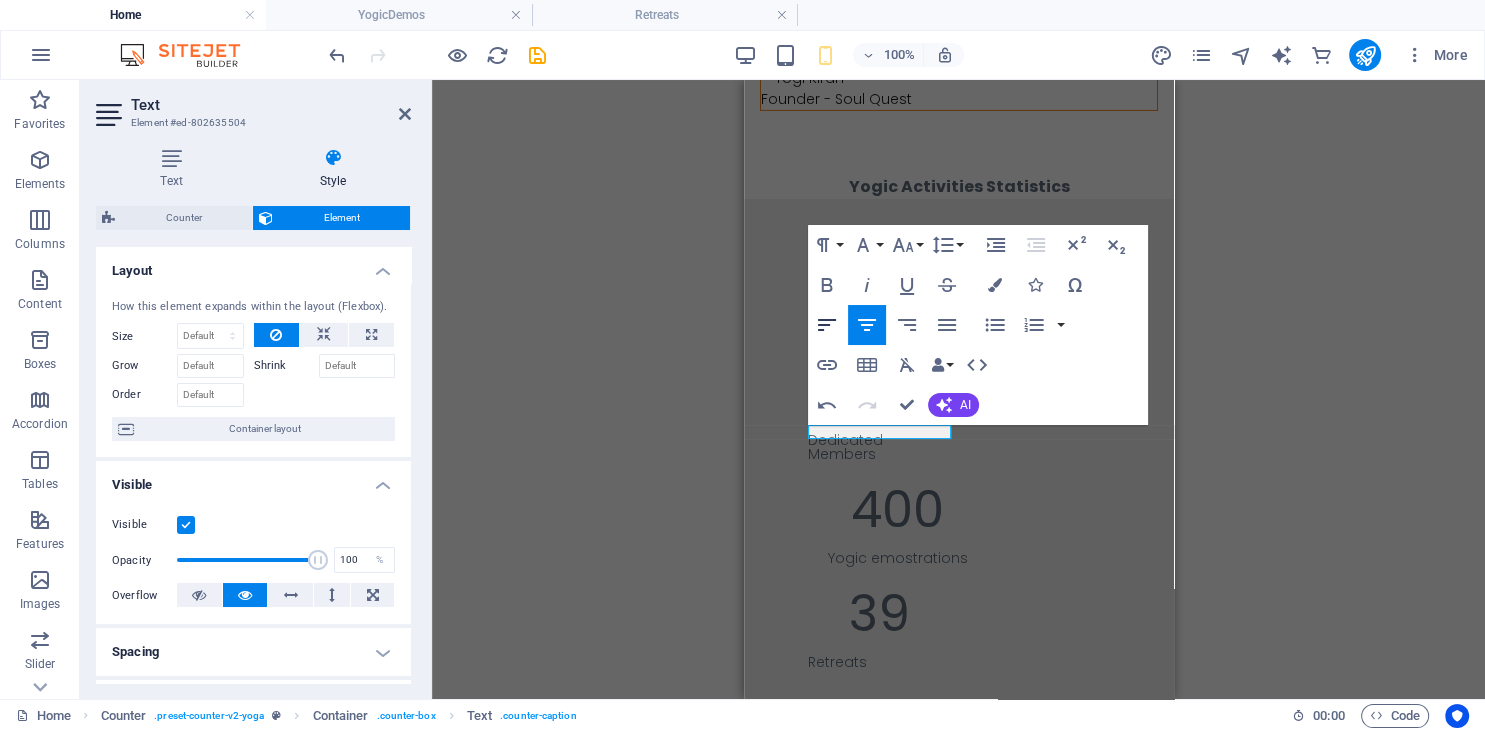 click 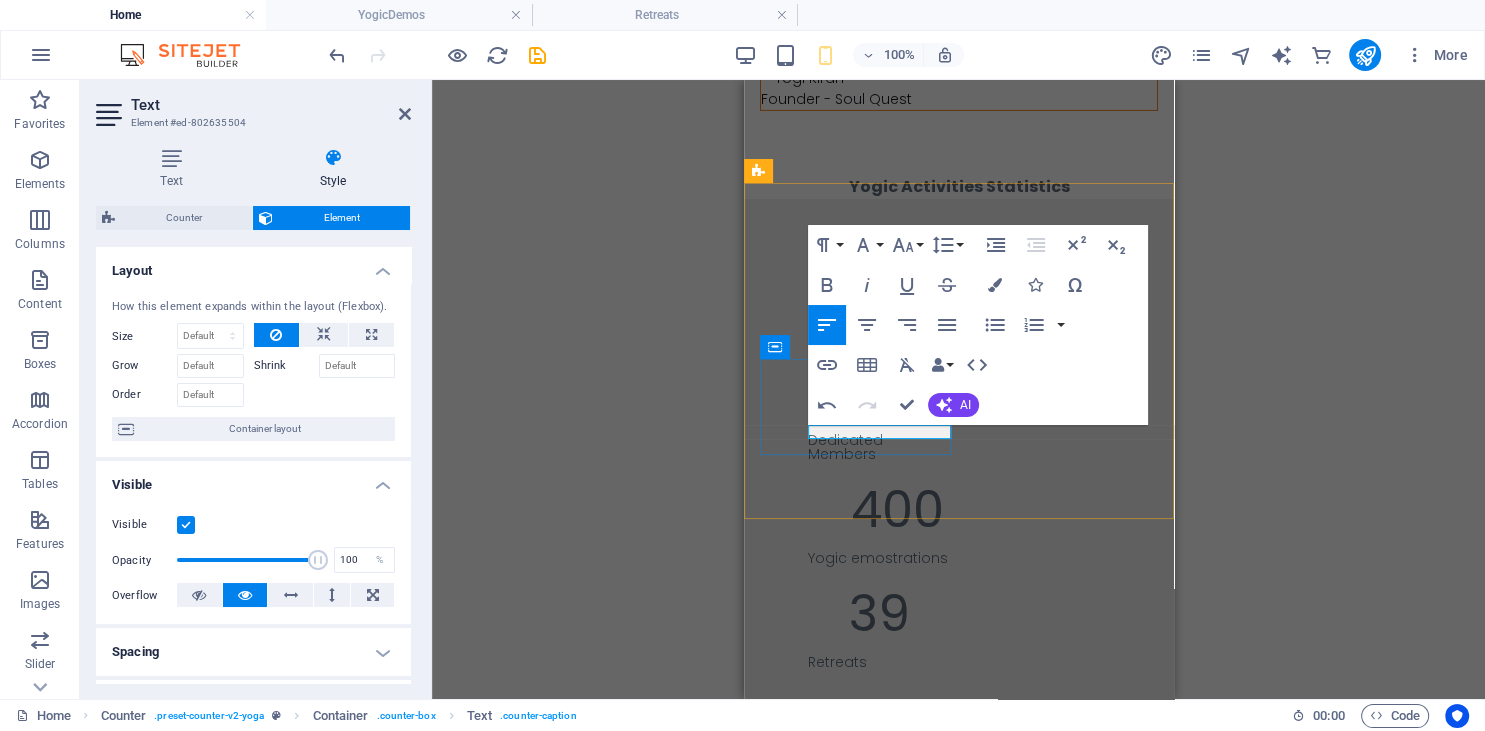 click on "Yogic emostrations" at bounding box center [897, 558] 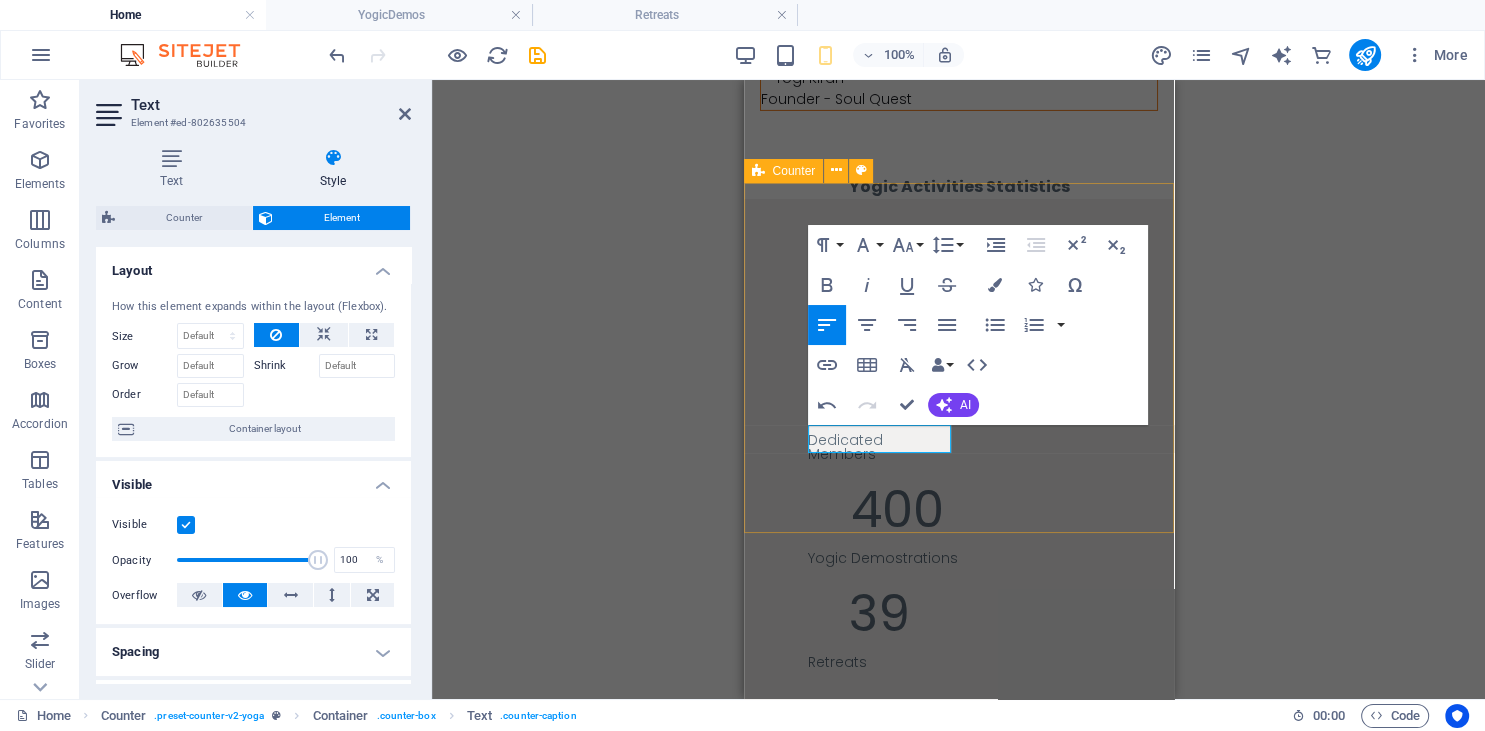 click on "540 Yogic Events 300 Dedicated Members 400 Yogic Demostrations 39 Retreats" at bounding box center (958, 474) 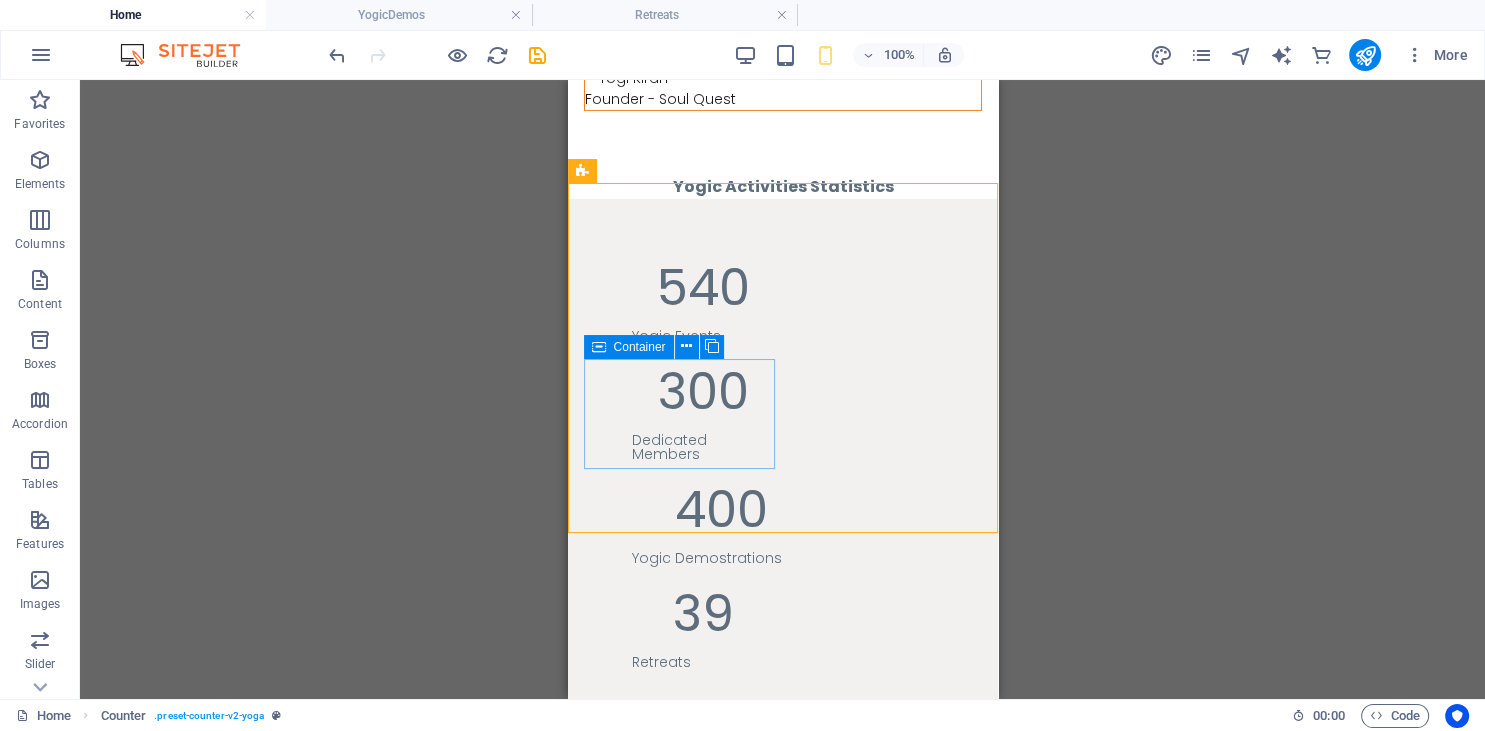 click on "Container" at bounding box center [629, 347] 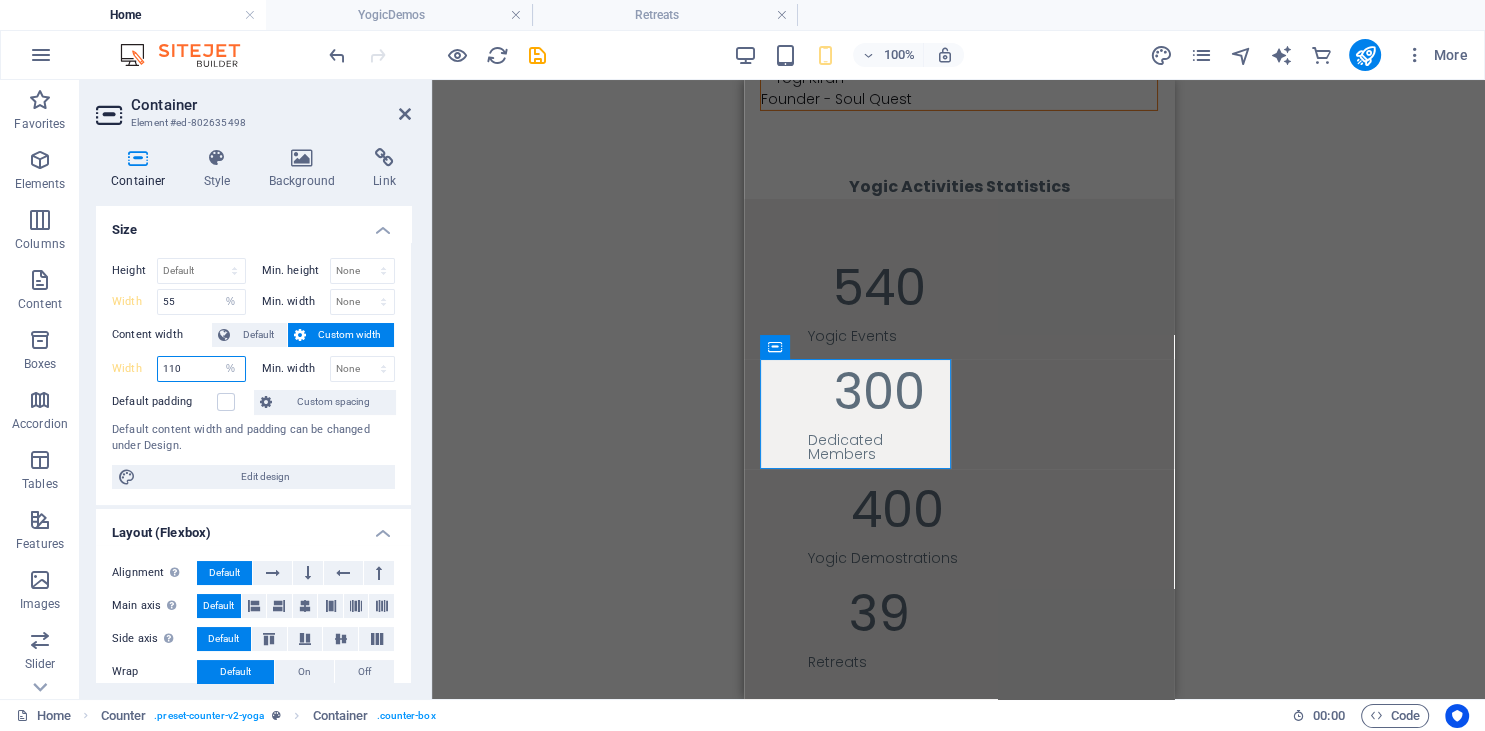 drag, startPoint x: 187, startPoint y: 365, endPoint x: 146, endPoint y: 362, distance: 41.109608 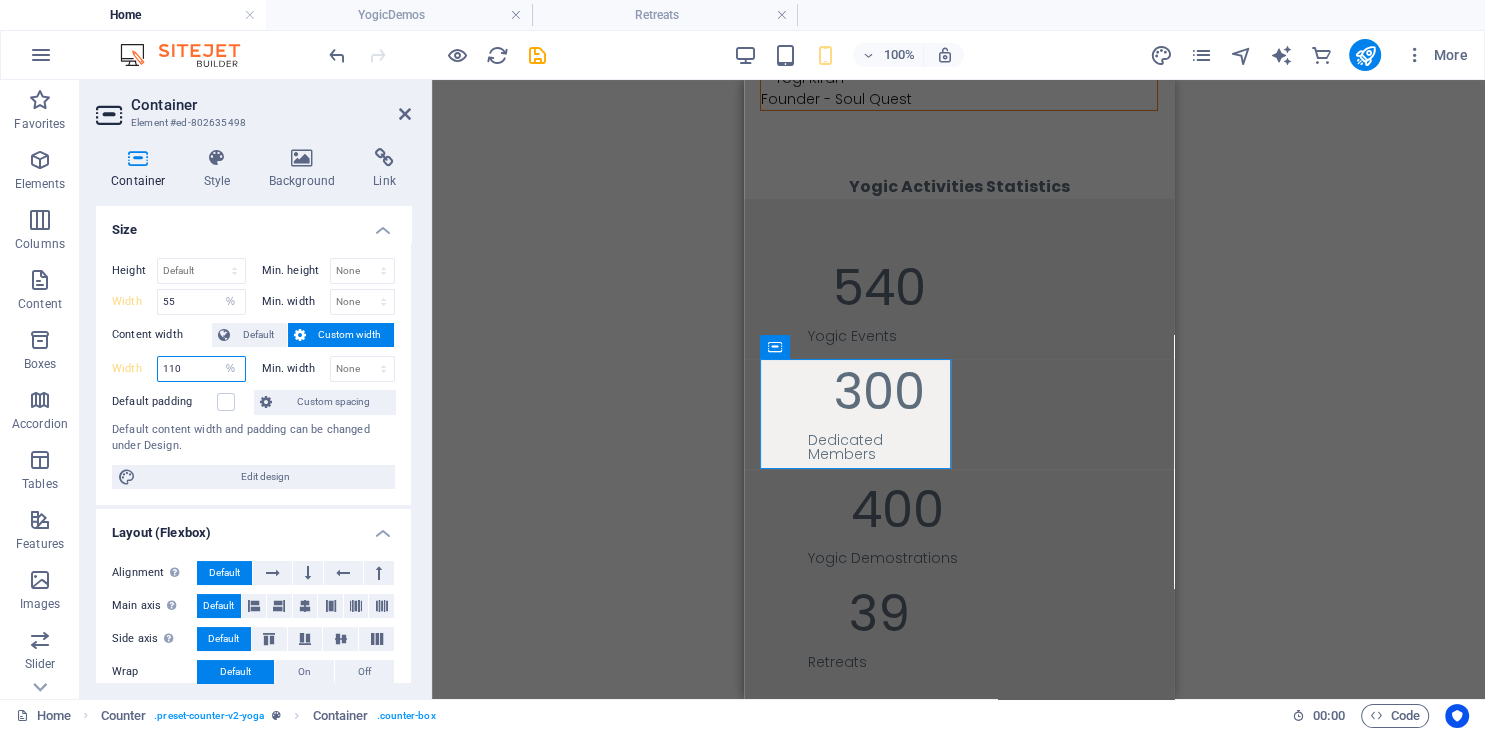 click on "110" at bounding box center (201, 369) 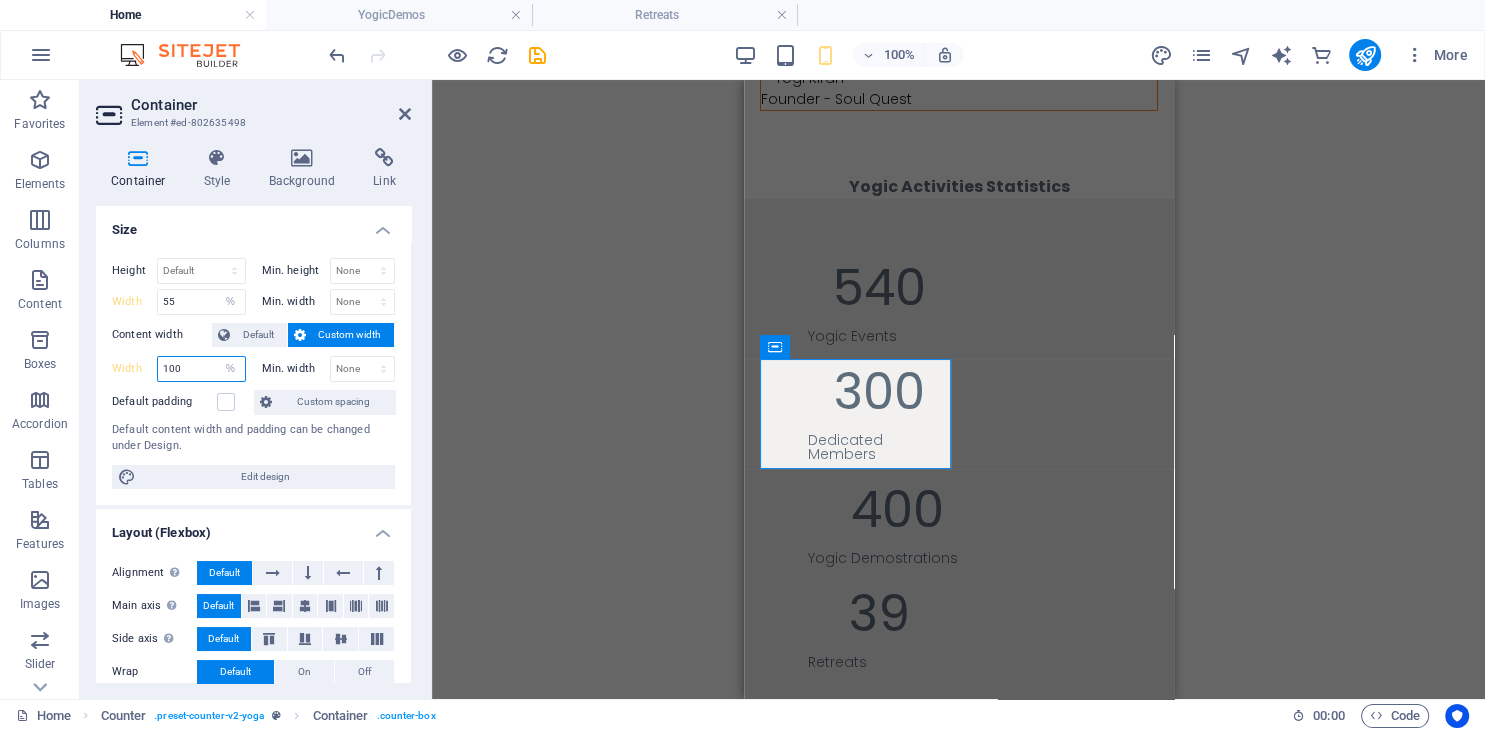 type on "100" 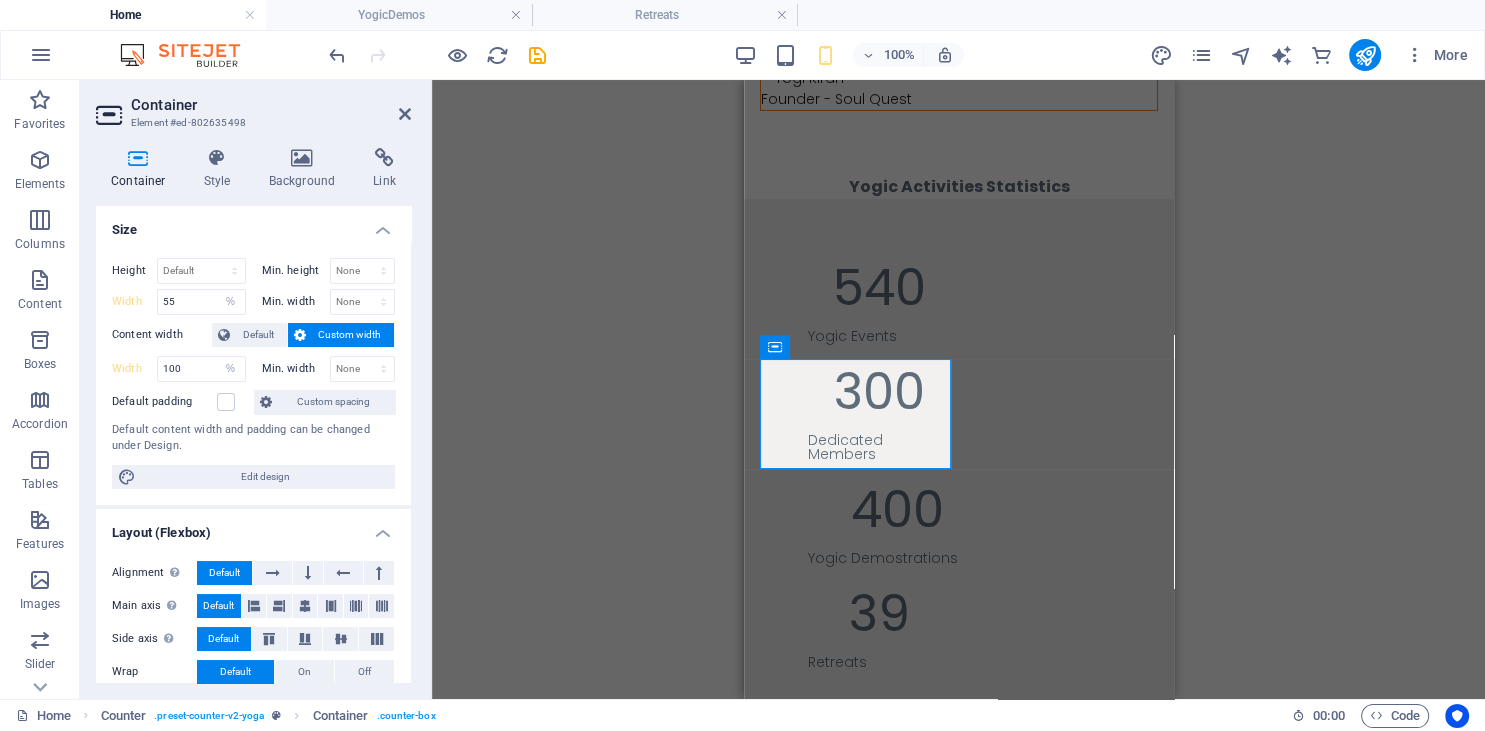 click on "Default content width and padding can be changed under Design." at bounding box center (253, 438) 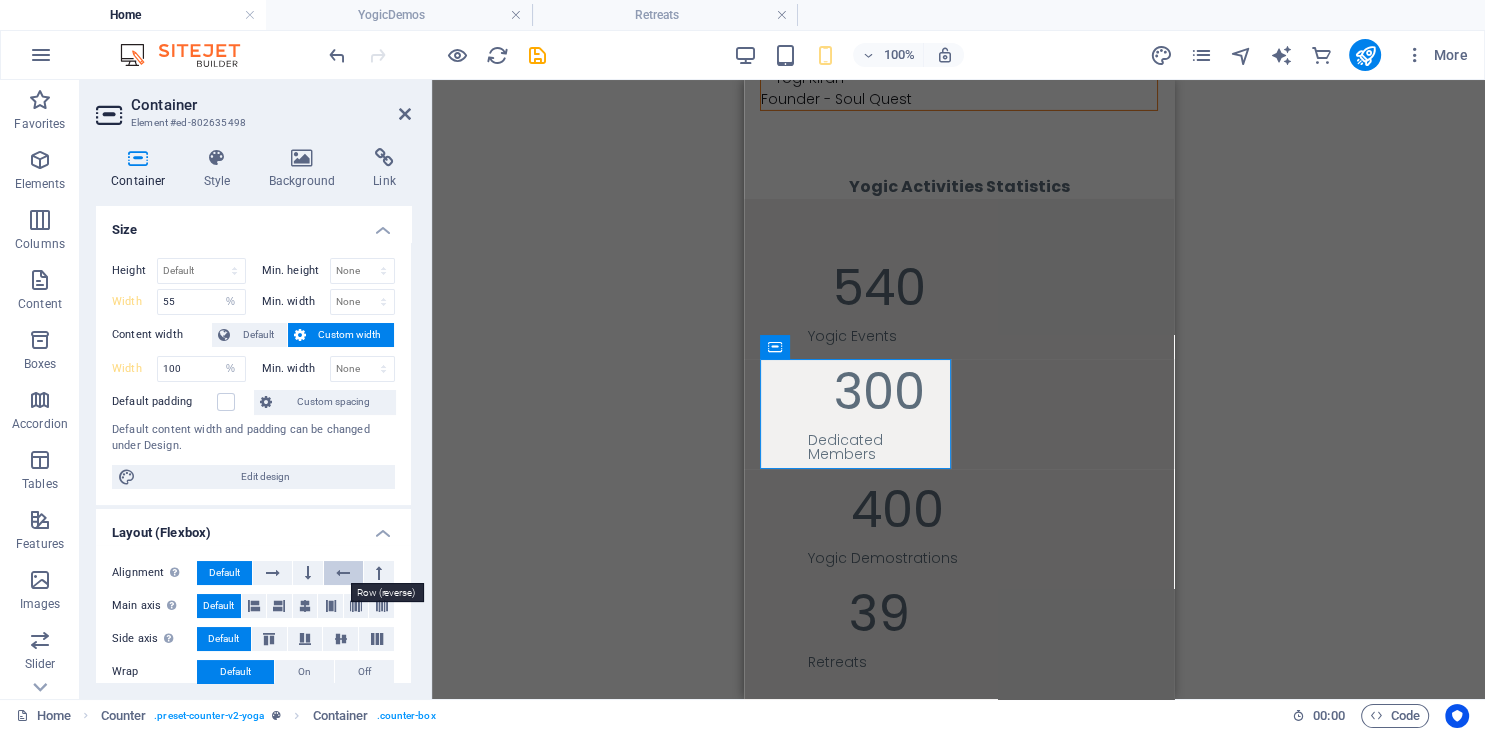 click at bounding box center [343, 573] 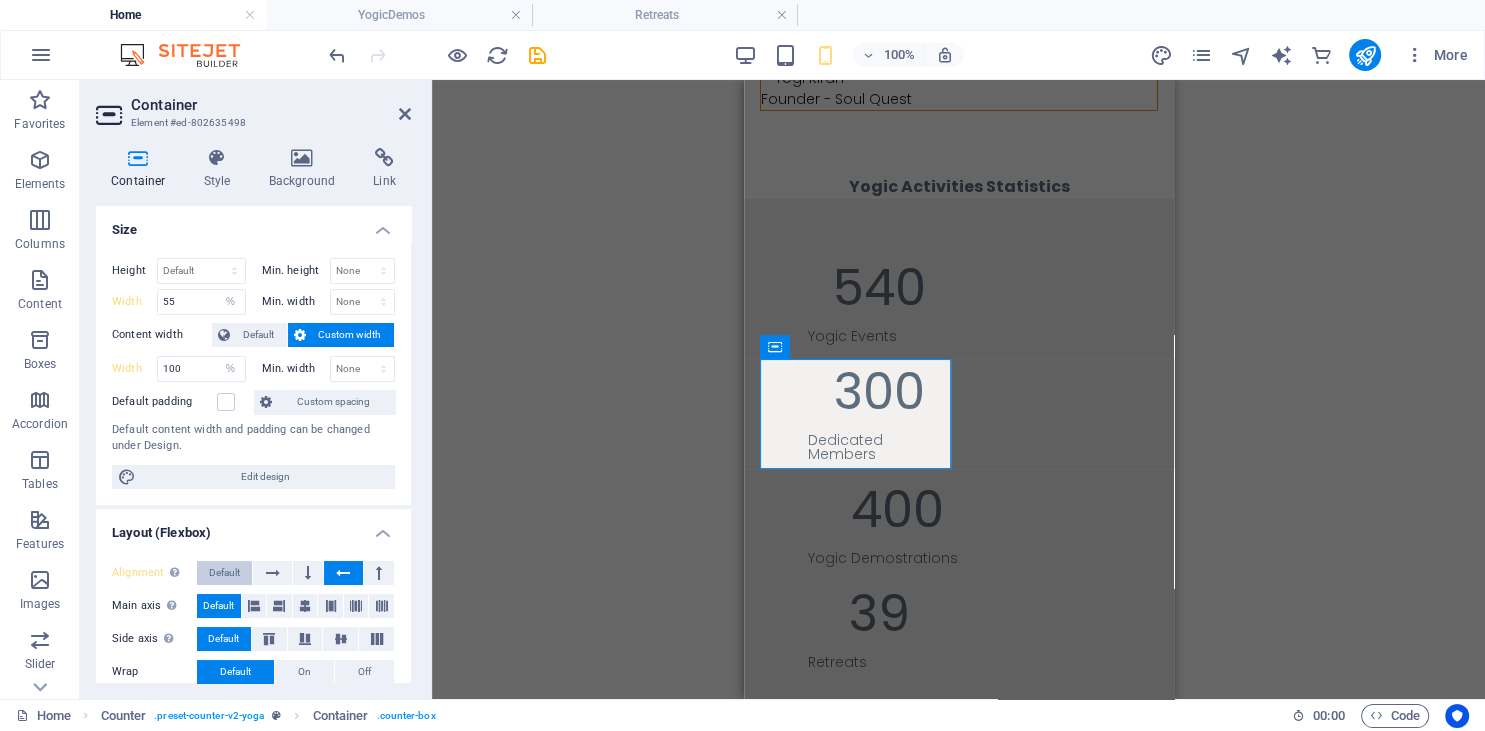 click on "Default" at bounding box center [224, 573] 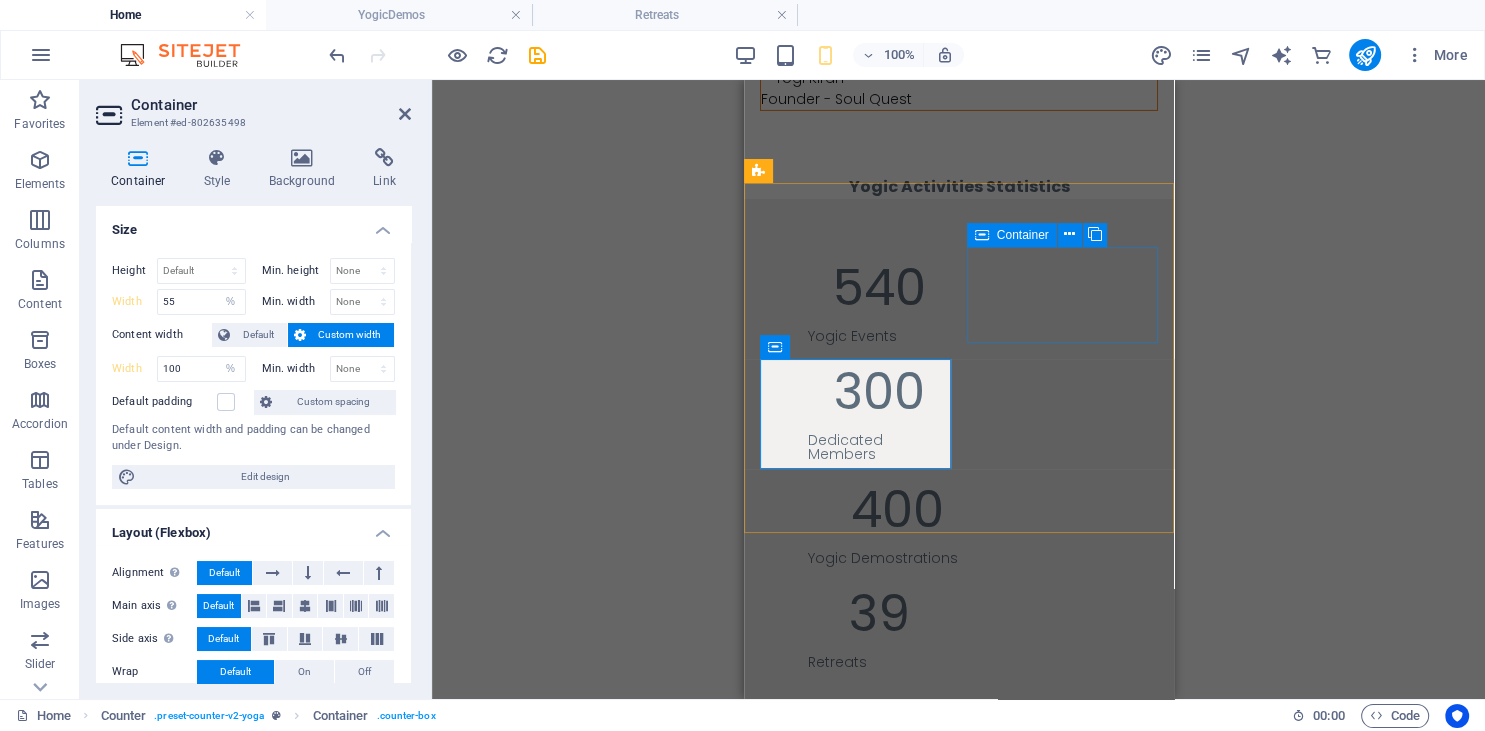 click at bounding box center [982, 235] 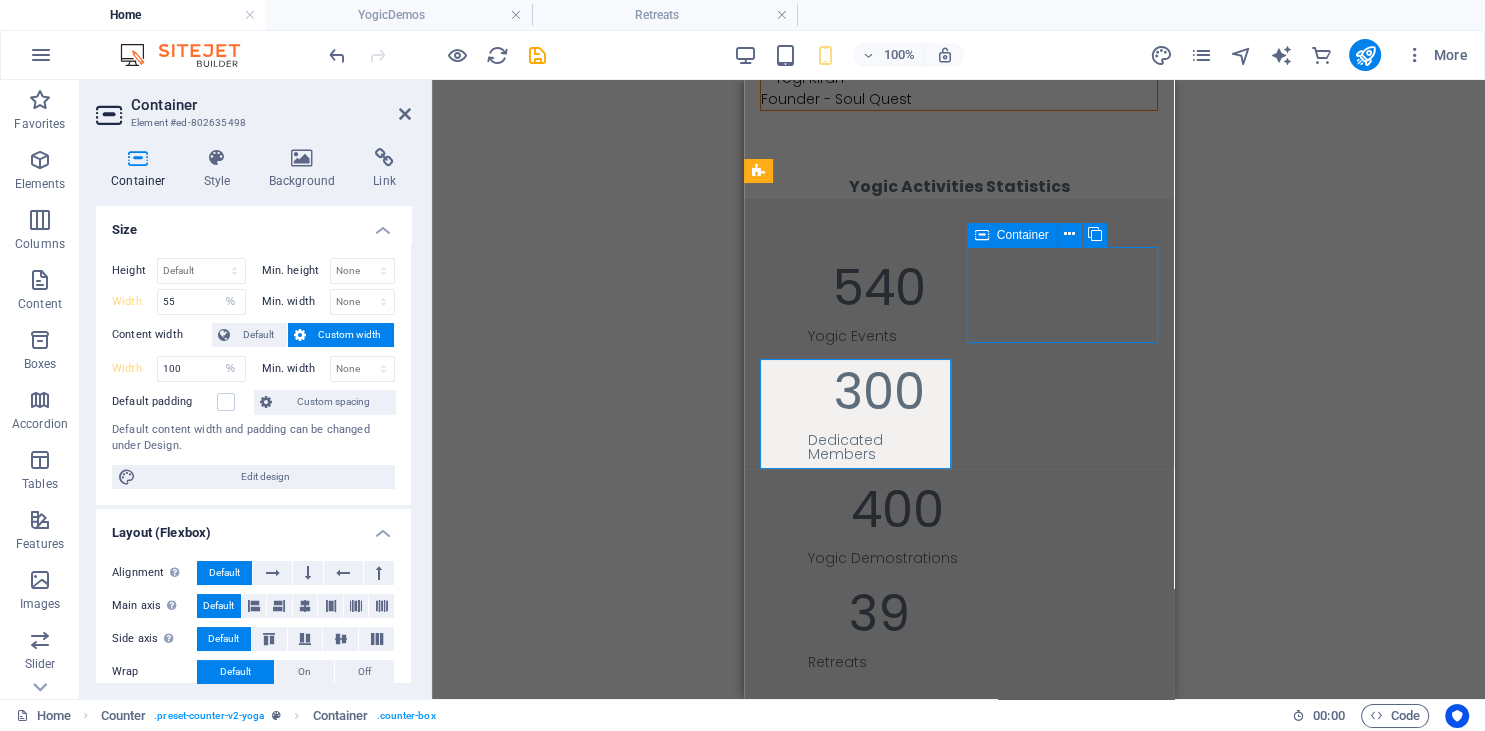 click at bounding box center [982, 235] 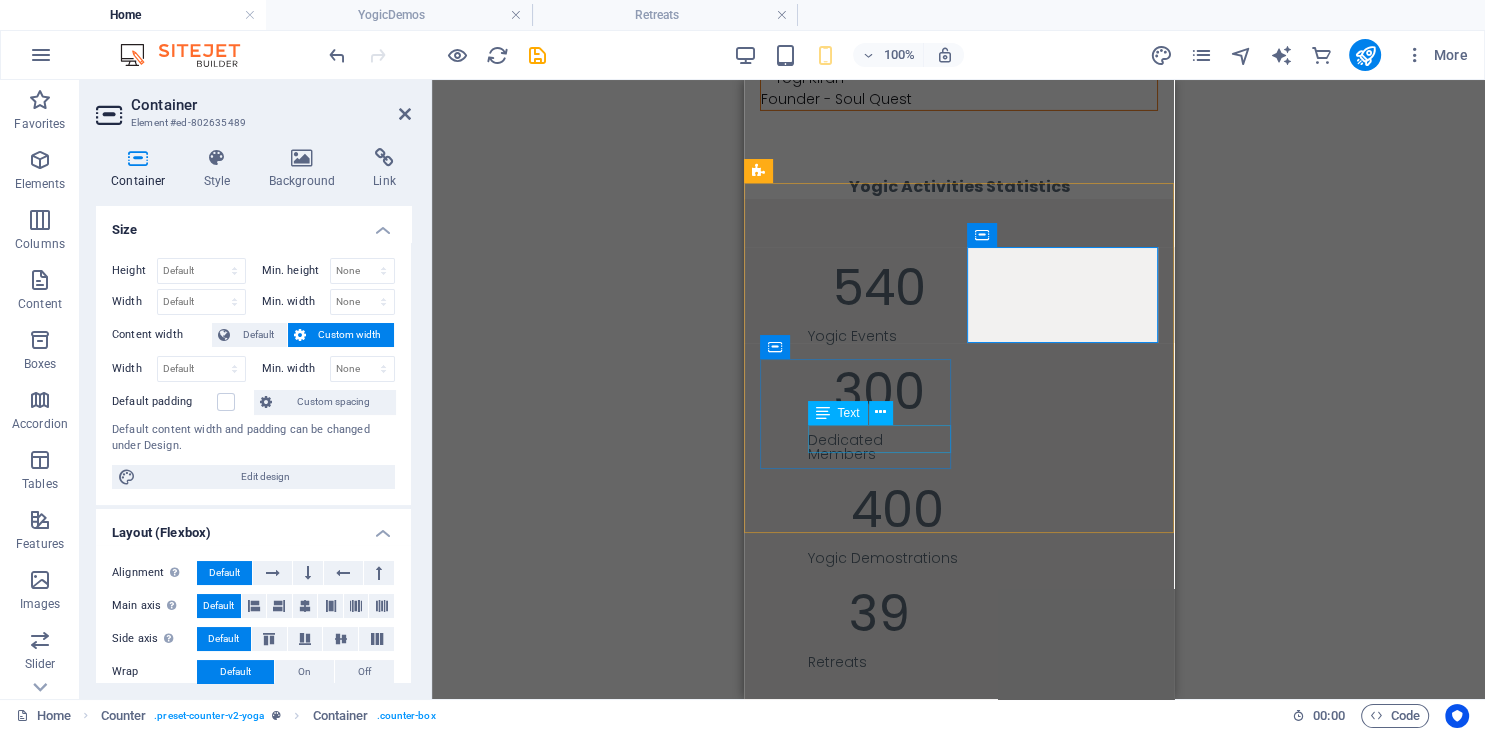click on "Yogic Demostrations" at bounding box center (897, 558) 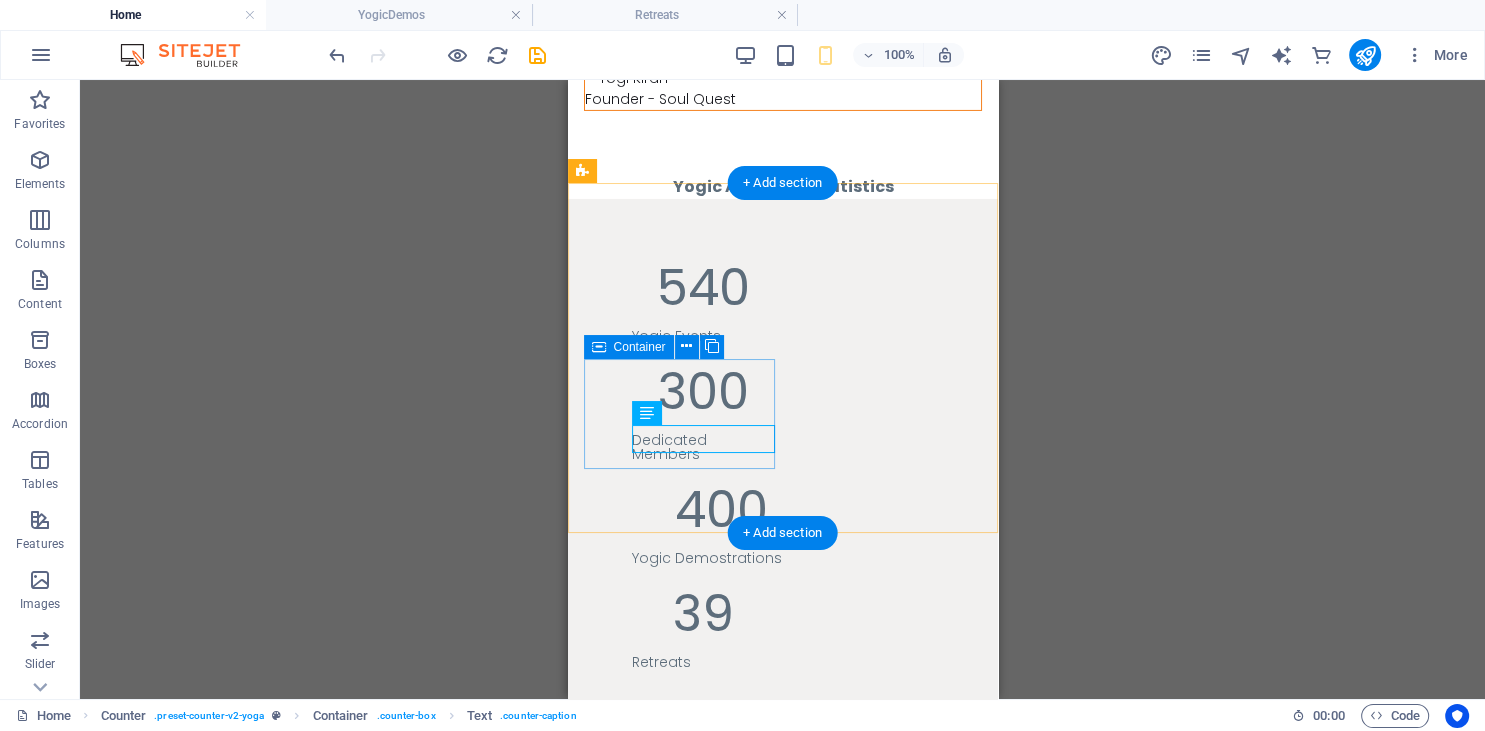 click on "400 Yogic Demostrations" at bounding box center [697, 533] 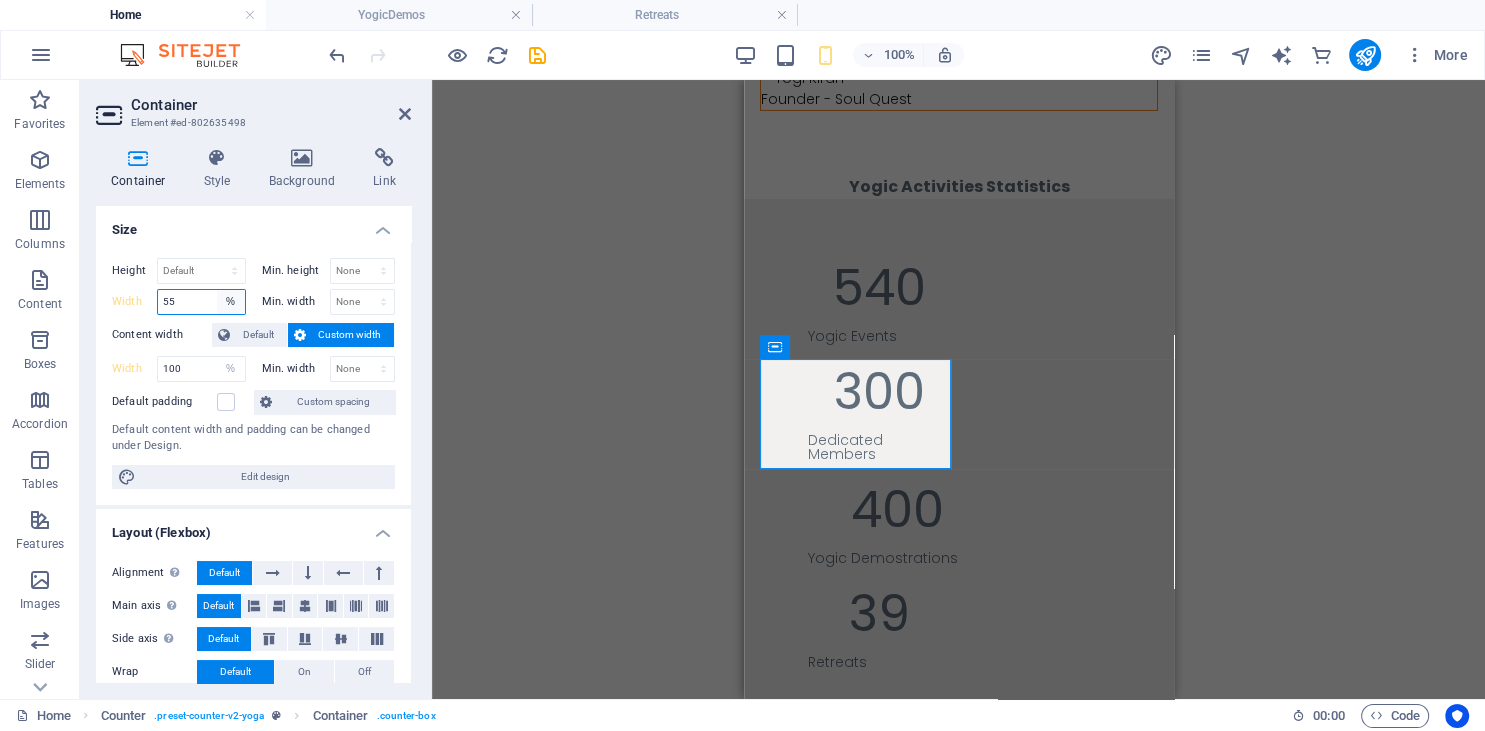 click on "Default px rem % em vh vw" at bounding box center [231, 302] 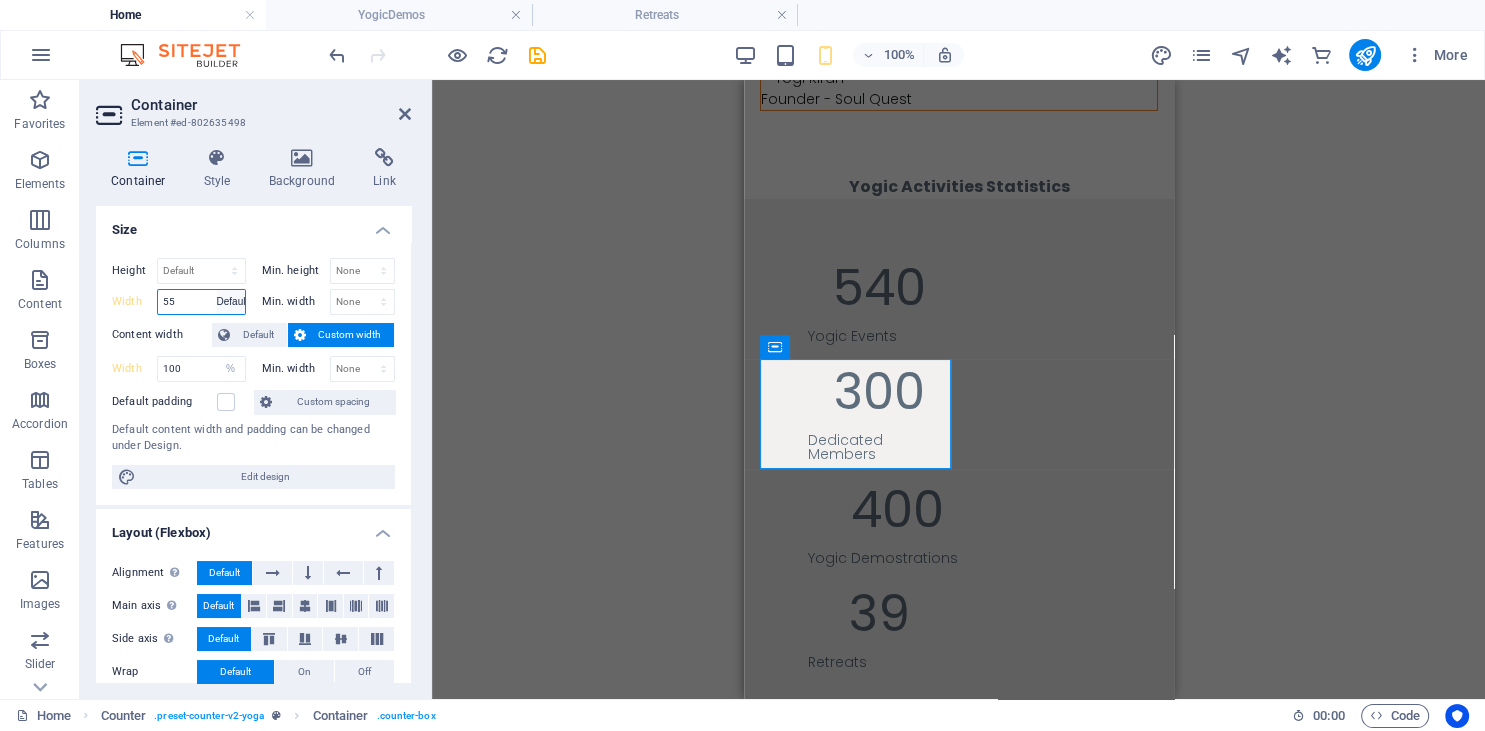 click on "Default" at bounding box center [0, 0] 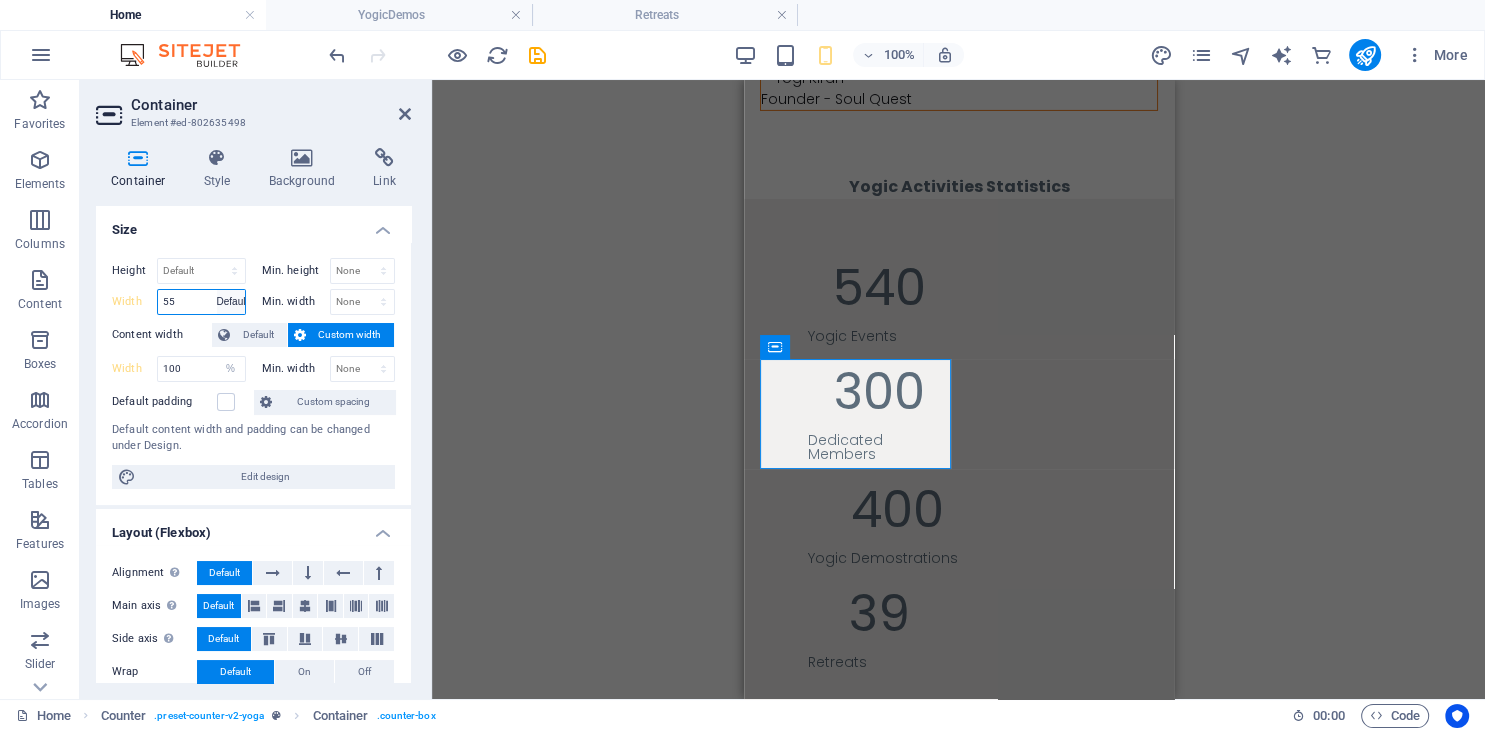 type on "55" 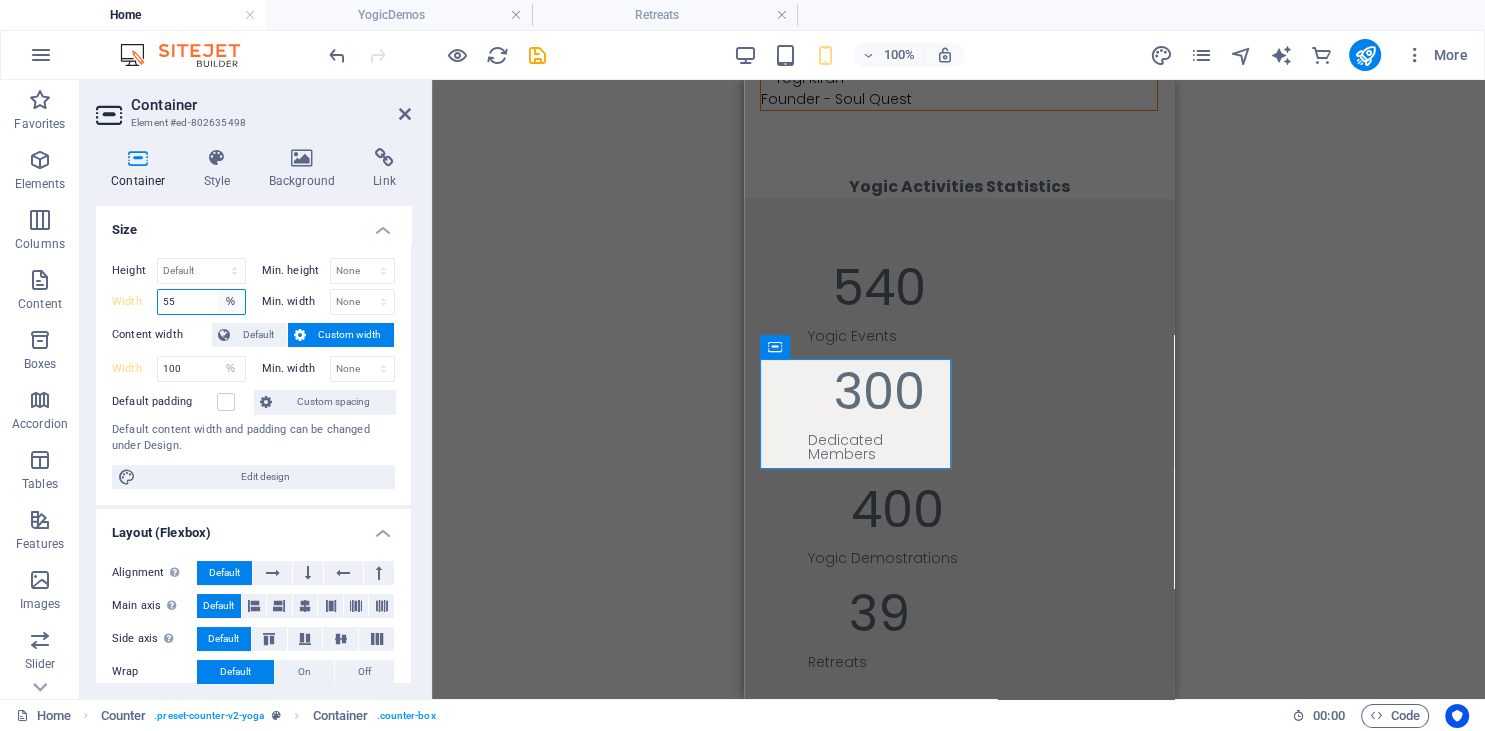 click on "Default px rem % em vh vw" at bounding box center [231, 302] 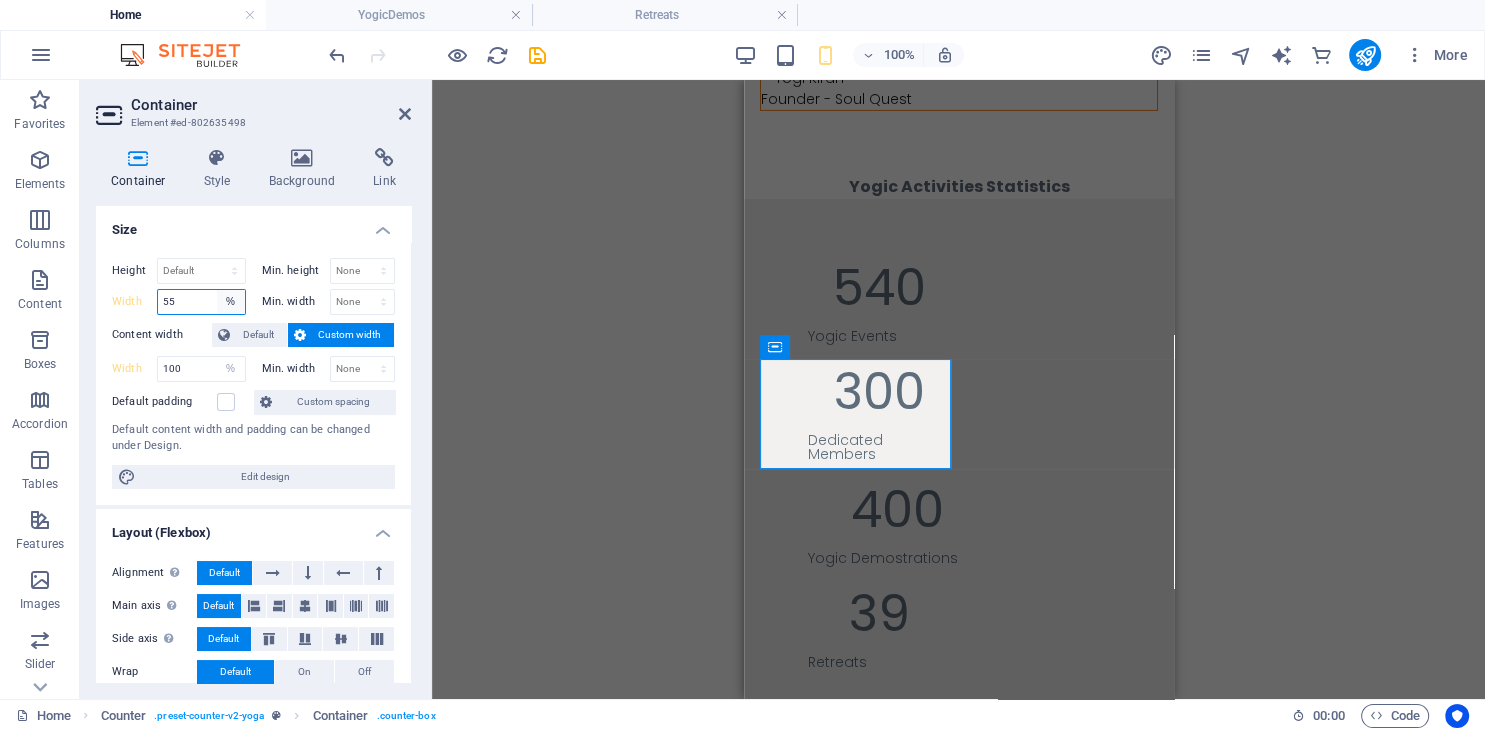 select on "default" 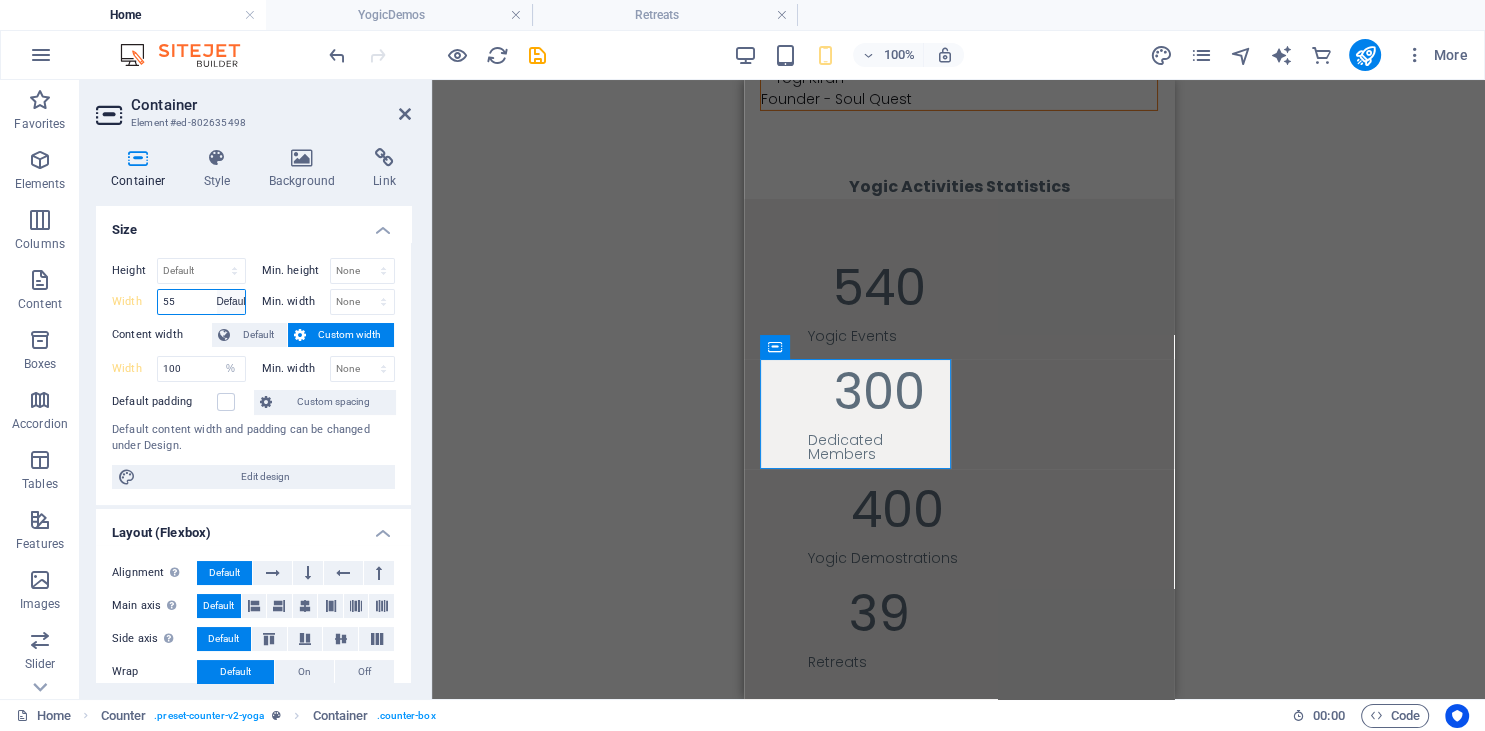 click on "Default" at bounding box center (0, 0) 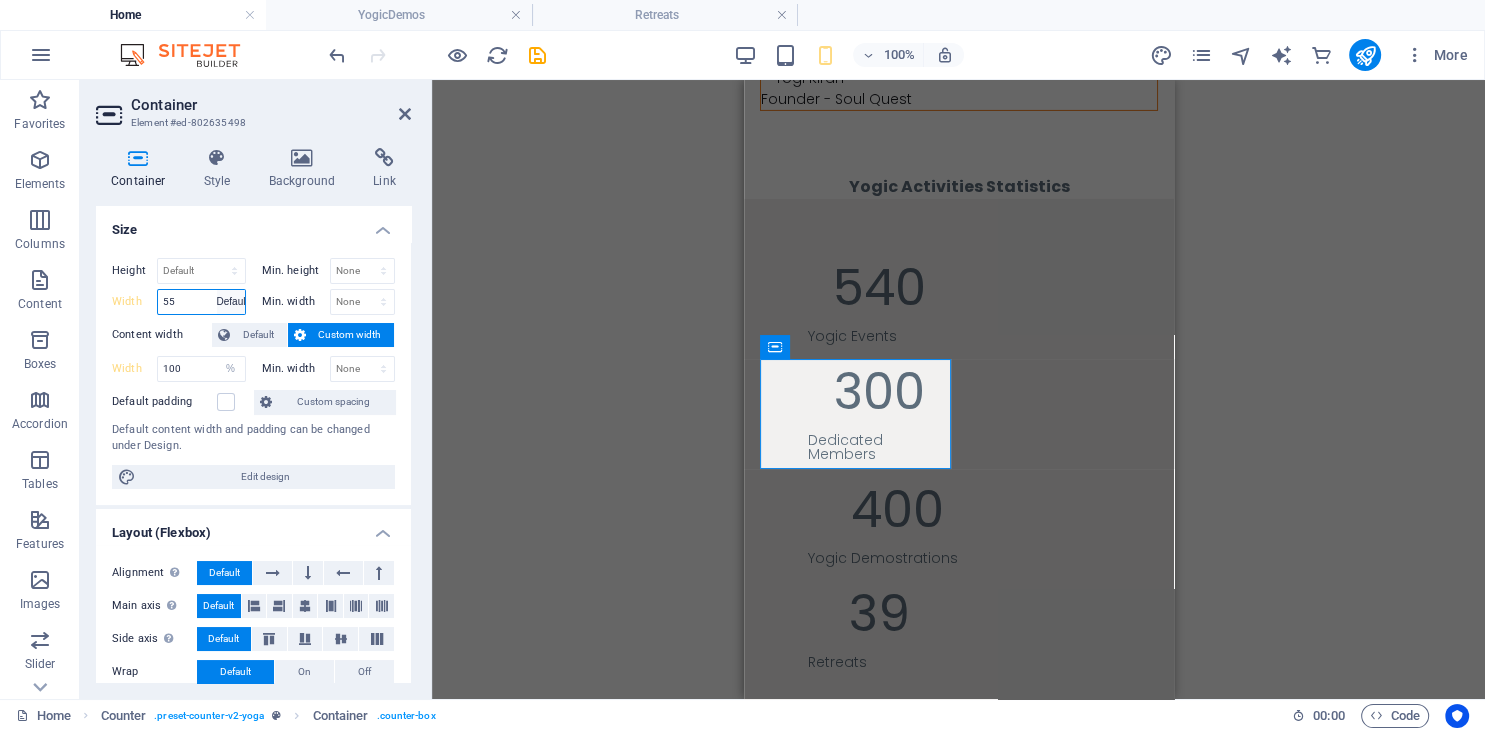type on "55" 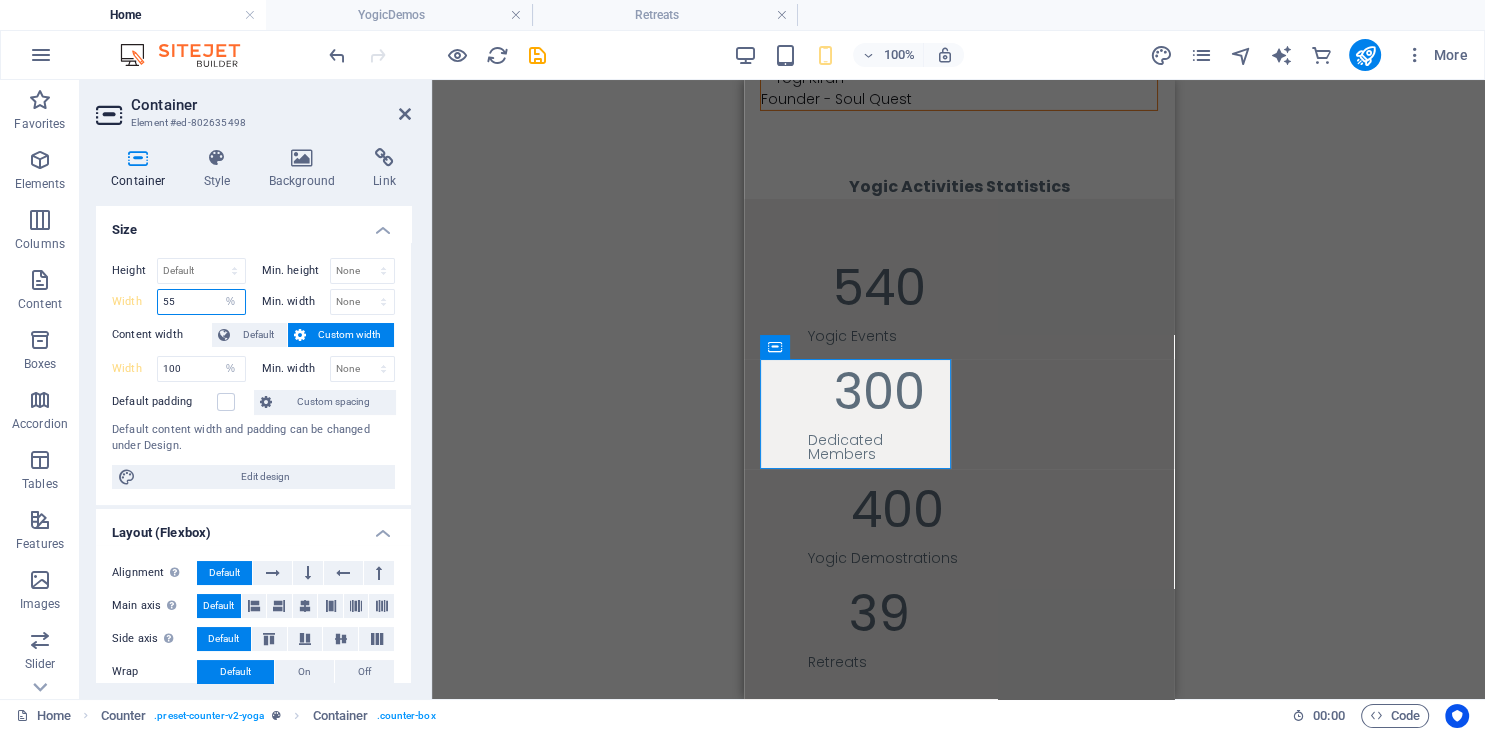drag, startPoint x: 203, startPoint y: 302, endPoint x: 146, endPoint y: 298, distance: 57.14018 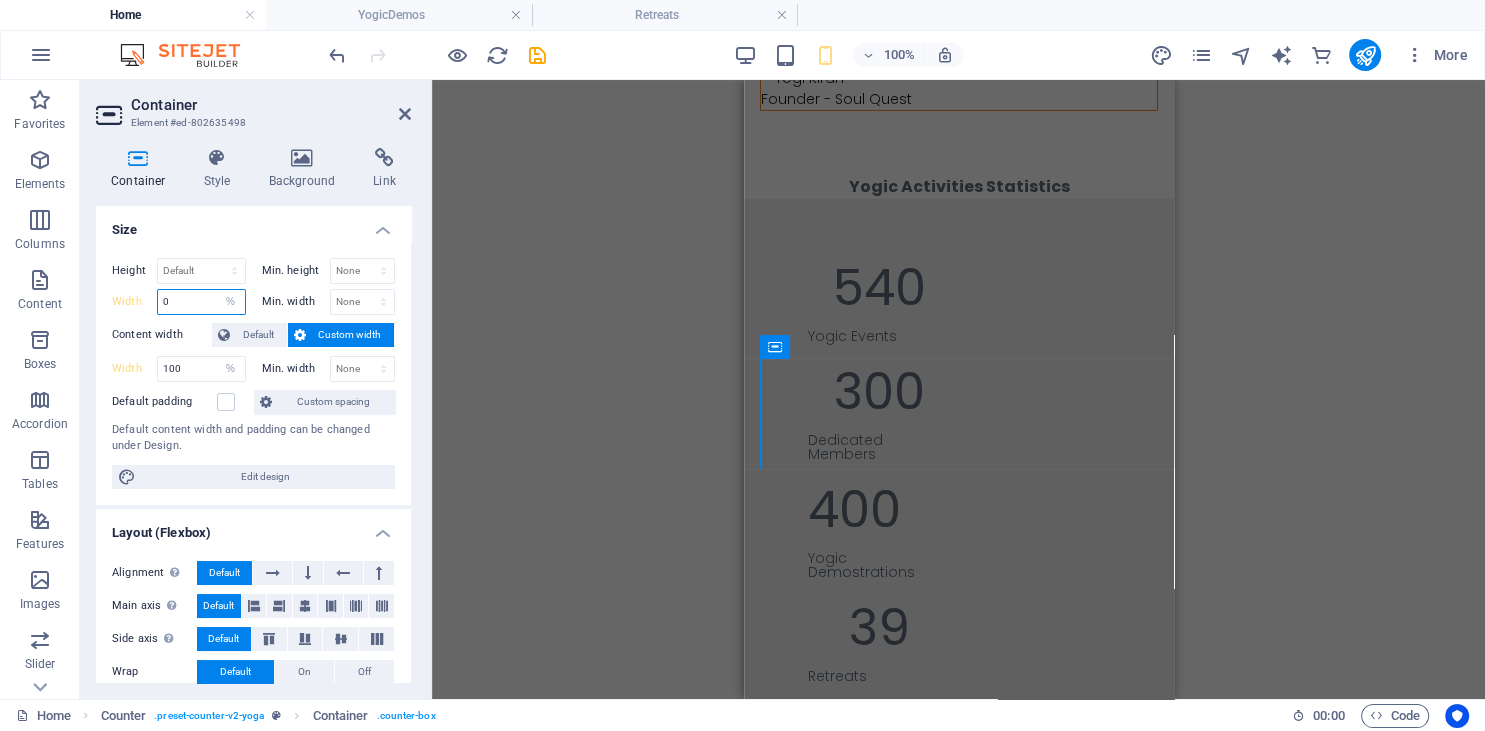 drag, startPoint x: 166, startPoint y: 302, endPoint x: 149, endPoint y: 299, distance: 17.262676 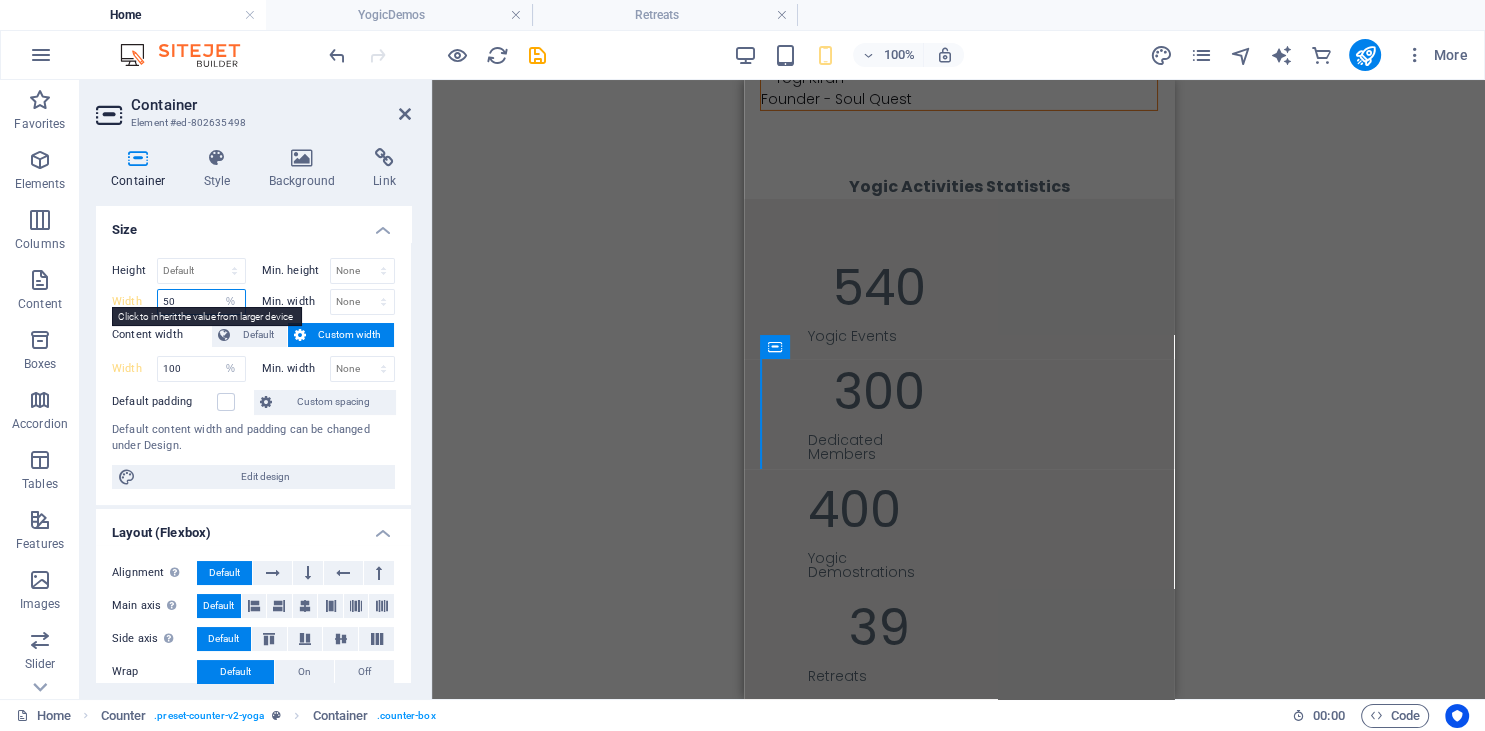 type on "50" 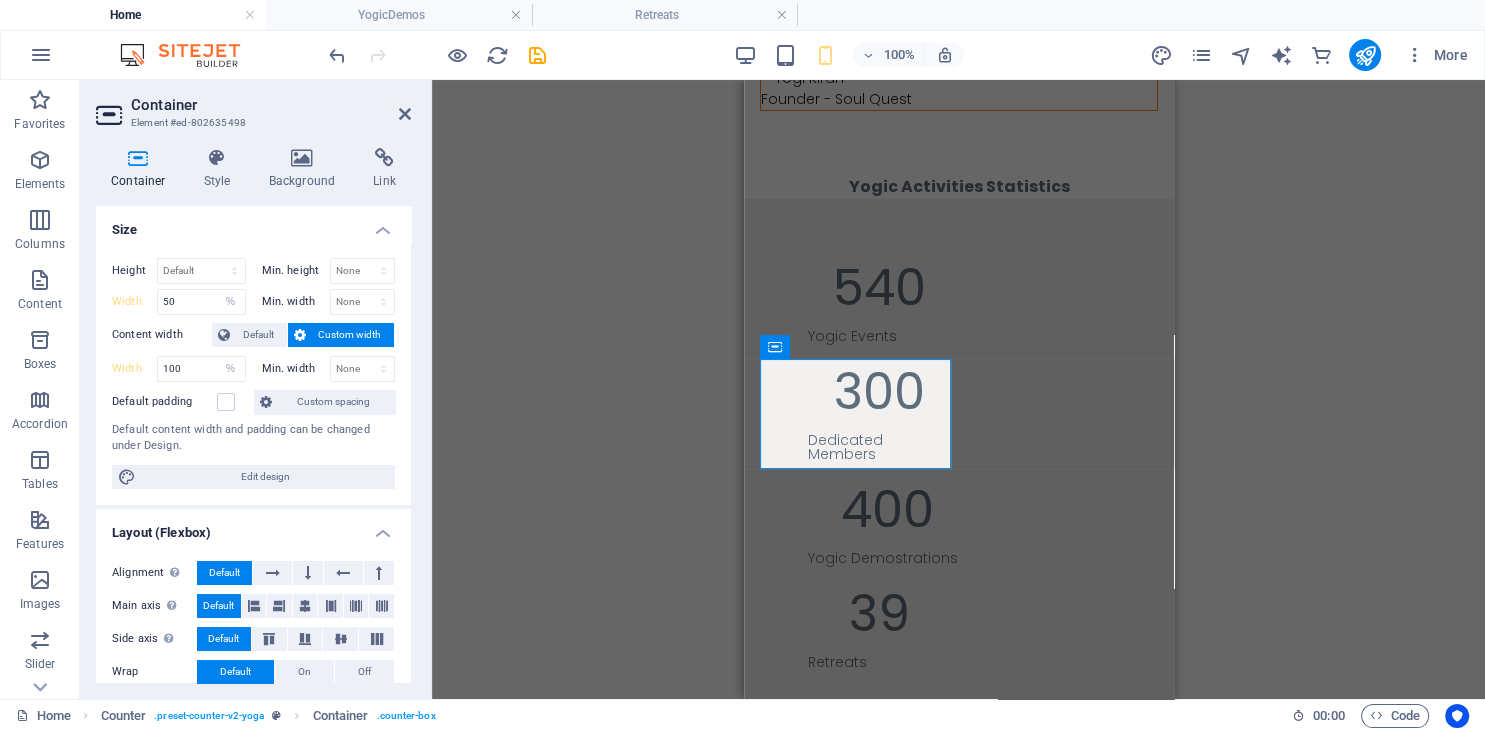 click on "Custom width" at bounding box center (350, 335) 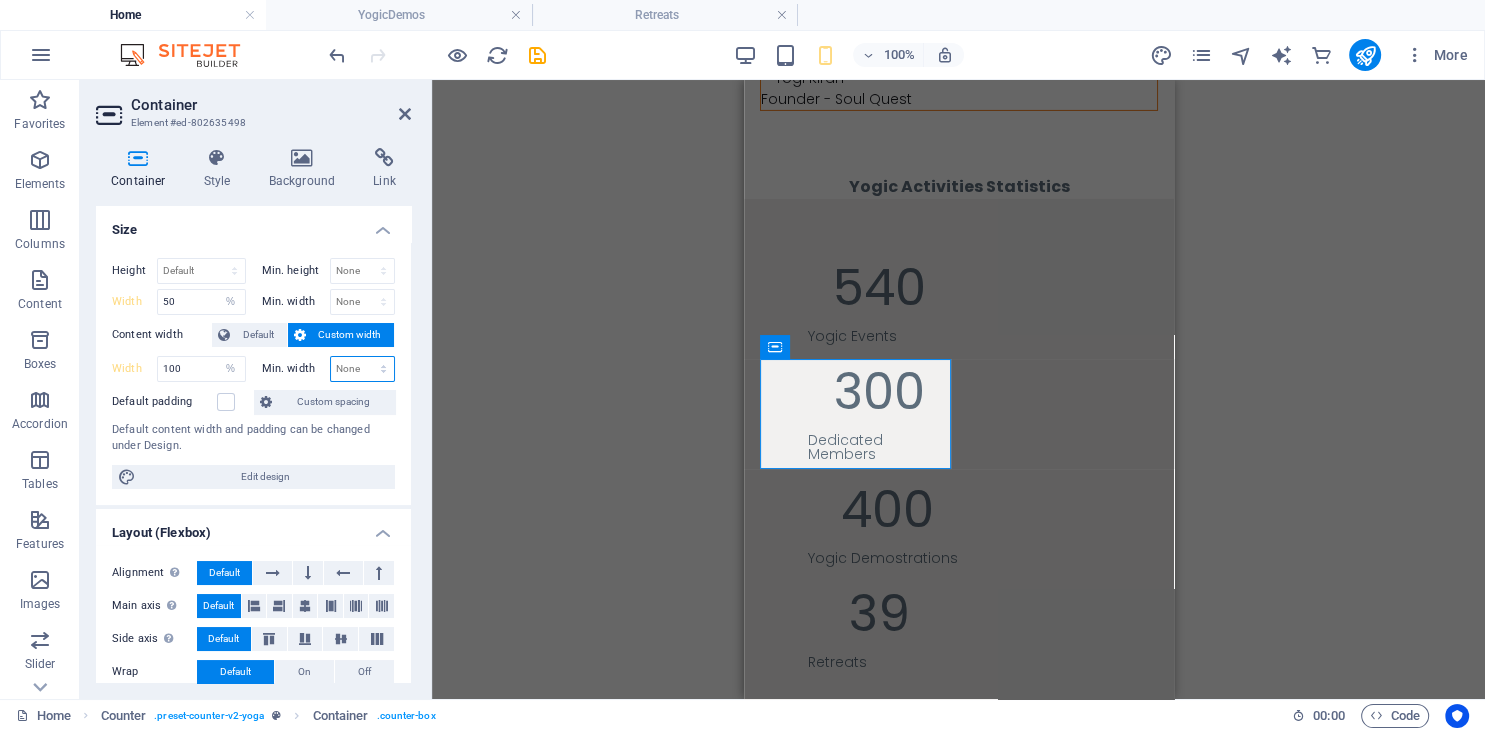 click on "None px rem % vh vw" at bounding box center (363, 369) 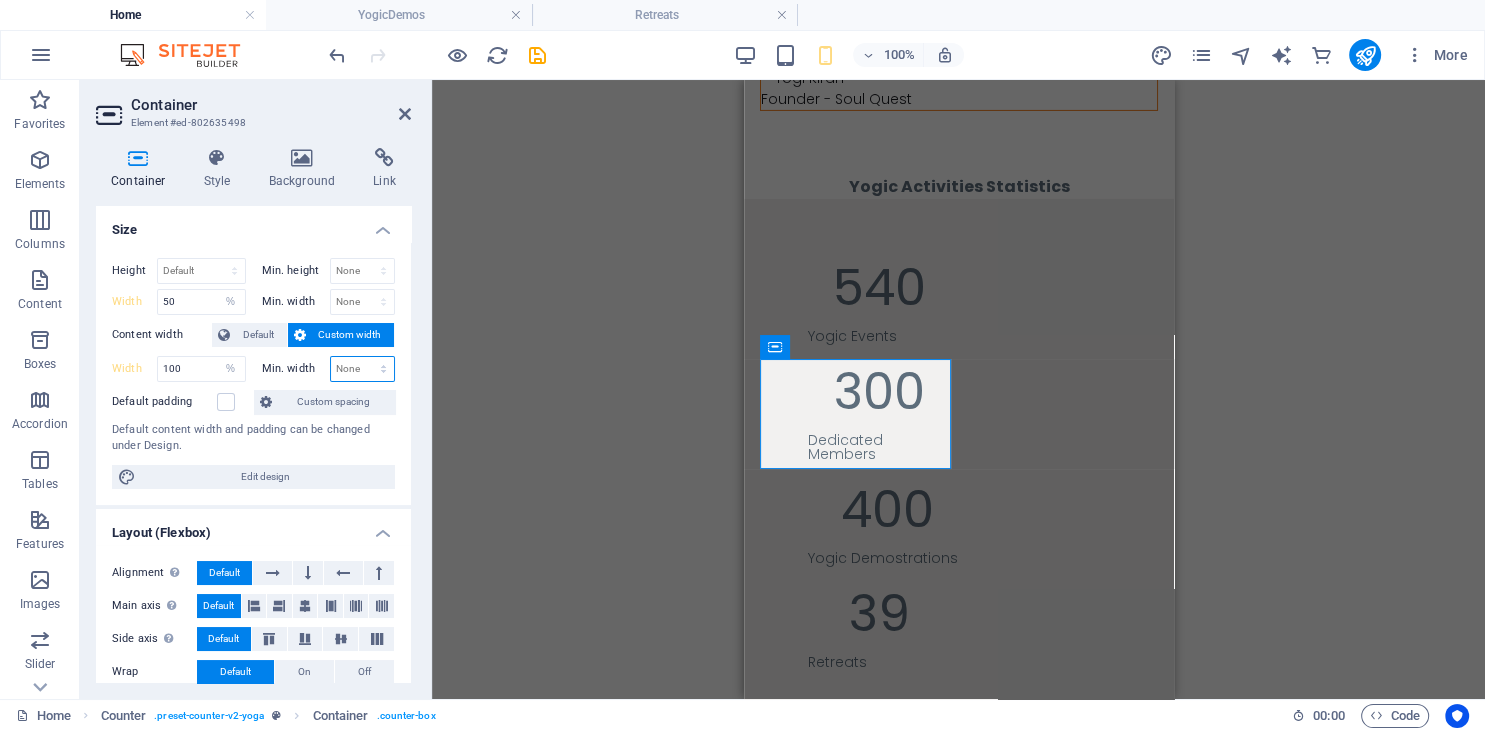 click on "None px rem % vh vw" at bounding box center [363, 369] 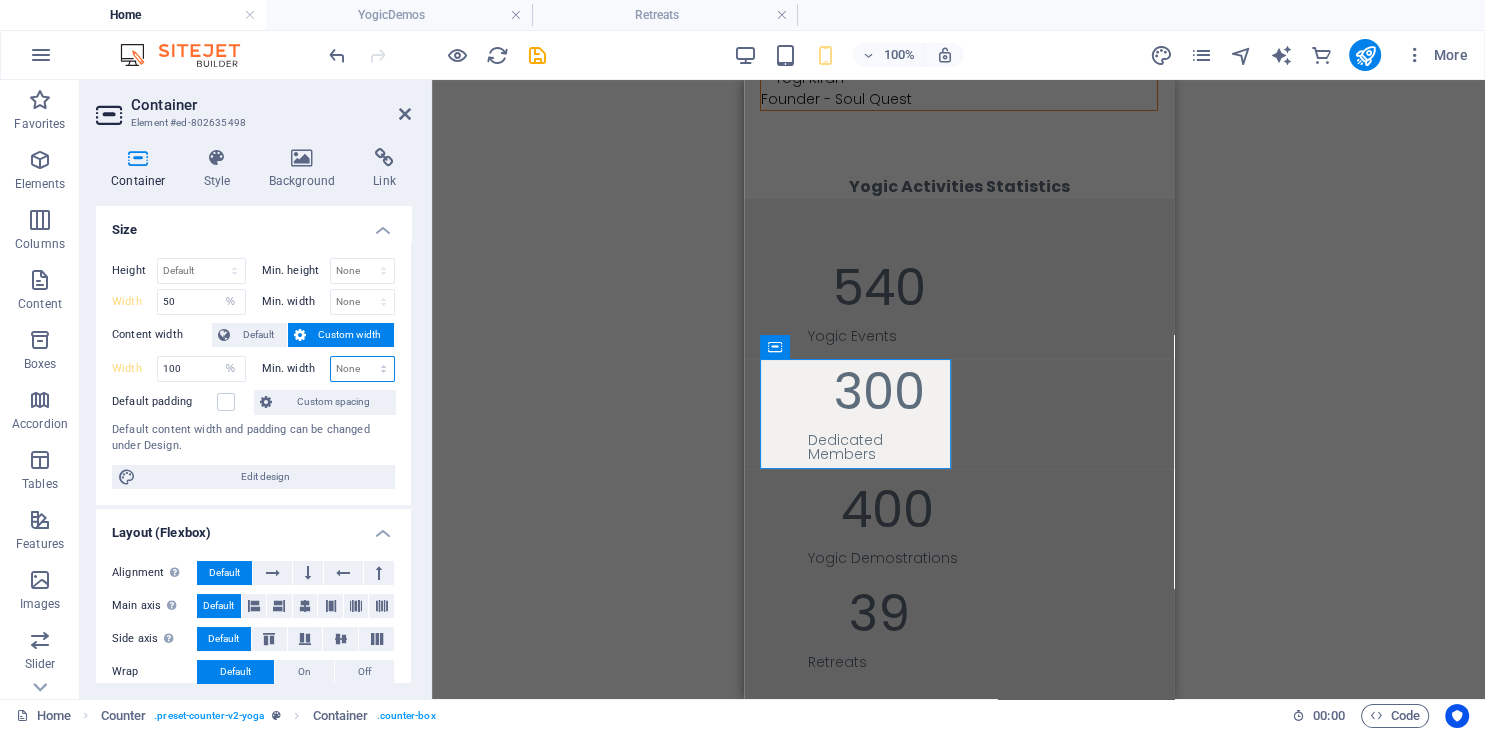 click on "None px rem % vh vw" at bounding box center (363, 369) 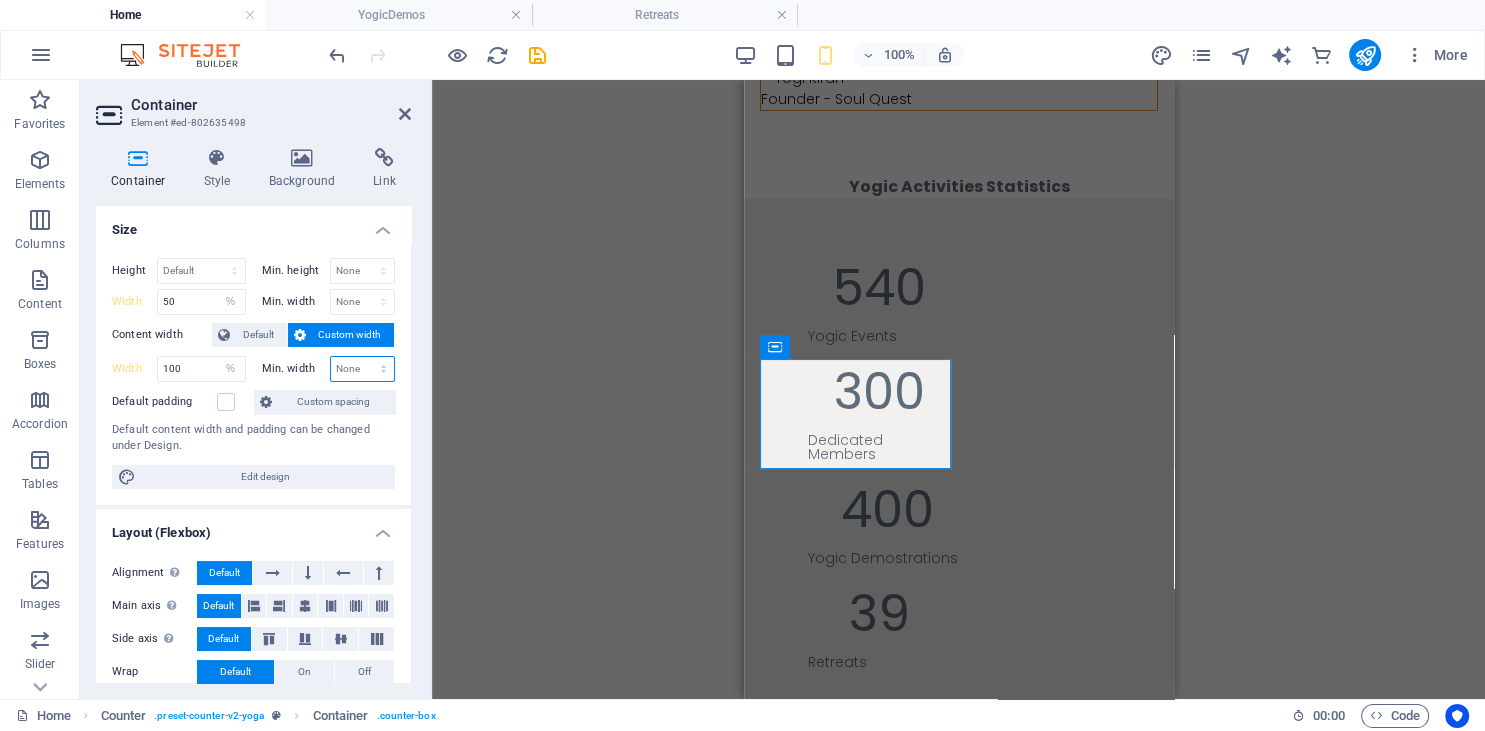 select on "%" 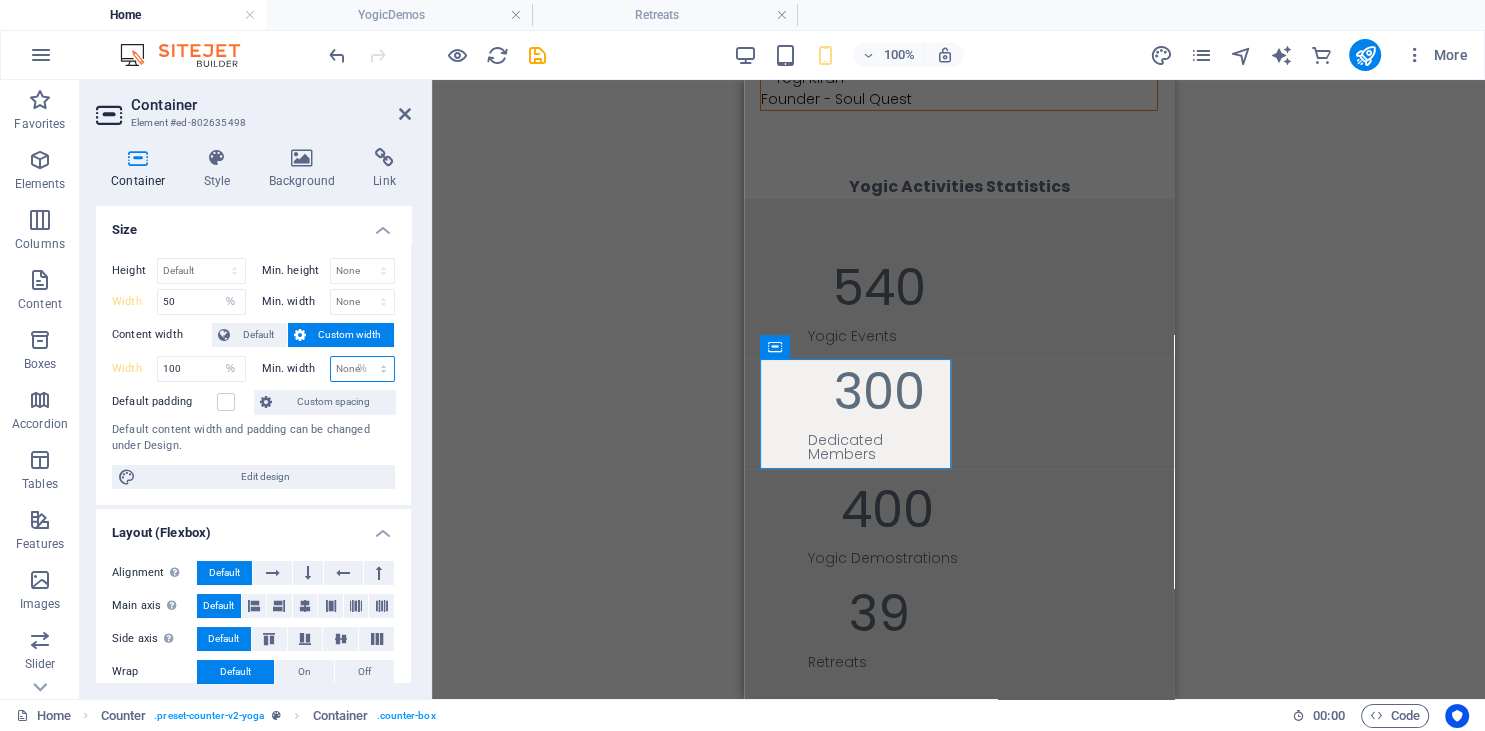 click on "%" at bounding box center [0, 0] 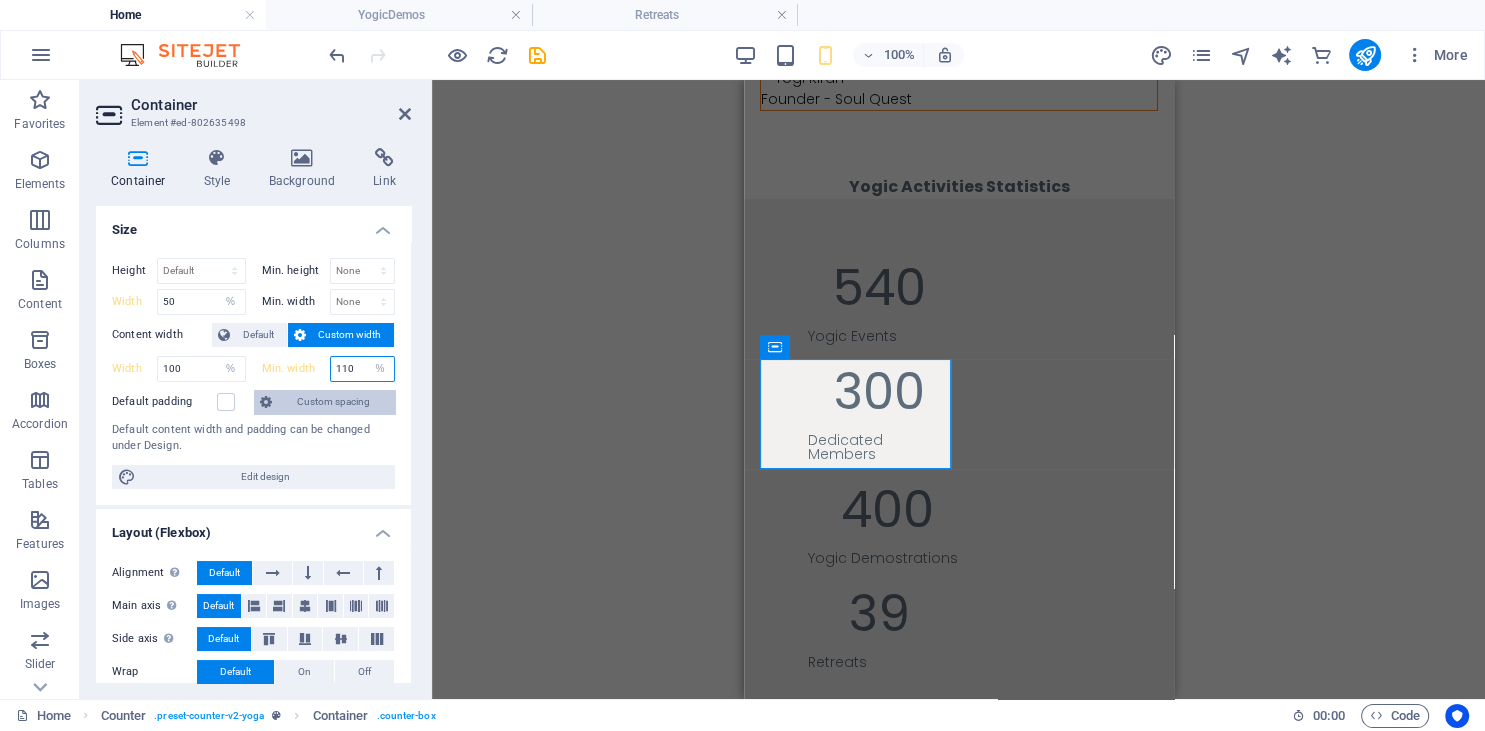 type on "110" 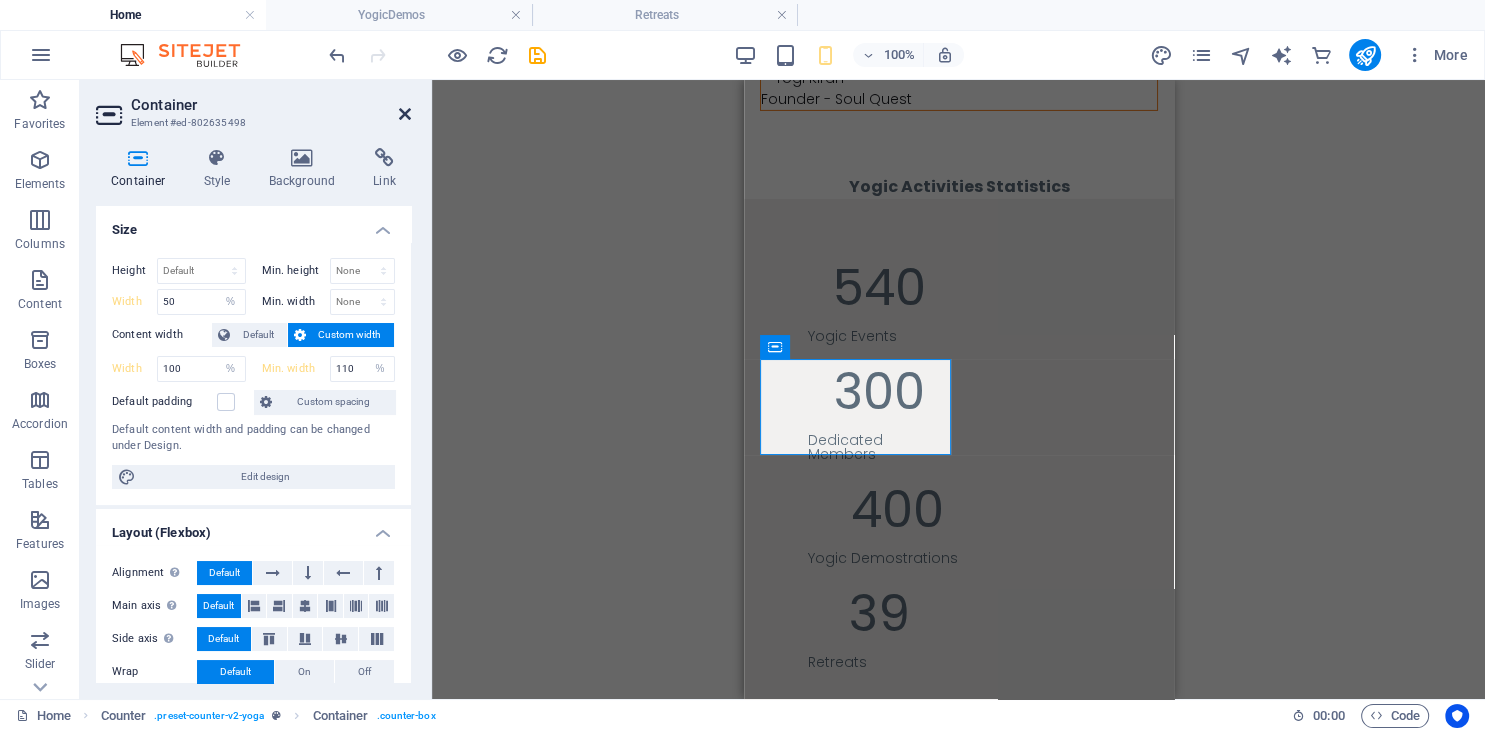 click at bounding box center (405, 114) 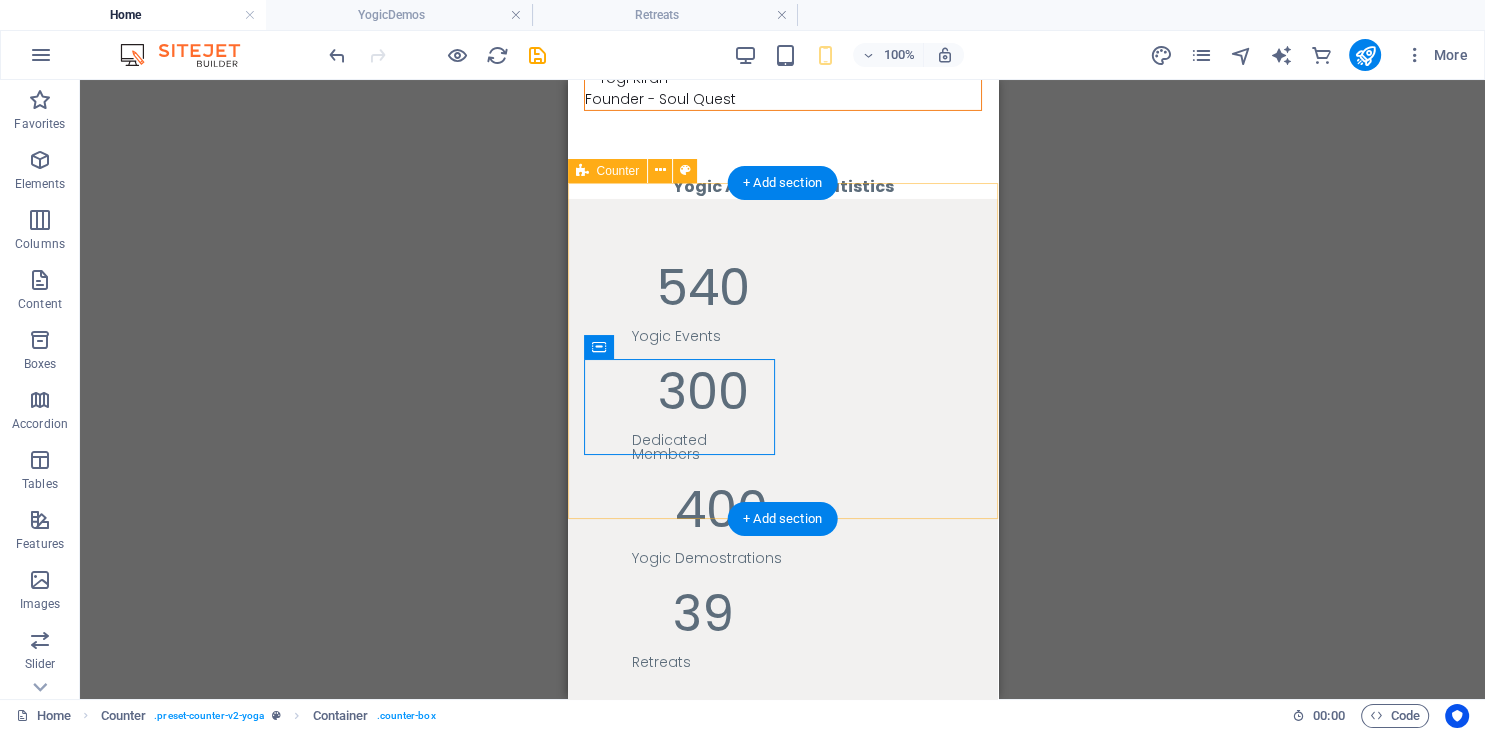click on "540 Yogic Events 300 Dedicated Members 400 Yogic Demostrations 39 Retreats" at bounding box center (782, 474) 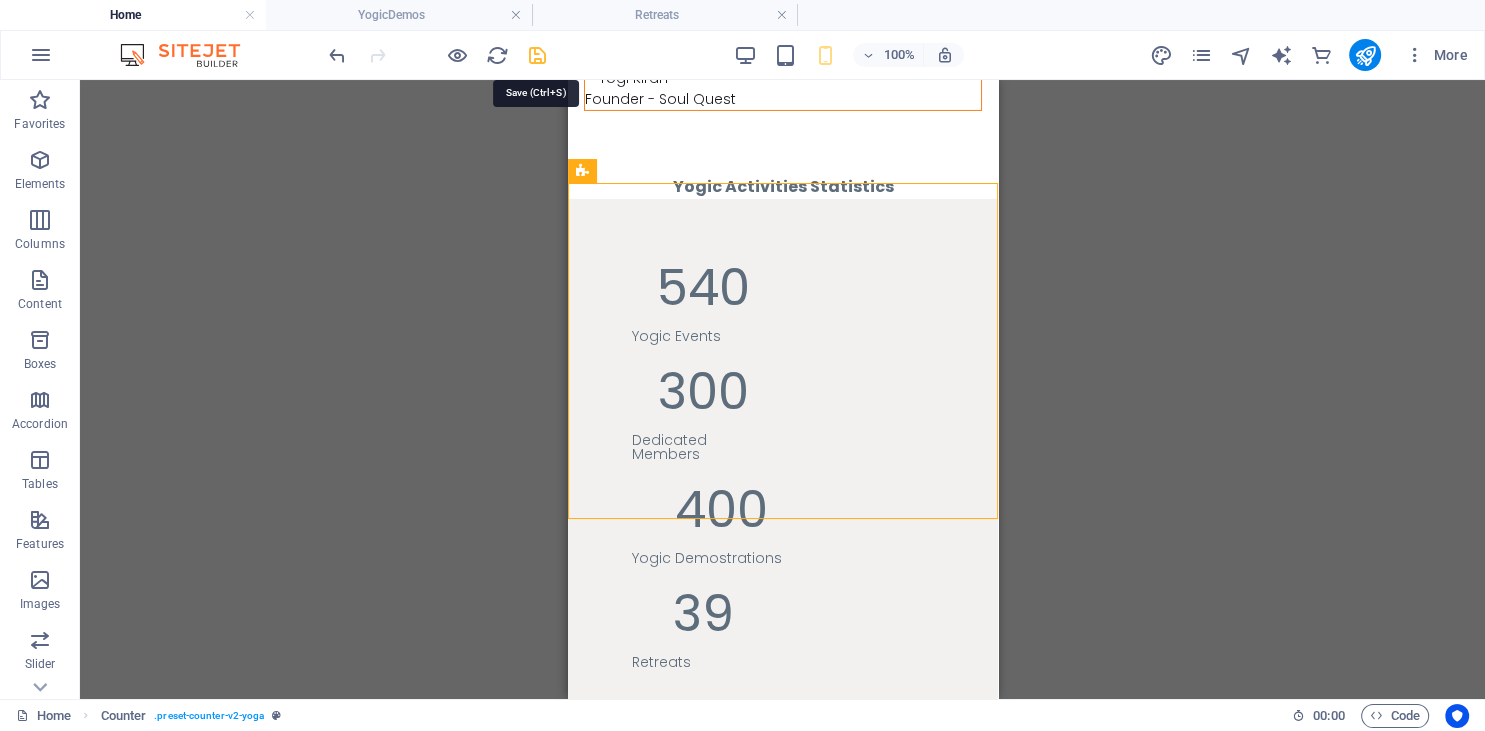 click at bounding box center (537, 55) 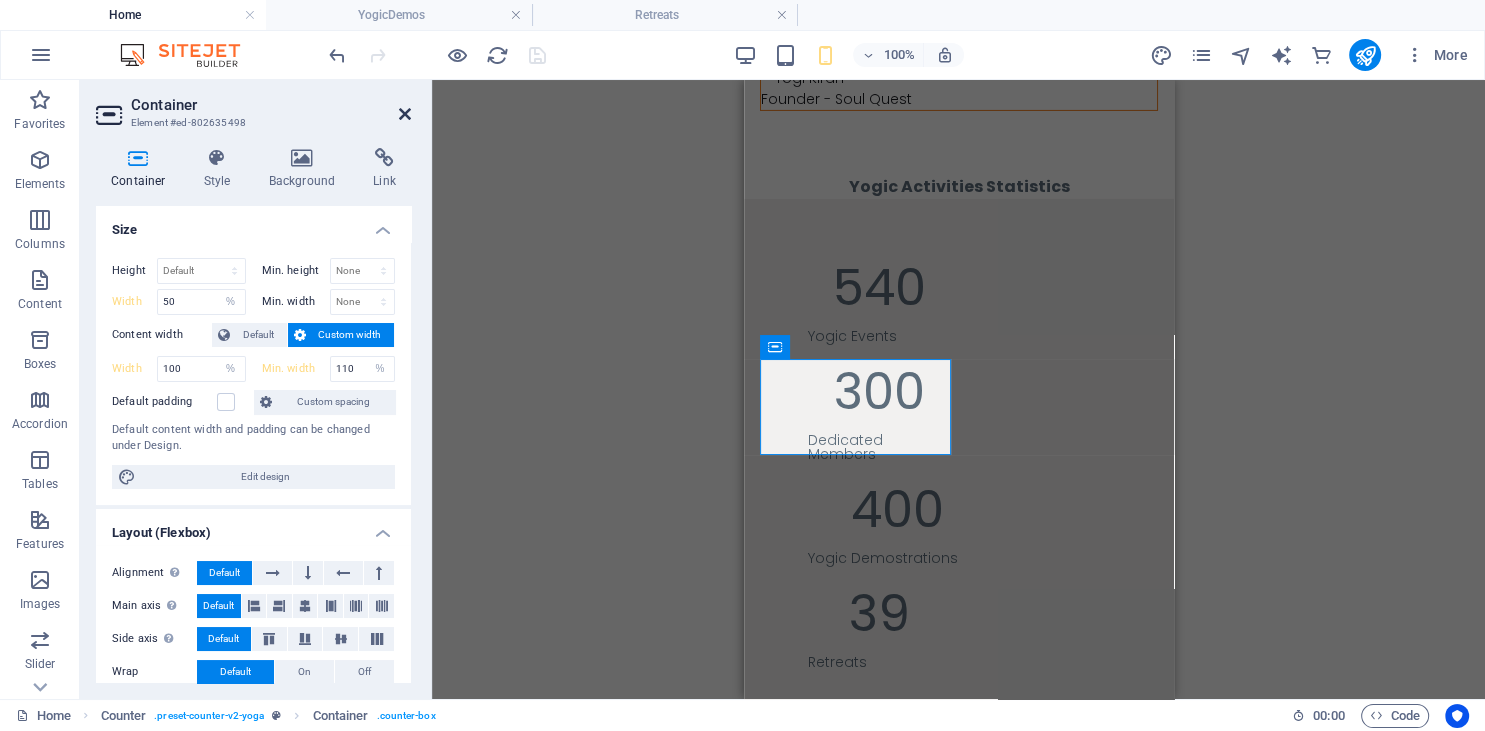 click at bounding box center (405, 114) 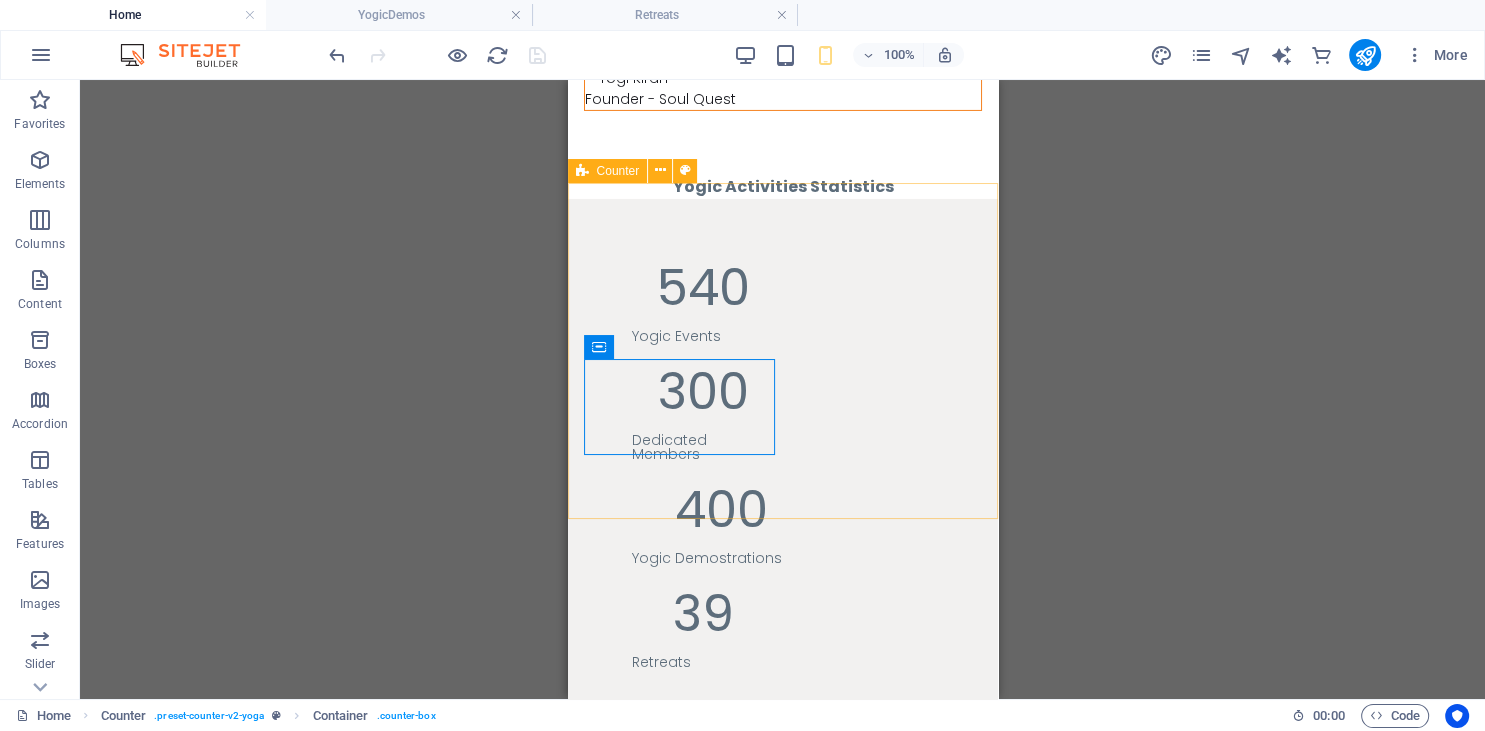 click on "Counter" at bounding box center [608, 171] 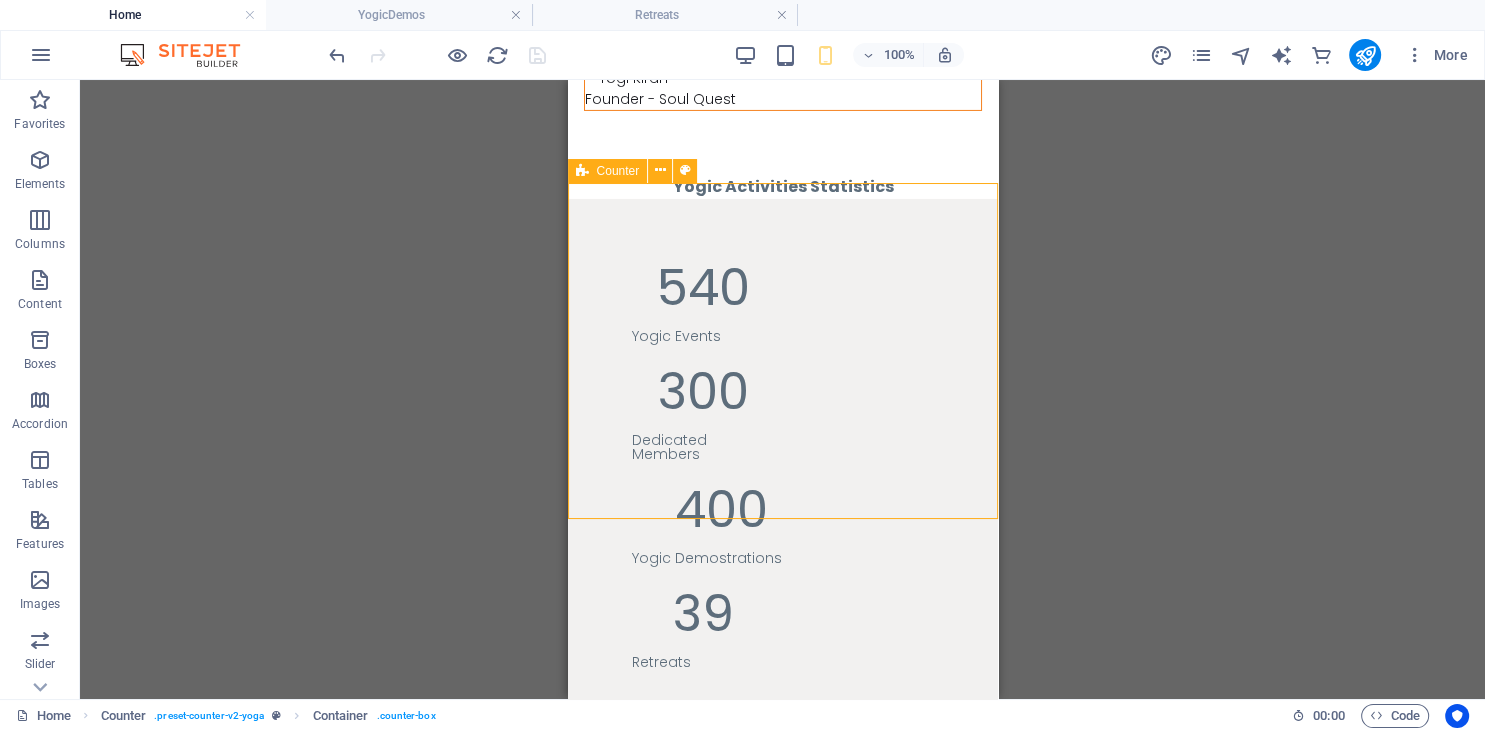 click on "Counter" at bounding box center [608, 171] 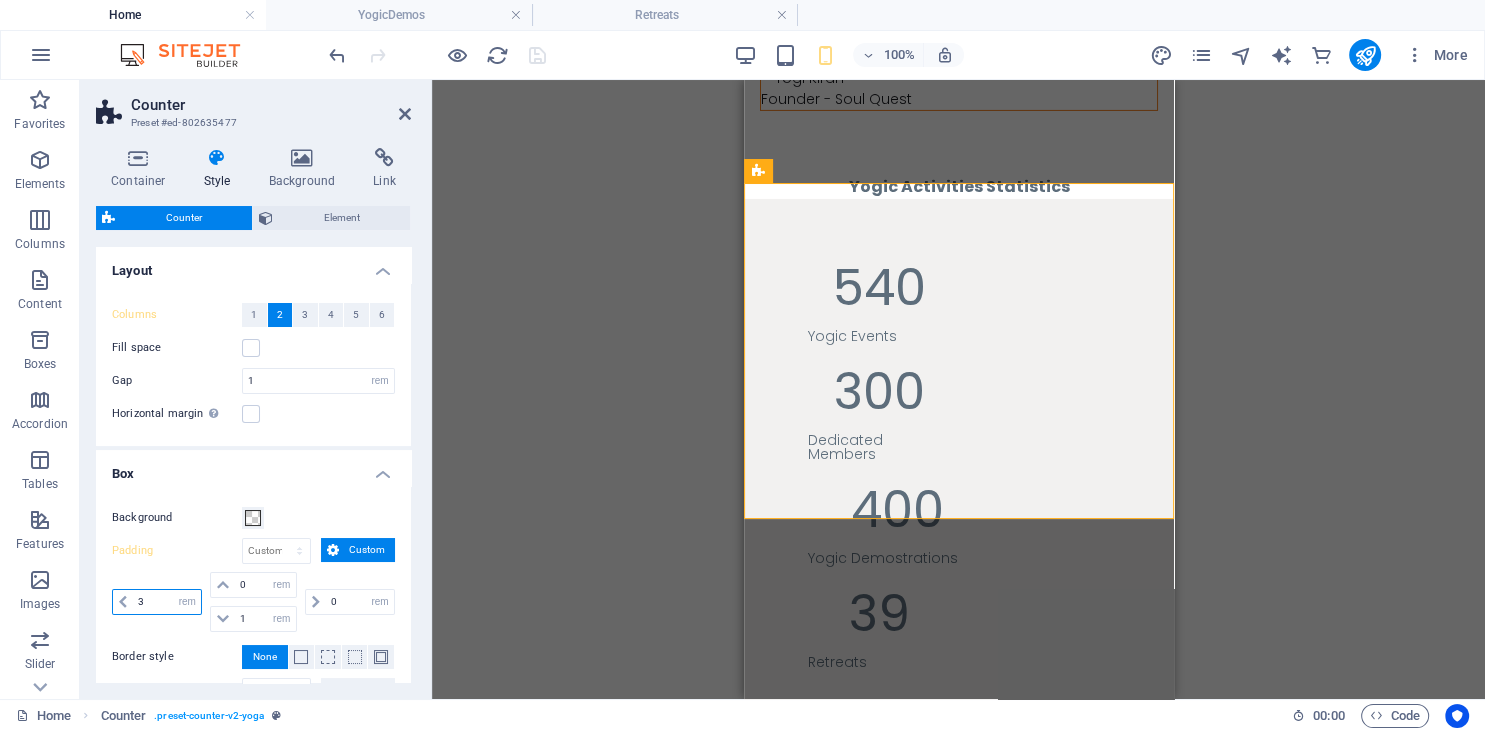 drag, startPoint x: 143, startPoint y: 604, endPoint x: 128, endPoint y: 602, distance: 15.132746 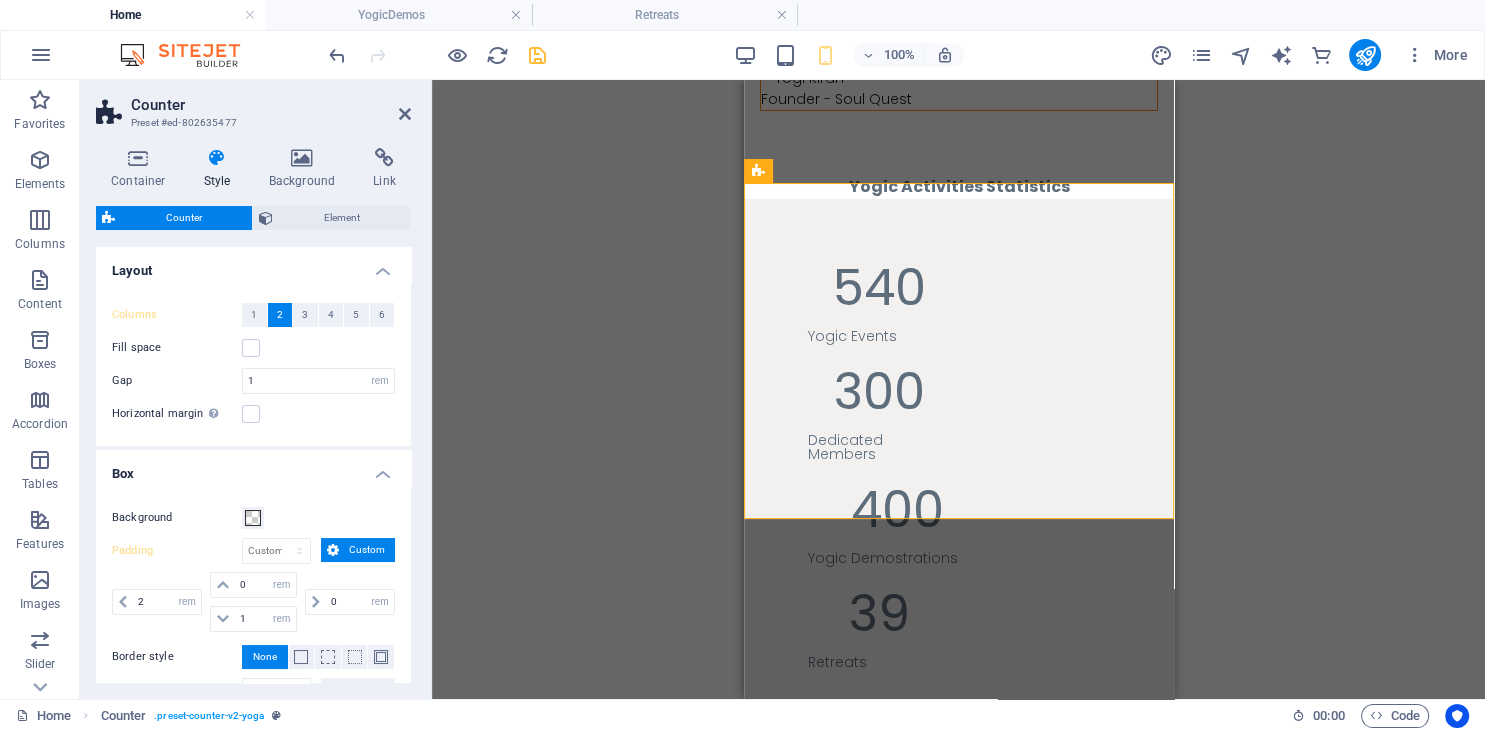click on "Box" at bounding box center [253, 468] 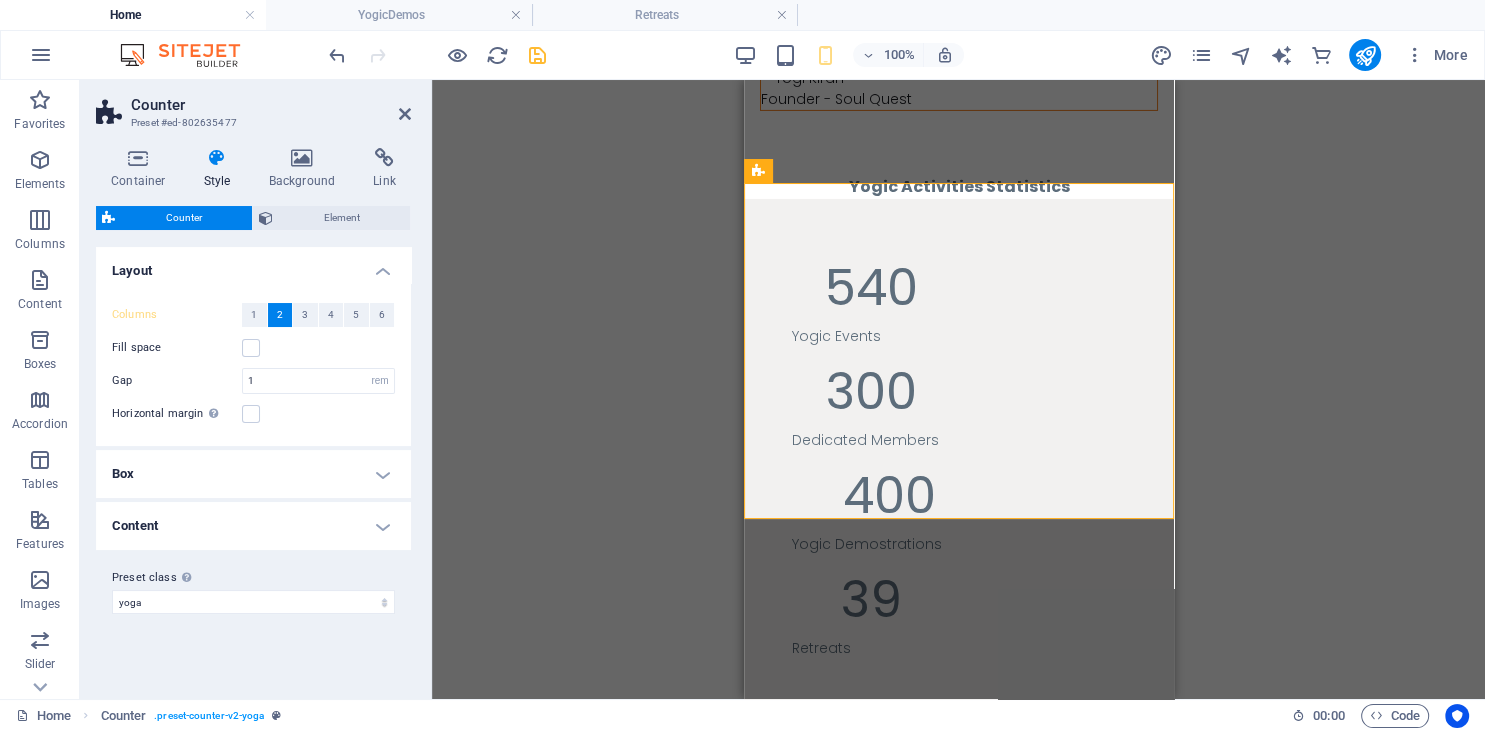 click on "Box" at bounding box center [253, 474] 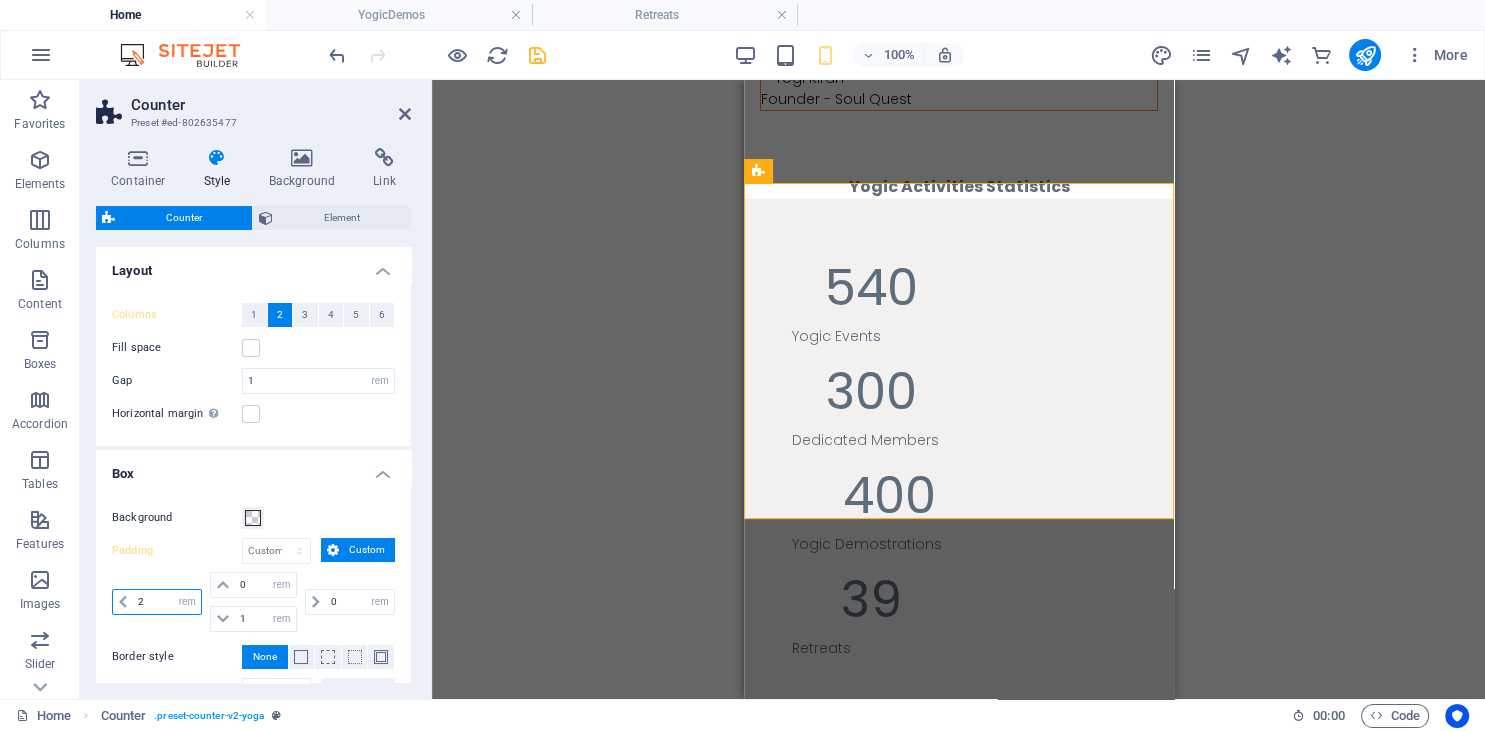 click on "2" at bounding box center [167, 602] 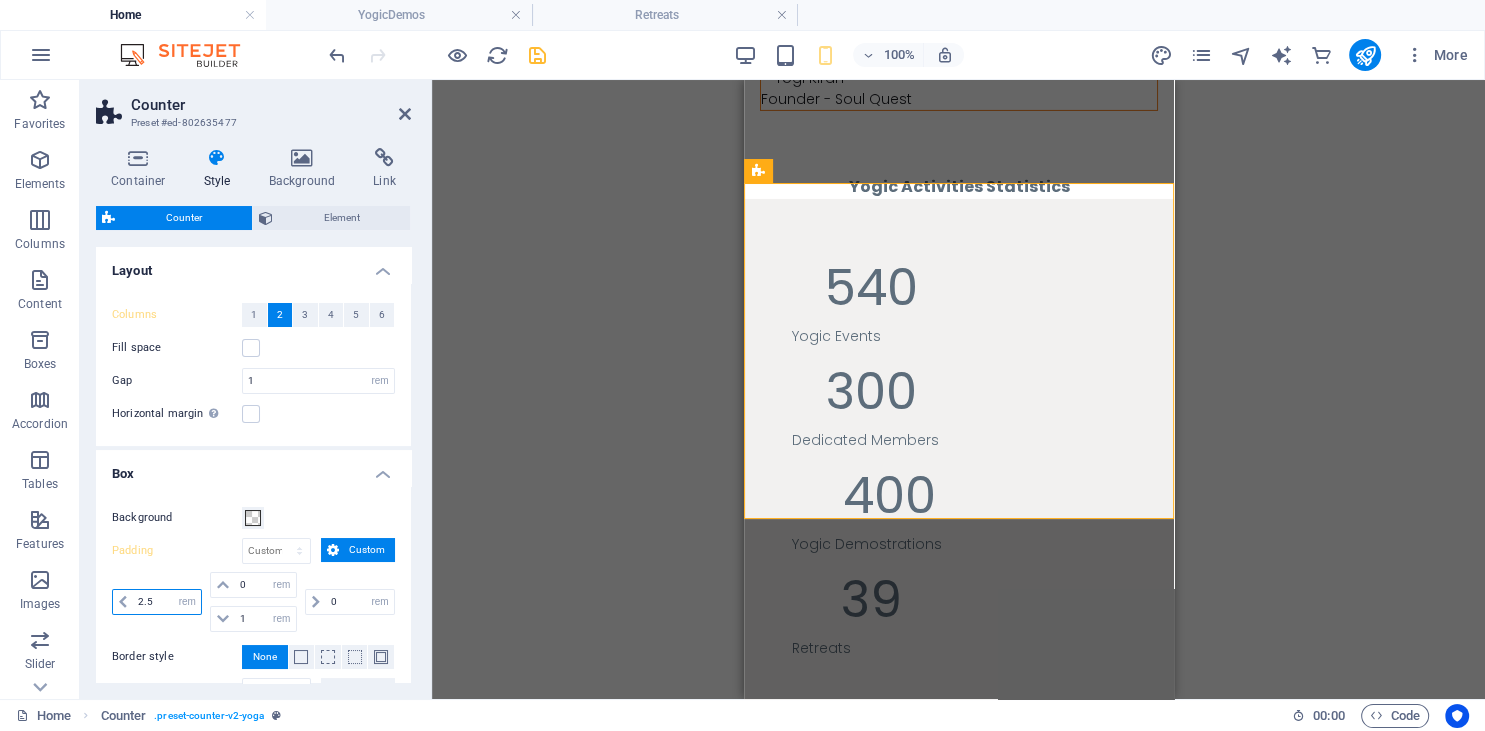 type on "2.5" 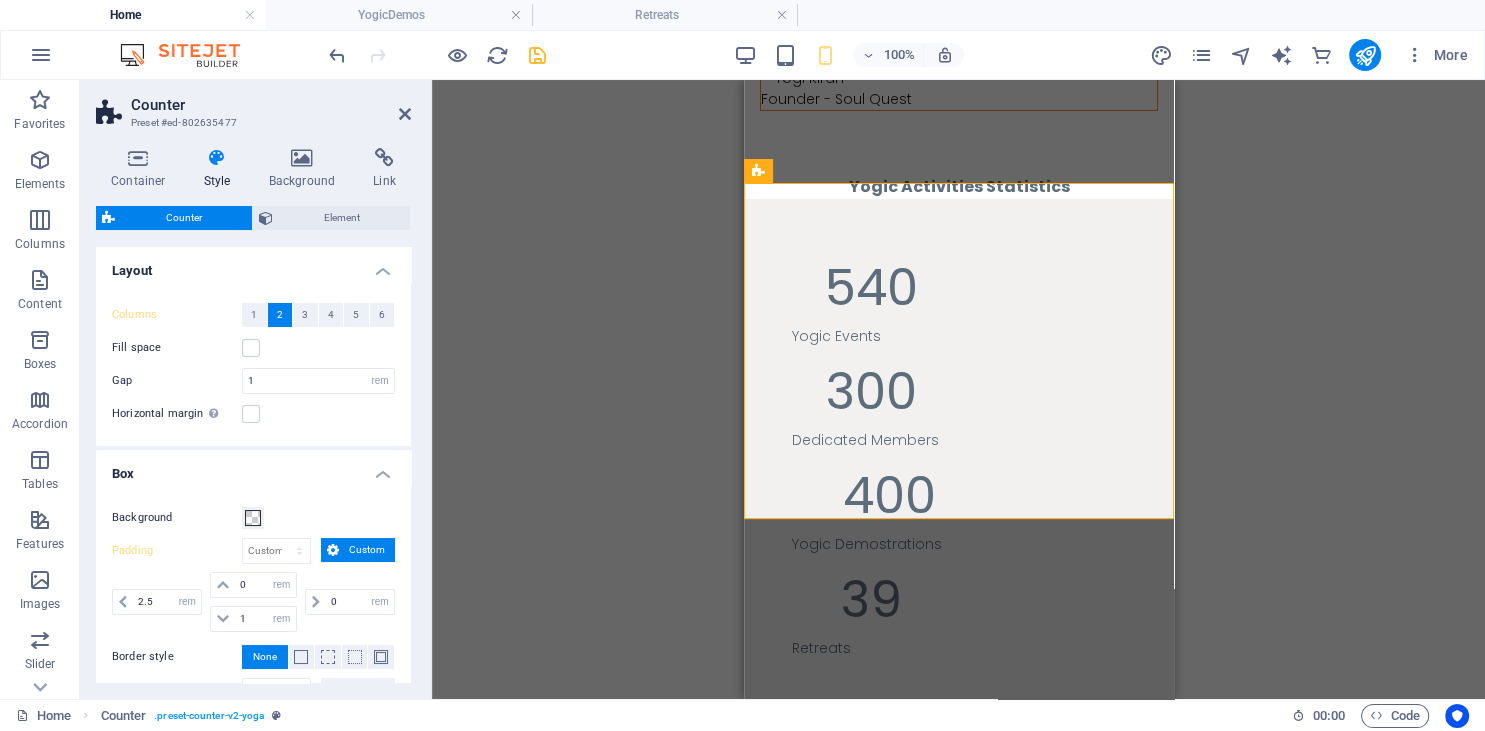 click on "Box" at bounding box center [253, 468] 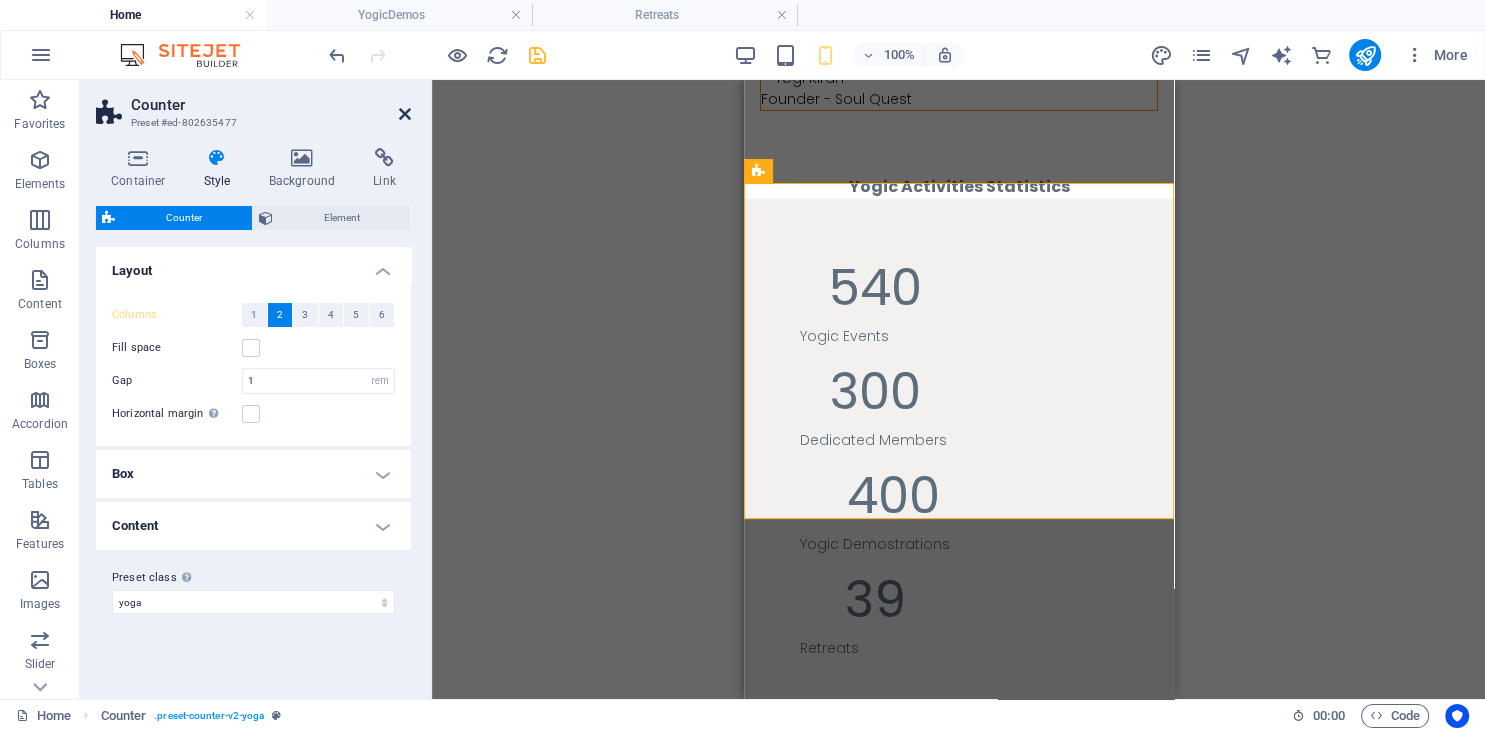 click at bounding box center (405, 114) 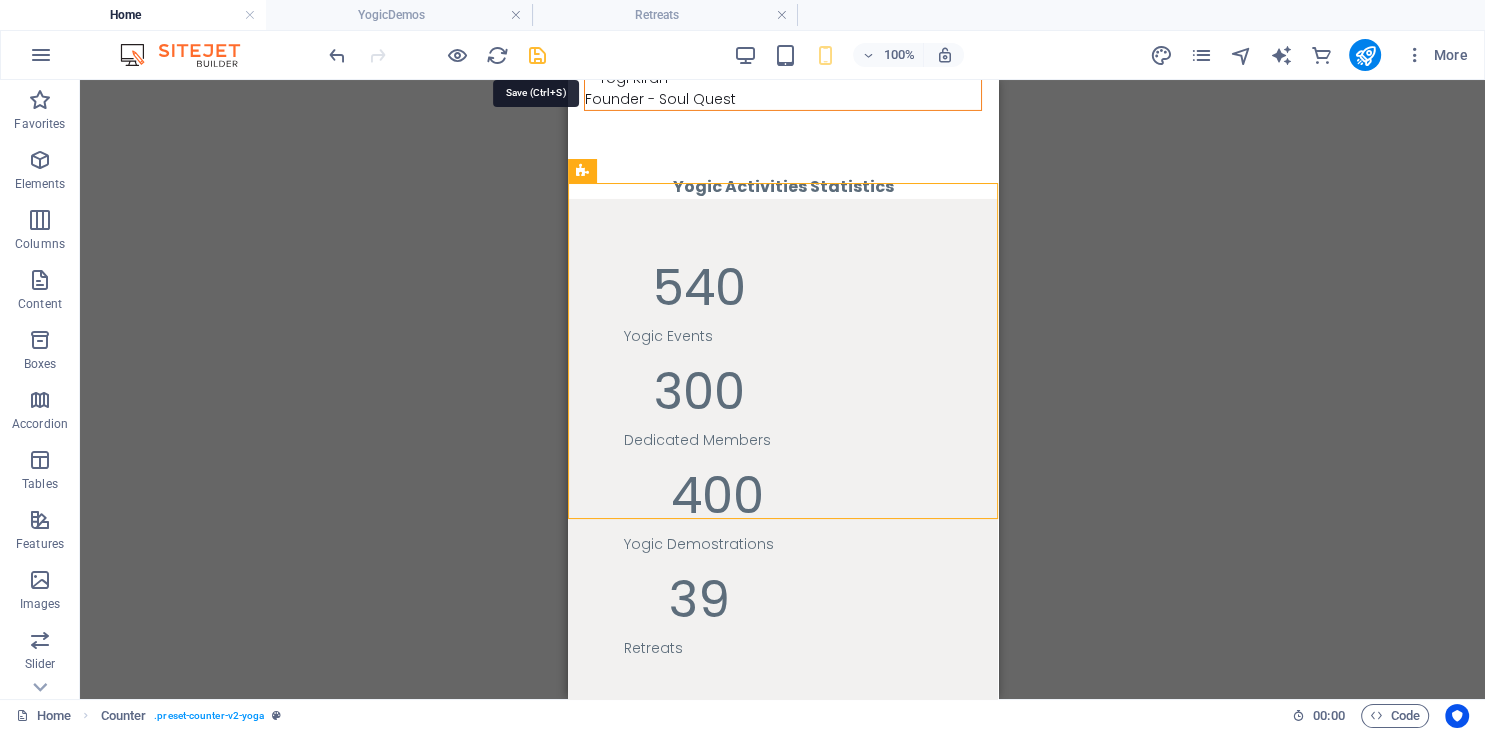 click at bounding box center (537, 55) 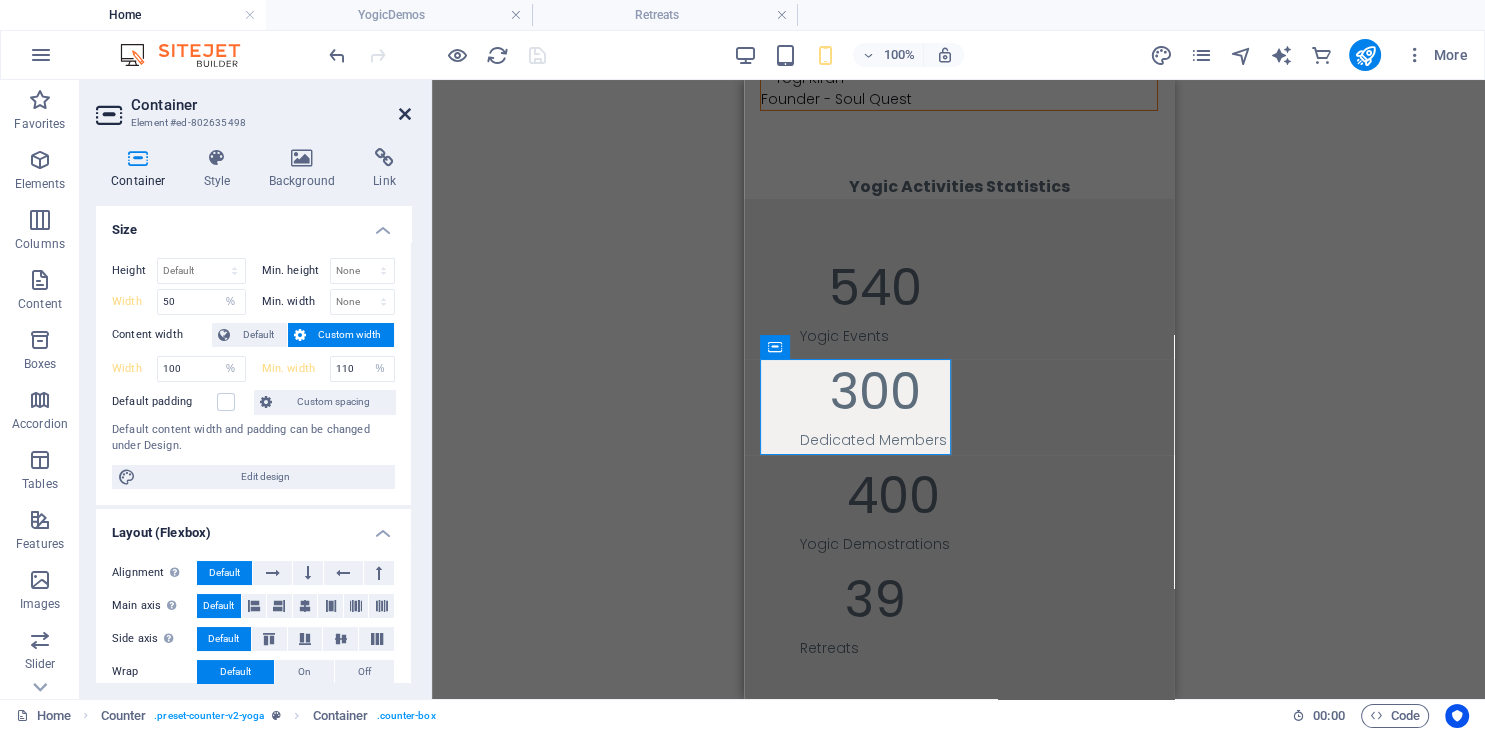 click at bounding box center [405, 114] 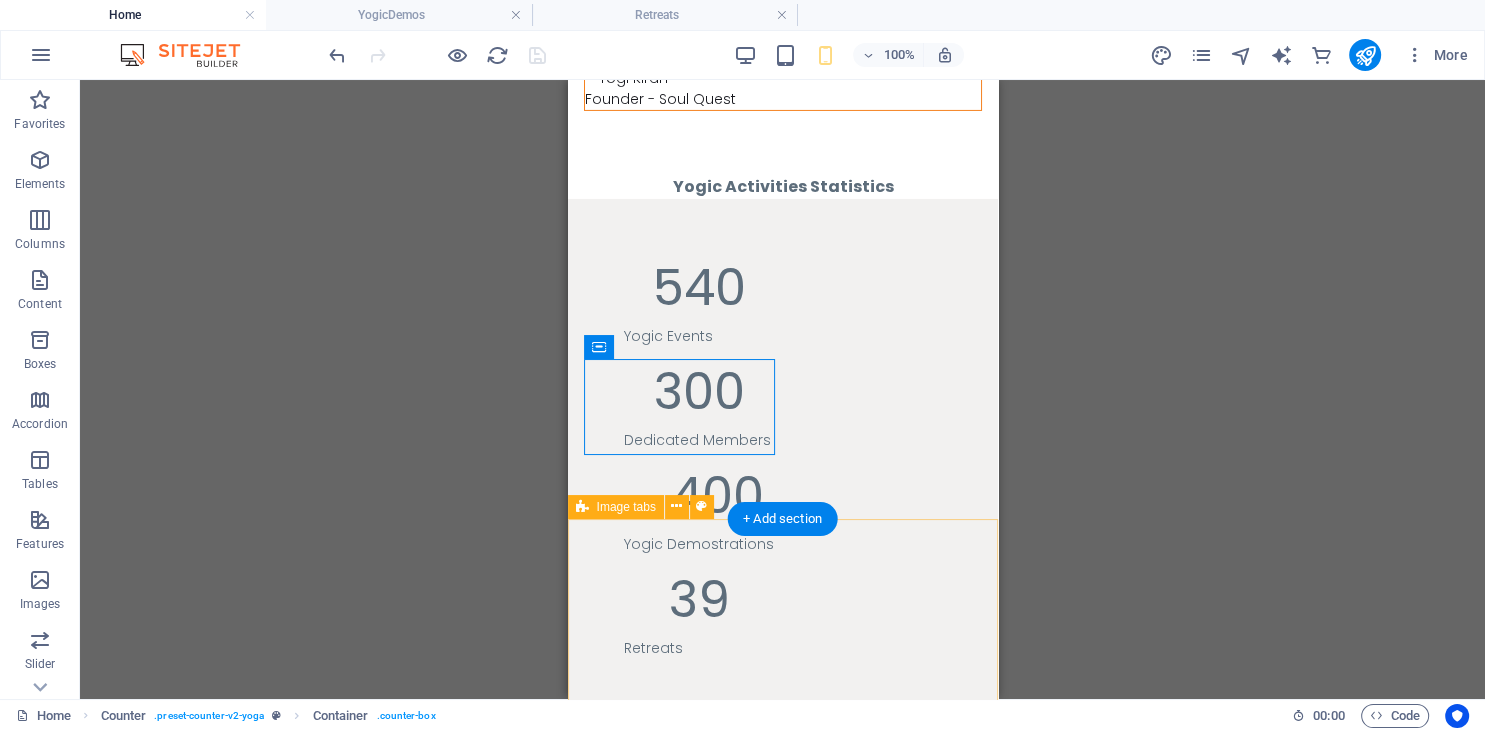 click on "Yogis Blog Register for Retreat Yogic Demonstrations Holistic Healing & Wellness Retreats" at bounding box center [782, 1501] 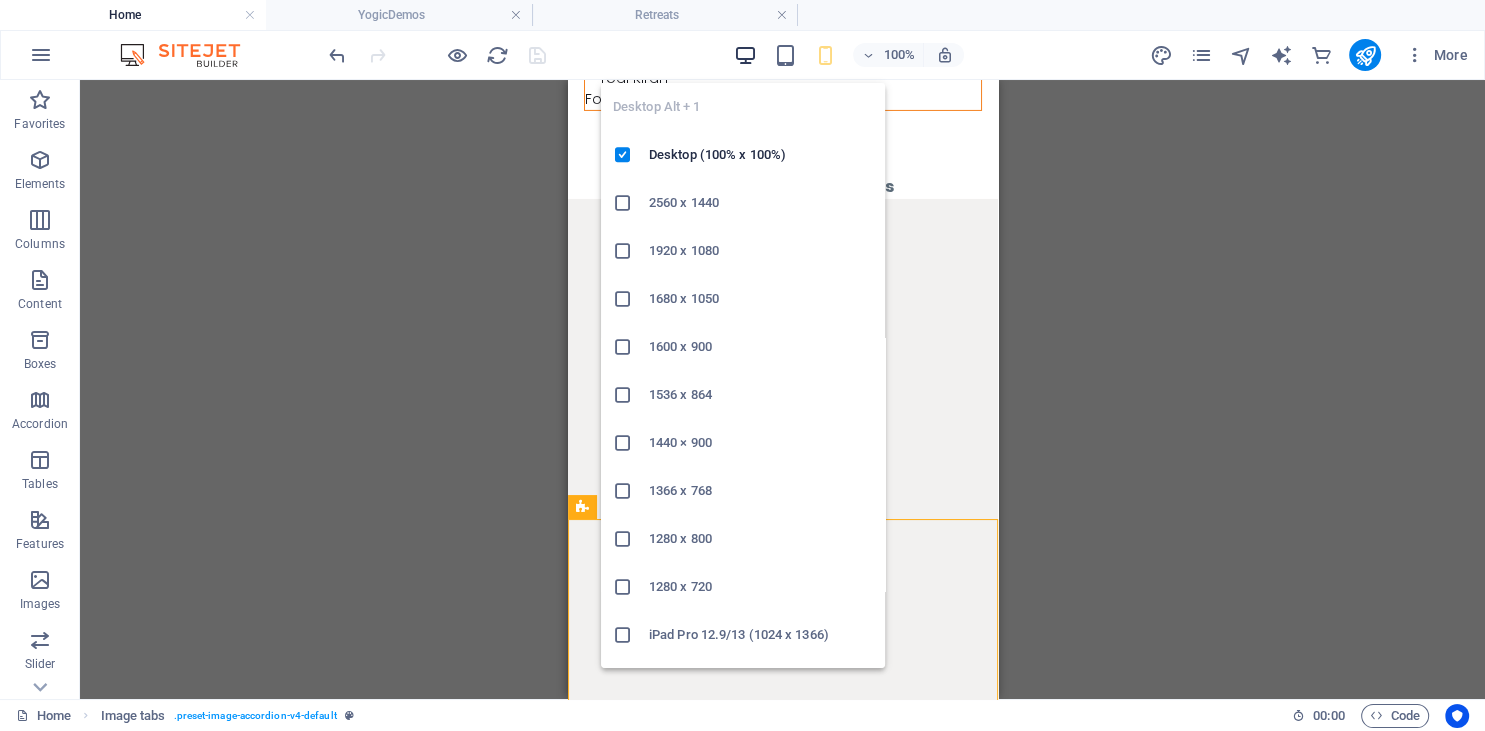 click at bounding box center [745, 55] 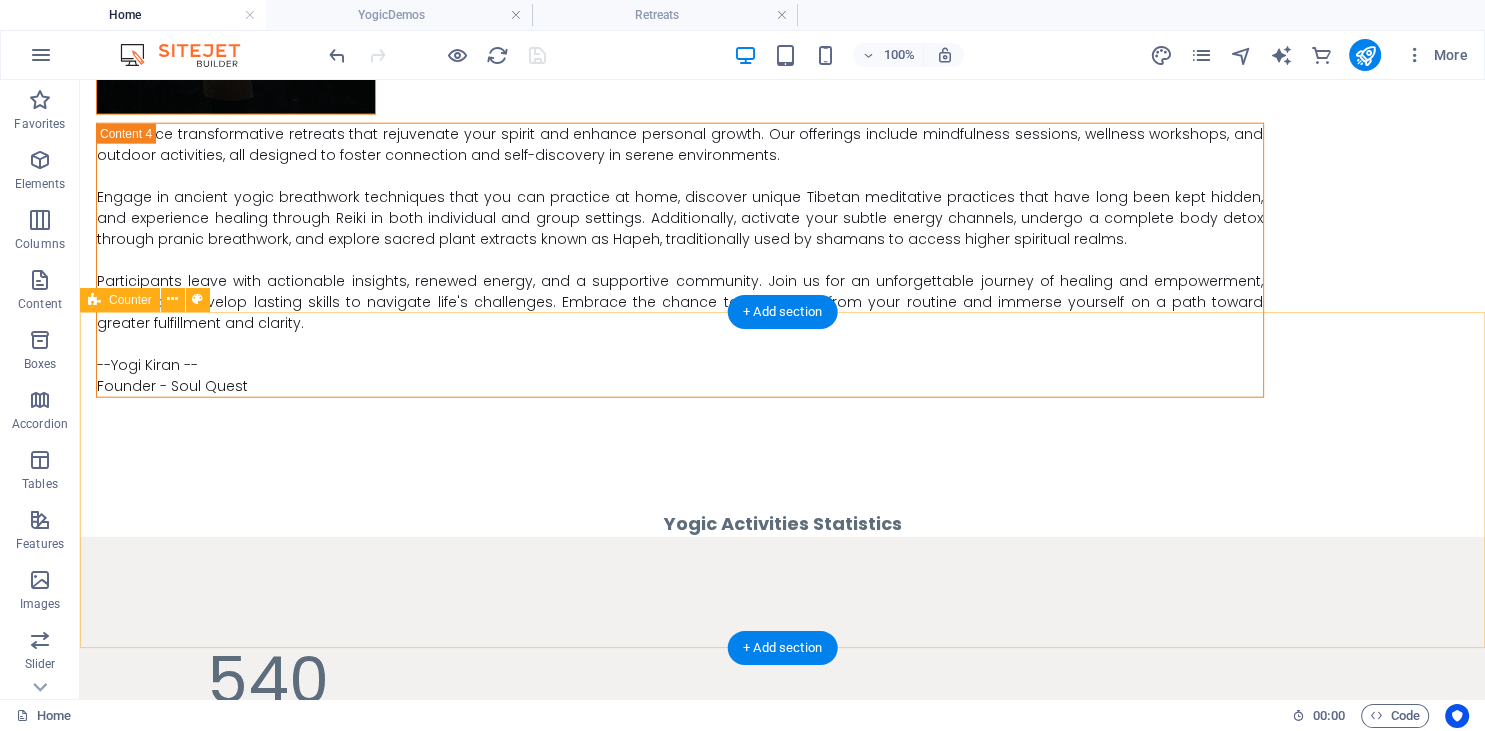 scroll, scrollTop: 5130, scrollLeft: 0, axis: vertical 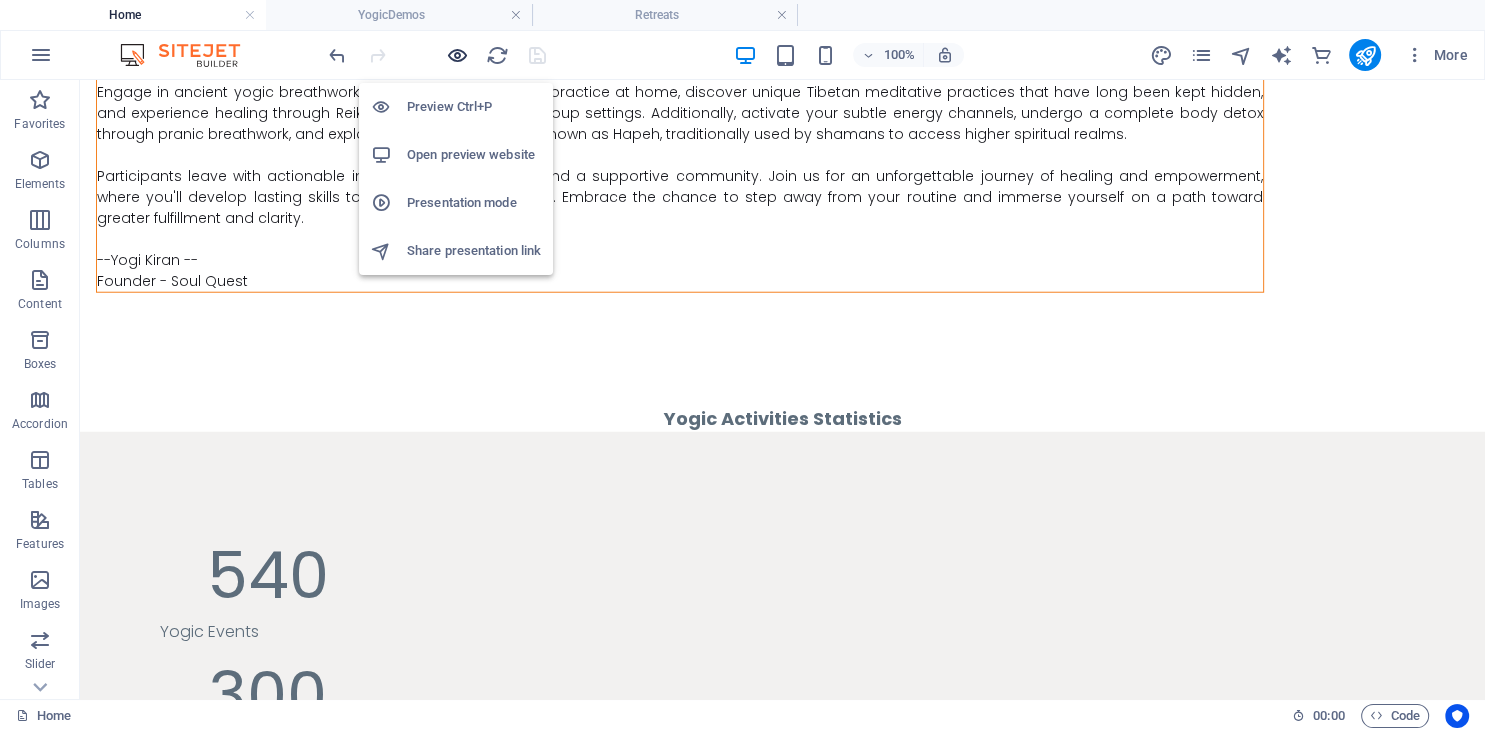 click at bounding box center [457, 55] 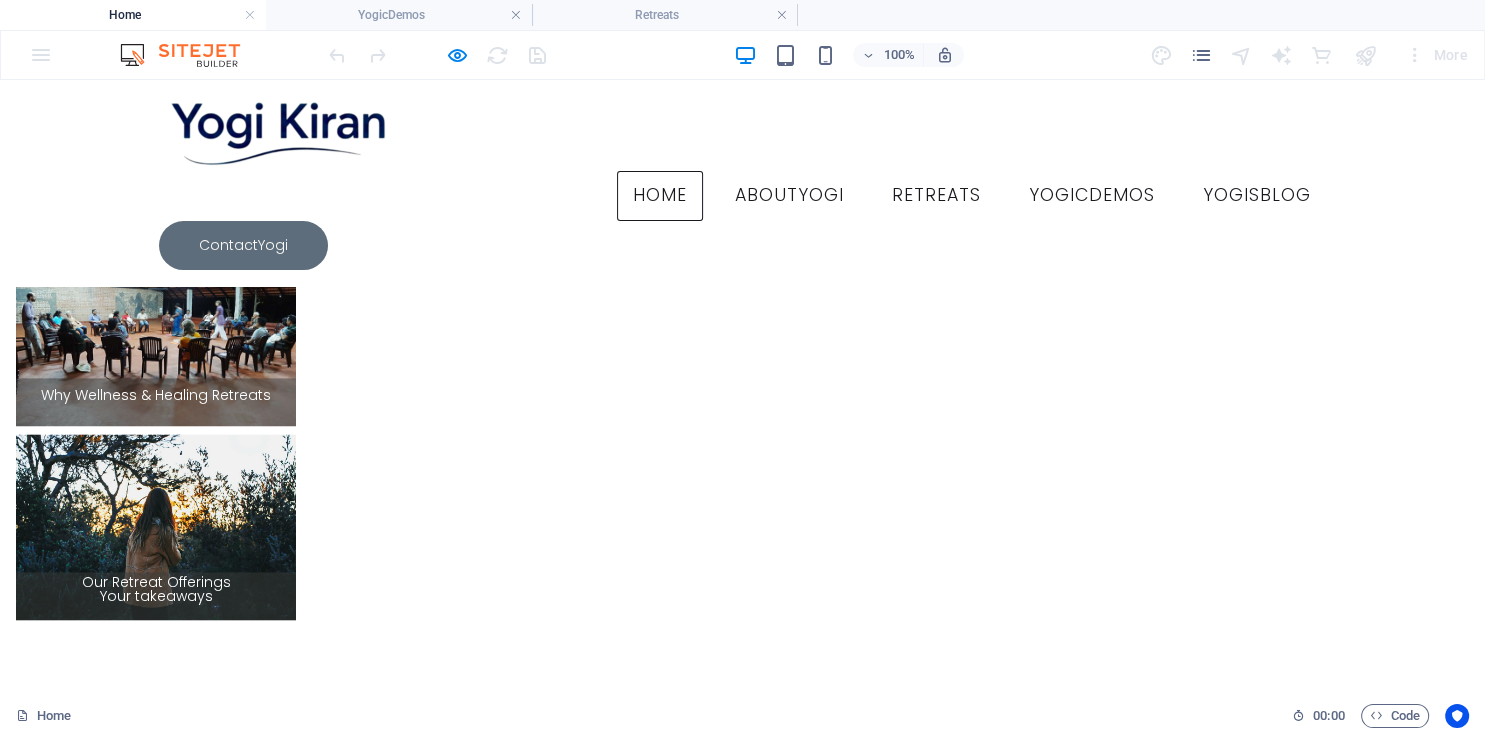 scroll, scrollTop: 2443, scrollLeft: 0, axis: vertical 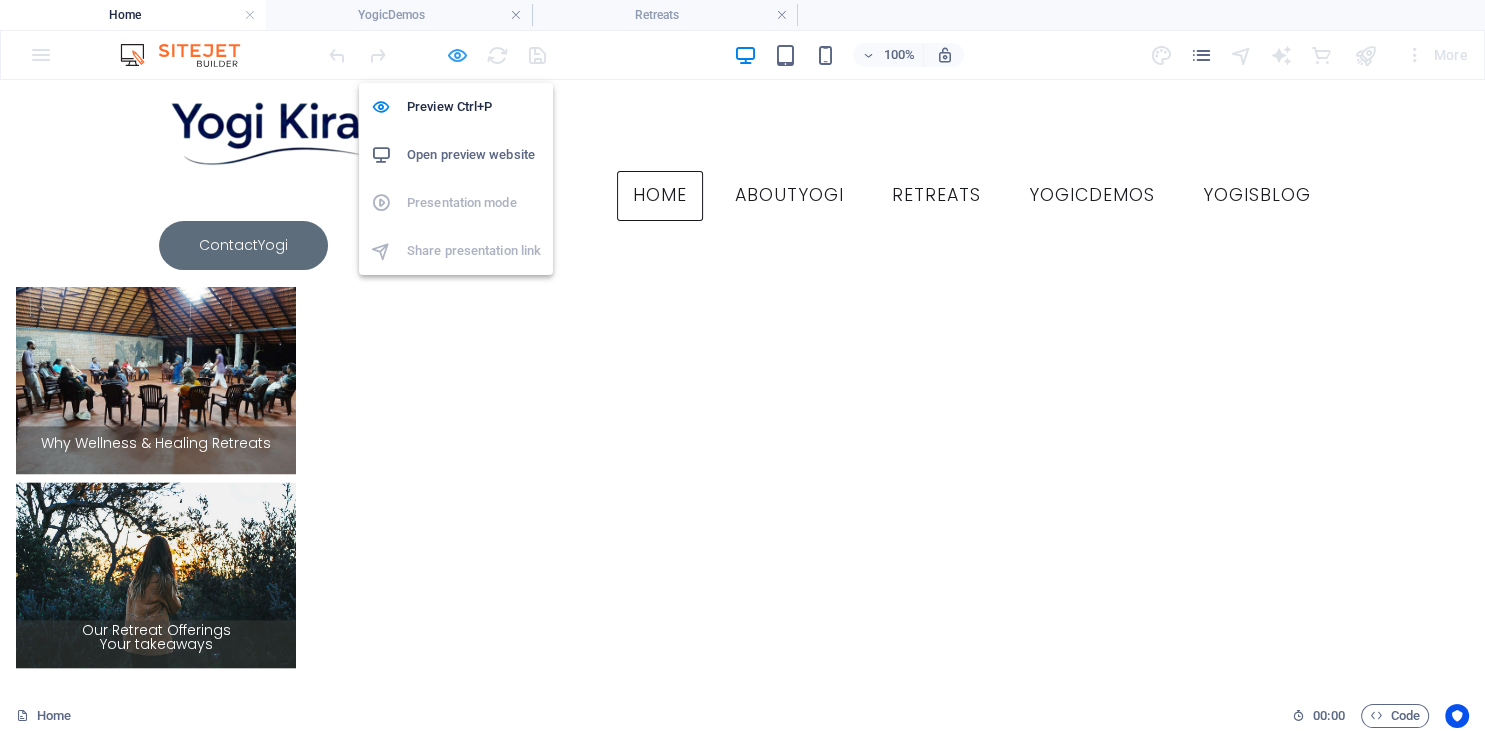click at bounding box center (457, 55) 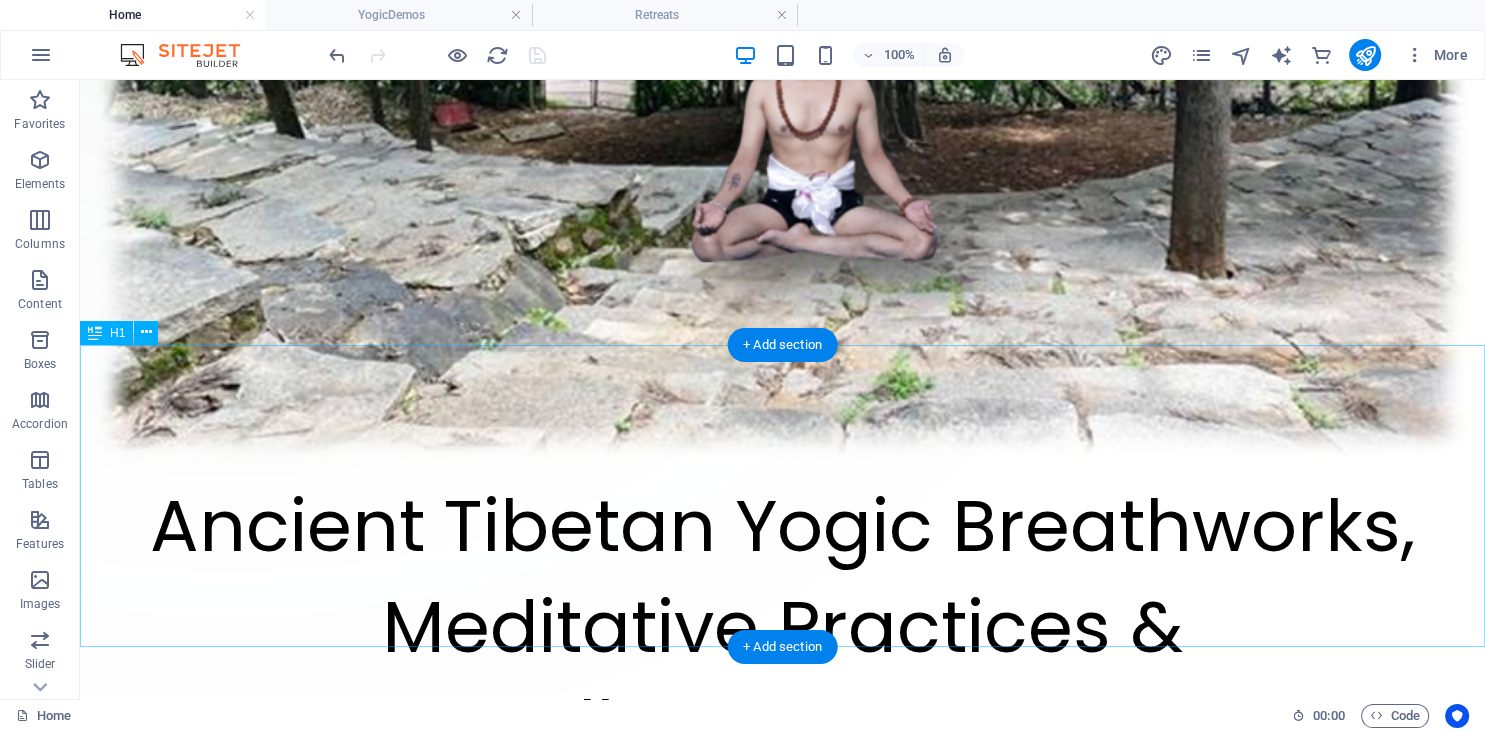 scroll, scrollTop: 944, scrollLeft: 0, axis: vertical 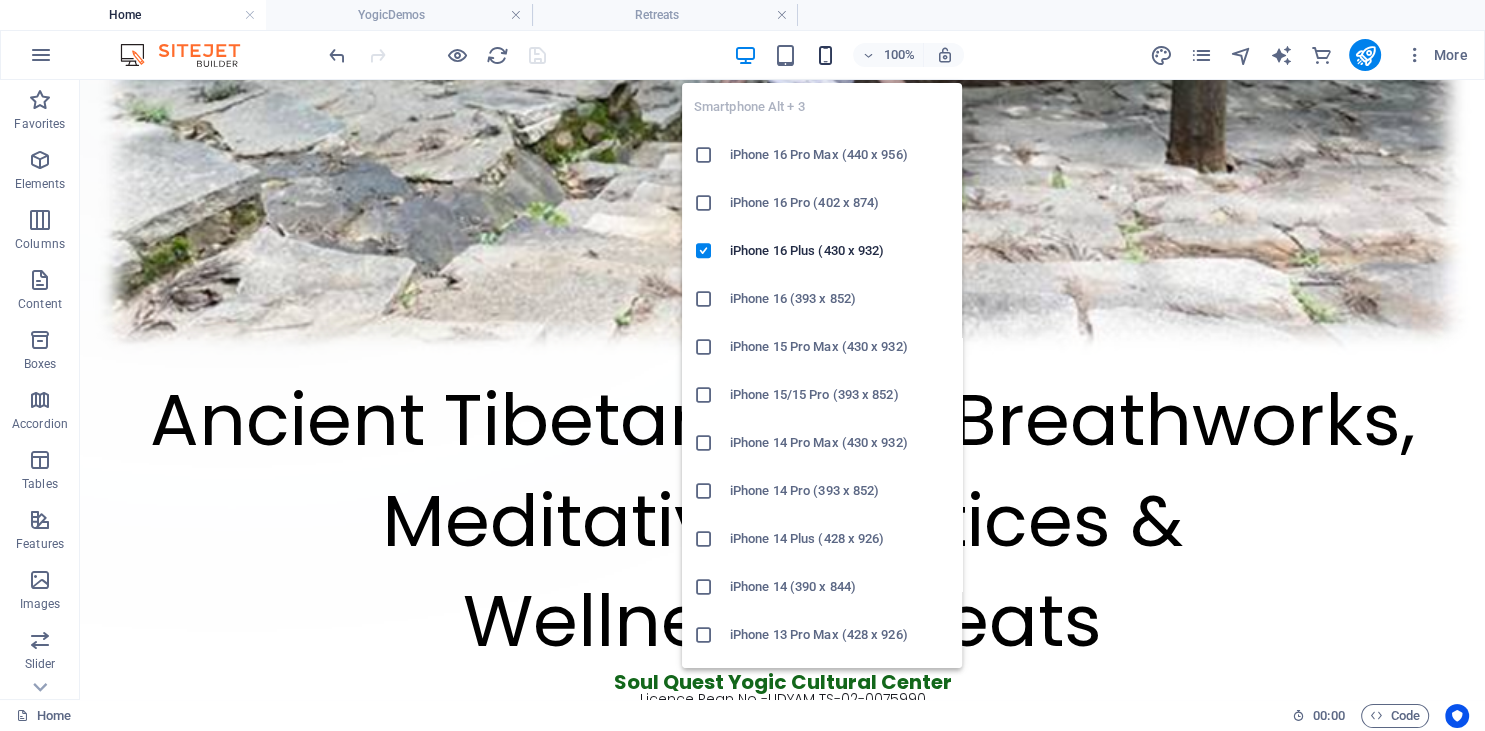 click at bounding box center [825, 55] 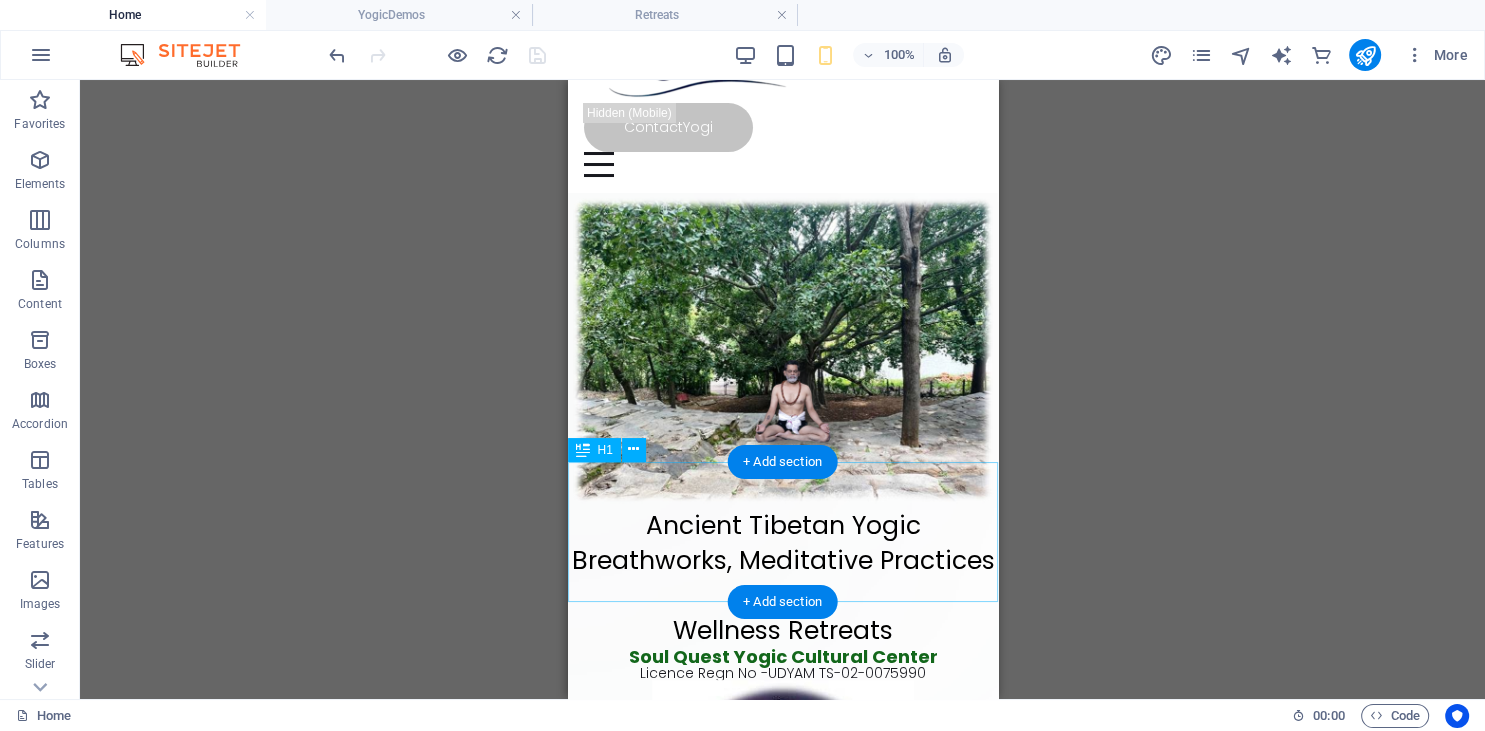 scroll, scrollTop: 105, scrollLeft: 0, axis: vertical 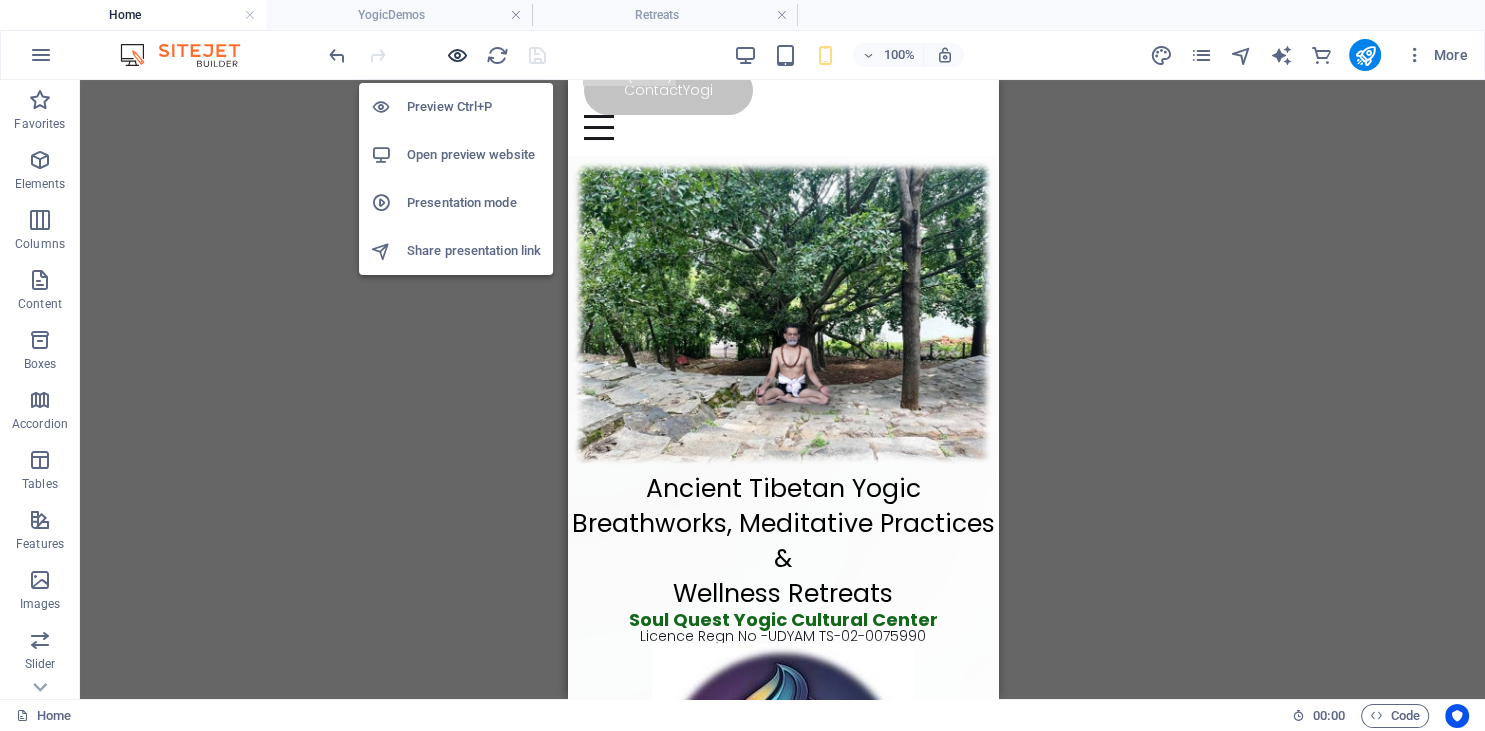 click at bounding box center [457, 55] 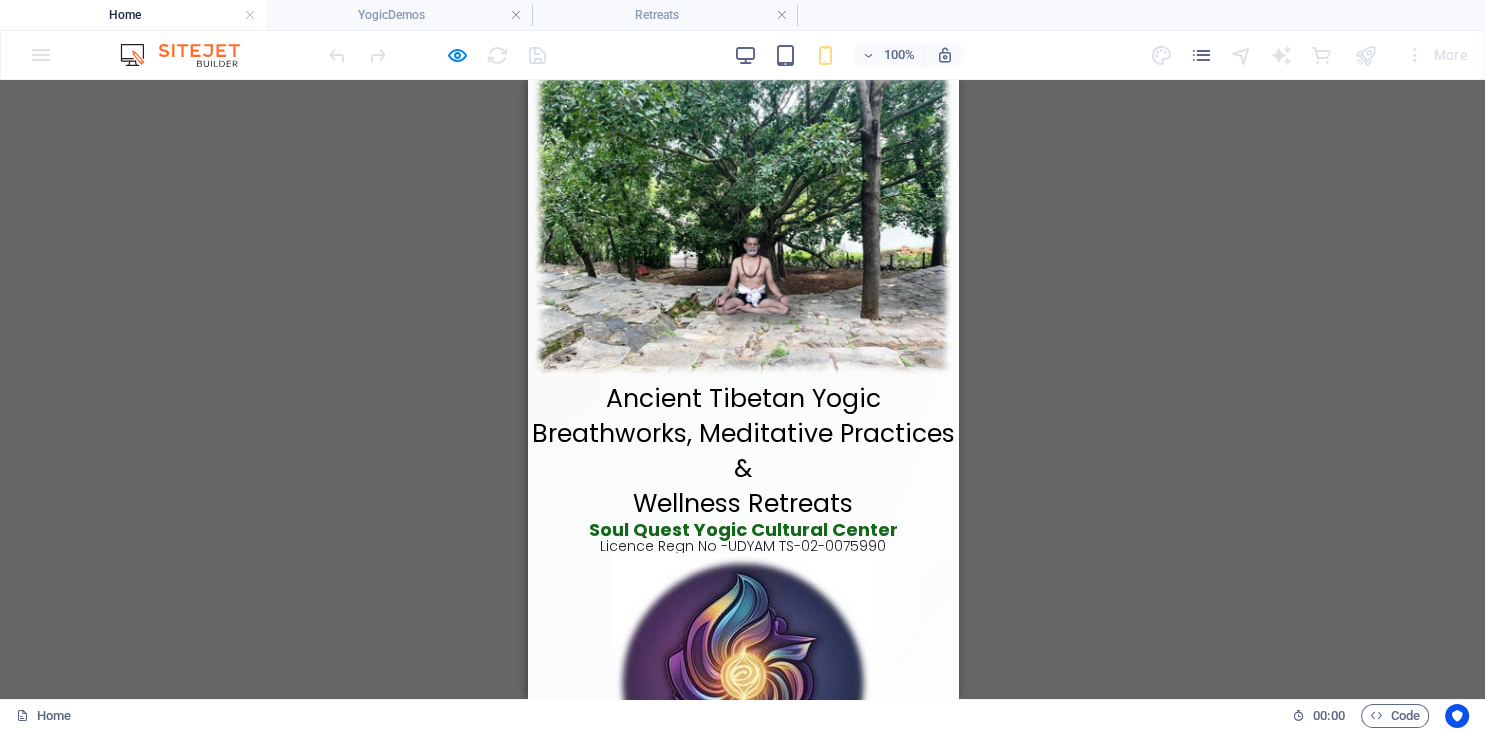 scroll, scrollTop: 149, scrollLeft: 0, axis: vertical 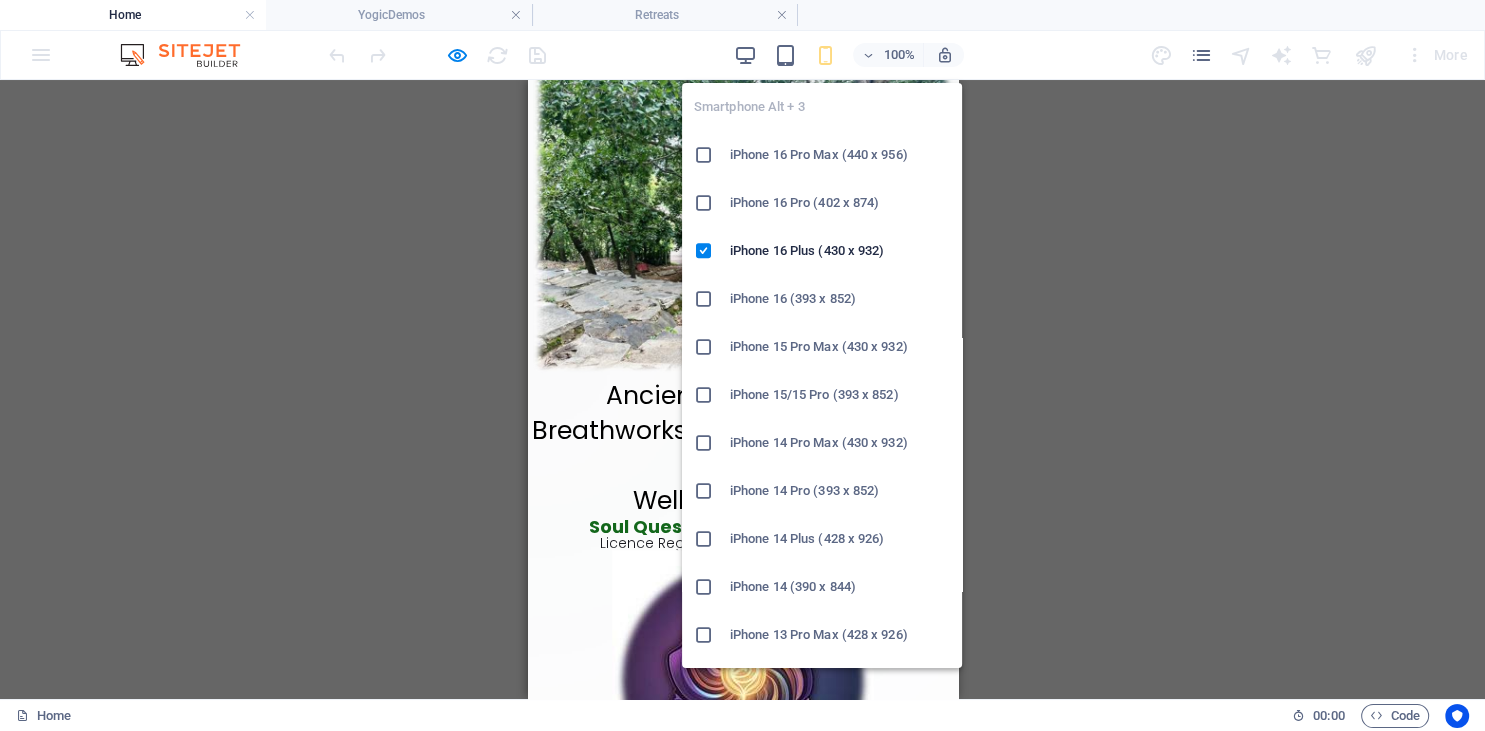 click on "iPhone 14 (390 x 844)" at bounding box center (840, 587) 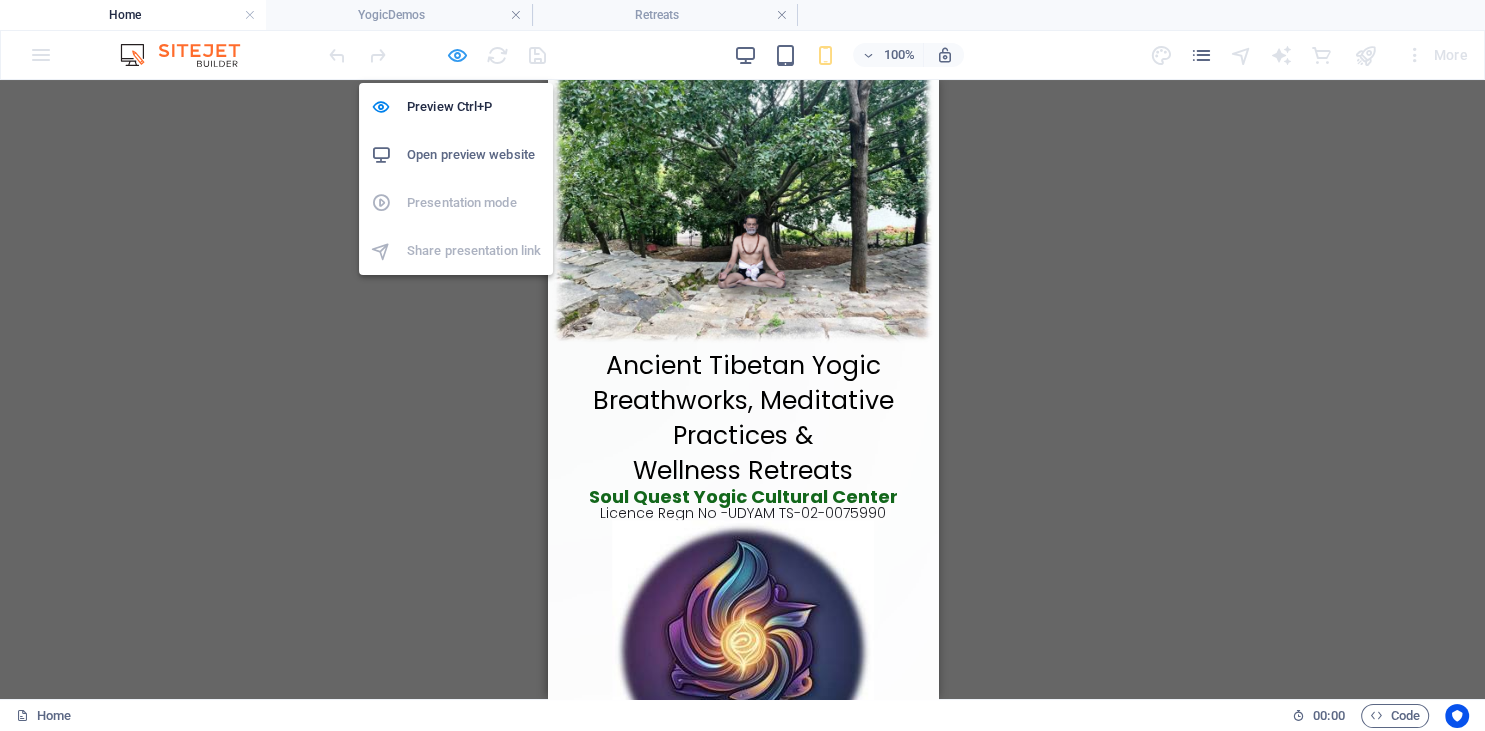 click at bounding box center (457, 55) 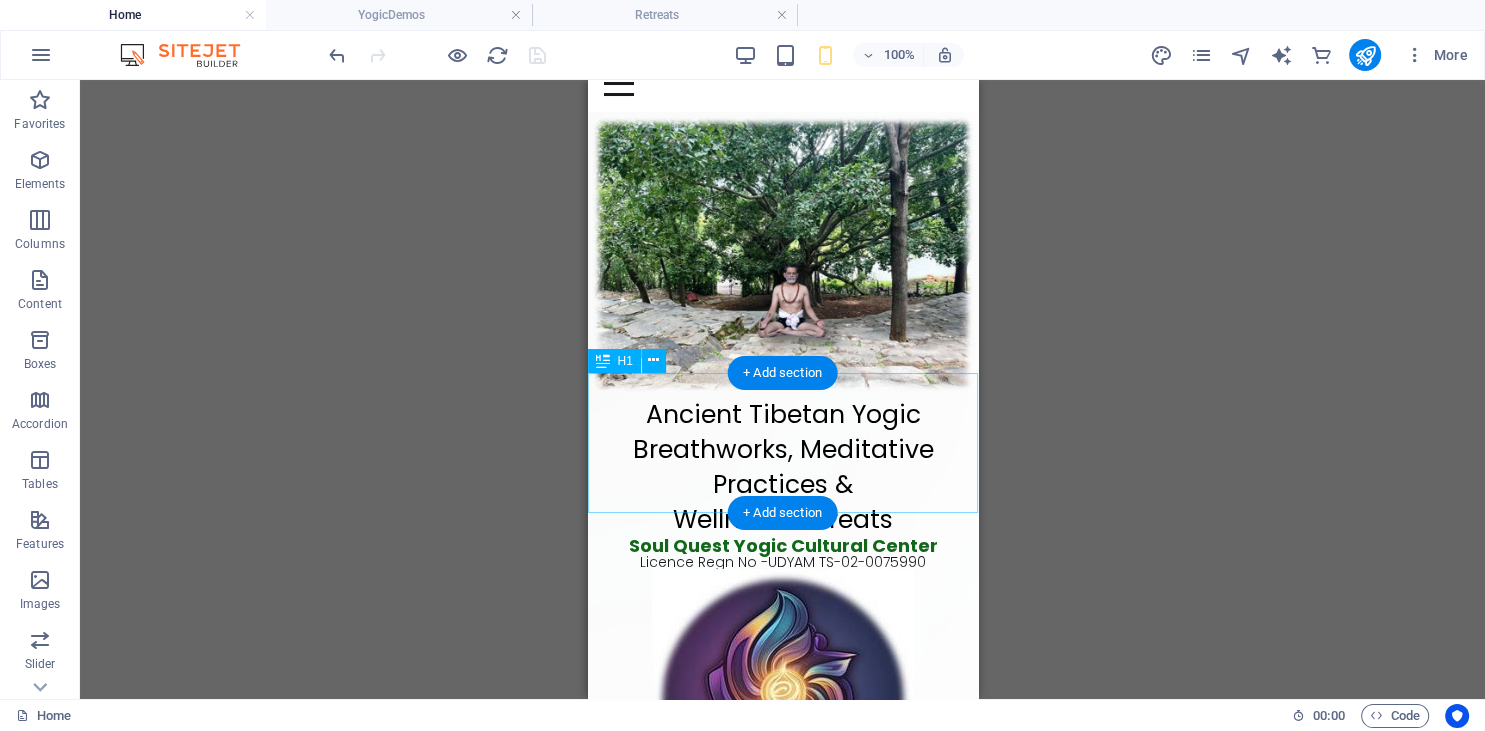 click on "Ancient Tibetan Yogic Breathworks, Meditative Practices & Wellness Retreats" at bounding box center (782, 467) 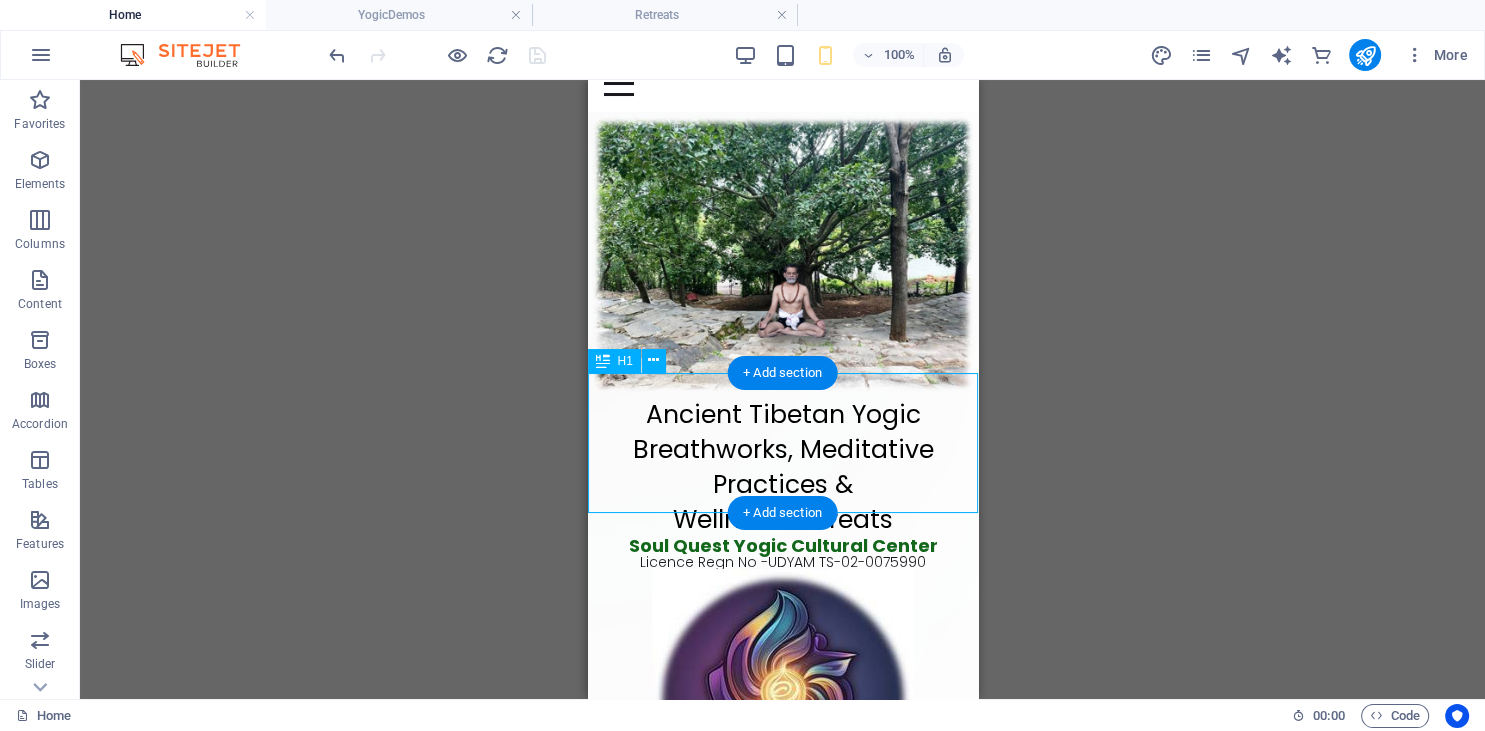 click on "Ancient Tibetan Yogic Breathworks, Meditative Practices & Wellness Retreats" at bounding box center [782, 467] 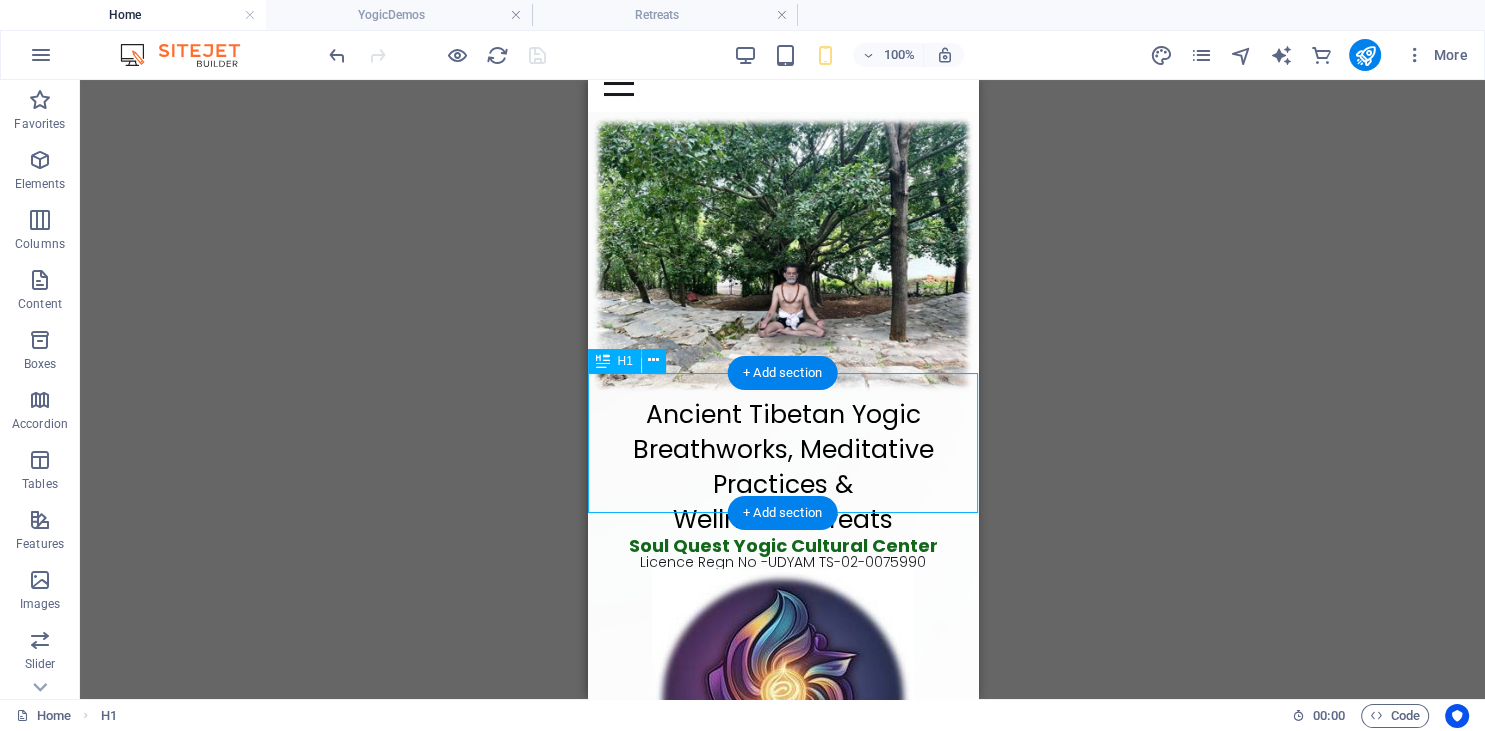 click on "Ancient Tibetan Yogic Breathworks, Meditative Practices & Wellness Retreats" at bounding box center [782, 467] 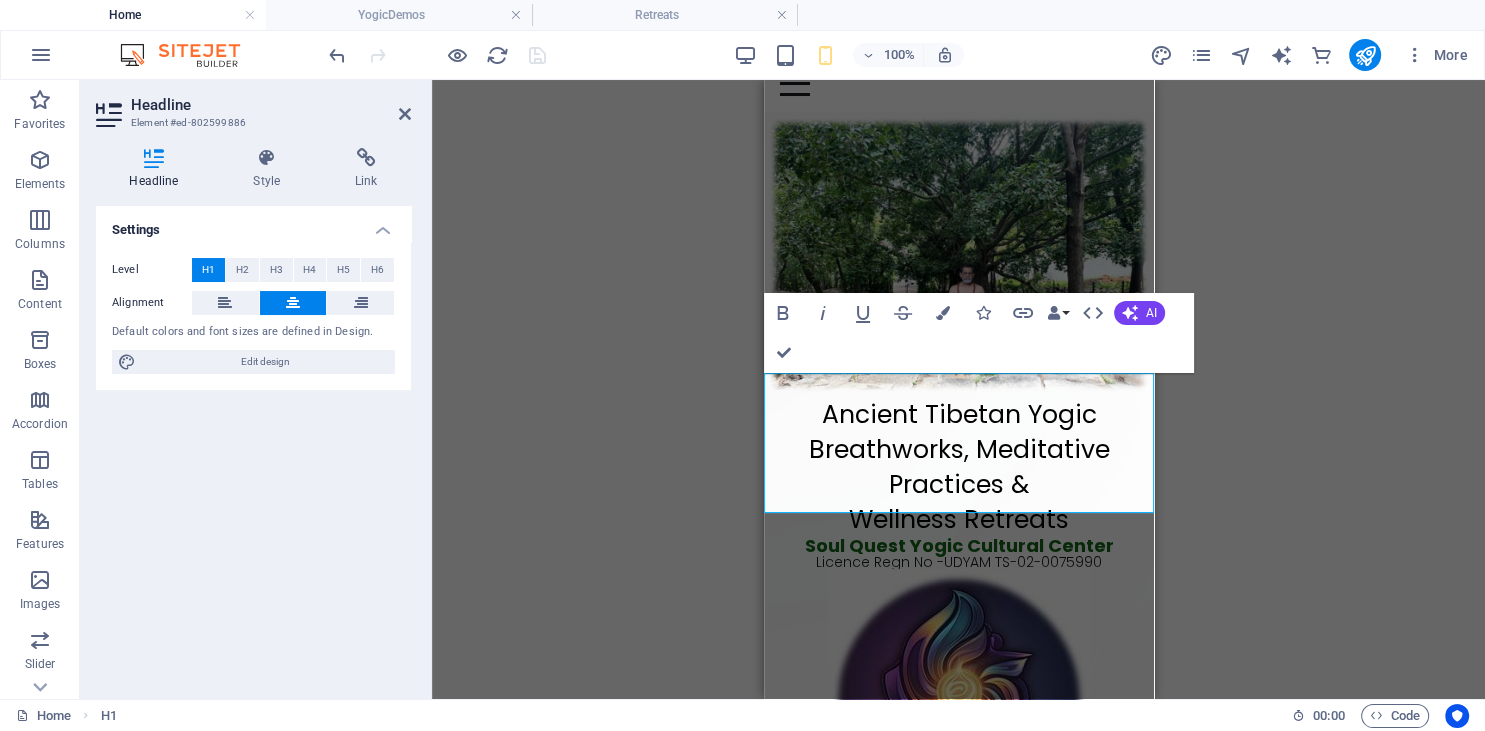 click on "Ancient Tibetan Yogic Breathworks, Meditative Practices & Wellness Retreats" at bounding box center (958, 467) 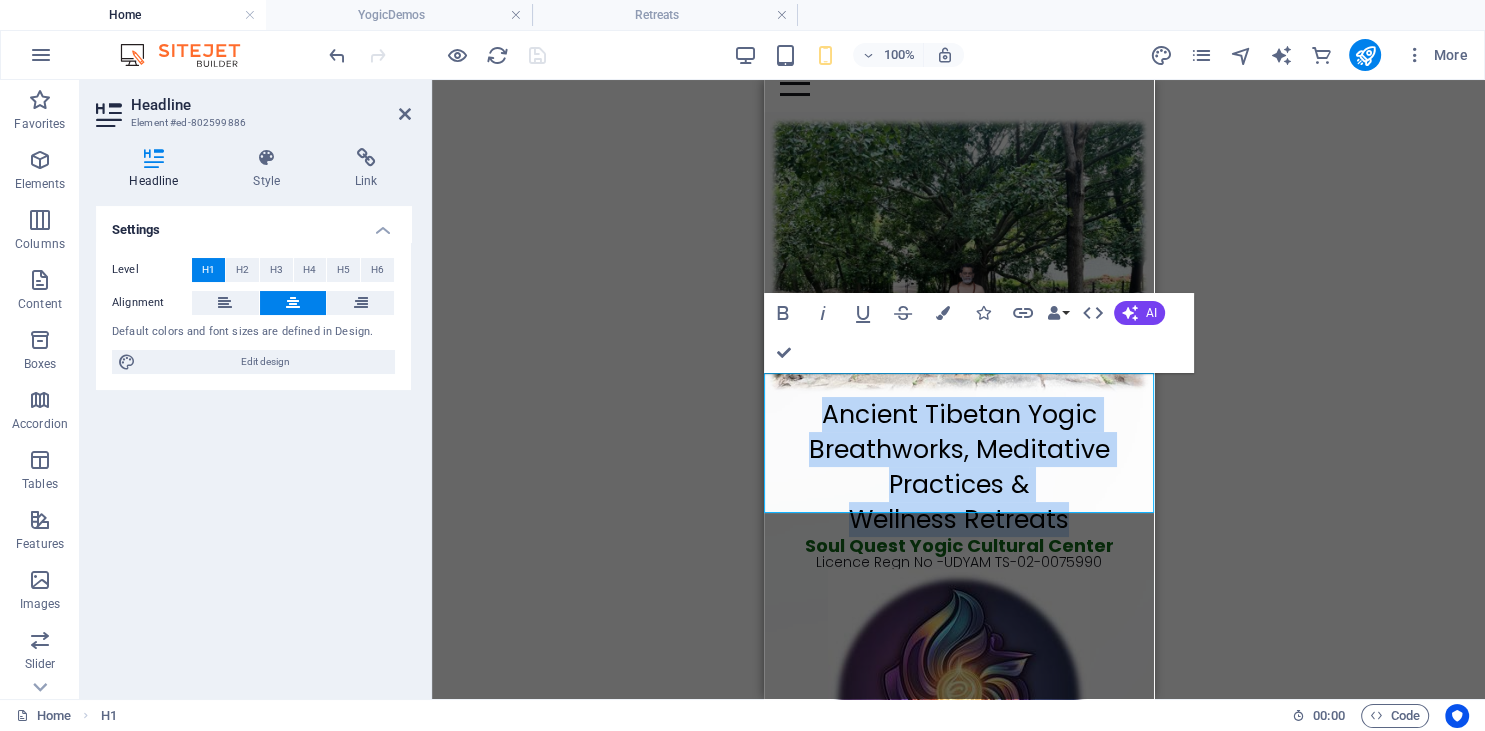 drag, startPoint x: 828, startPoint y: 387, endPoint x: 1076, endPoint y: 496, distance: 270.89667 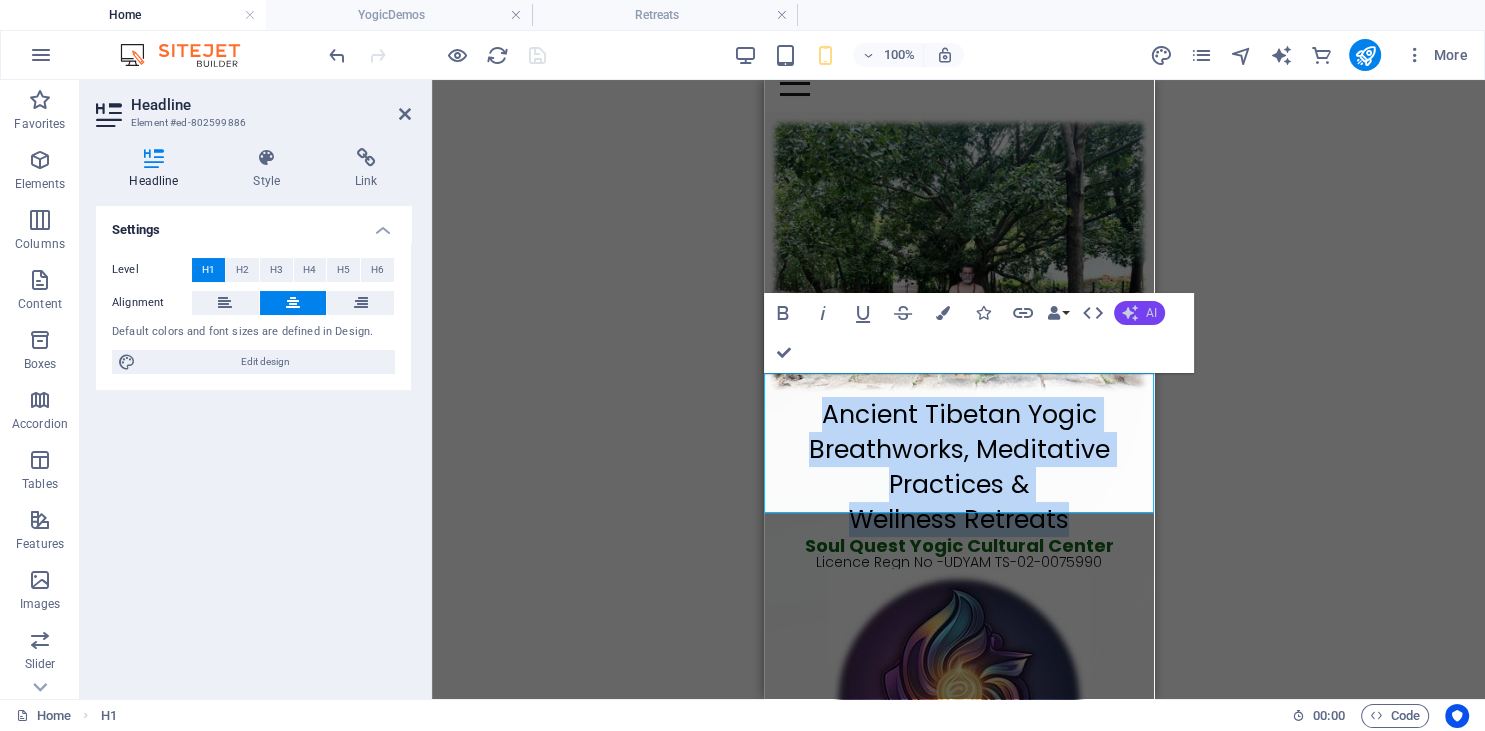 click 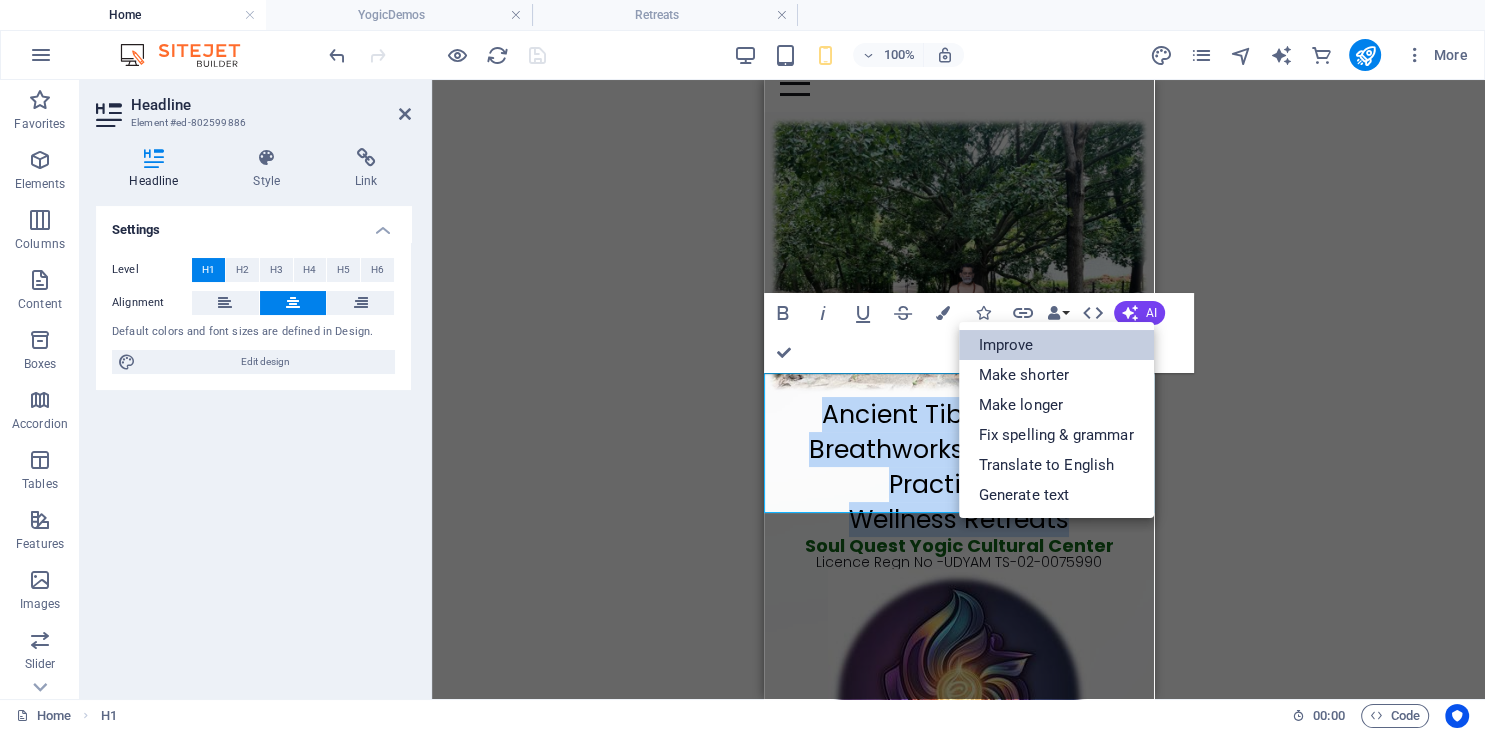 click on "Improve" at bounding box center [1056, 345] 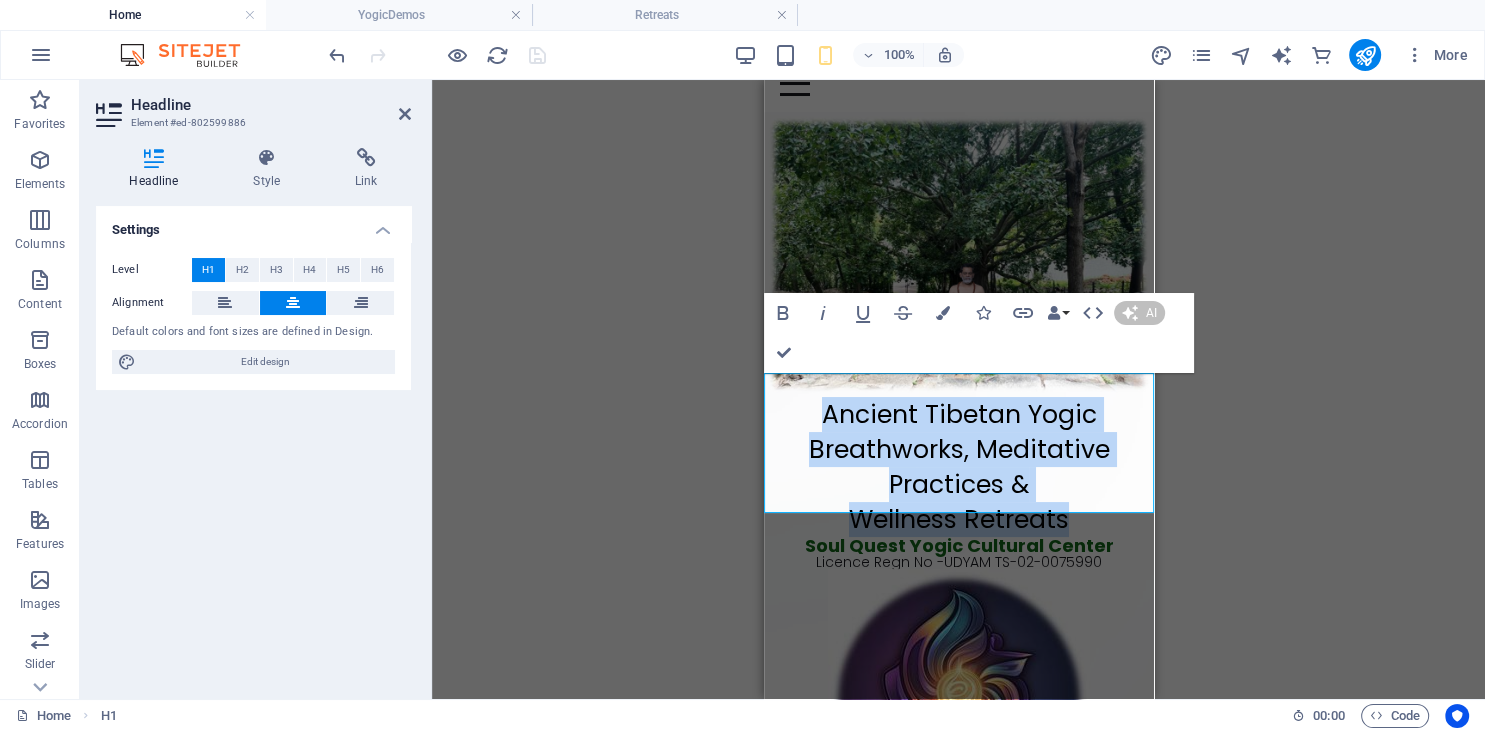 type 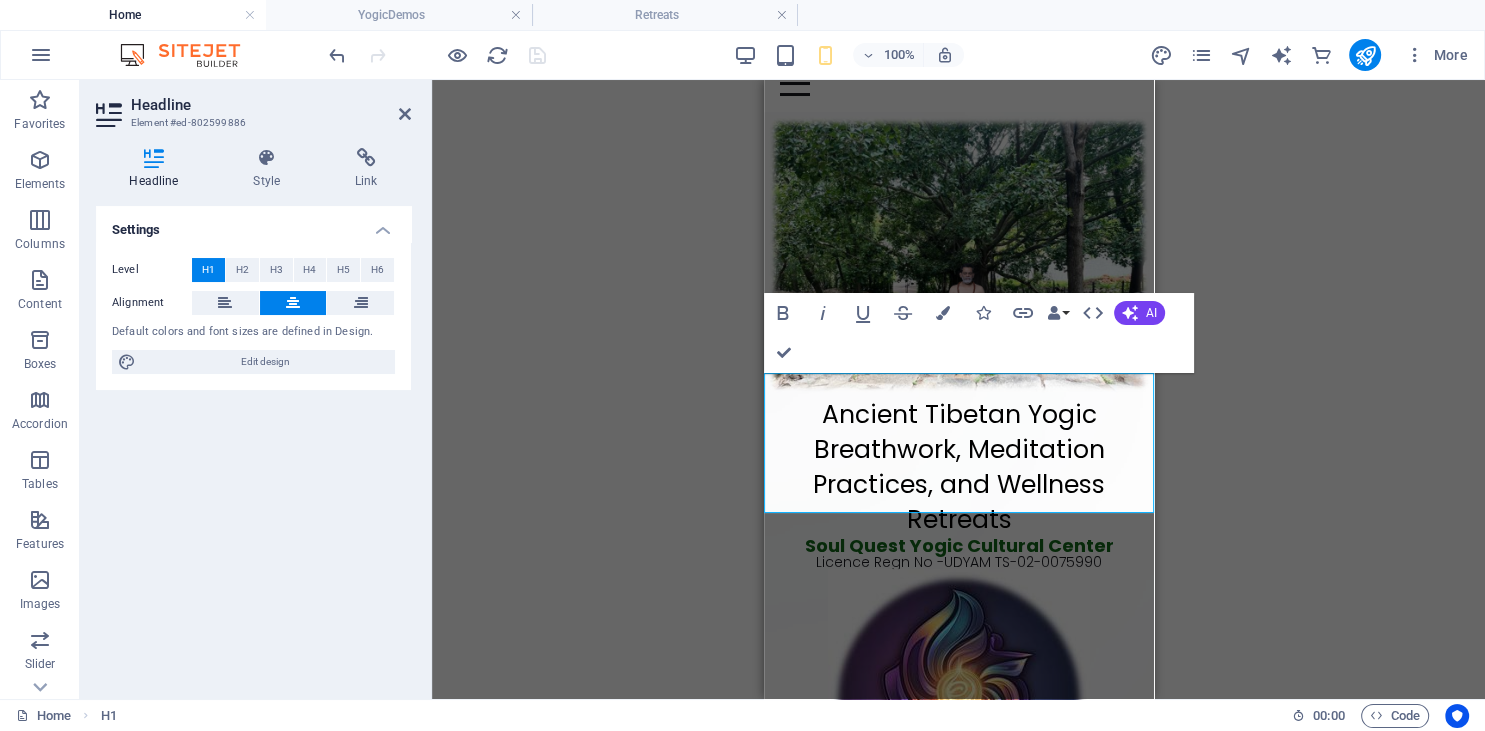 click on "Ancient Tibetan Yogic Breathwork, Meditation Practices, and Wellness Retreats" at bounding box center (958, 467) 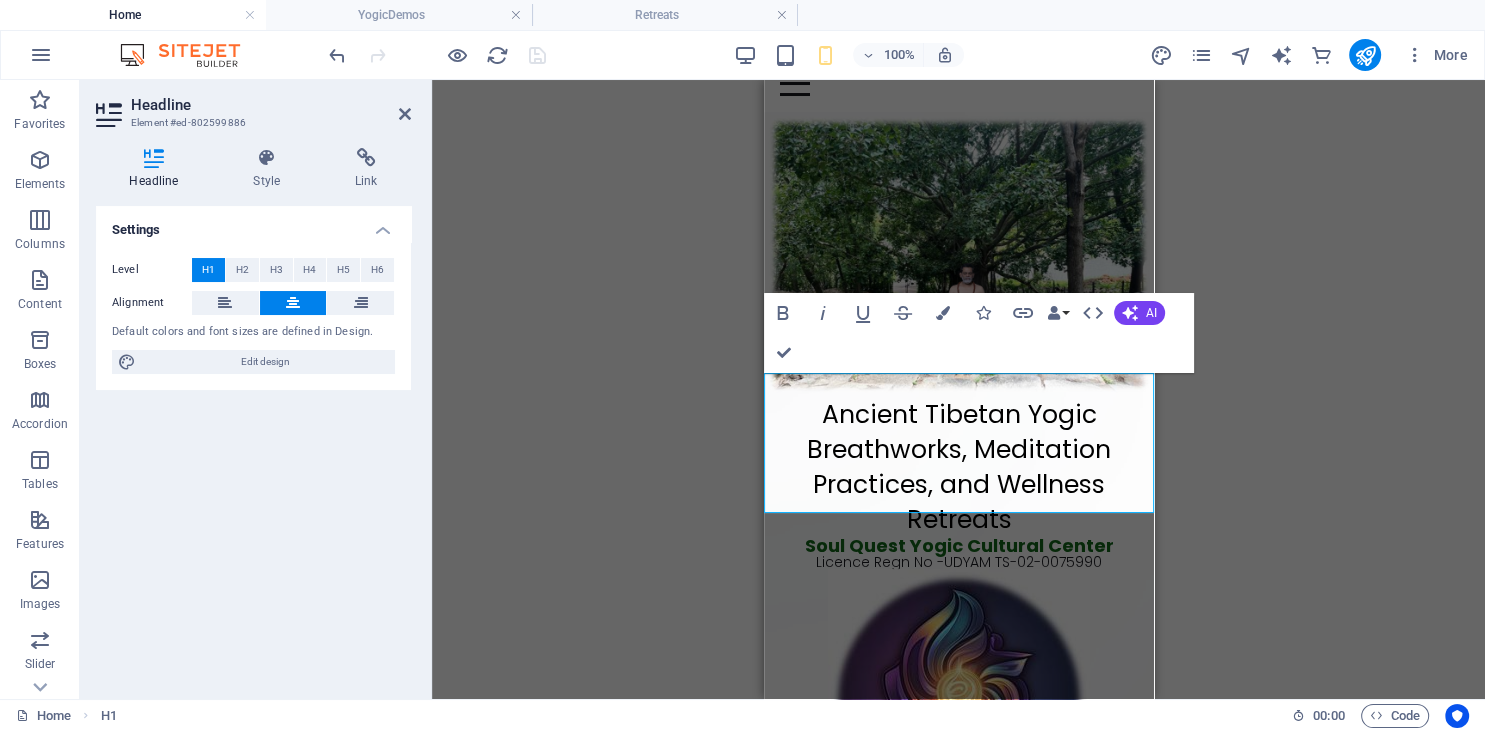 click on "Ancient Tibetan Yogic Breathworks, Meditation Practices, and Wellness Retreats" at bounding box center [958, 467] 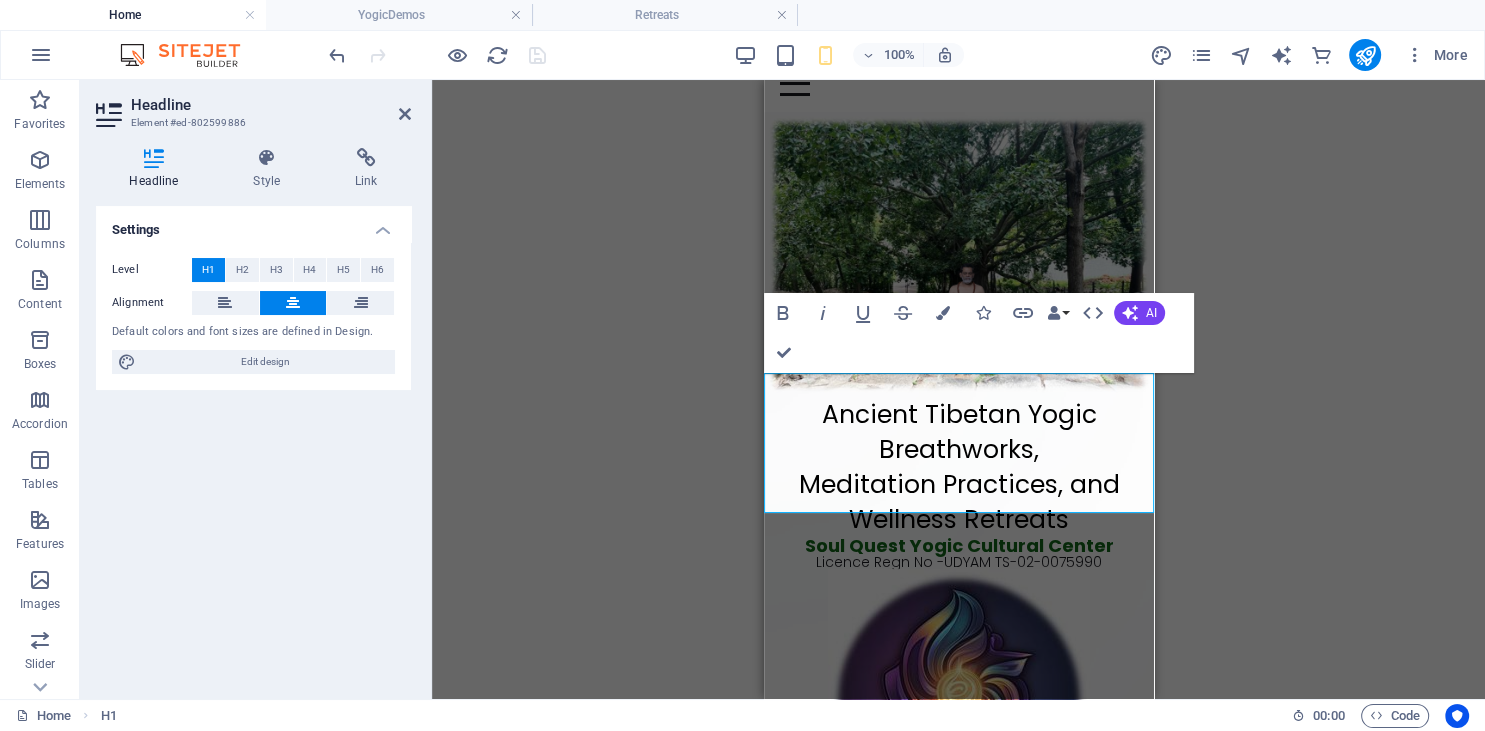 click on "Ancient Tibetan Yogic Breathworks,  ‌Meditation Practices, and Wellness Retreats" at bounding box center [958, 467] 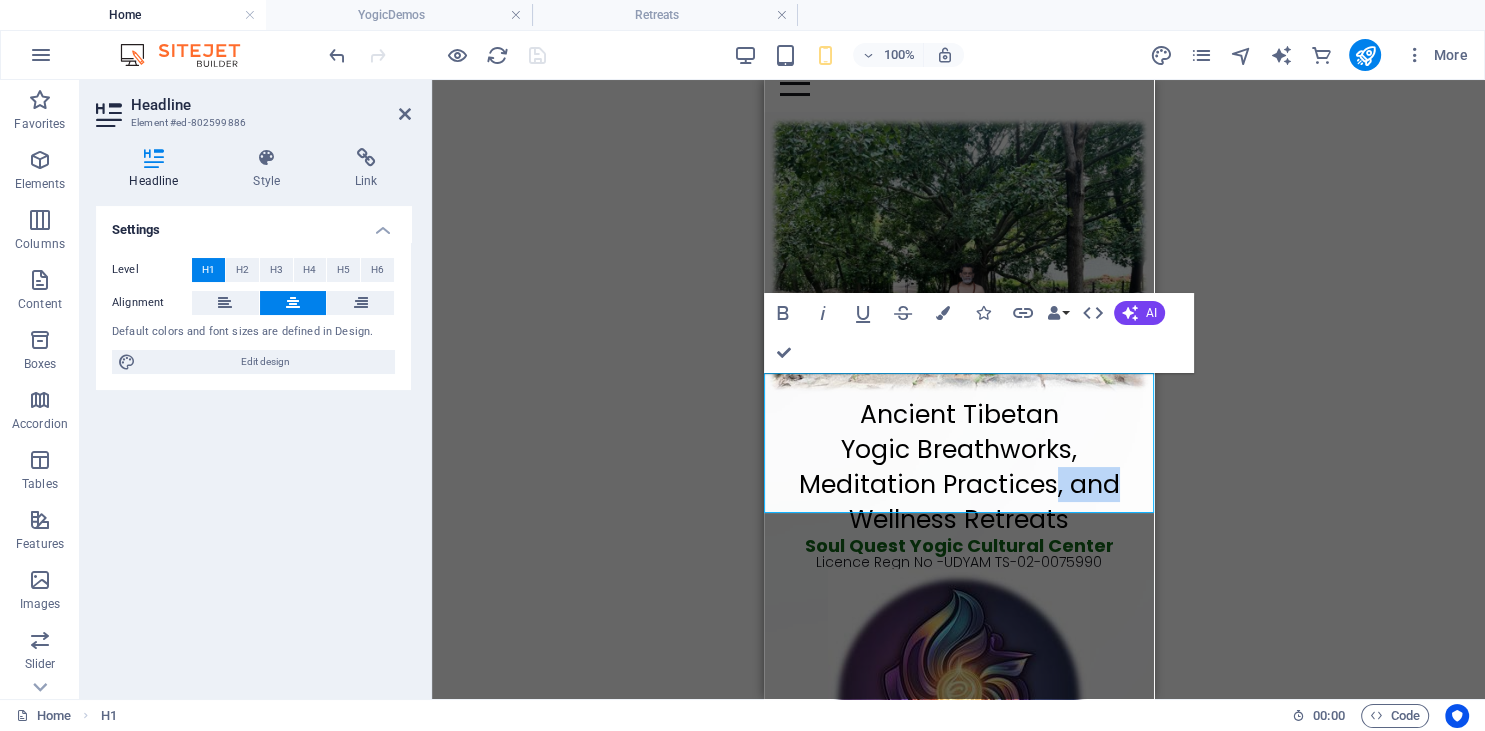 drag, startPoint x: 1120, startPoint y: 464, endPoint x: 1054, endPoint y: 462, distance: 66.0303 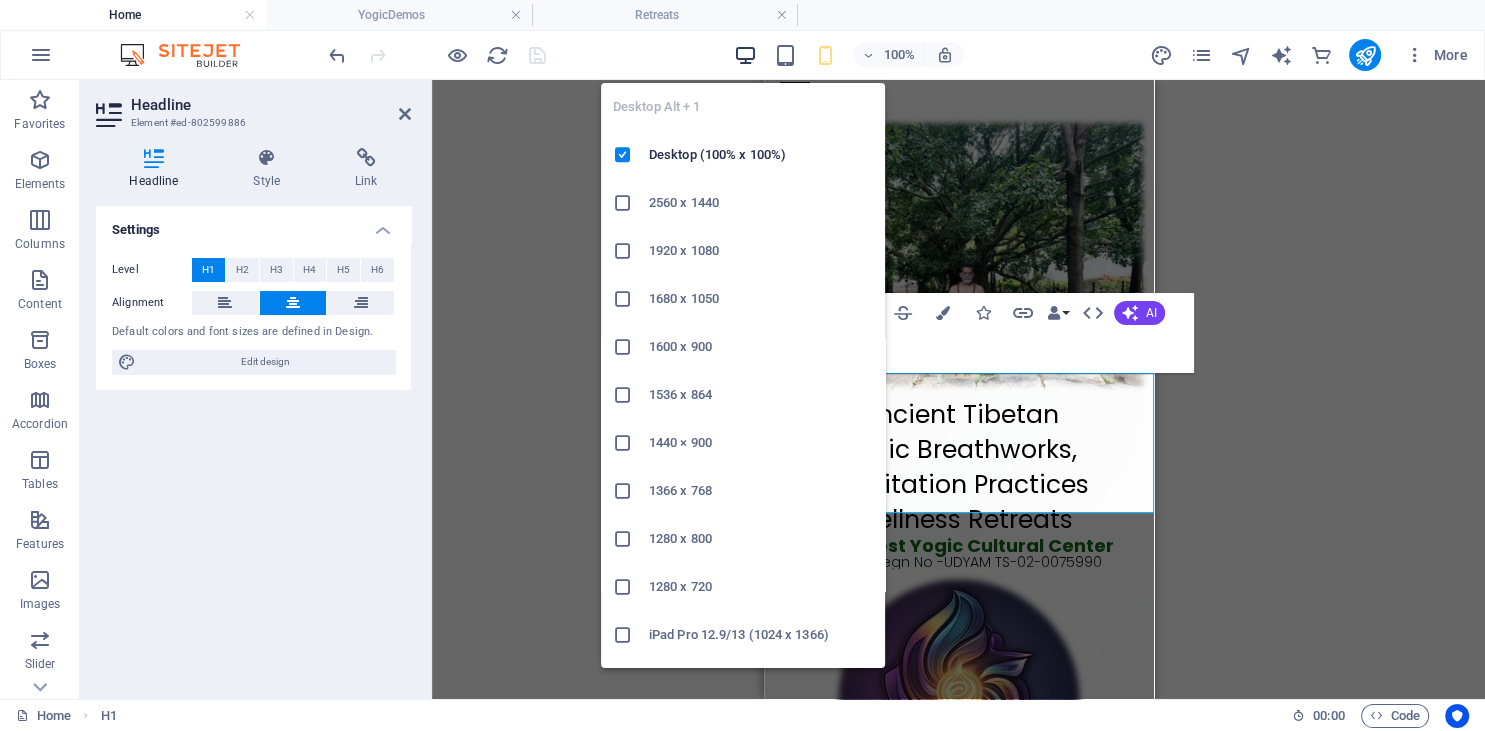 click at bounding box center [745, 55] 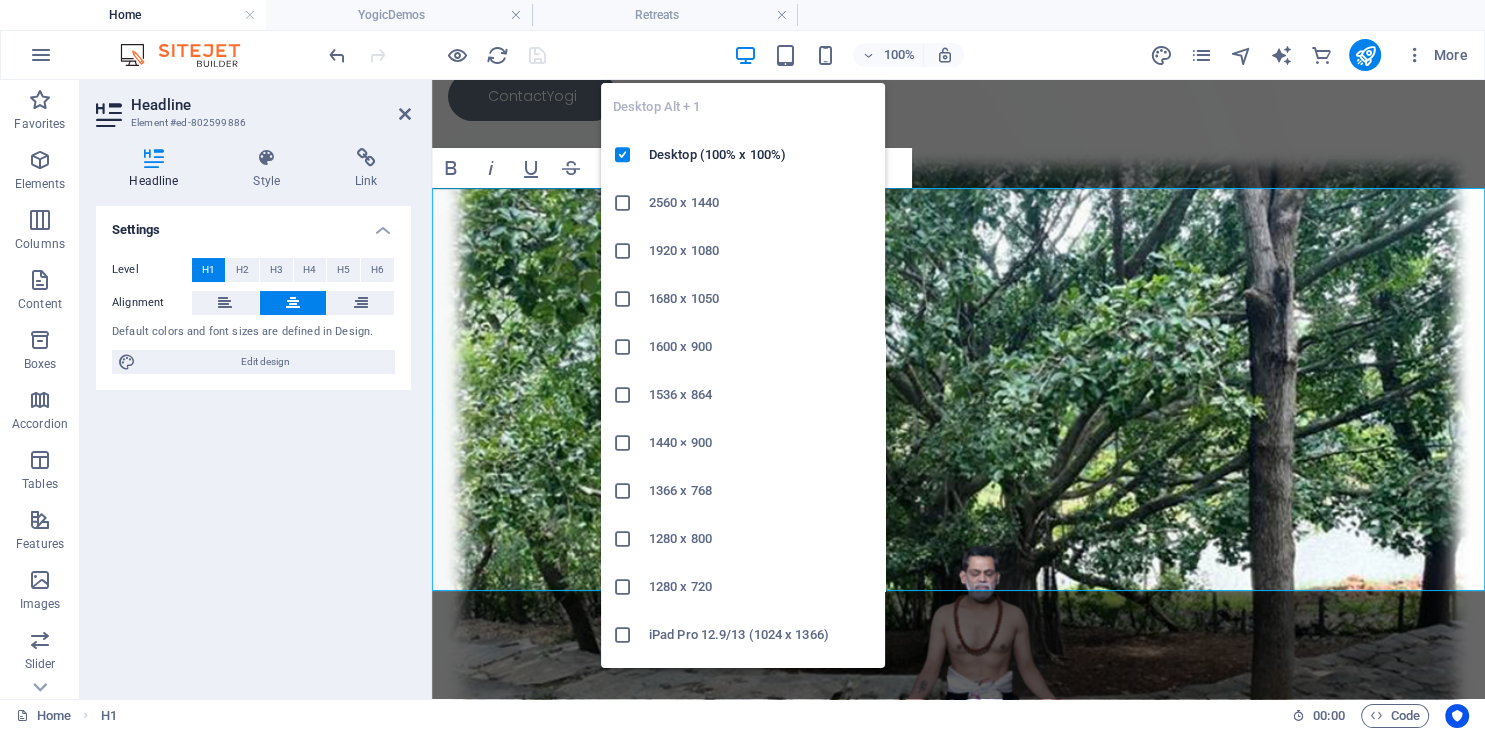 scroll, scrollTop: 818, scrollLeft: 0, axis: vertical 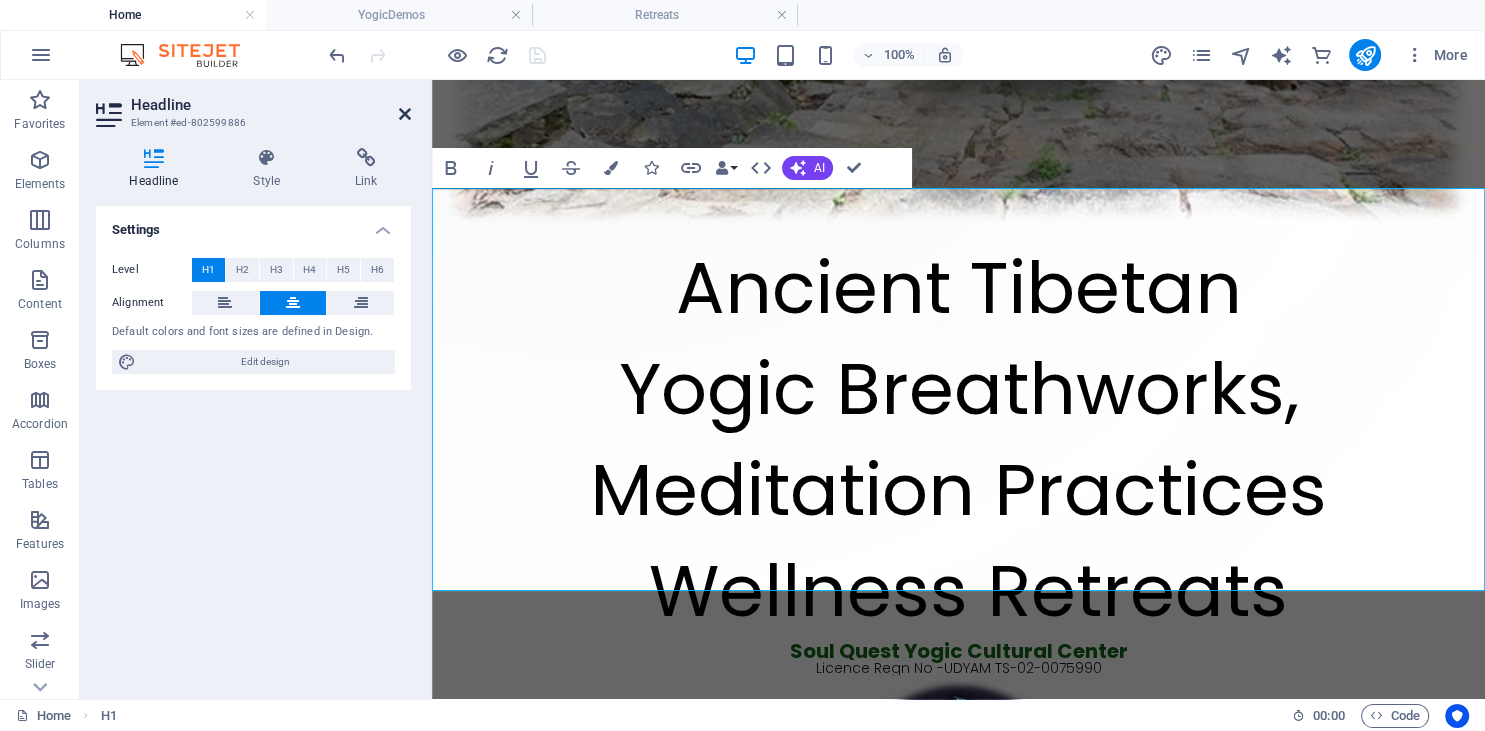 click at bounding box center (405, 114) 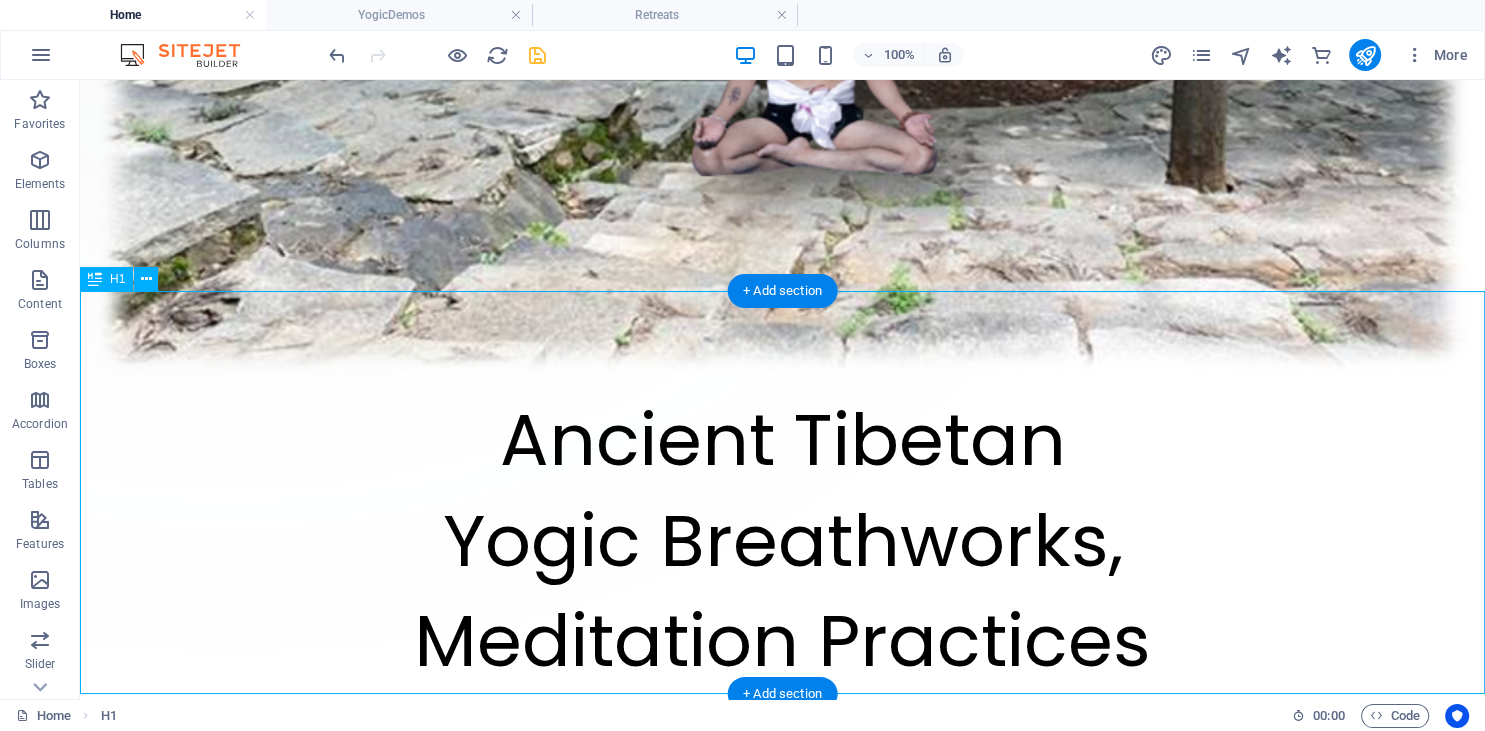 scroll, scrollTop: 1030, scrollLeft: 0, axis: vertical 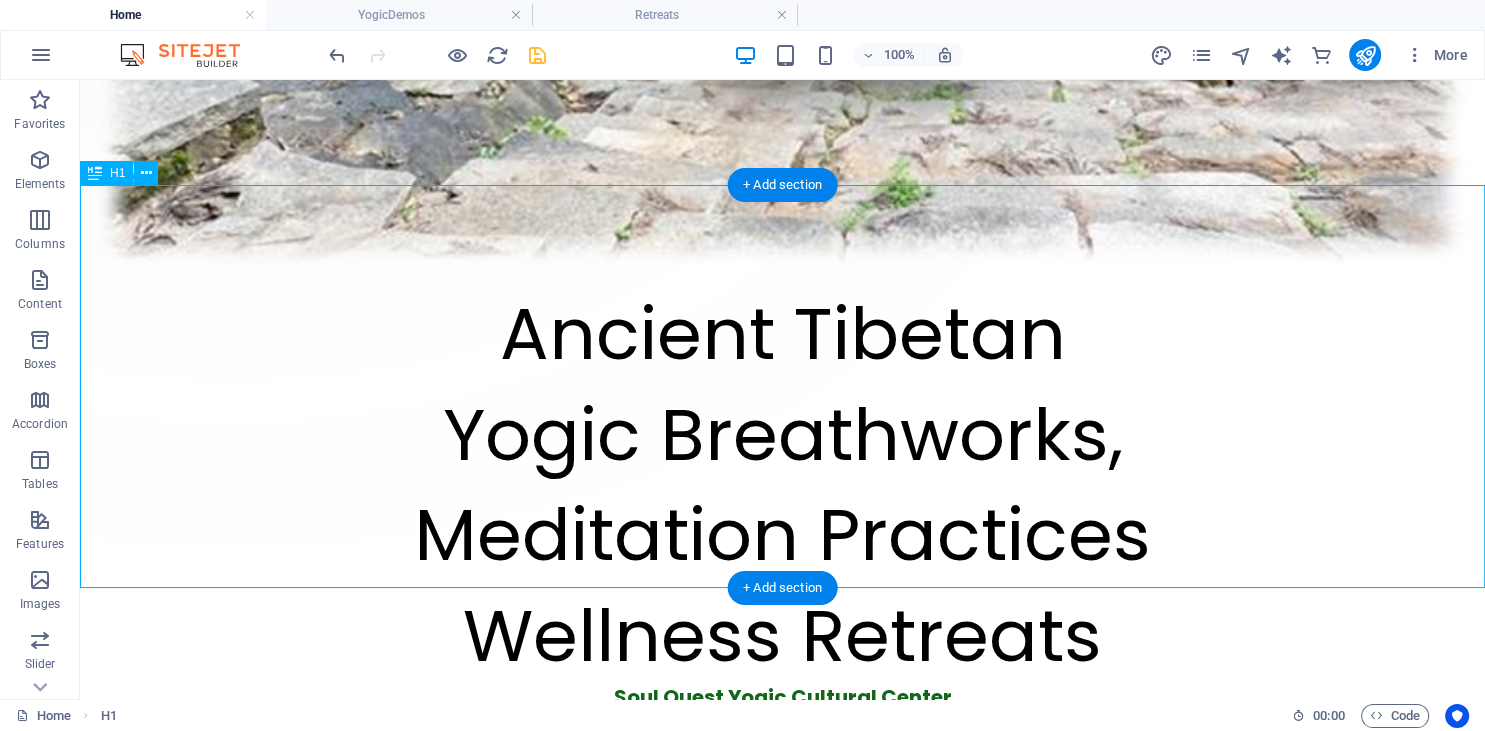 click on "Ancient Tibetan  Yogic Breathworks,  Meditation Practices  Wellness Retreats" at bounding box center (782, 485) 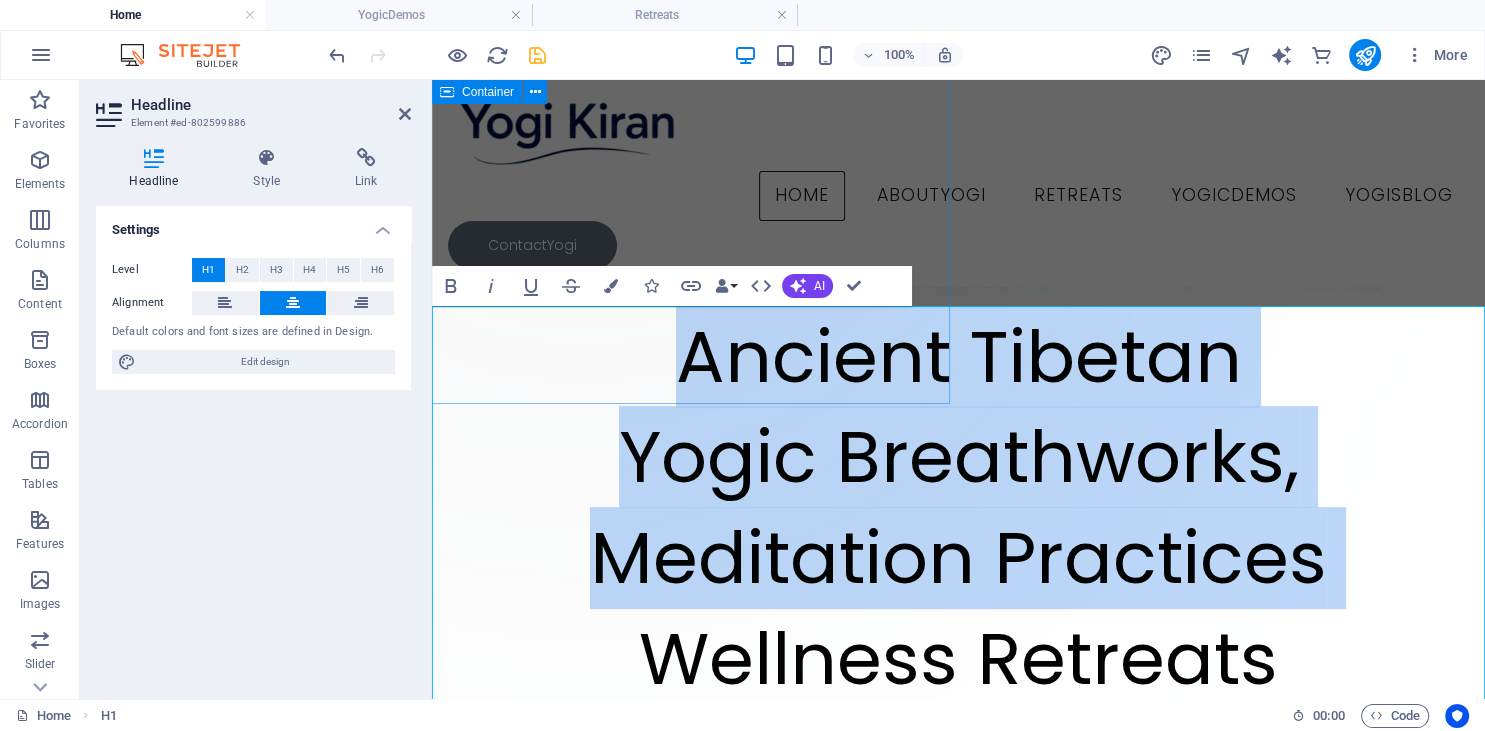 scroll, scrollTop: 445, scrollLeft: 0, axis: vertical 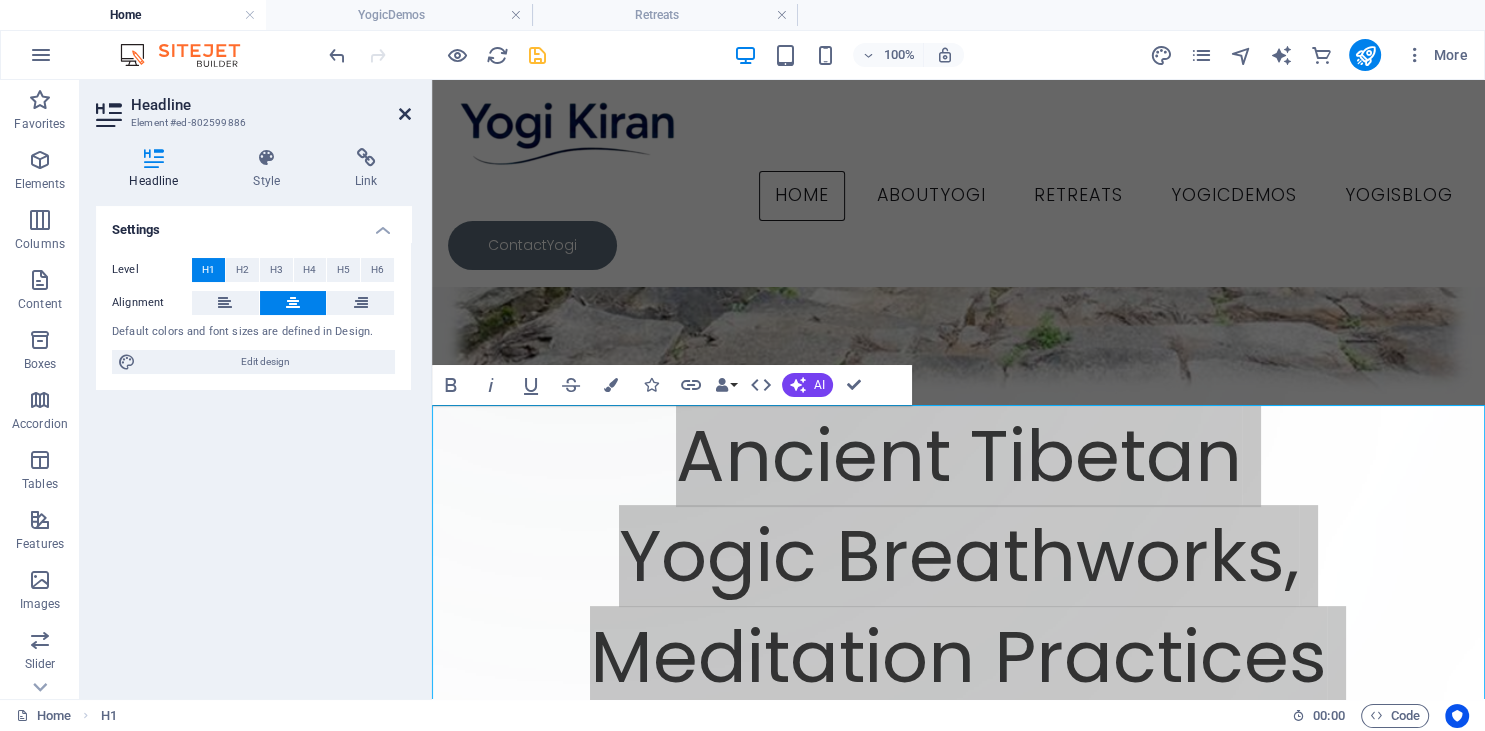 drag, startPoint x: 402, startPoint y: 118, endPoint x: 326, endPoint y: 43, distance: 106.77547 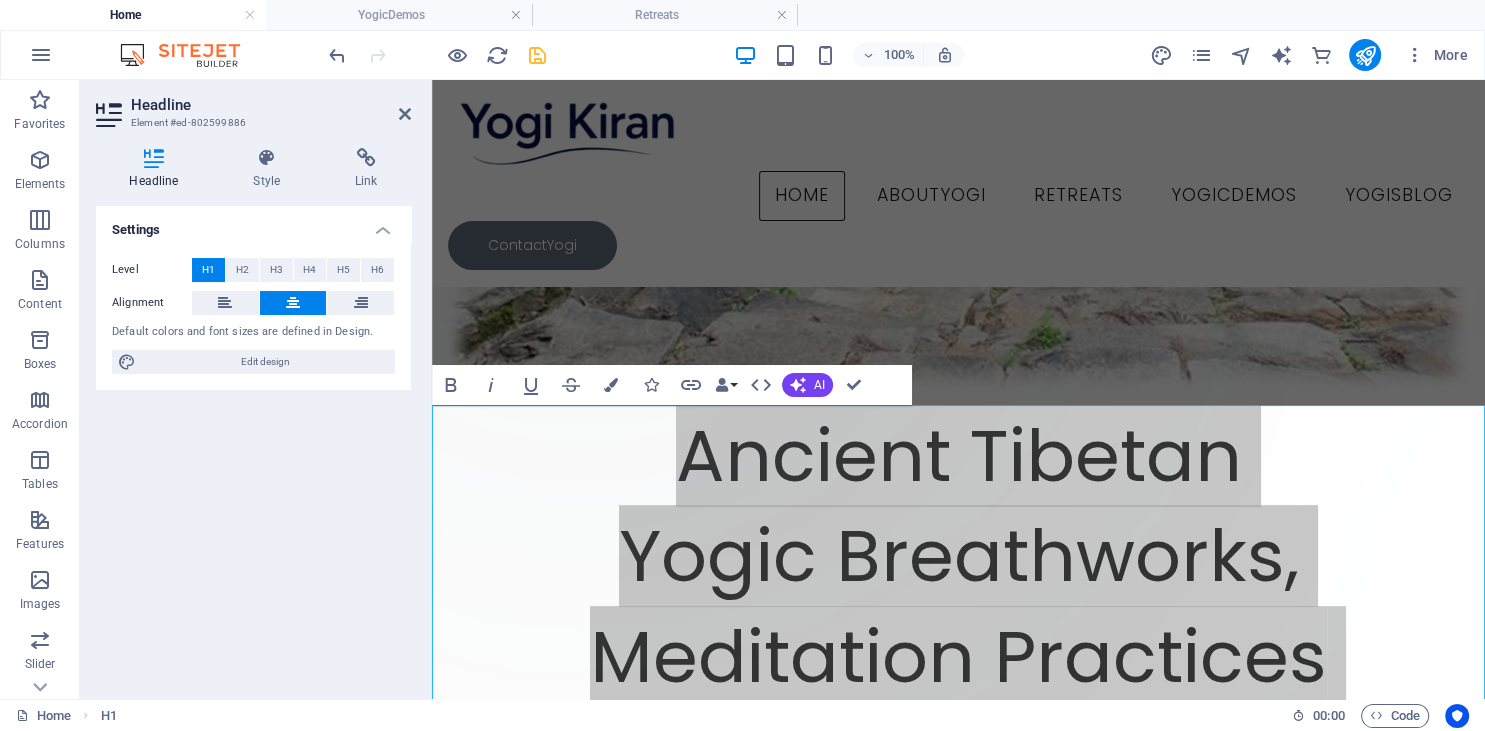 scroll, scrollTop: 1027, scrollLeft: 0, axis: vertical 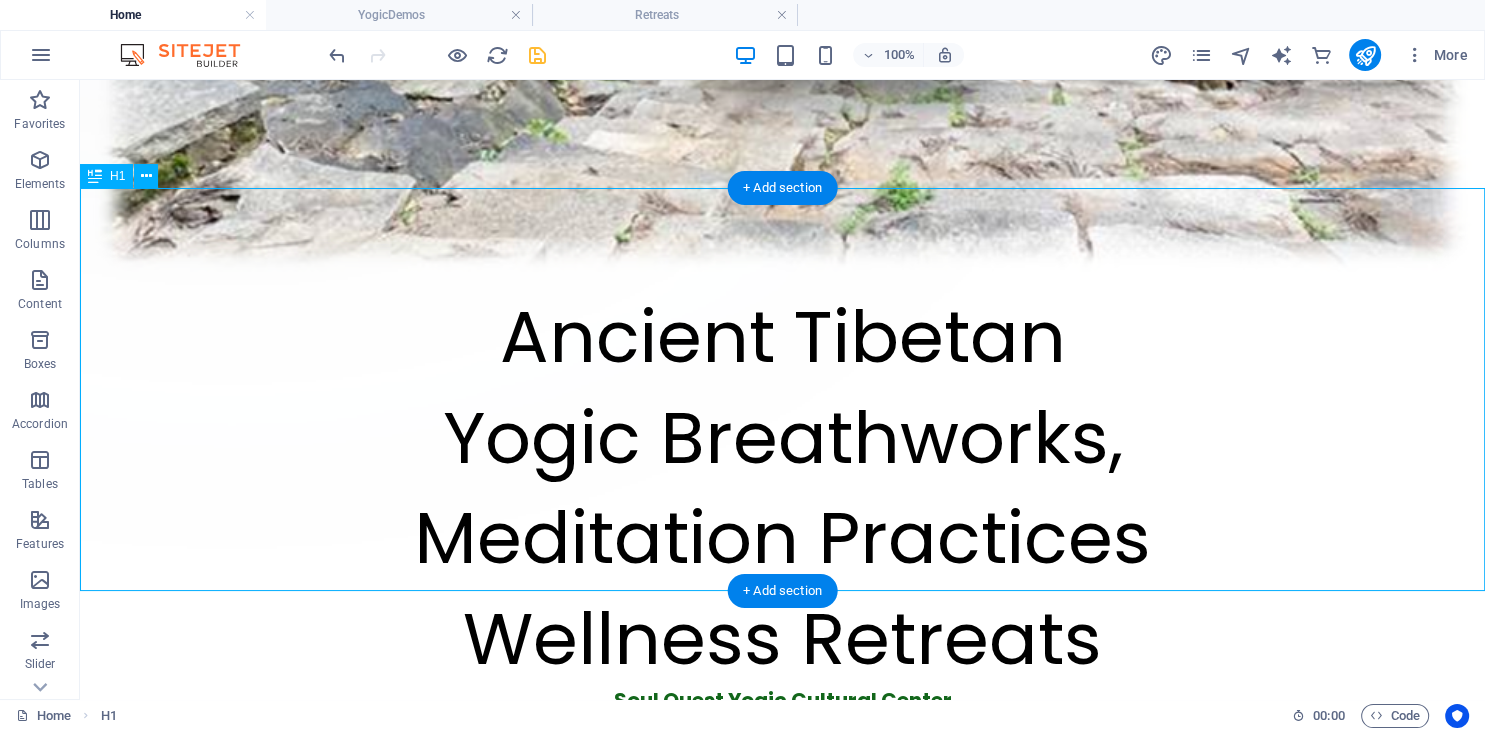 click on "Ancient Tibetan Yogic Breathworks, Meditation Practices Wellness Retreats" at bounding box center [782, 488] 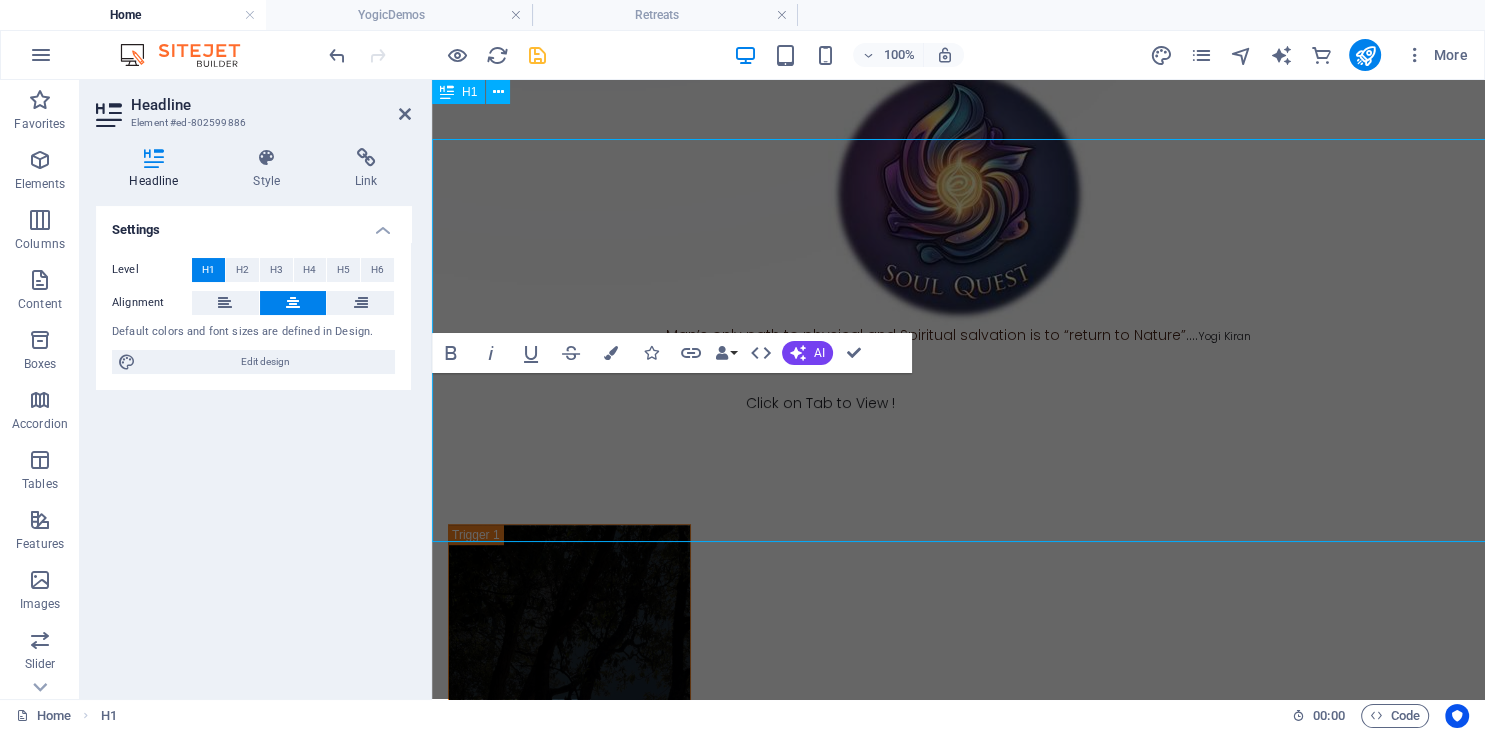 scroll, scrollTop: 1076, scrollLeft: 0, axis: vertical 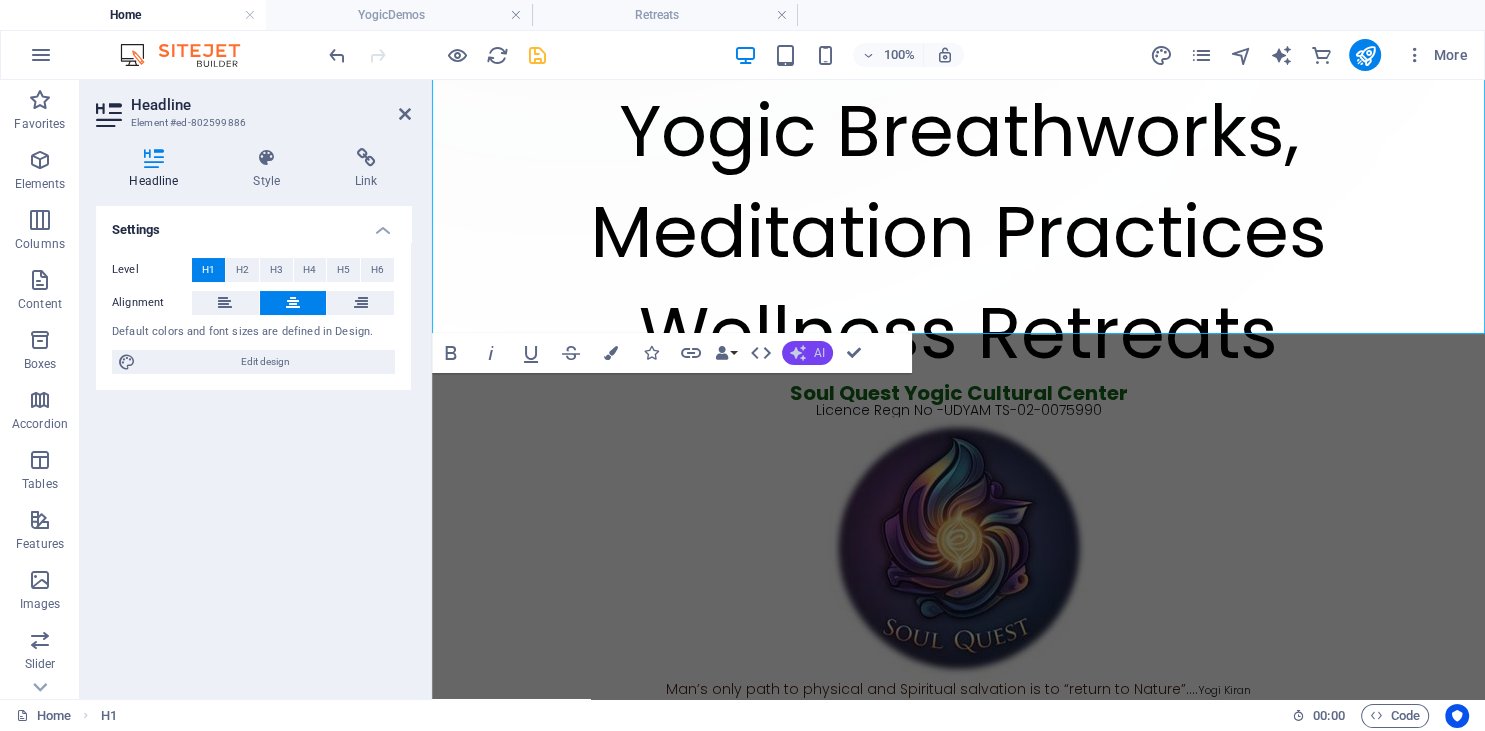 click 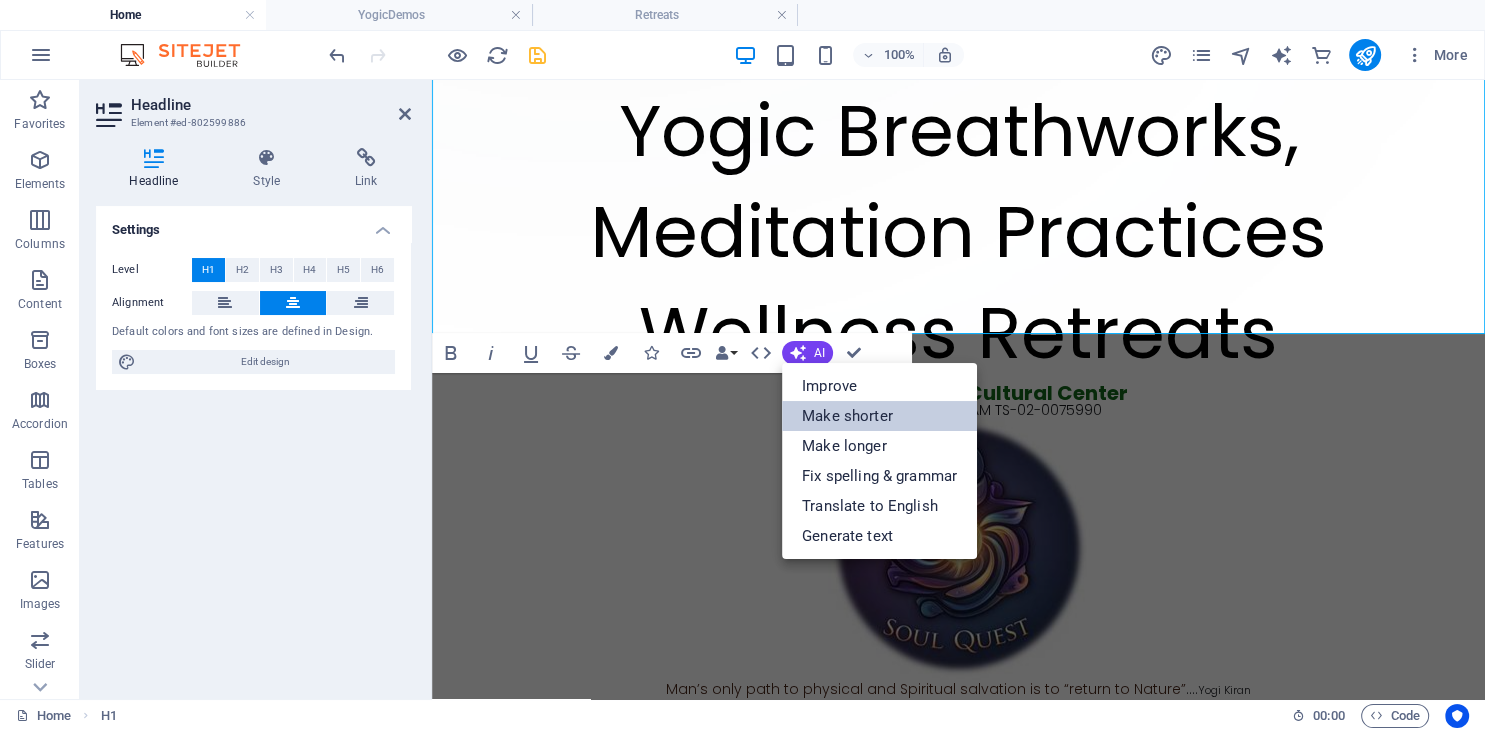 click on "Make shorter" at bounding box center (879, 416) 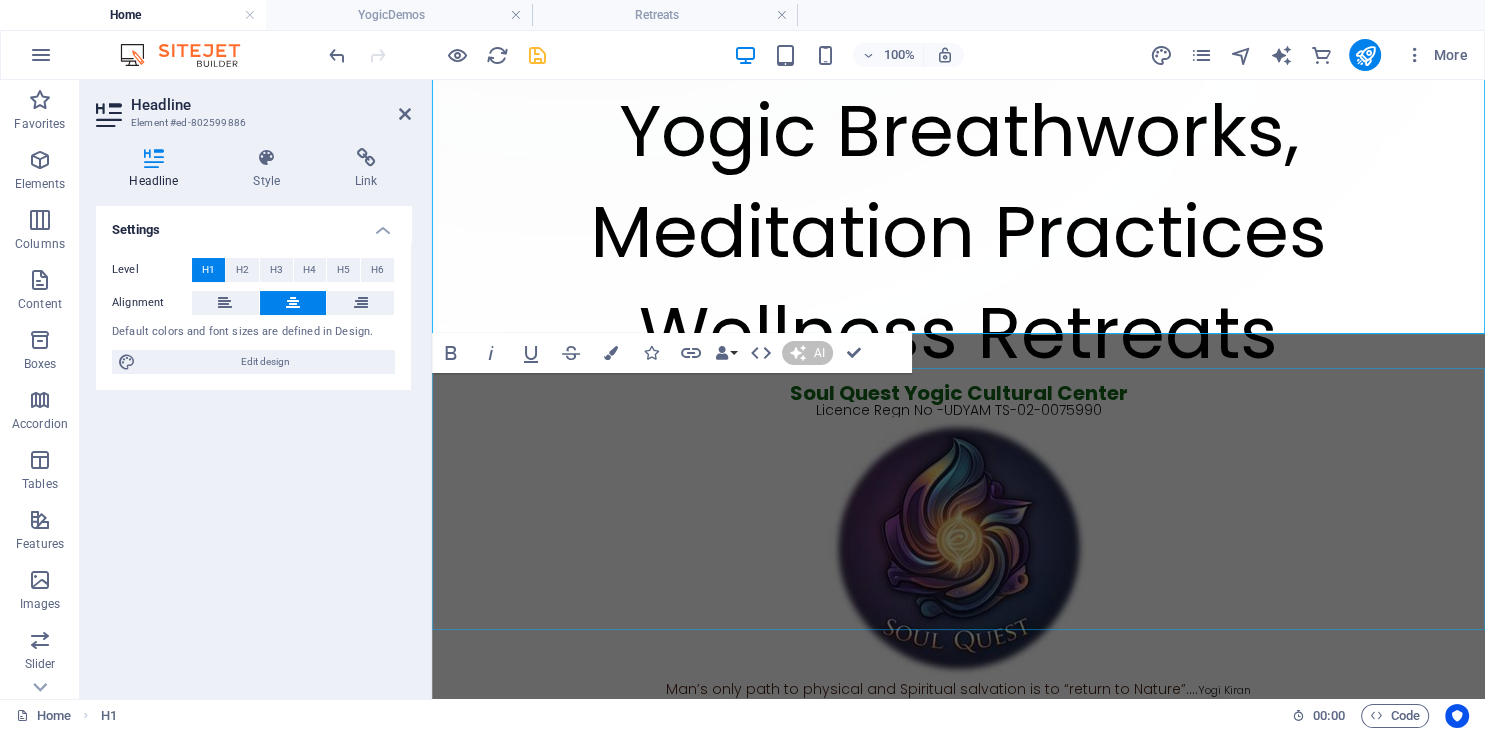 type 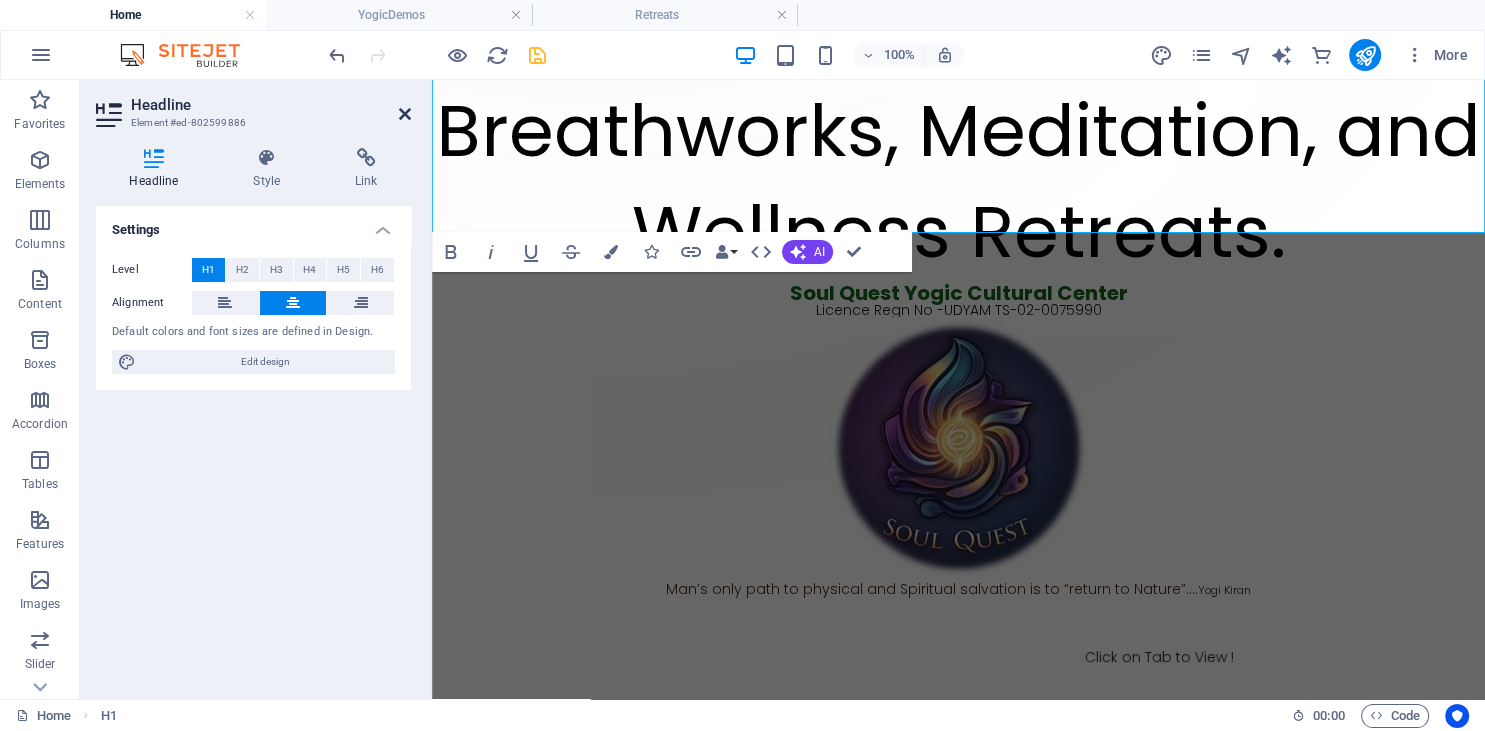 drag, startPoint x: 406, startPoint y: 116, endPoint x: 341, endPoint y: 78, distance: 75.29276 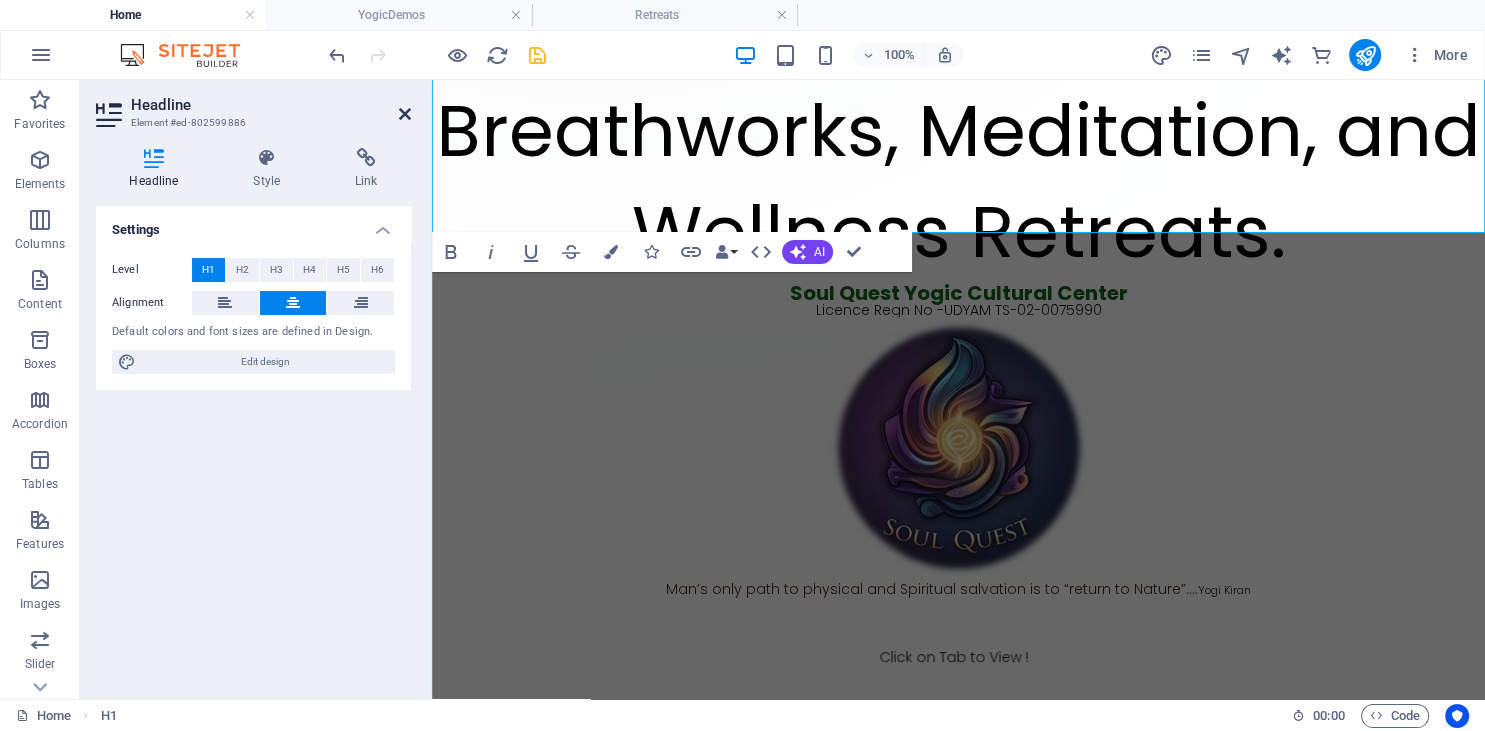 click at bounding box center [405, 114] 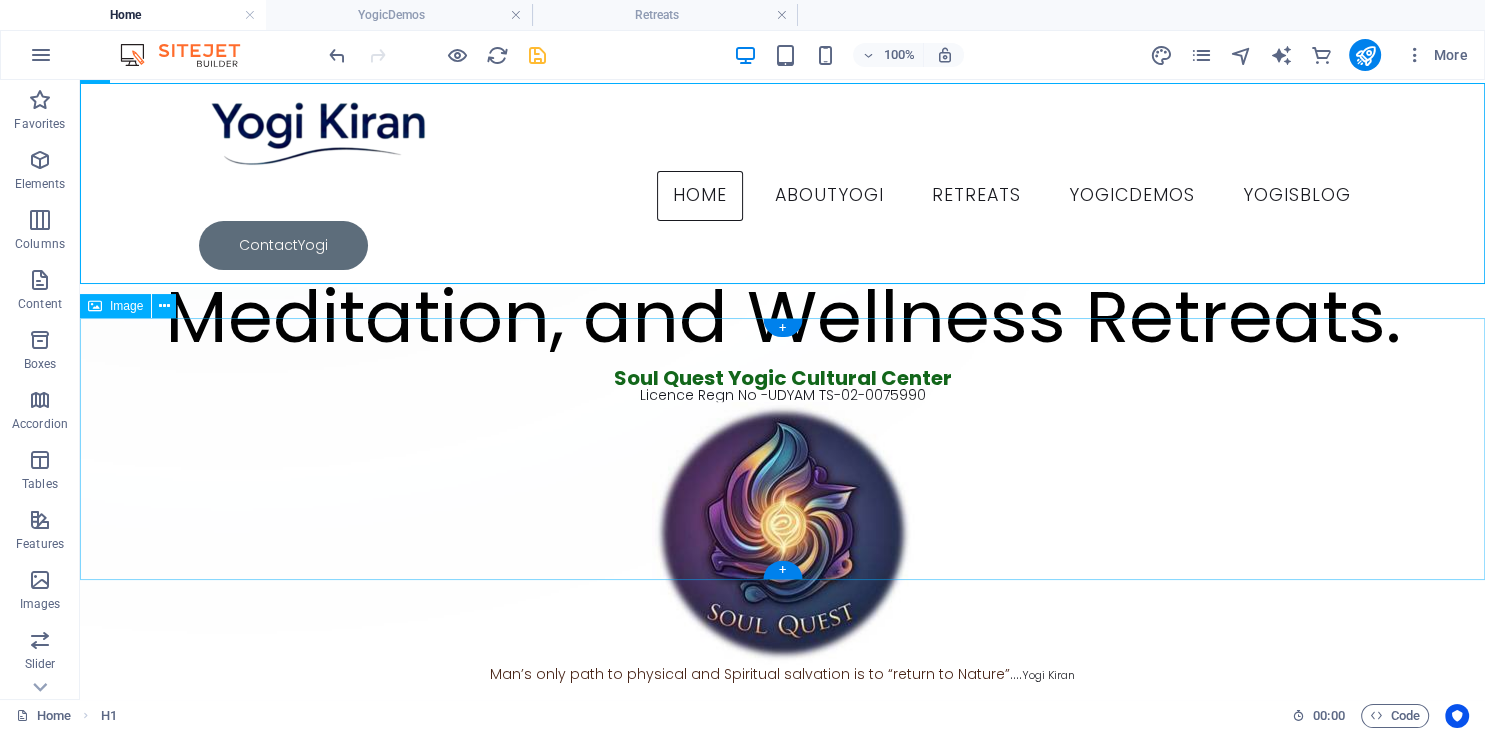 scroll, scrollTop: 862, scrollLeft: 0, axis: vertical 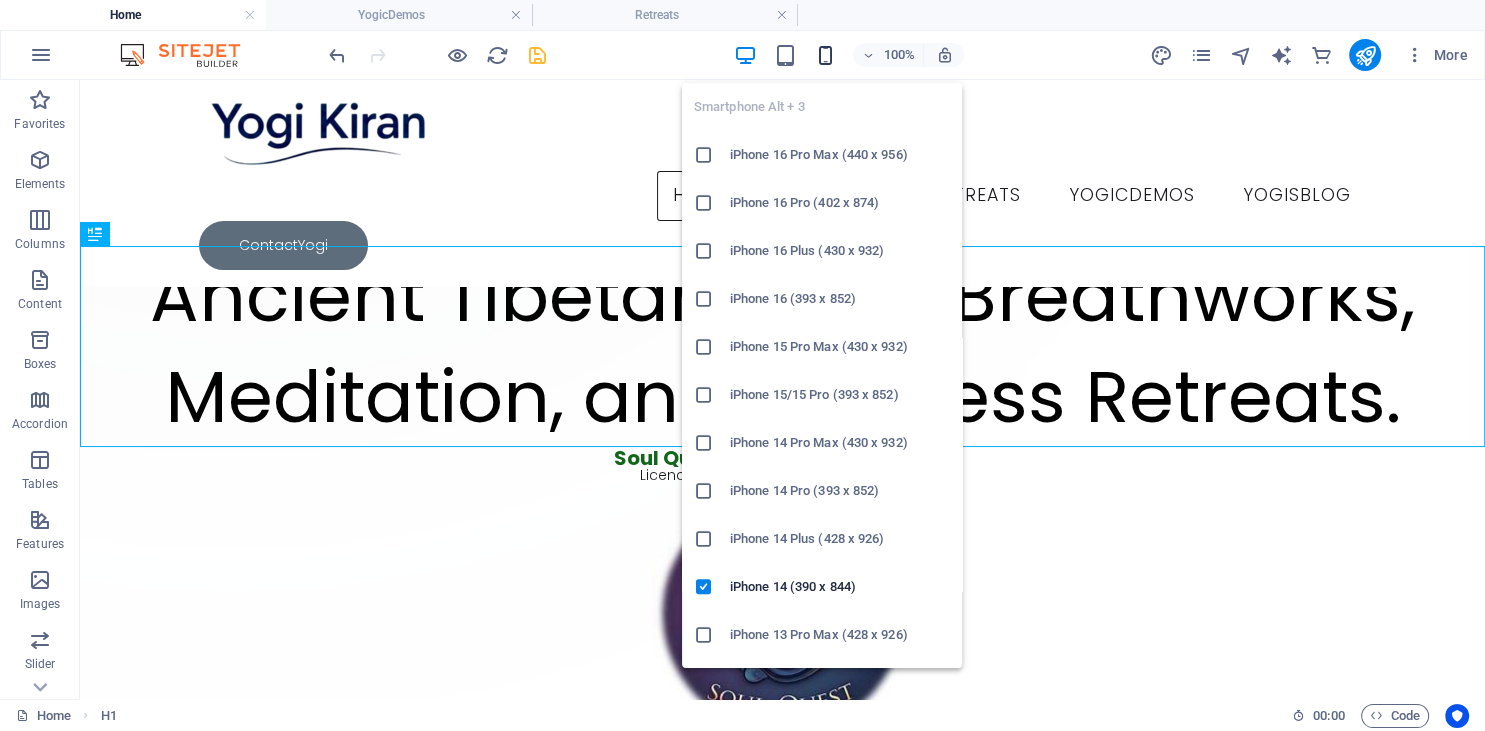 click at bounding box center [825, 55] 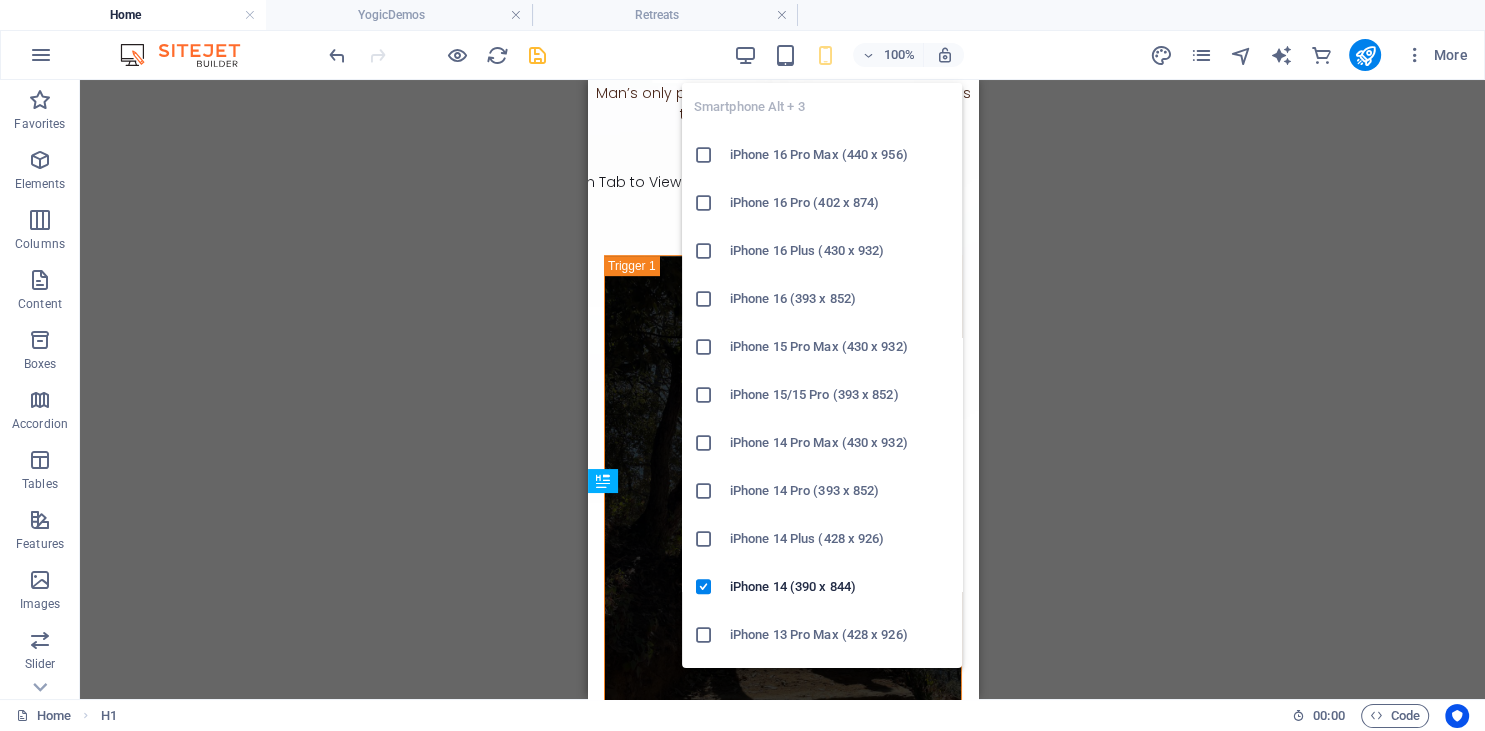 scroll, scrollTop: 28, scrollLeft: 0, axis: vertical 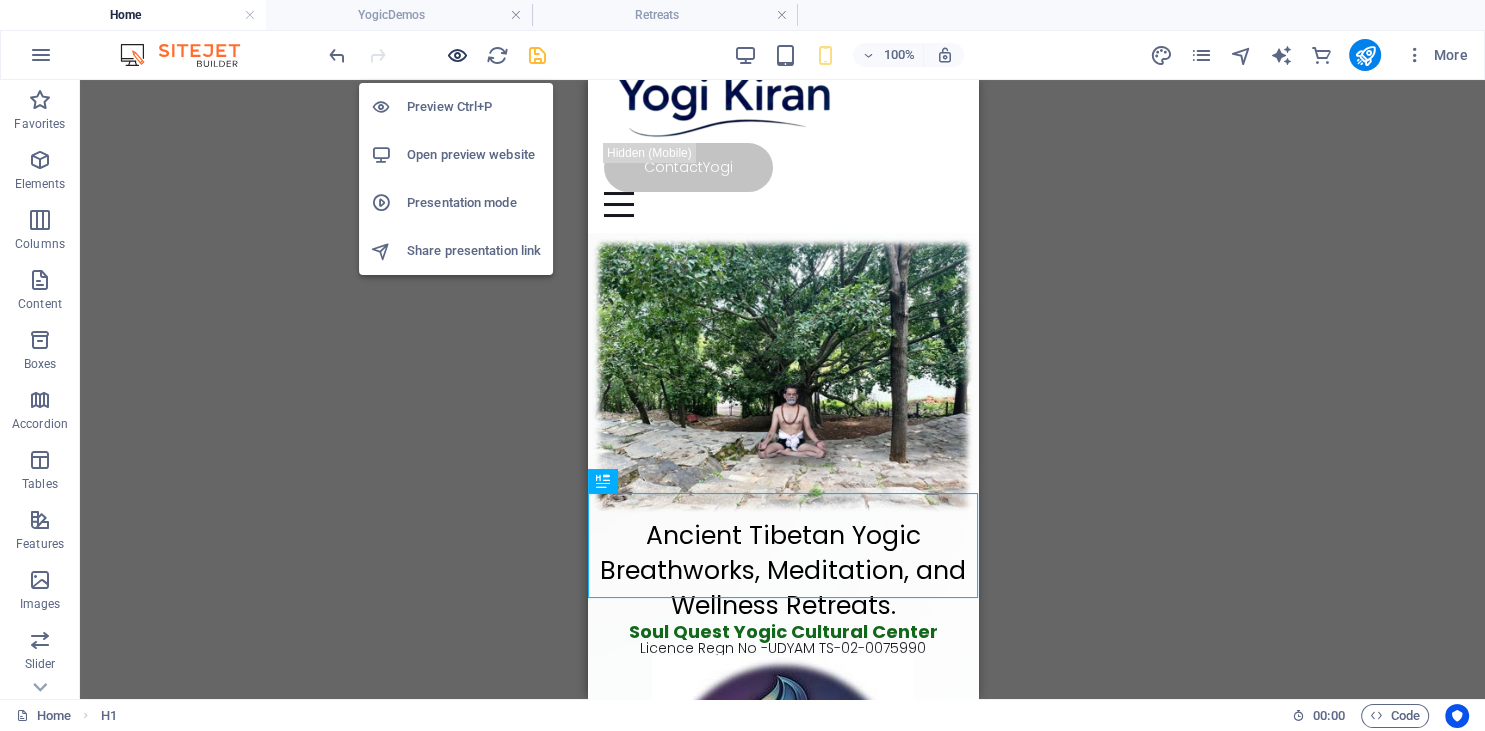 click at bounding box center [457, 55] 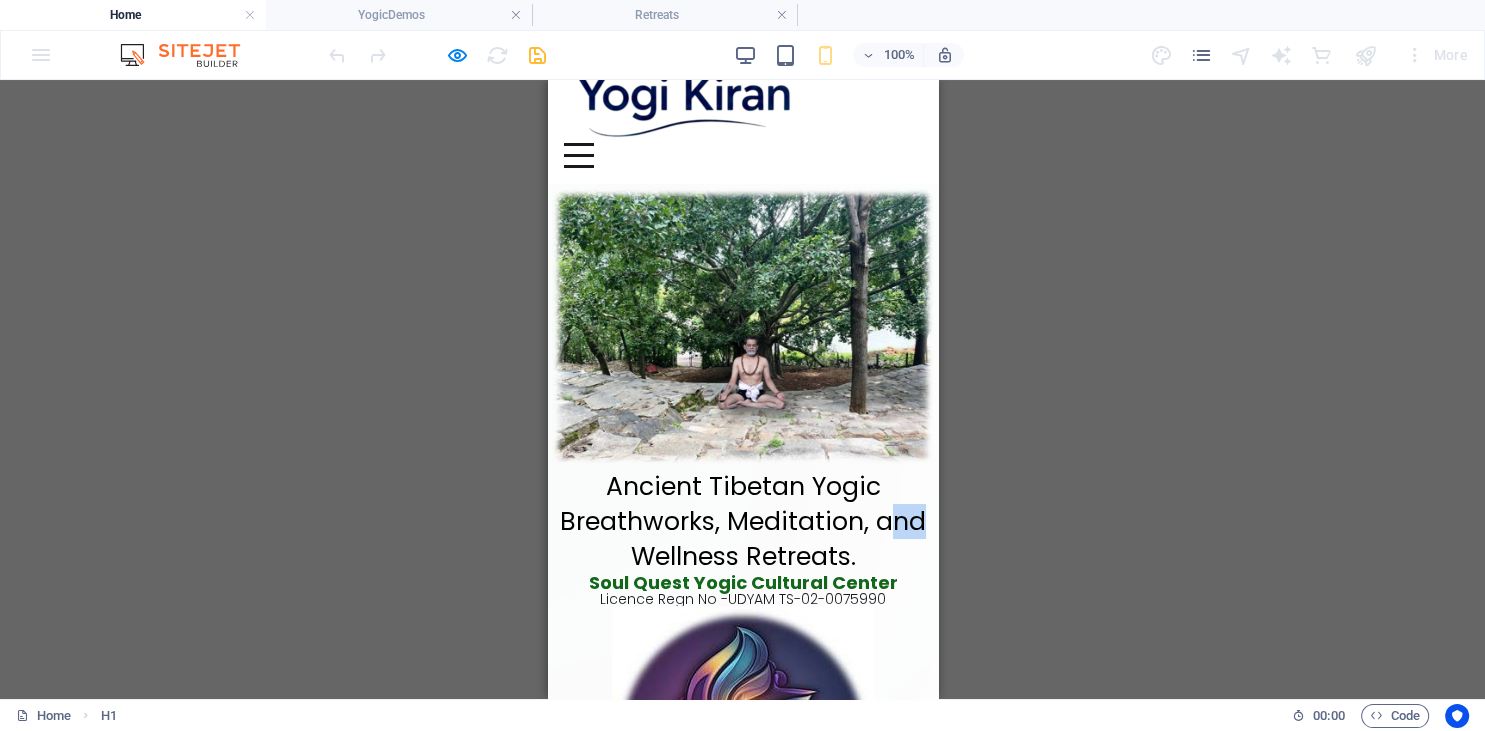 drag, startPoint x: 881, startPoint y: 492, endPoint x: 919, endPoint y: 497, distance: 38.327538 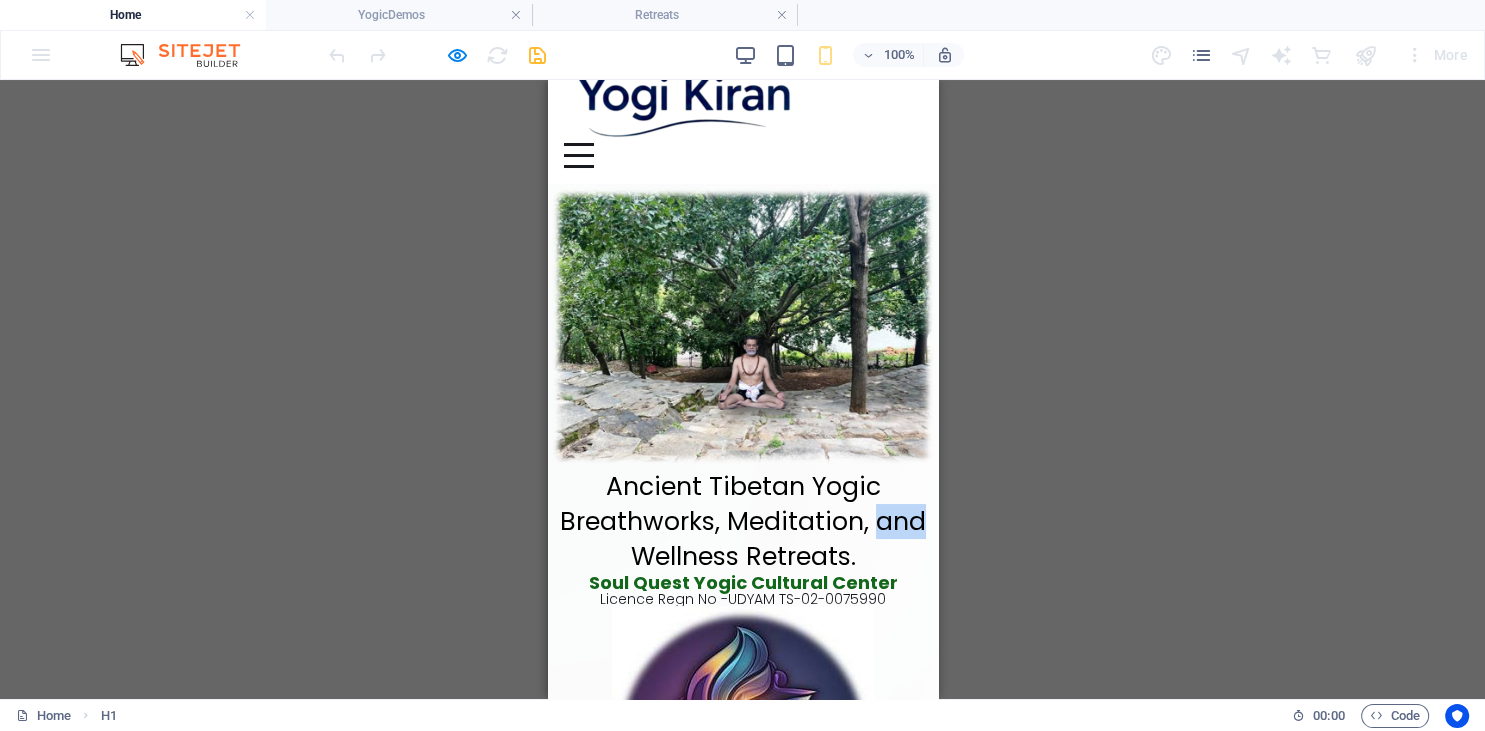 drag, startPoint x: 873, startPoint y: 496, endPoint x: 920, endPoint y: 498, distance: 47.042534 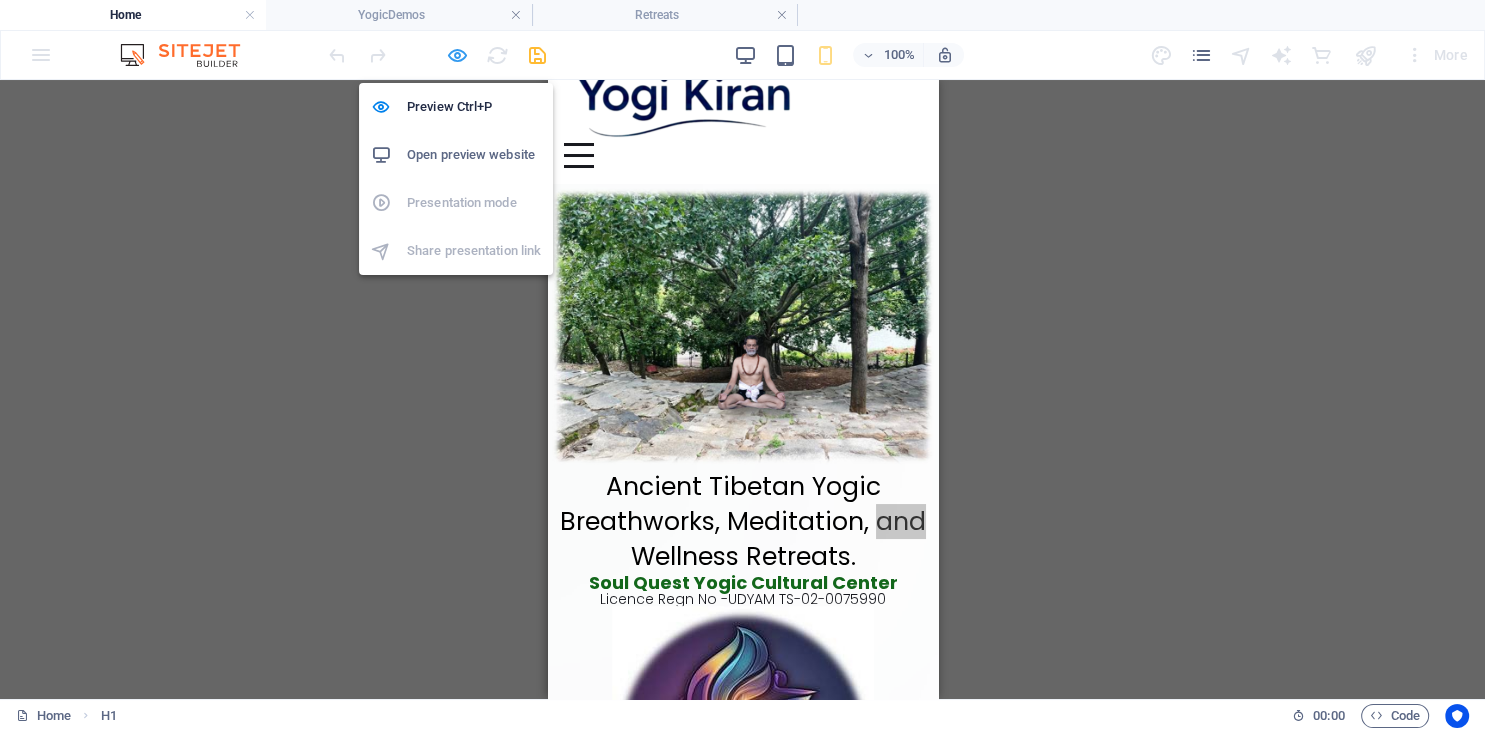 click at bounding box center (457, 55) 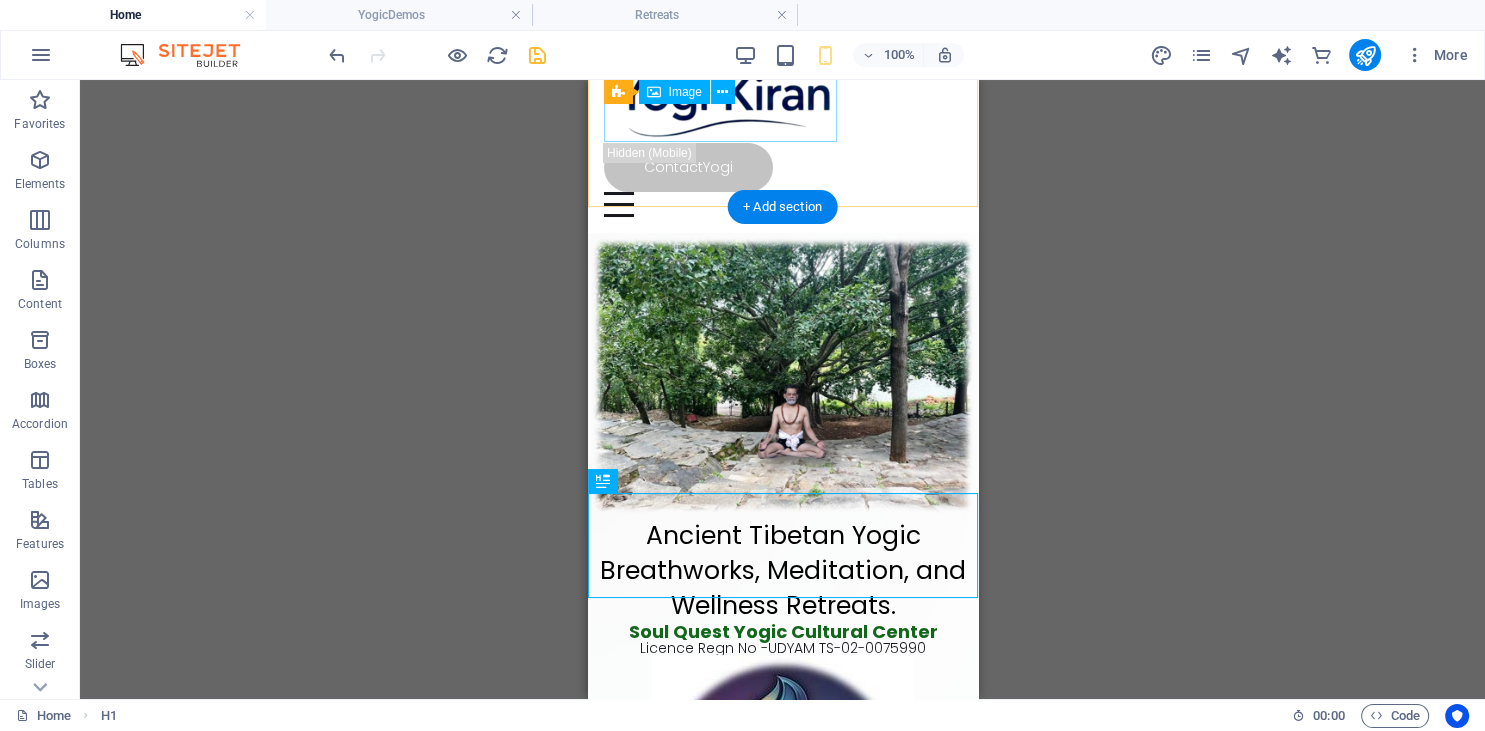 type 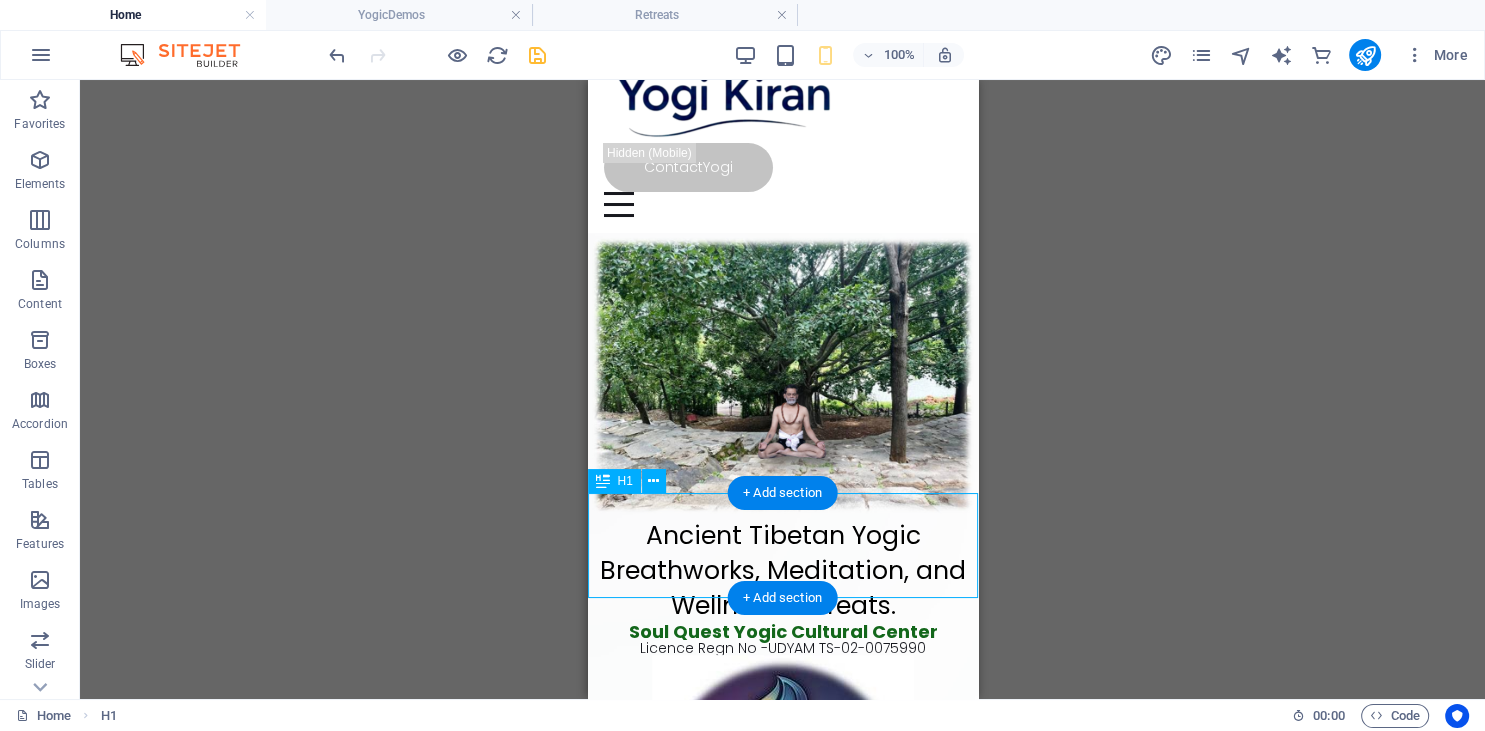 click on "Ancient Tibetan Yogic Breathworks, Meditation, and Wellness Retreats." at bounding box center (782, 570) 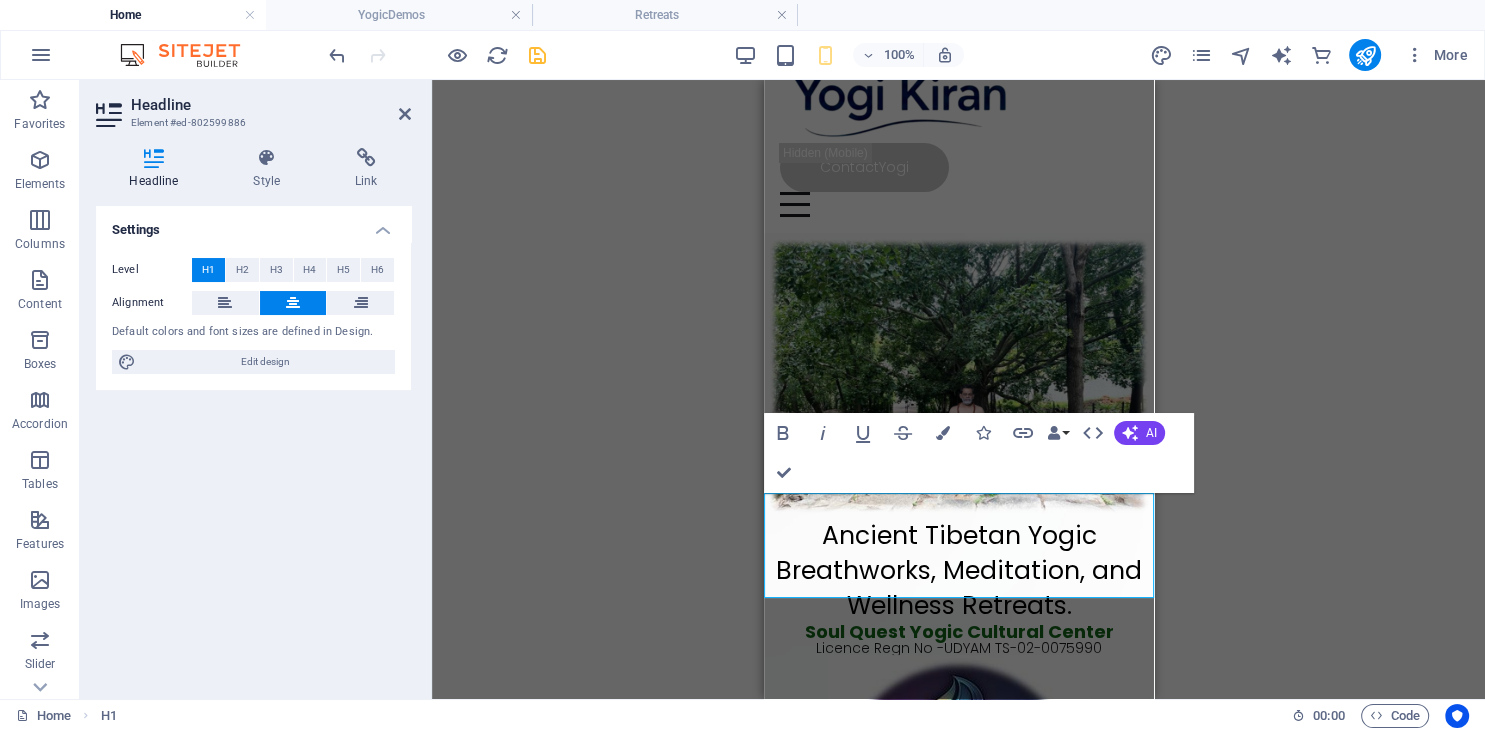 click on "Ancient Tibetan Yogic Breathworks, Meditation, and Wellness Retreats." at bounding box center (958, 570) 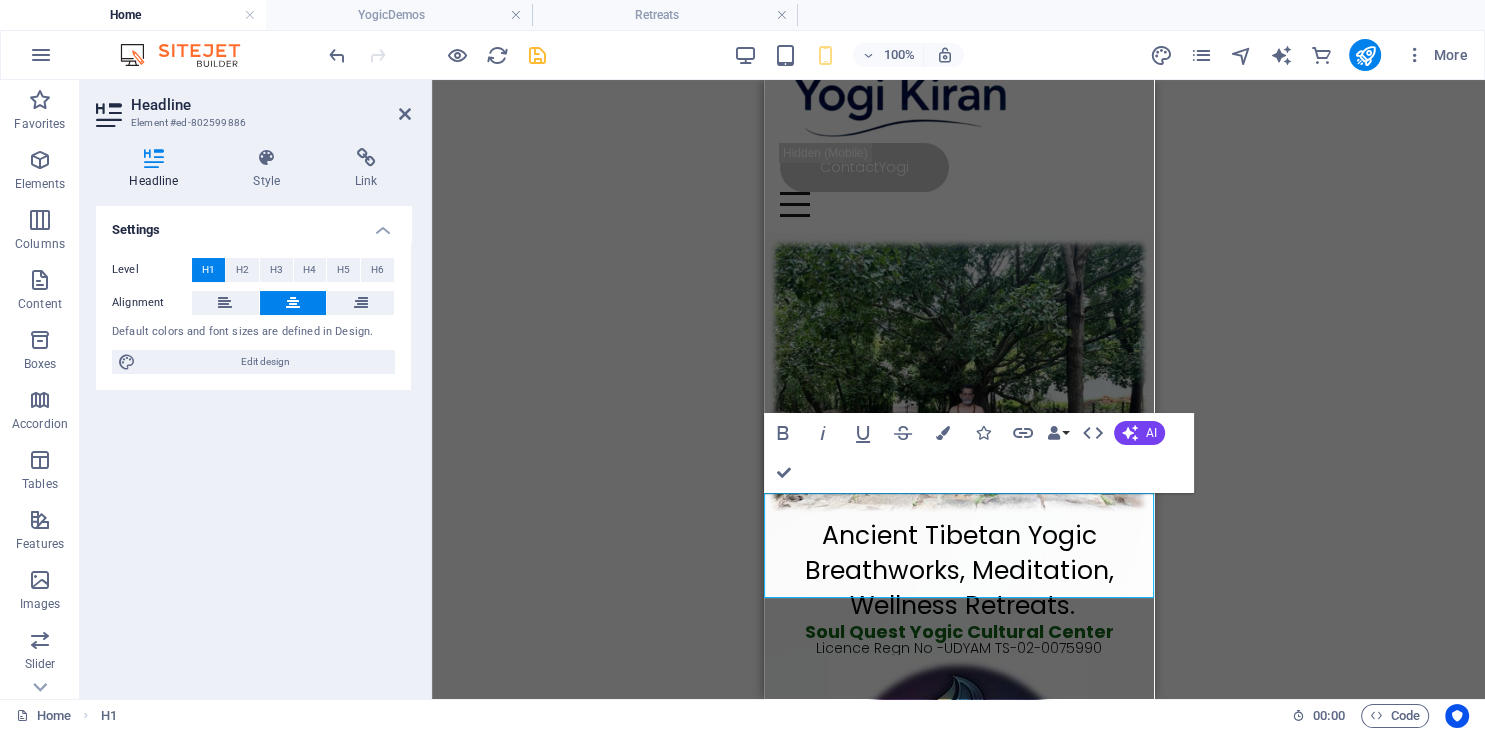 type 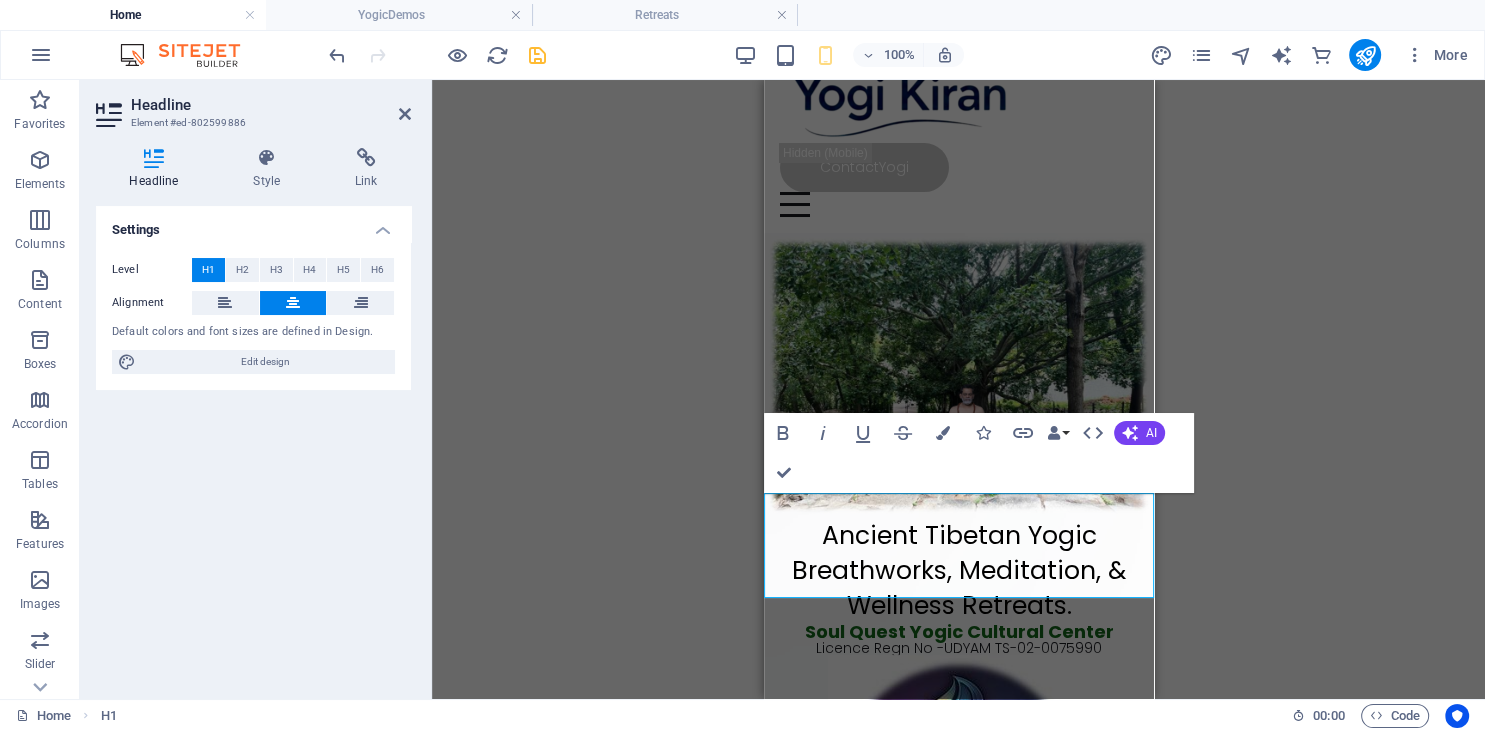 click on "Ancient Tibetan Yogic Breathworks, Meditation, & Wellness Retreats." at bounding box center (958, 570) 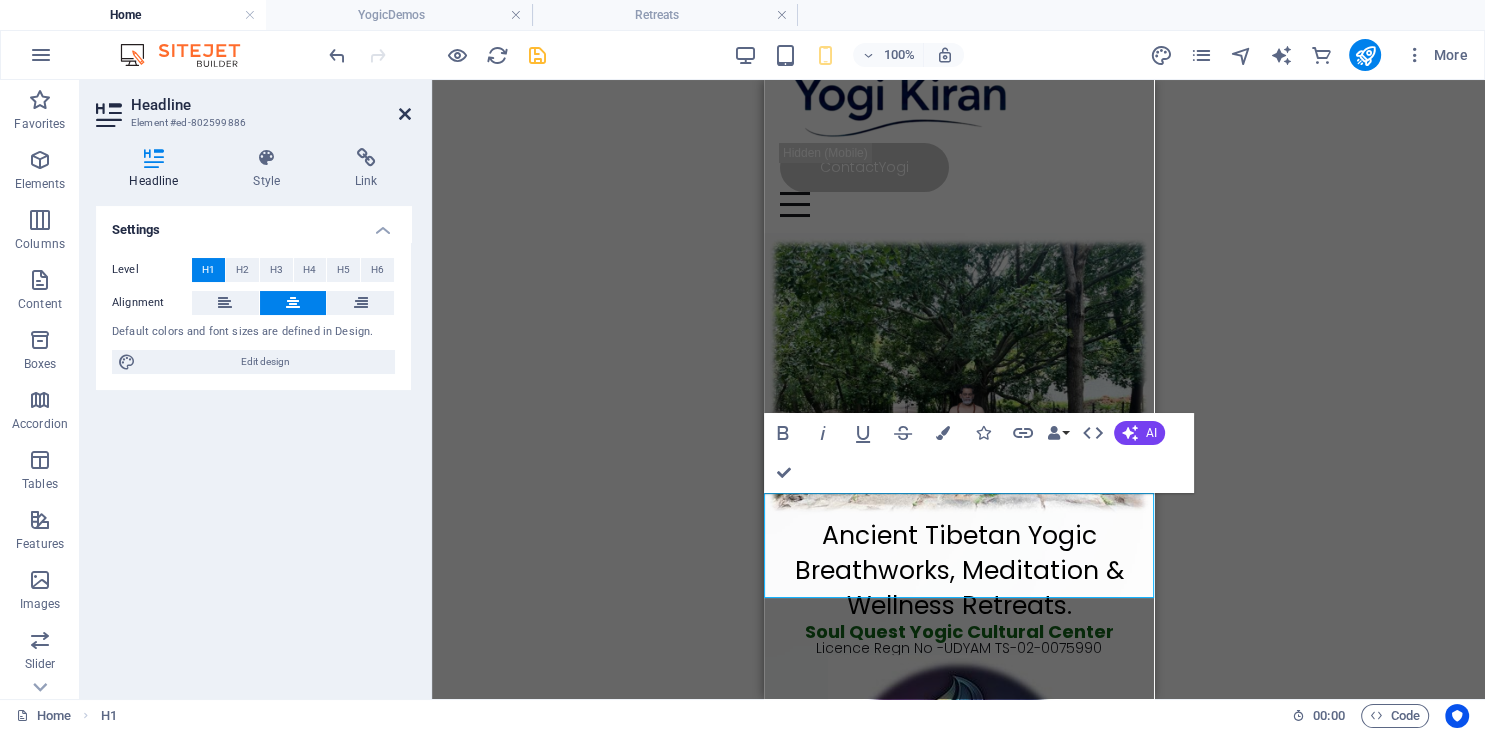 click at bounding box center (405, 114) 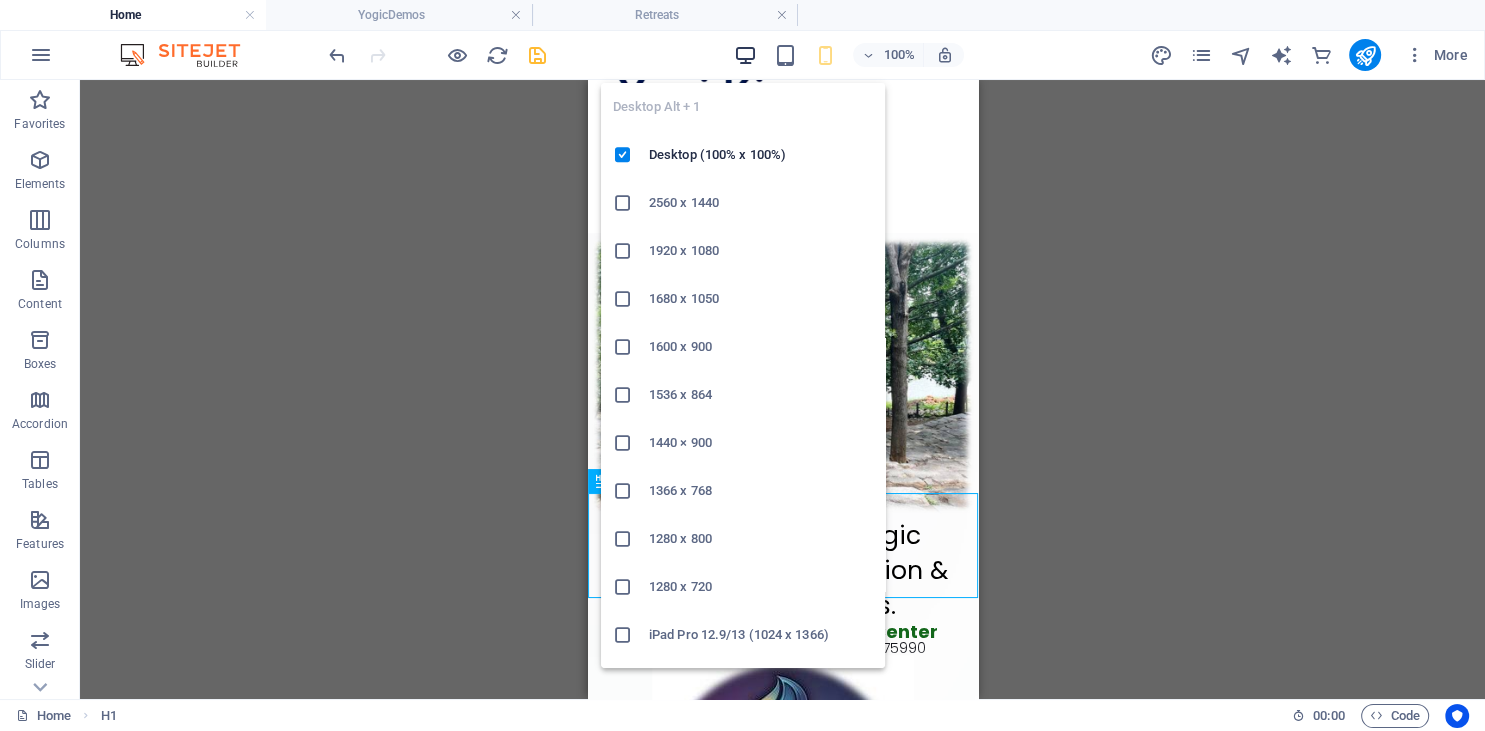 click at bounding box center [745, 55] 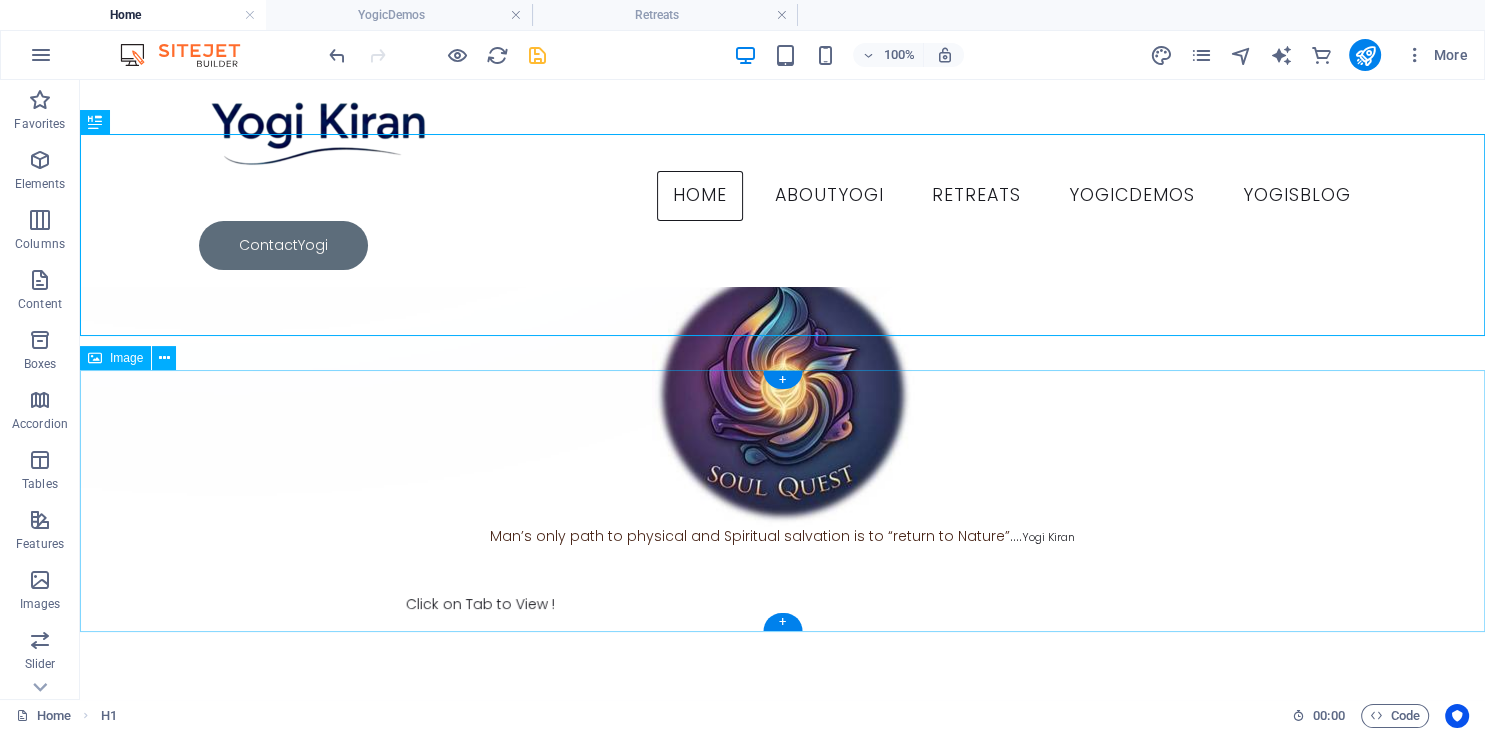 scroll, scrollTop: 974, scrollLeft: 0, axis: vertical 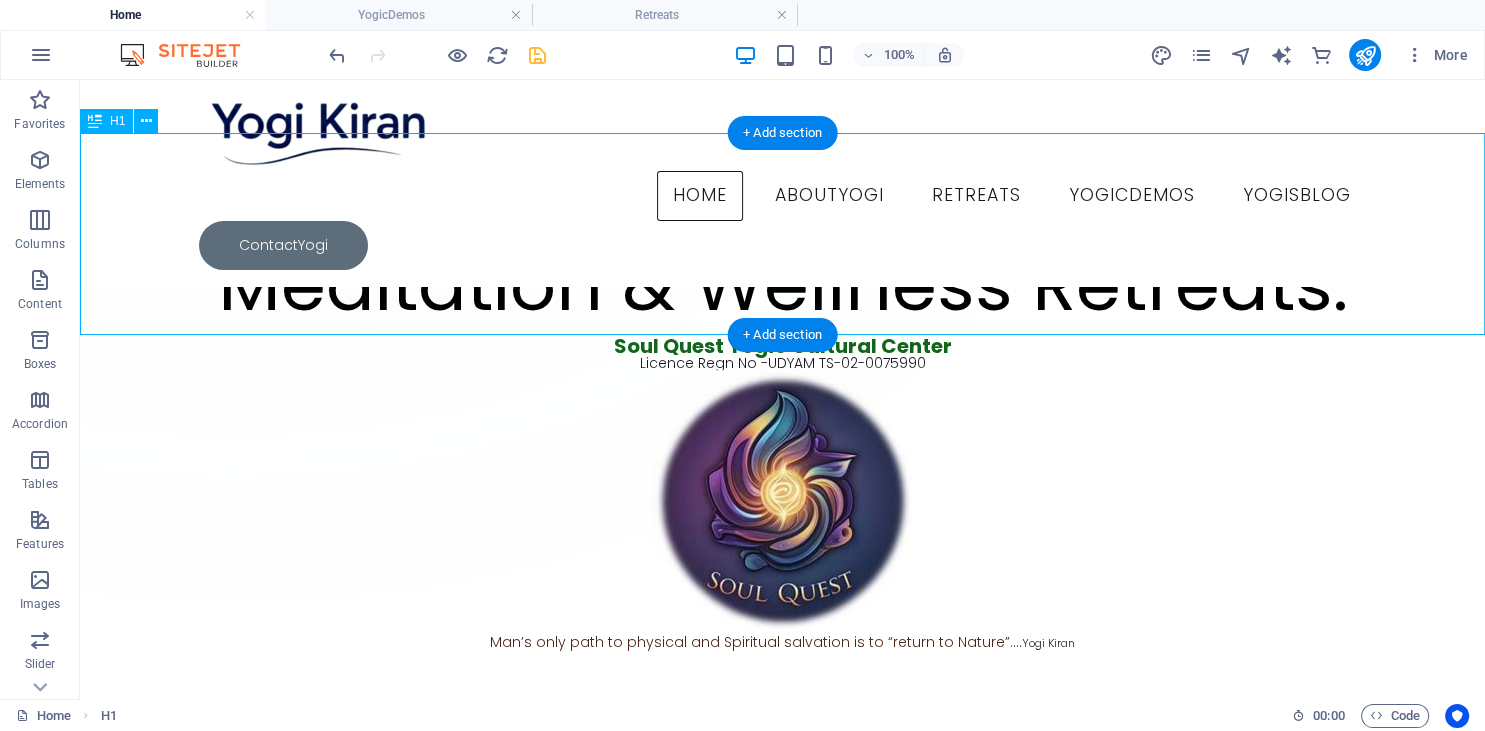 click on "Ancient Tibetan Yogic Breathworks, Meditation & Wellness Retreats." at bounding box center [782, 235] 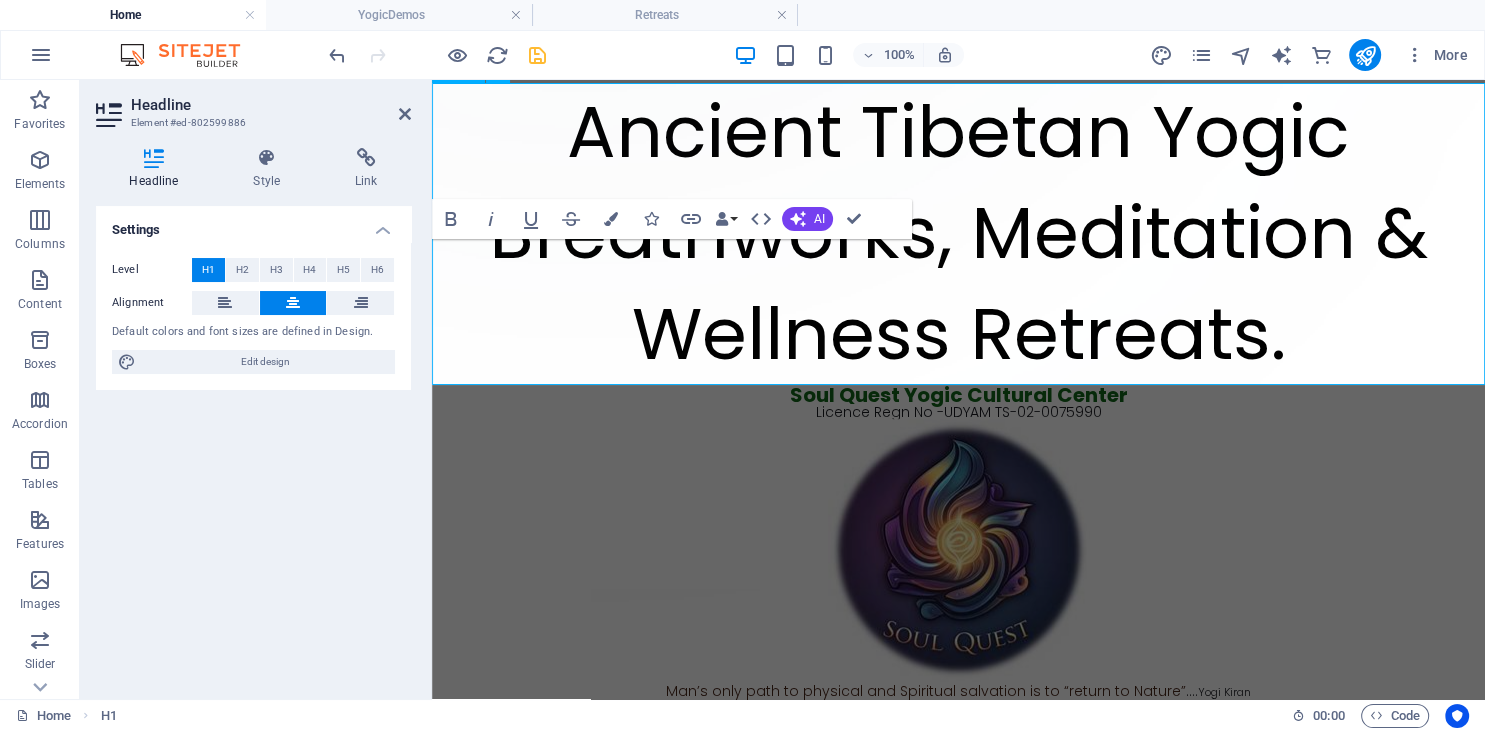 scroll, scrollTop: 767, scrollLeft: 0, axis: vertical 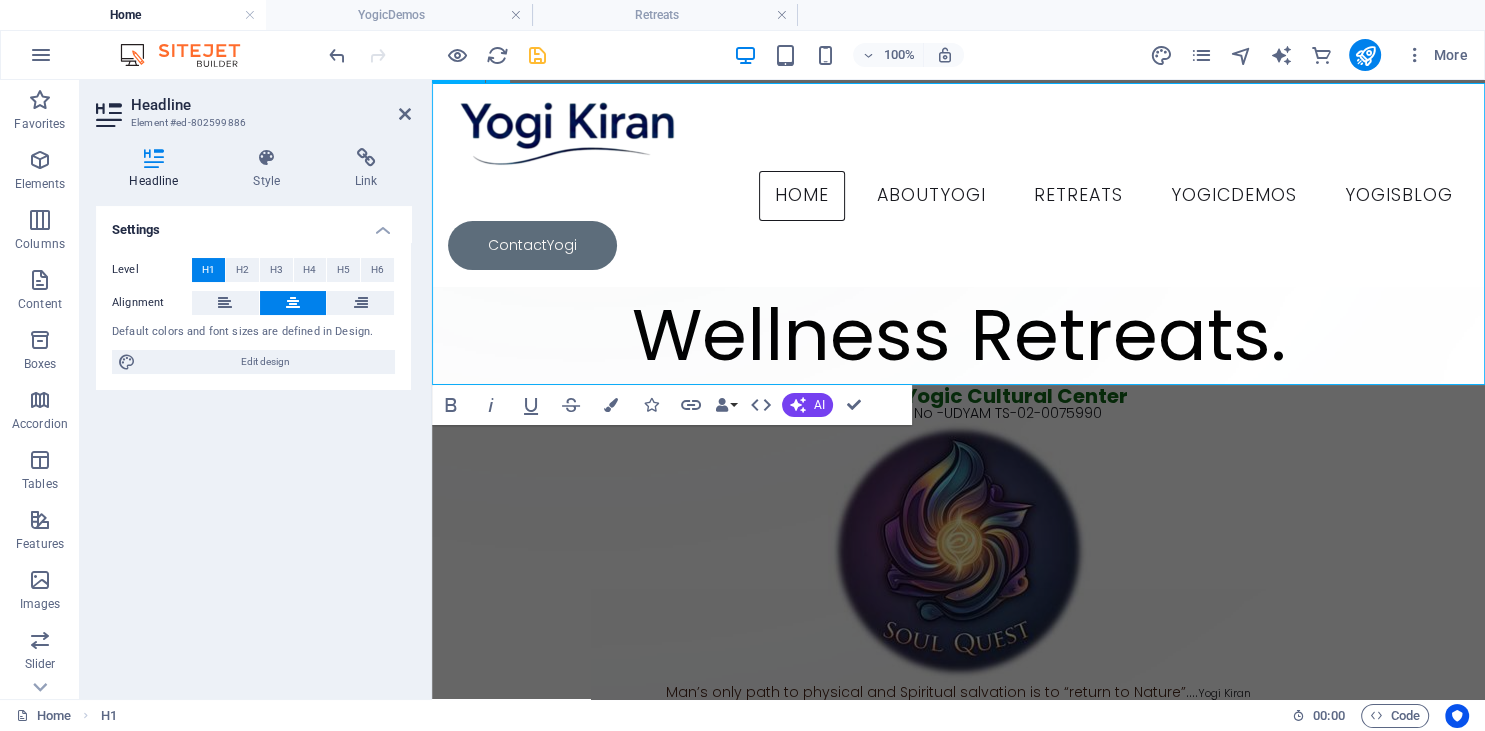 click on "Ancient Tibetan Yogic Breathworks, Meditation & Wellness Retreats." at bounding box center (958, 235) 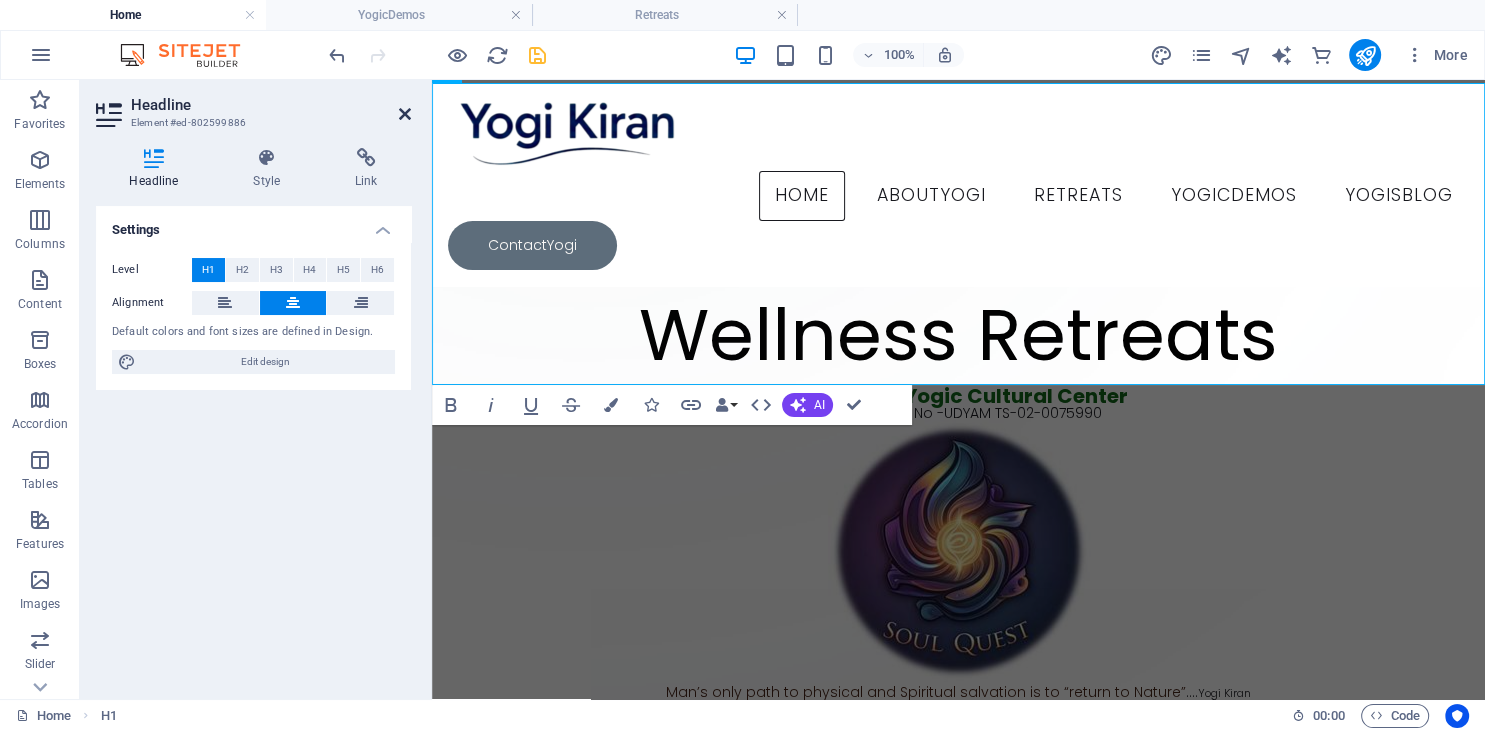 drag, startPoint x: 405, startPoint y: 115, endPoint x: 327, endPoint y: 39, distance: 108.903625 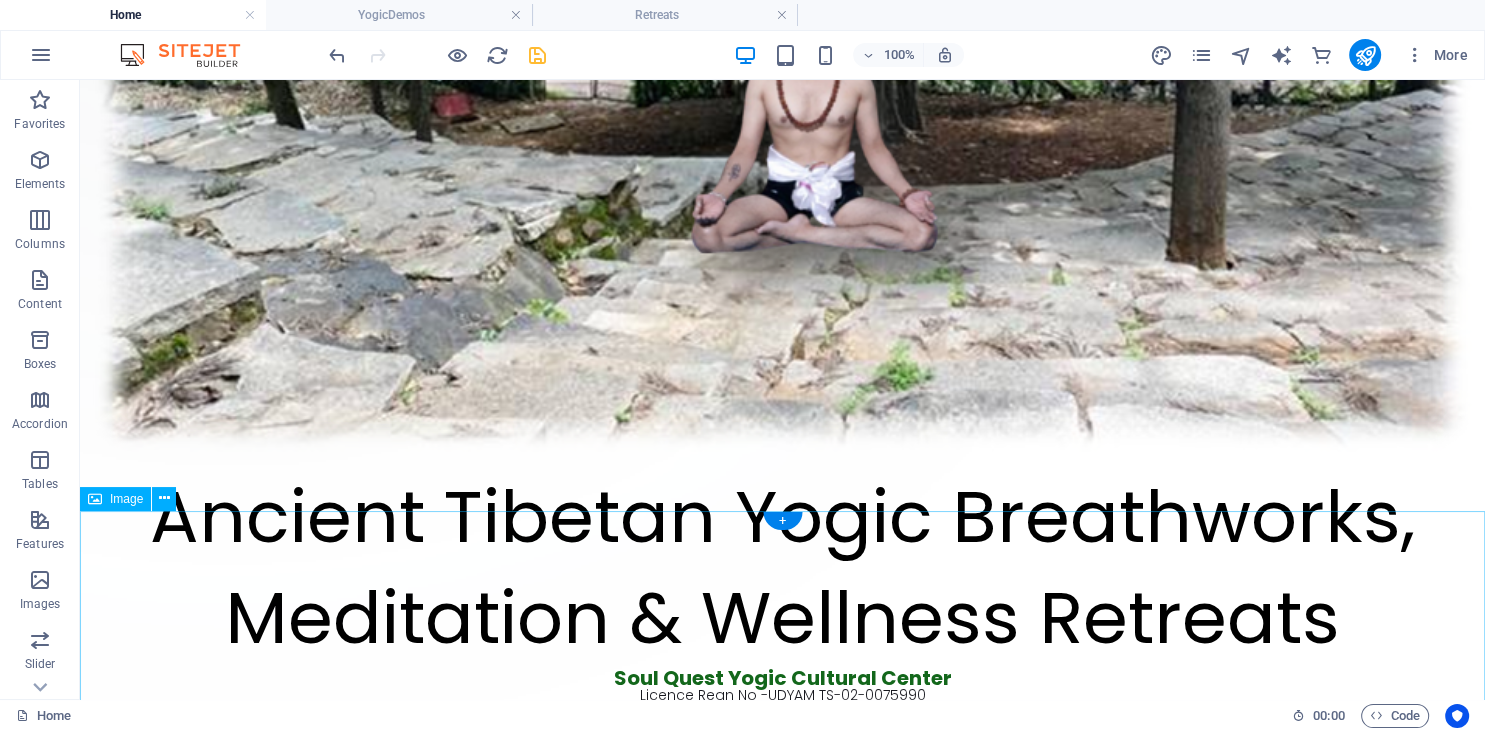 scroll, scrollTop: 950, scrollLeft: 0, axis: vertical 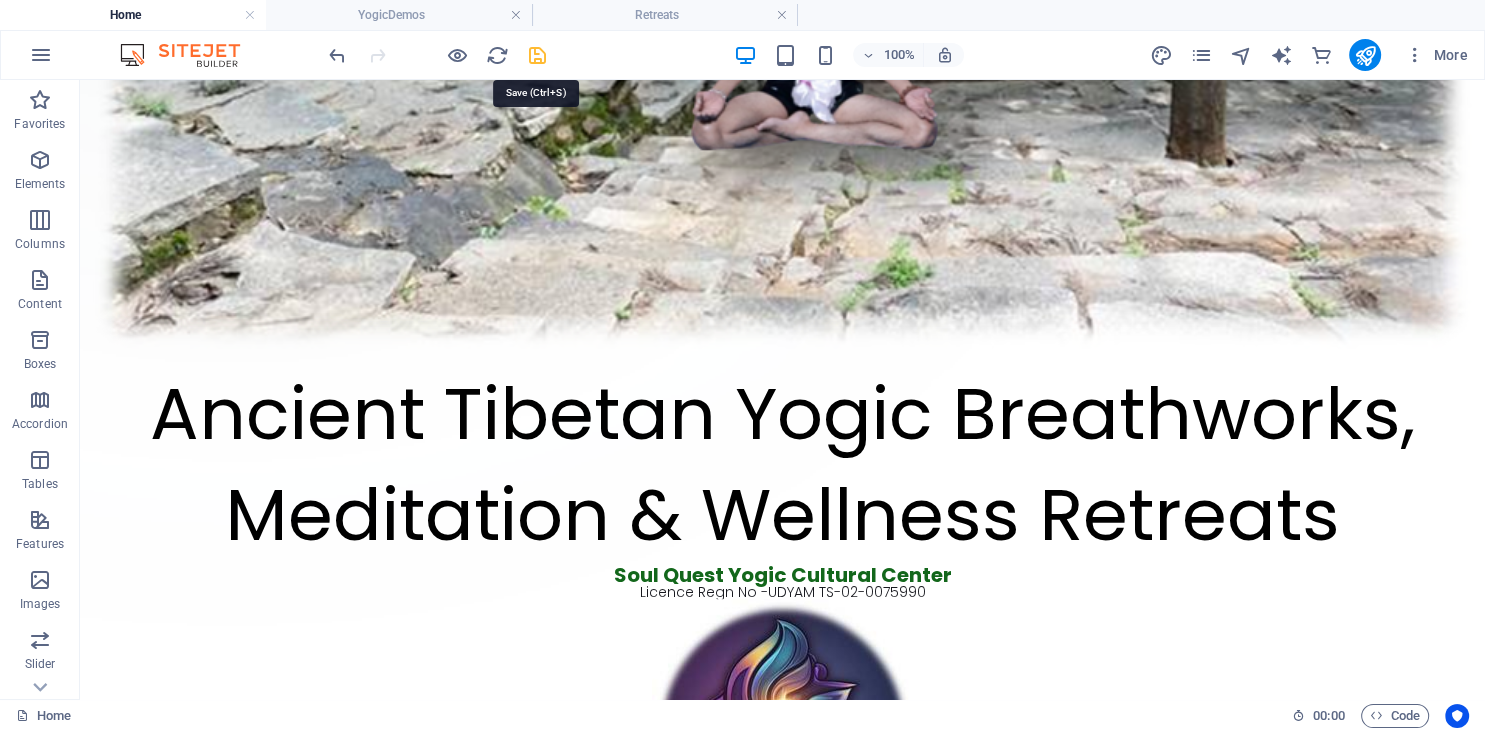 click at bounding box center (537, 55) 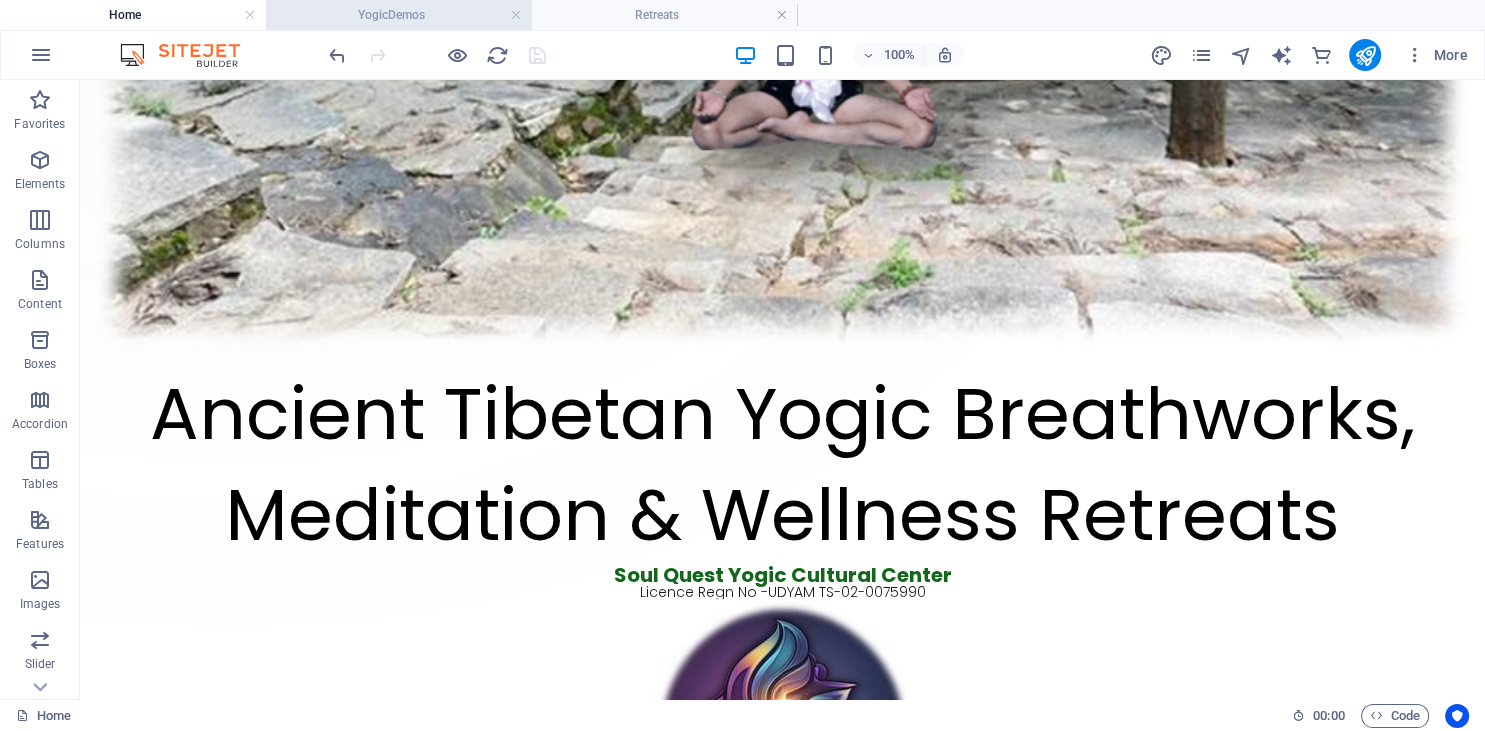 click on "YogicDemos" at bounding box center (399, 15) 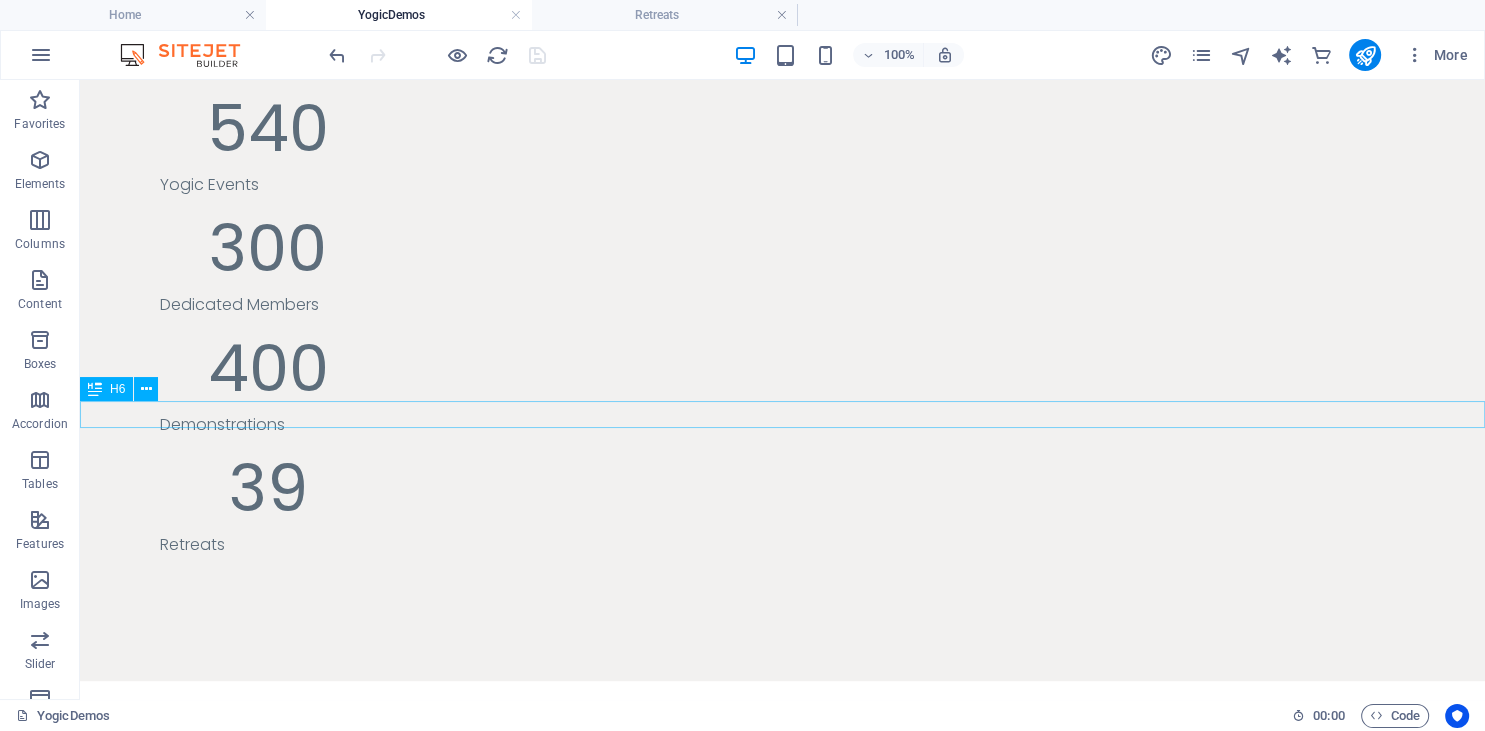 scroll, scrollTop: 950, scrollLeft: 0, axis: vertical 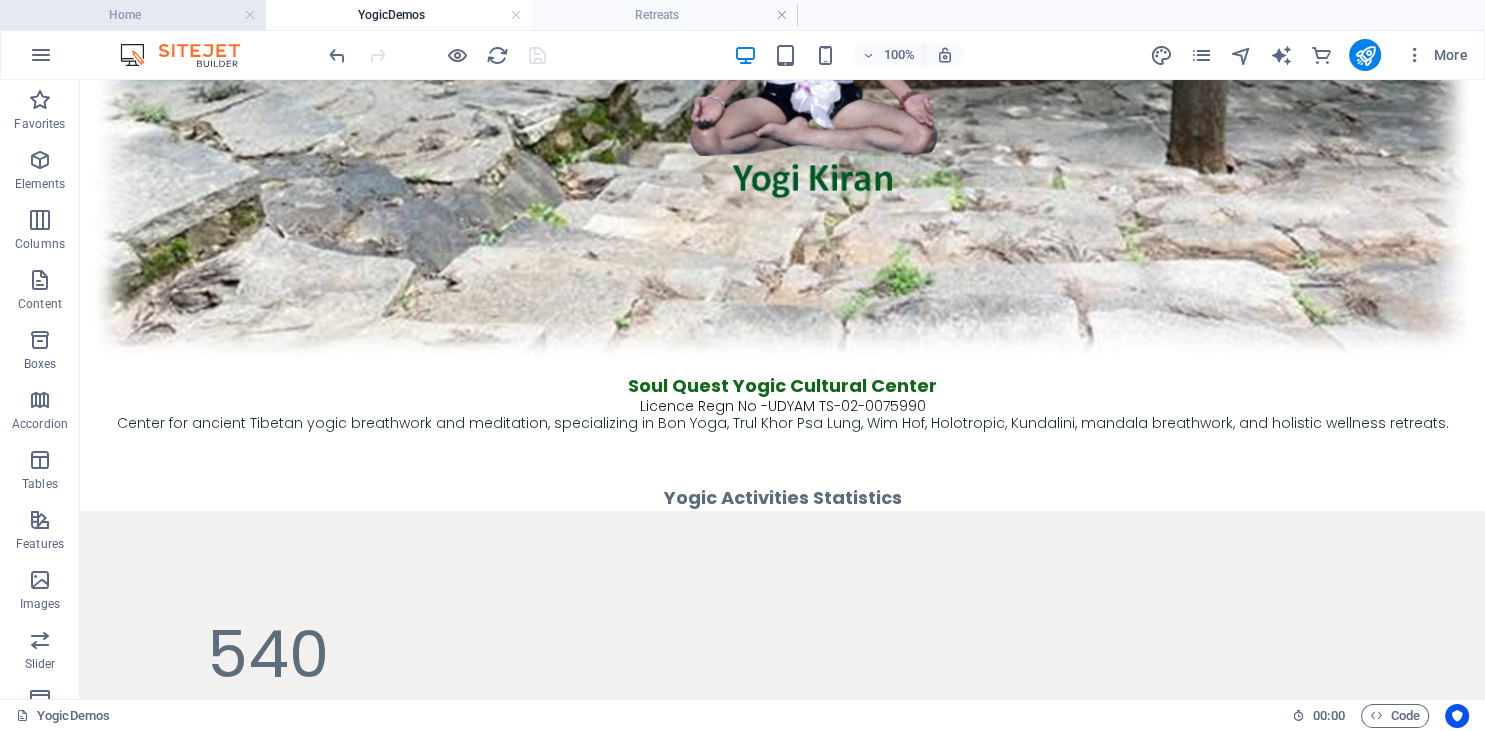 click on "Home" at bounding box center [133, 15] 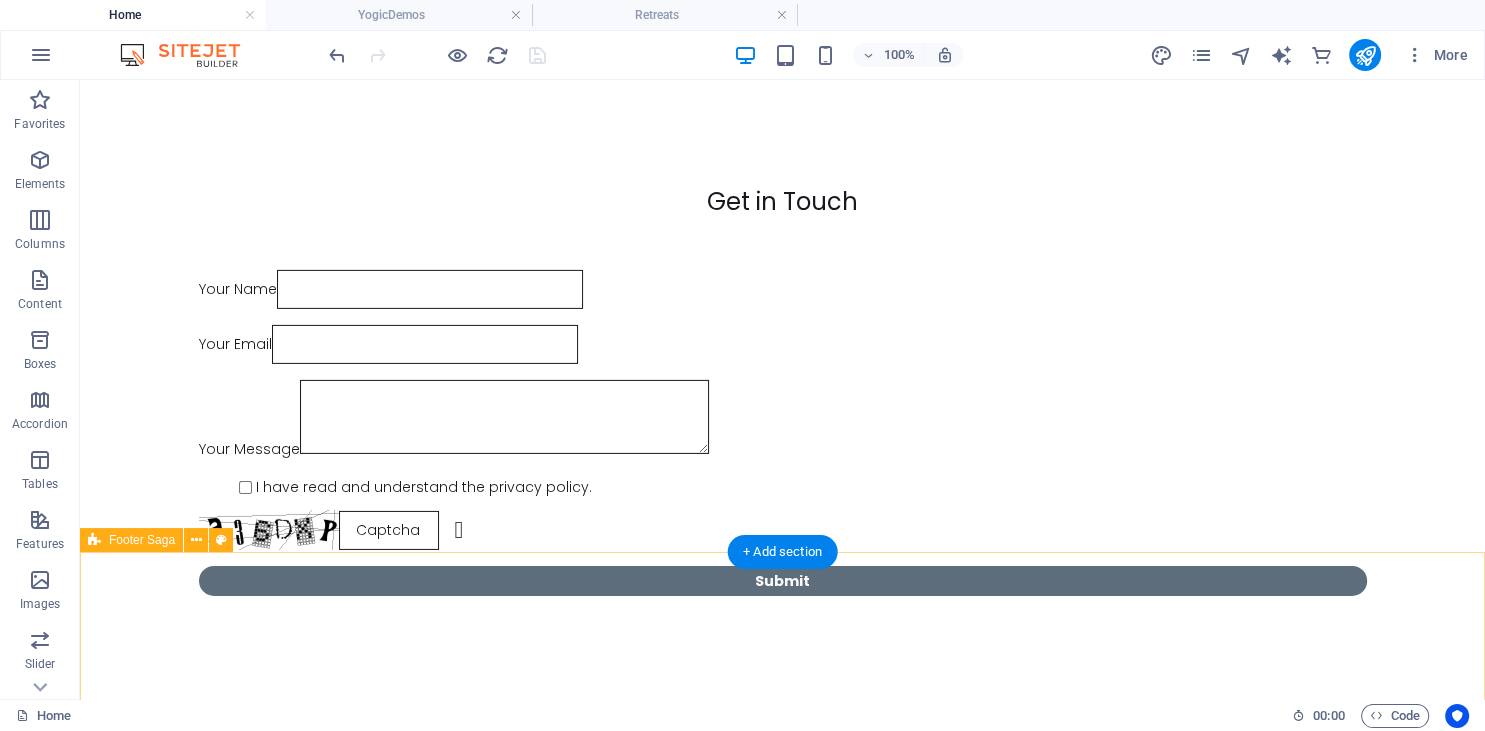 scroll, scrollTop: 14150, scrollLeft: 0, axis: vertical 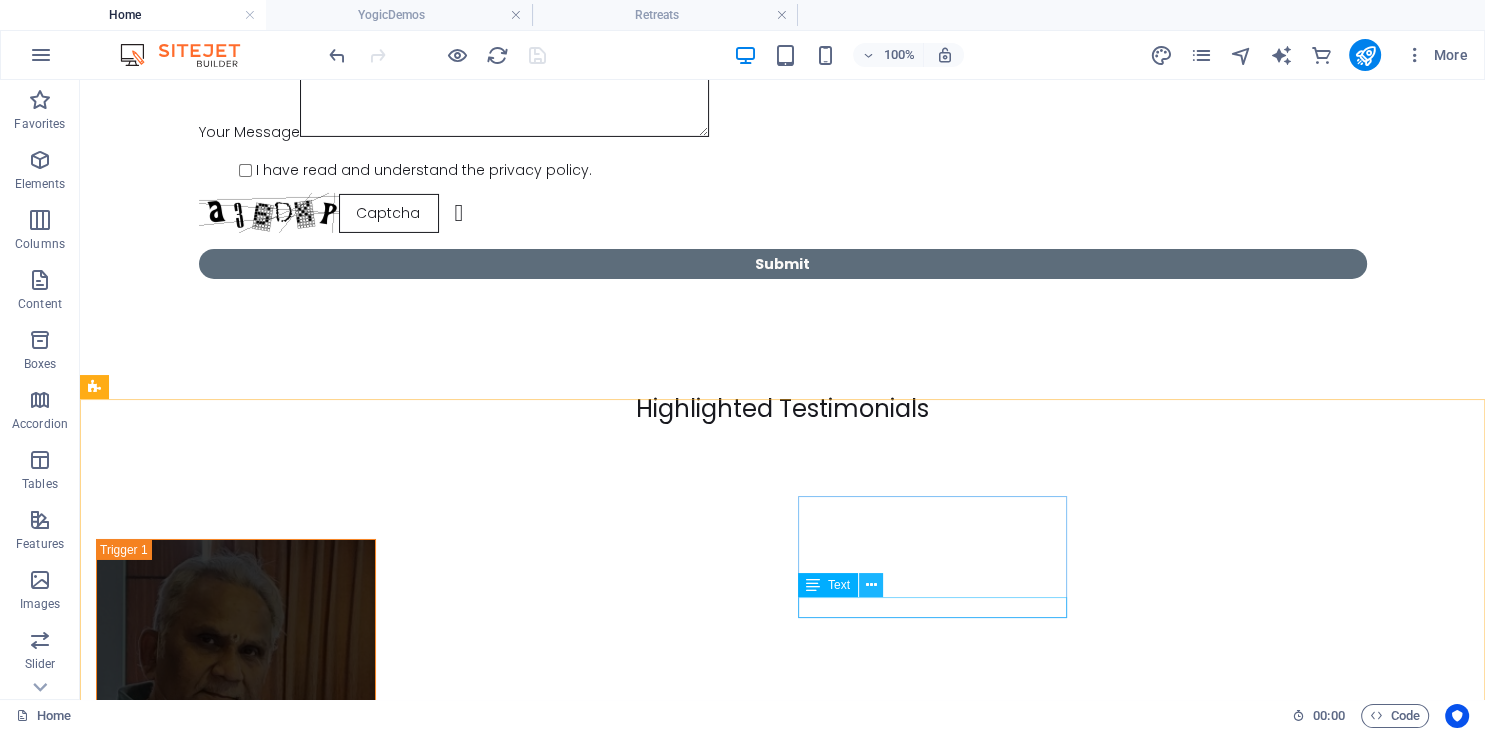 click at bounding box center [871, 585] 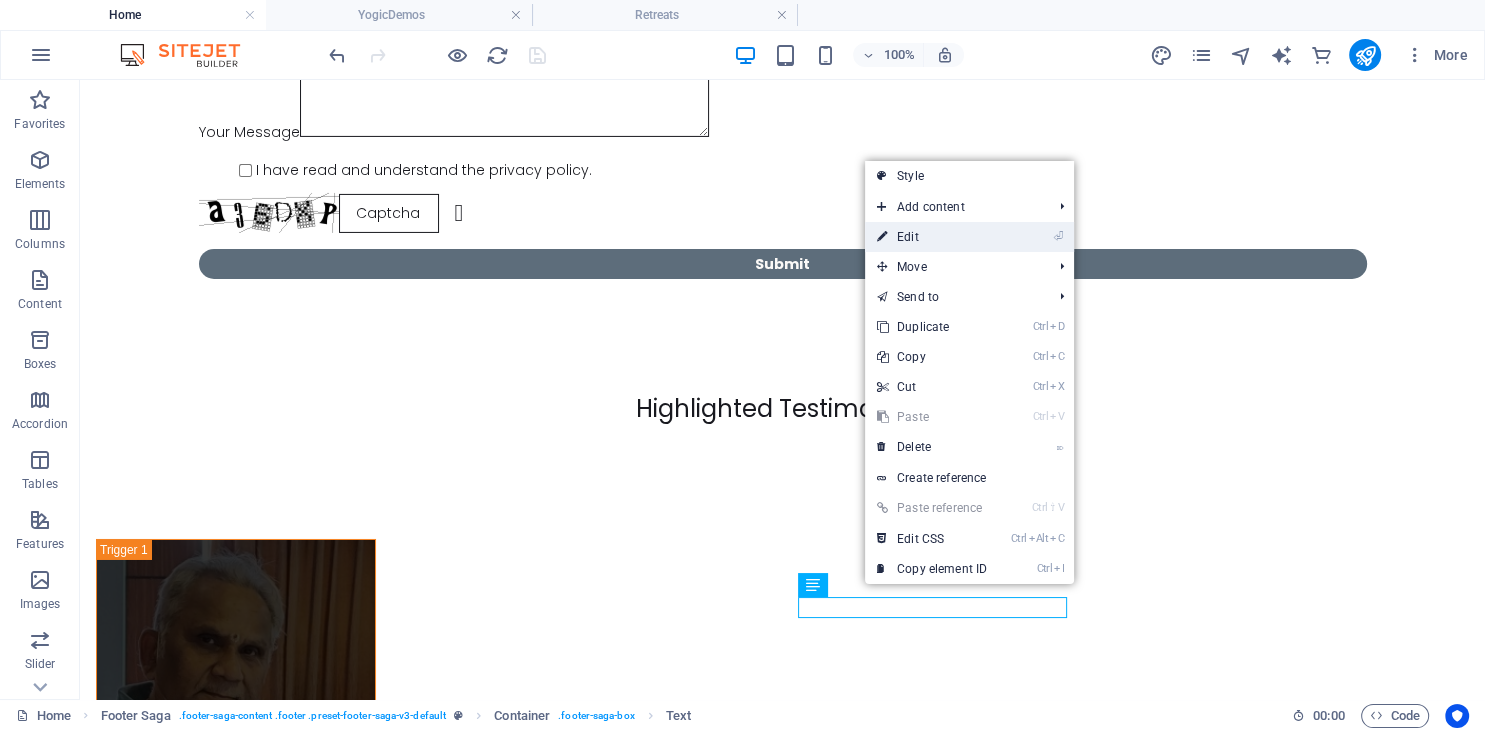 drag, startPoint x: 926, startPoint y: 247, endPoint x: 505, endPoint y: 308, distance: 425.39627 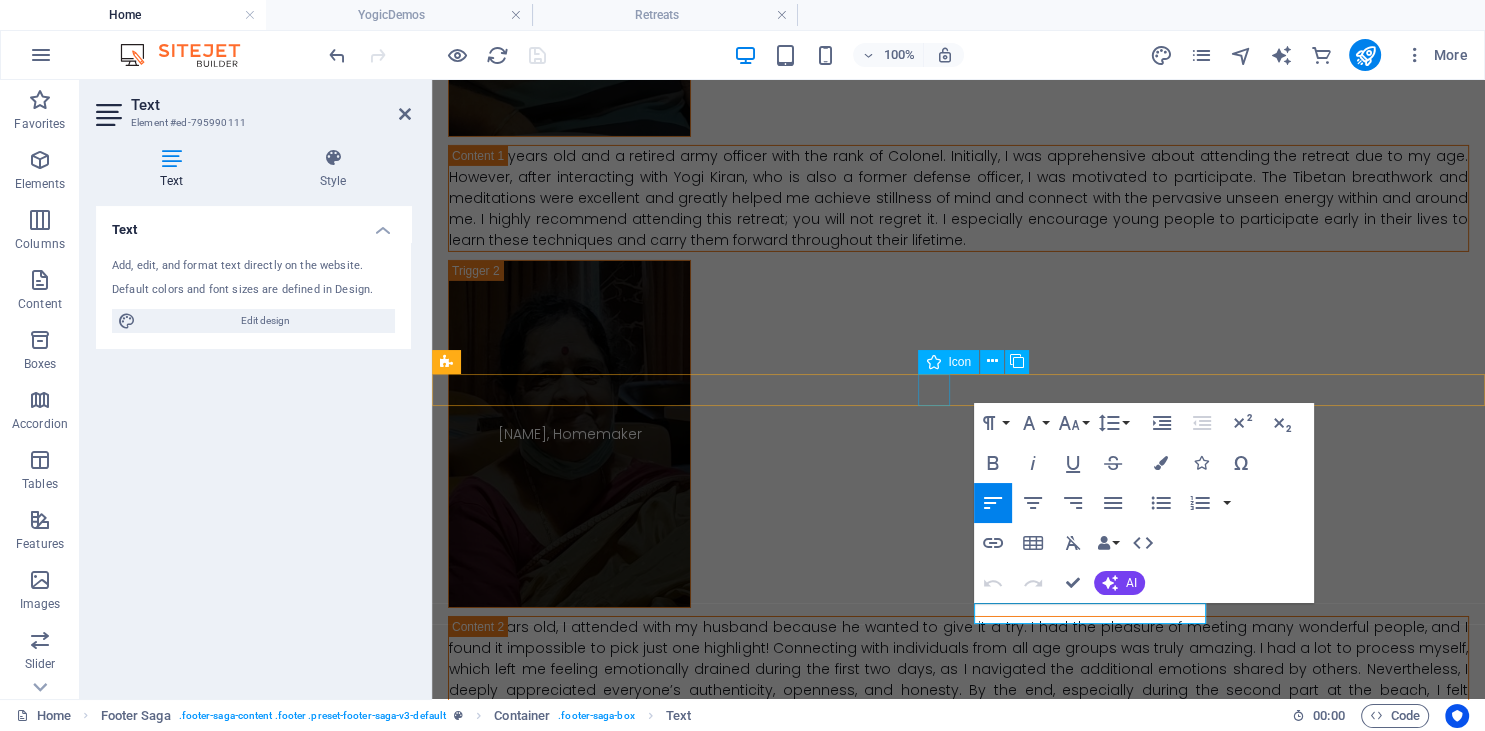 scroll, scrollTop: 13284, scrollLeft: 0, axis: vertical 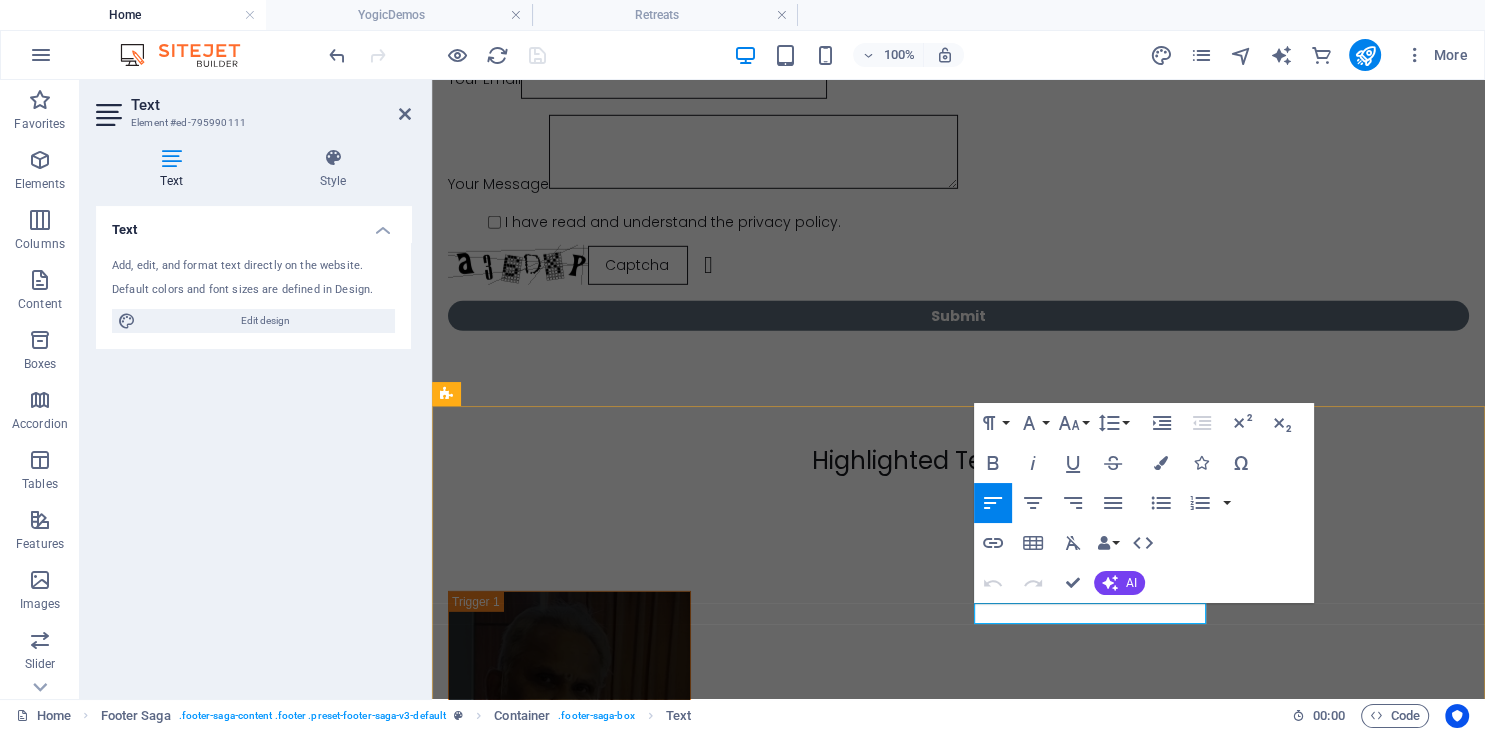 click on "Instagram" at bounding box center [564, 3209] 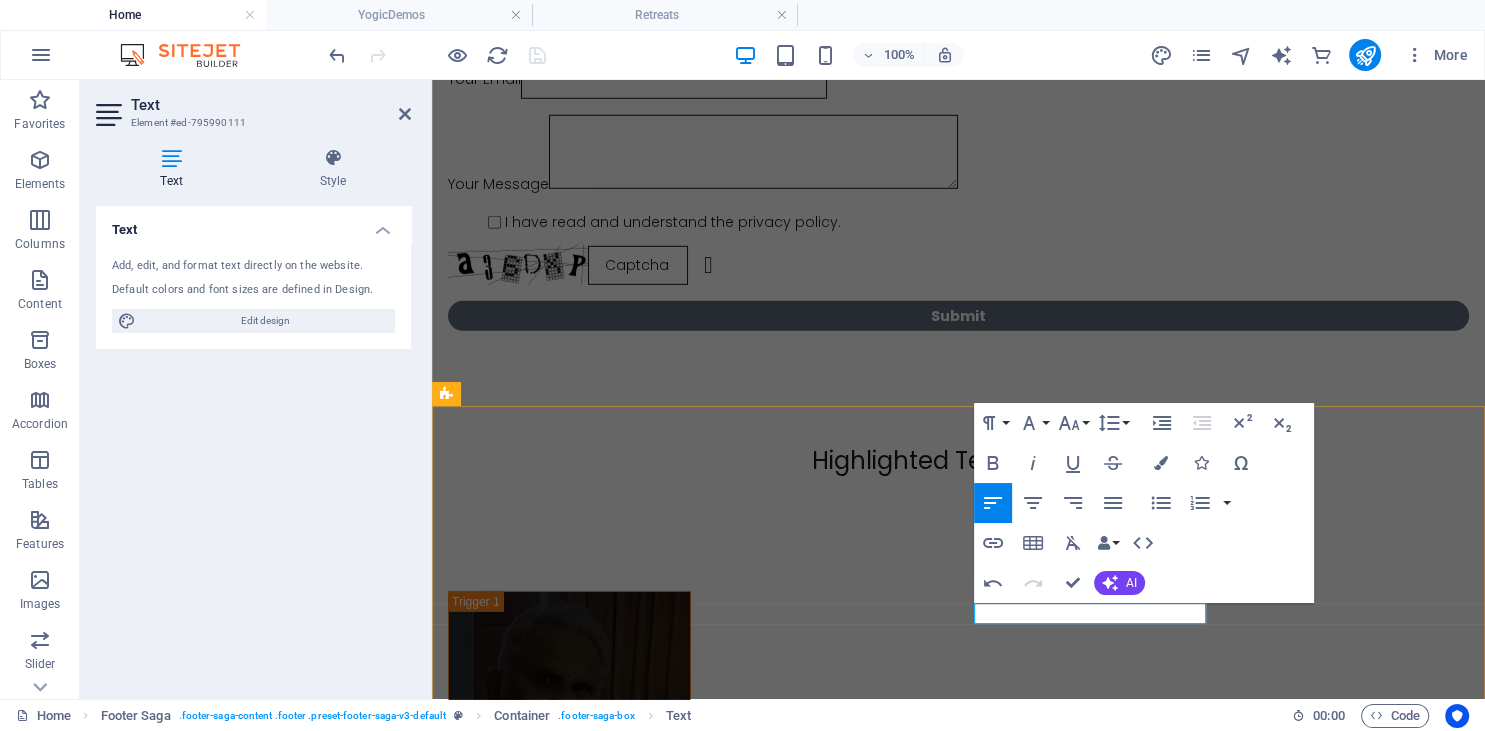 type 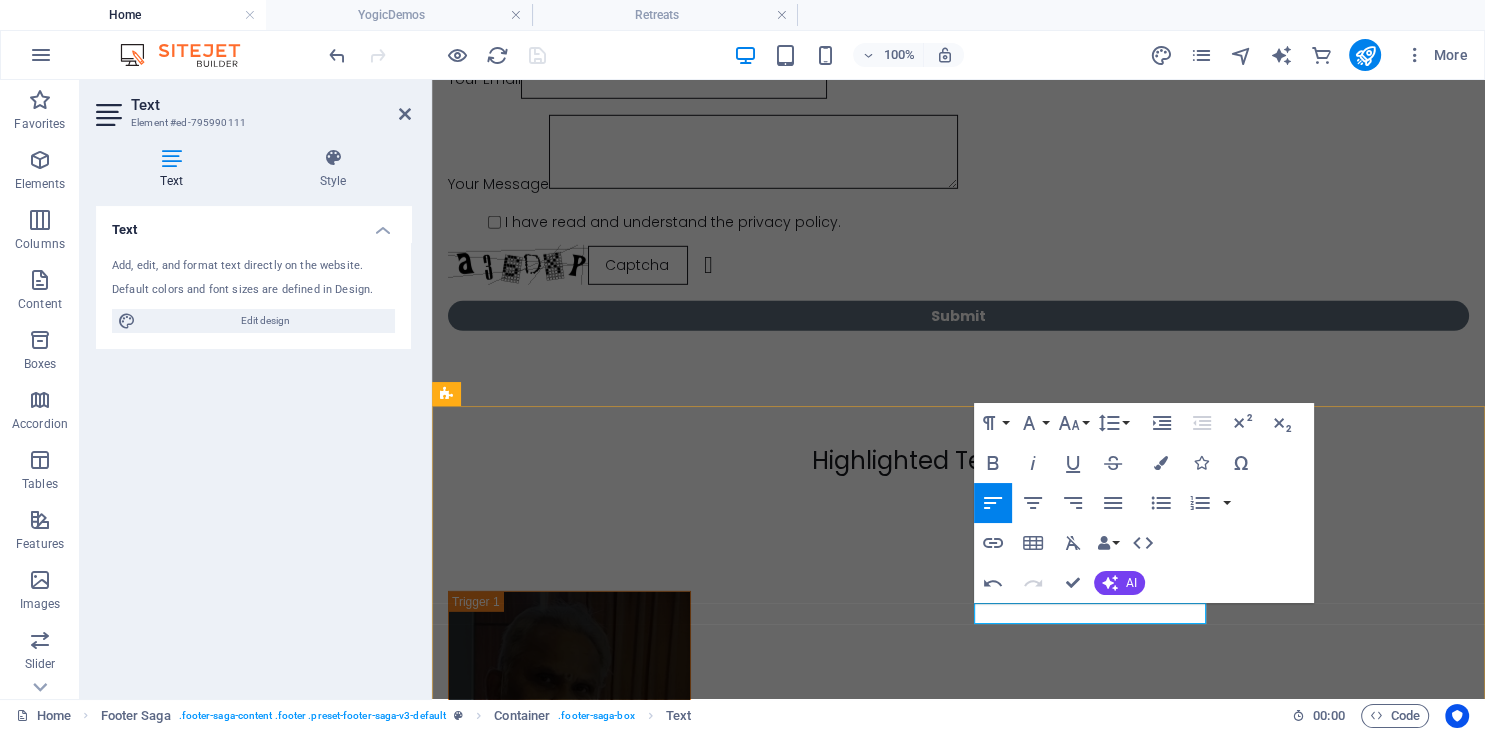 drag, startPoint x: 1046, startPoint y: 614, endPoint x: 971, endPoint y: 616, distance: 75.026665 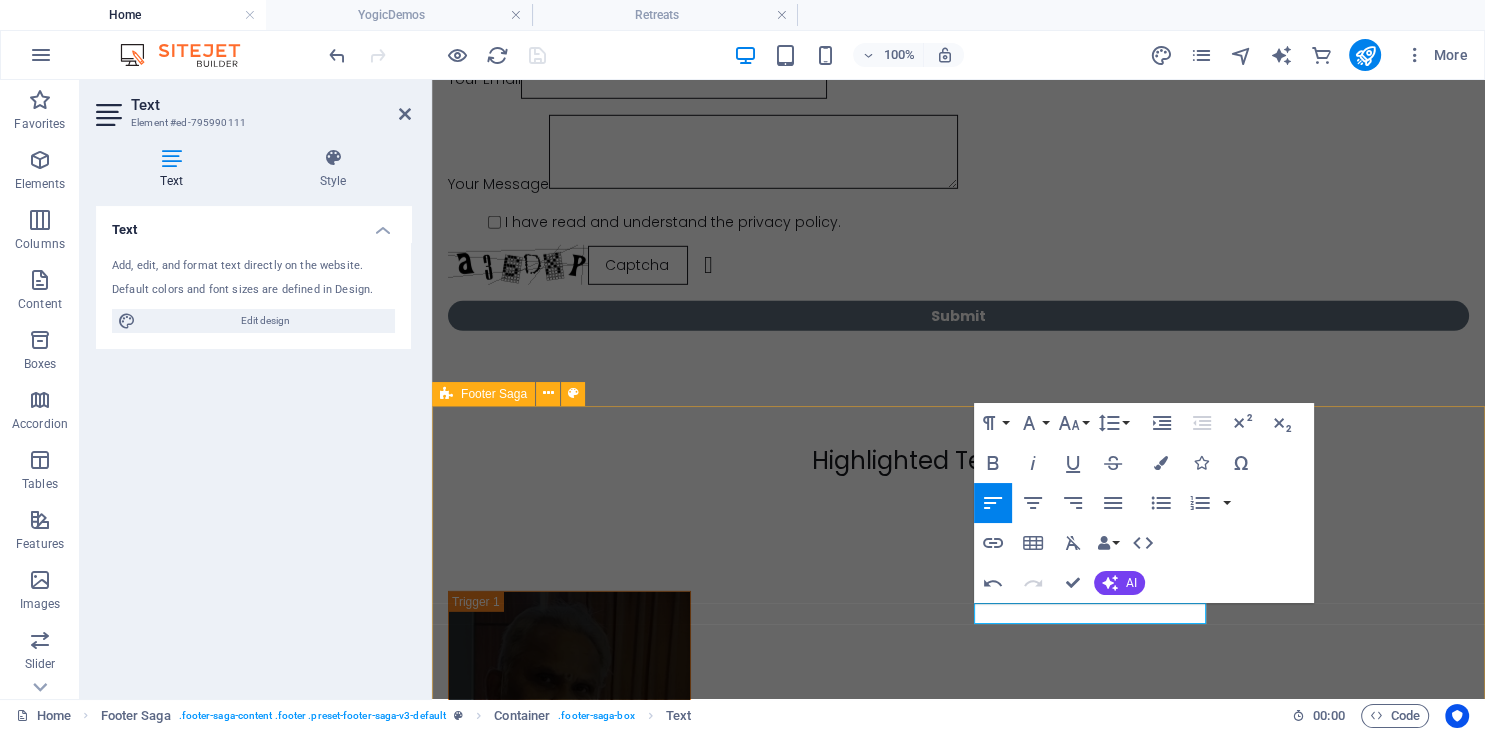 click on "Ancient Tibetan Yogic Breathworks, Meditative Practices & Wellness Retreats yogikiran@copyright[YEAR] Contact   Yogi Kiran [NUMBER] JPNV Hyderabad ZIP -500050   Telangana [STATE], [COUNTRY]     Email:  [EMAIL]             Social Media Facebook YouTube Instagram   Yogis Section About Yogi Yogic Demos Wellness Retreats Yogic Blogs Home Privacy Policy" at bounding box center [958, 2873] 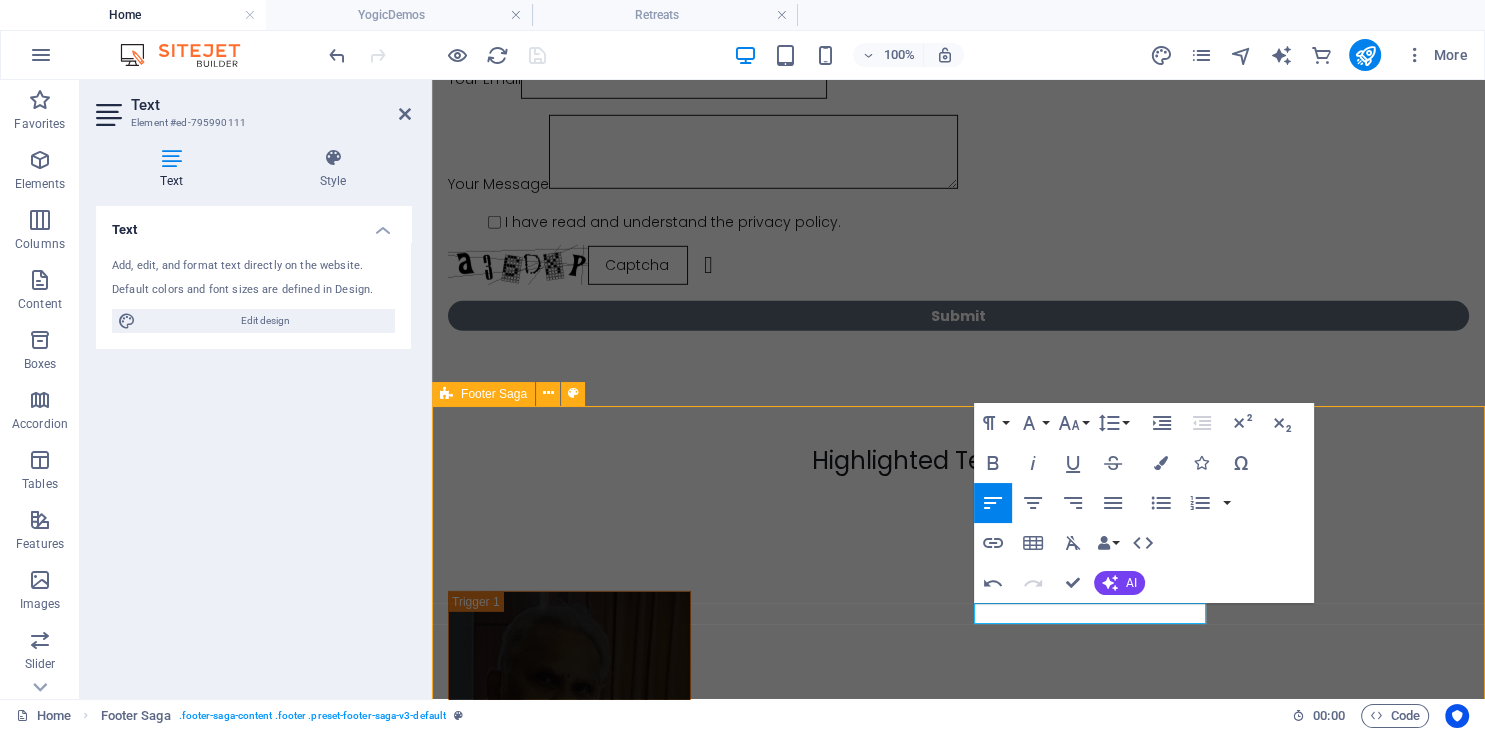 scroll, scrollTop: 14098, scrollLeft: 0, axis: vertical 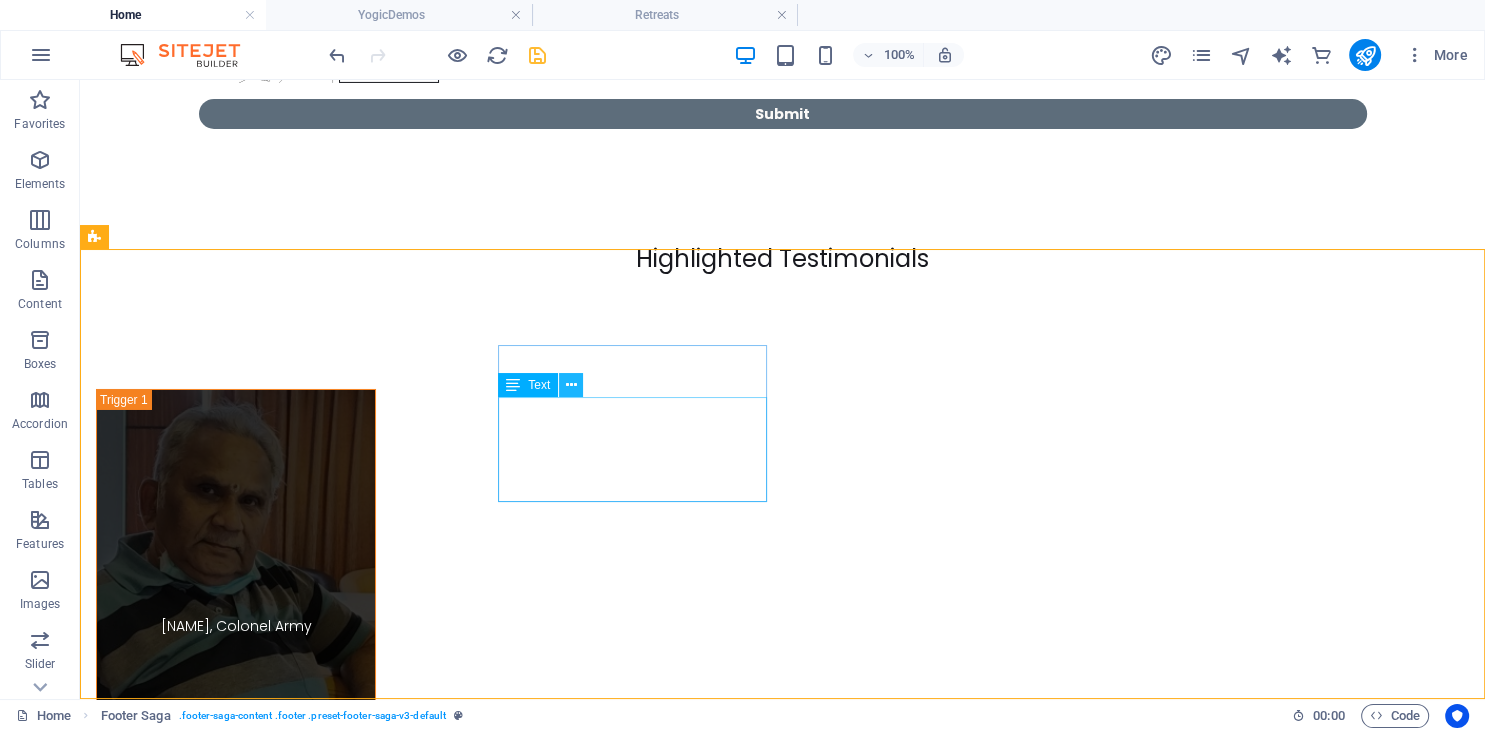 click at bounding box center [571, 385] 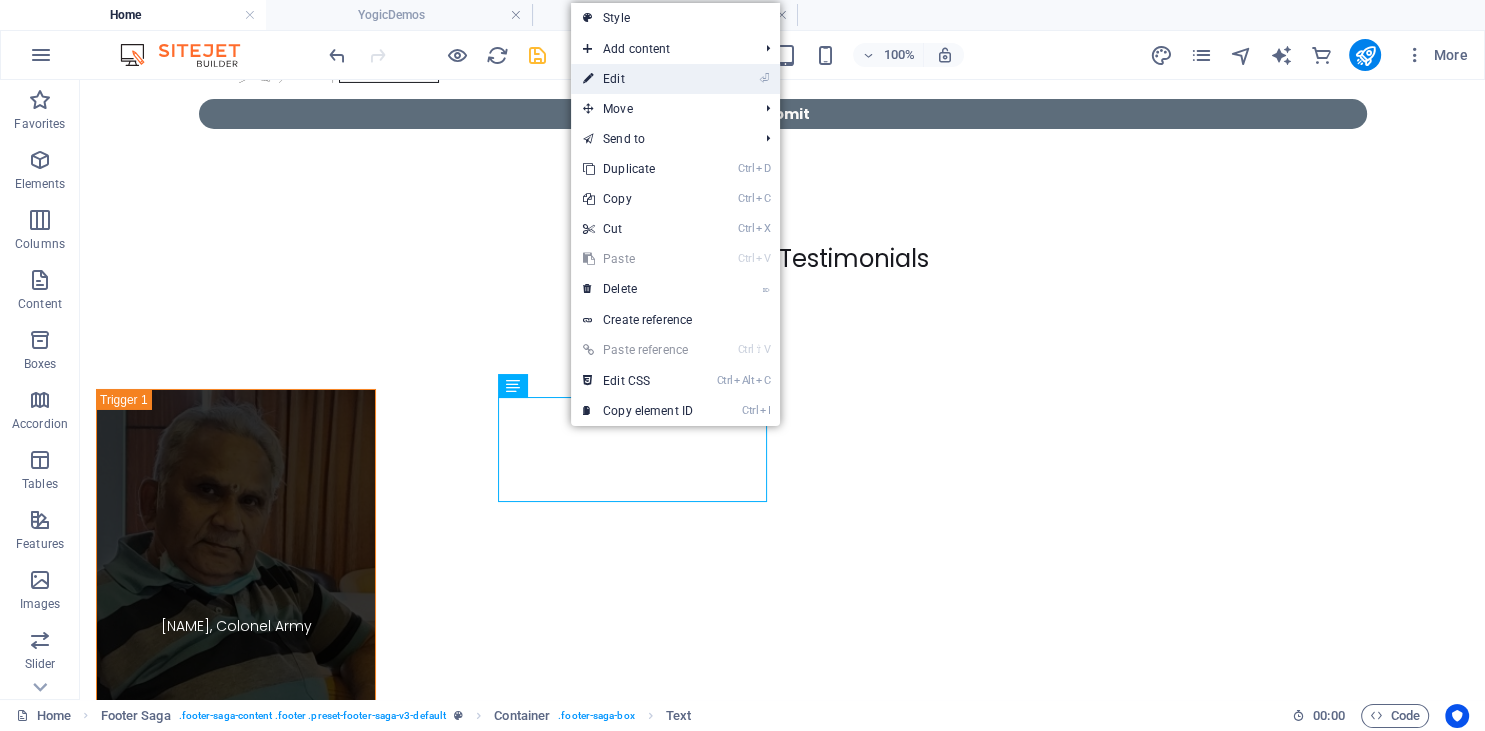 drag, startPoint x: 617, startPoint y: 83, endPoint x: 183, endPoint y: 151, distance: 439.2949 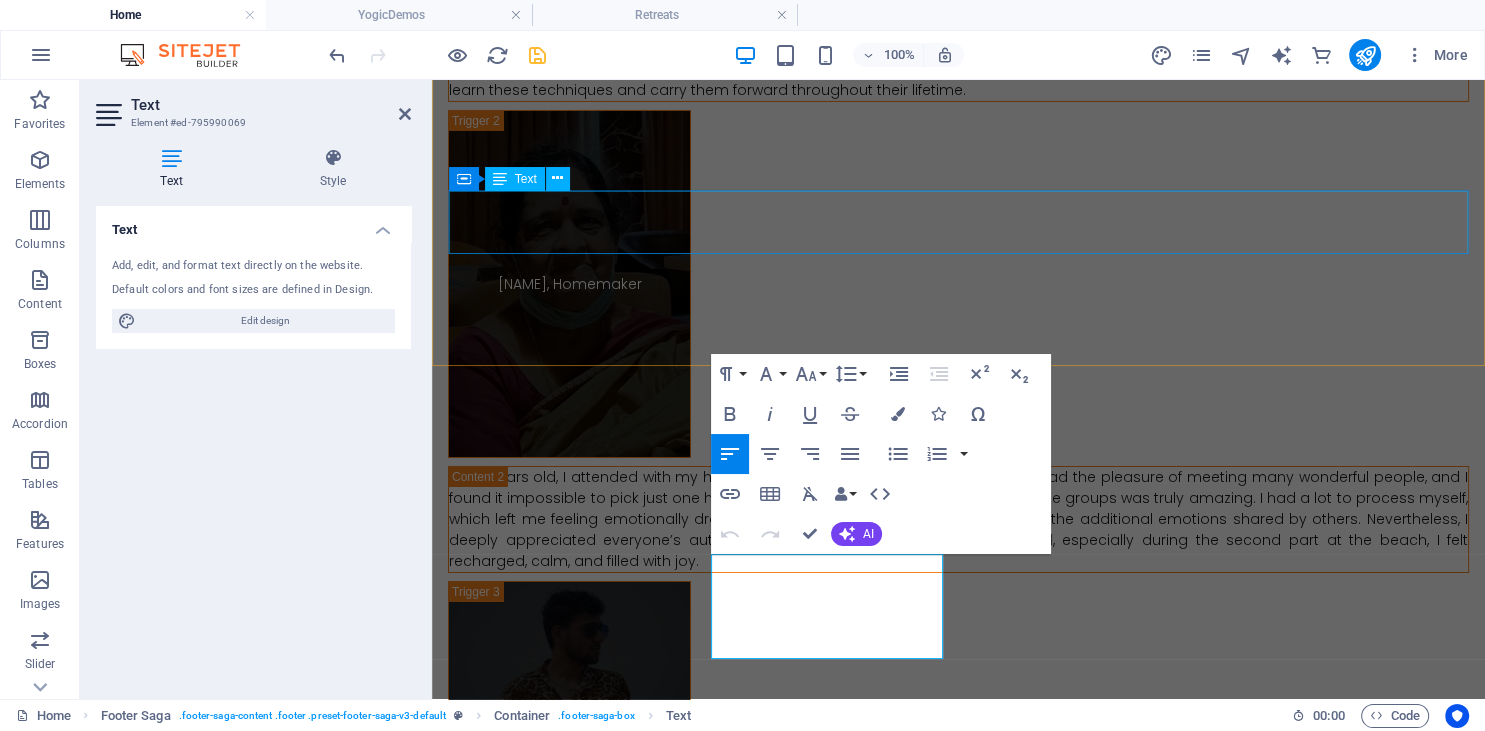 scroll, scrollTop: 13284, scrollLeft: 0, axis: vertical 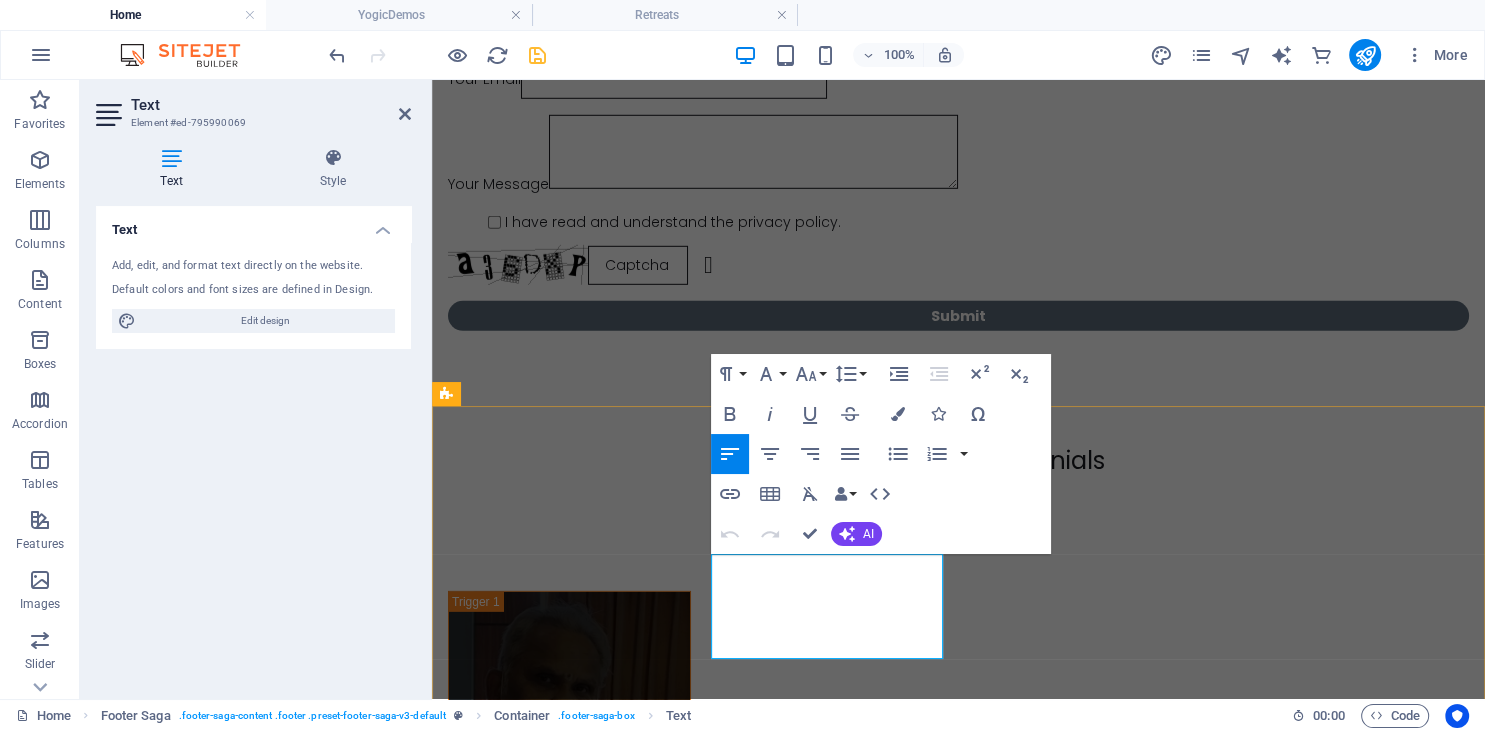 click on "Email:  mail@yogikiran.in" at bounding box center [564, 3051] 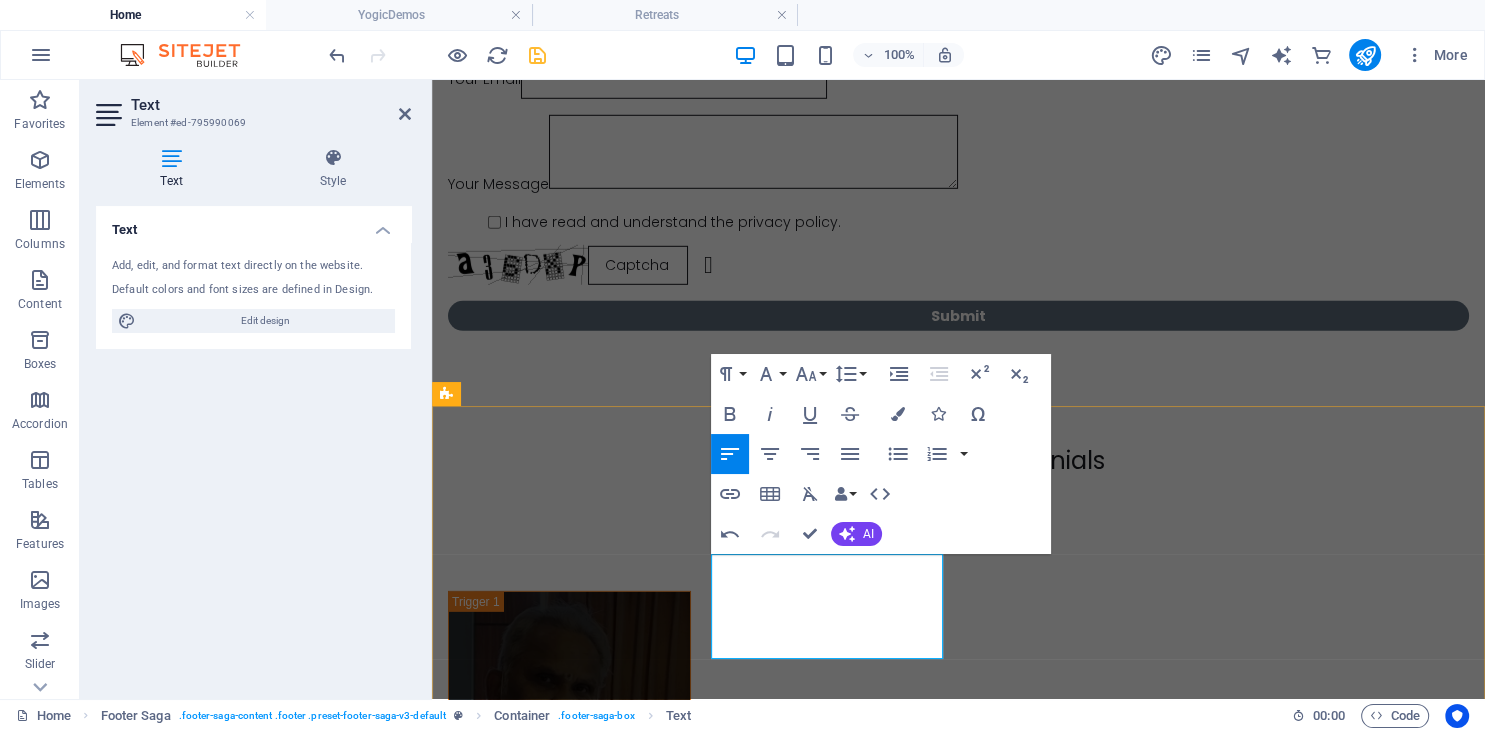 click on "[EMAIL]" at bounding box center (564, 3051) 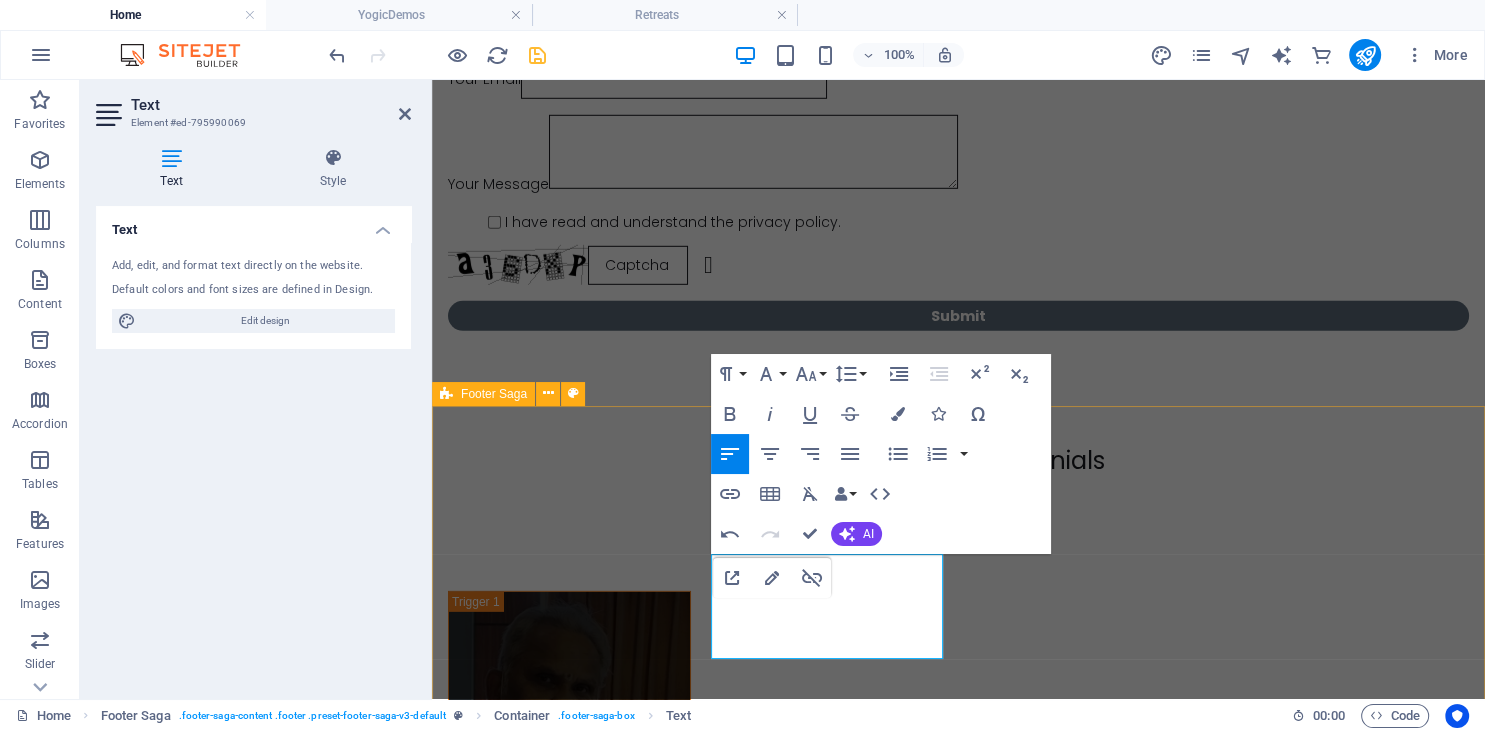 click on "Ancient Tibetan Yogic Breathworks, Meditative Practices & Wellness Retreats yogikiran@[EMAIL] Contact Yogi Kiran 1311 JPNV Hyderabad ZIP -500050 Telangana India mail@yogikiran.in Social Media Facebook YouTube Instagram Yogis Section About Yogi Yogic Demos Wellness Retreats Yogic Blogs Home Privacy Policy" at bounding box center [958, 2873] 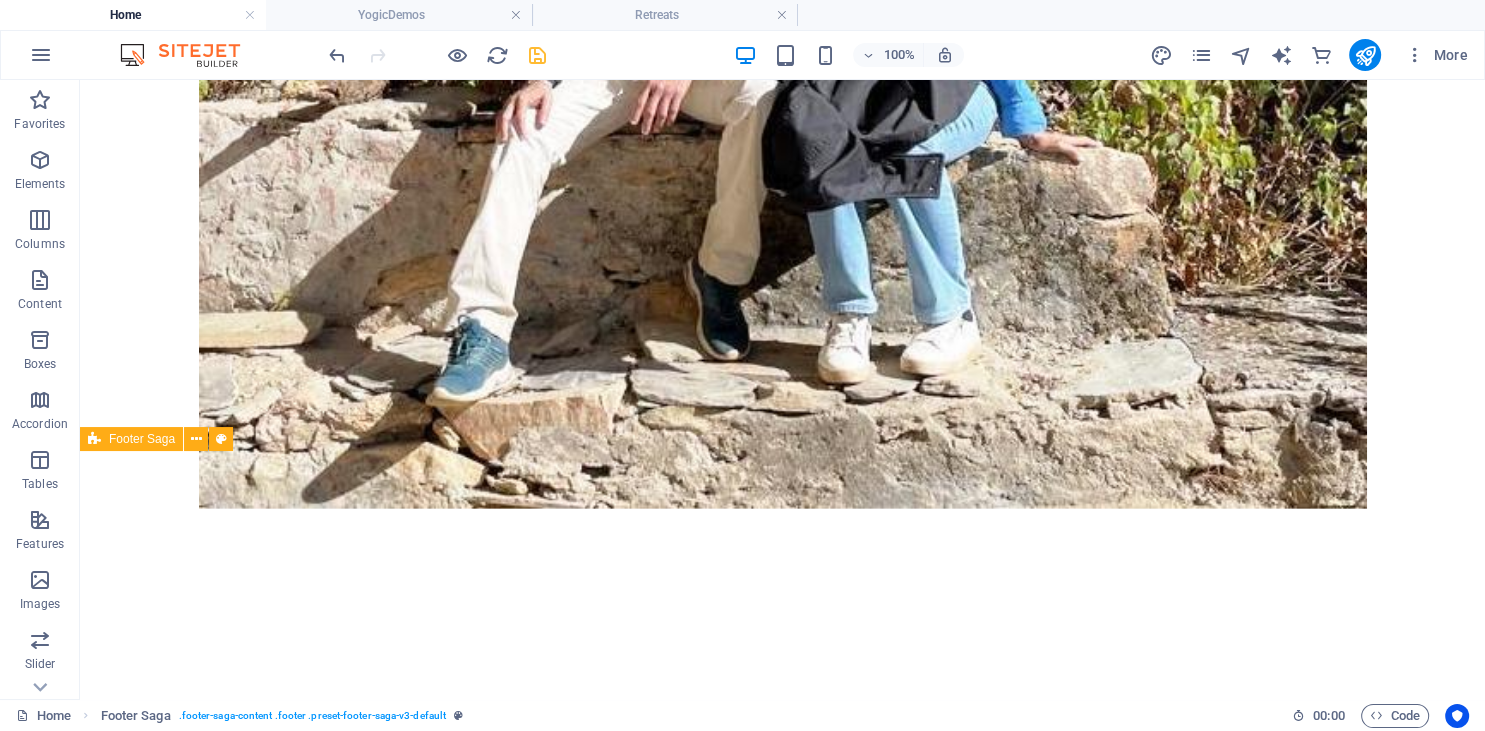 scroll, scrollTop: 14098, scrollLeft: 0, axis: vertical 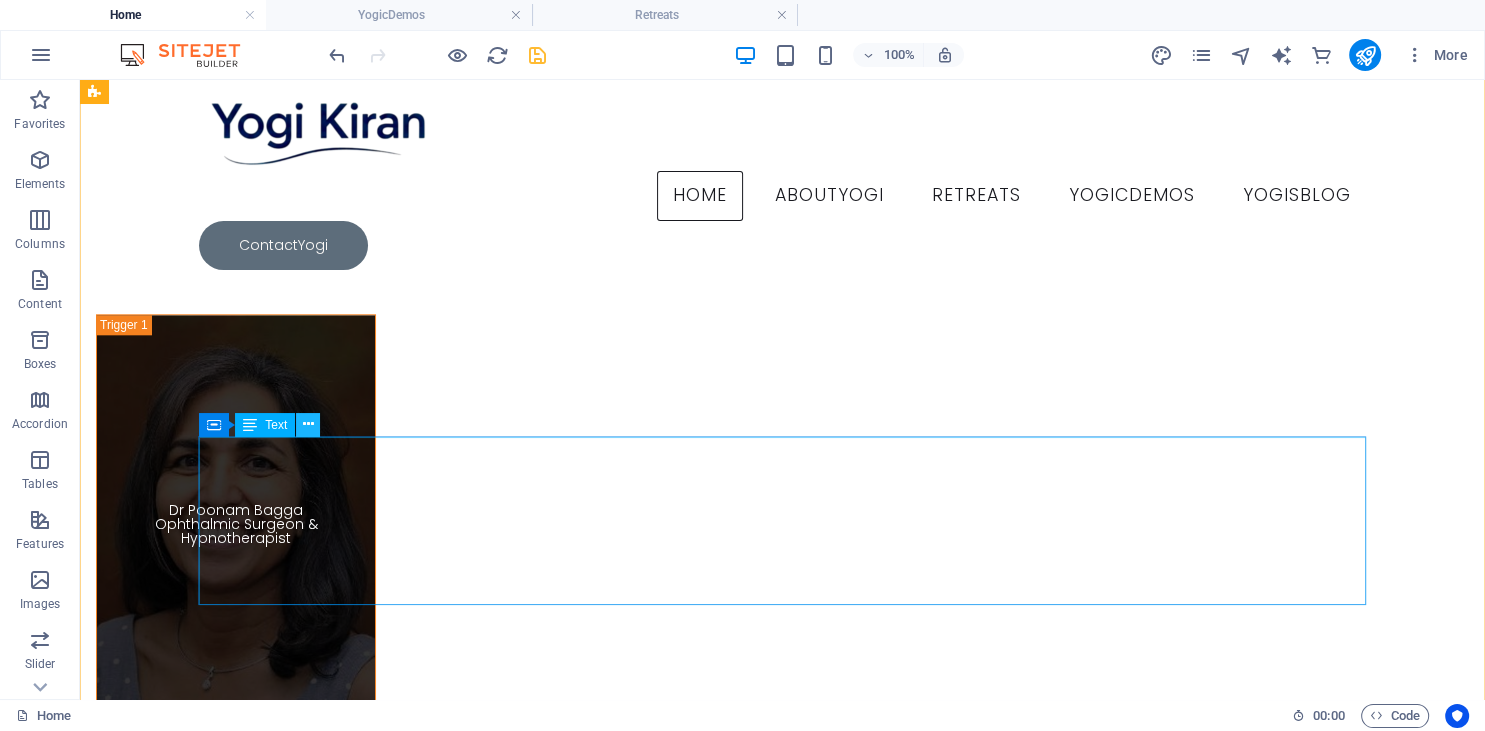 click at bounding box center (308, 424) 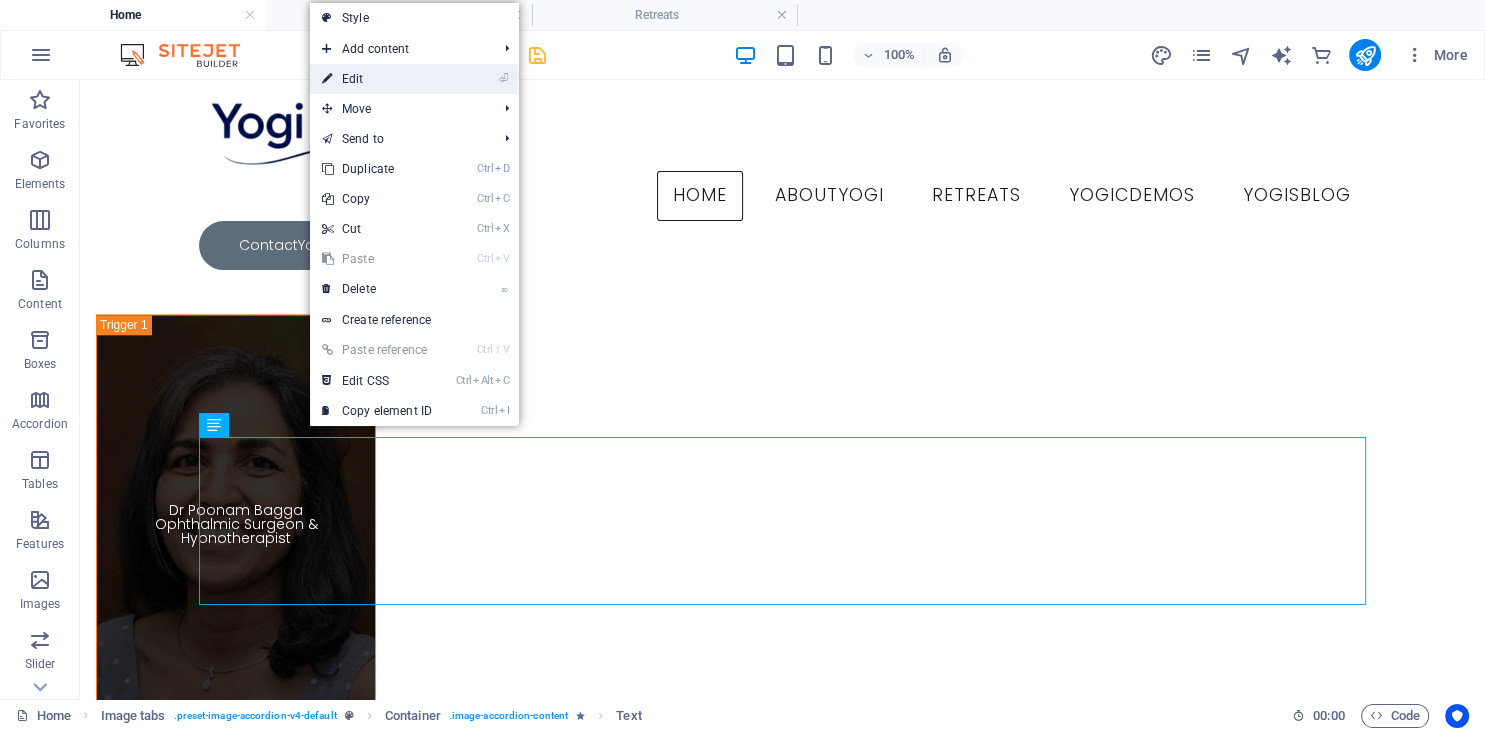 drag, startPoint x: 368, startPoint y: 90, endPoint x: 5, endPoint y: 70, distance: 363.55054 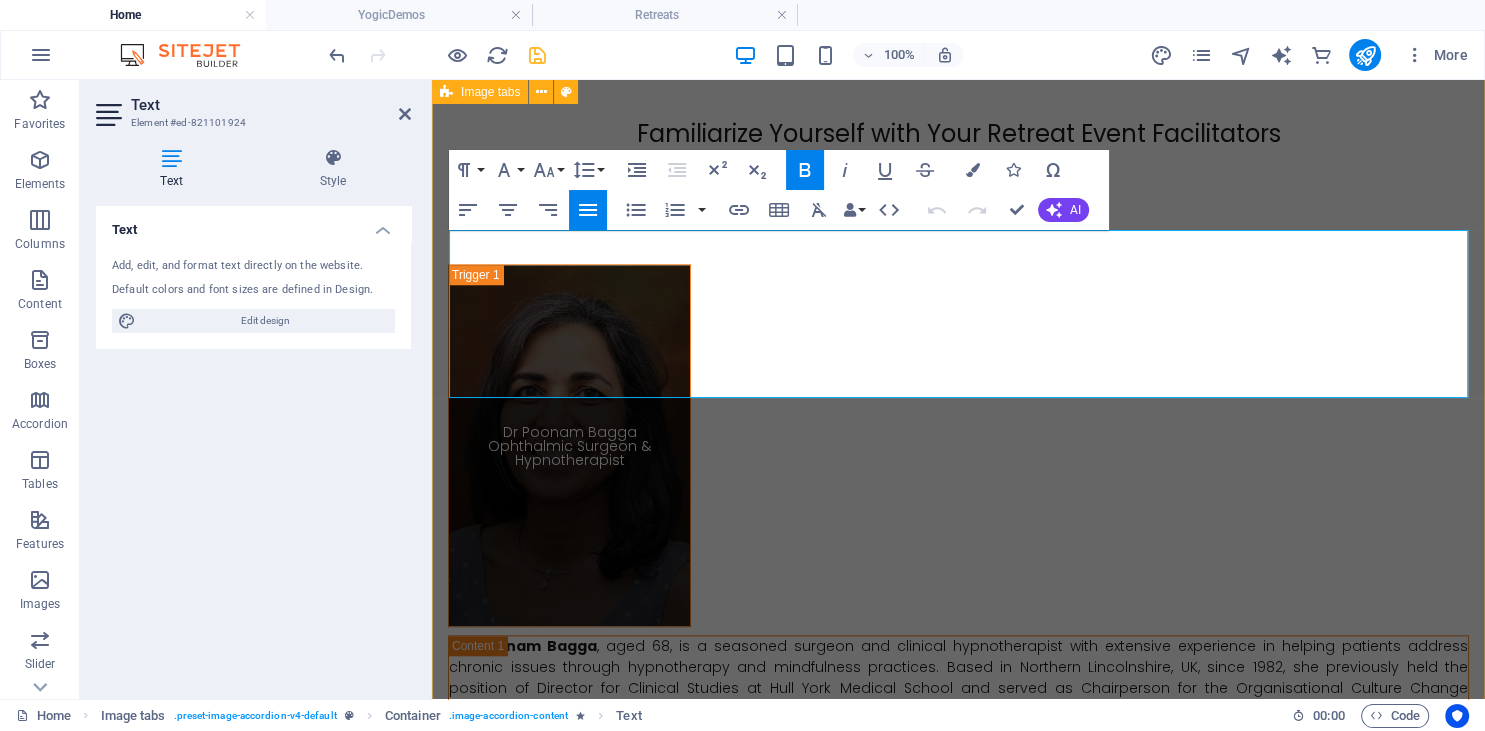 scroll, scrollTop: 9267, scrollLeft: 0, axis: vertical 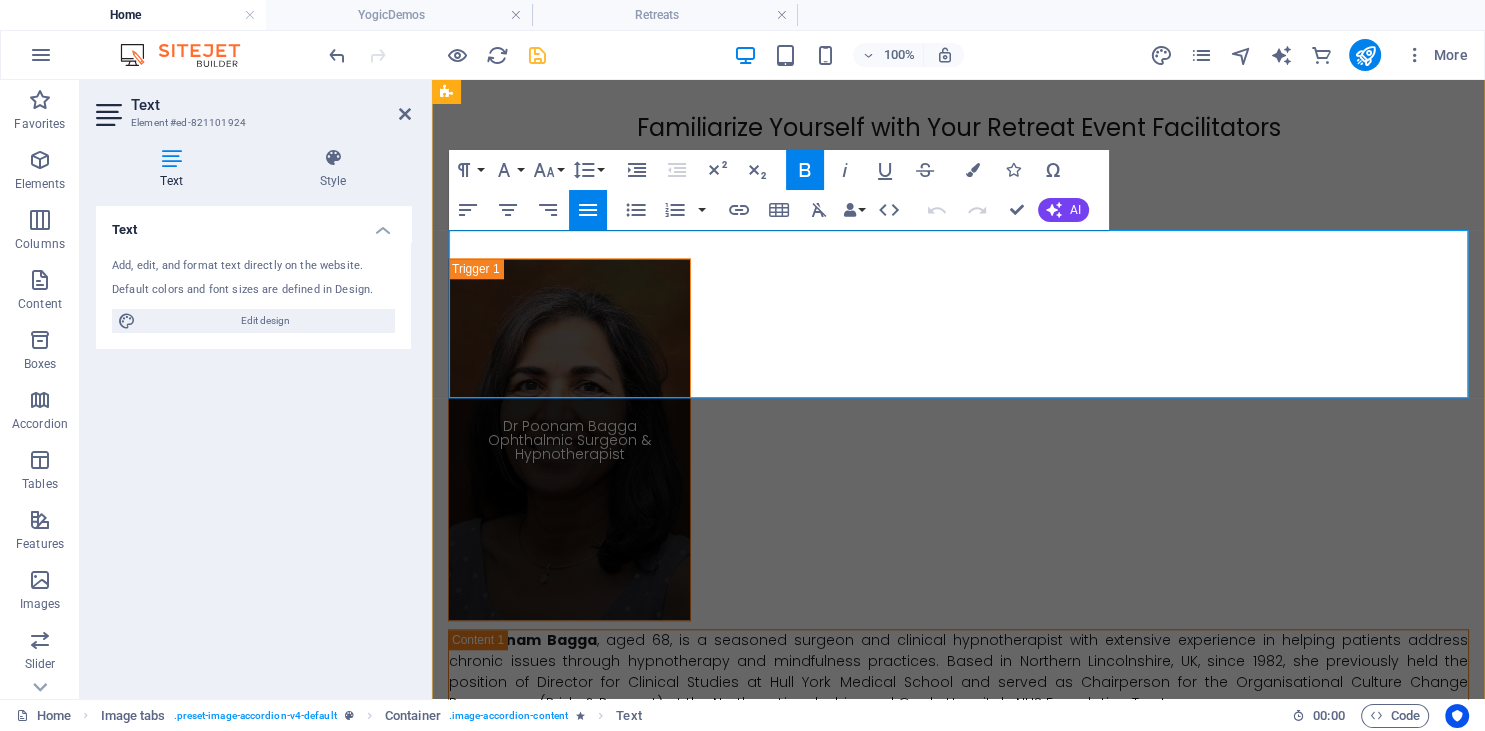 click on "[NAME] , a certified yoga teacher accredited by the Himalayan Yoga Association in Rishikesh, is [AGE] years old and has over 500 hours of experience. She has successfully conducted numerous healing and wellness retreats and provides one-on-one guidance to seekers. In addition, she is a certified instructor in both basic and advanced holotropic breathwork techniques. [NAME] possesses exceptional expertise in Hatha, Ashtanga Vinyasa, and mind-body healing. Professionally, she is a visual merchandiser and the founder of the ‘Khudrang’ women's wear brand. Her academic background includes dual bachelor's degrees in Fine Arts and Fashion Design. [NAME] will serve as the co-facilitator for the retreat alongside [NAME]." at bounding box center (958, 1962) 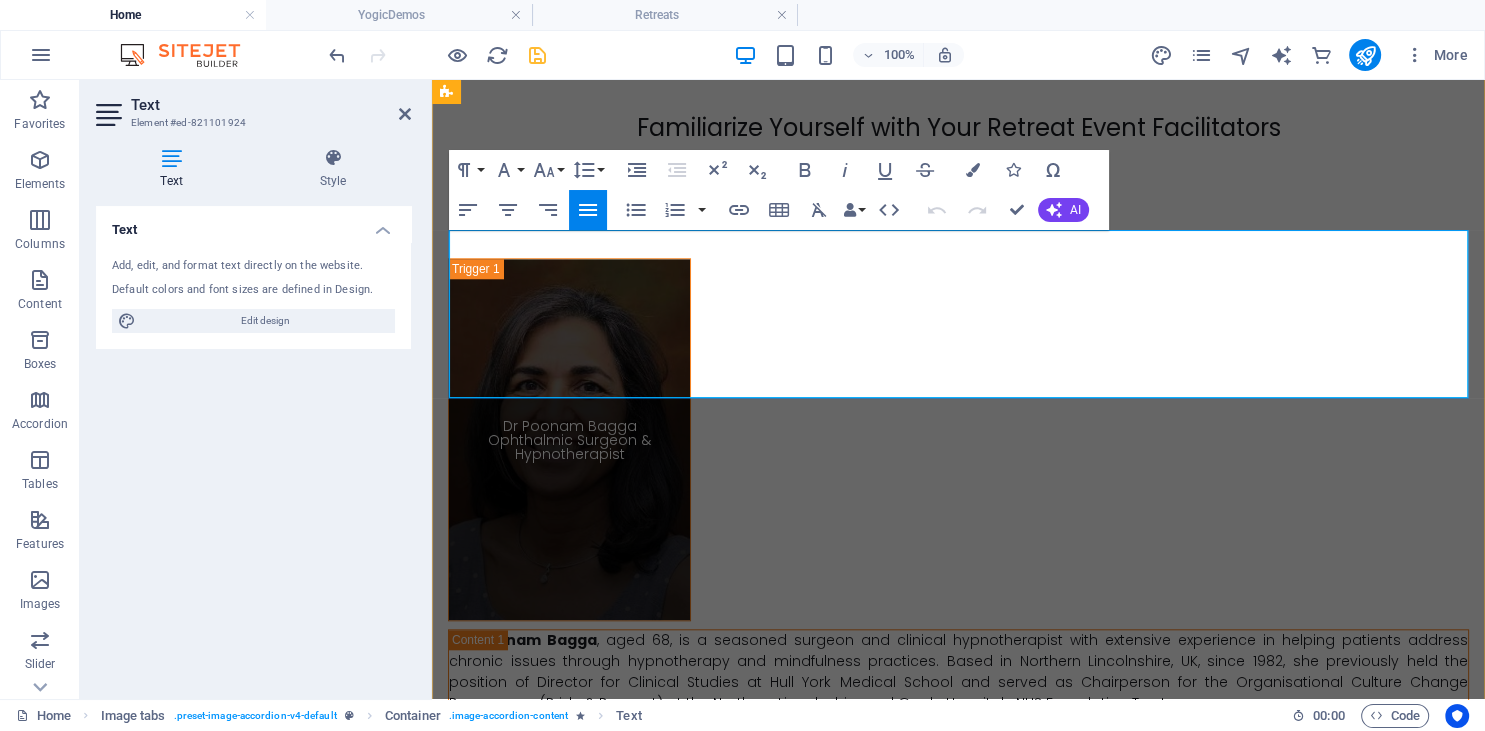 type 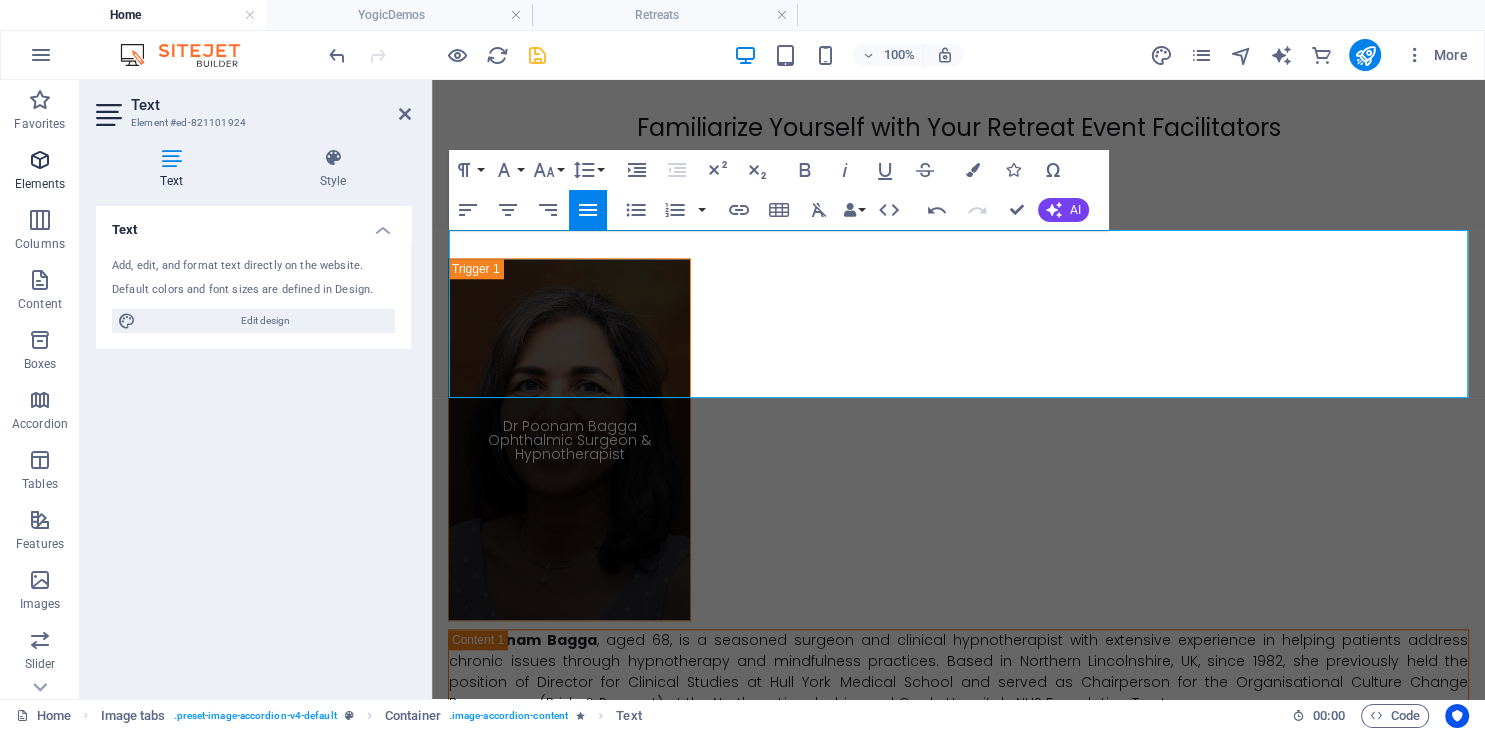 click on "Elements" at bounding box center (40, 184) 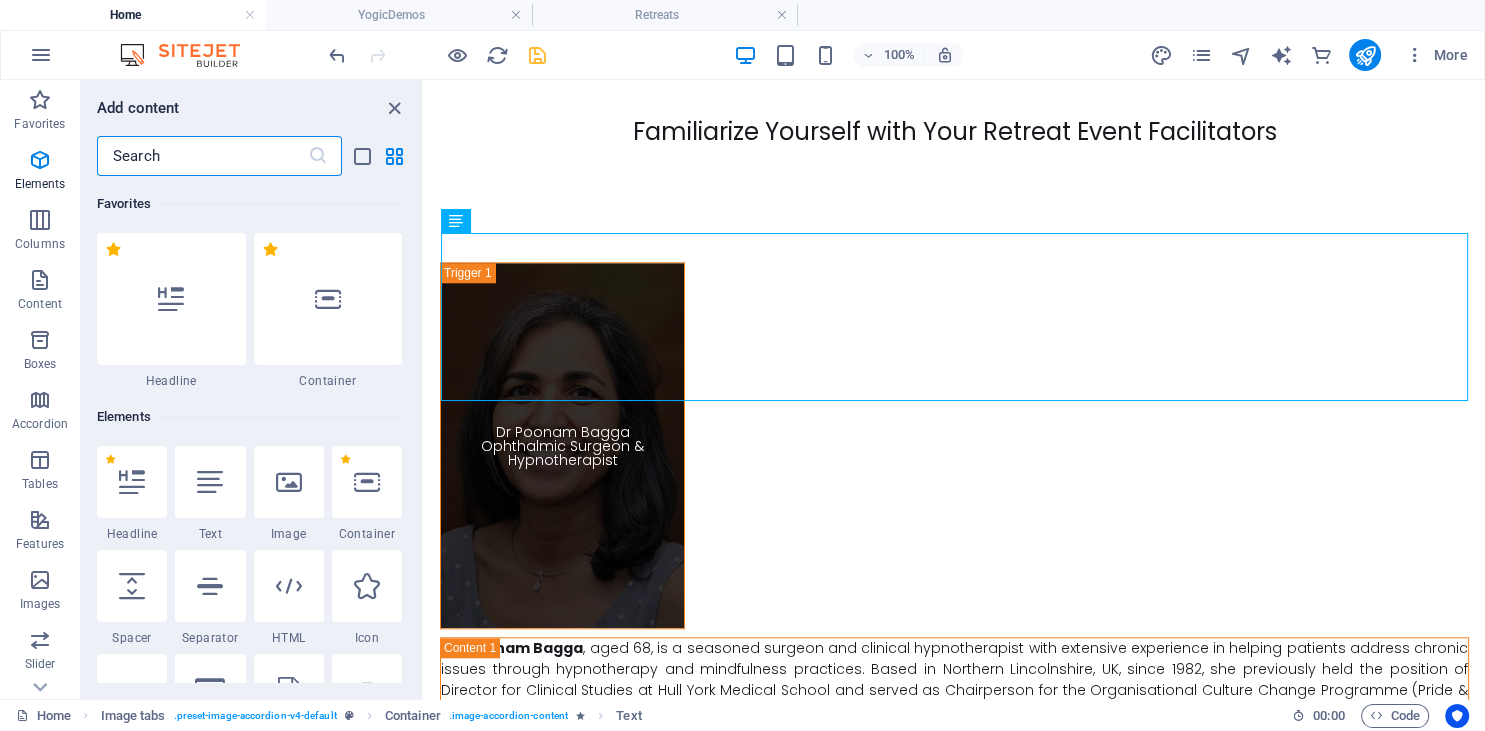 scroll, scrollTop: 9297, scrollLeft: 0, axis: vertical 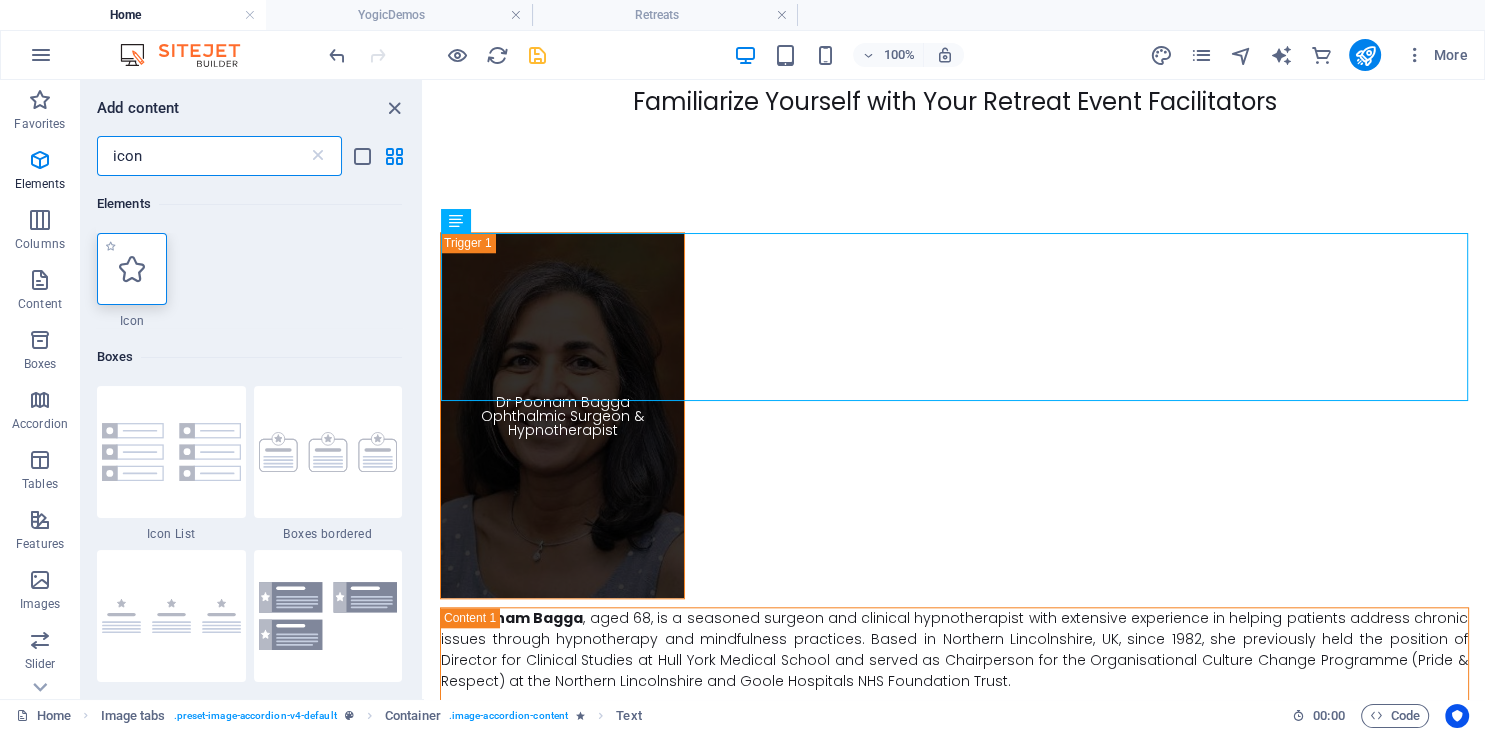 type on "icon" 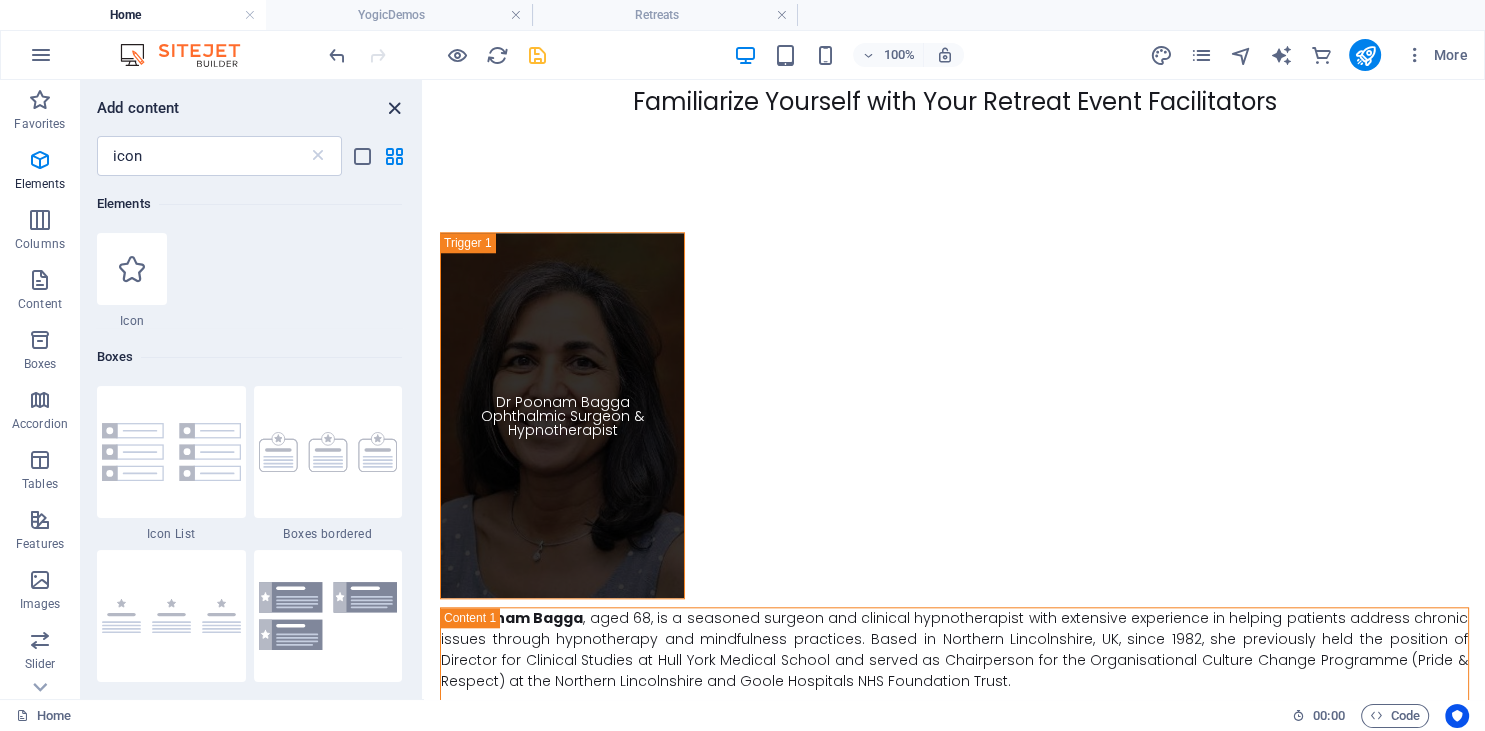 click at bounding box center (394, 108) 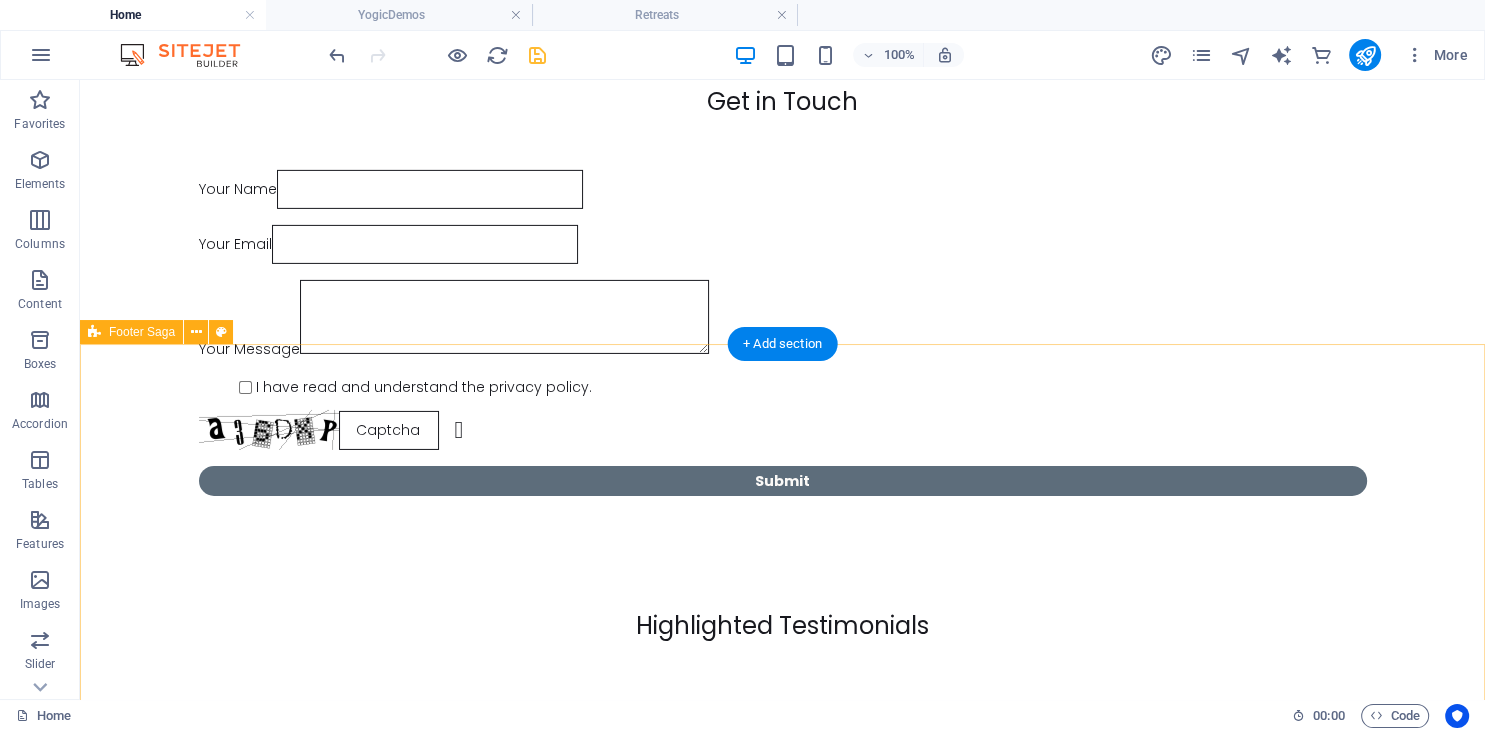 scroll, scrollTop: 14300, scrollLeft: 0, axis: vertical 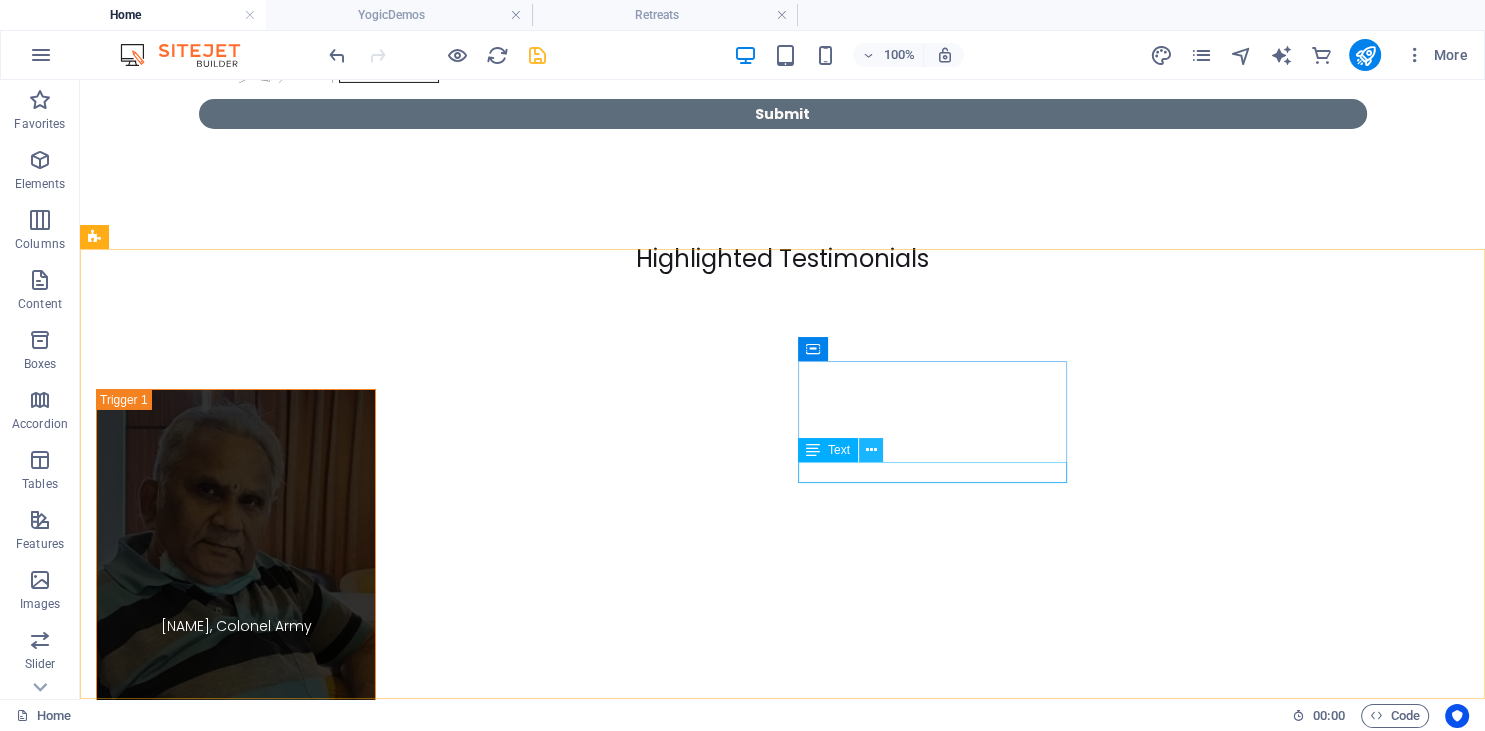 click at bounding box center [871, 450] 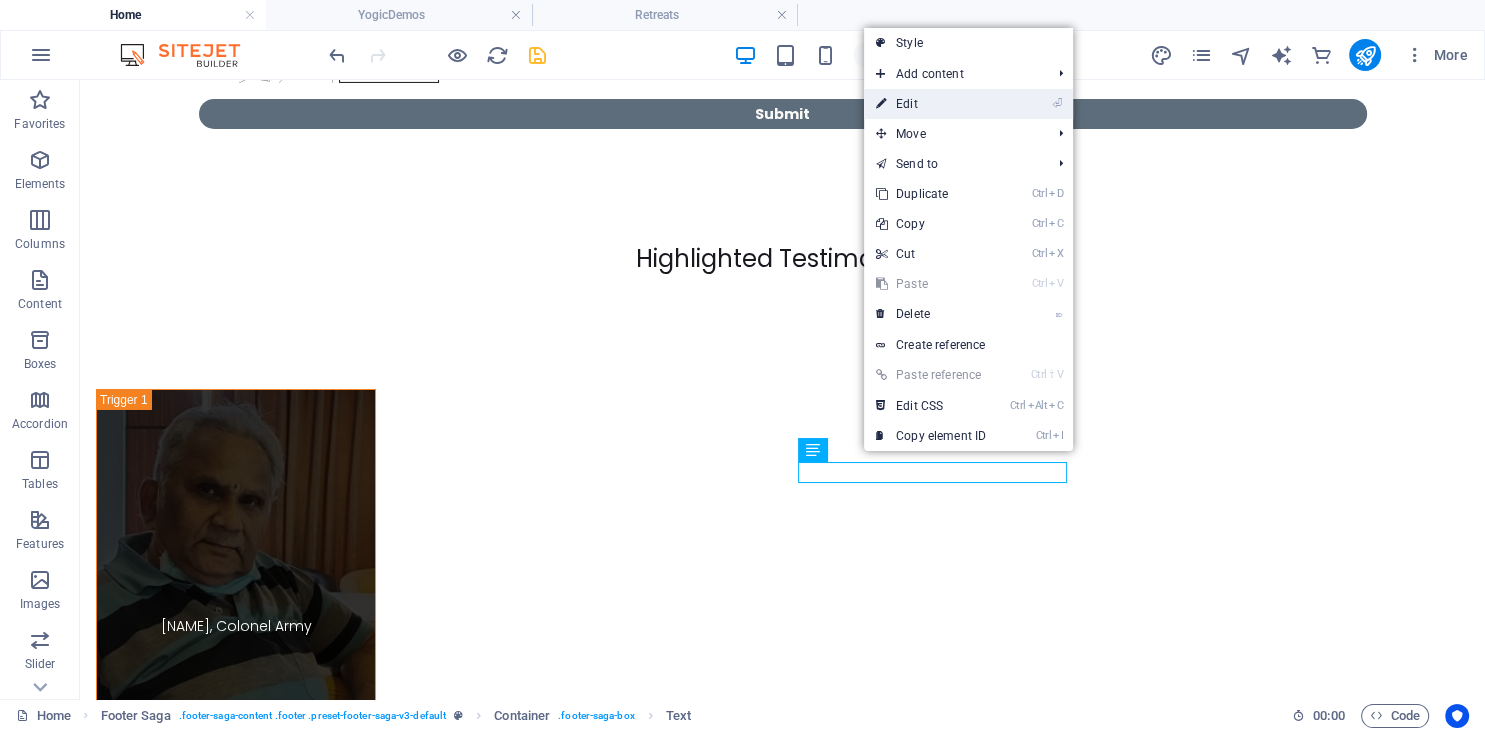 click on "⏎  Edit" at bounding box center (931, 104) 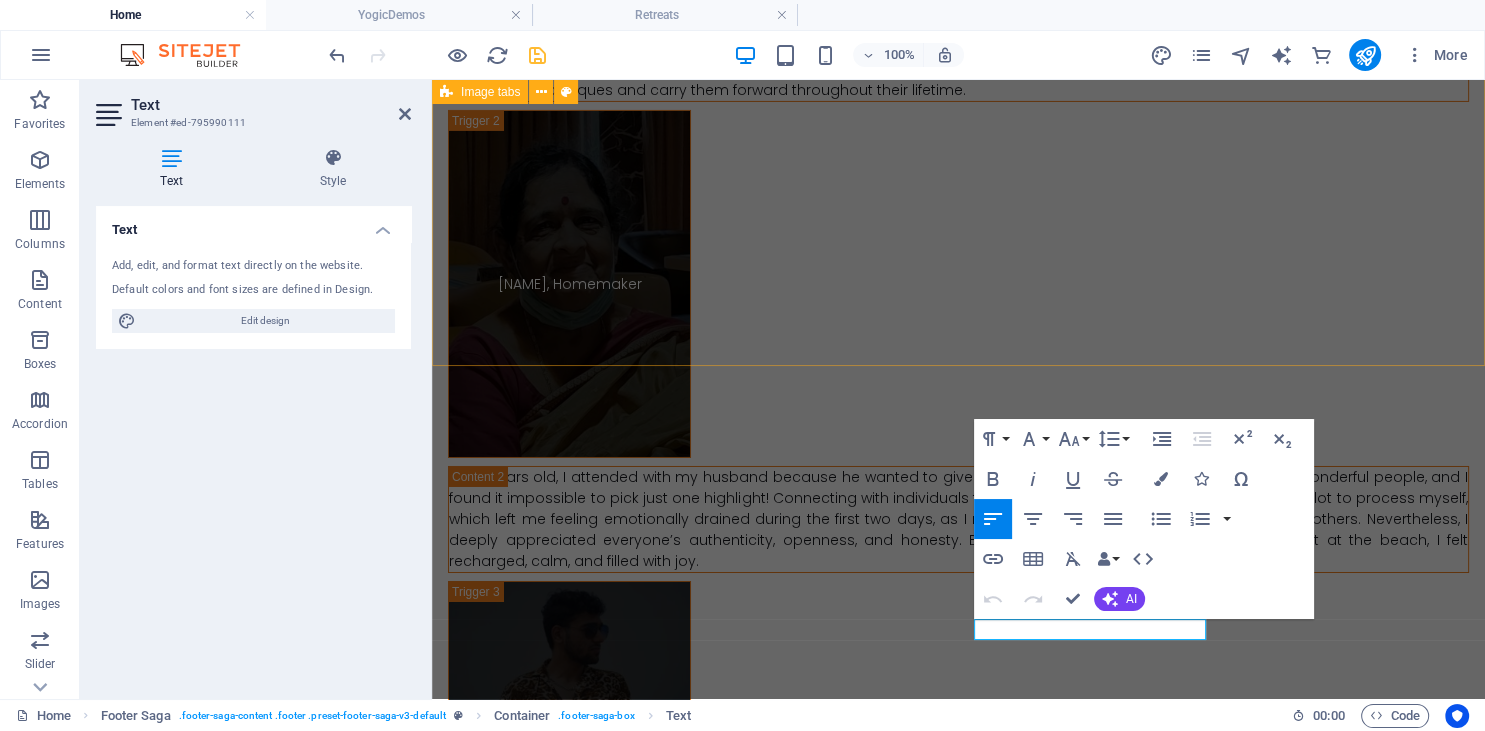 scroll, scrollTop: 13284, scrollLeft: 0, axis: vertical 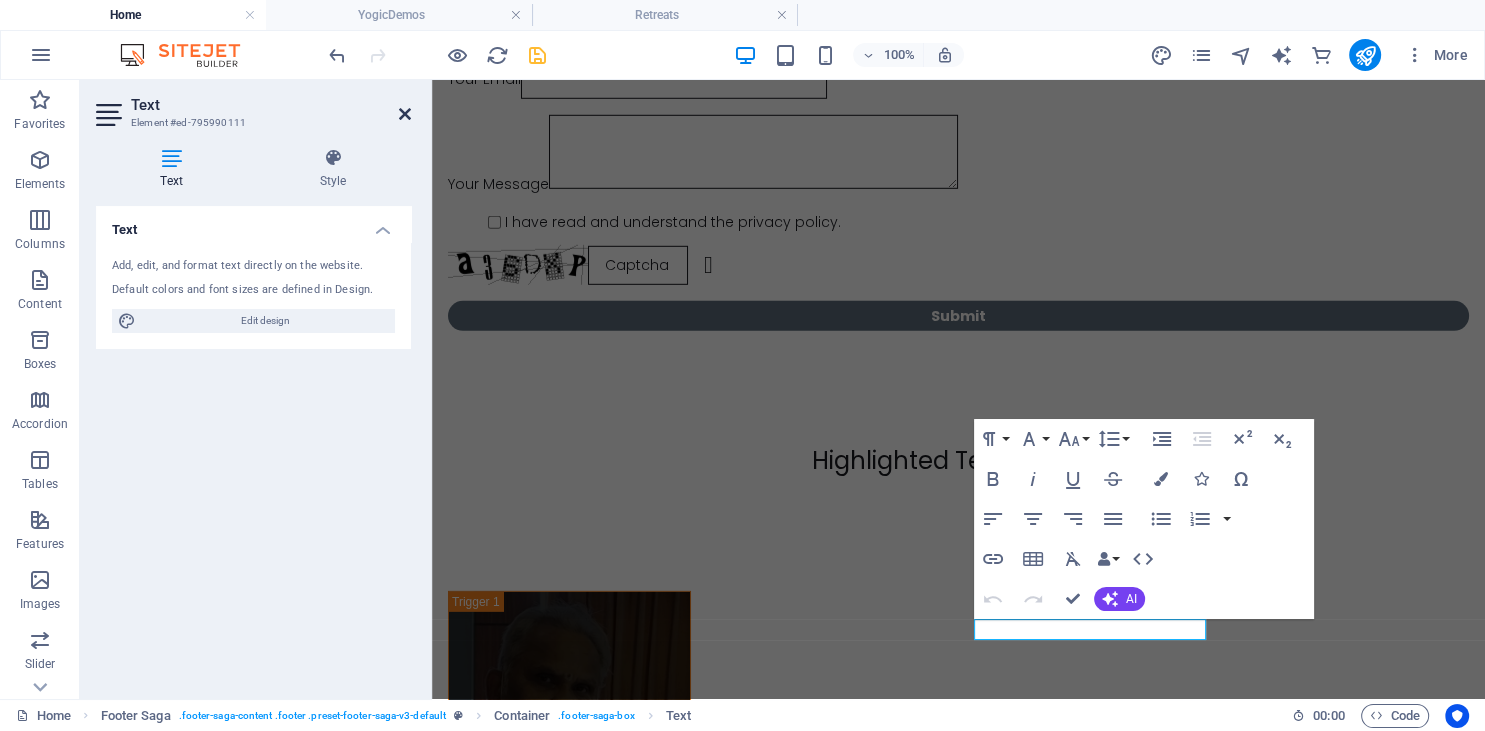 click at bounding box center (405, 114) 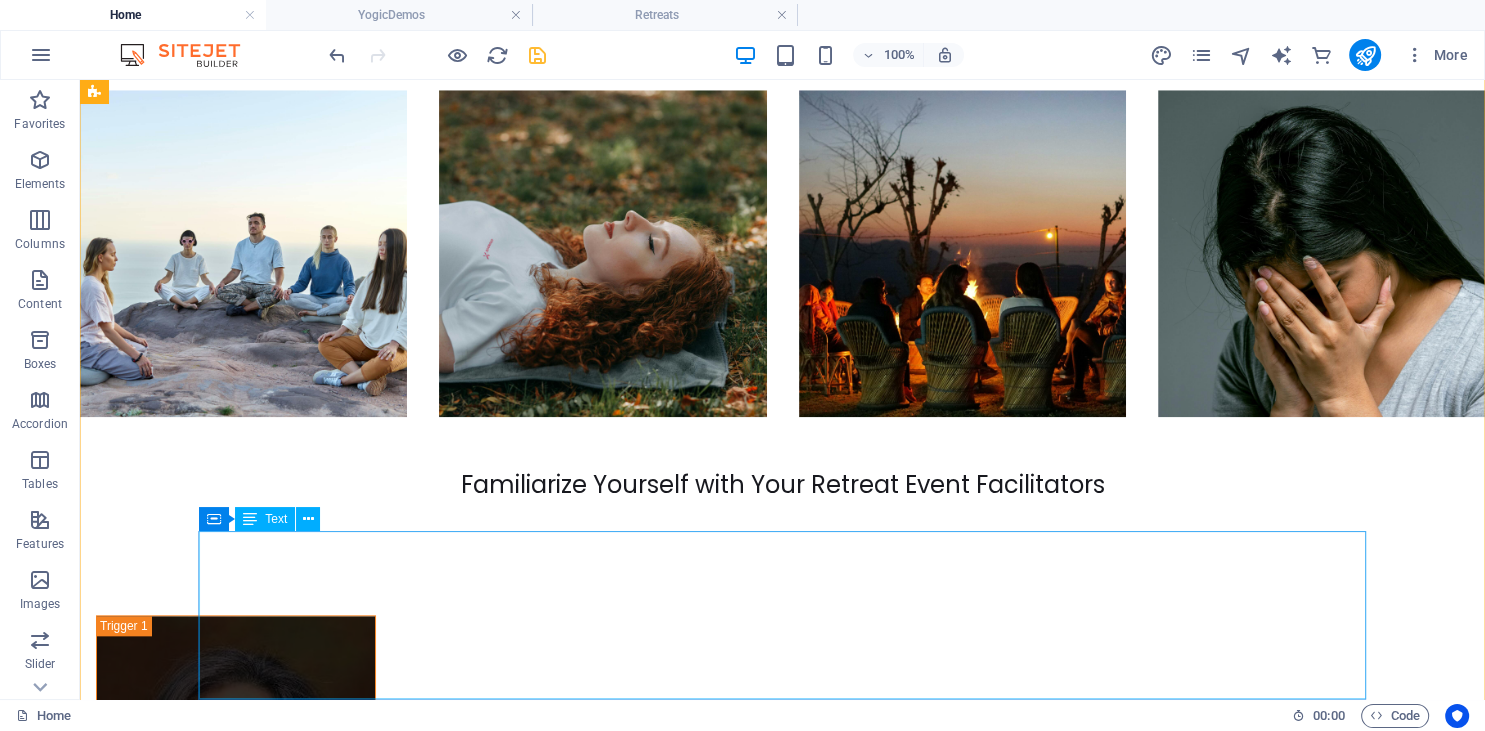 scroll, scrollTop: 9663, scrollLeft: 0, axis: vertical 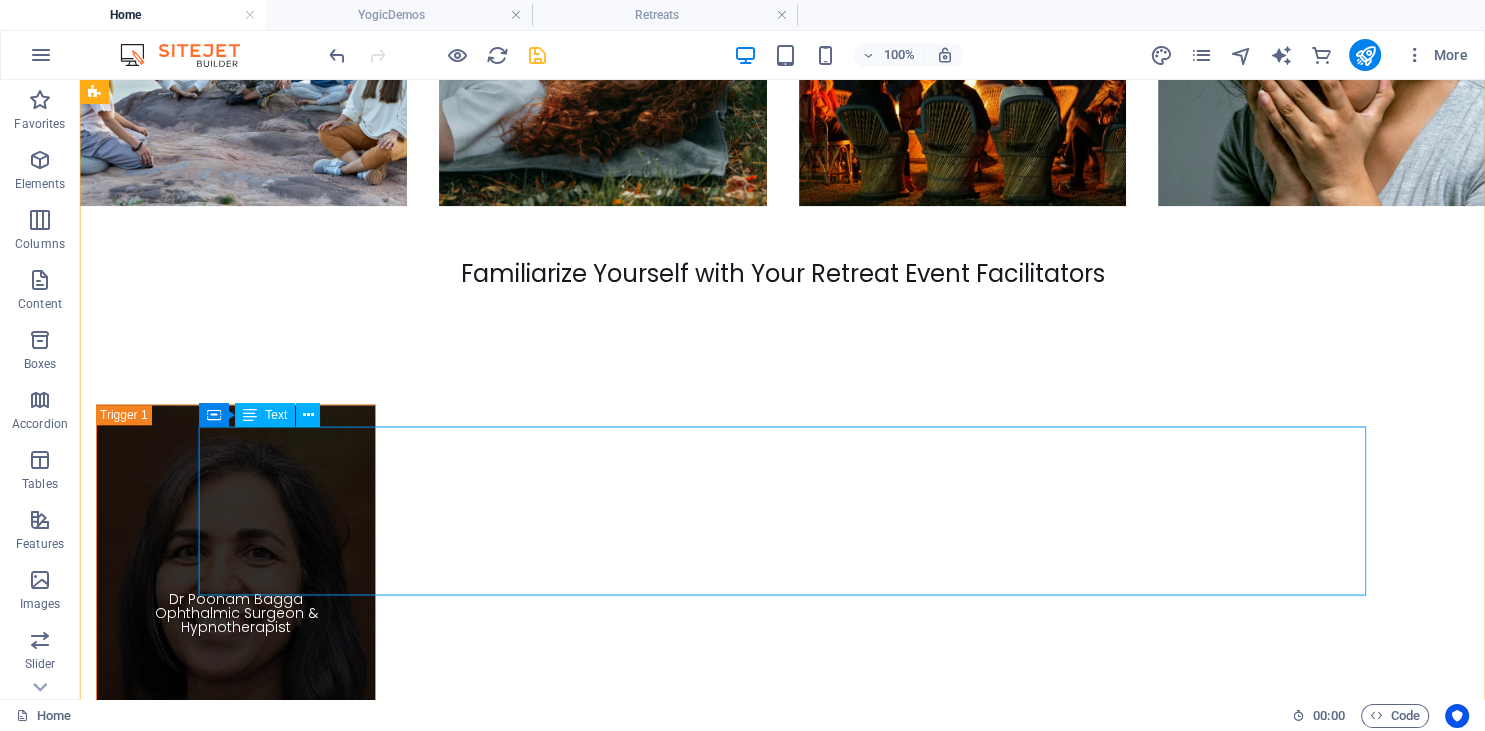 click on "[NAME] , a certified yoga teacher accredited by the Himalayan Yoga Association in Rishikesh, is [AGE] years old and has over 500 hours of experience. She has successfully conducted numerous healing and wellness retreats and provides one-on-one guidance to seekers. In addition, she is a certified instructor in both basic and advanced holotropic breathwork techniques. [NAME] possesses exceptional expertise in Hatha, Ashtanga Vinyasa, and mind-body healing. Professionally, she is a visual merchandiser and the founder of the ‘Khudrang’ women's wear brand. Her academic background includes dual bachelor's degrees in Fine Arts and Fashion Design. [NAME] will serve as the co-facilitator for the retreat alongside [NAME]." at bounding box center [680, 2216] 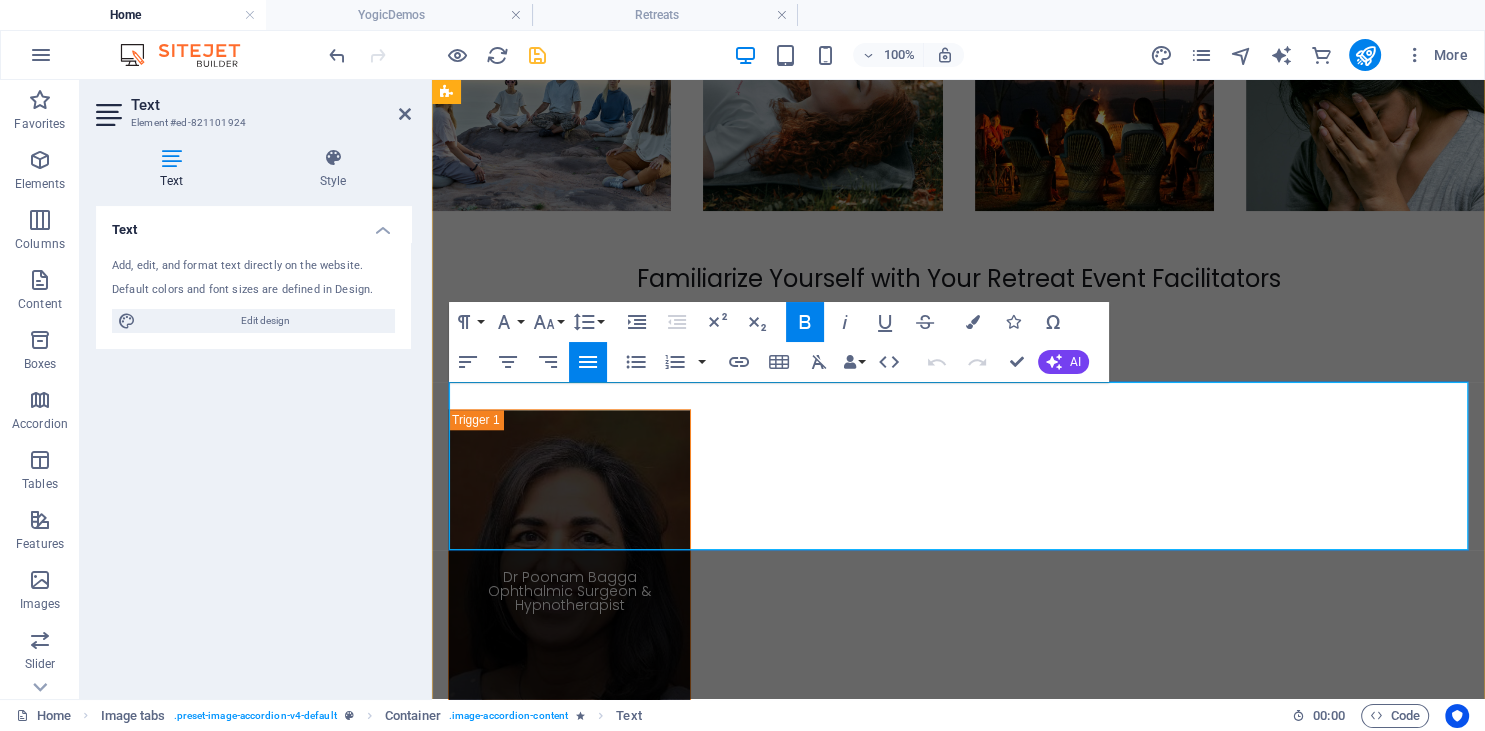 click on "[NAME] , a certified yoga teacher accredited by the Himalayan Yoga Association in Rishikesh, is [AGE] years old and has over 500 hours of experience. She has successfully conducted numerous healing and wellness retreats and provides one-on-one guidance to seekers. In addition, she is a certified instructor in both basic and advanced holotropic breathwork techniques. [NAME] possesses exceptional expertise in Hatha, Ashtanga Vinyasa, and mind-body healing. Professionally, she is a visual merchandiser and the founder of the ‘Khudrang’ women's wear brand. Her academic background includes dual bachelor's degrees in Fine Arts and Fashion Design. [NAME] will serve as the co-facilitator for the retreat alongside [NAME]." at bounding box center (958, 2113) 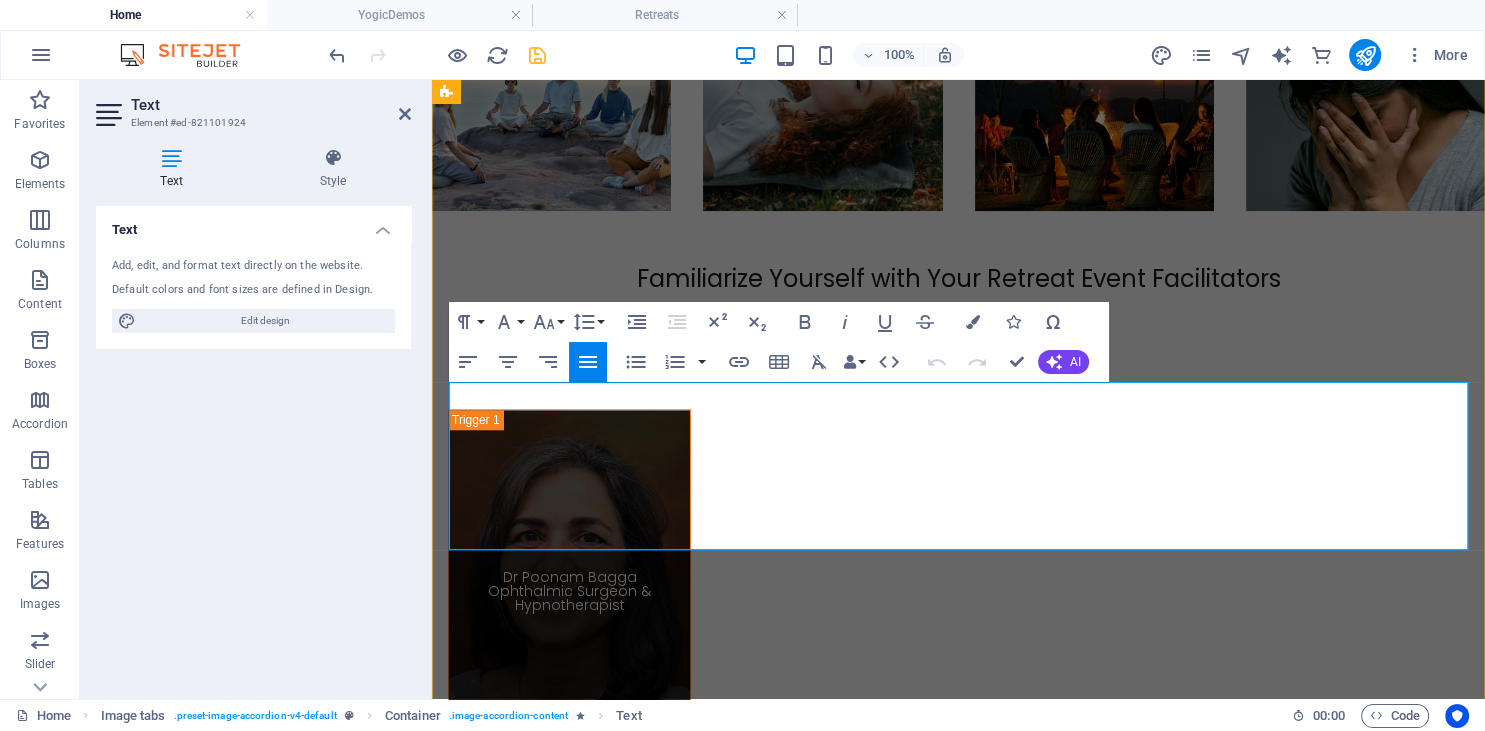 click on "[NAME] , a certified yoga teacher accredited by the Himalayan Yoga Association in Rishikesh, is [AGE] years old and has over 500 hours of experience. She has successfully conducted numerous healing and wellness retreats and provides one-on-one guidance to seekers. In addition, she is a certified instructor in both basic and advanced holotropic breathwork techniques. [NAME] possesses exceptional expertise in Hatha, Ashtanga Vinyasa, and mind-body healing. Professionally, she is a visual merchandiser and the founder of the ‘Khudrang’ women's wear brand. Her academic background includes dual bachelor's degrees in Fine Arts and Fashion Design. [NAME] will serve as the co-facilitator for the retreat alongside [NAME]." at bounding box center [958, 2113] 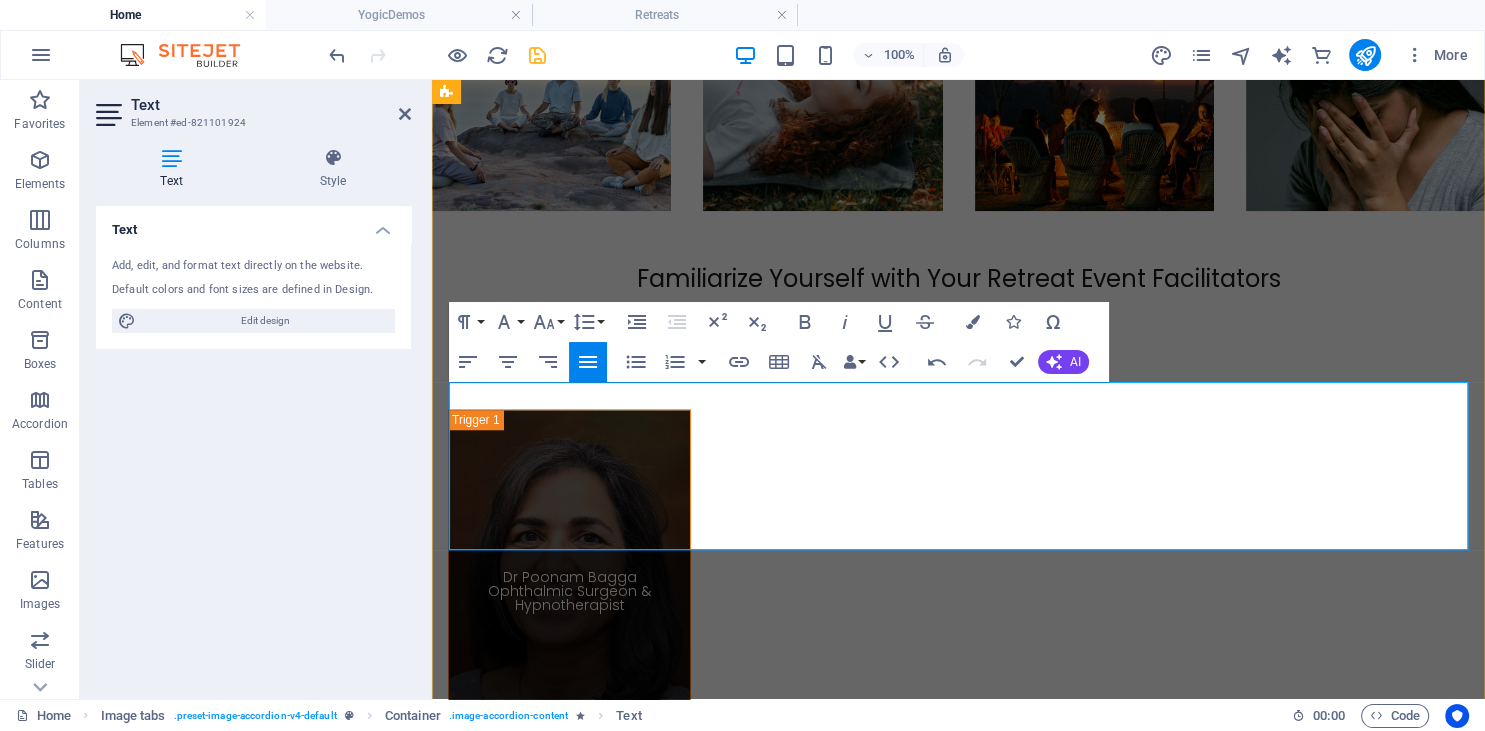 drag, startPoint x: 1259, startPoint y: 415, endPoint x: 1326, endPoint y: 414, distance: 67.00746 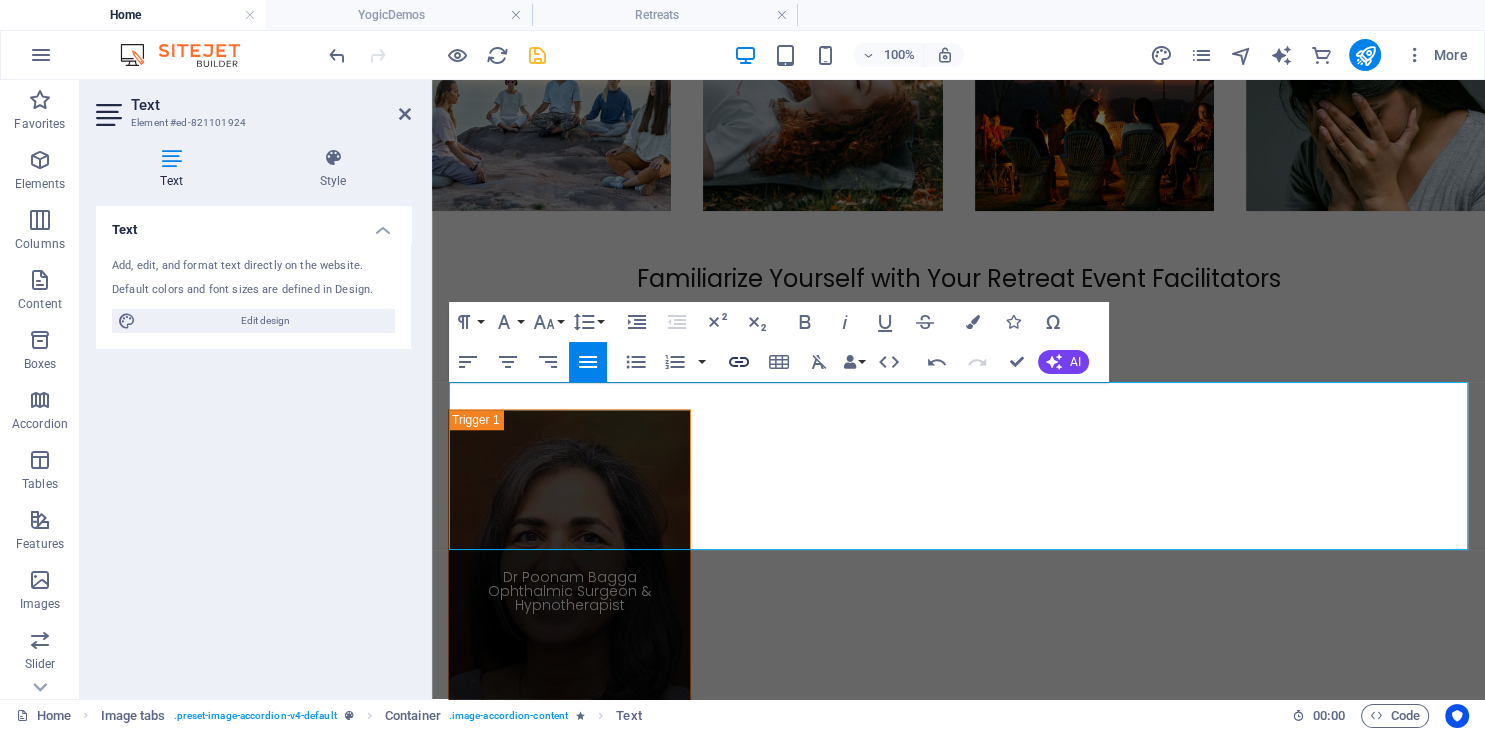 click 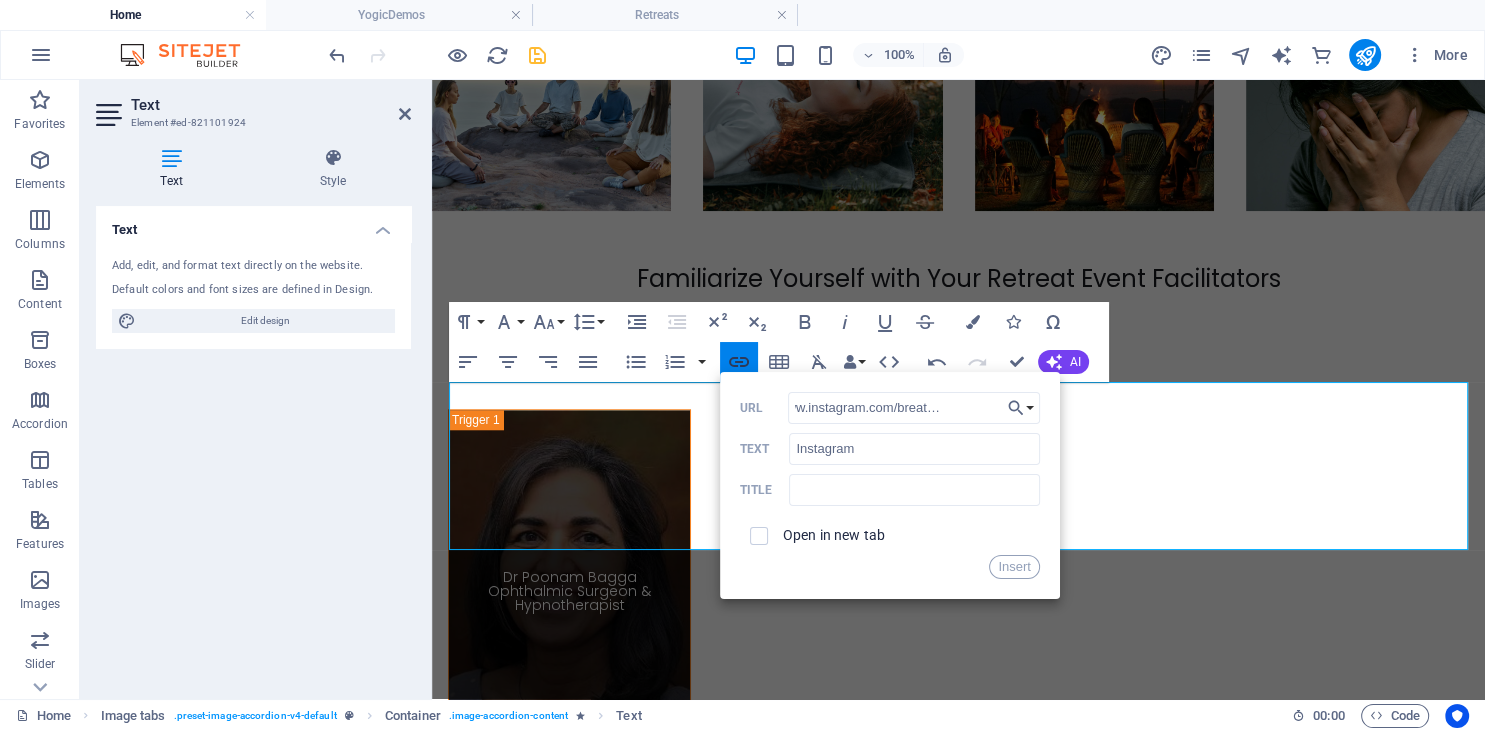 scroll, scrollTop: 0, scrollLeft: 64, axis: horizontal 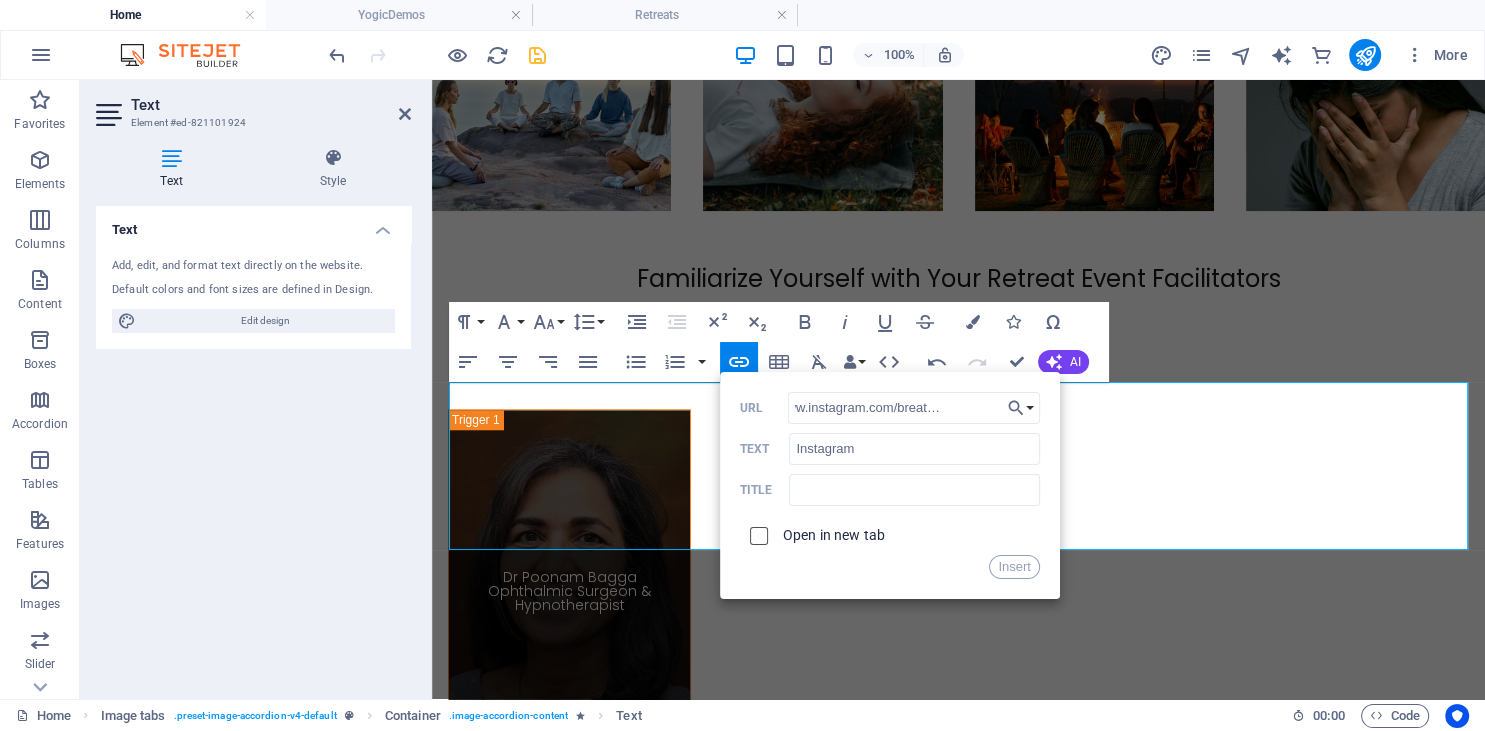 type on "https://www.instagram.com/breathewithpreeti" 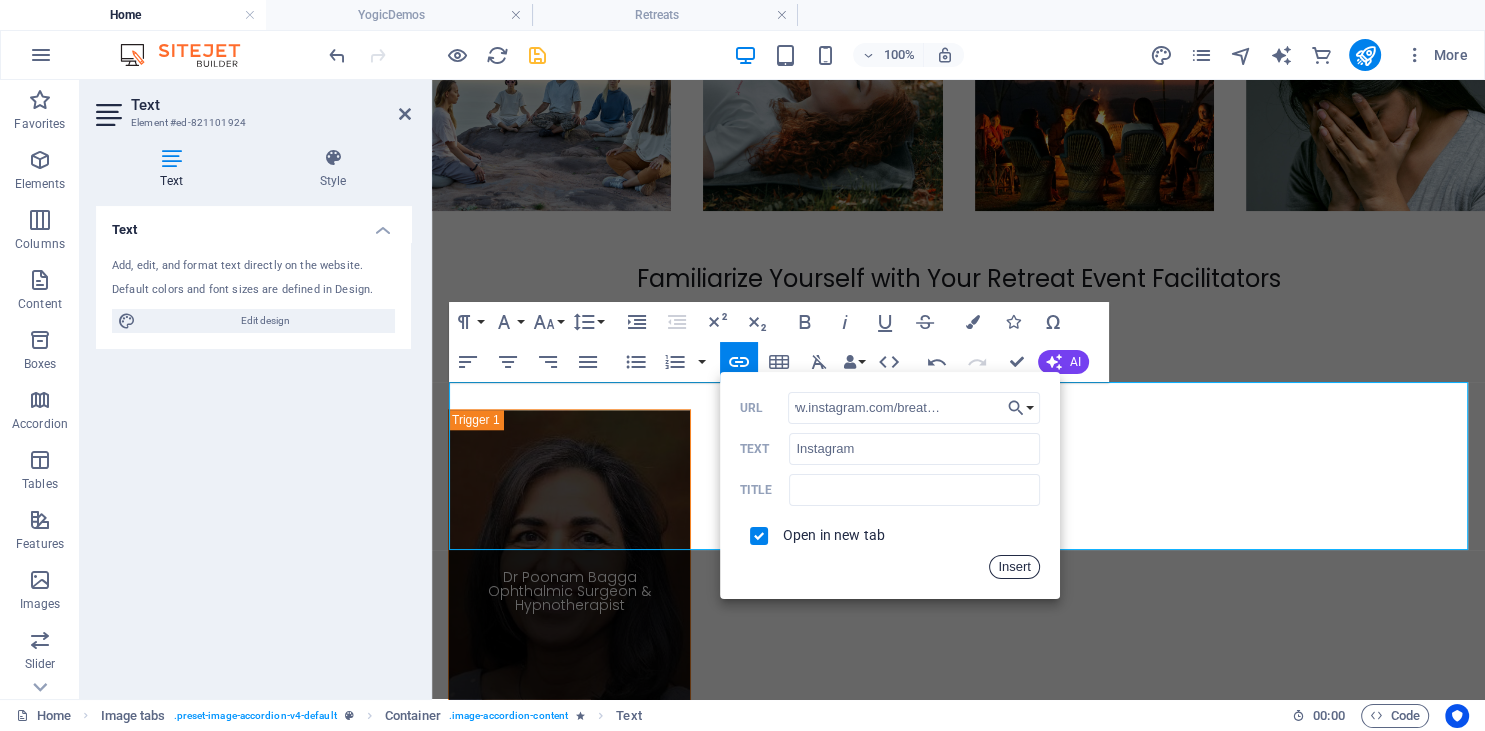 click on "Insert" at bounding box center (1014, 567) 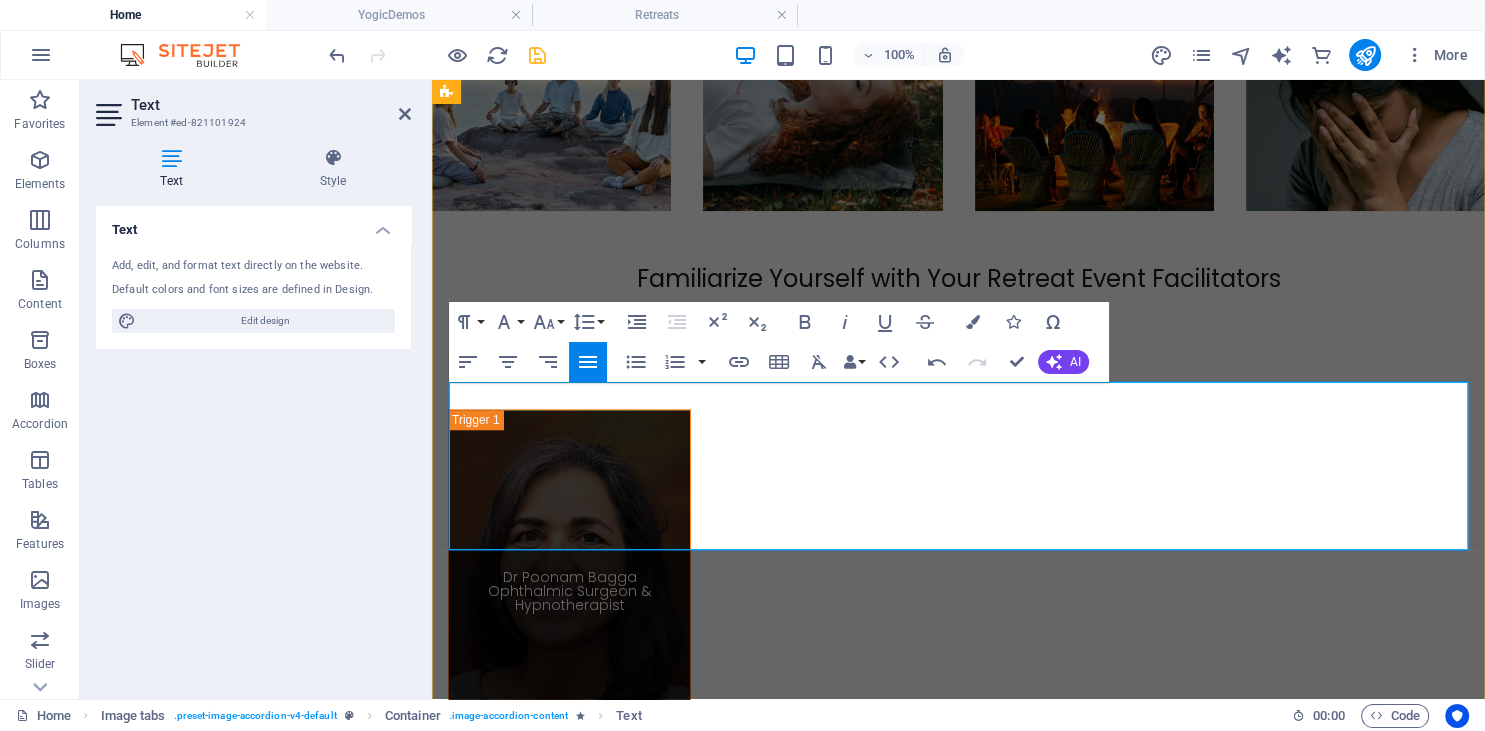 click on "[NAME] , a certified yoga teacher accredited by the Himalayan Yoga Association in Rishikesh, is [AGE] years old and has over 500 hours of experience. She has successfully conducted numerous healing and wellness retreats and provides one-on-one guidance to seekers. Instagram In addition, she is a certified instructor in both basic and advanced holotropic breathwork techniques. [NAME] possesses exceptional expertise in Hatha, Ashtanga Vinyasa, and mind-body healing. Professionally, she is a visual merchandiser and the founder of the ‘Khudrang’ women's wear brand. Her academic background includes dual bachelor's degrees in Fine Arts and Fashion Design. [NAME] will serve as the co-facilitator for the retreat alongside [NAME]." at bounding box center (958, 2123) 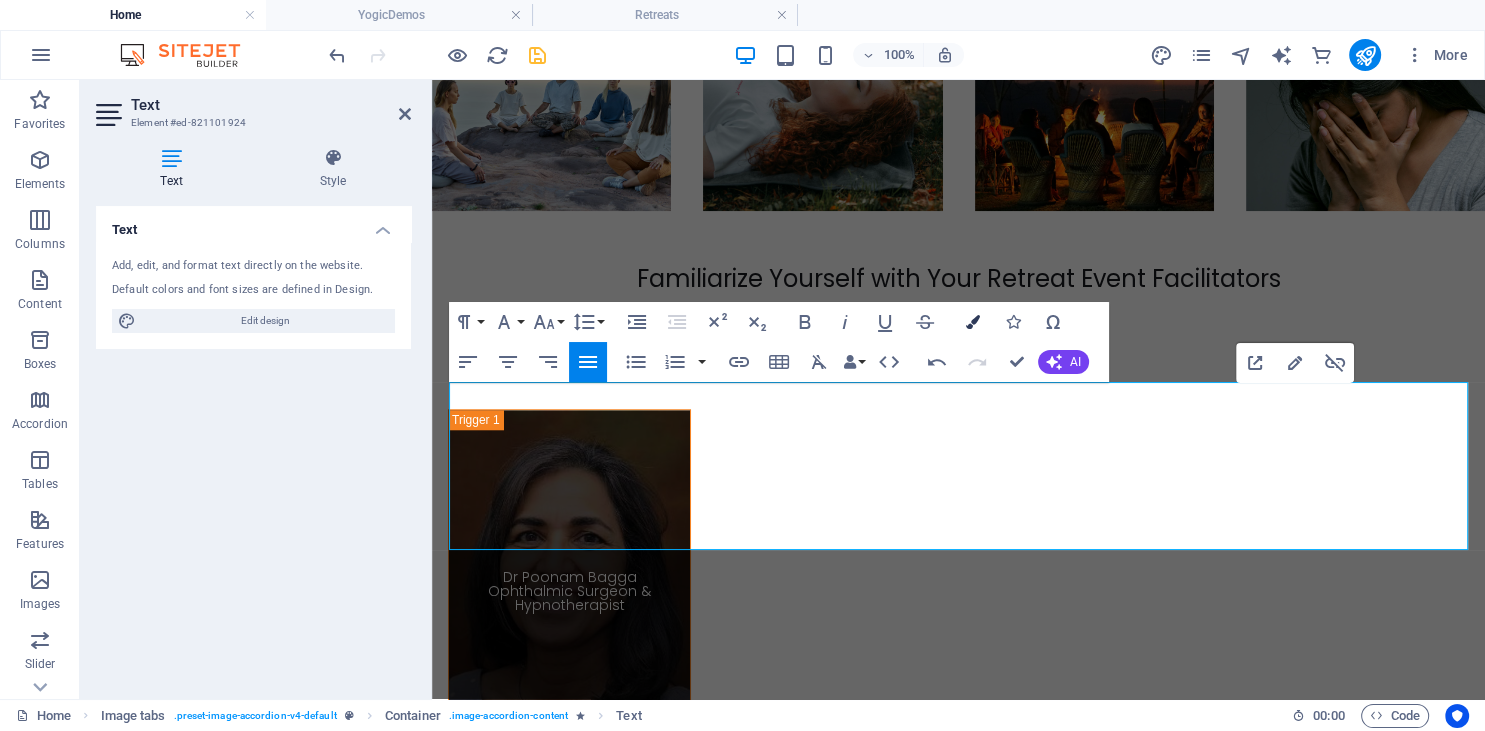 click at bounding box center (973, 322) 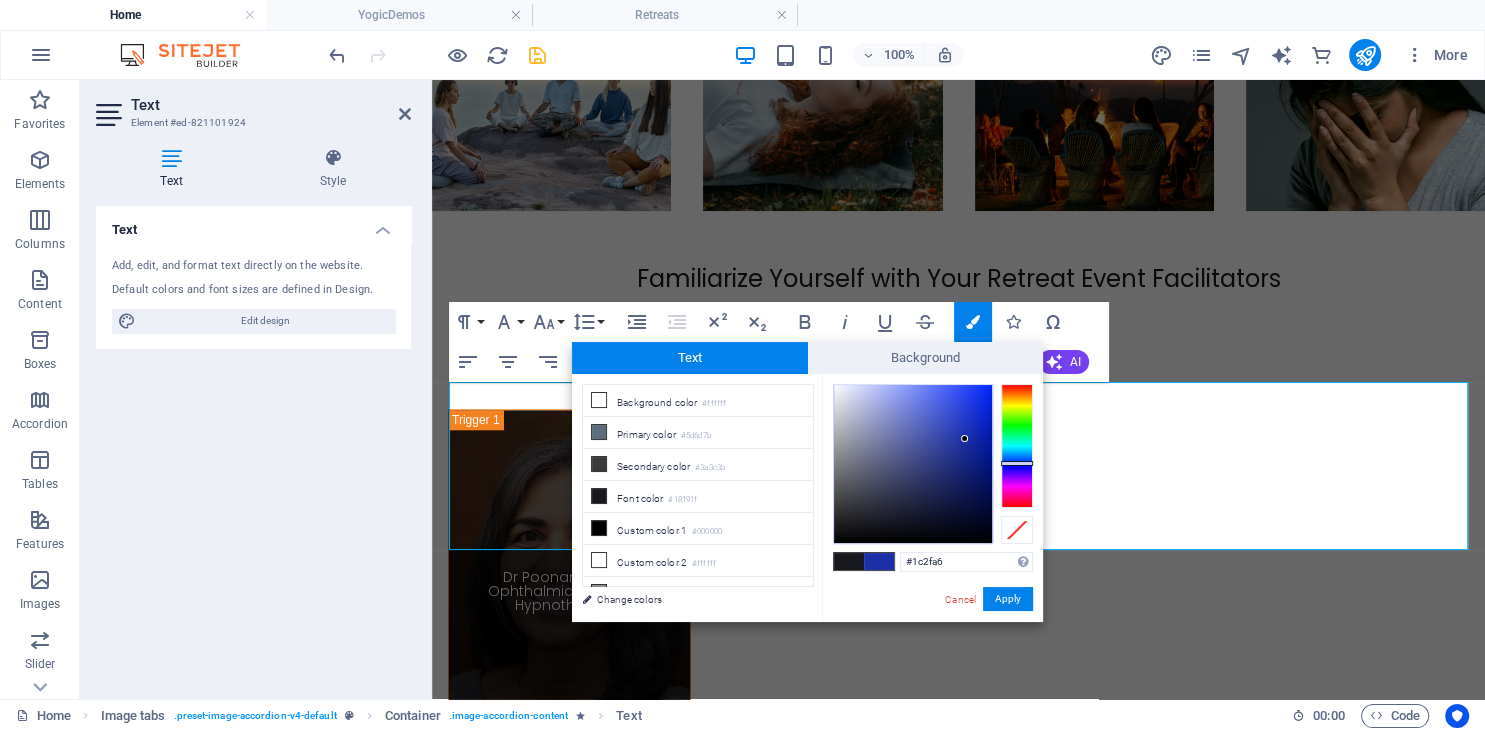 click at bounding box center [913, 464] 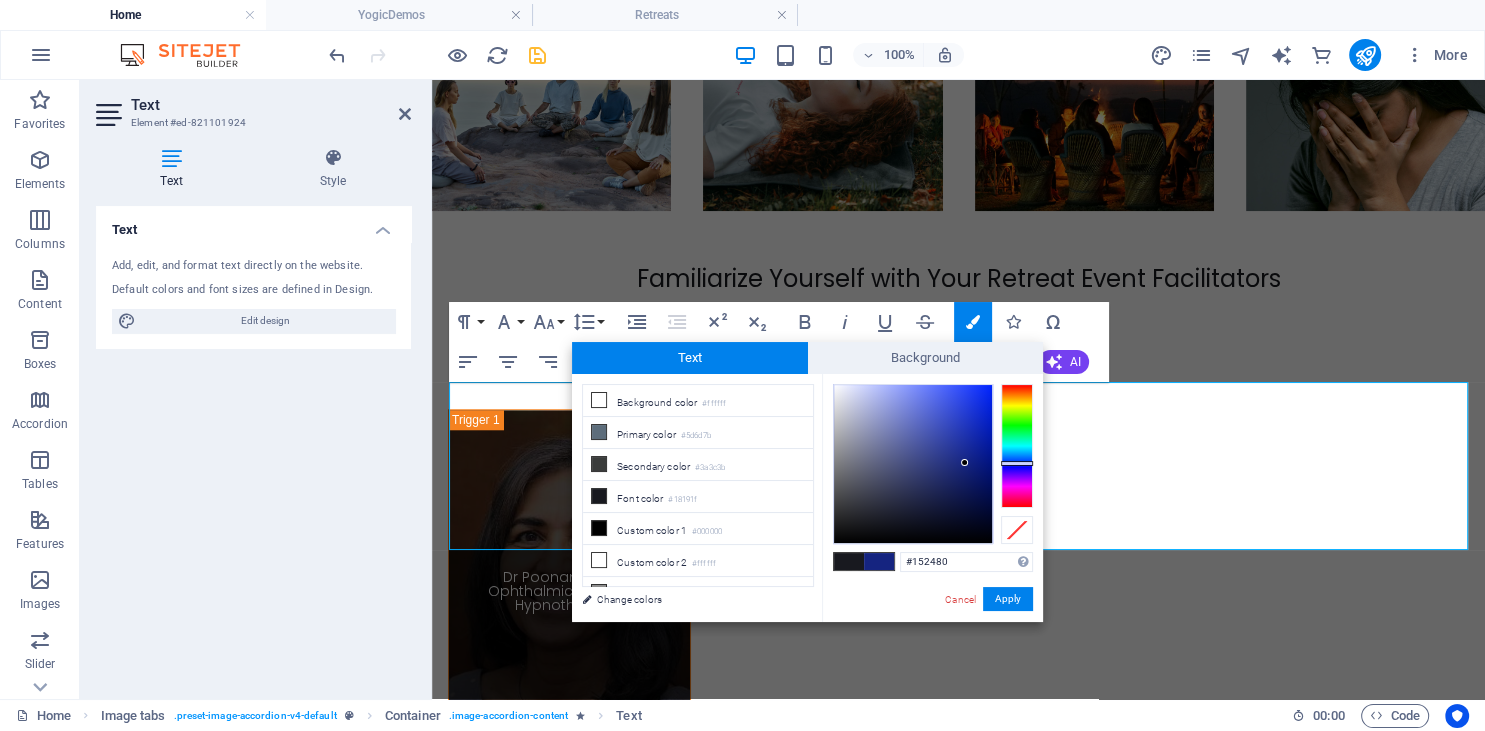click at bounding box center (913, 464) 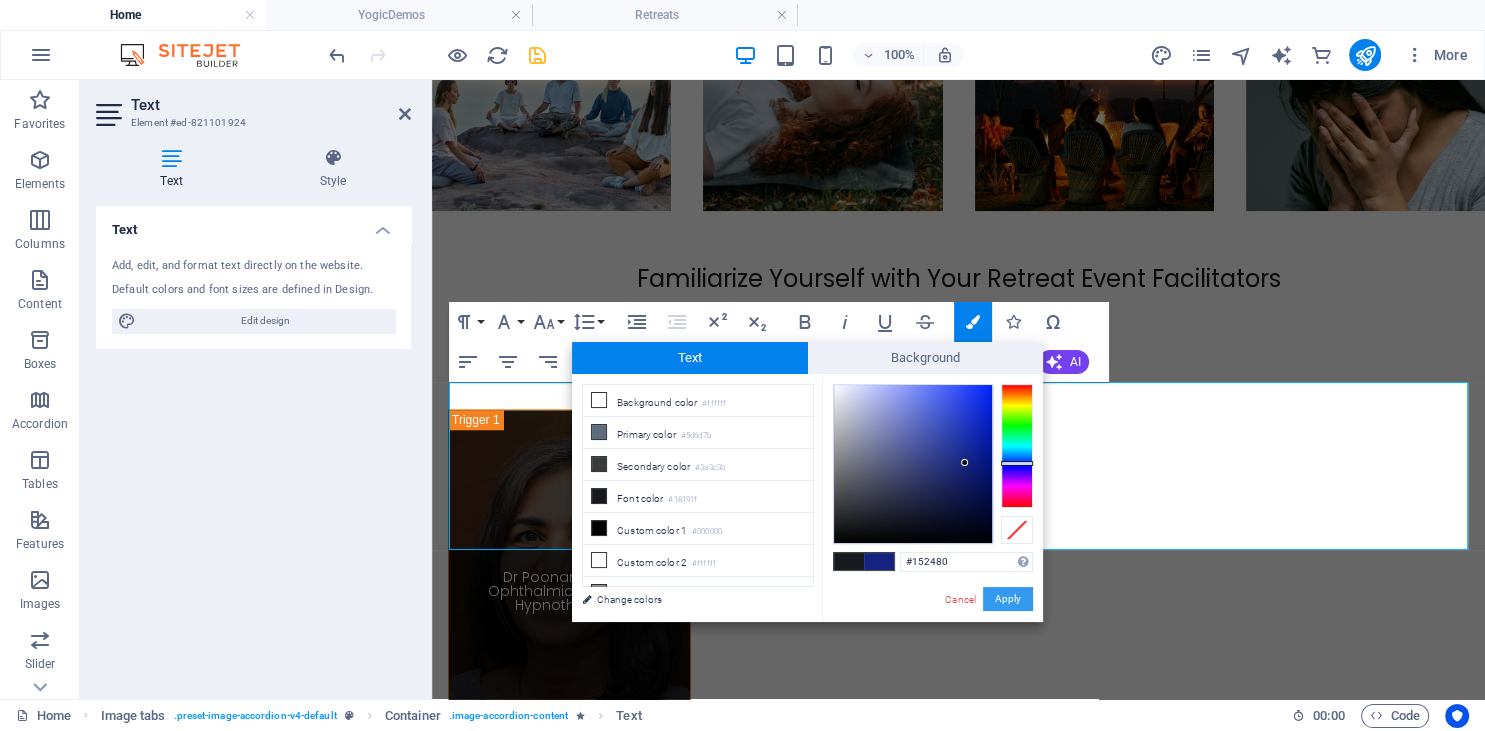 click on "Apply" at bounding box center [1008, 599] 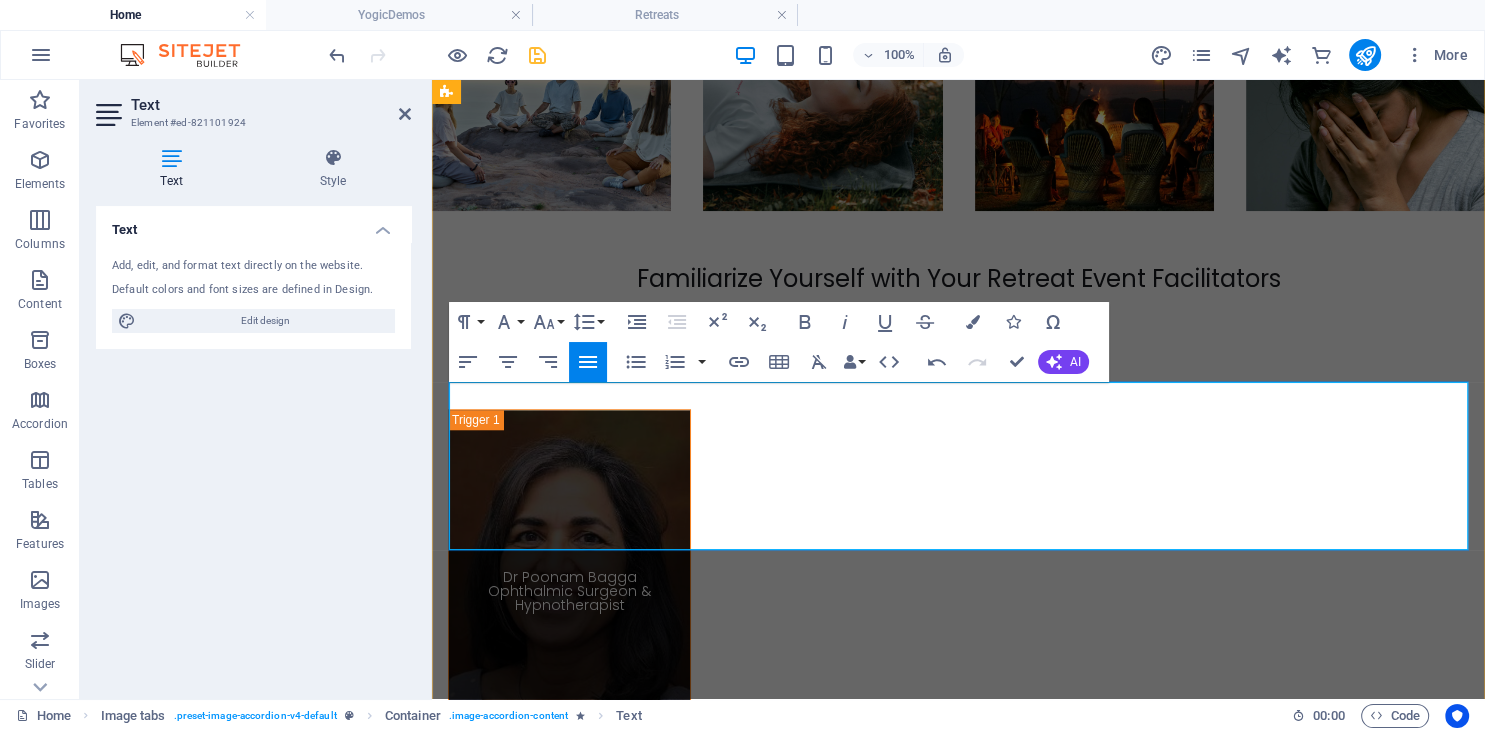 click on "[NAME] , a certified yoga teacher accredited by the Himalayan Yoga Association in Rishikesh, is [AGE] years old and has over 500 hours of experience. She has successfully conducted numerous healing and wellness retreats and provides one-on-one guidance to seekers. Instagram In addition, she is a certified instructor in both basic and advanced holotropic breathwork techniques. [NAME] possesses exceptional expertise in Hatha, Ashtanga Vinyasa, and mind-body healing. Professionally, she is a visual merchandiser and the founder of the ‘Khudrang’ women's wear brand. Her academic background includes dual bachelor's degrees in Fine Arts and Fashion Design. [NAME] will serve as the co-facilitator for the retreat alongside [NAME]." at bounding box center [958, 2123] 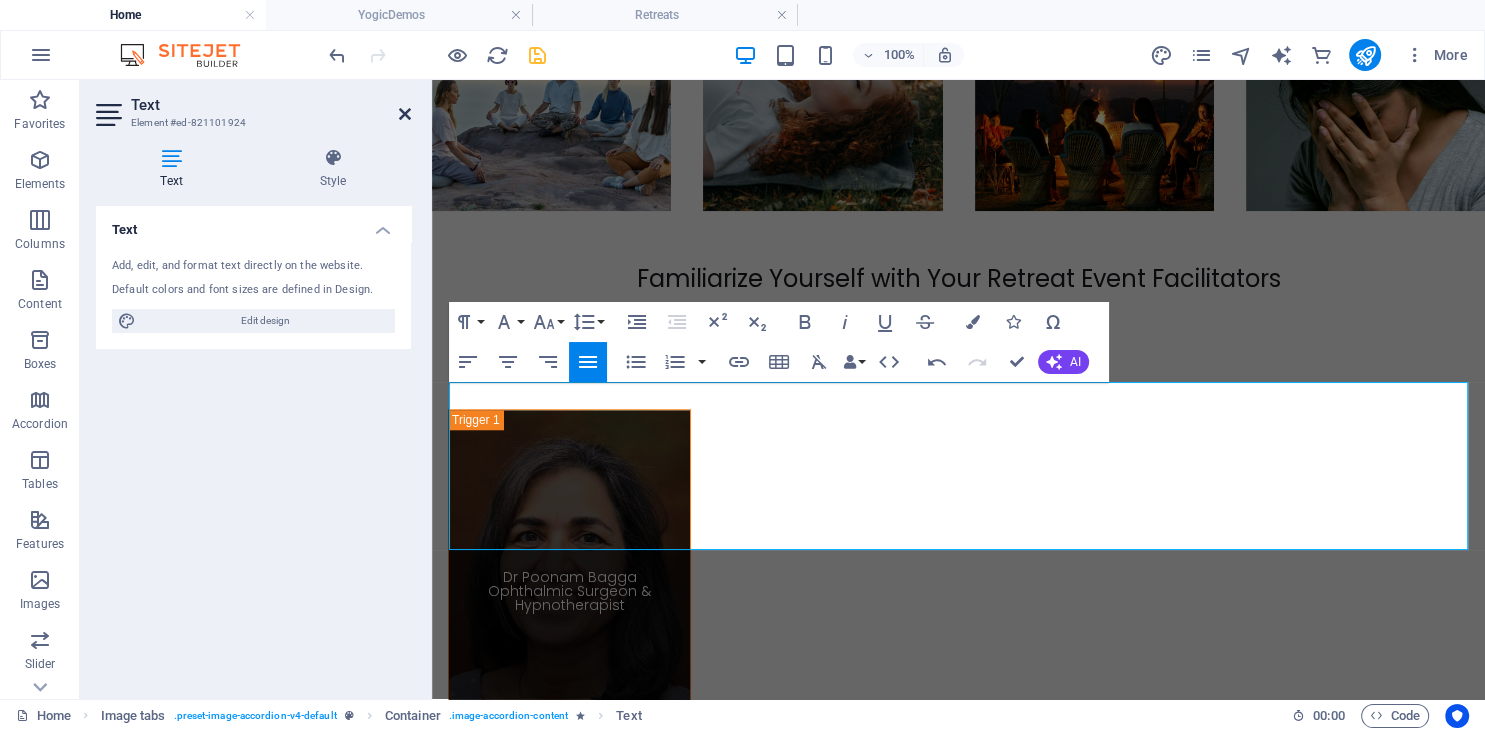 click at bounding box center [405, 114] 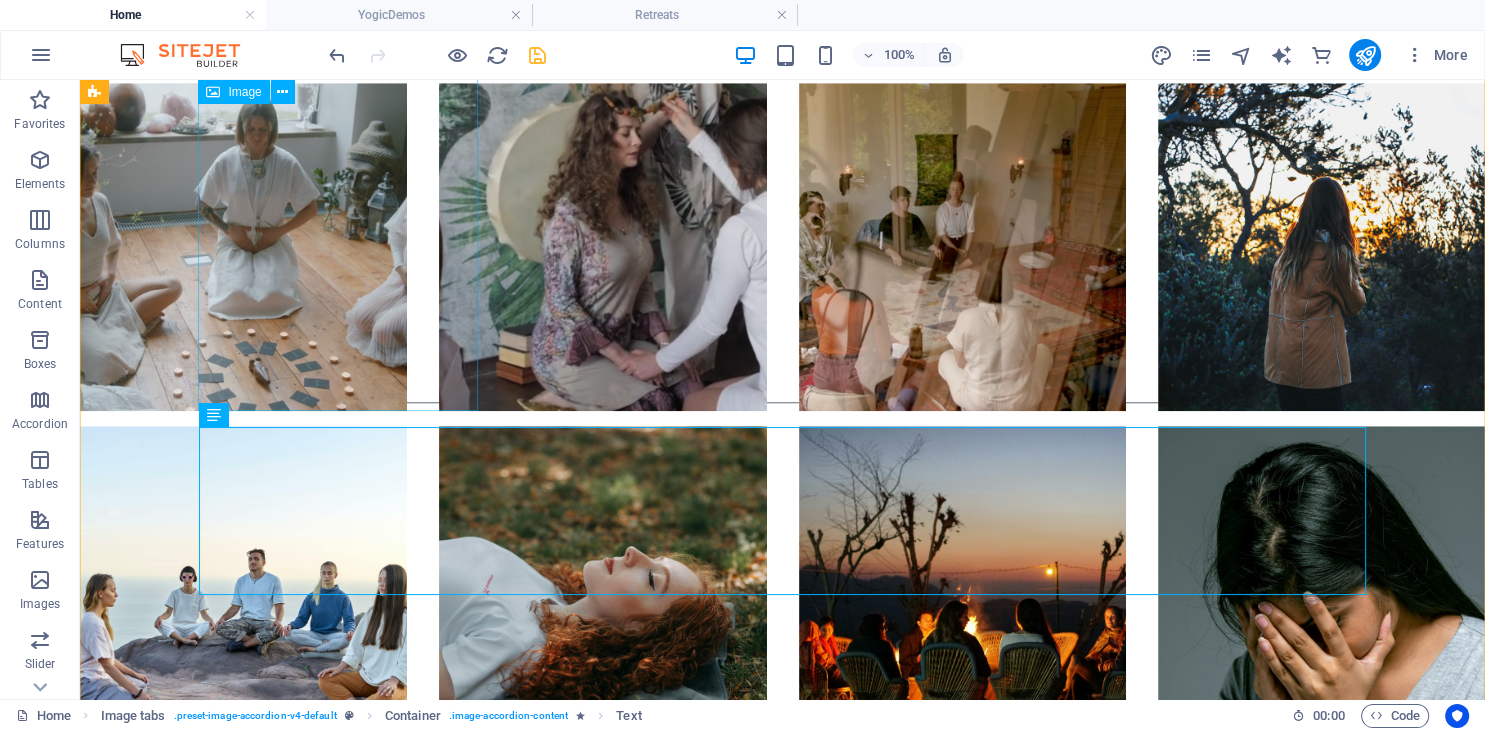scroll, scrollTop: 9663, scrollLeft: 0, axis: vertical 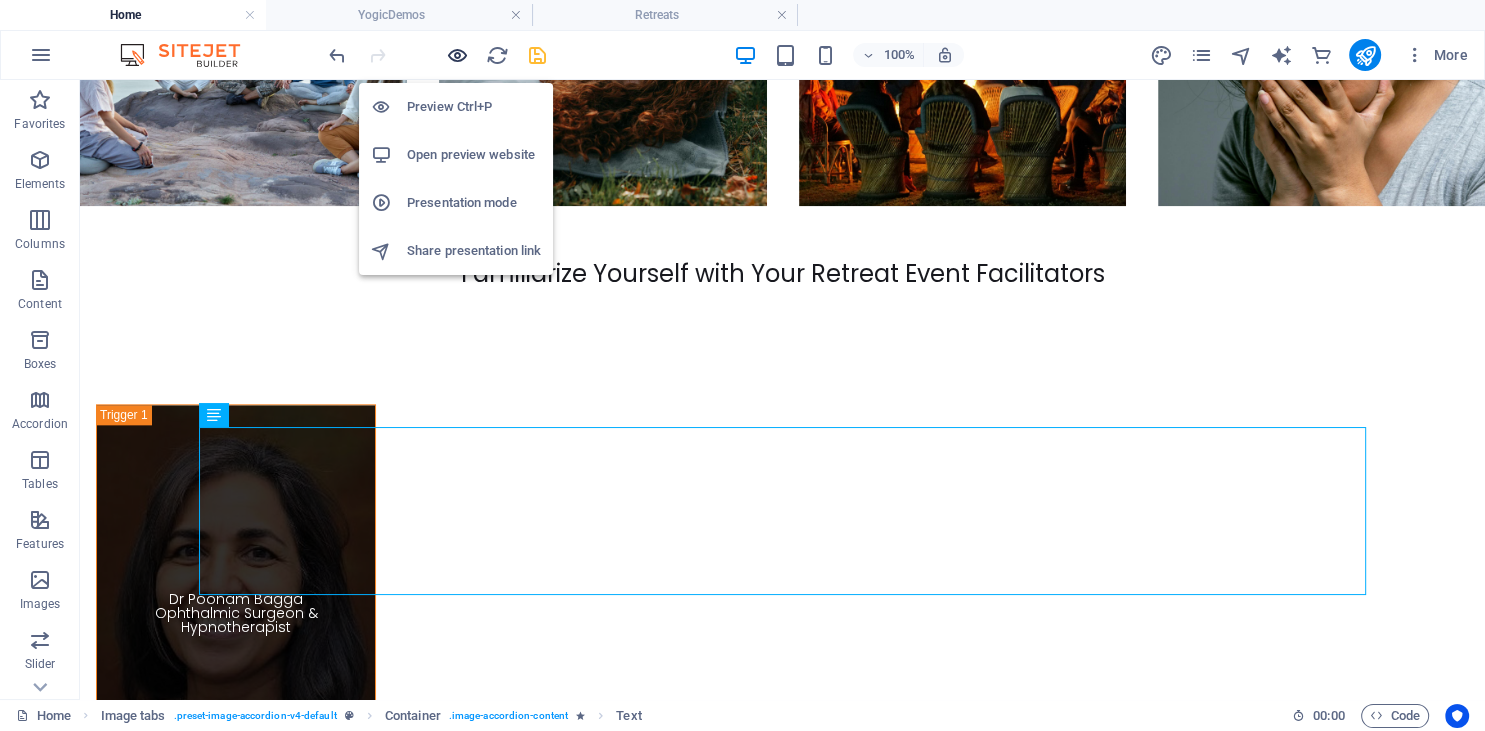 click at bounding box center [457, 55] 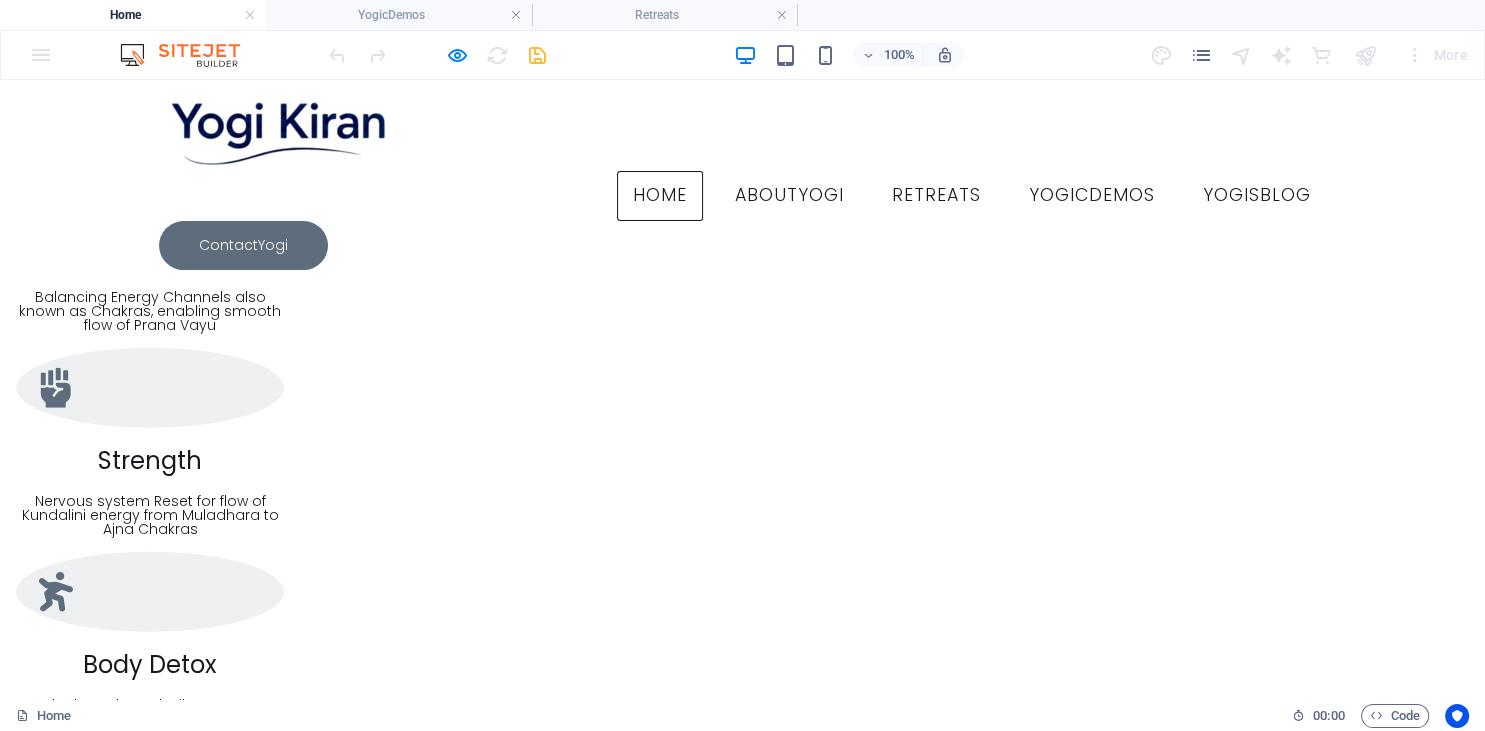 scroll, scrollTop: 5224, scrollLeft: 0, axis: vertical 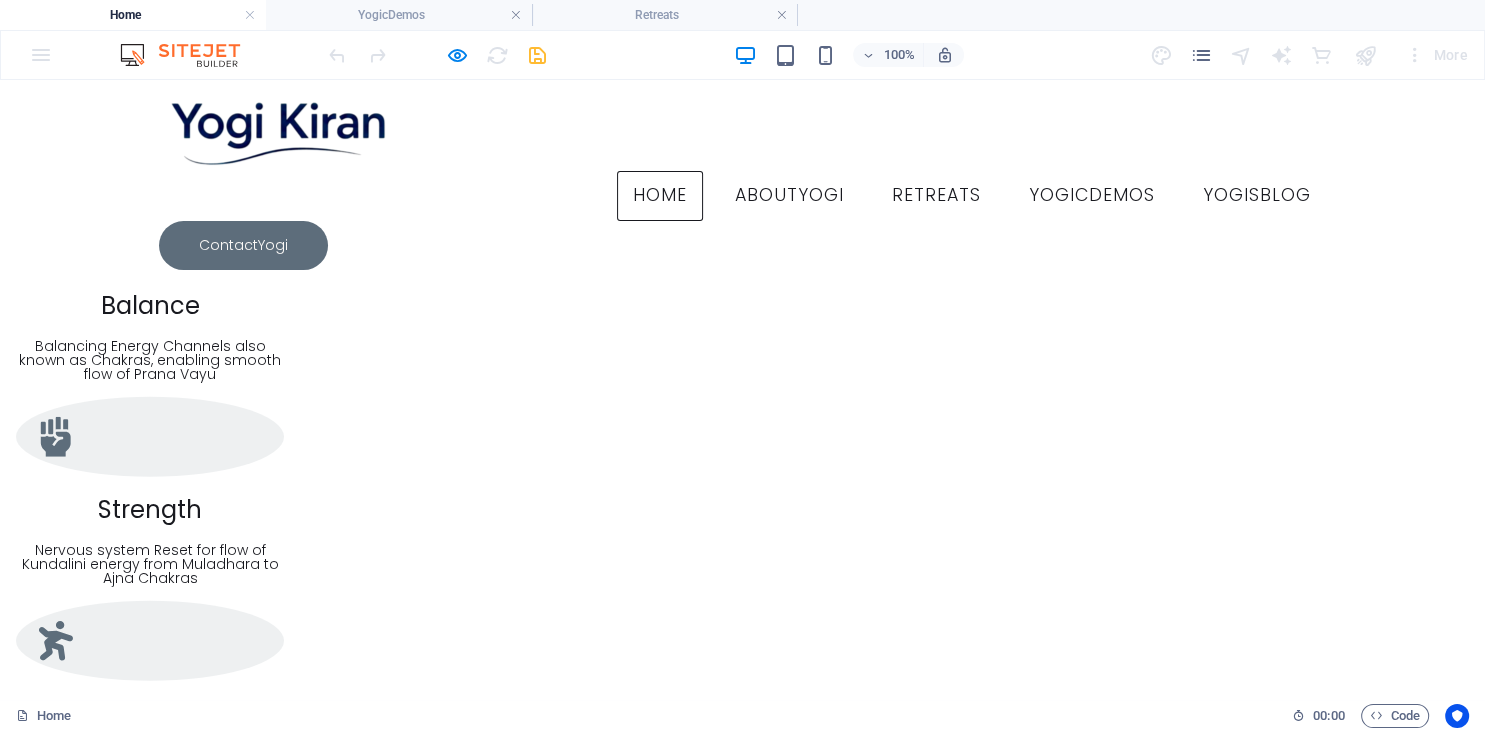 click on "[NAME] Certified Yoga Instructor" at bounding box center [156, 3593] 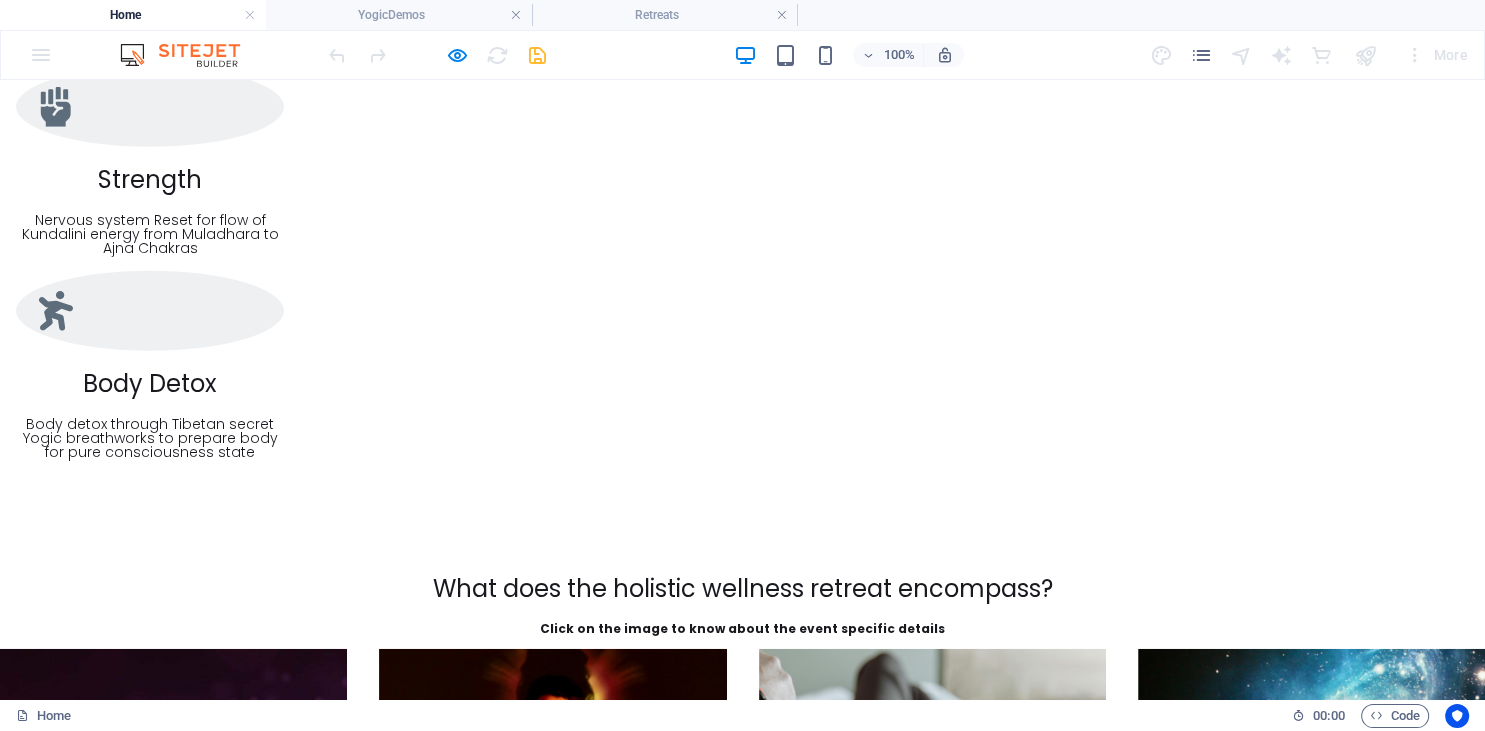 scroll, scrollTop: 5829, scrollLeft: 0, axis: vertical 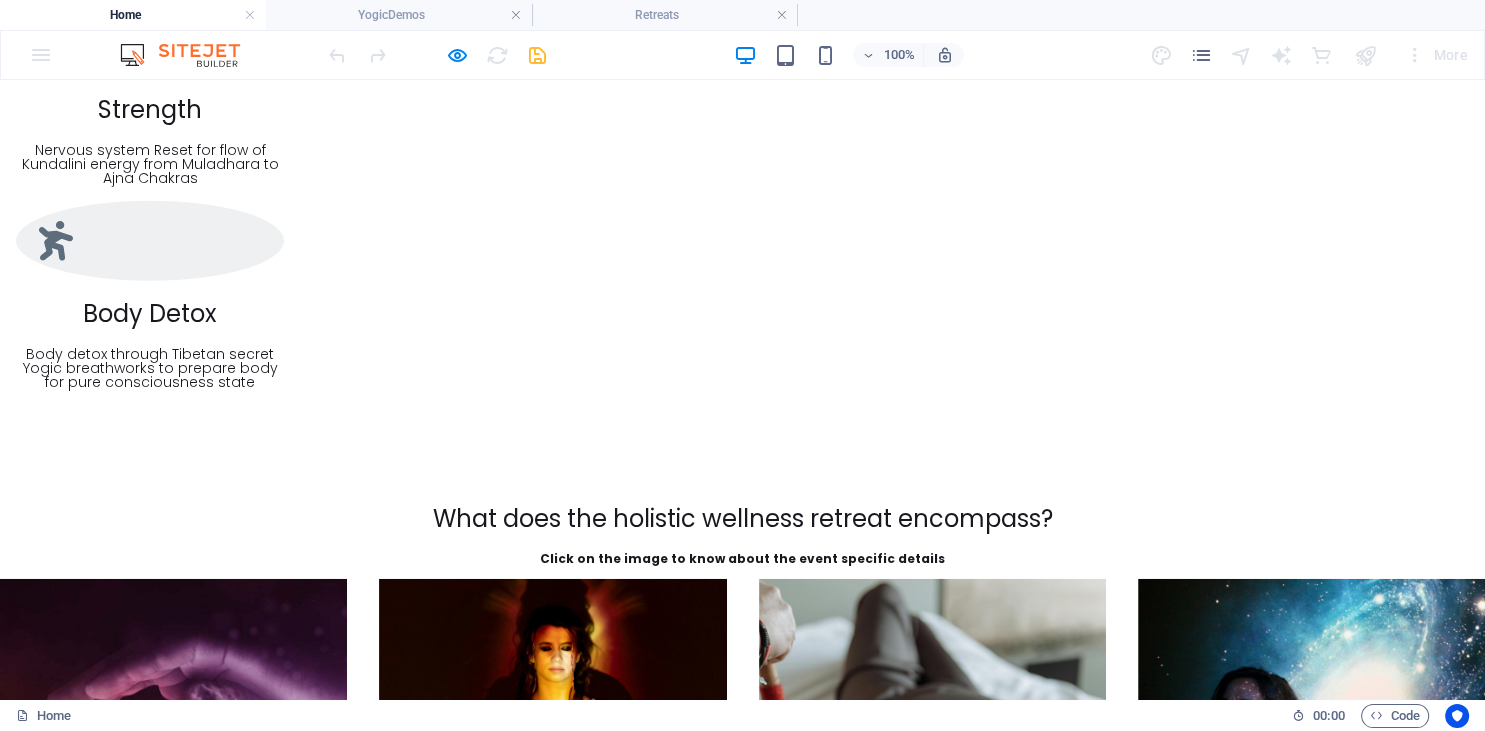 click on "Instagram" at bounding box center [863, 3405] 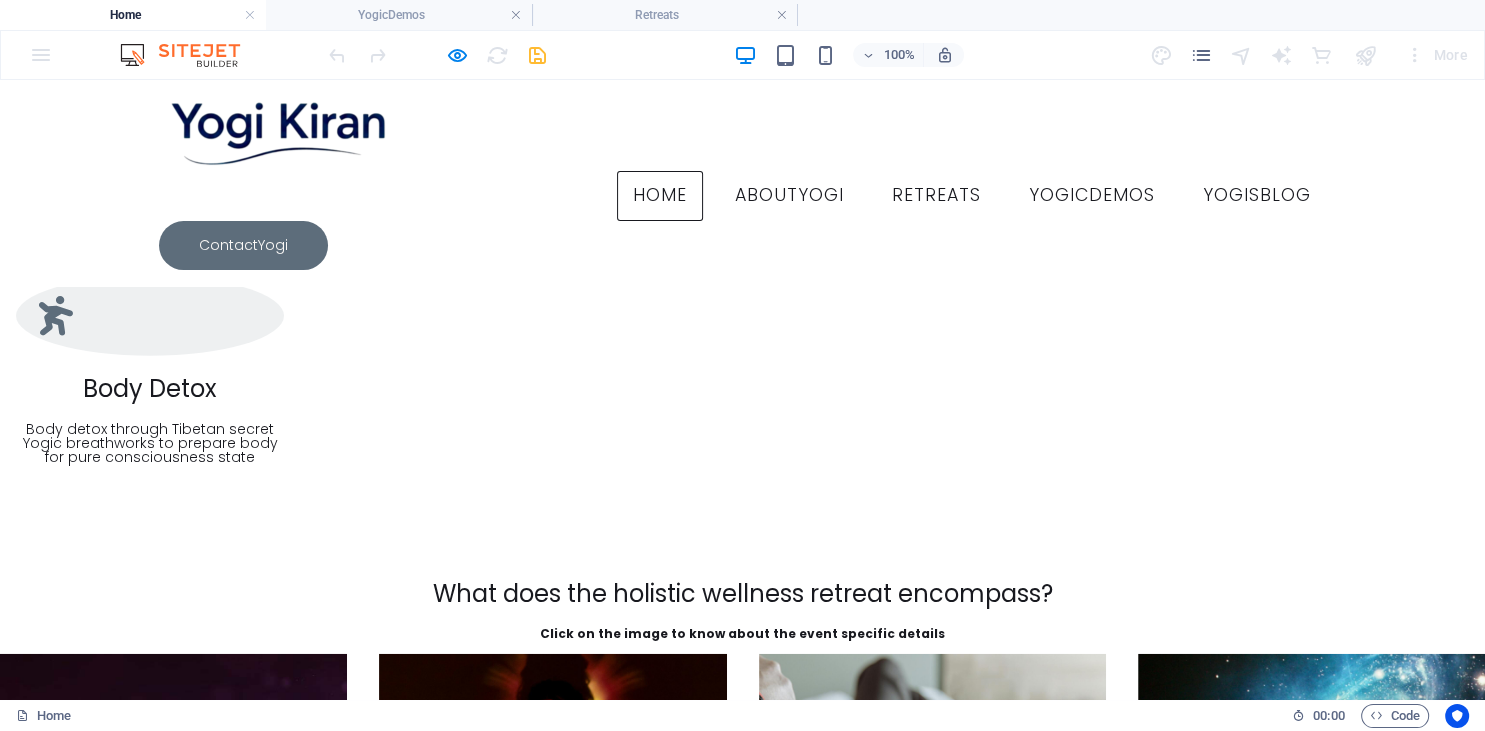scroll, scrollTop: 5513, scrollLeft: 0, axis: vertical 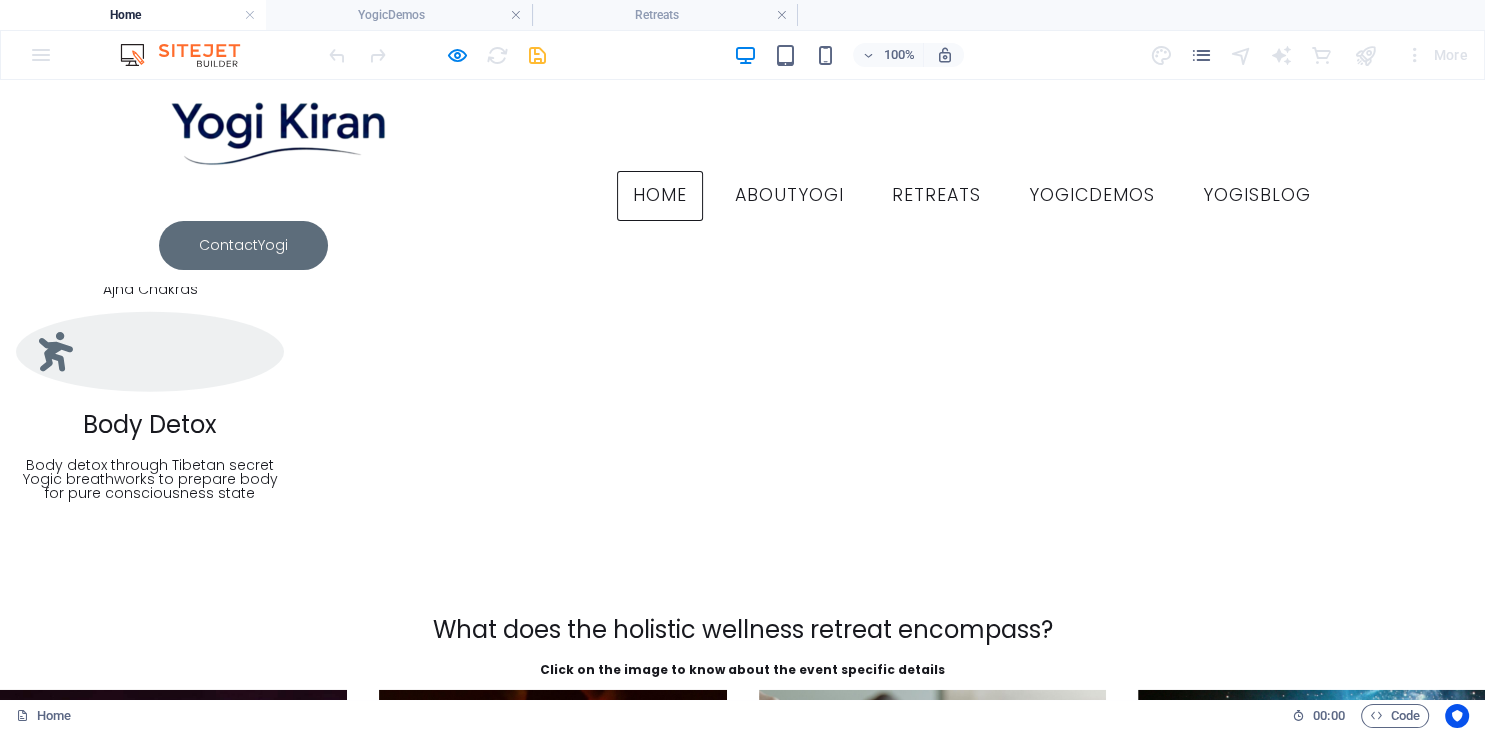 click on "Yogi Kiran Yogic Expert" at bounding box center (156, 2935) 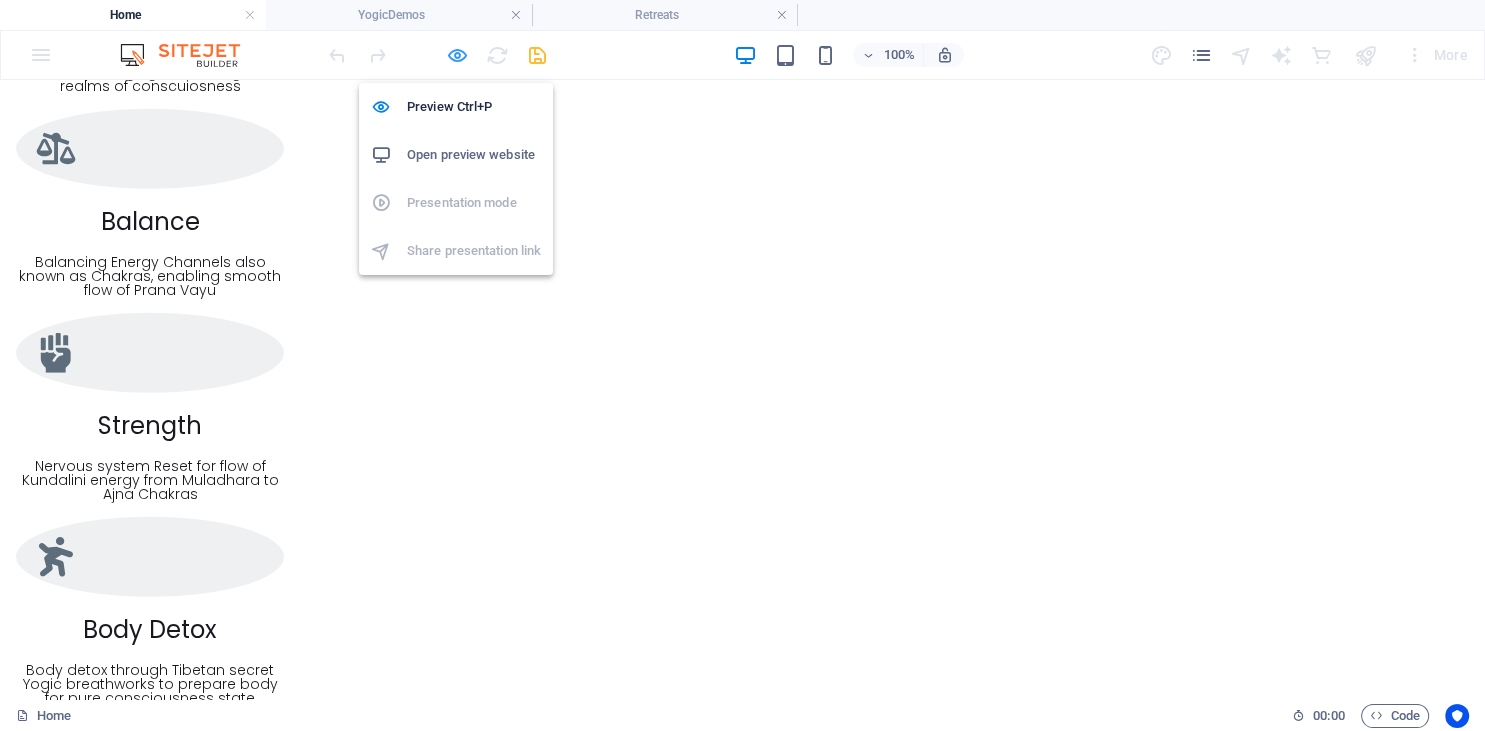 click at bounding box center (457, 55) 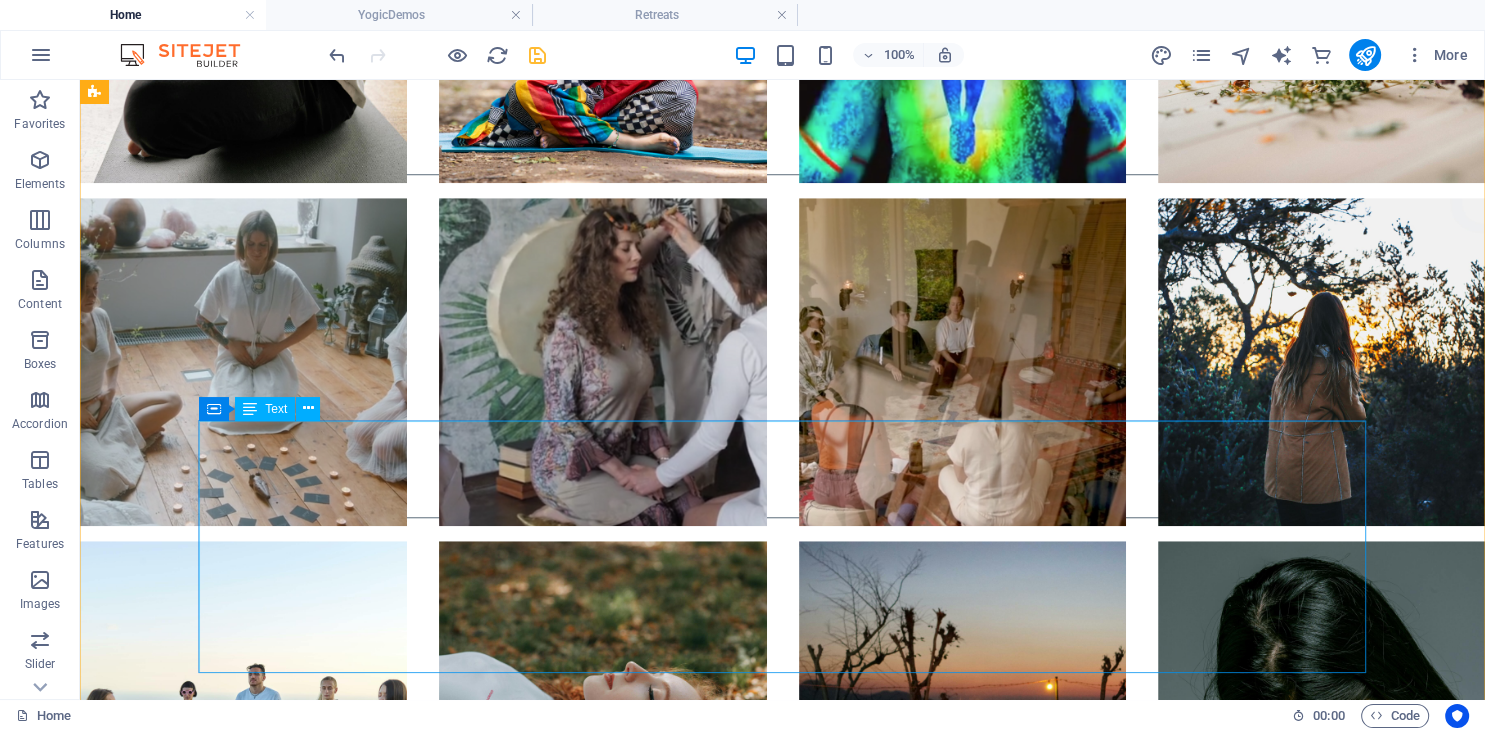 scroll, scrollTop: 9213, scrollLeft: 0, axis: vertical 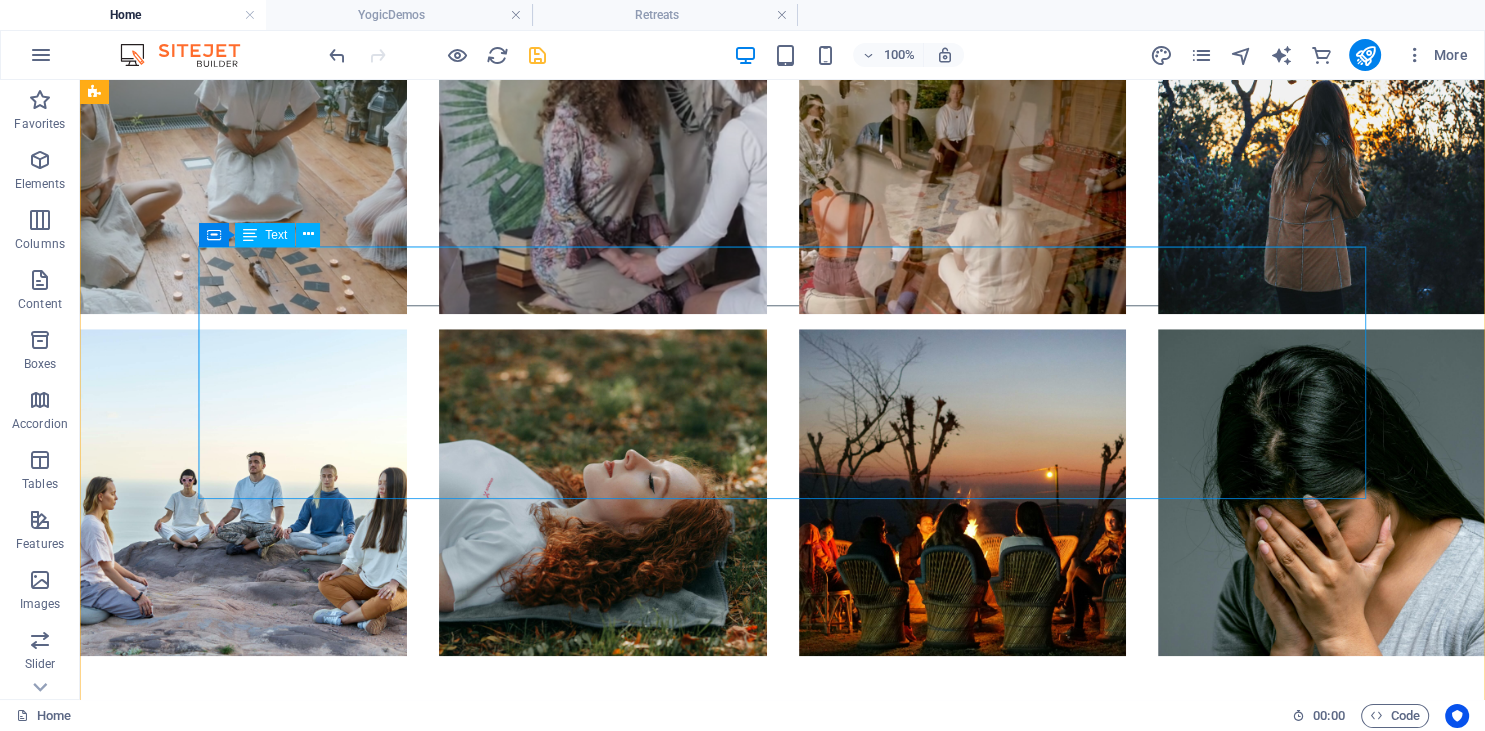 click on "Yogi Kiran , [AGE], is a Class 1 gazetted officer who devoted [YEAR] years of his life to the Indian Defence Services, retiring at the rank of Colonel. After his retirement, he delved into yogic practices, guiding individuals on their paths toward deeper self-awareness. At the age of [AGE], he was initiated into advanced meditation by his guru, the late Shri Swami Keshavananda, which set him on a course to master various yogic techniques. He specializes in advanced Tibetan Yantra Yoga, Kundalini, and Samadhi Kriya Yoga. His academic credentials include a Master’s and a Bachelor’s degree in Science, complemented by numerous technical certifications in digital forensics and cyber law. He is currently authoring a book titled "Live & Die in Misery."" at bounding box center (680, 2092) 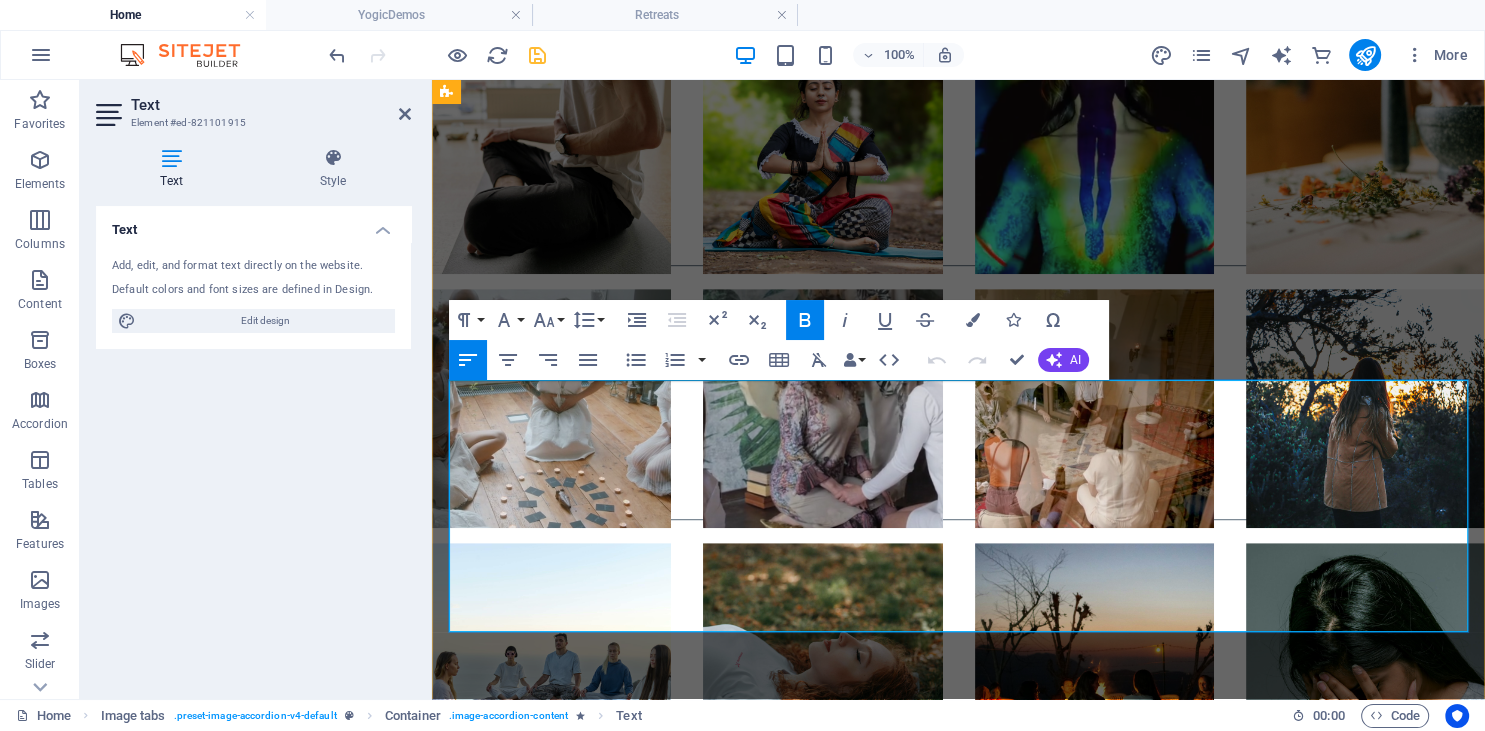 scroll, scrollTop: 8578, scrollLeft: 0, axis: vertical 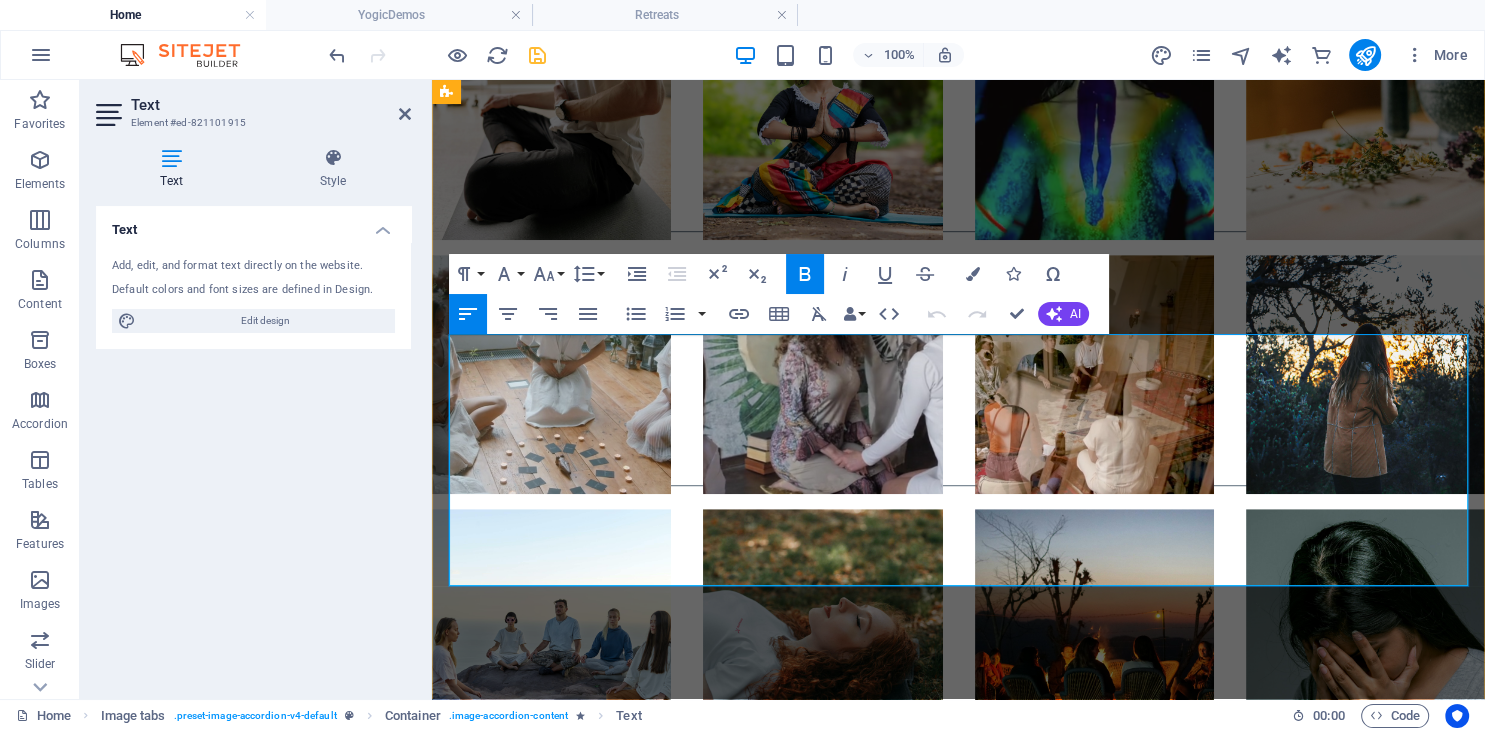 click on "Yogi Kiran , [AGE], is a Class 1 gazetted officer who devoted [YEAR] years of his life to the Indian Defence Services, retiring at the rank of Colonel. After his retirement, he delved into yogic practices, guiding individuals on their paths toward deeper self-awareness. At the age of [AGE], he was initiated into advanced meditation by his guru, the late Shri Swami Keshavananda, which set him on a course to master various yogic techniques. He specializes in advanced Tibetan Yantra Yoga, Kundalini, and Samadhi Kriya Yoga. His academic credentials include a Master’s and a Bachelor’s degree in Science, complemented by numerous technical certifications in digital forensics and cyber law. He is currently authoring a book titled "Live & Die in Misery."" at bounding box center (958, 2123) 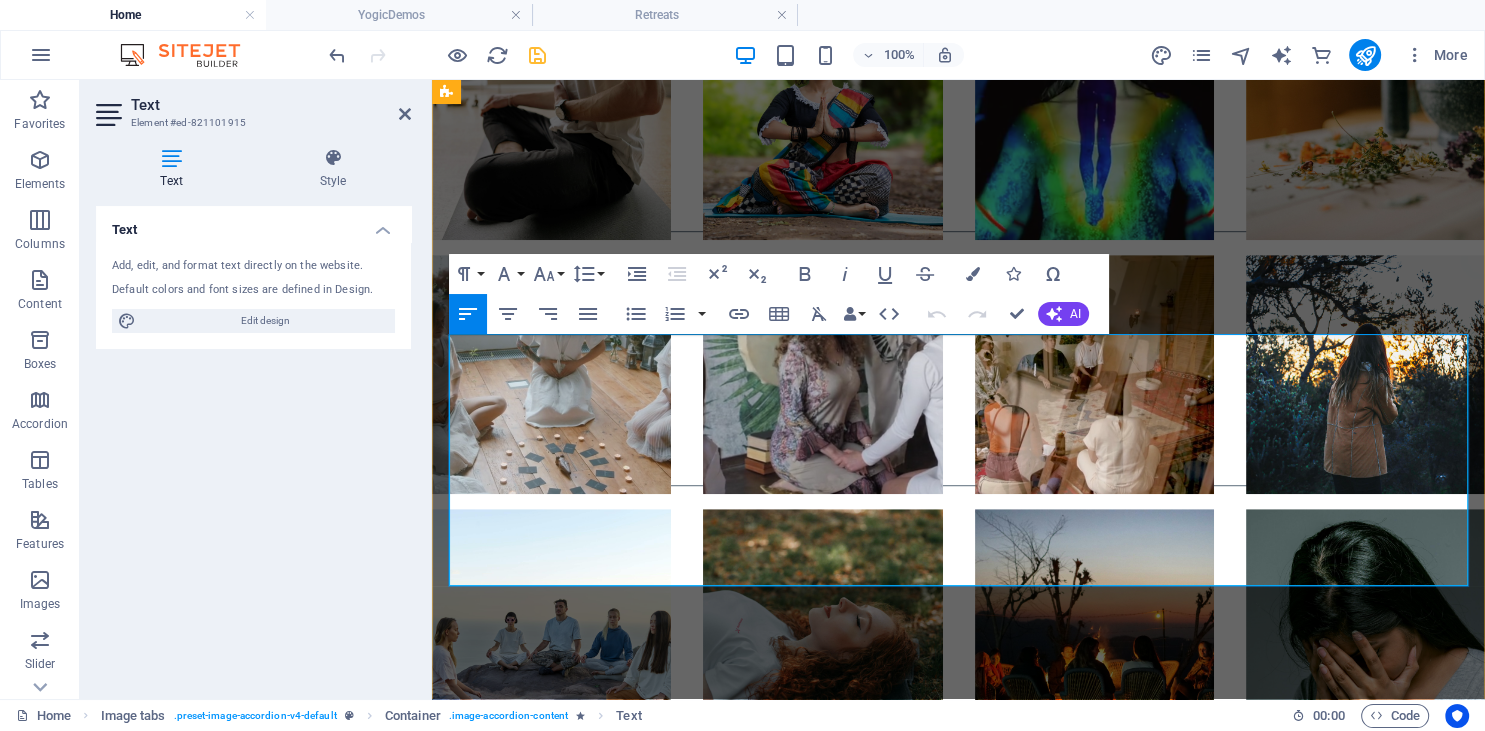 type 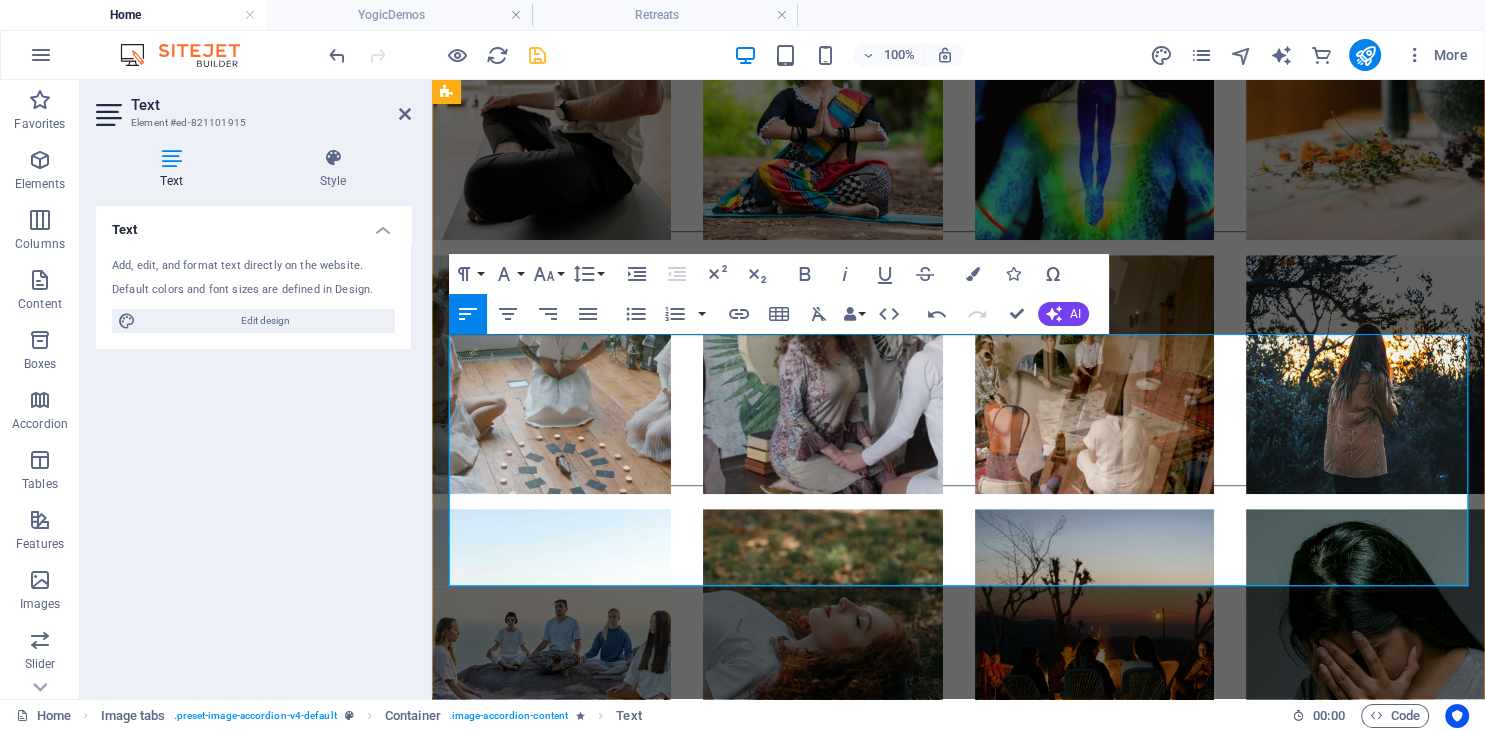 drag, startPoint x: 995, startPoint y: 577, endPoint x: 1068, endPoint y: 580, distance: 73.061615 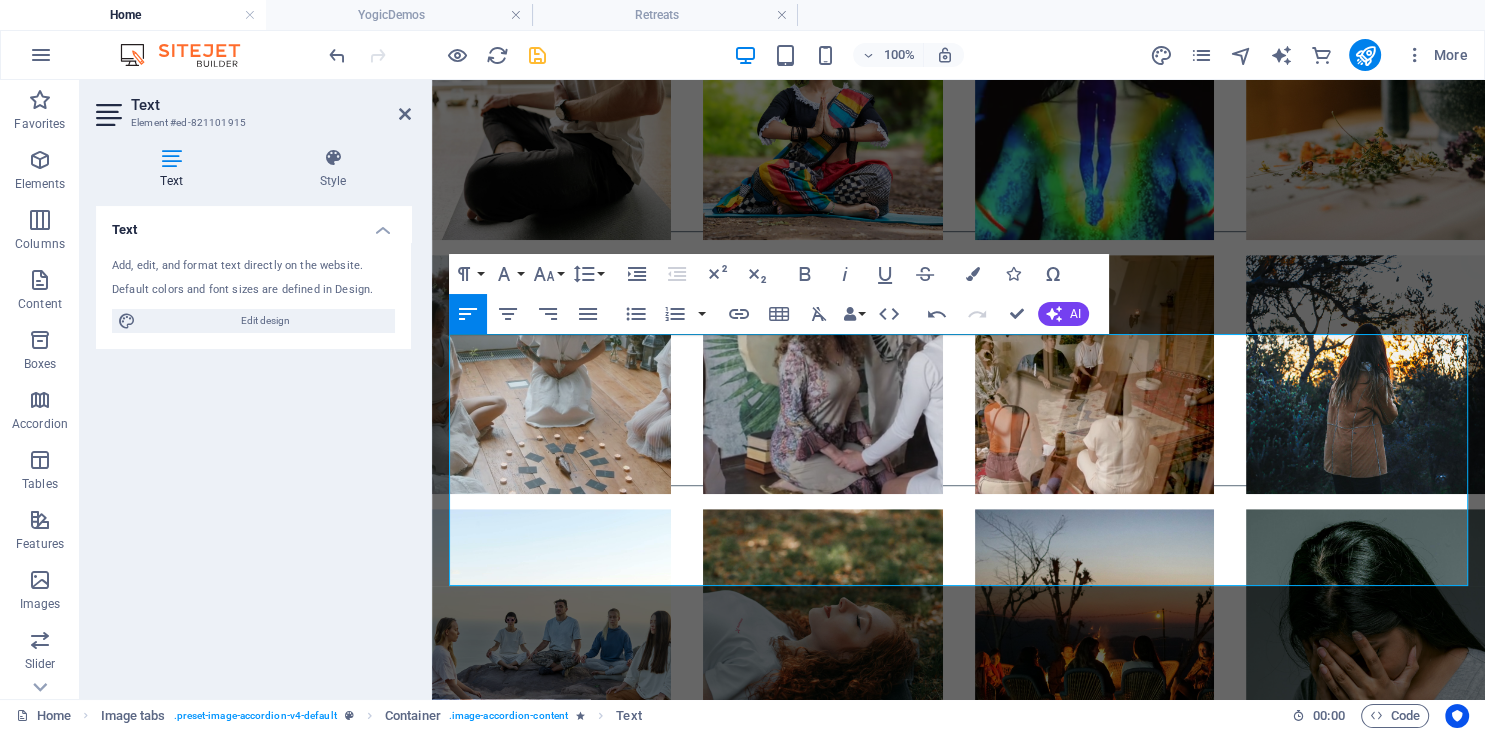 click on "Text" at bounding box center (271, 105) 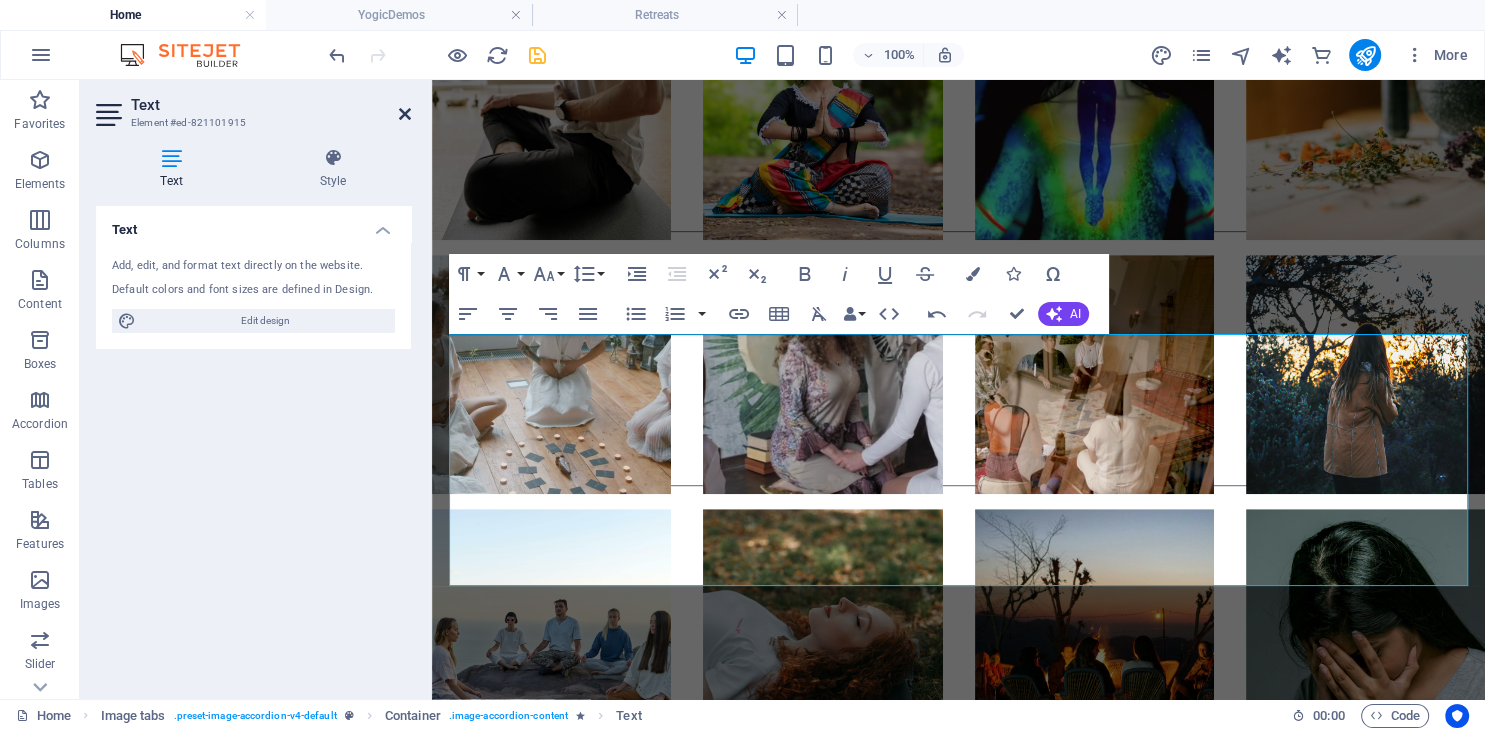 click at bounding box center [405, 114] 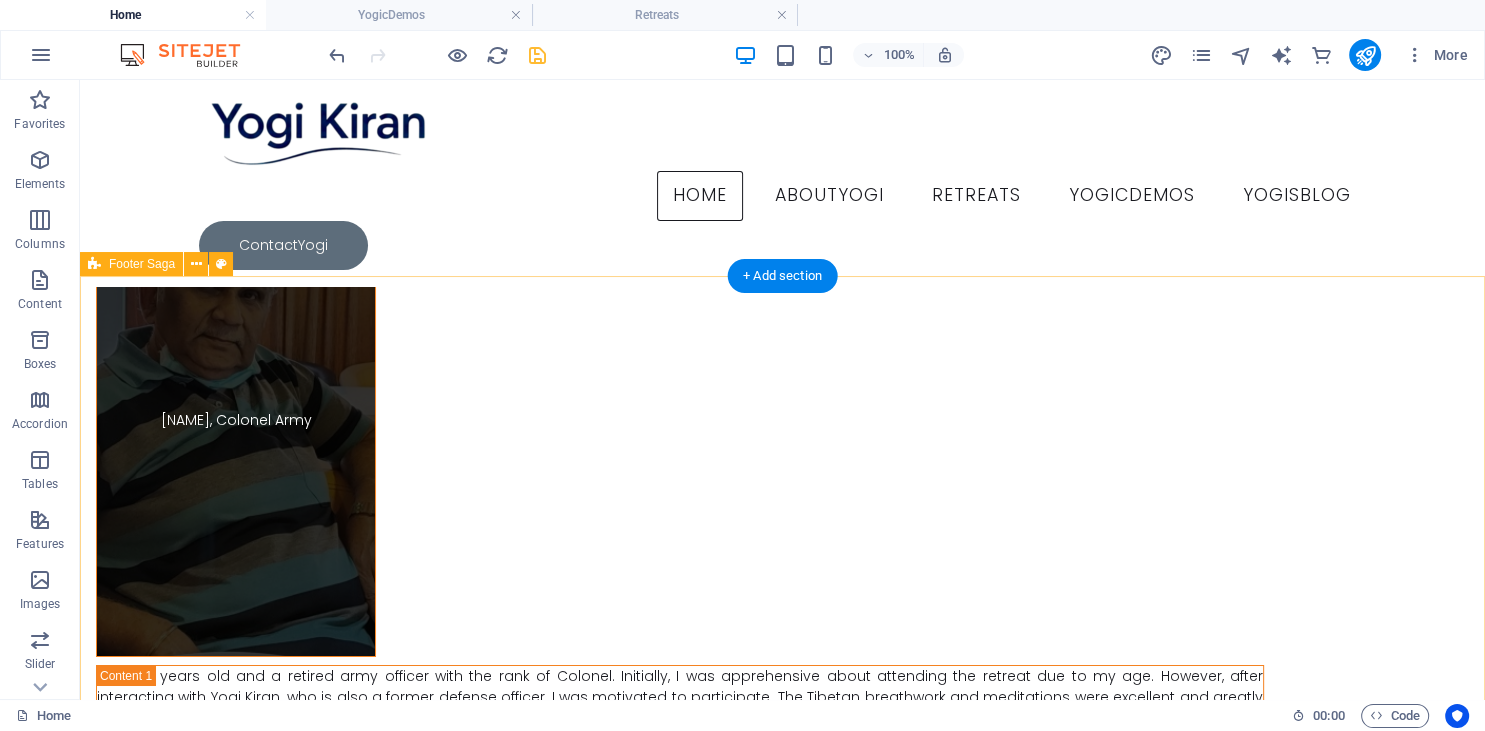 scroll, scrollTop: 14088, scrollLeft: 0, axis: vertical 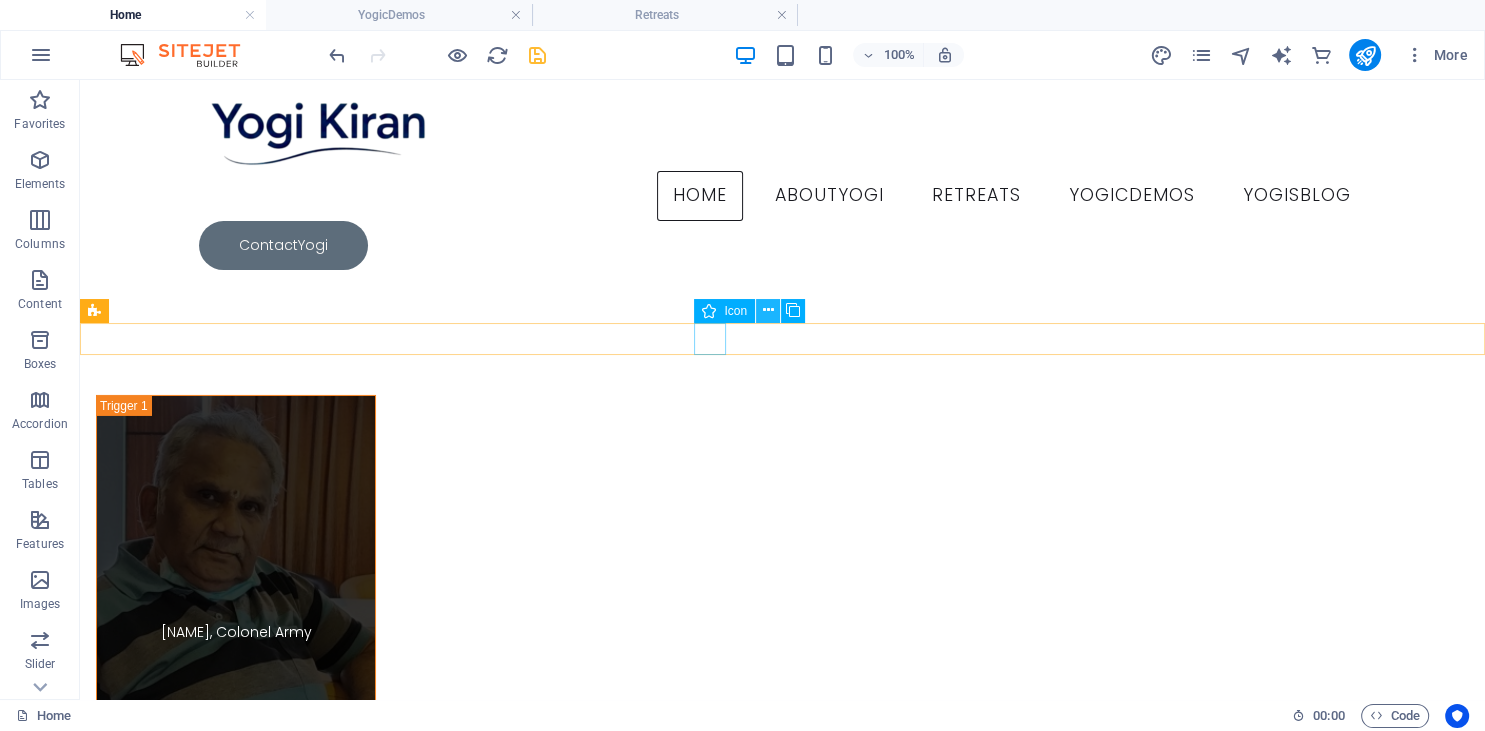 click at bounding box center [768, 310] 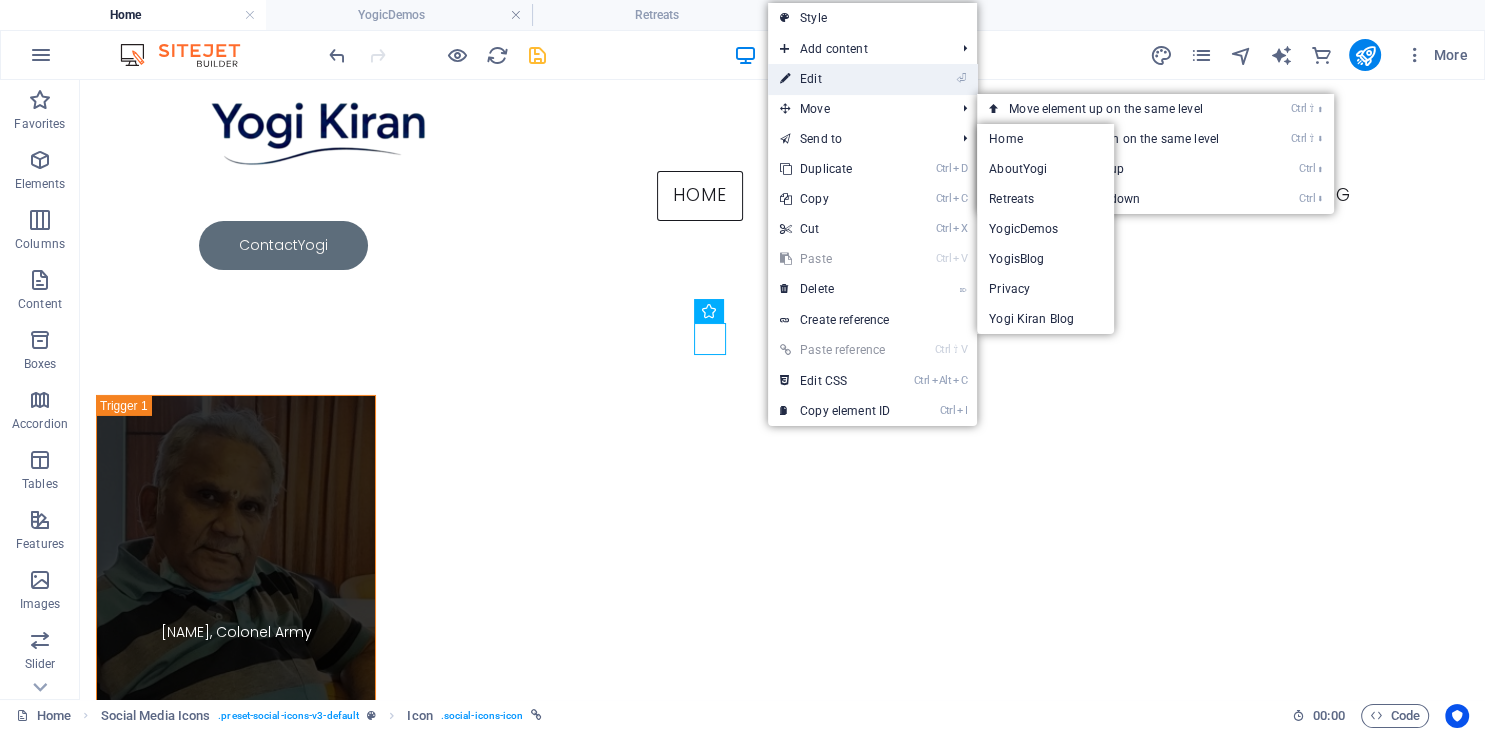 click on "⏎  Edit" at bounding box center [835, 79] 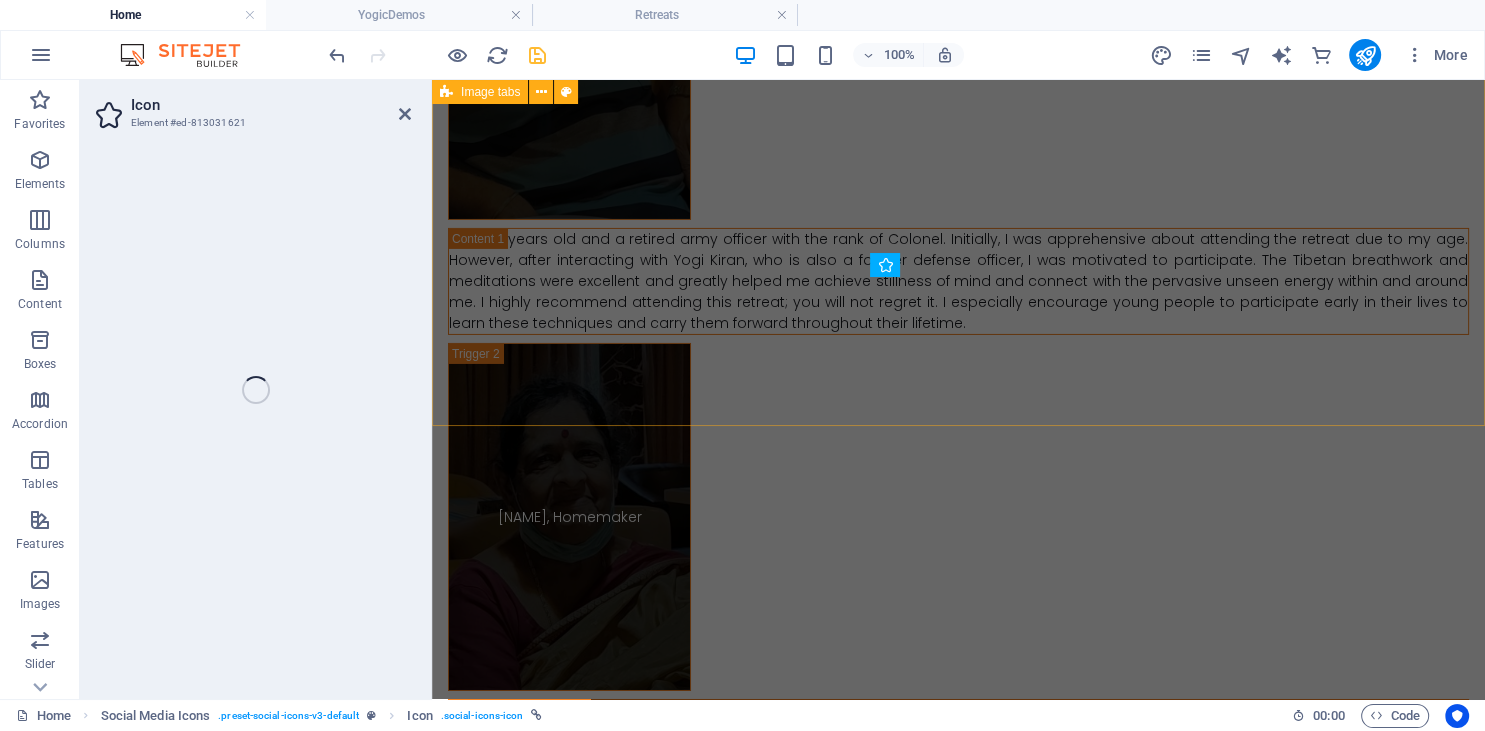 scroll, scrollTop: 13225, scrollLeft: 0, axis: vertical 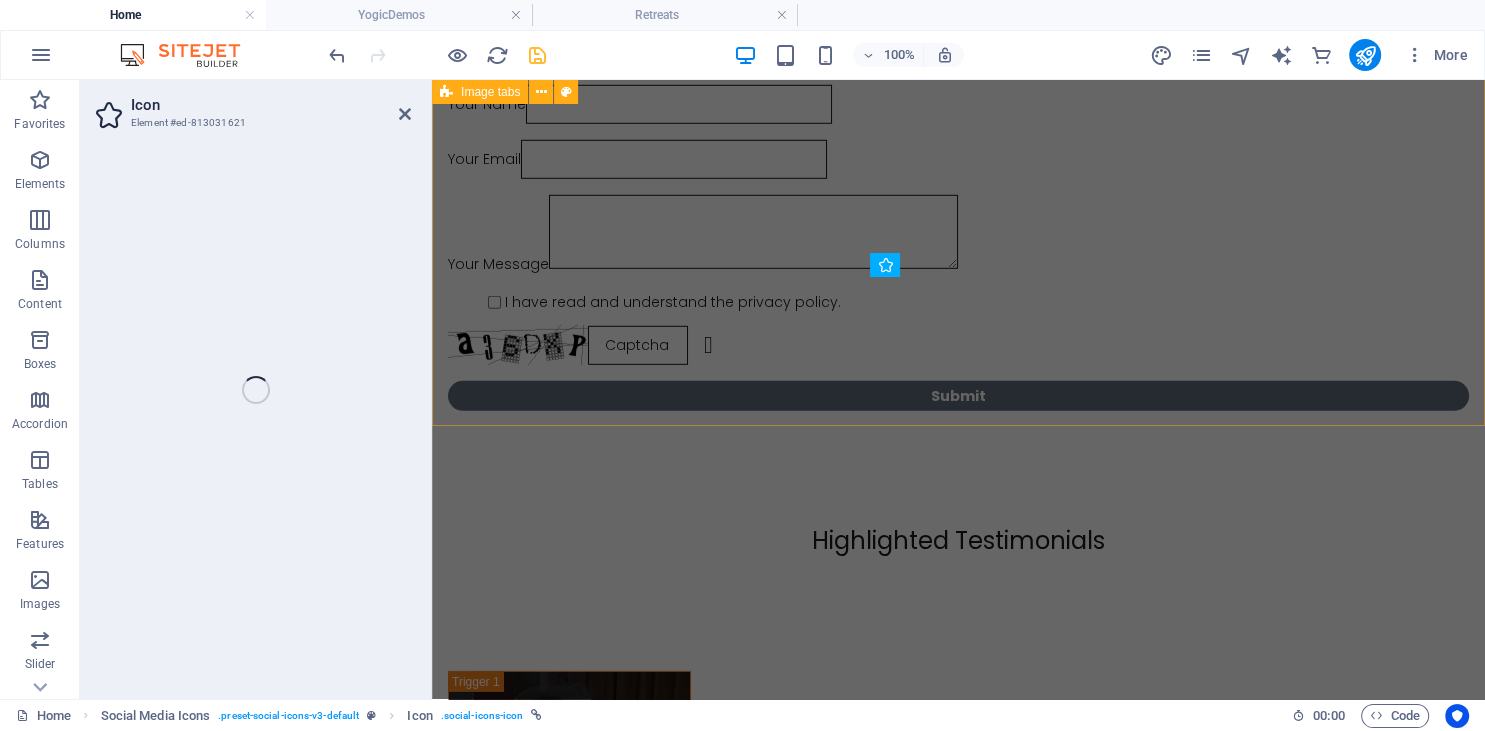 select on "xMidYMid" 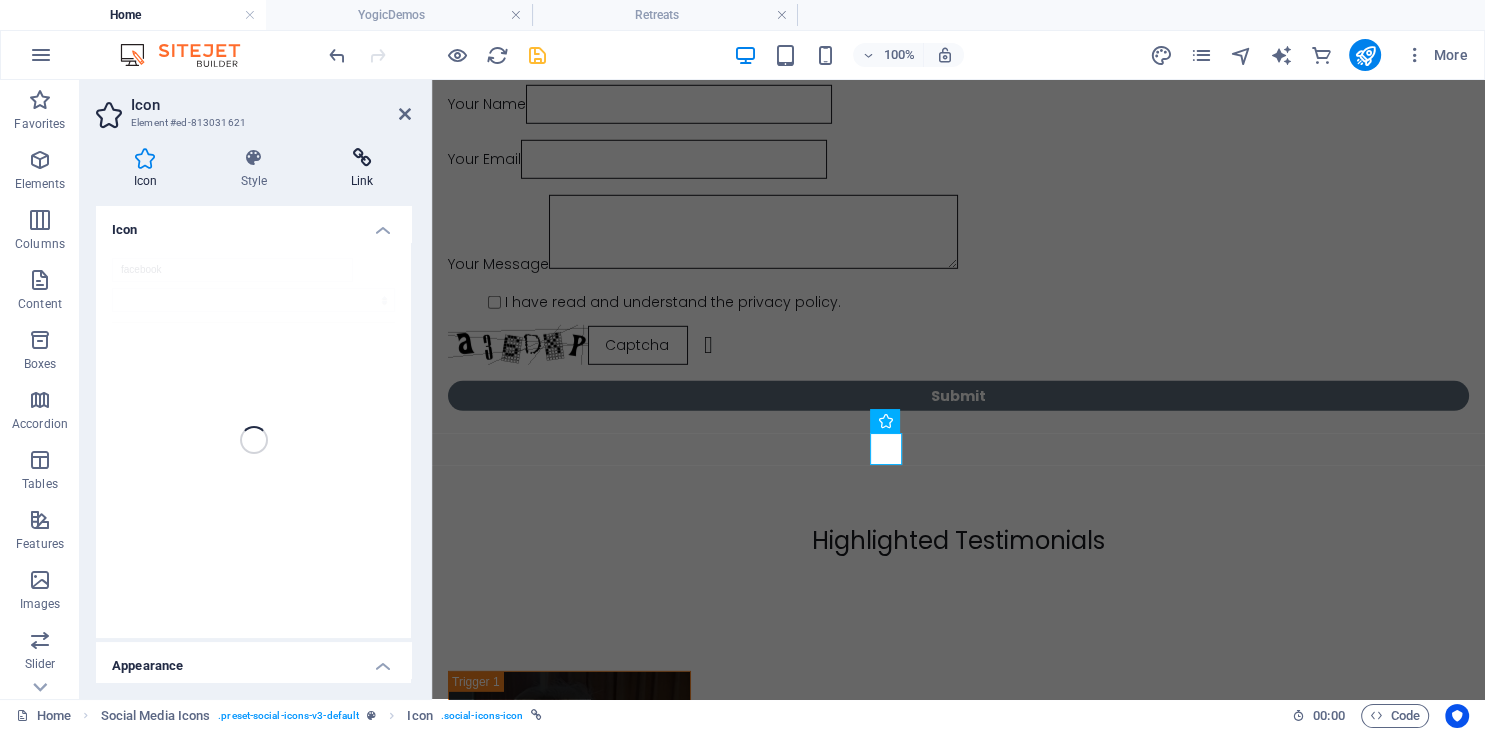 click on "Link" at bounding box center [362, 169] 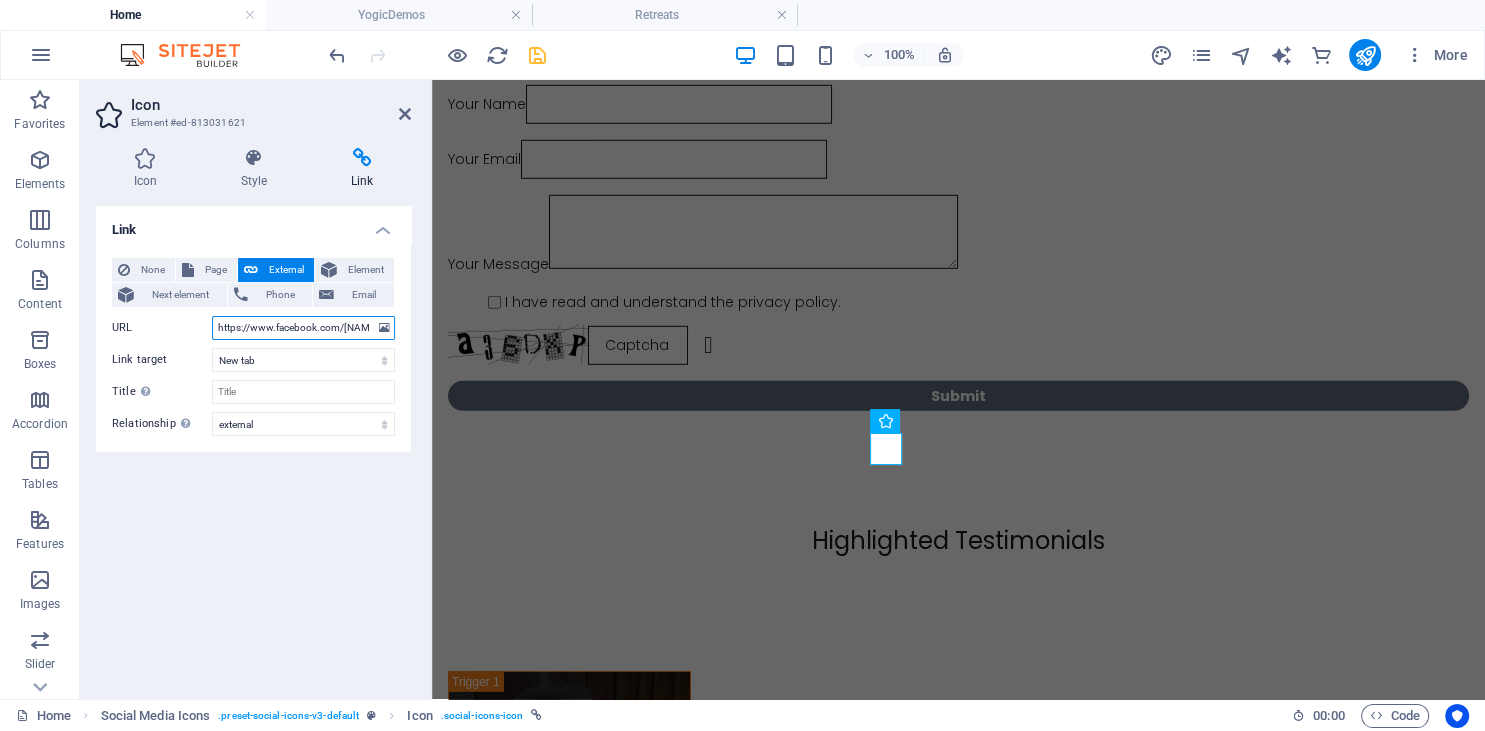 drag, startPoint x: 218, startPoint y: 327, endPoint x: 346, endPoint y: 326, distance: 128.0039 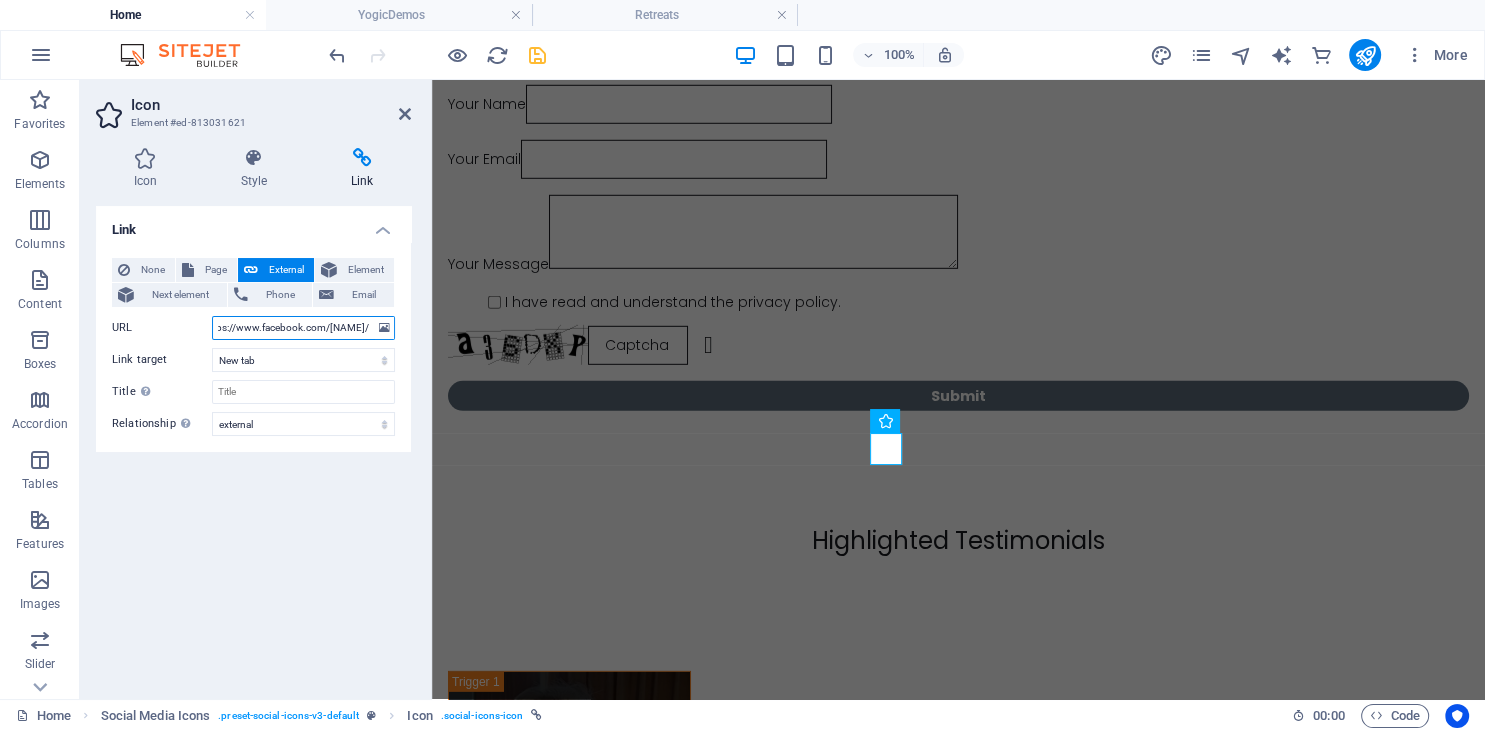 scroll, scrollTop: 0, scrollLeft: 45, axis: horizontal 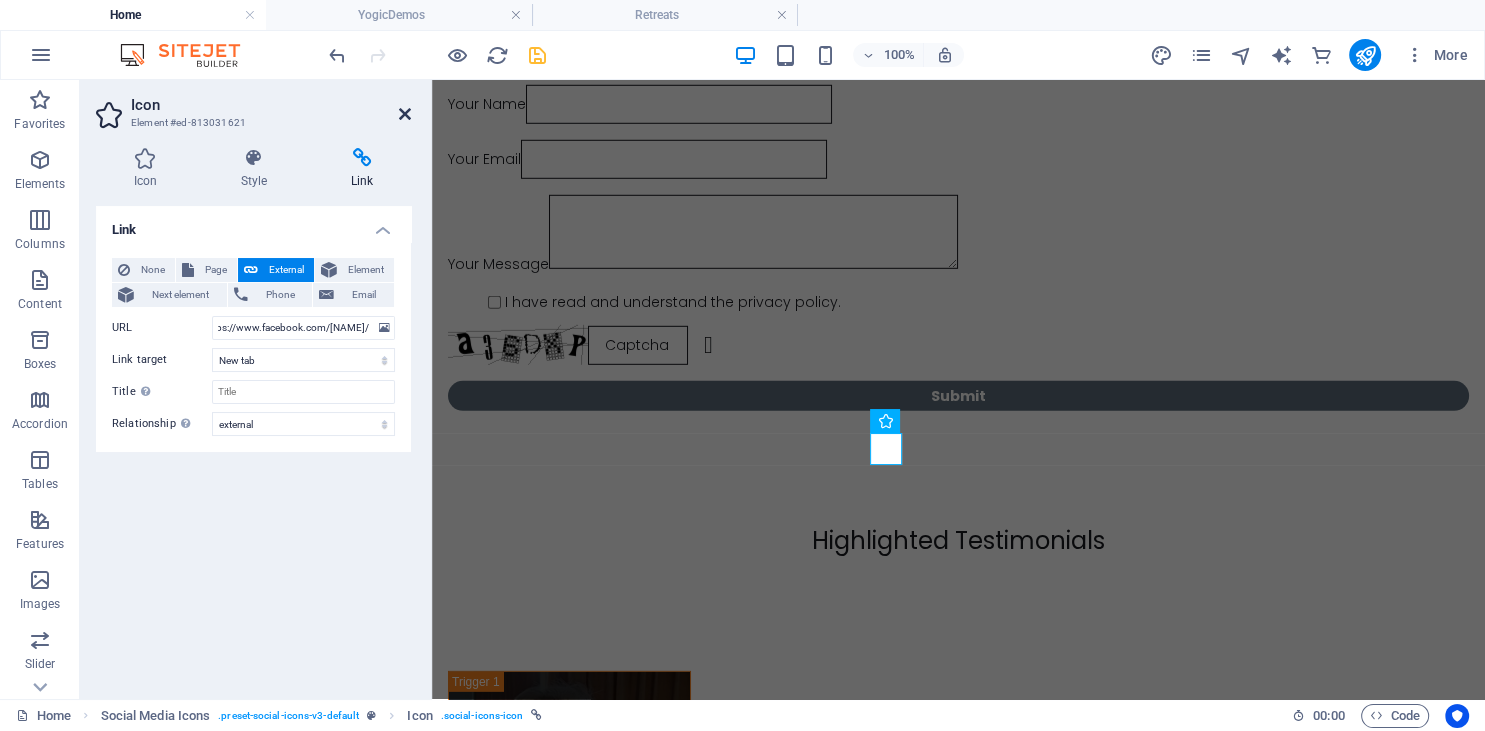 click at bounding box center (405, 114) 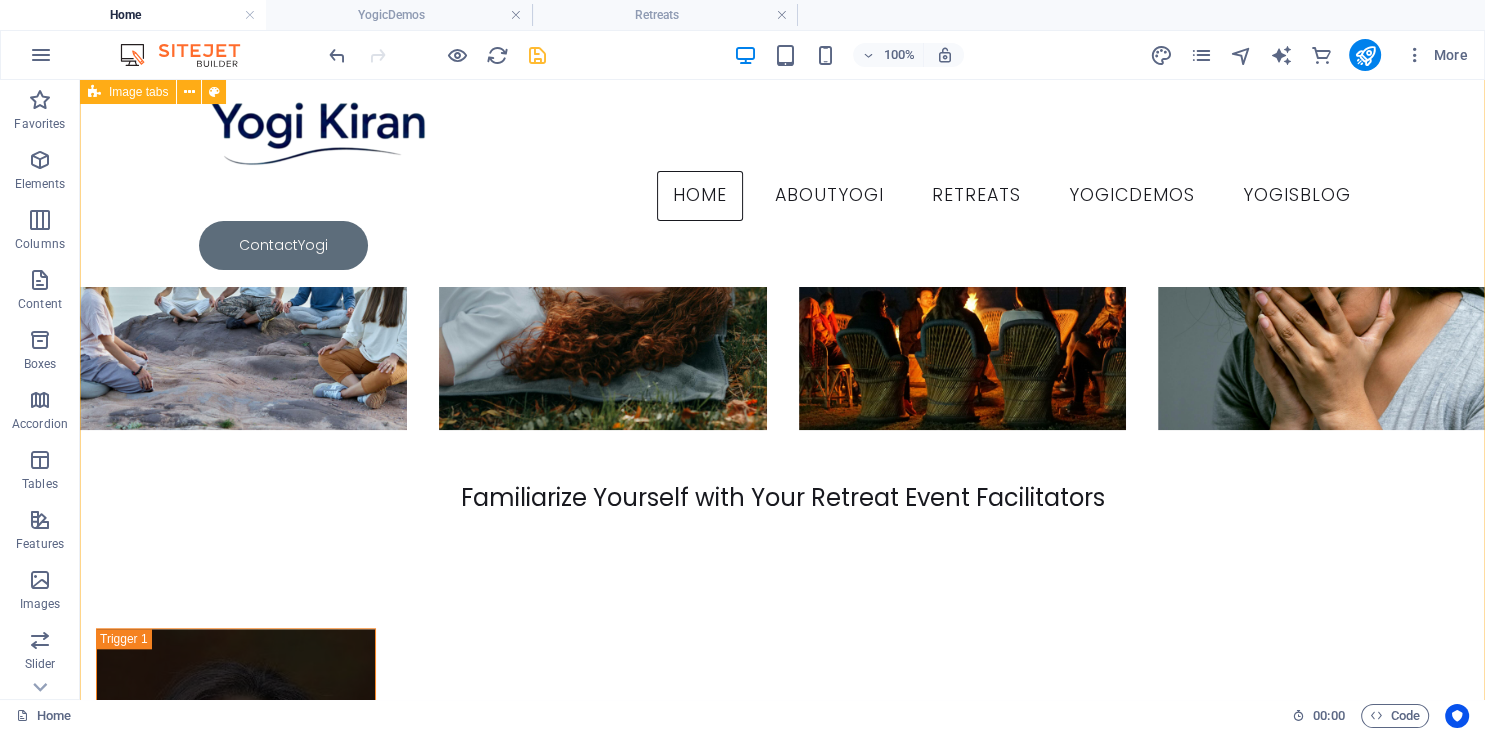scroll, scrollTop: 9121, scrollLeft: 0, axis: vertical 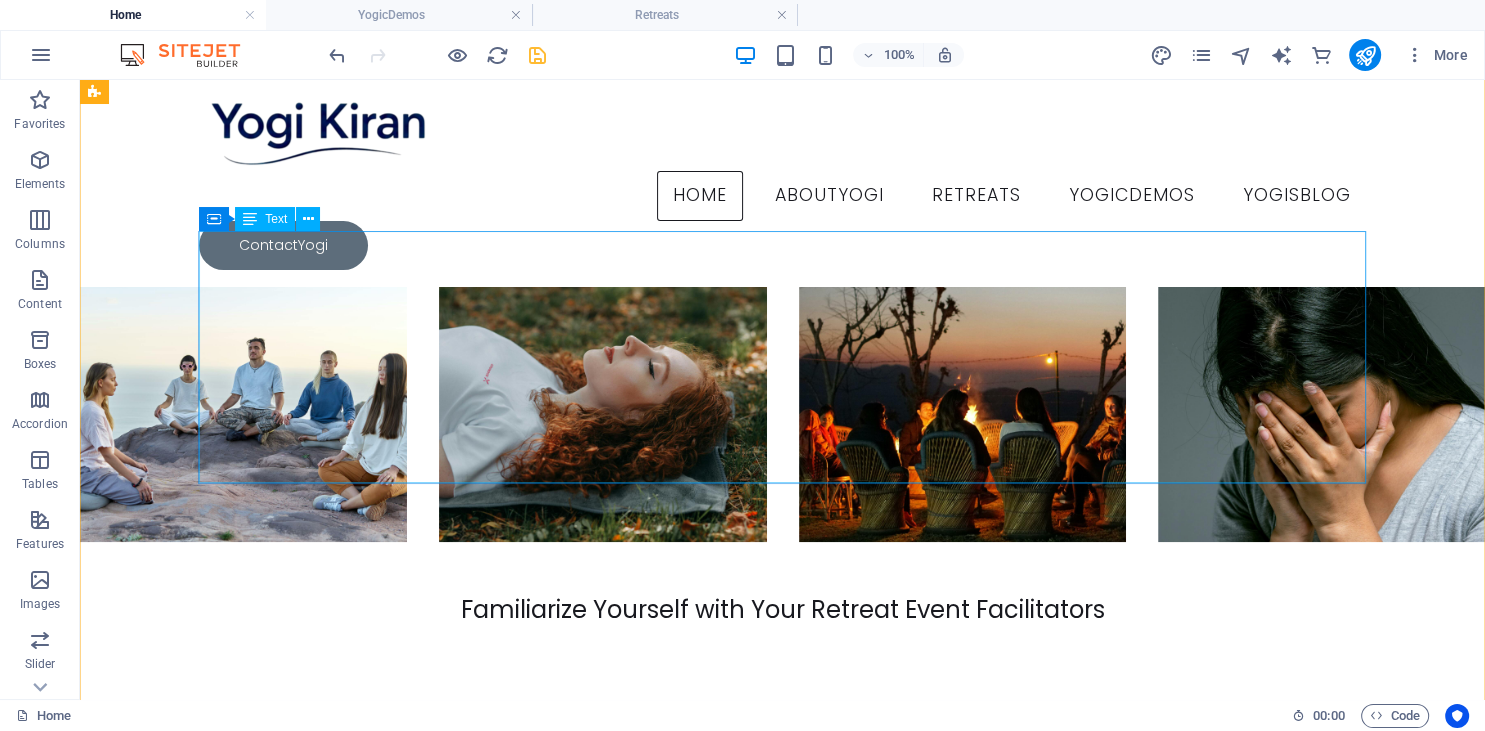 click on "Yogi Kiran , [AGE], is a Class 1 gazetted officer who devoted [YEAR] years of his life to the Indian Defence Services, retiring at the rank of Colonel. After his retirement, he delved into yogic practices, guiding individuals on their paths toward deeper self-awareness. At the age of [AGE], he was initiated into advanced meditation by his guru, the late Shri Swami Keshavananda, which set him on a course to master various yogic techniques. He specializes in advanced Tibetan Yantra Yoga, Kundalini, and Samadhi Kriya Yoga. His academic credentials include a Master’s and a Bachelor’s degree in Science, complemented by numerous technical certifications in digital forensics and cyber law. He is currently authoring a book titled "Live & Die in Misery."" at bounding box center [680, 1979] 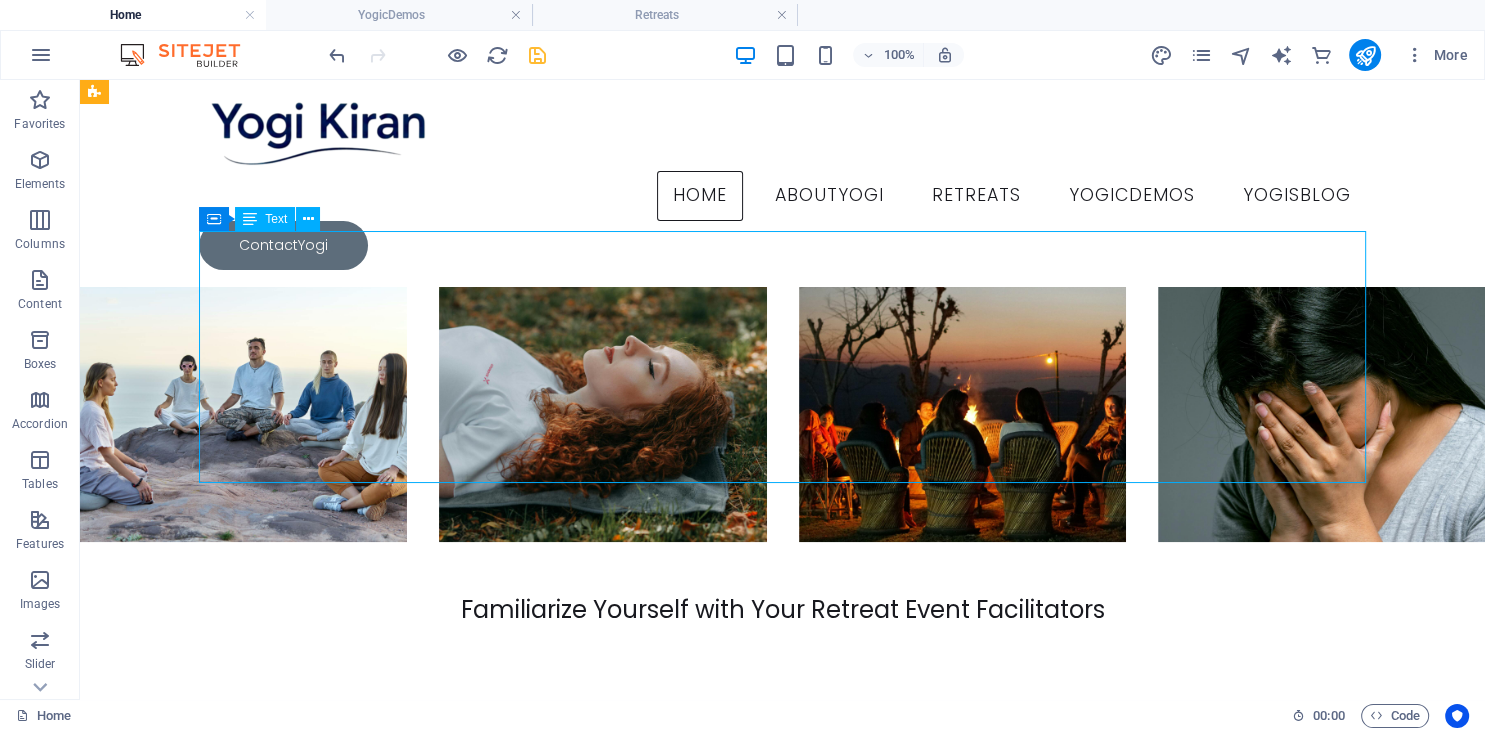 click on "Yogi Kiran , [AGE], is a Class 1 gazetted officer who devoted [YEAR] years of his life to the Indian Defence Services, retiring at the rank of Colonel. After his retirement, he delved into yogic practices, guiding individuals on their paths toward deeper self-awareness. At the age of [AGE], he was initiated into advanced meditation by his guru, the late Shri Swami Keshavananda, which set him on a course to master various yogic techniques. He specializes in advanced Tibetan Yantra Yoga, Kundalini, and Samadhi Kriya Yoga. His academic credentials include a Master’s and a Bachelor’s degree in Science, complemented by numerous technical certifications in digital forensics and cyber law. He is currently authoring a book titled "Live & Die in Misery."" at bounding box center [680, 1979] 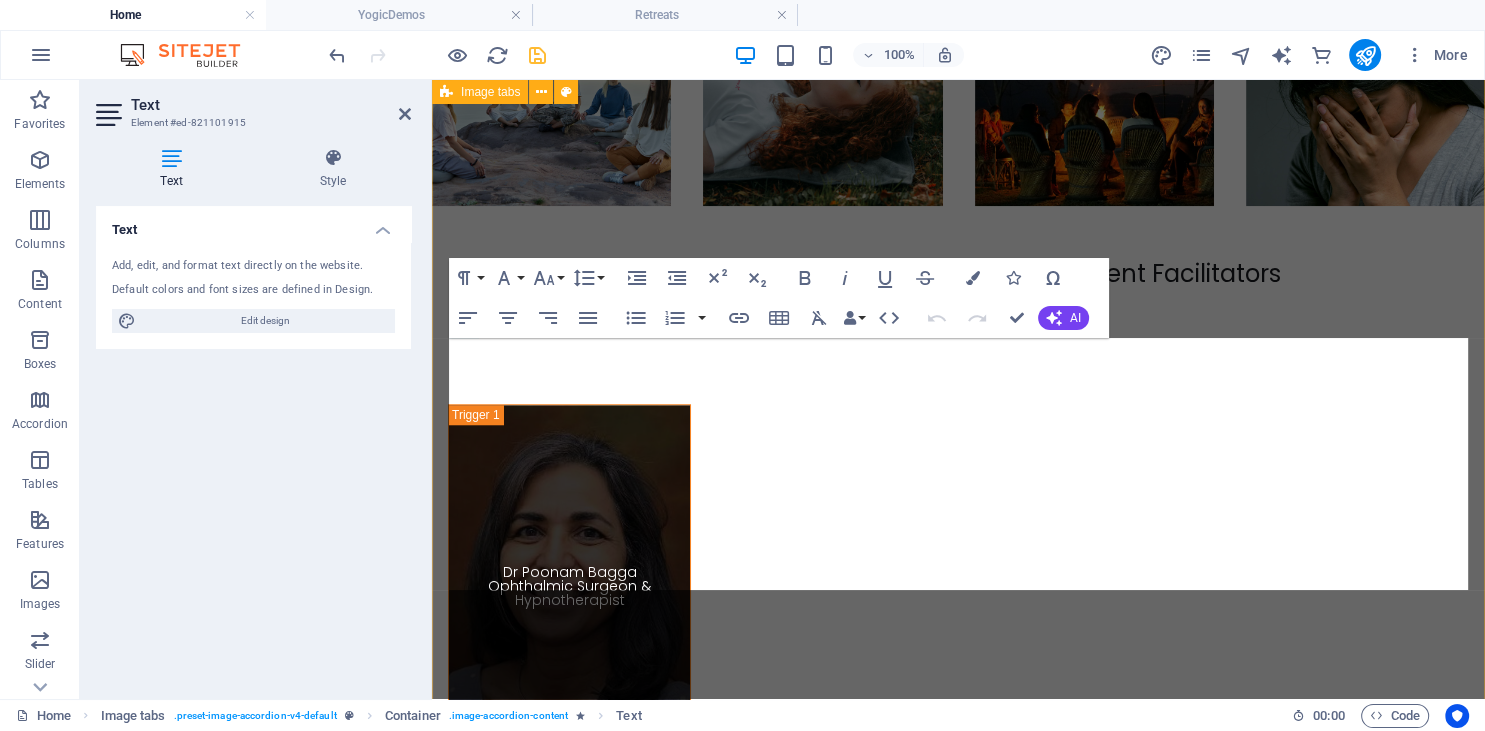 scroll, scrollTop: 8574, scrollLeft: 0, axis: vertical 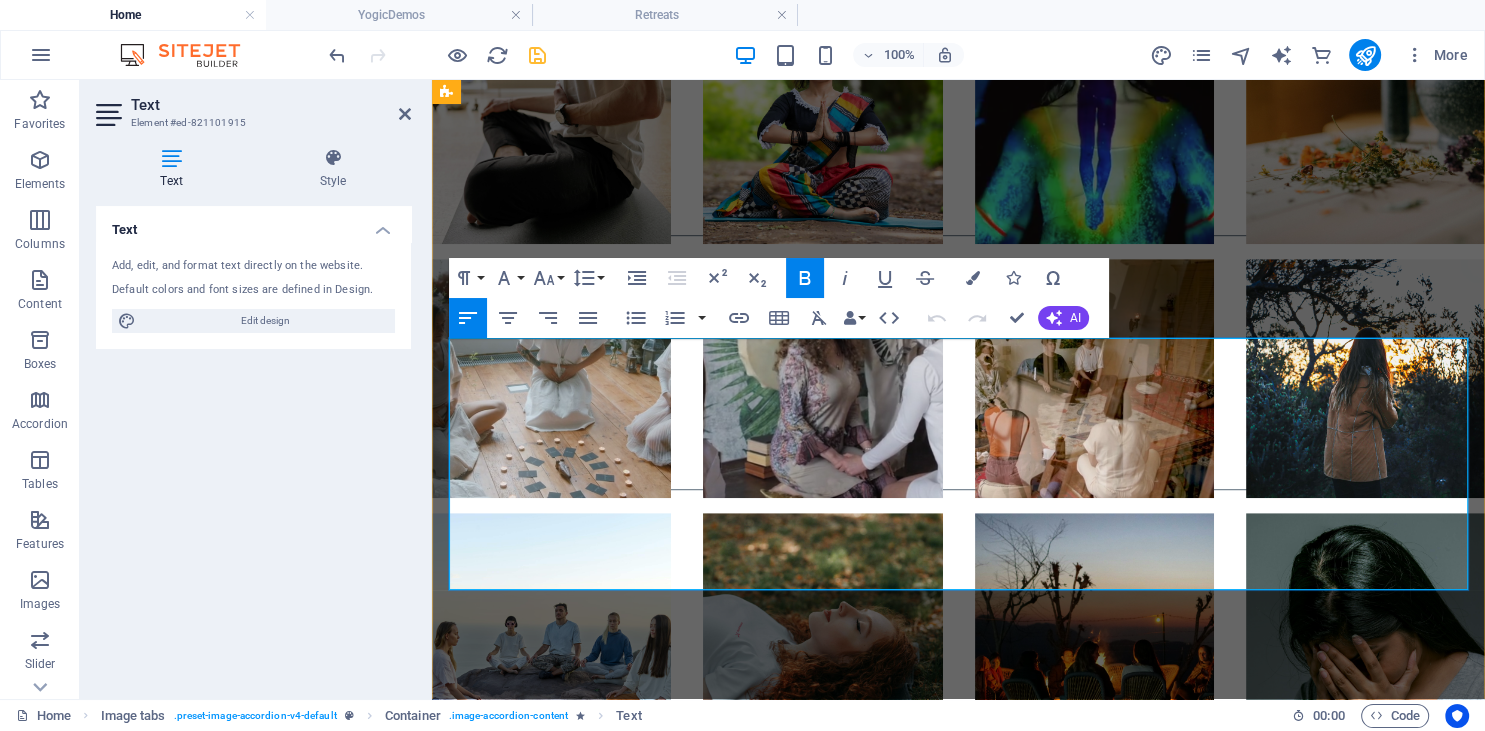 drag, startPoint x: 994, startPoint y: 579, endPoint x: 1064, endPoint y: 580, distance: 70.00714 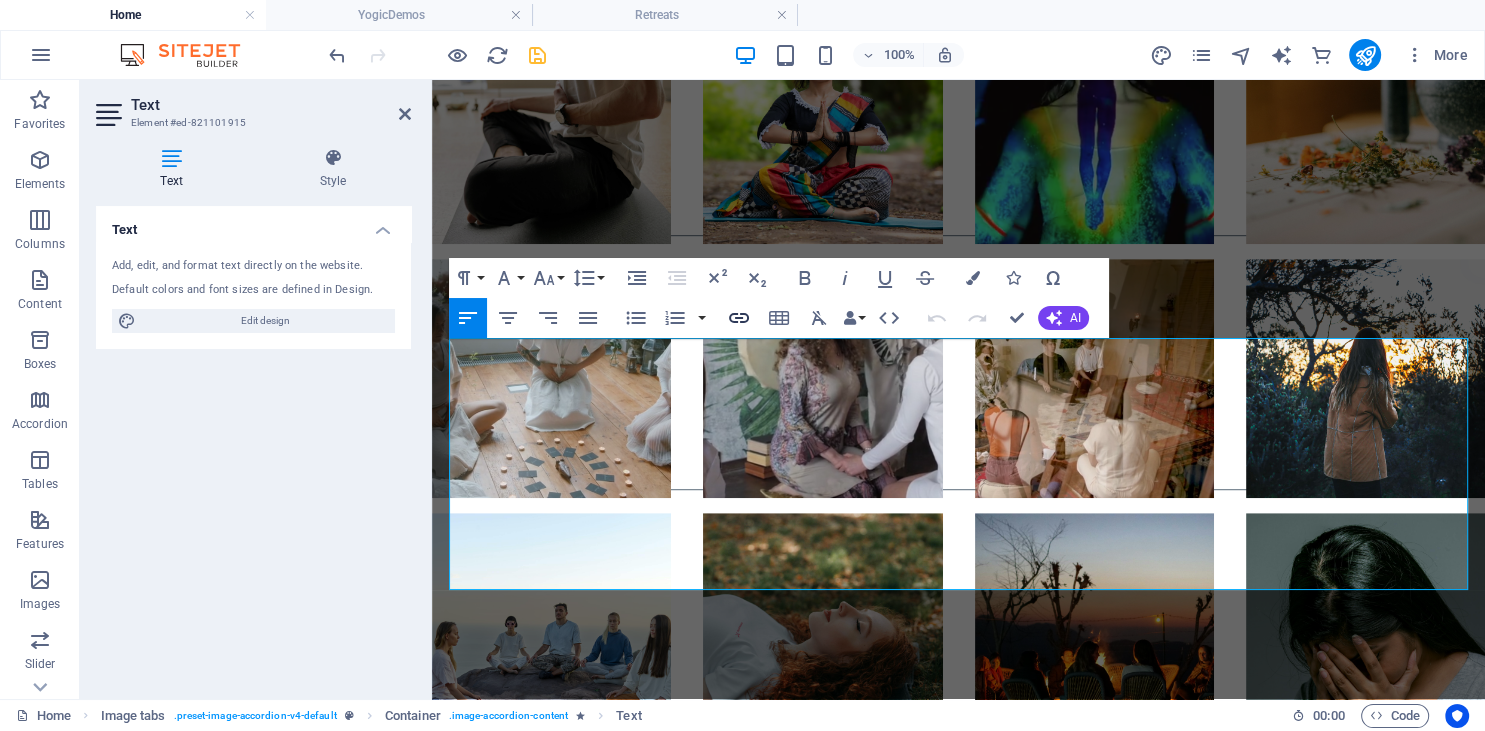click 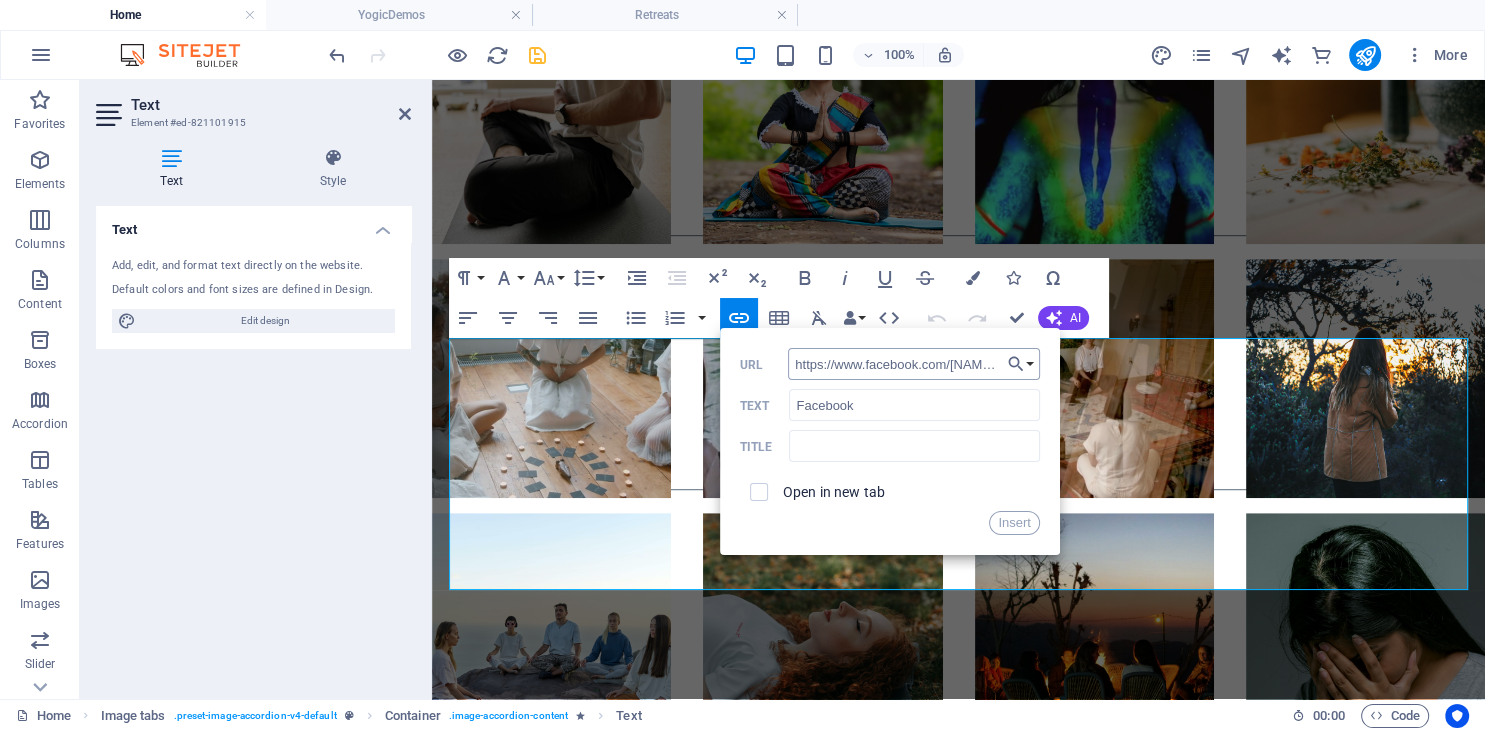 scroll, scrollTop: 0, scrollLeft: 50, axis: horizontal 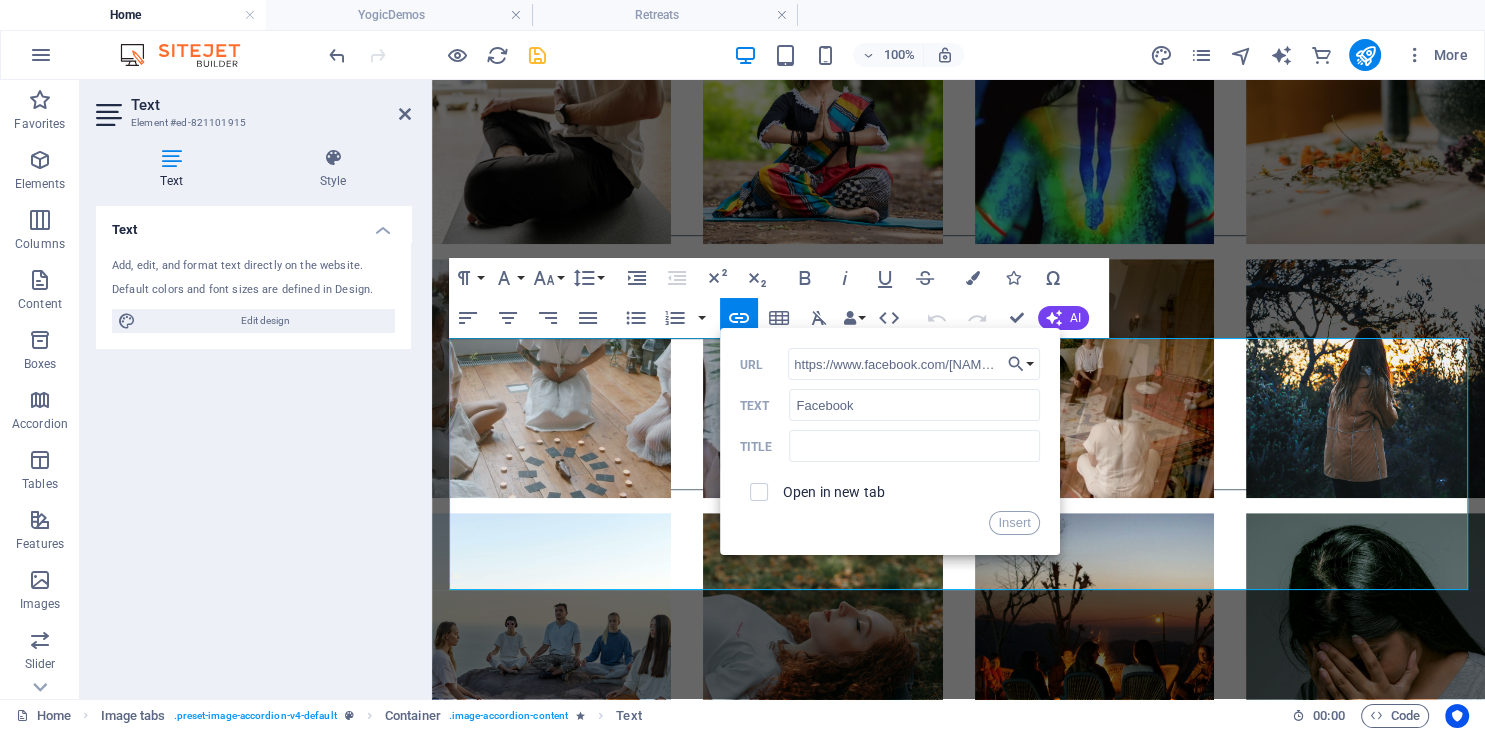 type on "https://www.facebook.com/[NAME]/" 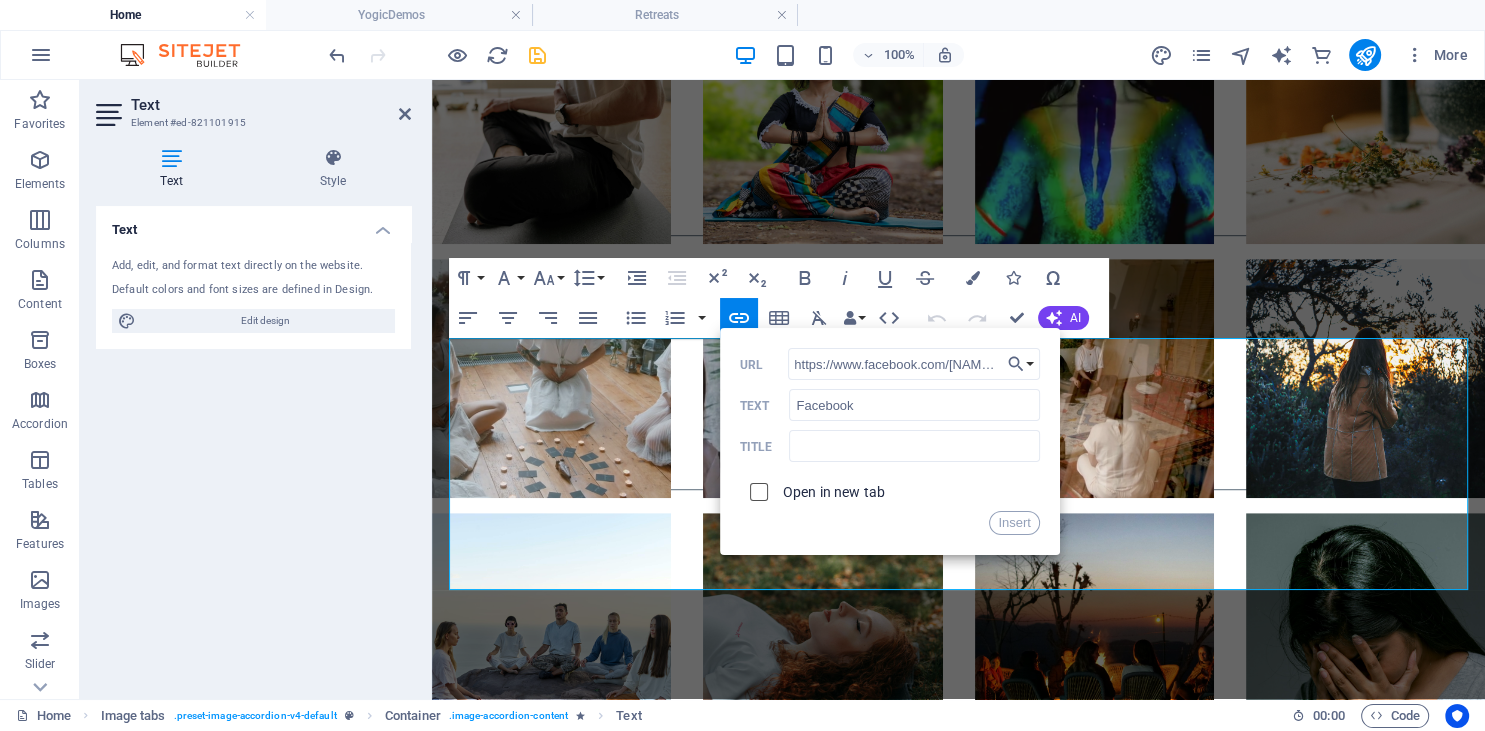 click at bounding box center [756, 489] 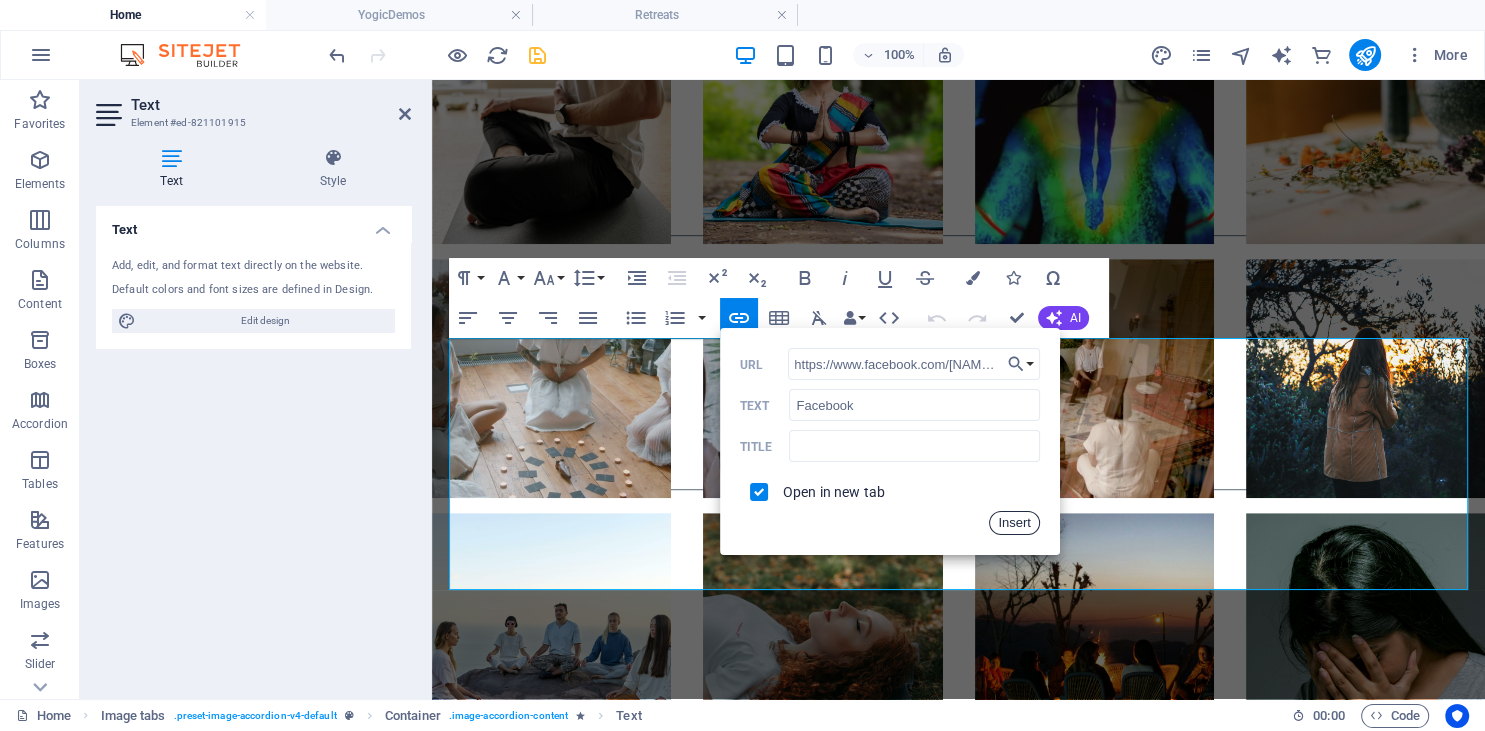 click on "Insert" at bounding box center [1014, 523] 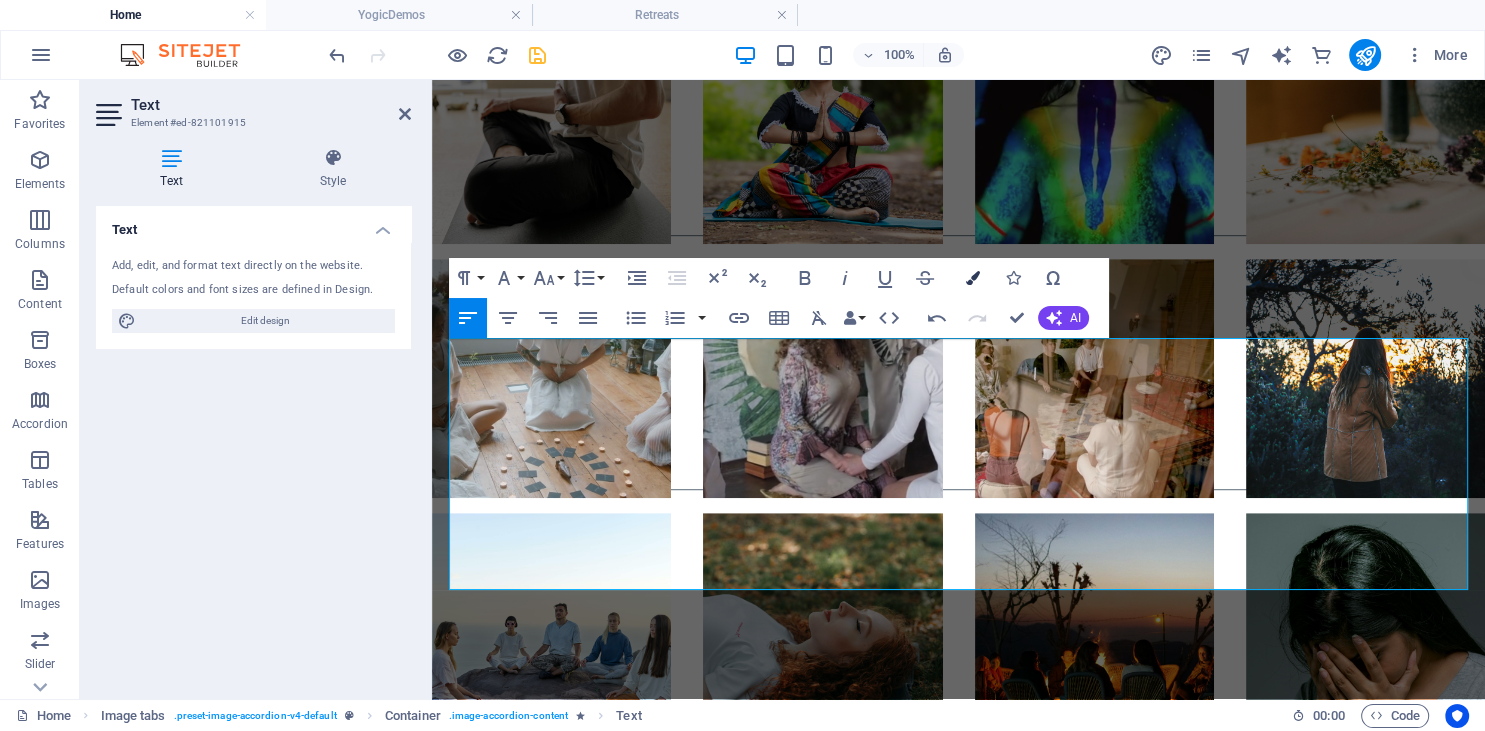 click at bounding box center (973, 278) 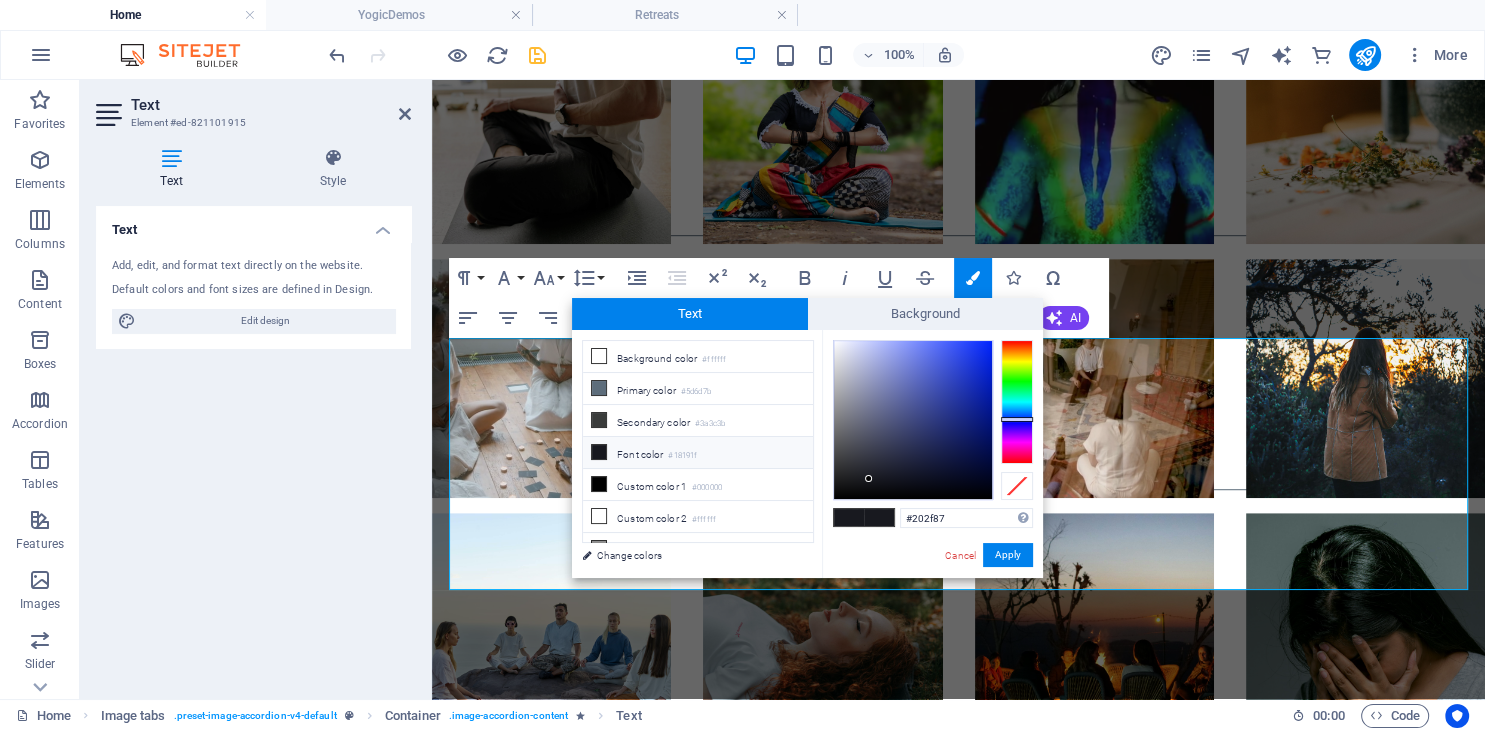 click at bounding box center (913, 420) 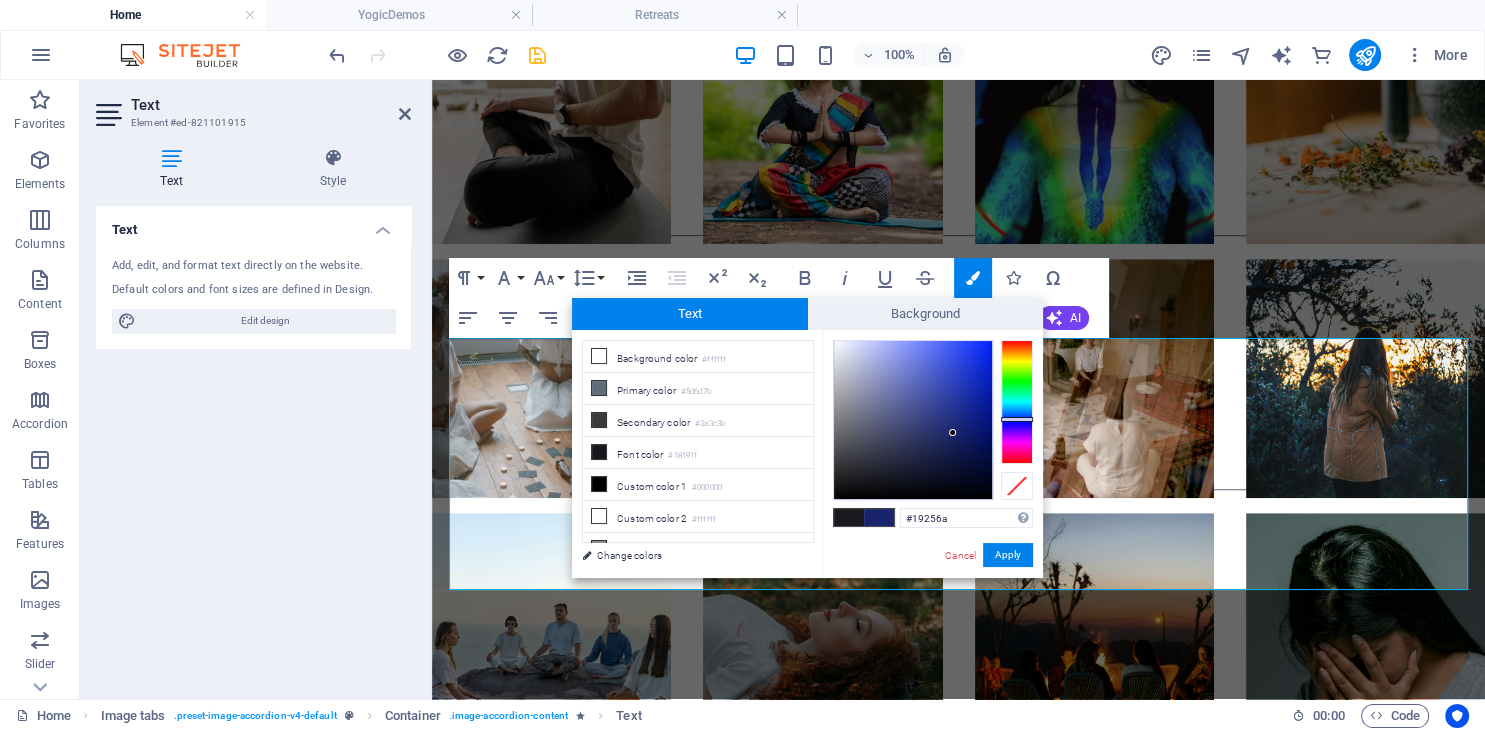 click at bounding box center (913, 420) 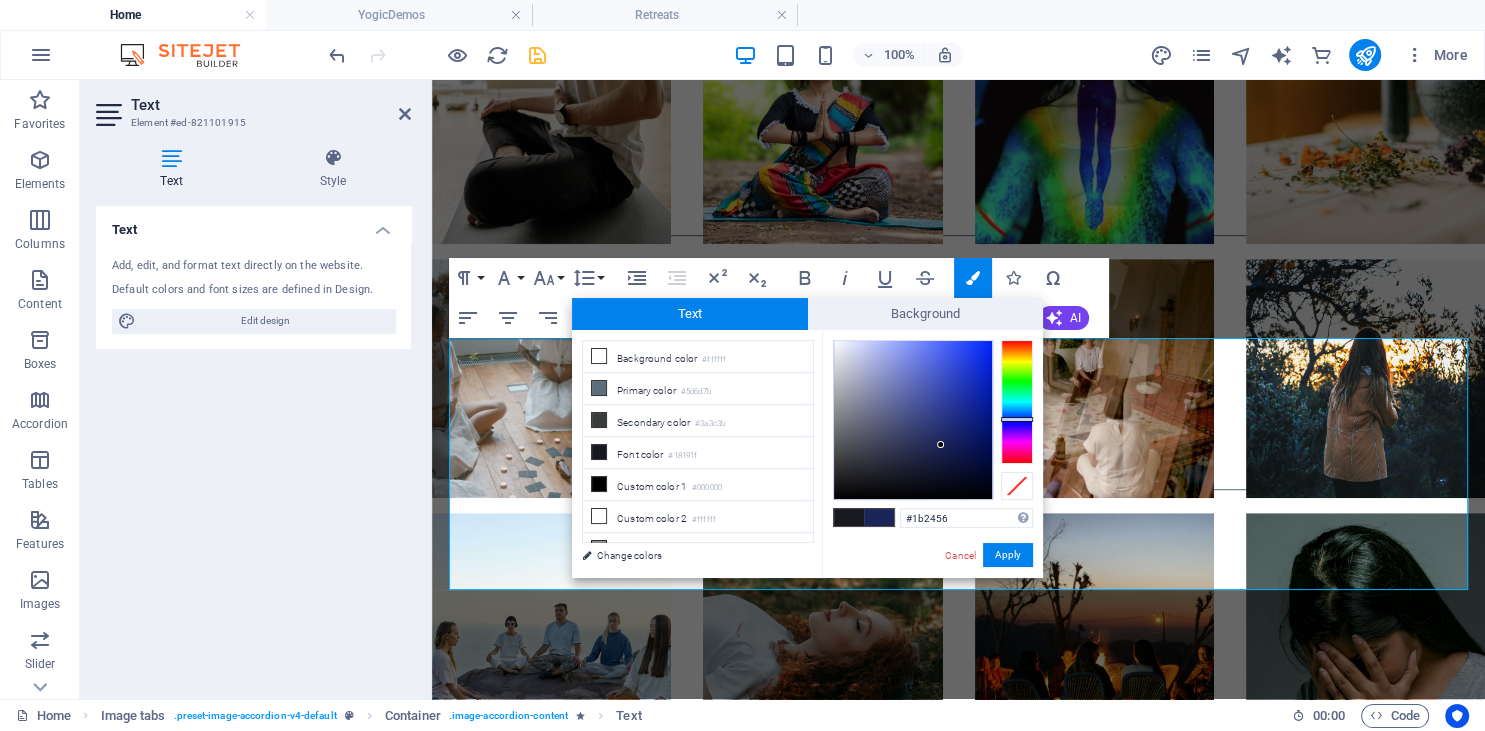 type on "#1b2356" 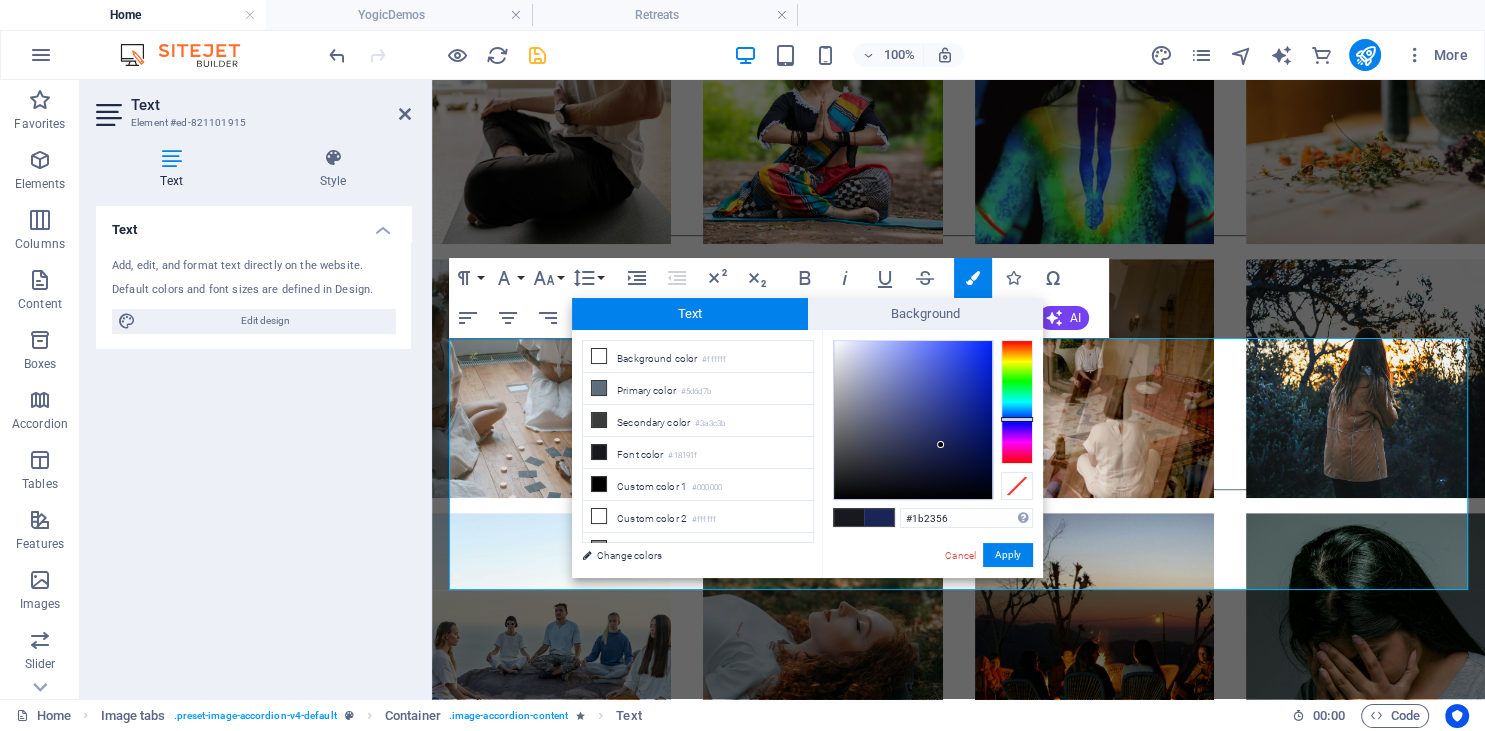 click at bounding box center (913, 420) 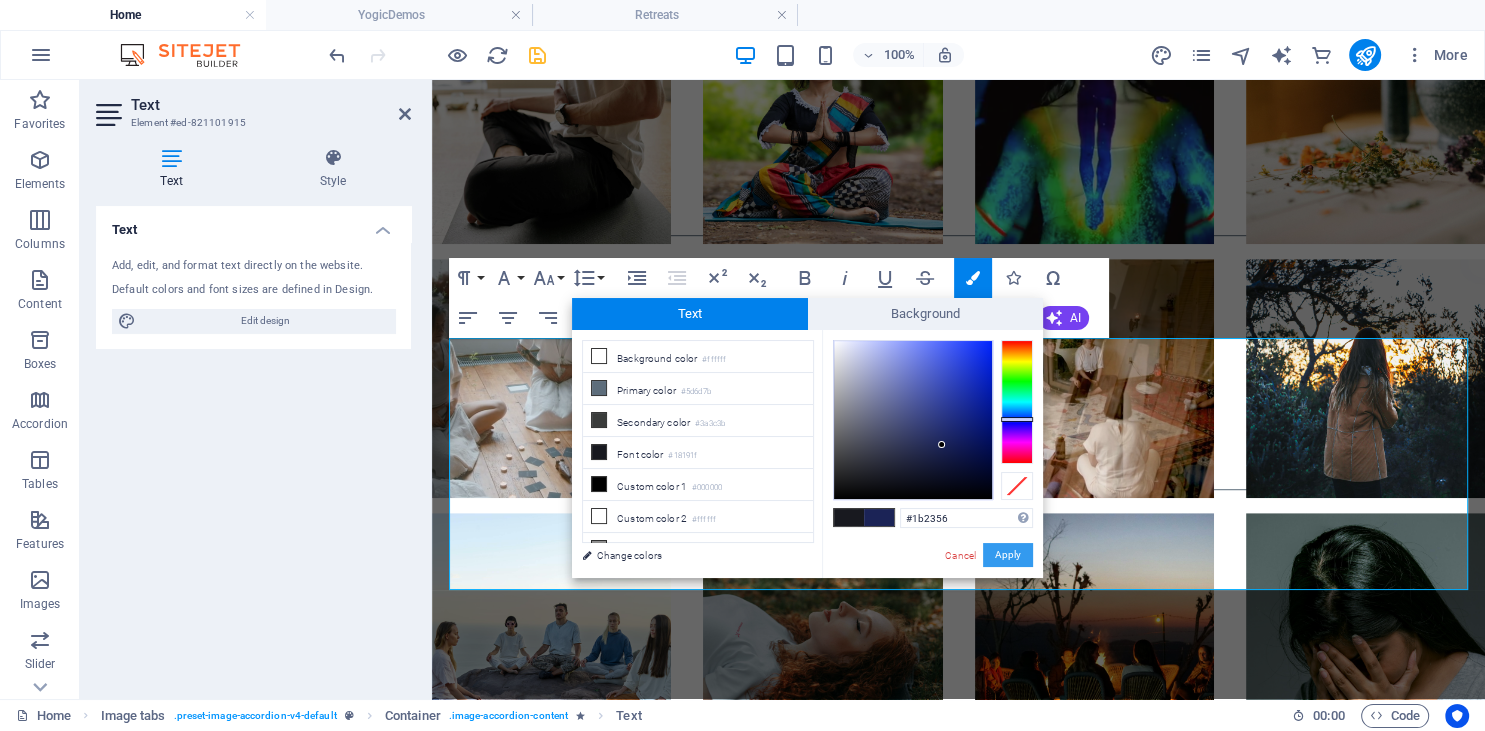 click on "Apply" at bounding box center [1008, 555] 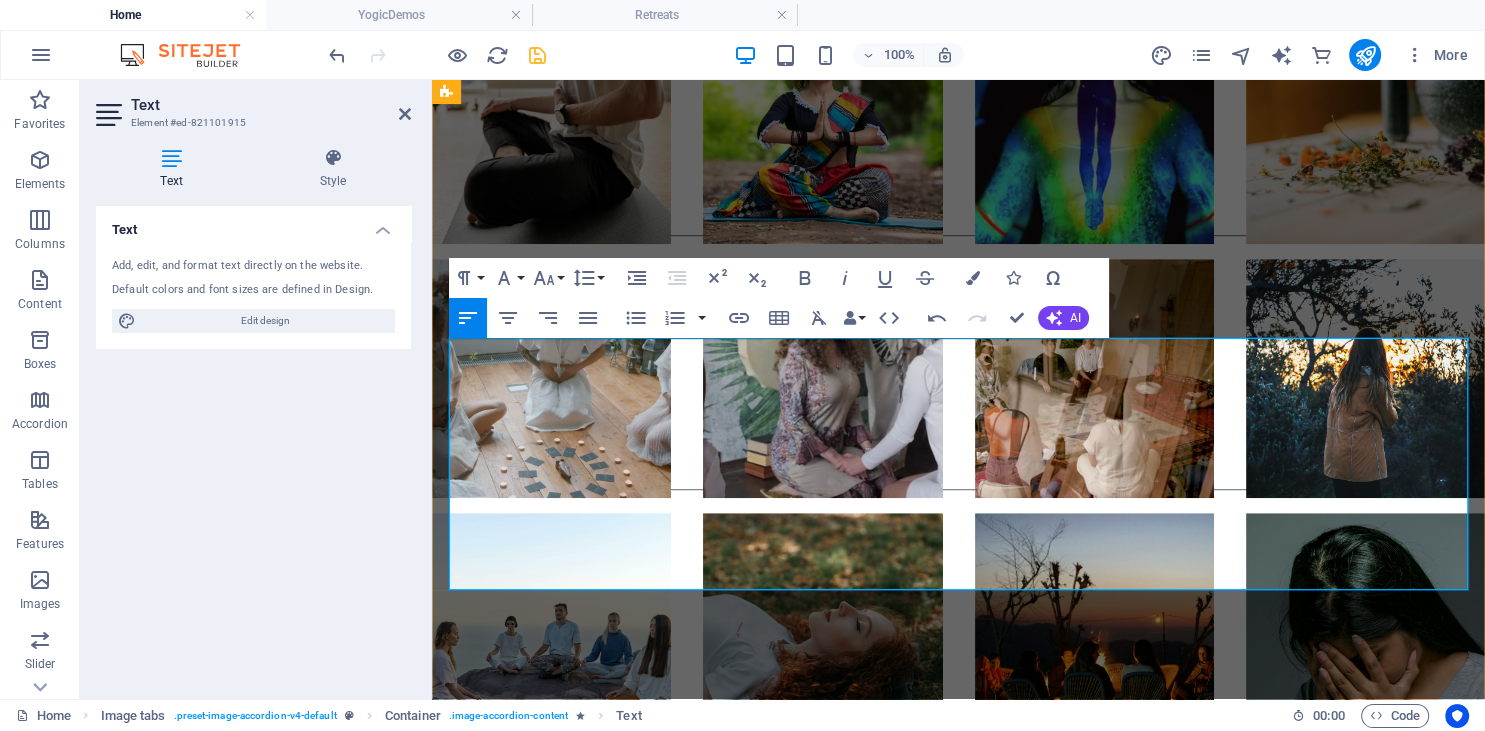 click on "[NAME] , [AGE], is a Class 1 gazetted officer who devoted 28 years of his life to the Indian Defence Services, retiring at the rank of Colonel. After his retirement, he delved into yogic practices, guiding individuals on their paths toward deeper self-awareness. At the age of [AGE], he was initiated into advanced meditation by his guru, the late Shri [NAME], which set him on a course to master various yogic techniques. He specializes in advanced Tibetan Yantra Yoga, Kundalini, and Samadhi Kriya Yoga. His academic credentials include a Master’s and a Bachelor’s degree in Science, complemented by numerous technical certifications in digital forensics and cyber law. He is currently authoring a book titled "Live & Die in Misery." Facebook" at bounding box center [958, 2127] 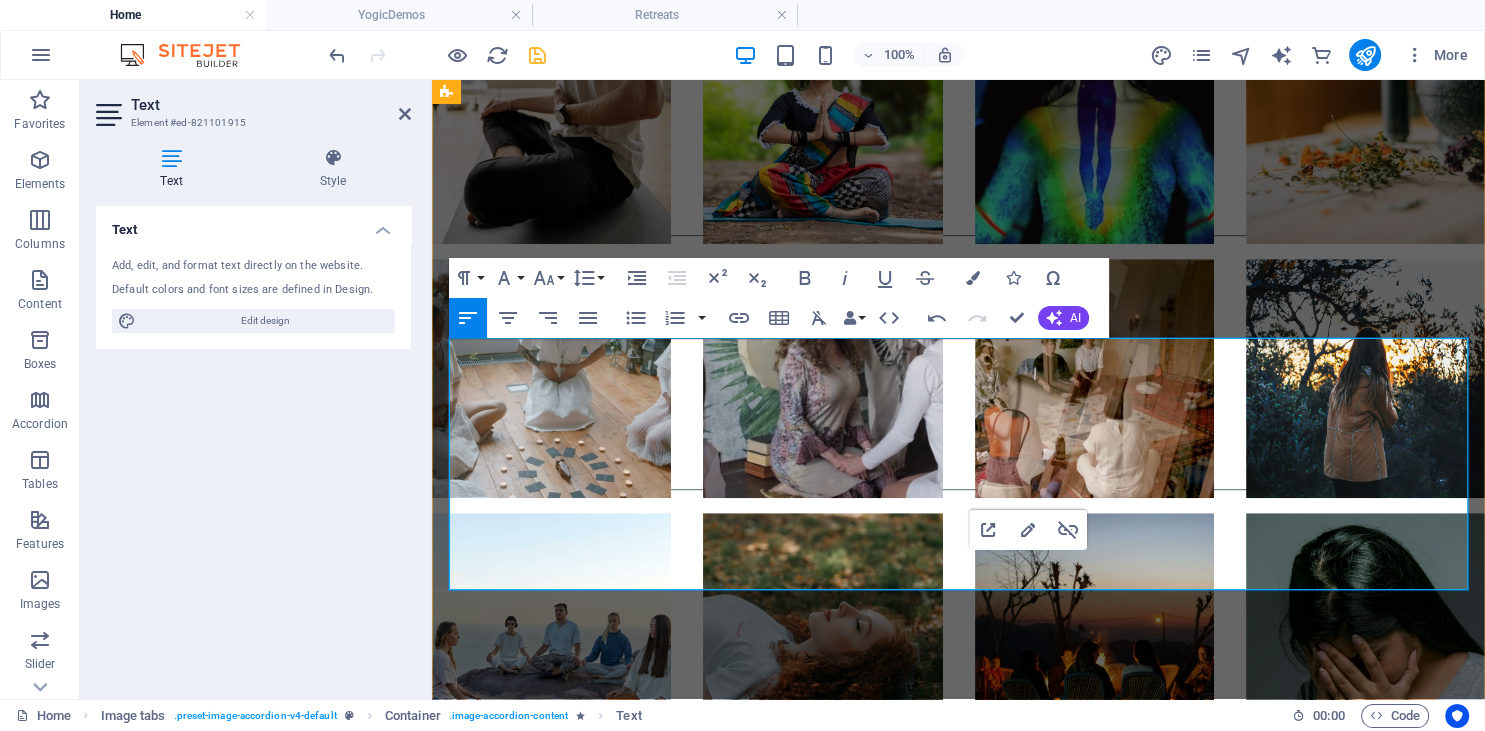 drag, startPoint x: 992, startPoint y: 582, endPoint x: 1090, endPoint y: 581, distance: 98.005104 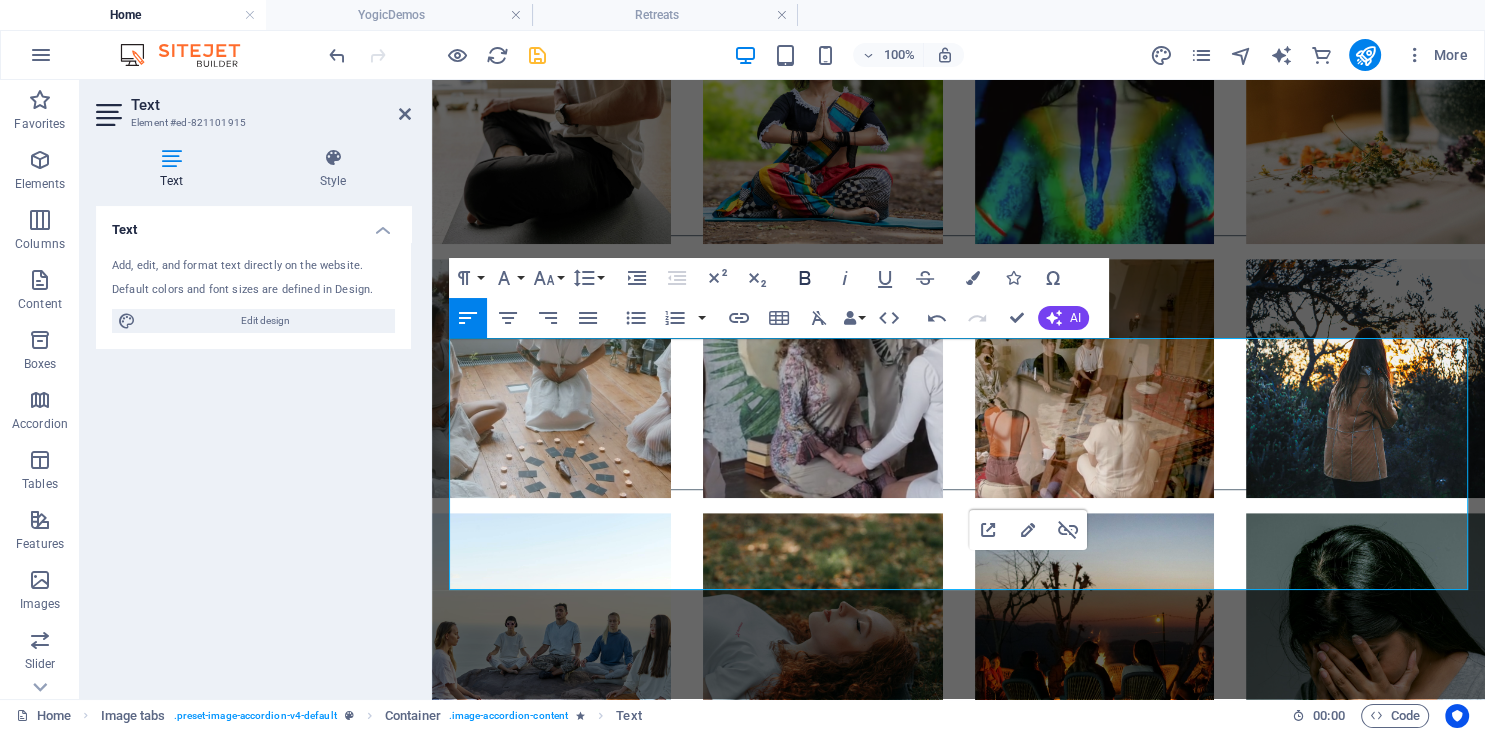 click 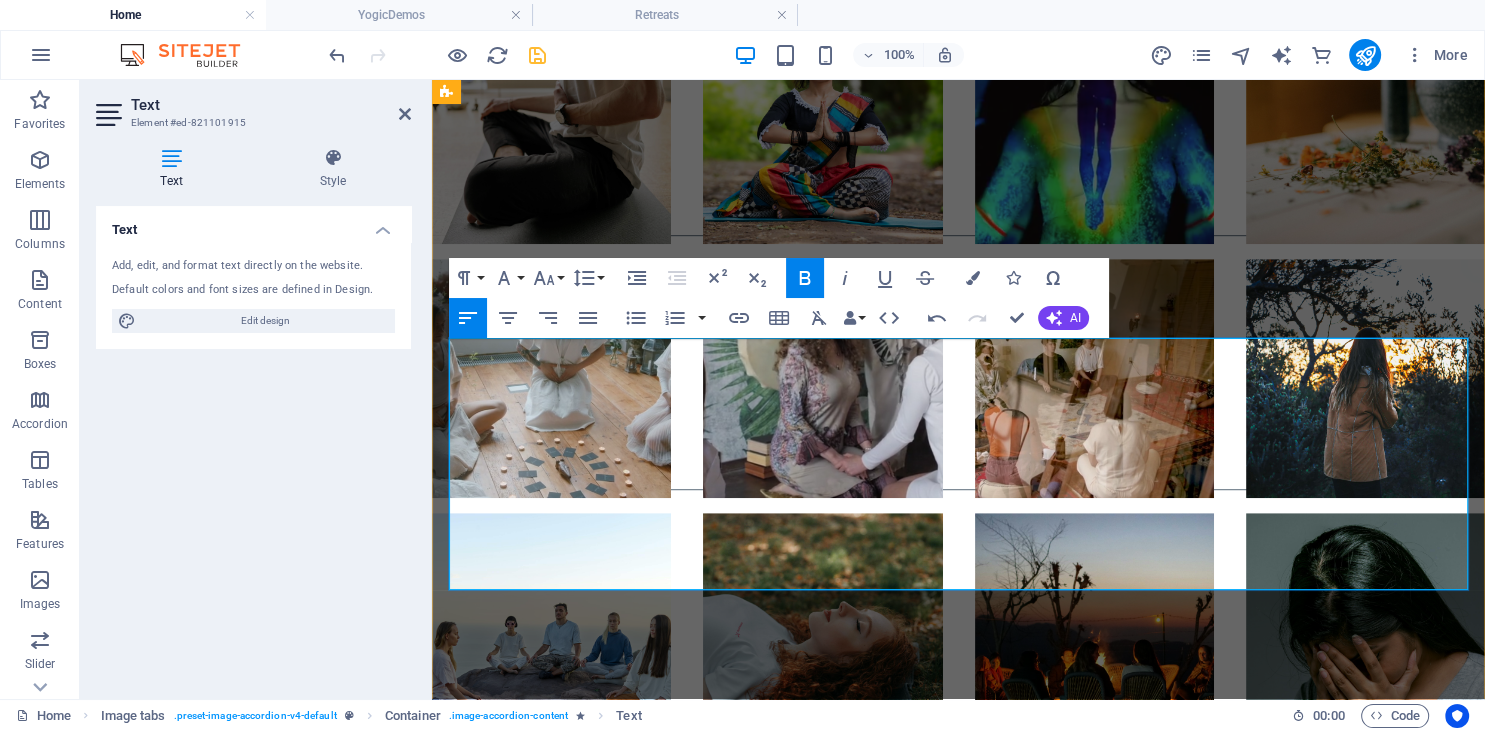 click on "[NAME] , [AGE], is a Class 1 gazetted officer who devoted 28 years of his life to the Indian Defence Services, retiring at the rank of Colonel. After his retirement, he delved into yogic practices, guiding individuals on their paths toward deeper self-awareness. At the age of [AGE], he was initiated into advanced meditation by his guru, the late Shri [NAME], which set him on a course to master various yogic techniques. He specializes in advanced Tibetan Yantra Yoga, Kundalini, and Samadhi Kriya Yoga. His academic credentials include a Master’s and a Bachelor’s degree in Science, complemented by numerous technical certifications in digital forensics and cyber law. He is currently authoring a book titled "Live & Die in Misery." Facebook" at bounding box center [958, 2127] 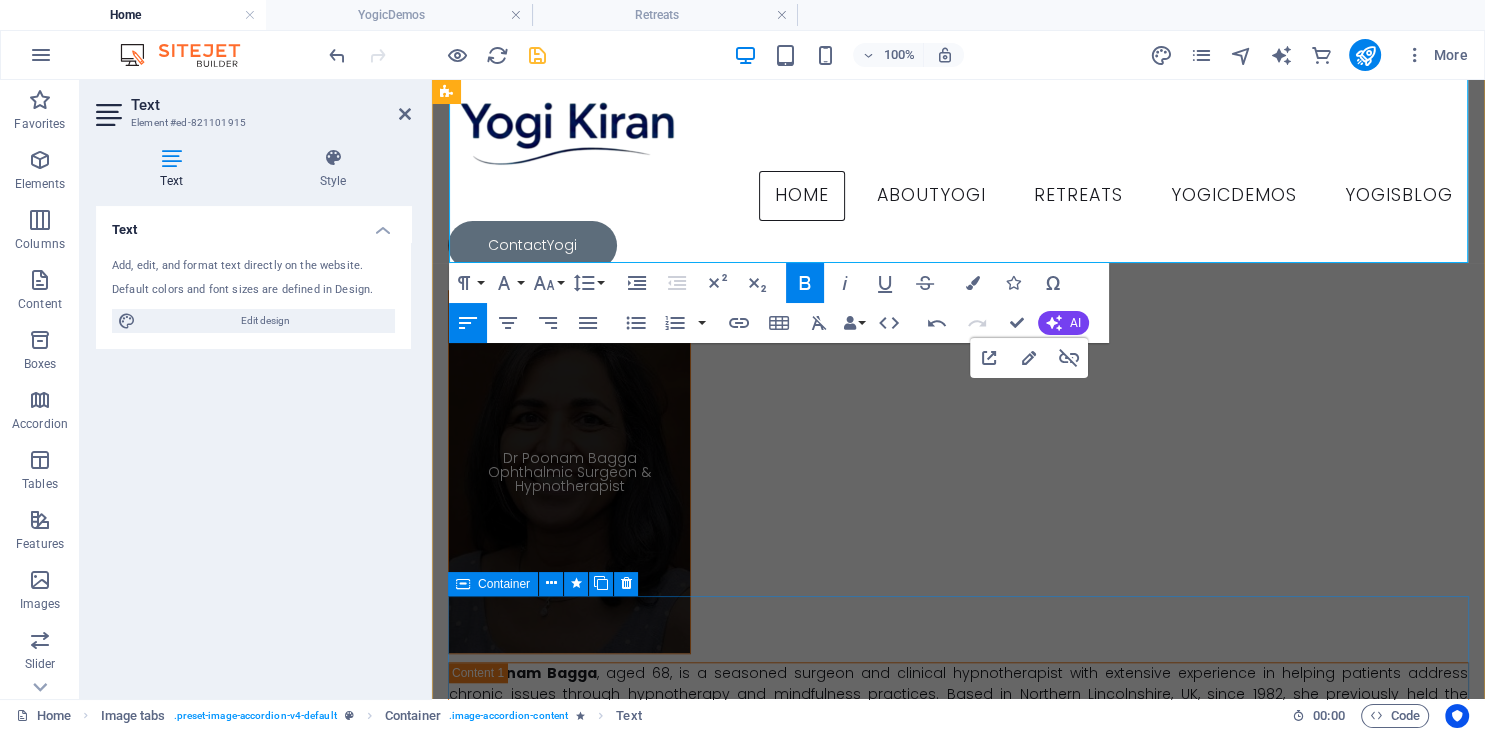 scroll, scrollTop: 8744, scrollLeft: 0, axis: vertical 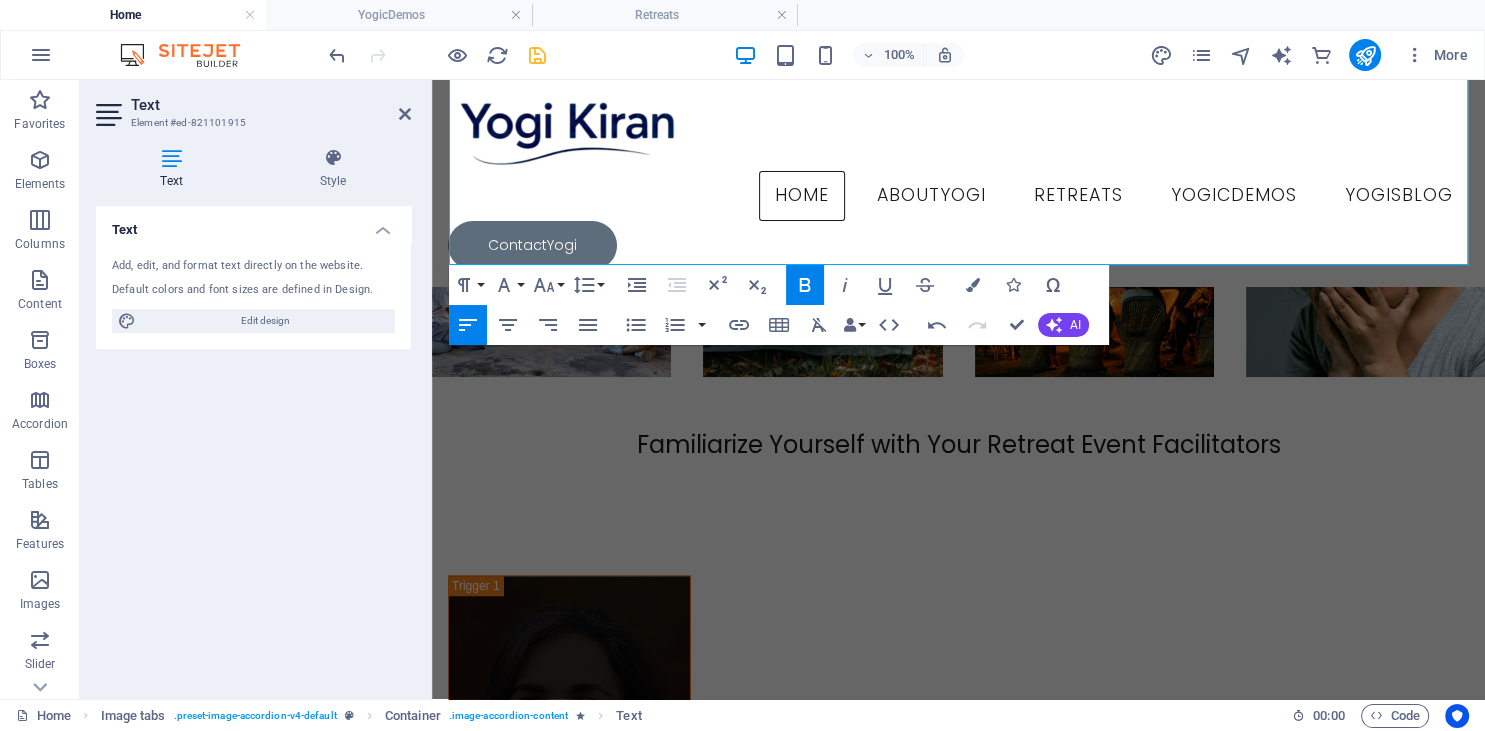 click on "Text Element #ed-821101915" at bounding box center (253, 106) 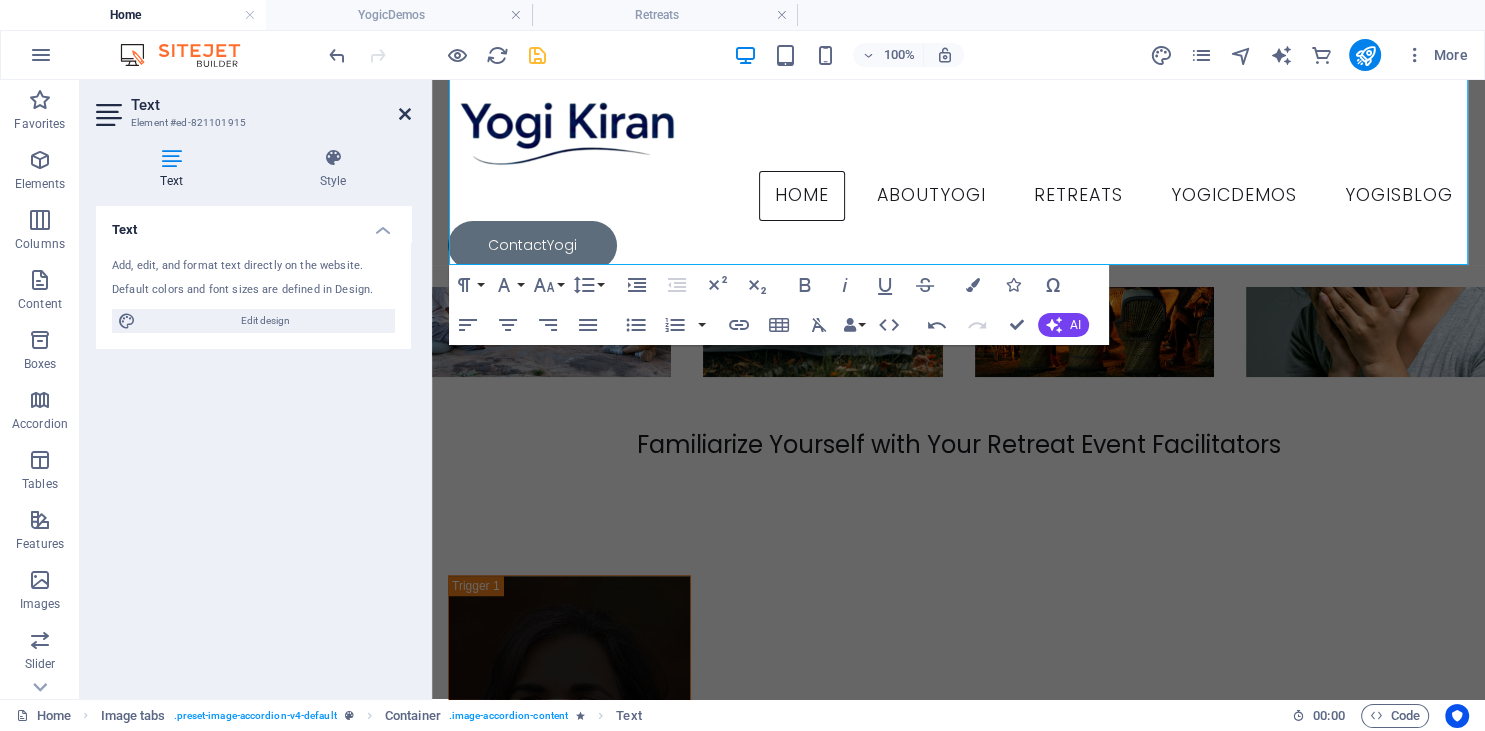 click at bounding box center [405, 114] 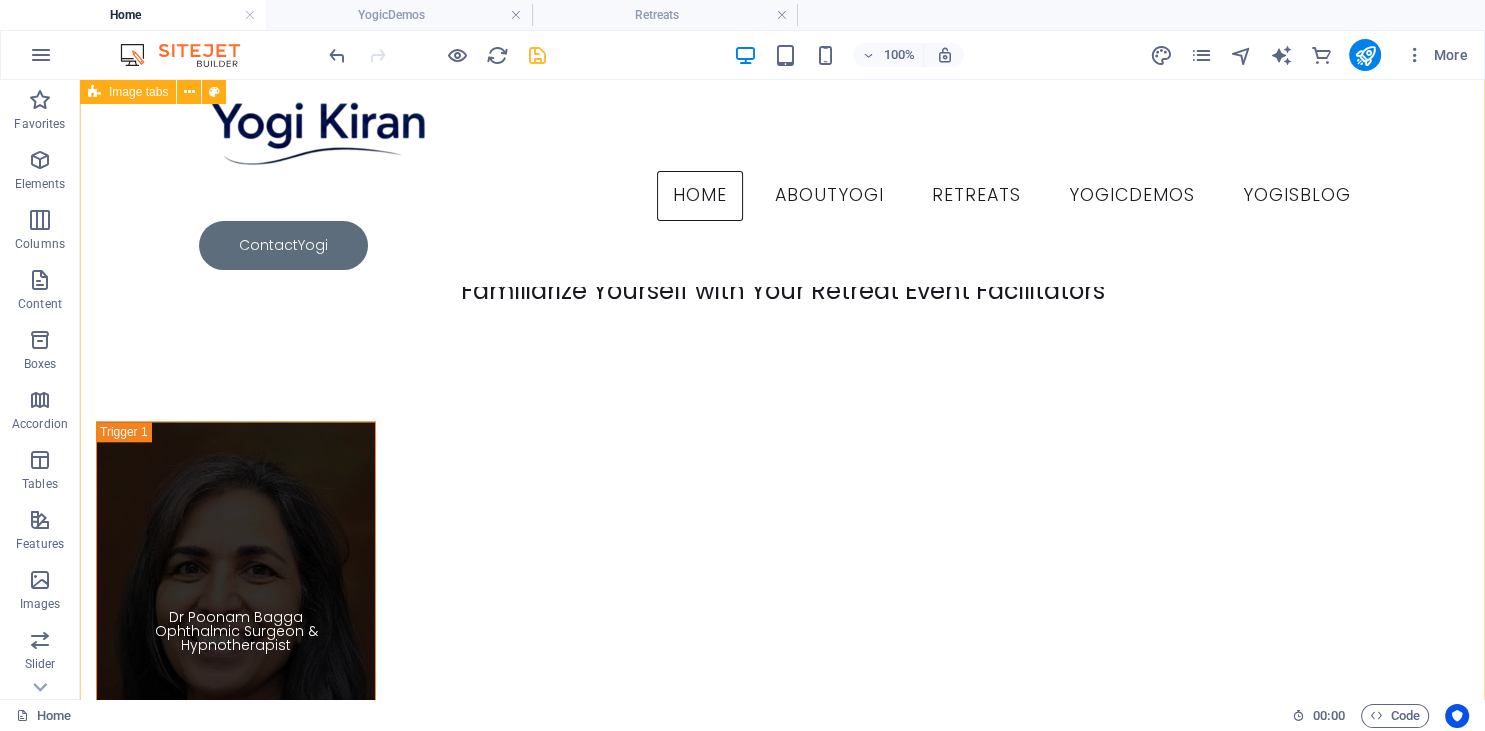 scroll, scrollTop: 9551, scrollLeft: 0, axis: vertical 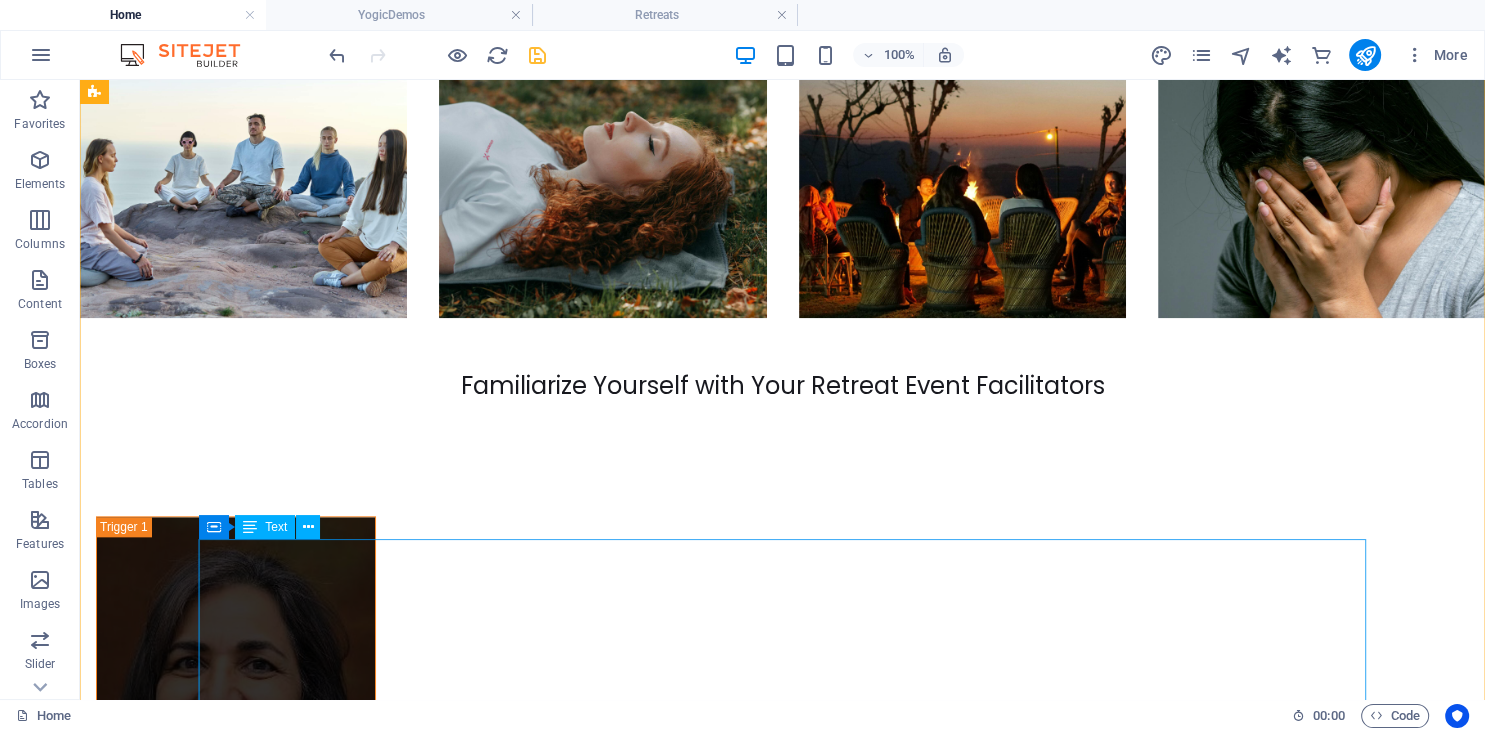 click on "[NAME] , a certified yoga teacher accredited by the Himalayan Yoga Association in Rishikesh, is [AGE] years old and has over 500 hours of experience. She has successfully conducted numerous healing and wellness retreats and provides one-on-one guidance to seekers. Instagram In addition, she is a certified instructor in both basic and advanced holotropic breathwork techniques. [NAME] possesses exceptional expertise in Hatha, Ashtanga Vinyasa, and mind-body healing. Professionally, she is a visual merchandiser and the founder of the ‘Khudrang’ women's wear brand. Her academic background includes dual bachelor's degrees in Fine Arts and Fashion Design. [NAME] will serve as the co-facilitator for the retreat alongside [NAME]." at bounding box center [680, 2328] 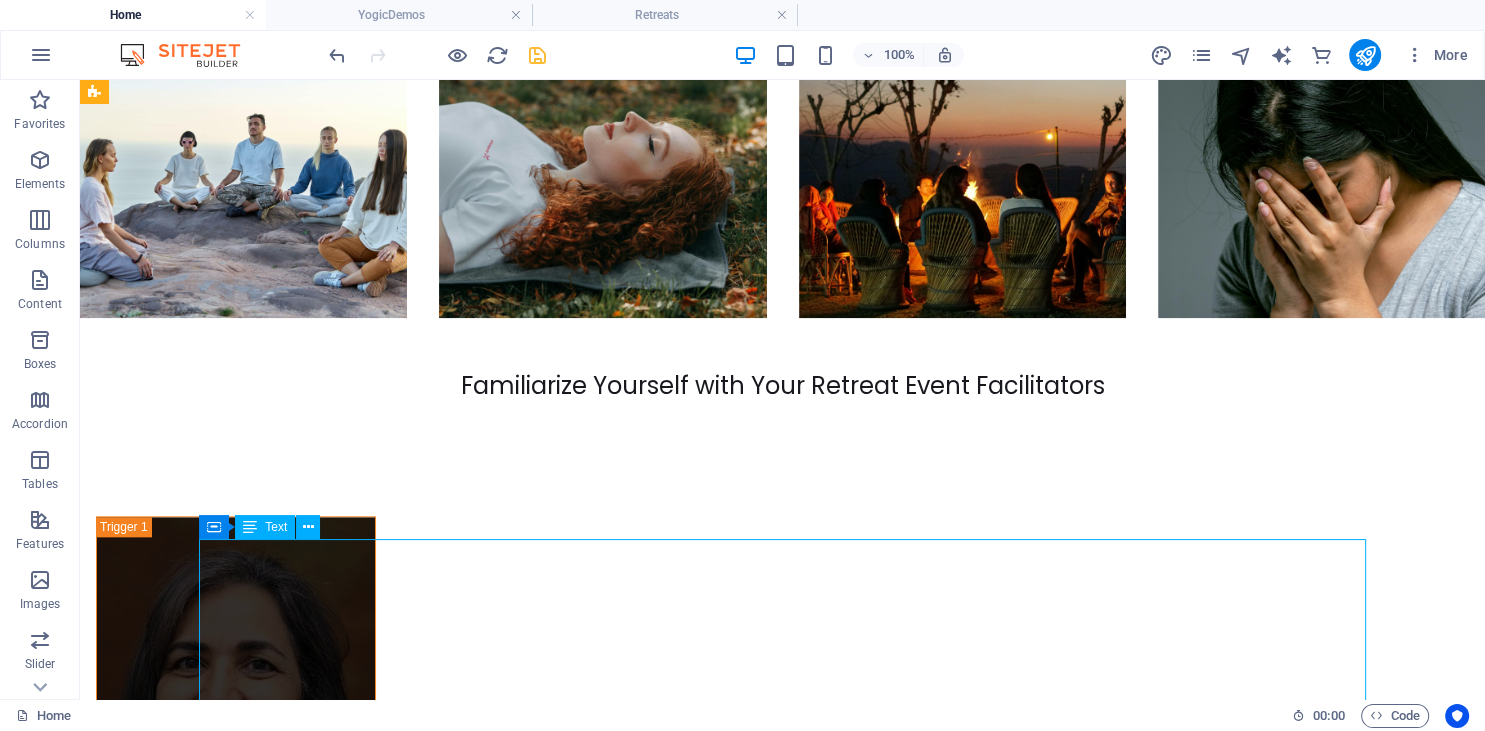 click on "[NAME] , a certified yoga teacher accredited by the Himalayan Yoga Association in Rishikesh, is [AGE] years old and has over 500 hours of experience. She has successfully conducted numerous healing and wellness retreats and provides one-on-one guidance to seekers. Instagram In addition, she is a certified instructor in both basic and advanced holotropic breathwork techniques. [NAME] possesses exceptional expertise in Hatha, Ashtanga Vinyasa, and mind-body healing. Professionally, she is a visual merchandiser and the founder of the ‘Khudrang’ women's wear brand. Her academic background includes dual bachelor's degrees in Fine Arts and Fashion Design. [NAME] will serve as the co-facilitator for the retreat alongside [NAME]." at bounding box center (680, 2328) 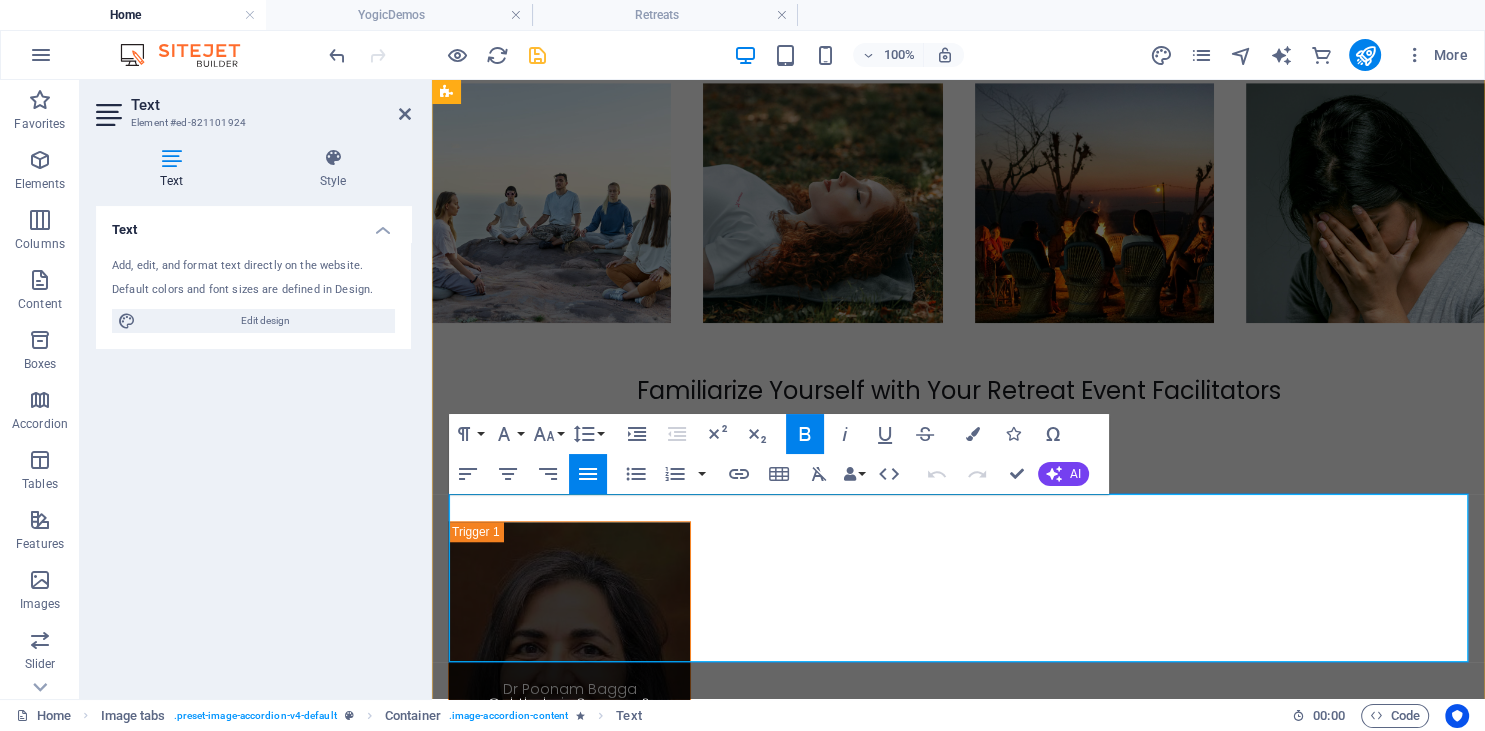 drag, startPoint x: 1336, startPoint y: 526, endPoint x: 1260, endPoint y: 522, distance: 76.105194 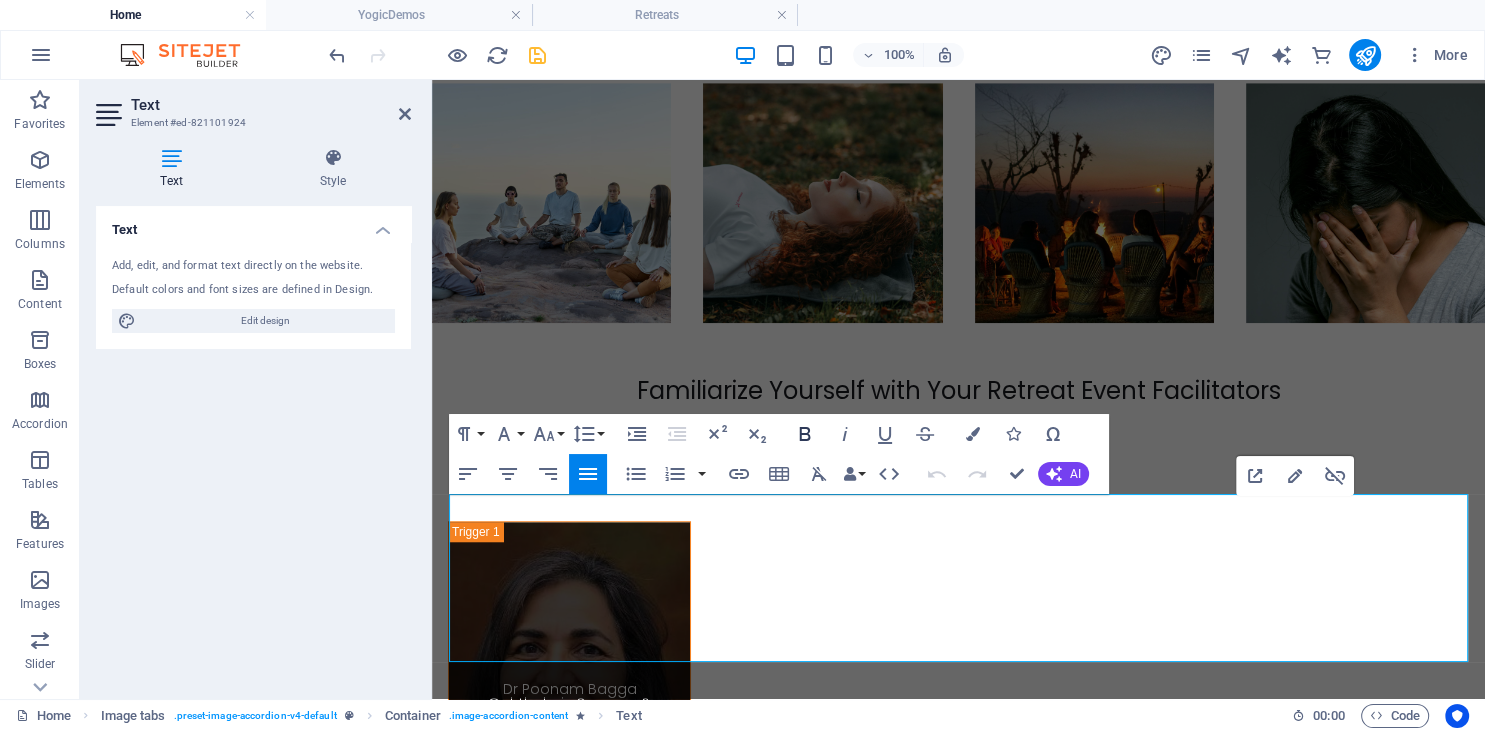 click 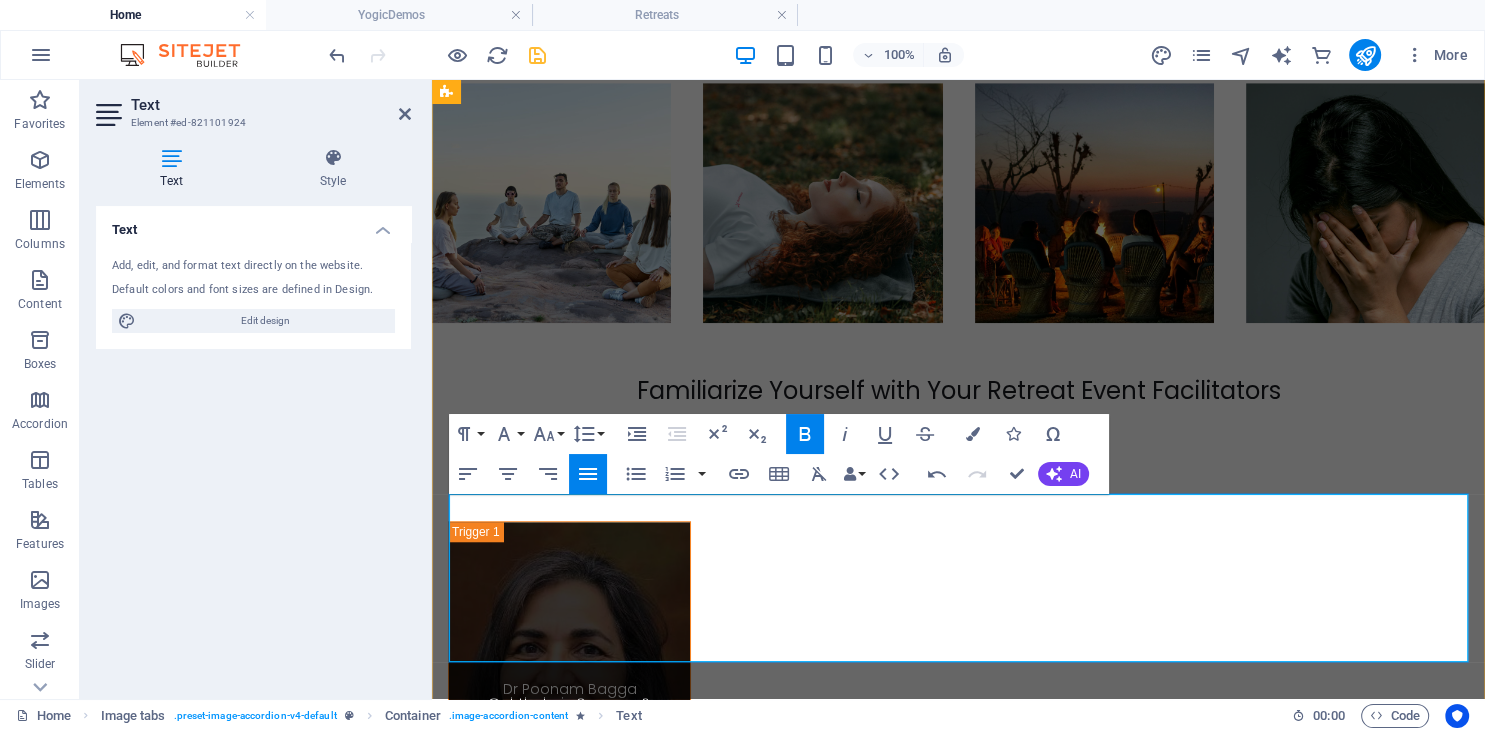 click on "[NAME] , a certified yoga teacher accredited by the Himalayan Yoga Association in Rishikesh, is [AGE] years old and has over 500 hours of experience. She has successfully conducted numerous healing and wellness retreats and provides one-on-one guidance to seekers. Instagram In addition, she is a certified instructor in both basic and advanced holotropic breathwork techniques. [NAME] possesses exceptional expertise in Hatha, Ashtanga Vinyasa, and mind-body healing. Professionally, she is a visual merchandiser and the founder of the ‘Khudrang’ women's wear brand. Her academic background includes dual bachelor's degrees in Fine Arts and Fashion Design. [NAME] will serve as the co-facilitator for the retreat alongside [NAME]." at bounding box center (958, 2235) 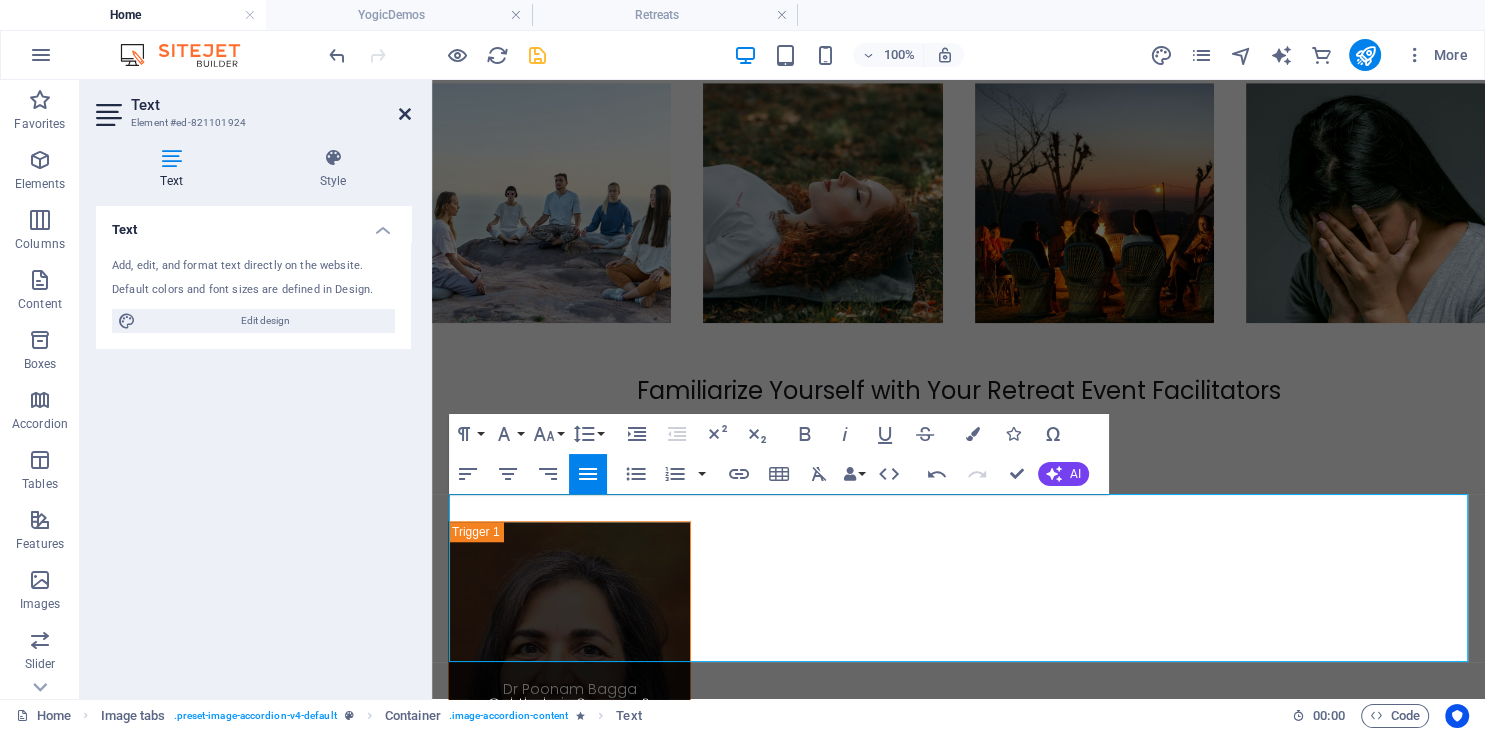 click at bounding box center (405, 114) 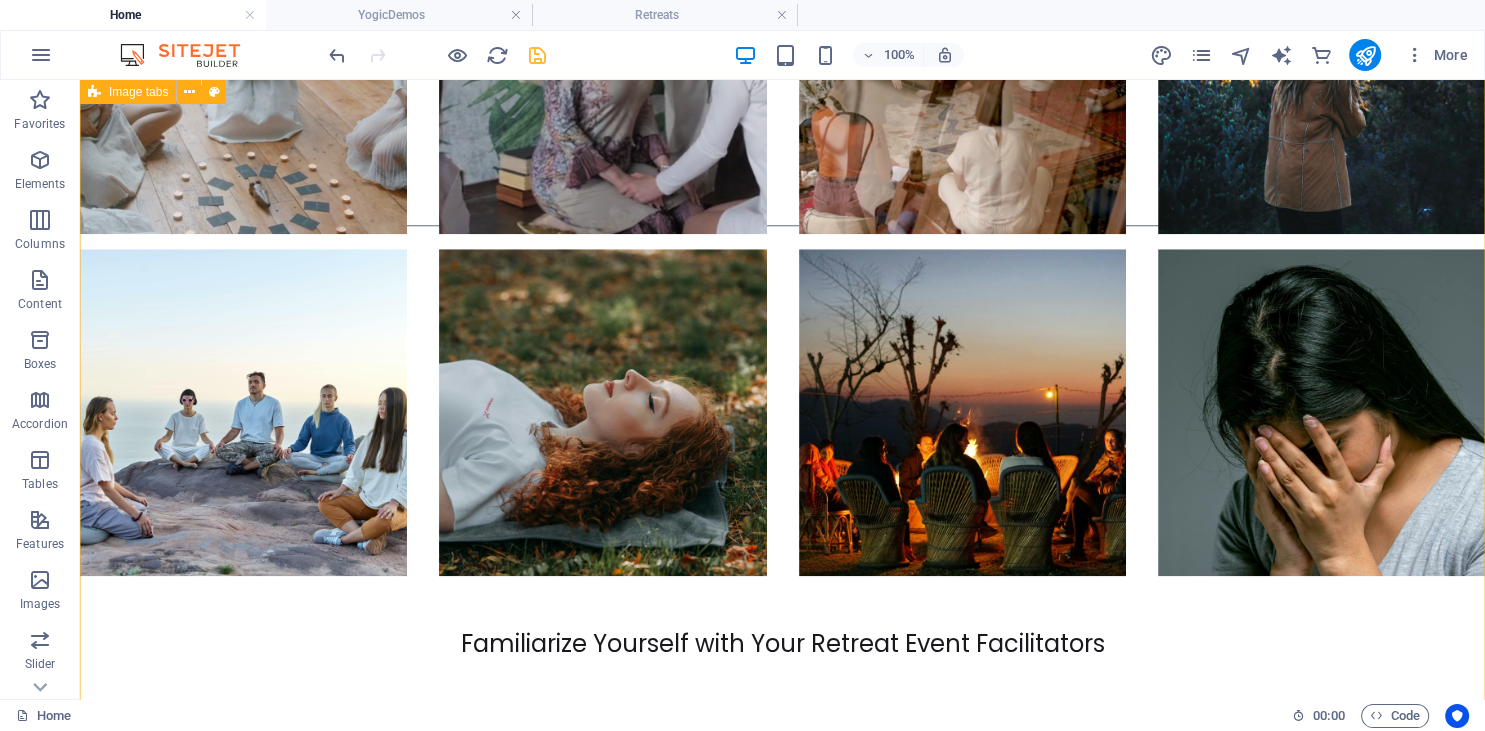 scroll, scrollTop: 9340, scrollLeft: 0, axis: vertical 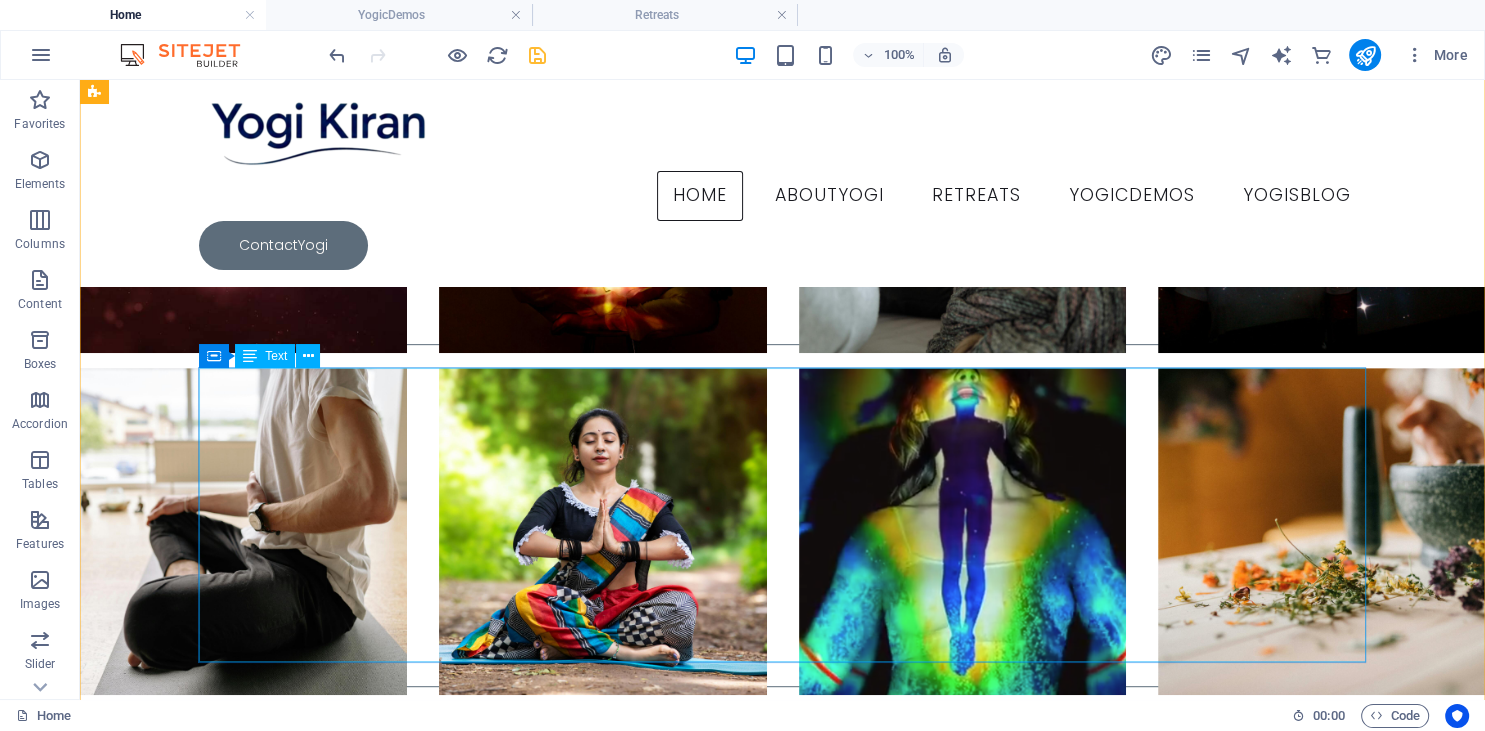 click on "Dr. [LAST] [LAST] , aged [AGE], is a seasoned surgeon and clinical hypnotherapist with extensive experience in helping patients address chronic issues through hypnotherapy and mindfulness practices. Based in Northern Lincolnshire, [STATE], [COUNTRY], since [YEAR], she previously held the position of Director for Clinical Studies at Hull York Medical School and served as Chairperson for the Organisational Culture Change Programme (Pride & Respect) at the Northern Lincolnshire and Goole Hospitals NHS Foundation Trust. A practitioner of insight meditation since her early [AGE]s, Dr. [LAST] has cultivated a deep connection with her inner consciousness, allowing her to understand how individuals can be authentic in their lives. Currently, she works as a Life Coach, retired Consultant Ophthalmic Surgeon, and teacher of insightful awareness and mindfulness. Given her busy schedule, Dr. [LAST] will collaborate as a co-facilitator with Yogi Kiran, based on the event registration, participant levels, and specific requirements." at bounding box center [680, 2152] 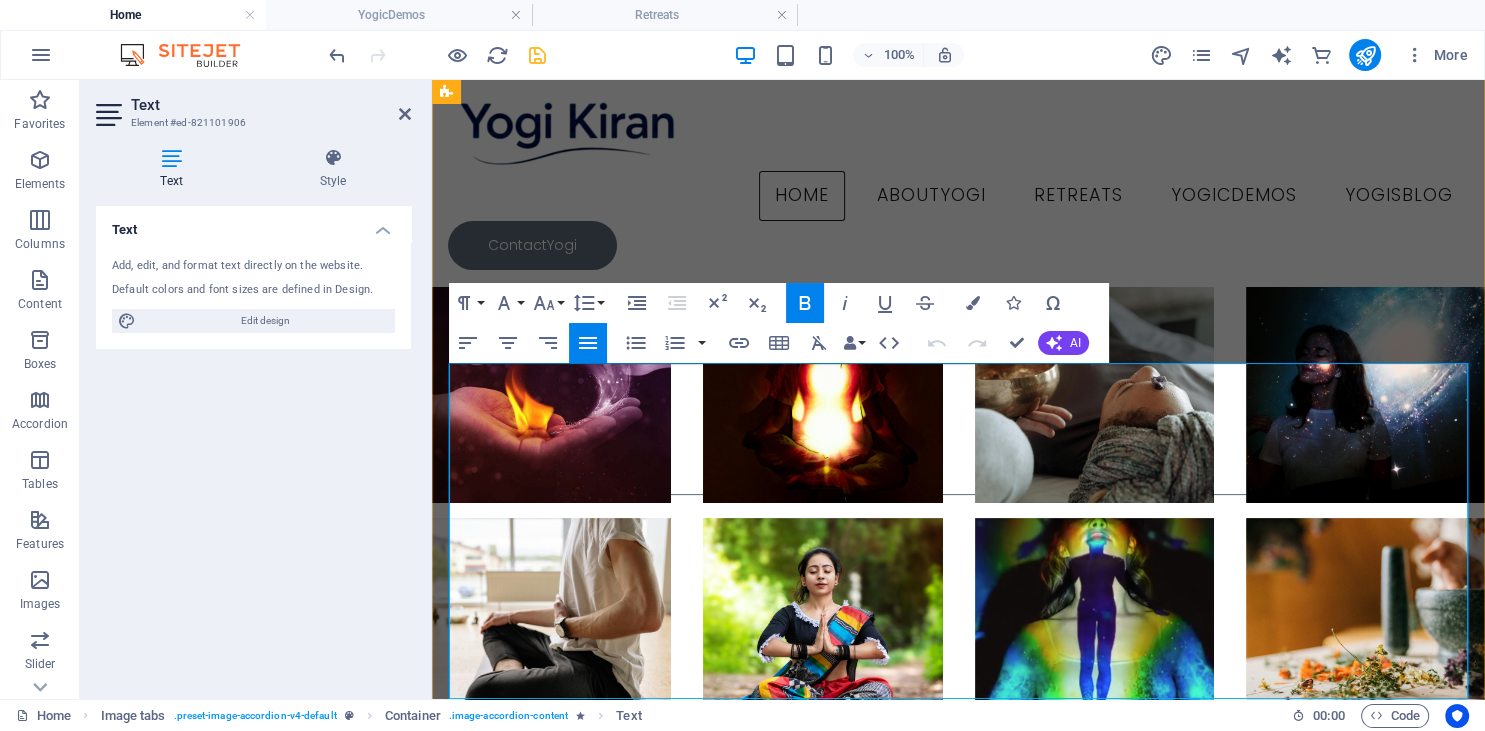 scroll, scrollTop: 7750, scrollLeft: 0, axis: vertical 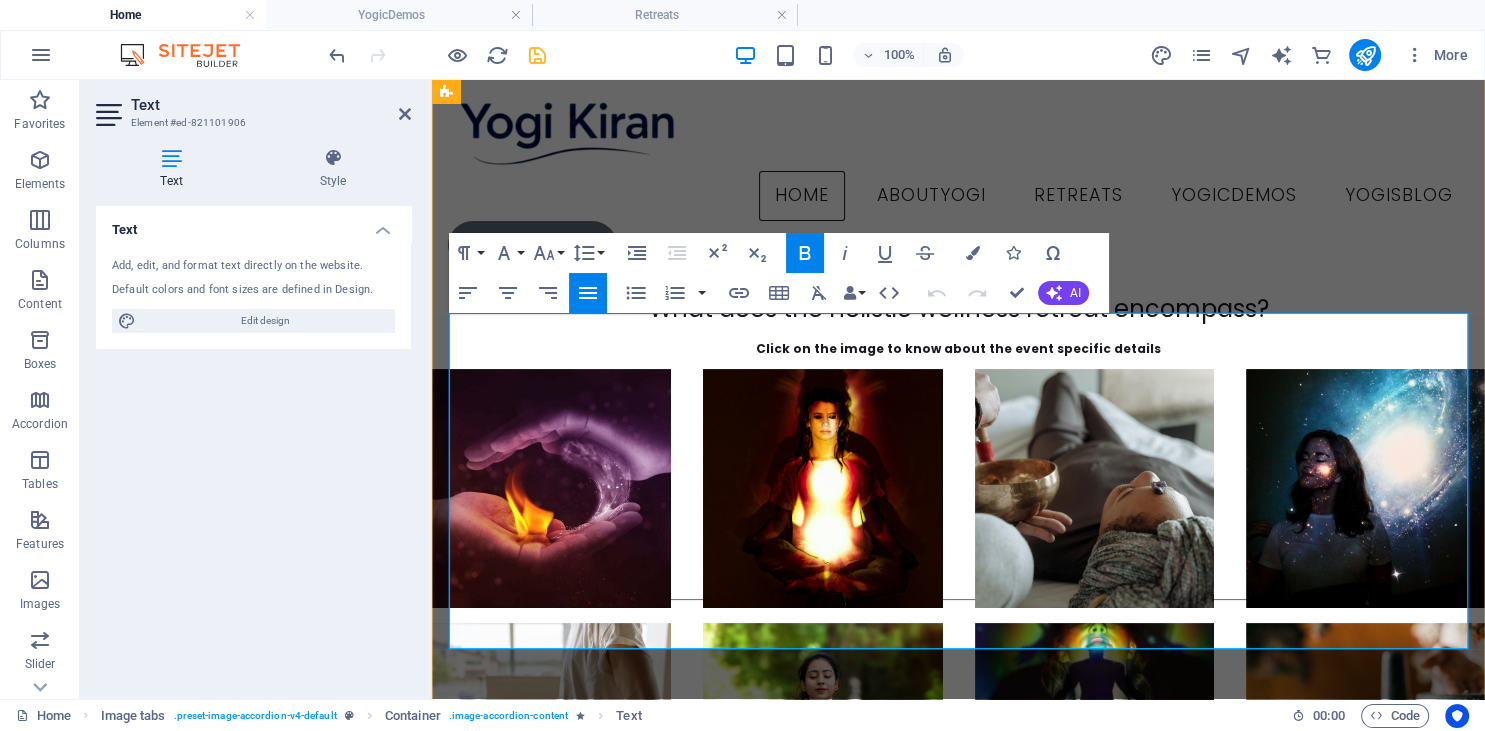 click on "Dr. [LAST] [LAST] , aged [AGE], is a seasoned surgeon and clinical hypnotherapist with extensive experience in helping patients address chronic issues through hypnotherapy and mindfulness practices. Based in Northern Lincolnshire, [STATE], [COUNTRY], since [YEAR], she previously held the position of Director for Clinical Studies at Hull York Medical School and served as Chairperson for the Organisational Culture Change Programme (Pride & Respect) at the Northern Lincolnshire and Goole Hospitals NHS Foundation Trust. A practitioner of insight meditation since her early [AGE]s, Dr. [LAST] has cultivated a deep connection with her inner consciousness, allowing her to understand how individuals can be authentic in their lives. Currently, she works as a Life Coach, retired Consultant Ophthalmic Surgeon, and teacher of insightful awareness and mindfulness. Given her busy schedule, Dr. [LAST] will collaborate as a co-facilitator with Yogi Kiran, based on the event registration, participant levels, and specific requirements." at bounding box center (958, 2110) 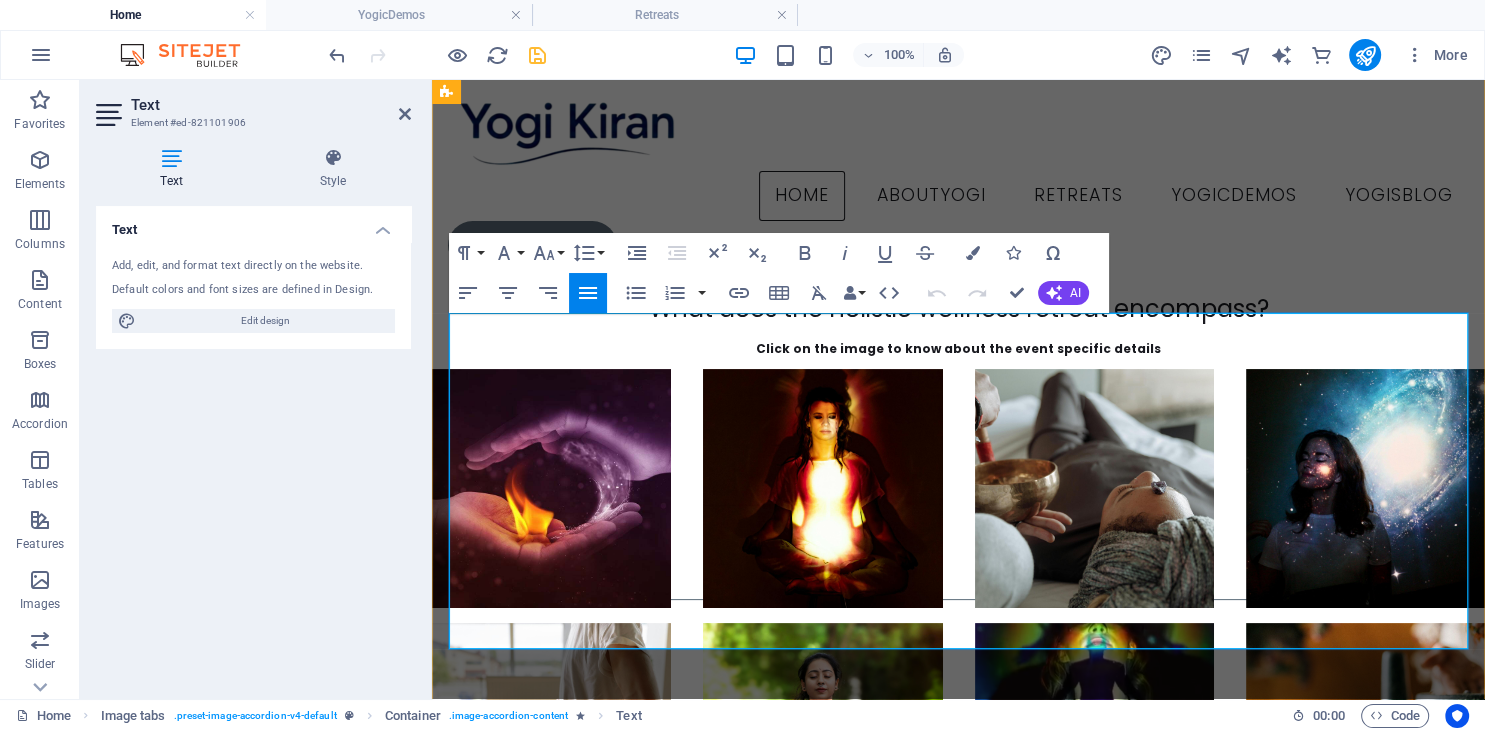 type 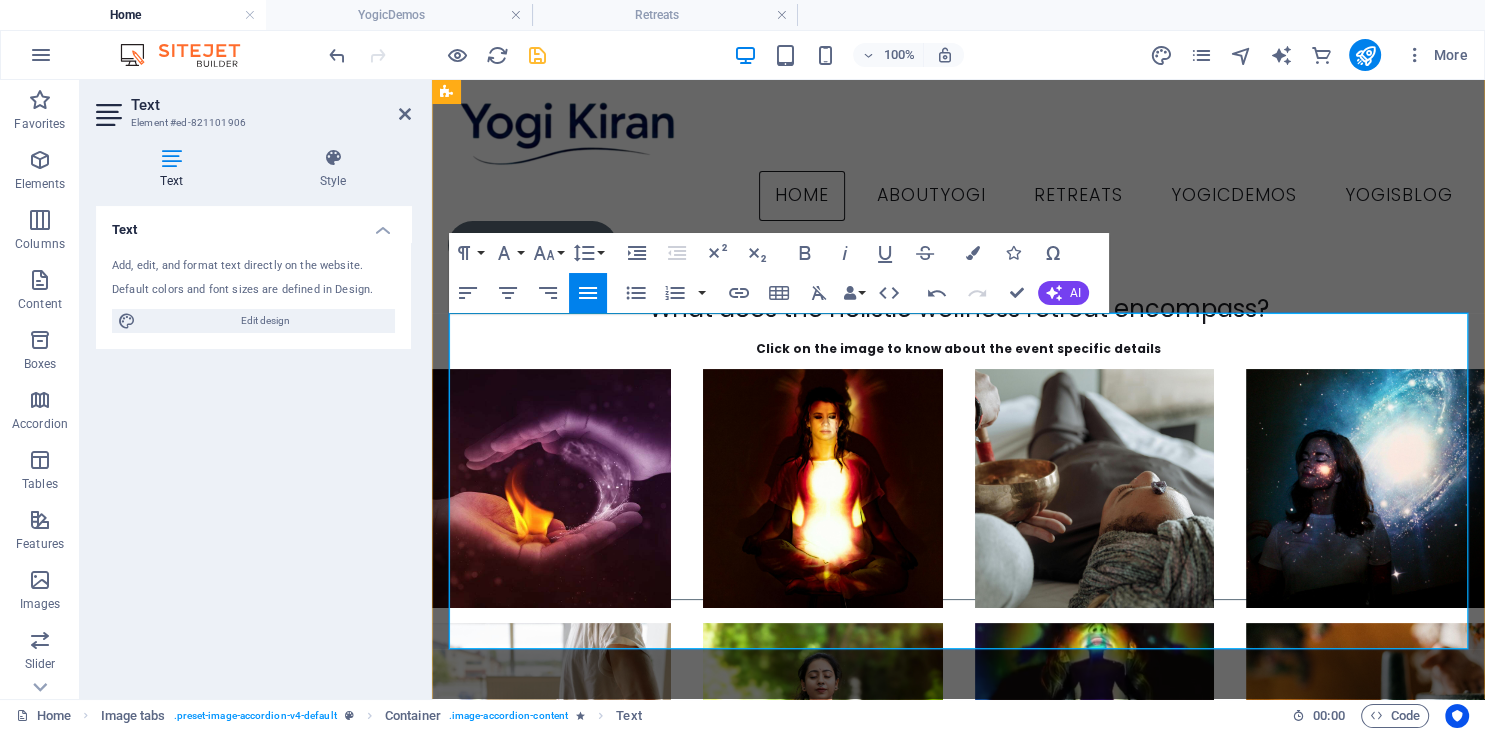 drag, startPoint x: 982, startPoint y: 386, endPoint x: 921, endPoint y: 382, distance: 61.13101 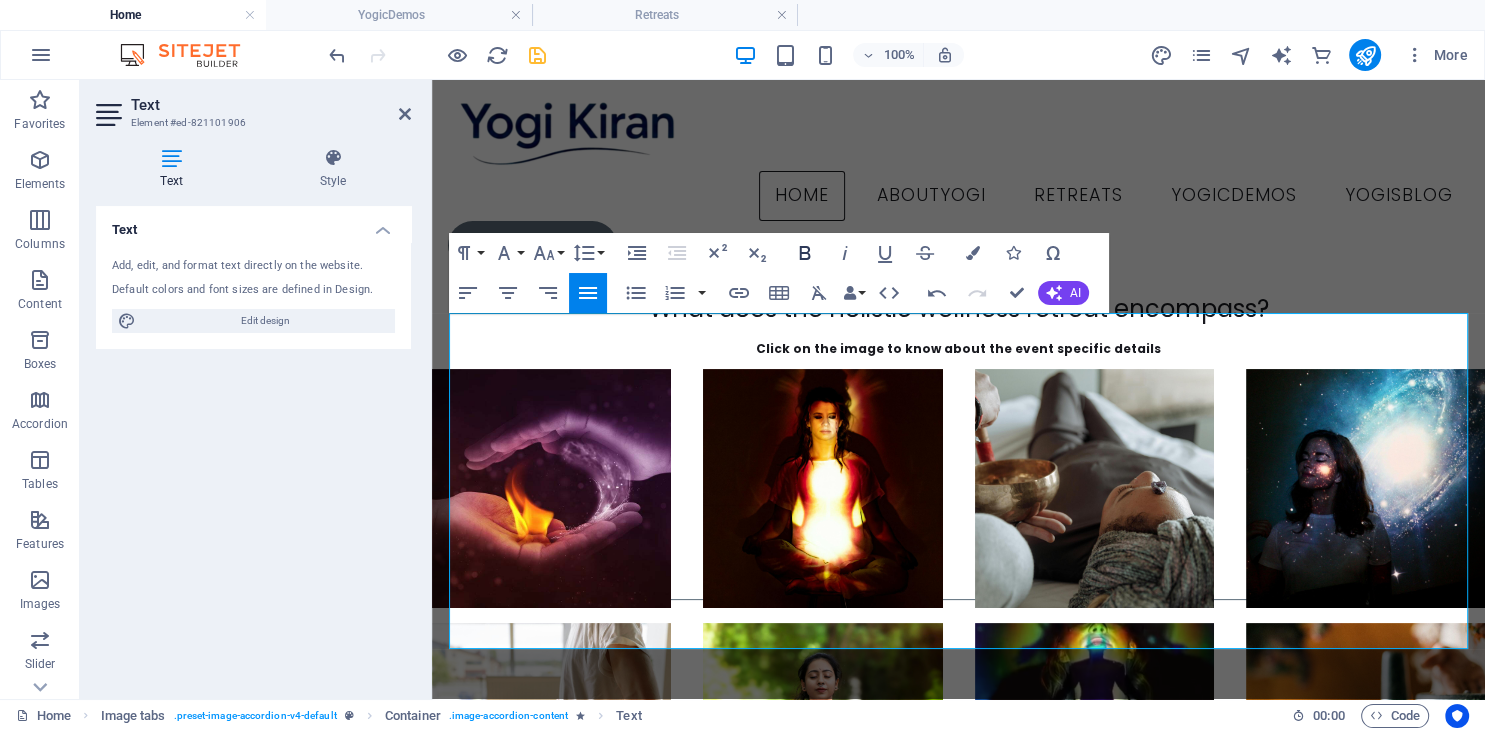 click 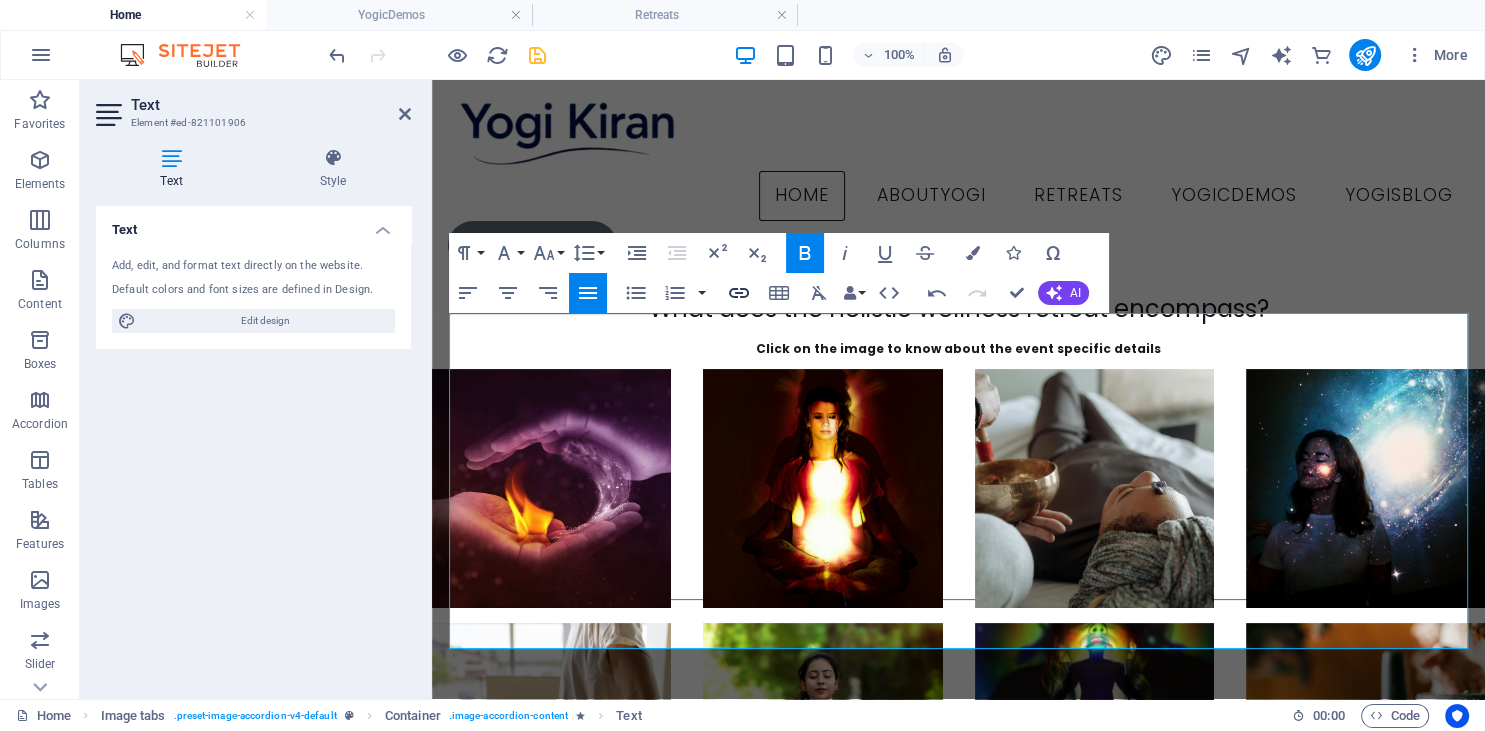 click 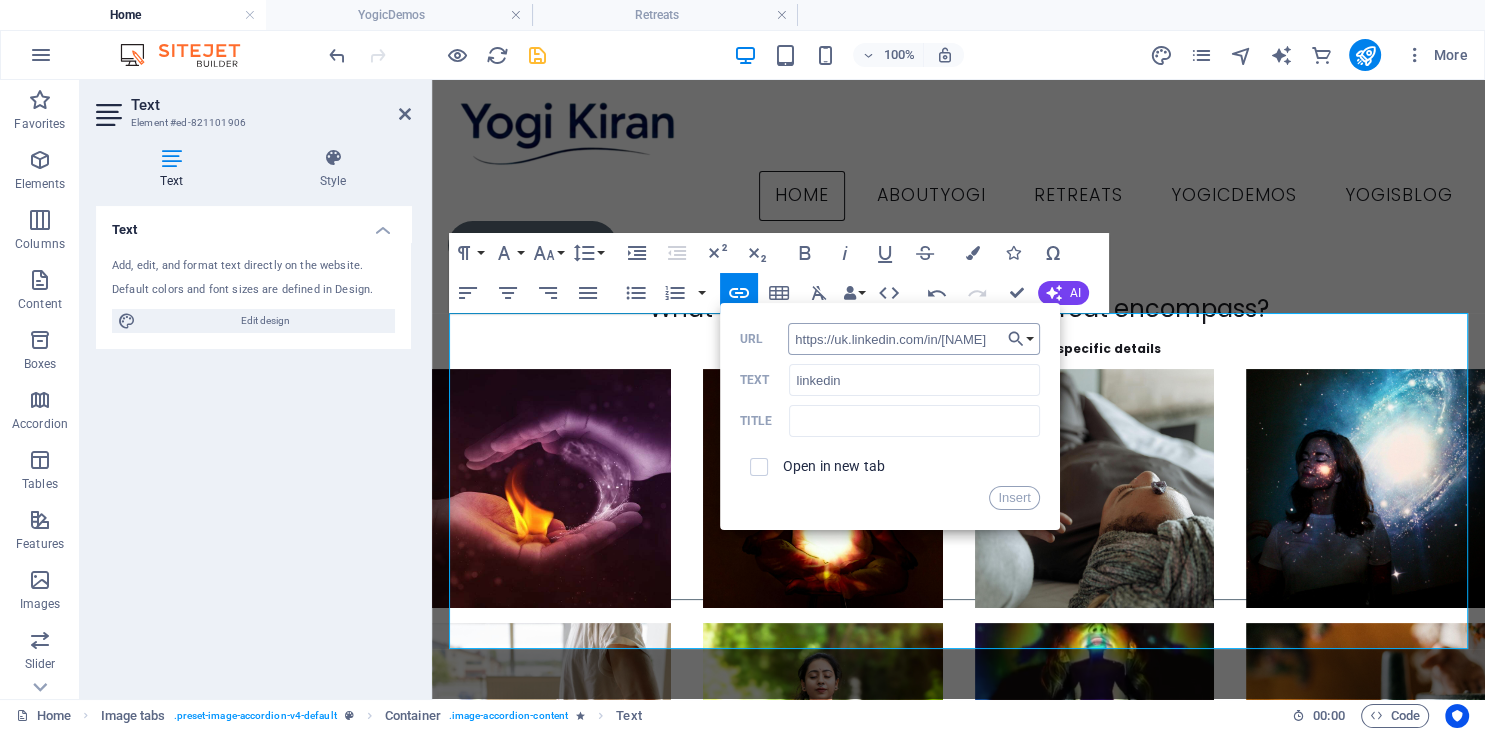 scroll, scrollTop: 0, scrollLeft: 0, axis: both 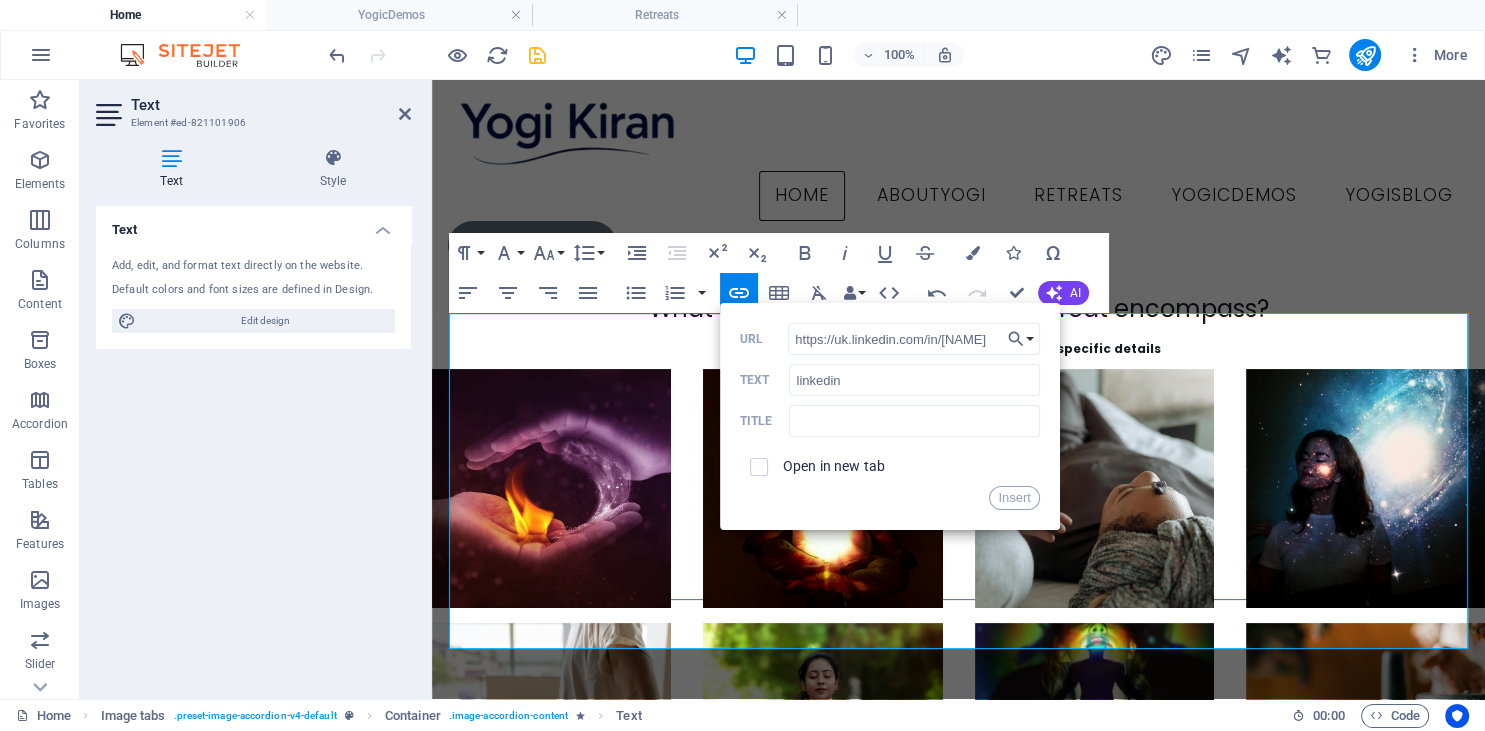type on "https://uk.linkedin.com/in/[NAME]" 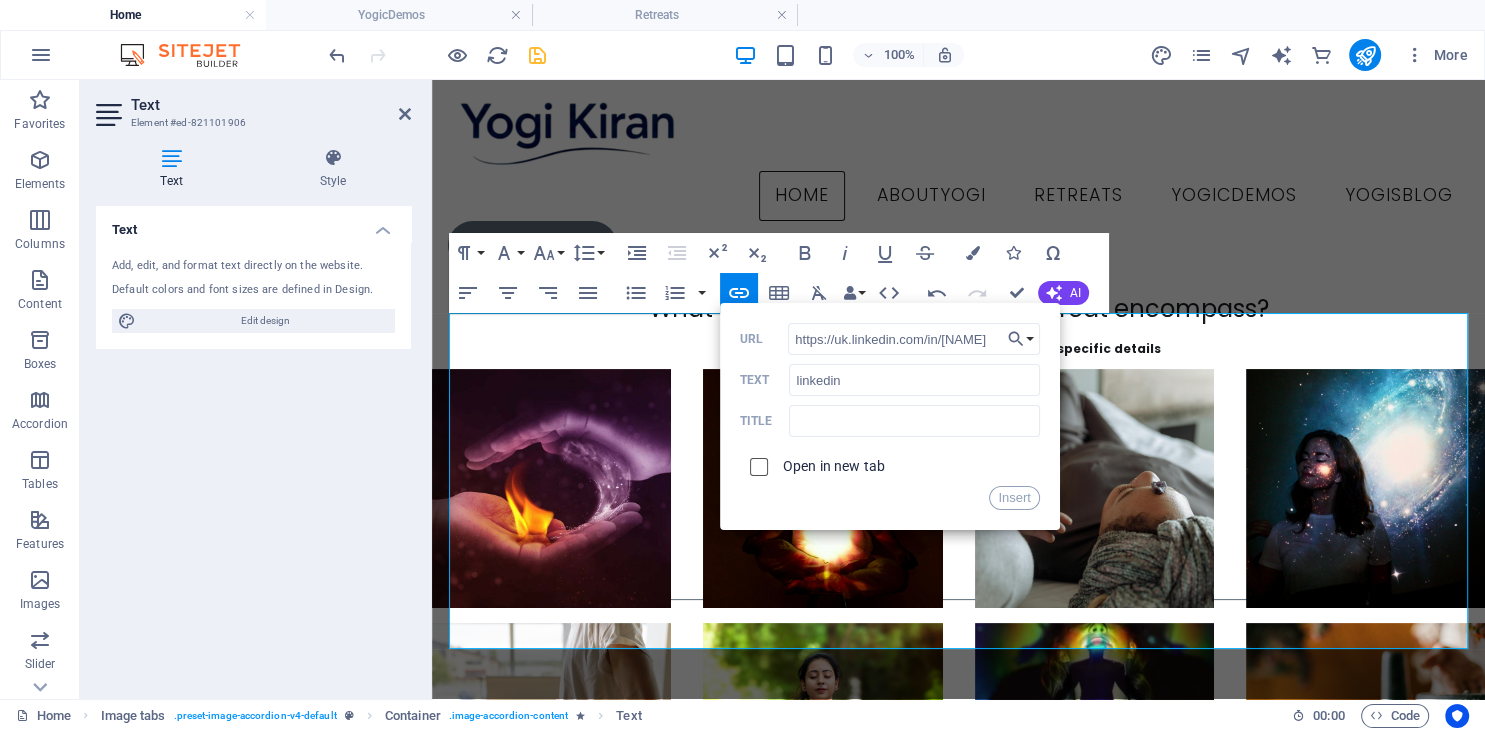 click at bounding box center [756, 464] 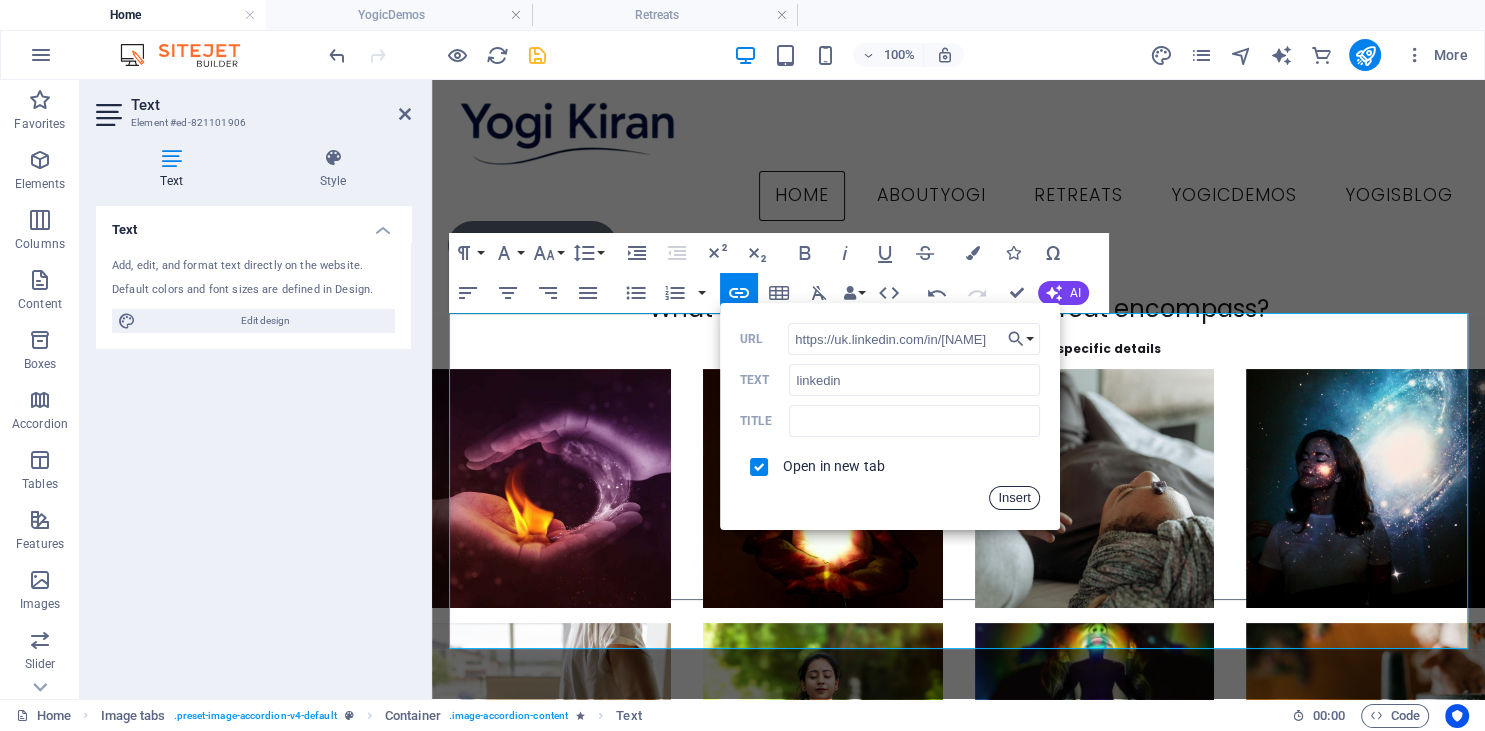 click on "Insert" at bounding box center [1014, 498] 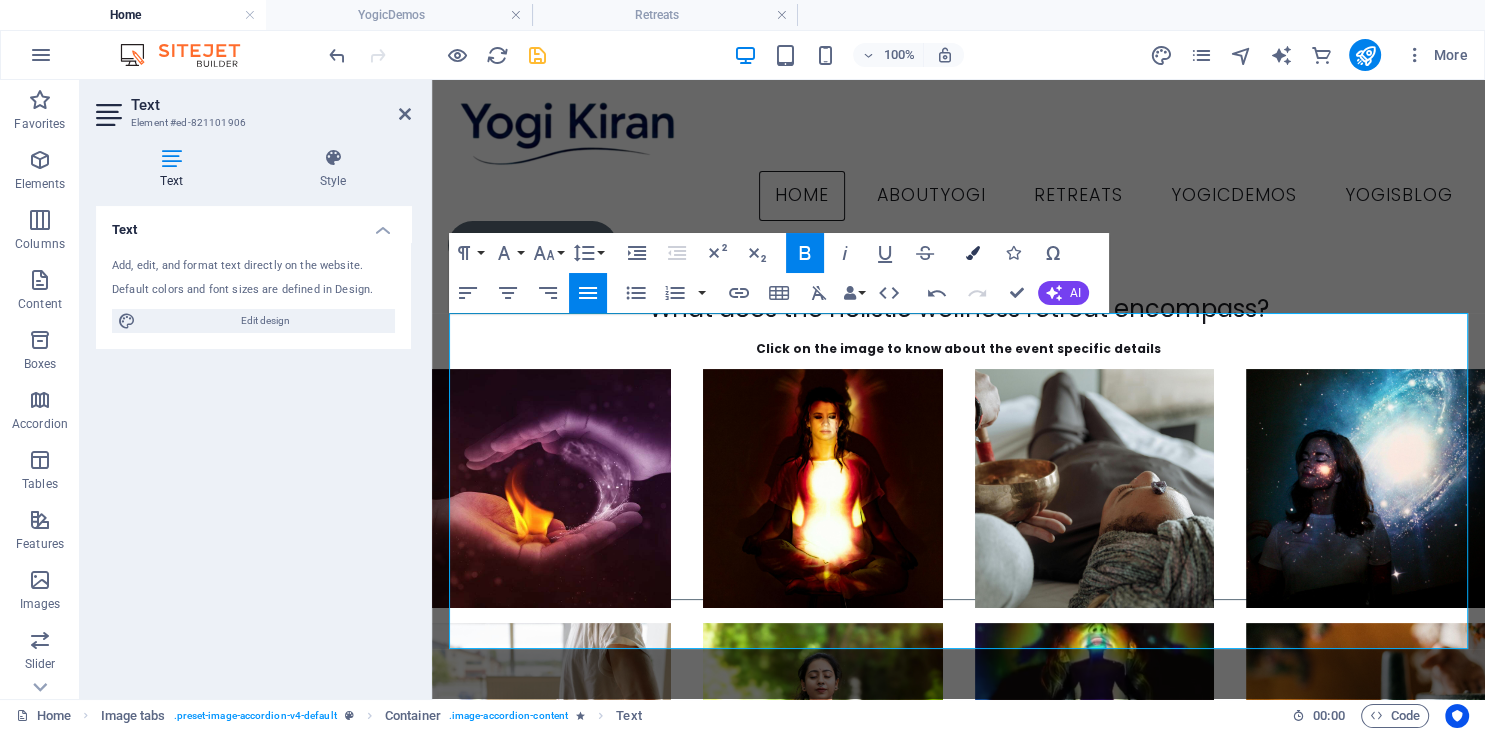 click at bounding box center (973, 253) 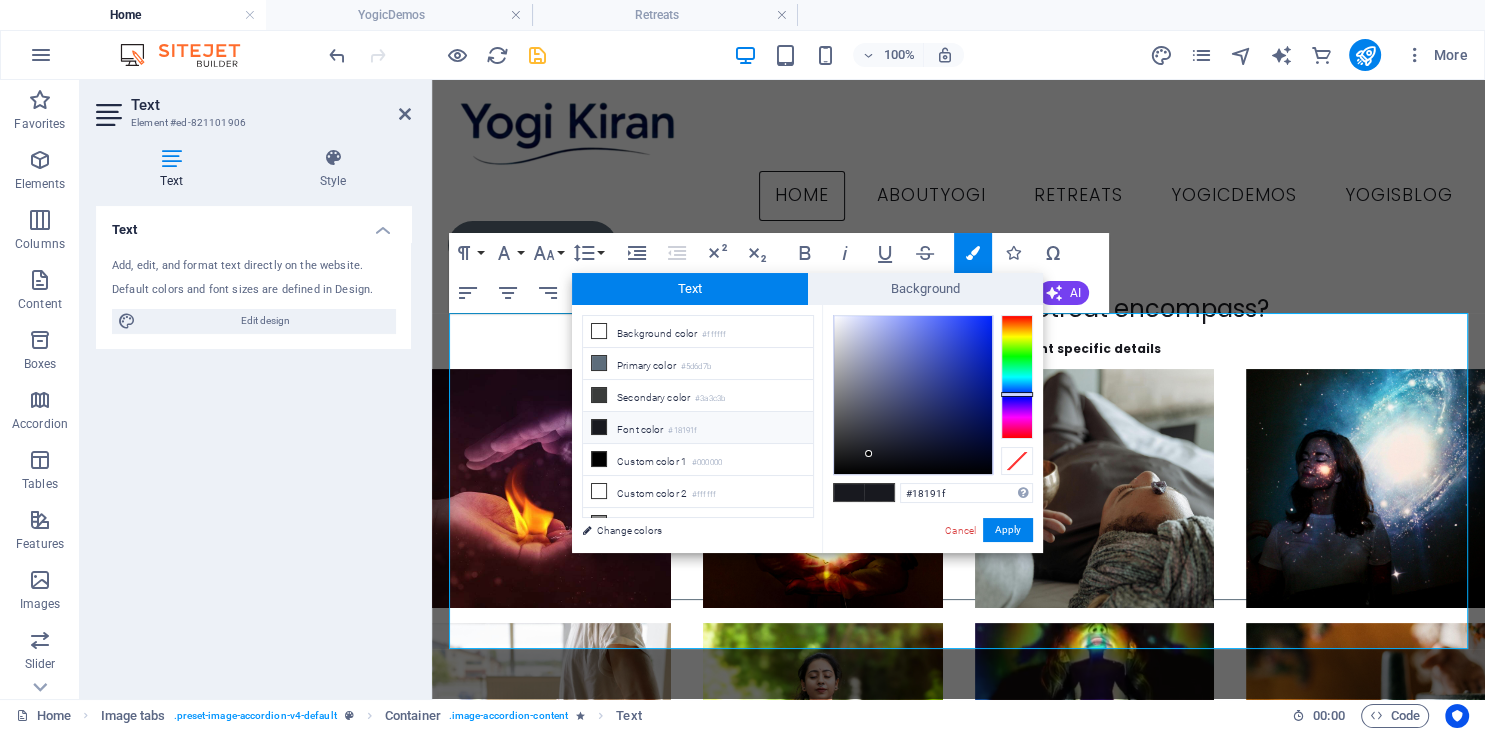 click at bounding box center [913, 395] 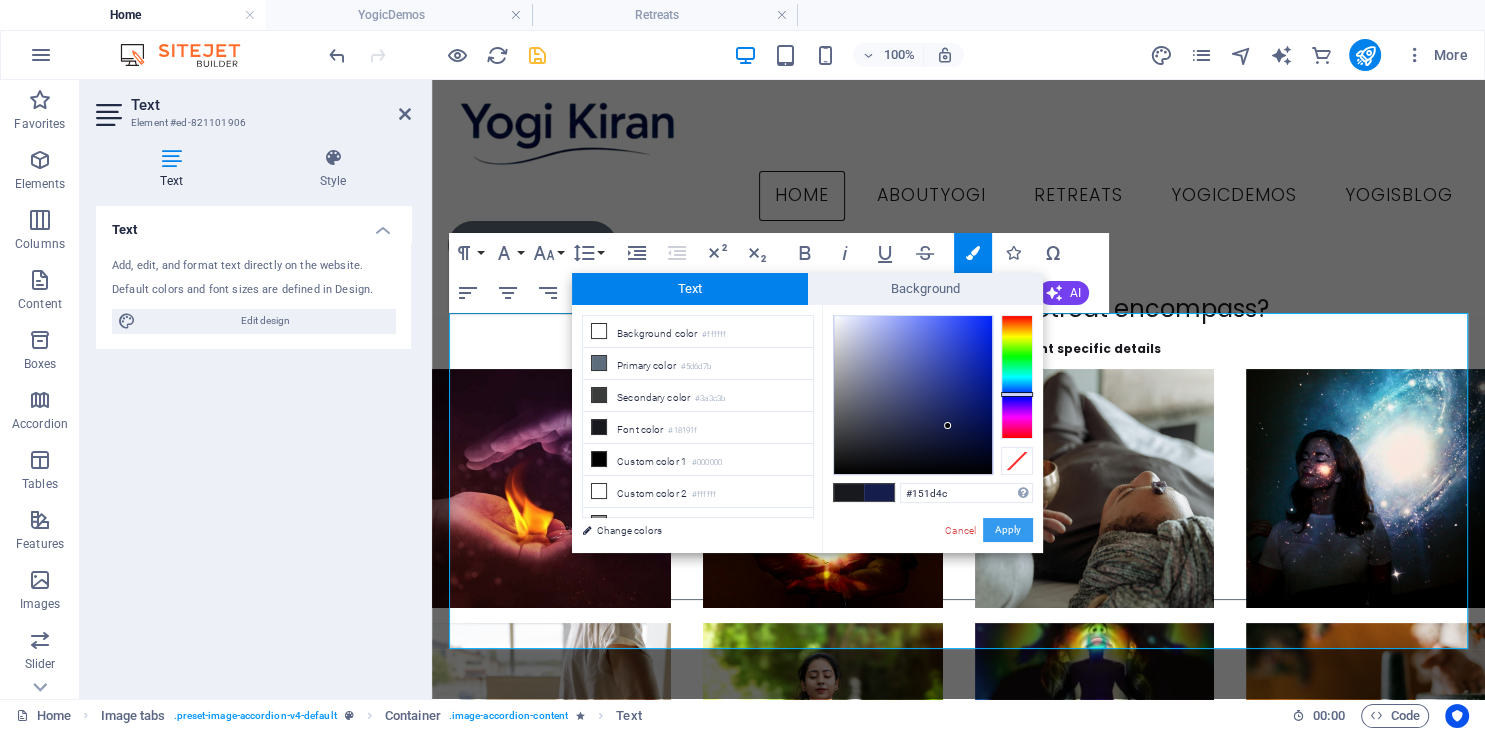 click on "Apply" at bounding box center (1008, 530) 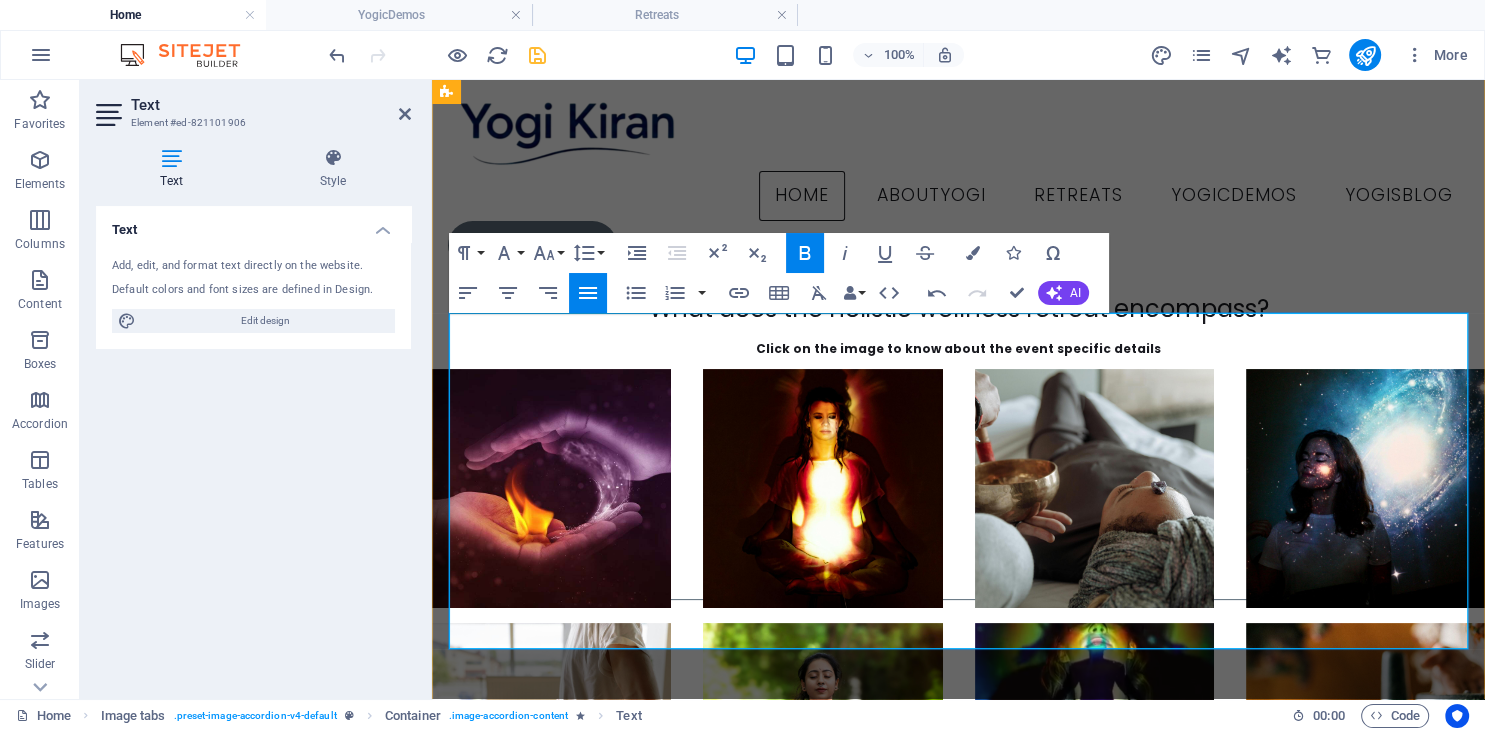click on "Dr. [LAST] [LAST] , aged [AGE], is a seasoned surgeon and clinical hypnotherapist with extensive experience in helping patients address chronic issues through hypnotherapy and mindfulness practices. Based in Northern Lincolnshire, [STATE], [COUNTRY], since [YEAR], she previously held the position of Director for Clinical Studies at Hull York Medical School and served as Chairperson for the Organisational Culture Change Programme (Pride & Respect) at the Northern Lincolnshire and Goole Hospitals NHS Foundation Trust. linkedin A practitioner of insight meditation since her early [AGE]s, Dr. [LAST] has cultivated a deep connection with her inner consciousness, allowing her to understand how individuals can be authentic in their lives. Currently, she works as a Life Coach, retired Consultant Ophthalmic Surgeon, and teacher of insightful awareness and mindfulness. Given her busy schedule, Dr. [LAST] will collaborate as a co-facilitator with Yogi Kiran, based on the event registration, participant levels, and specific requirements." at bounding box center [958, 2110] 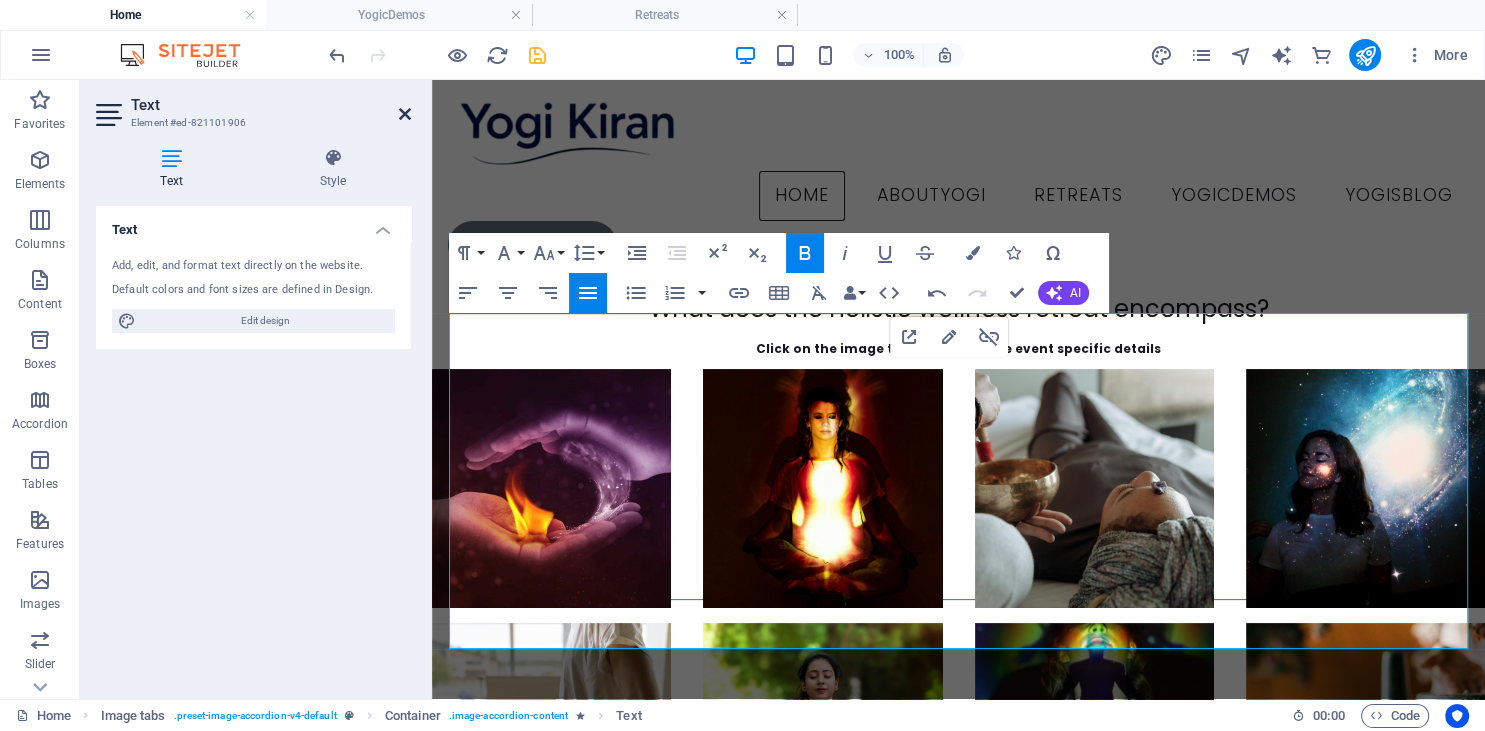 click at bounding box center [405, 114] 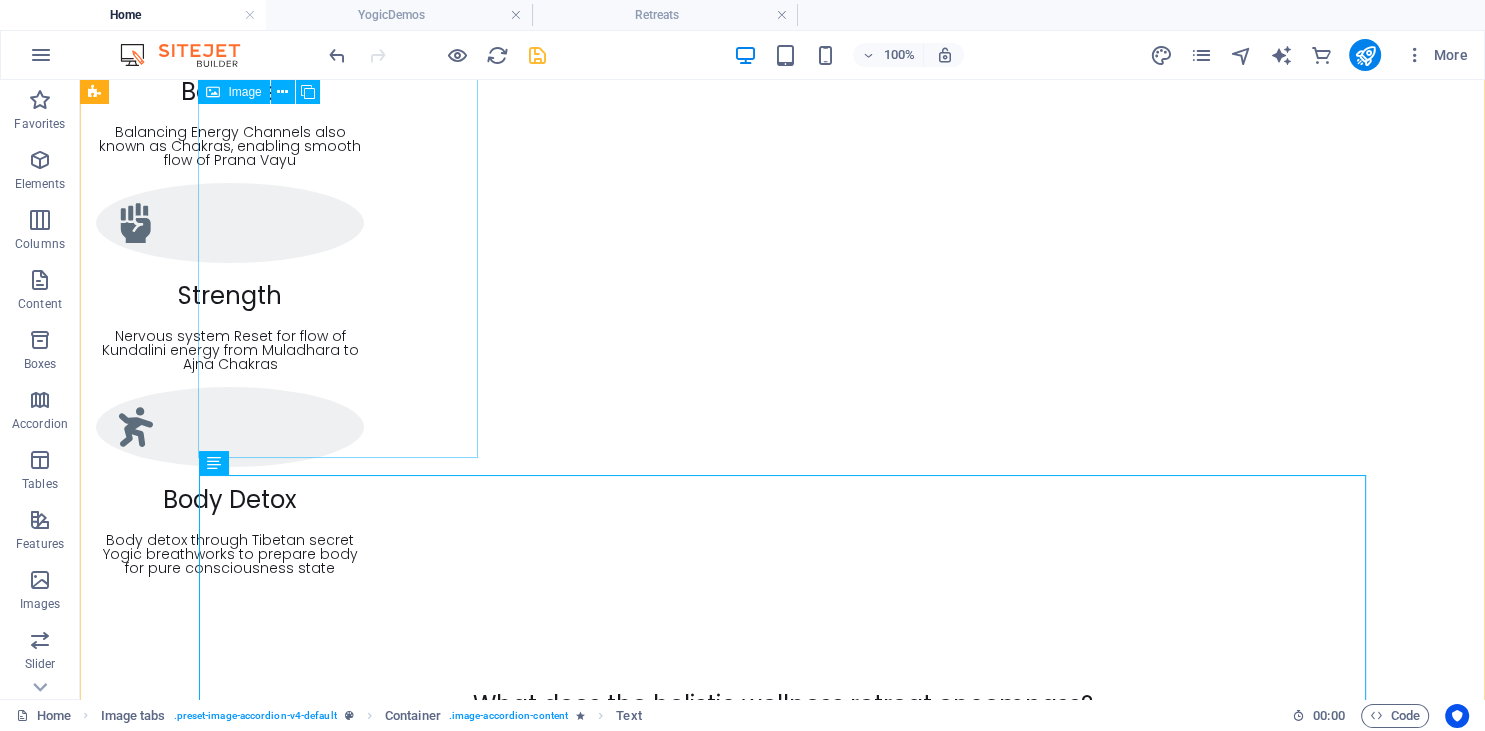scroll, scrollTop: 8284, scrollLeft: 0, axis: vertical 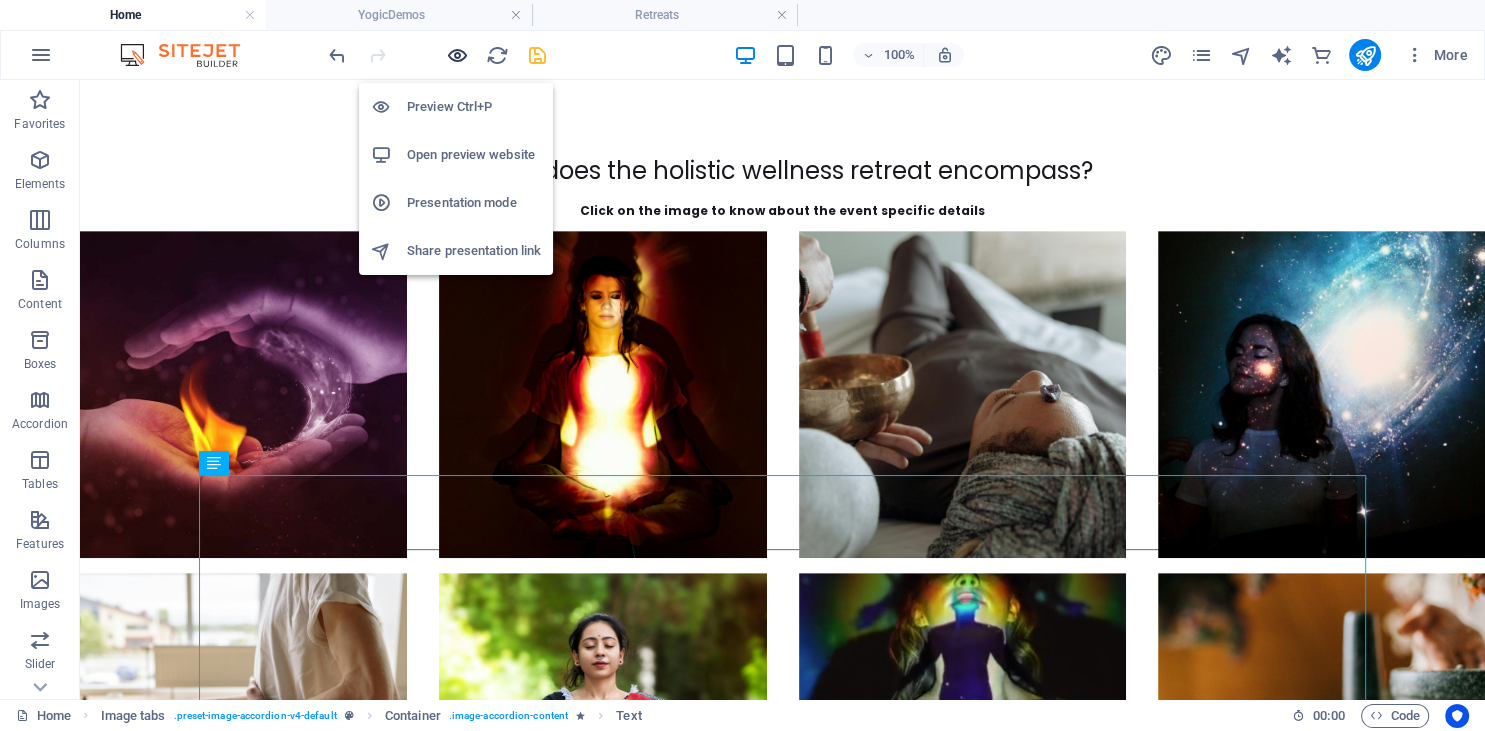 click at bounding box center [457, 55] 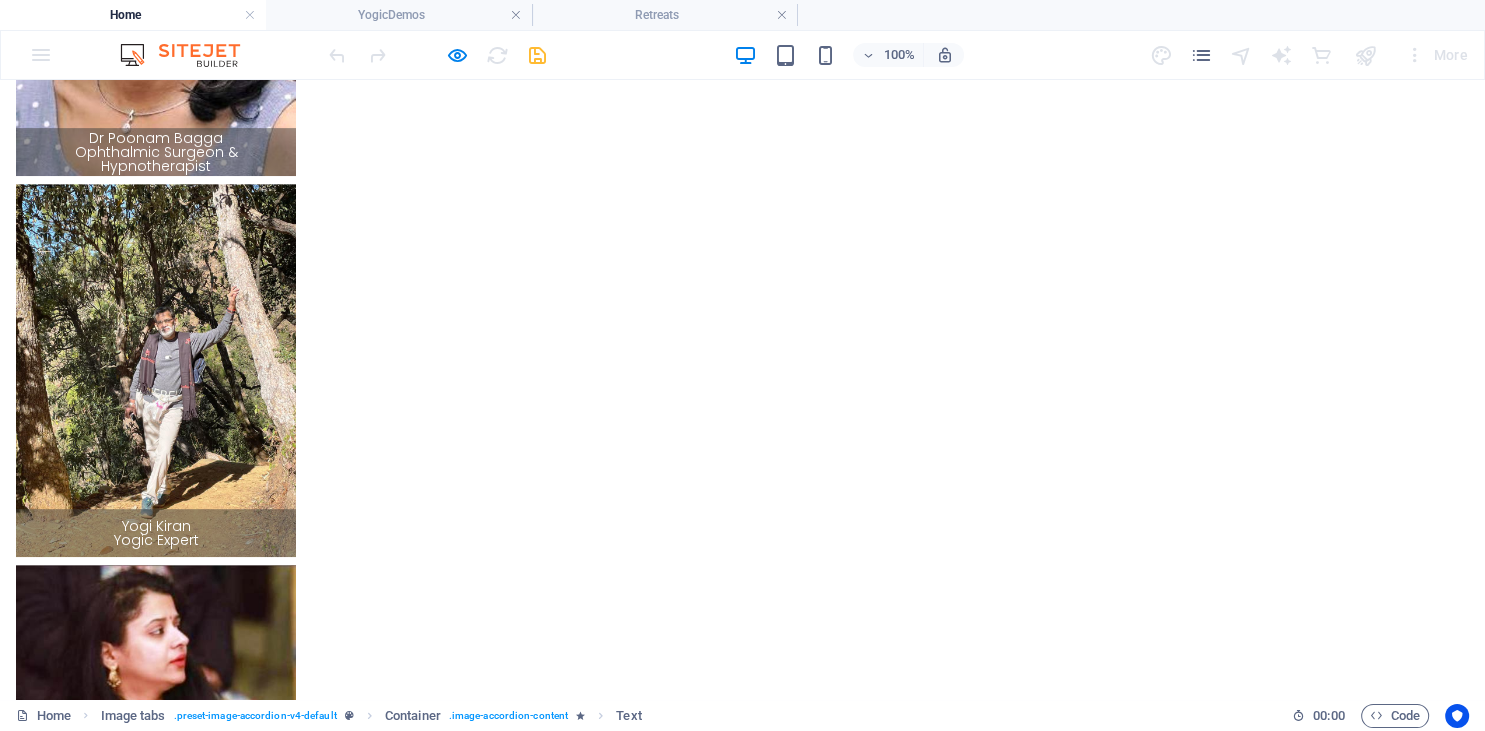 scroll, scrollTop: 5534, scrollLeft: 0, axis: vertical 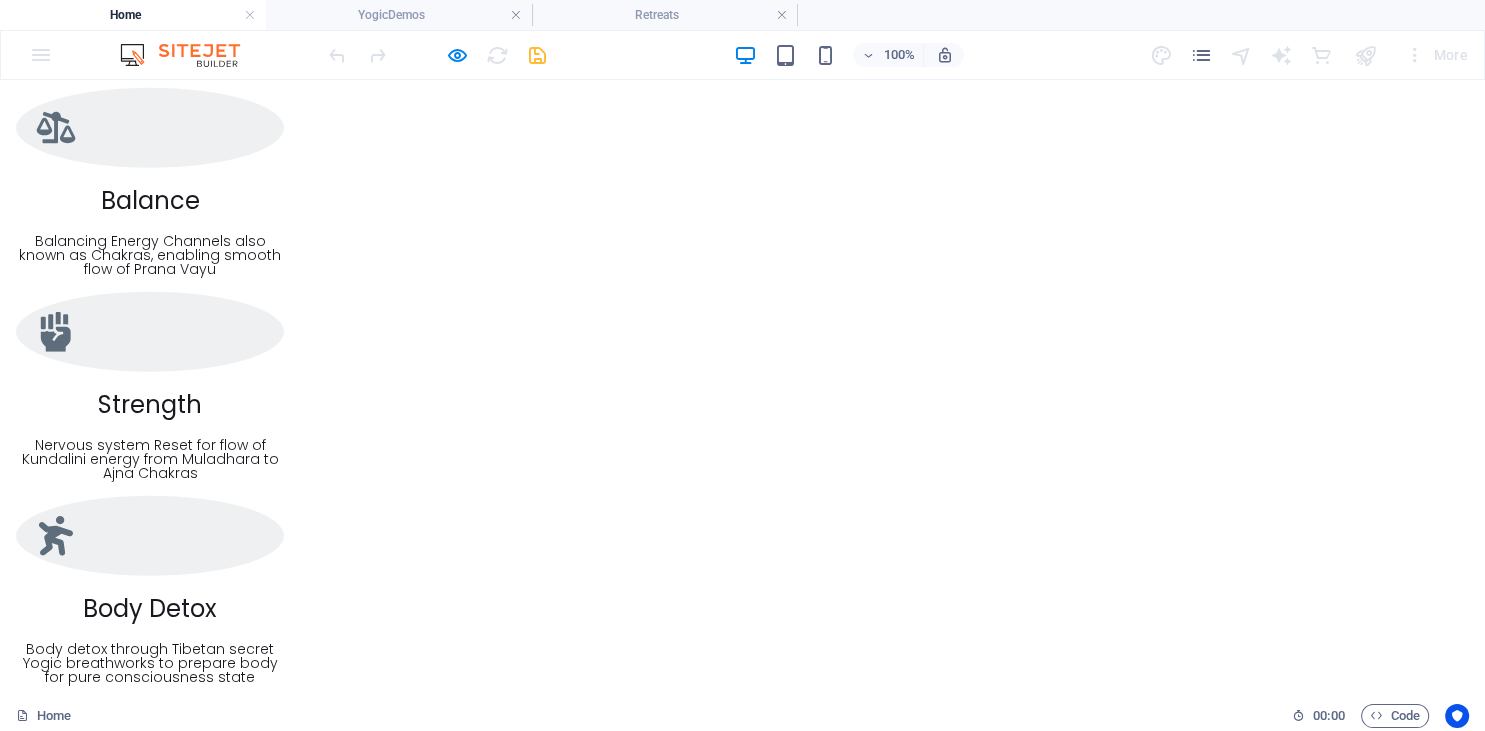 click on "Dr [LASTNAME] Ophthalmic Surgeon & Hypnotherapist" at bounding box center (156, 2716) 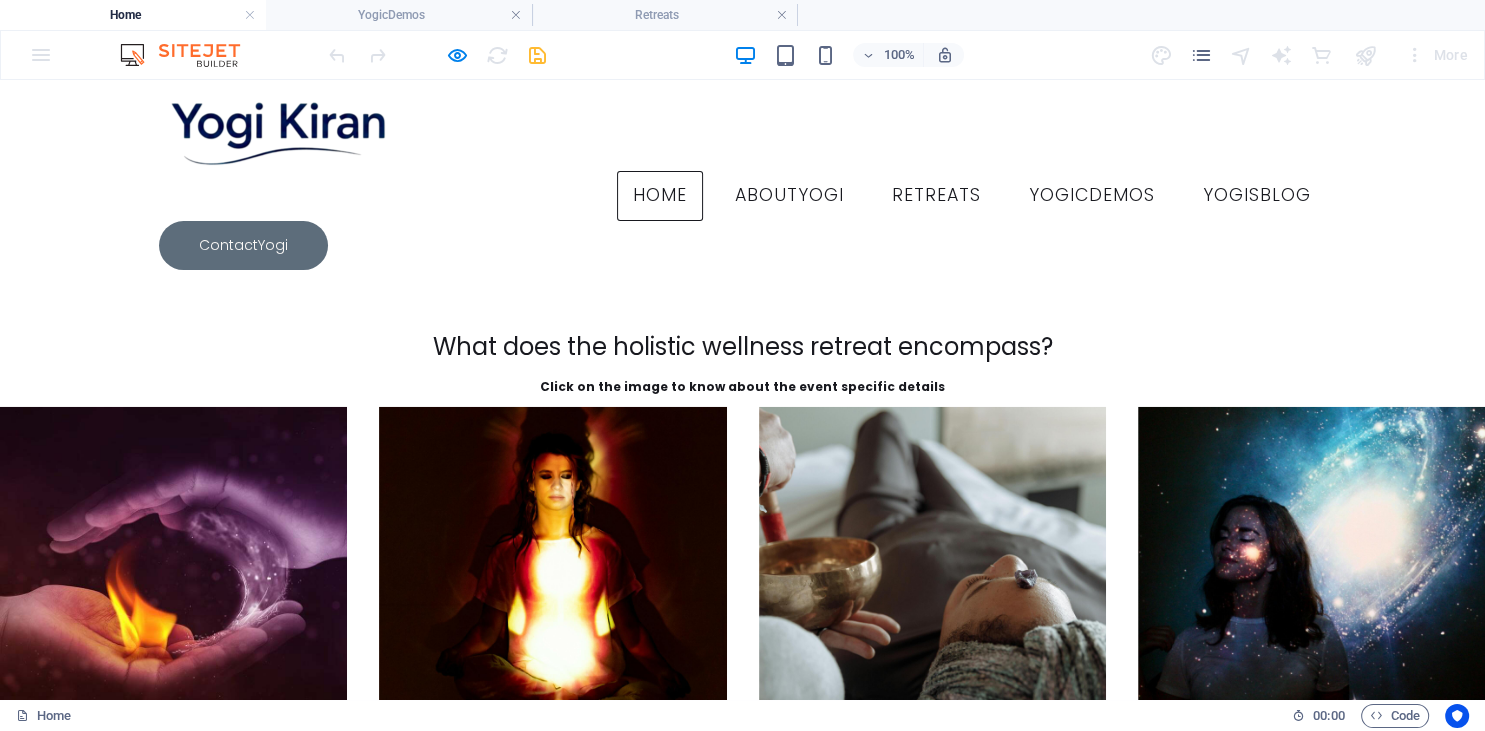 scroll, scrollTop: 5745, scrollLeft: 0, axis: vertical 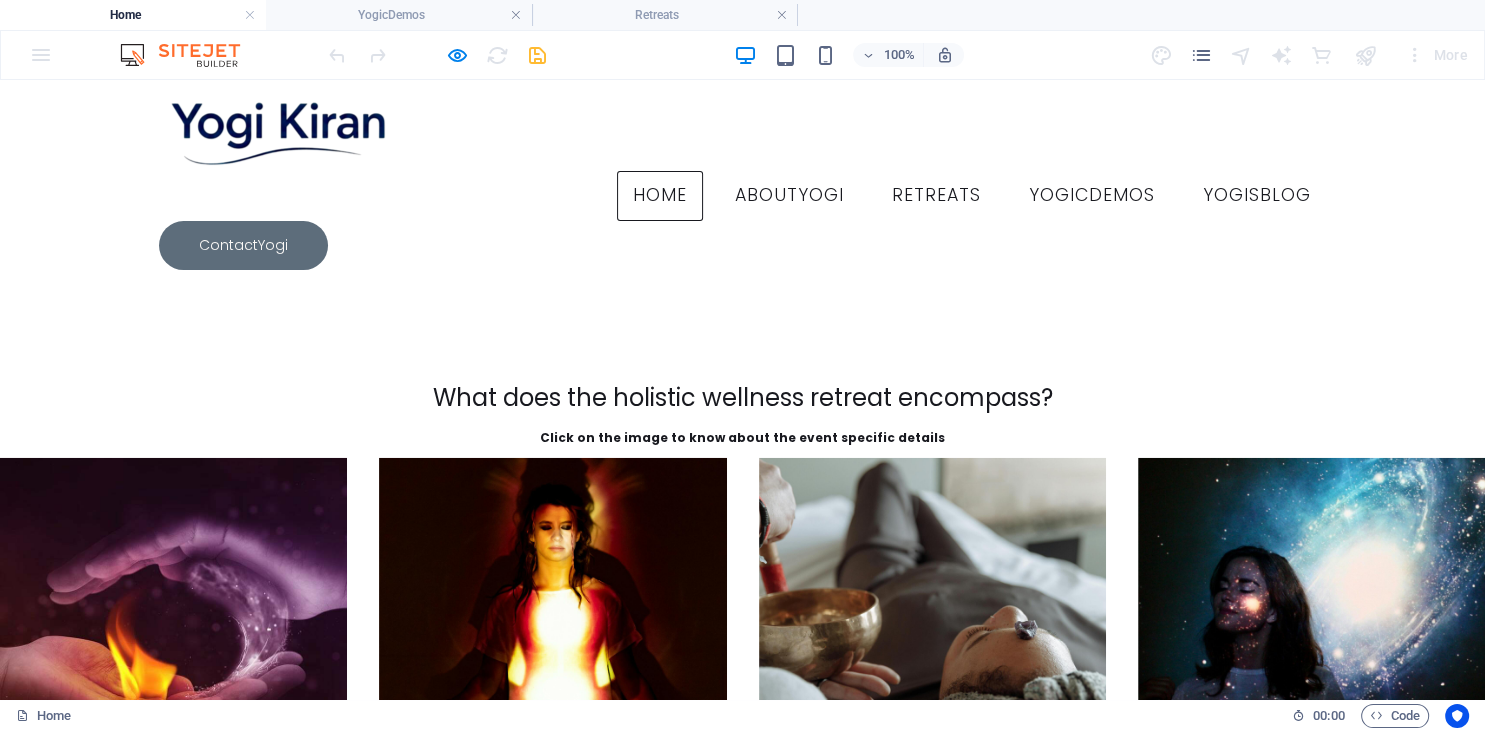click on "linkedin" at bounding box center (199, 2590) 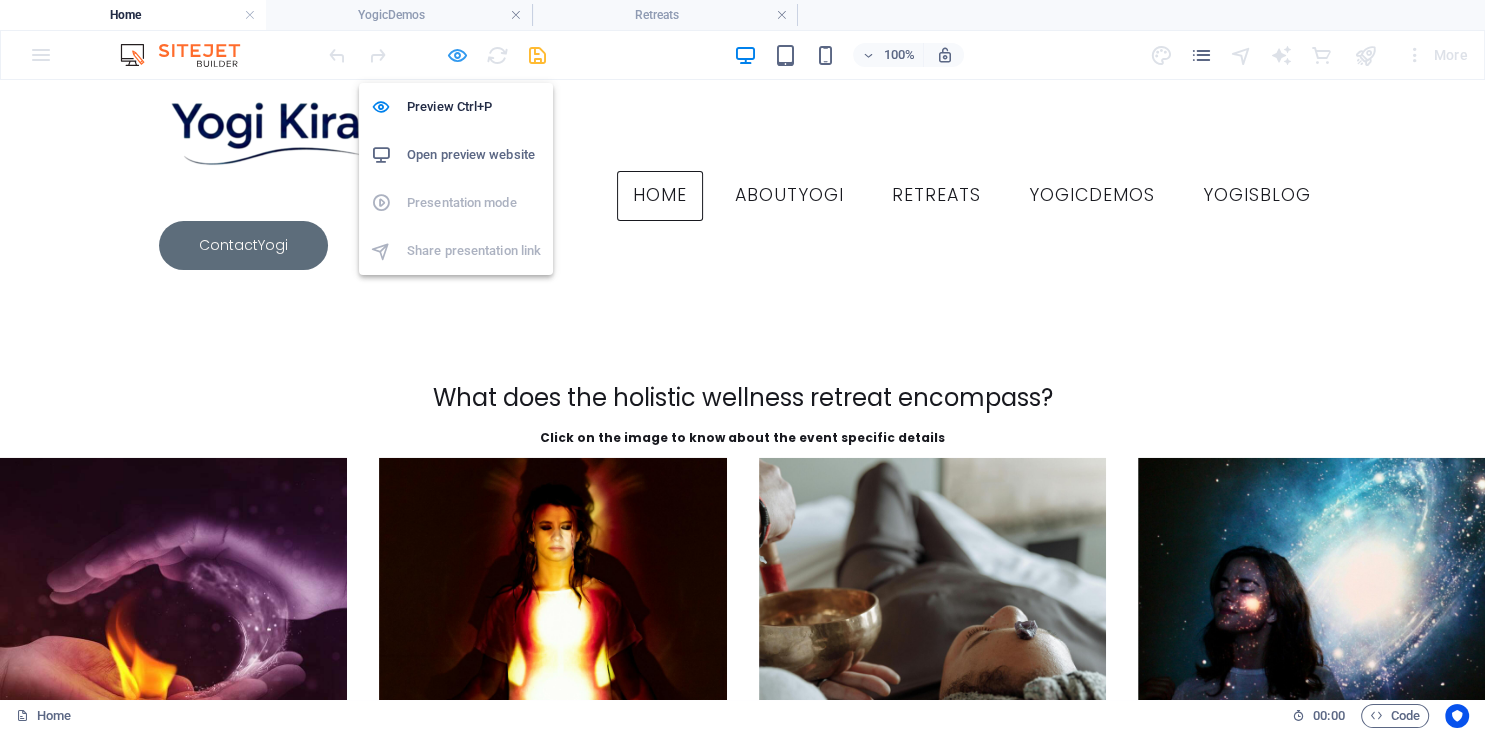 click at bounding box center [457, 55] 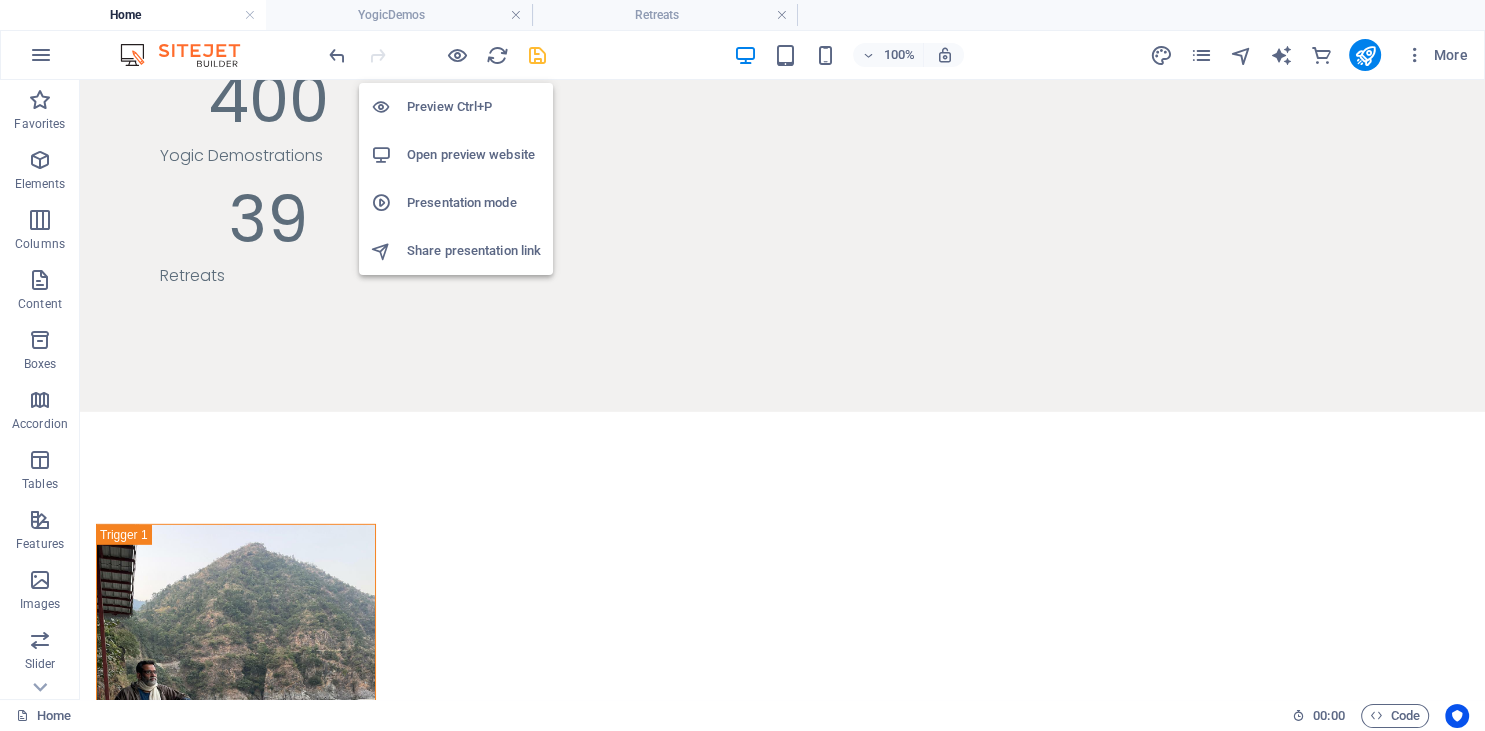 scroll, scrollTop: 8495, scrollLeft: 0, axis: vertical 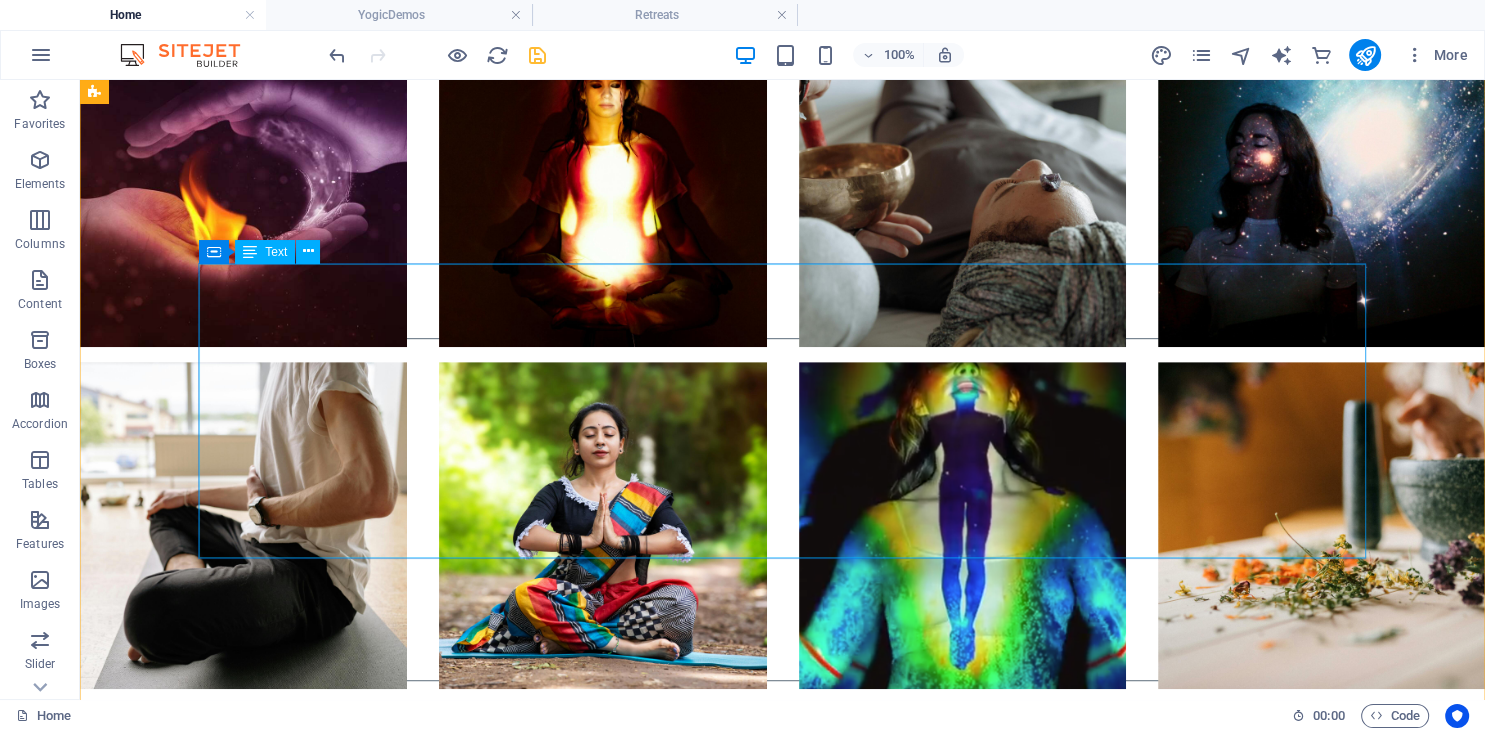 click on "Dr. [LAST] [LAST] , aged [AGE], is a seasoned surgeon and clinical hypnotherapist with extensive experience in helping patients address chronic issues through hypnotherapy and mindfulness practices. Based in Northern Lincolnshire, [STATE], [COUNTRY], since [YEAR], she previously held the position of Director for Clinical Studies at Hull York Medical School and served as Chairperson for the Organisational Culture Change Programme (Pride & Respect) at the Northern Lincolnshire and Goole Hospitals NHS Foundation Trust. linkedin A practitioner of insight meditation since her early [AGE]s, Dr. [LAST] has cultivated a deep connection with her inner consciousness, allowing her to understand how individuals can be authentic in their lives. Currently, she works as a Life Coach, retired Consultant Ophthalmic Surgeon, and teacher of insightful awareness and mindfulness. Given her busy schedule, Dr. [LAST] will collaborate as a co-facilitator with Yogi Kiran, based on the event registration, participant levels, and specific requirements." at bounding box center (680, 2147) 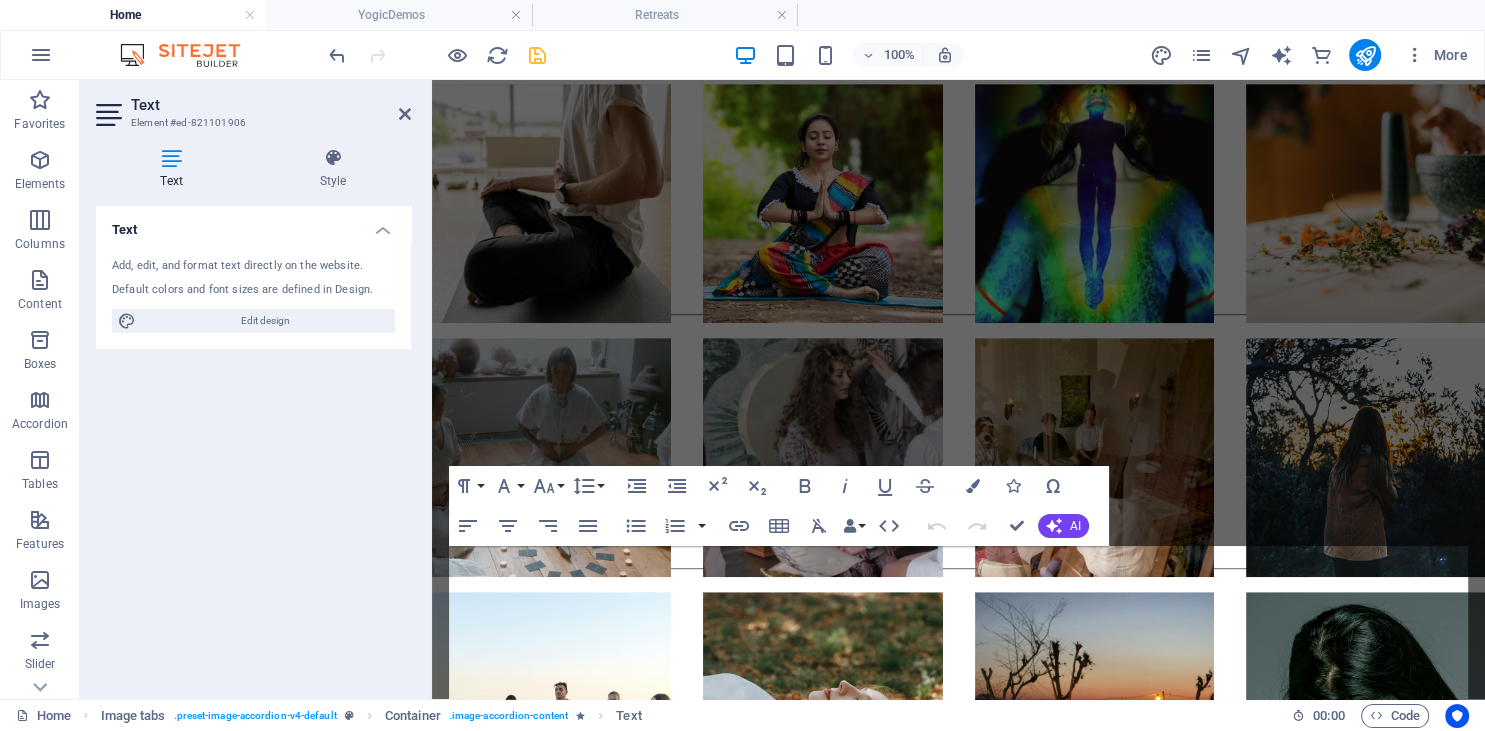 scroll, scrollTop: 7673, scrollLeft: 0, axis: vertical 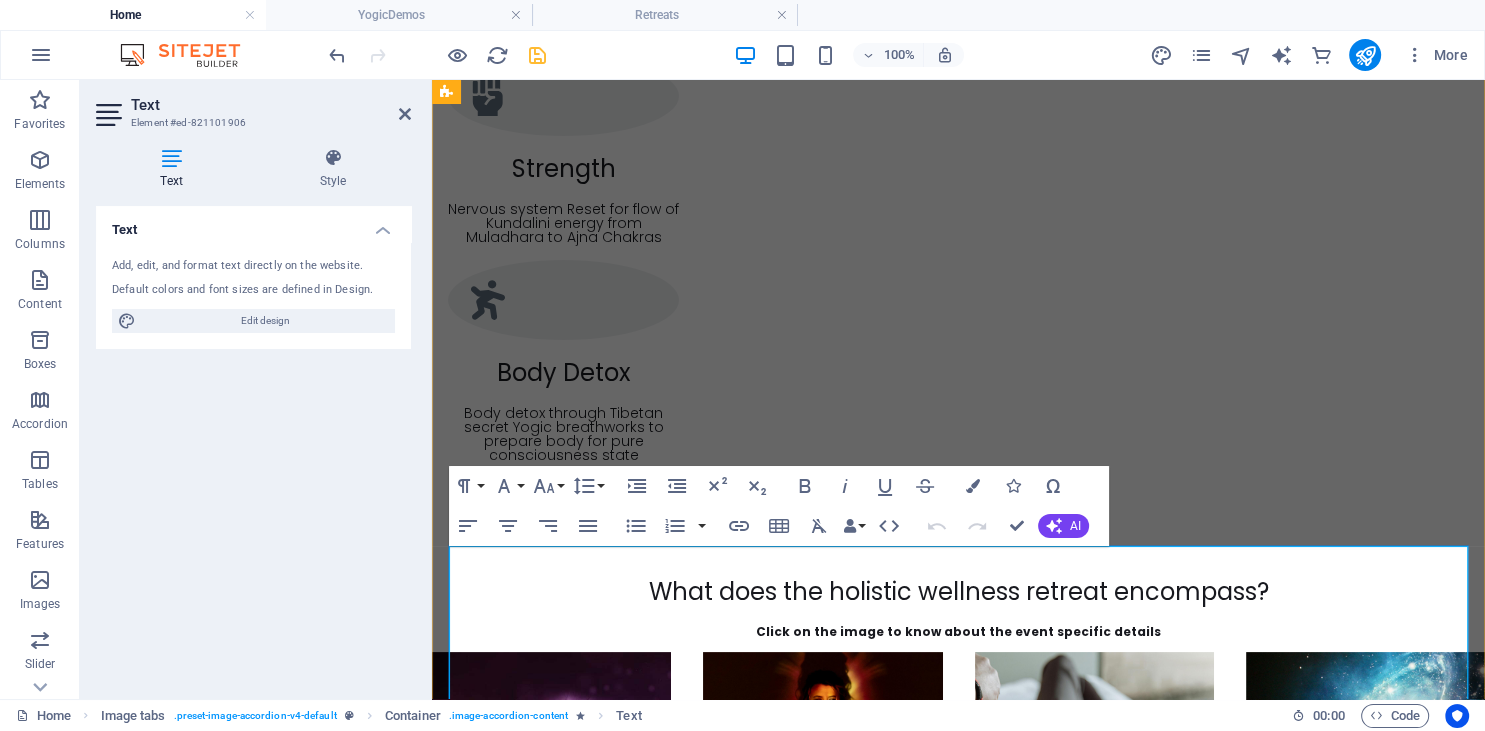 click on "Dr. [LAST] [LAST] , aged [AGE], is a seasoned surgeon and clinical hypnotherapist with extensive experience in helping patients address chronic issues through hypnotherapy and mindfulness practices. Based in Northern Lincolnshire, [STATE], [COUNTRY], since [YEAR], she previously held the position of Director for Clinical Studies at Hull York Medical School and served as Chairperson for the Organisational Culture Change Programme (Pride & Respect) at the Northern Lincolnshire and Goole Hospitals NHS Foundation Trust. linkedin A practitioner of insight meditation since her early [AGE]s, Dr. [LAST] has cultivated a deep connection with her inner consciousness, allowing her to understand how individuals can be authentic in their lives. Currently, she works as a Life Coach, retired Consultant Ophthalmic Surgeon, and teacher of insightful awareness and mindfulness. Given her busy schedule, Dr. [LAST] will collaborate as a co-facilitator with Yogi Kiran, based on the event registration, participant levels, and specific requirements." at bounding box center (958, 2392) 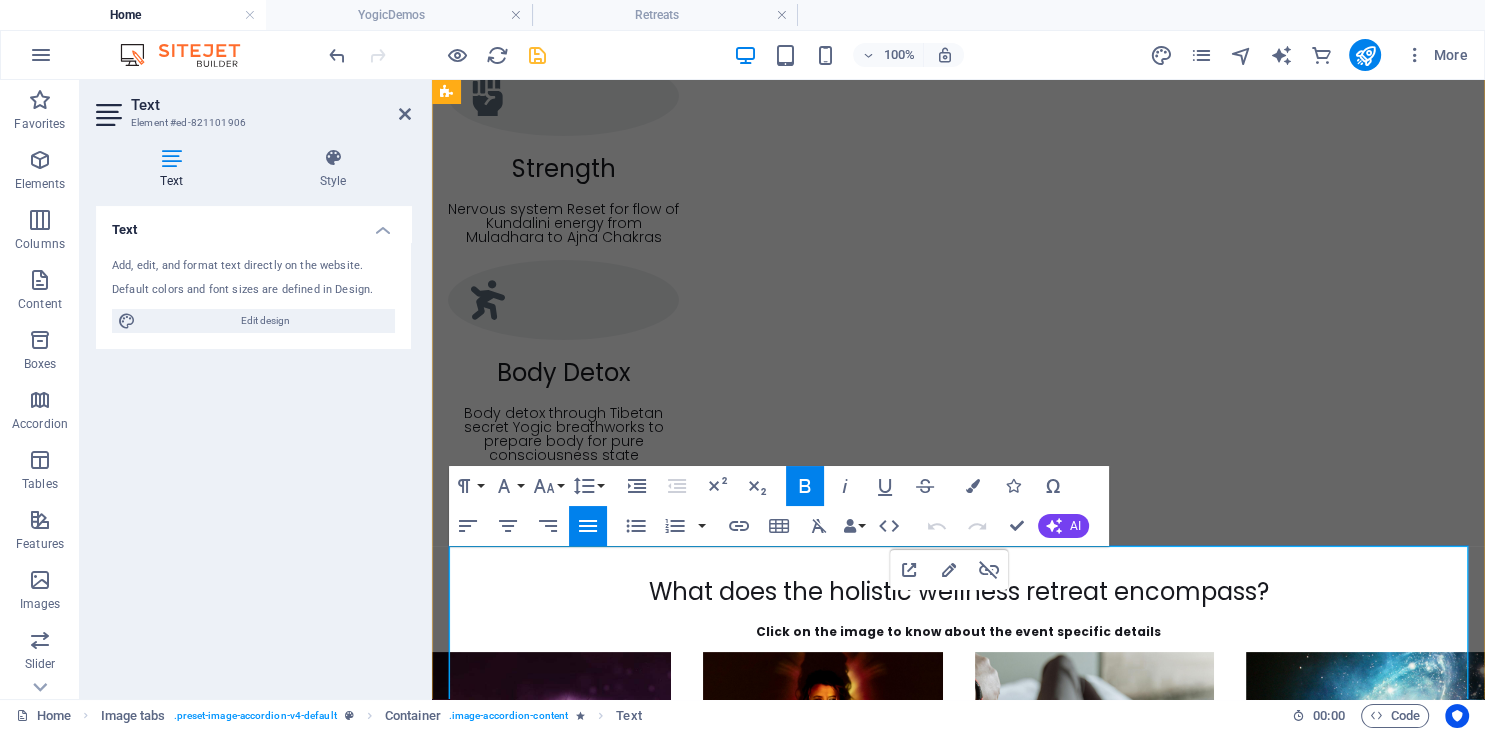 type 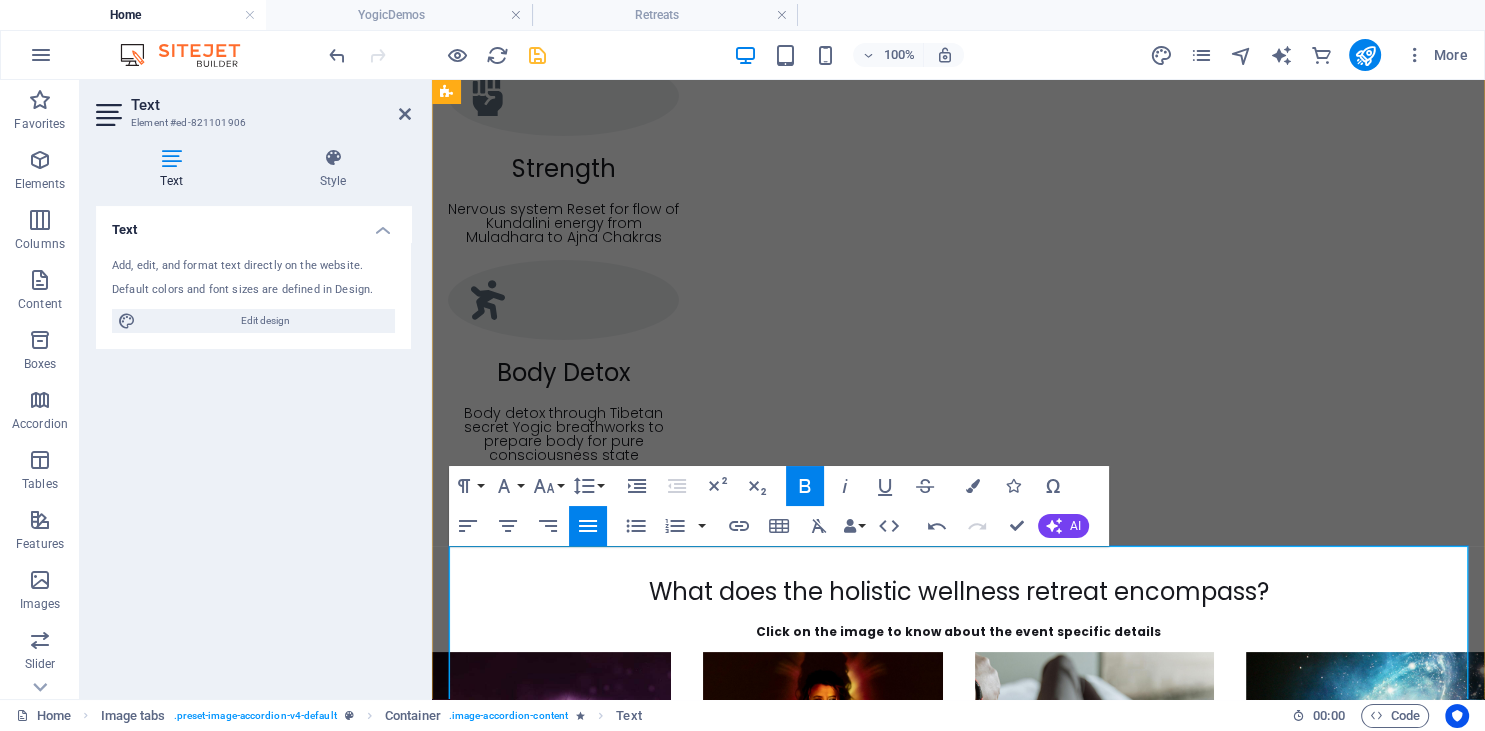 drag, startPoint x: 1024, startPoint y: 621, endPoint x: 922, endPoint y: 621, distance: 102 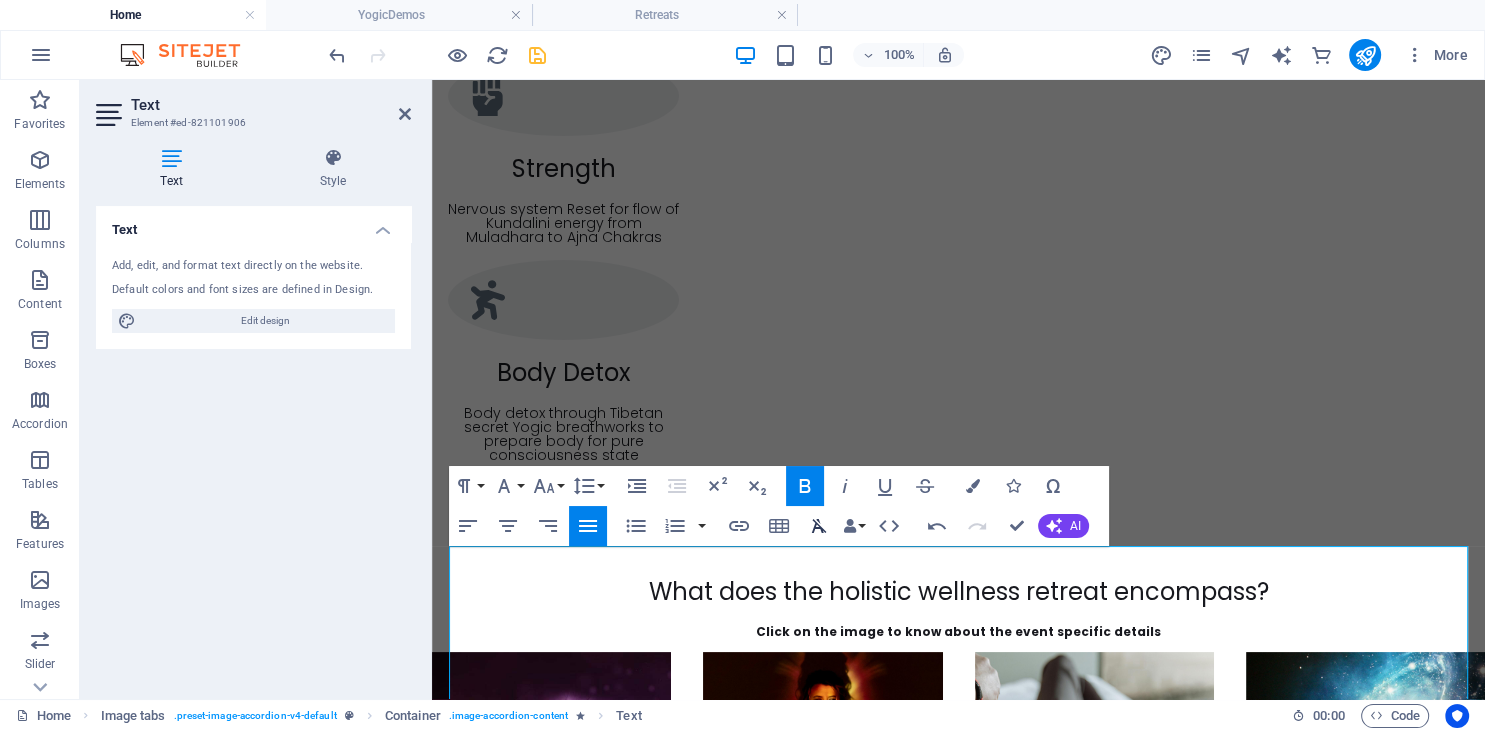click 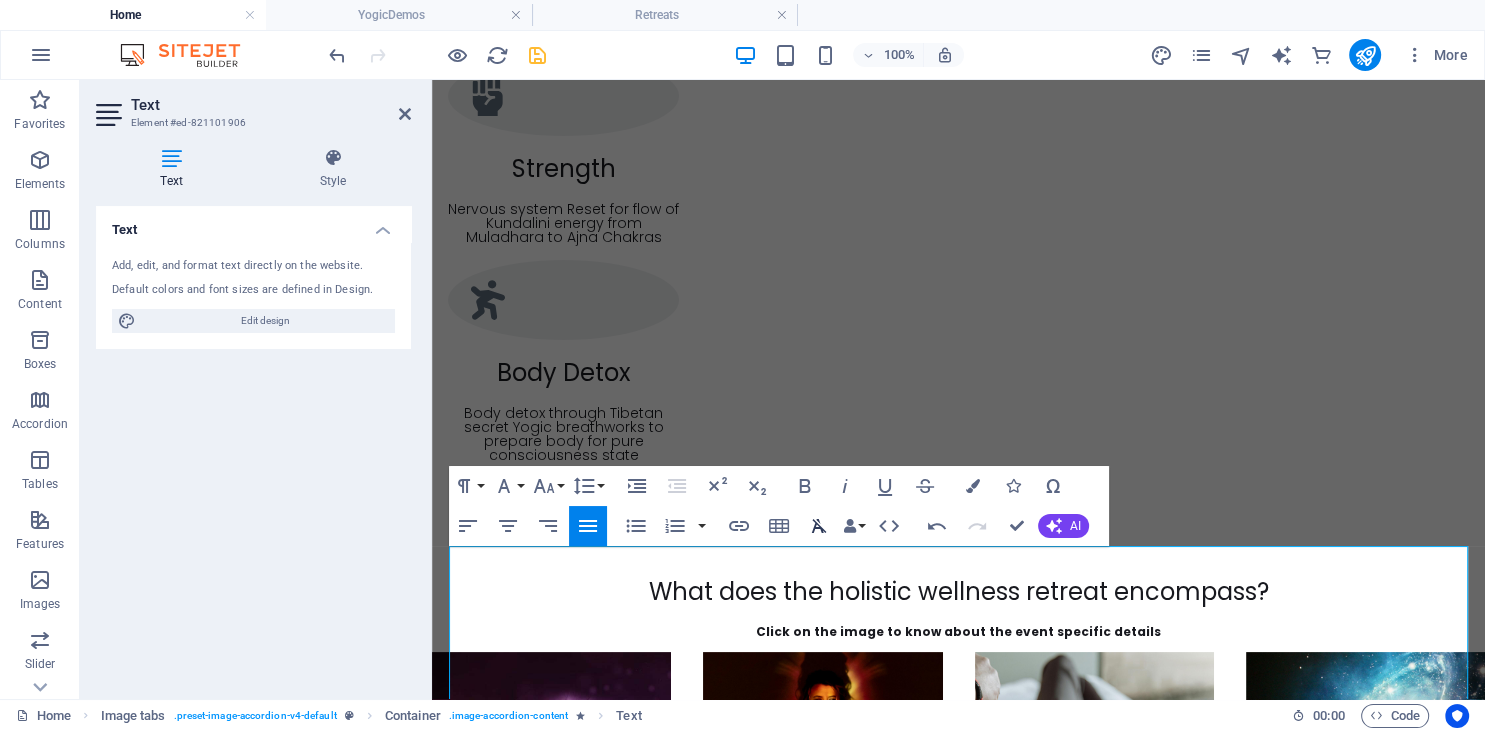 click 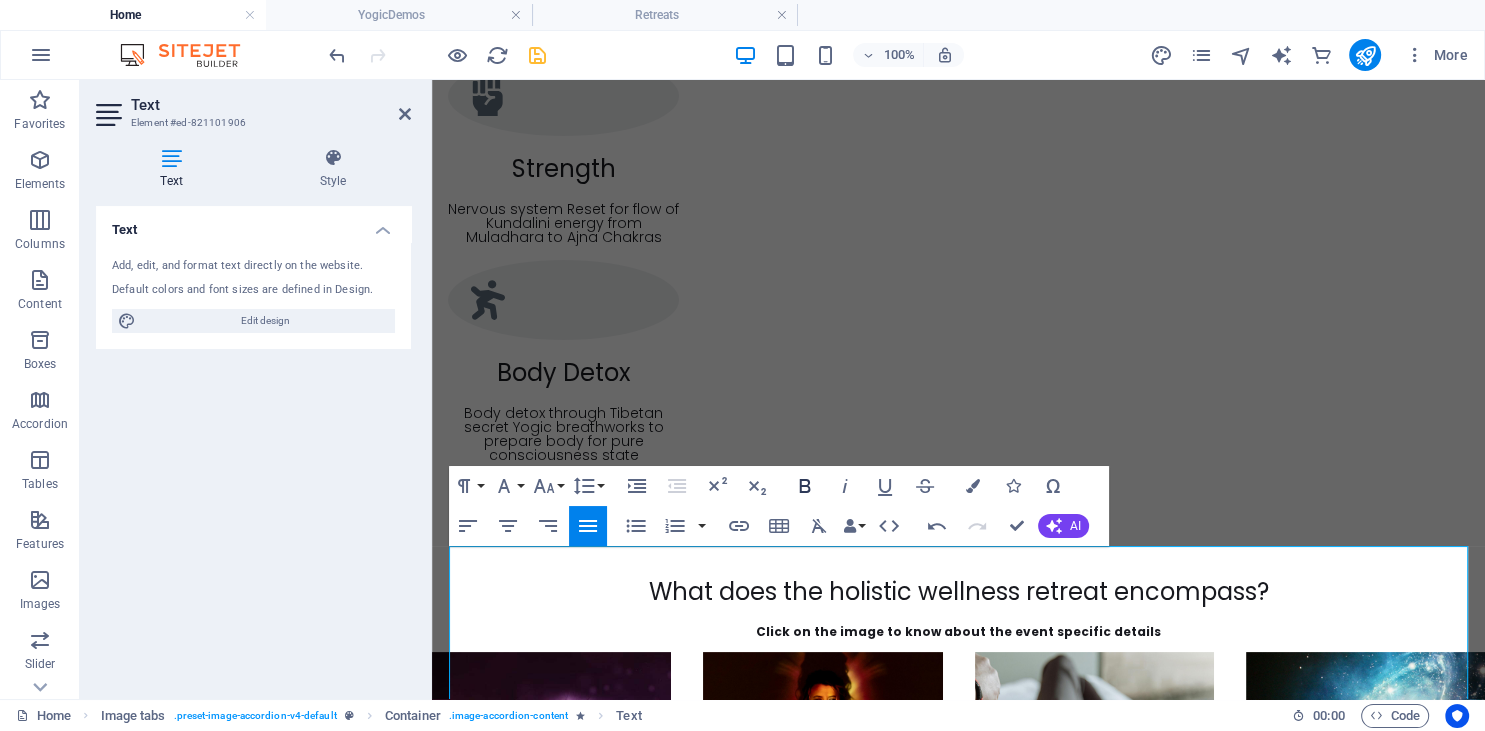 click 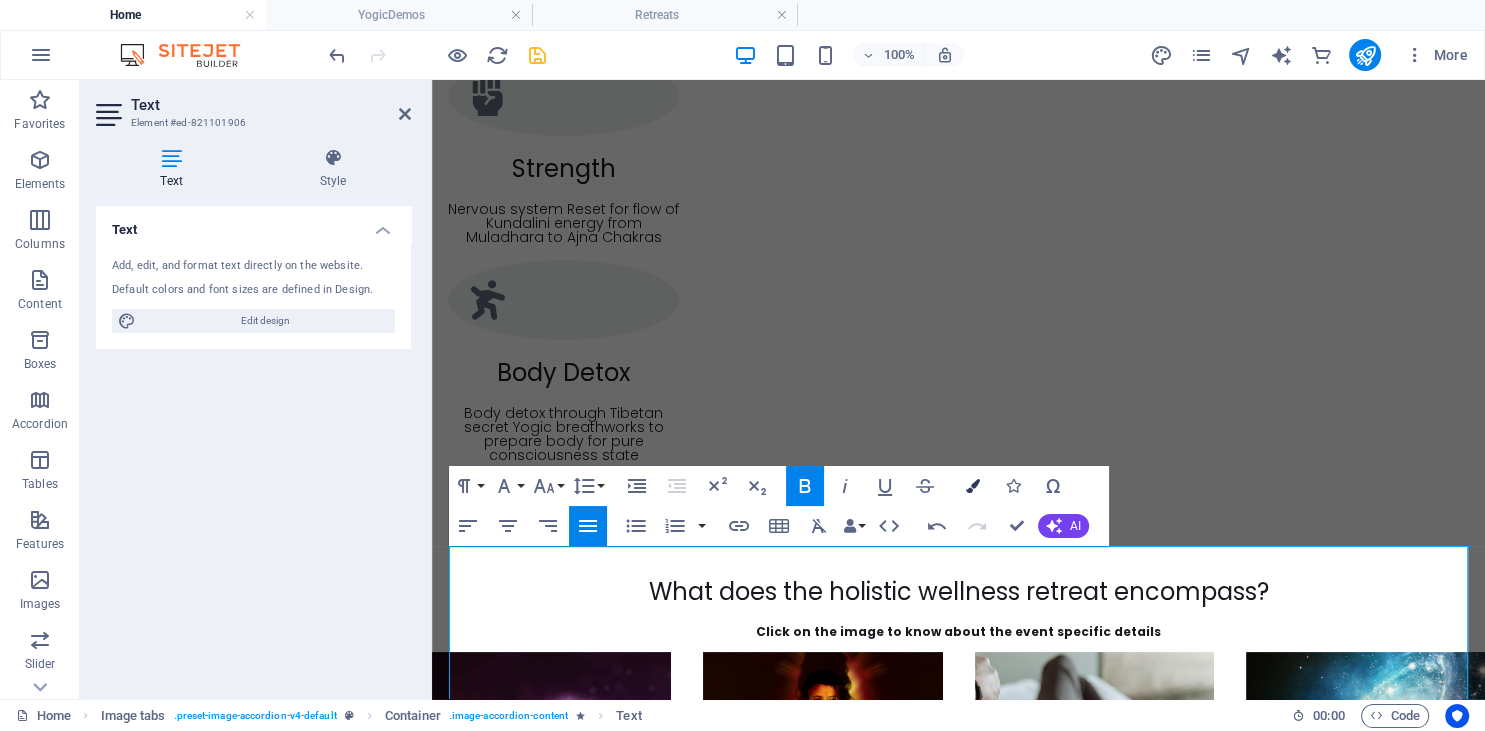 click at bounding box center (973, 486) 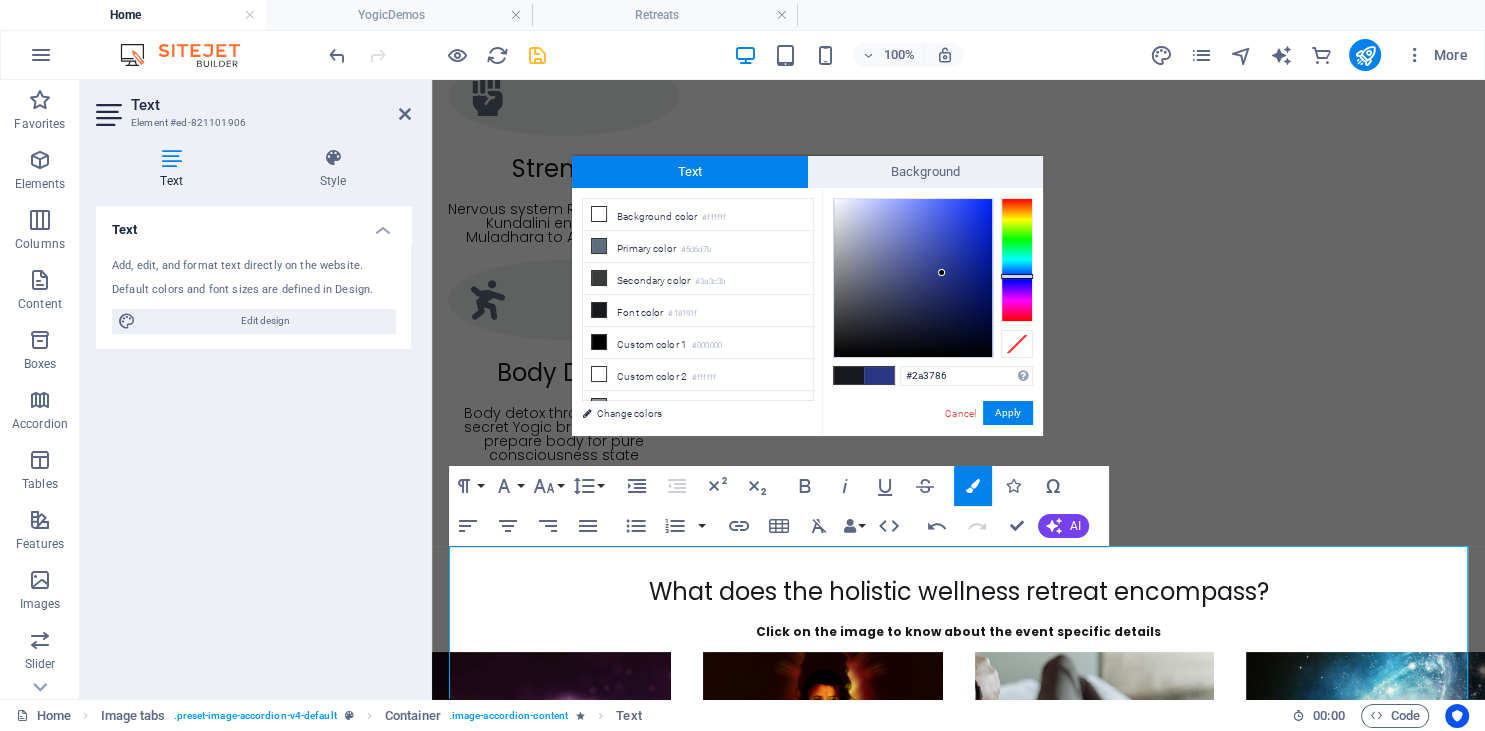 click at bounding box center (913, 278) 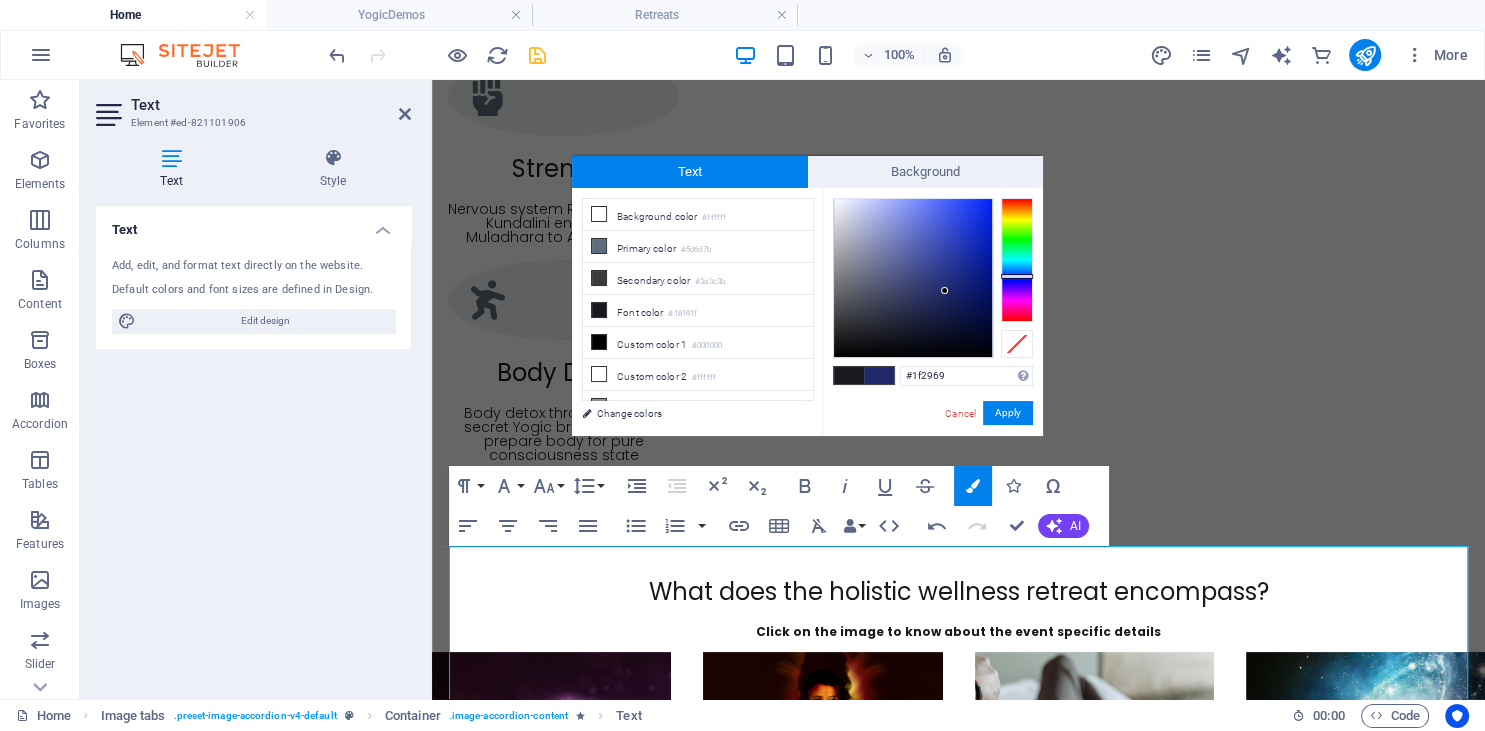 click at bounding box center (913, 278) 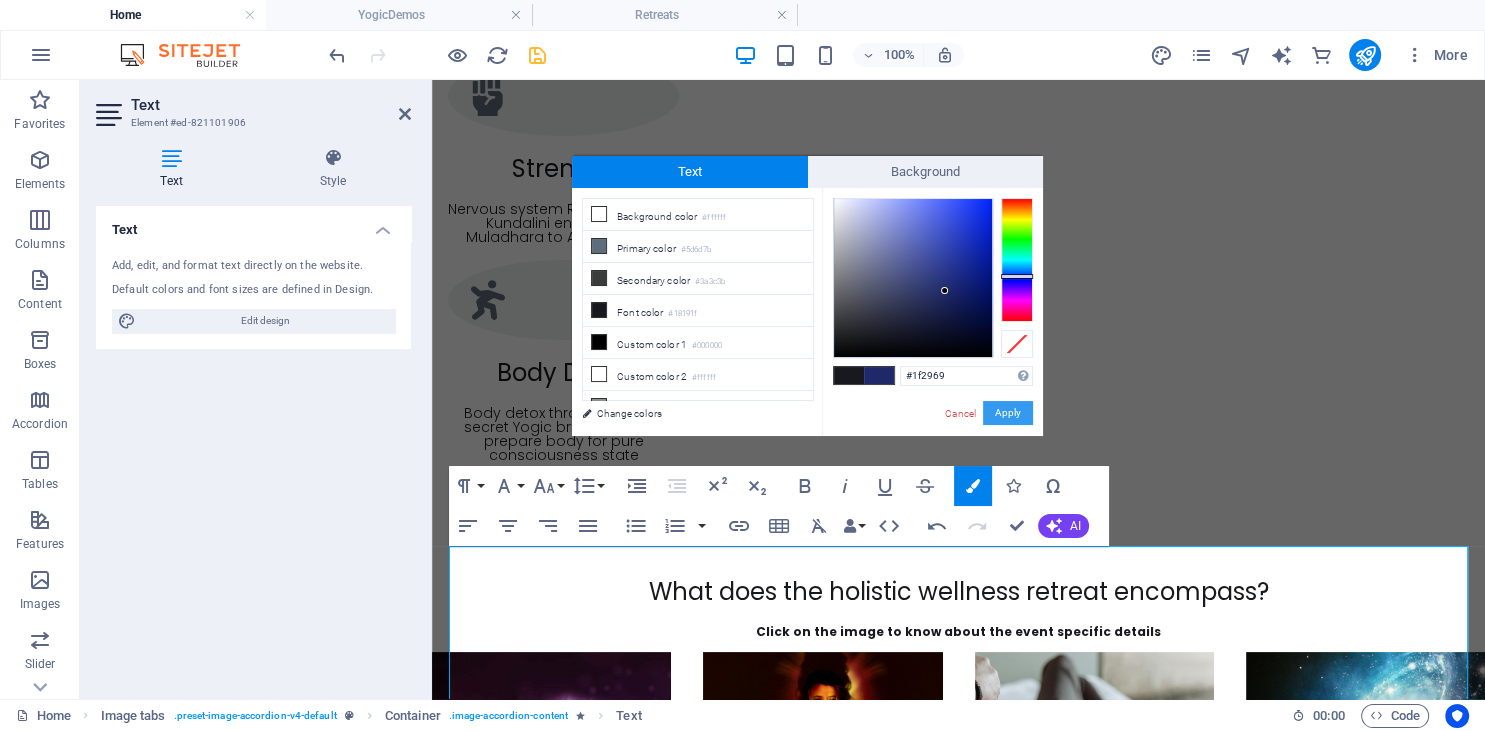 click on "Apply" at bounding box center [1008, 413] 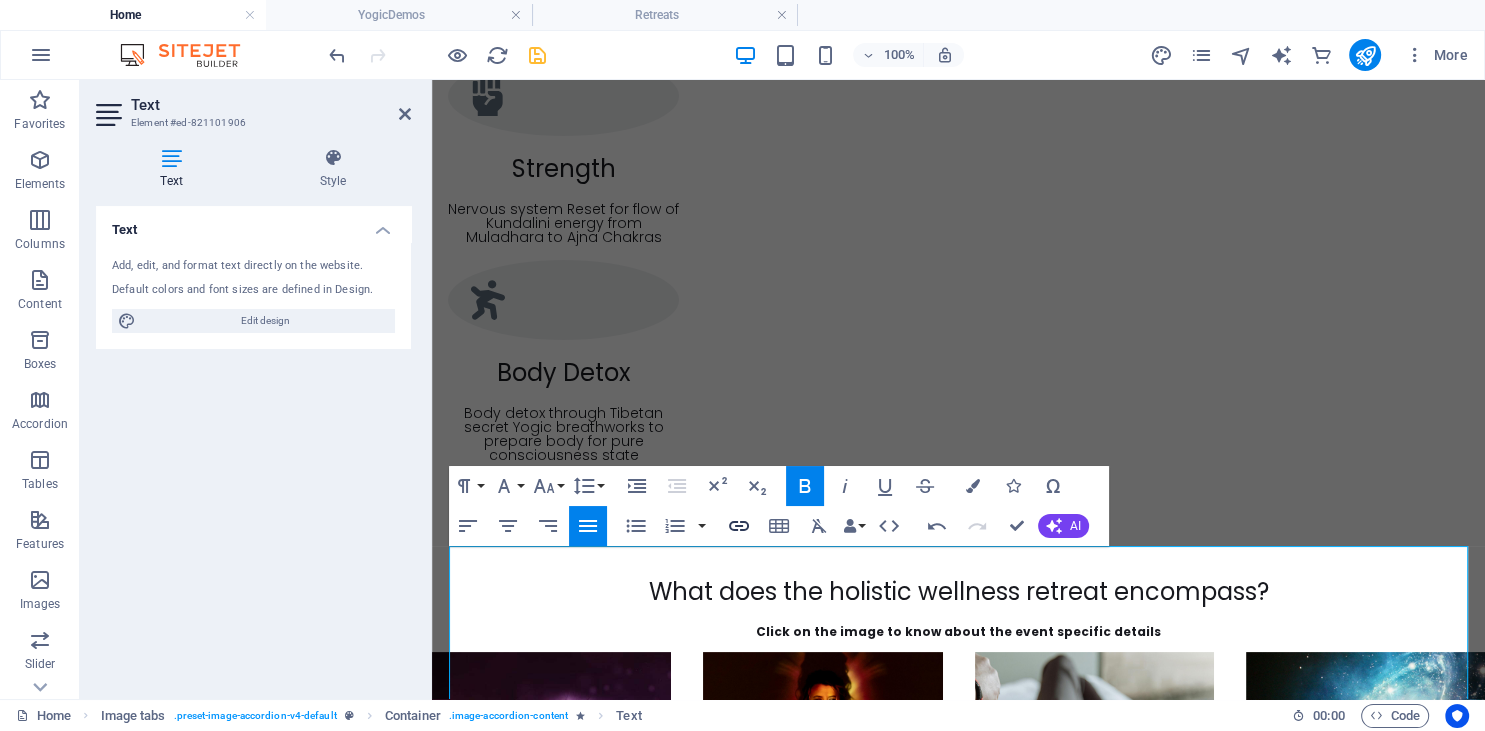 click 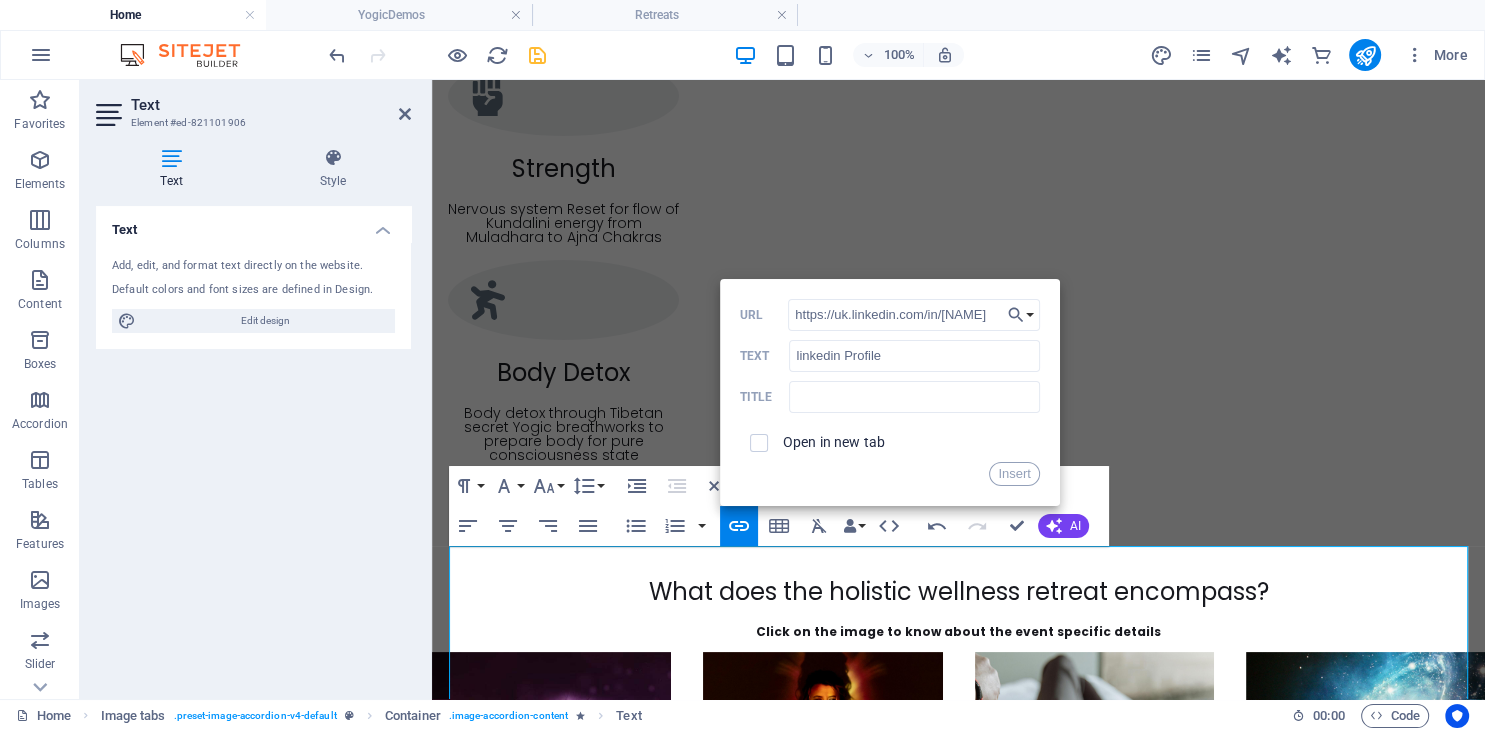 scroll, scrollTop: 0, scrollLeft: 98, axis: horizontal 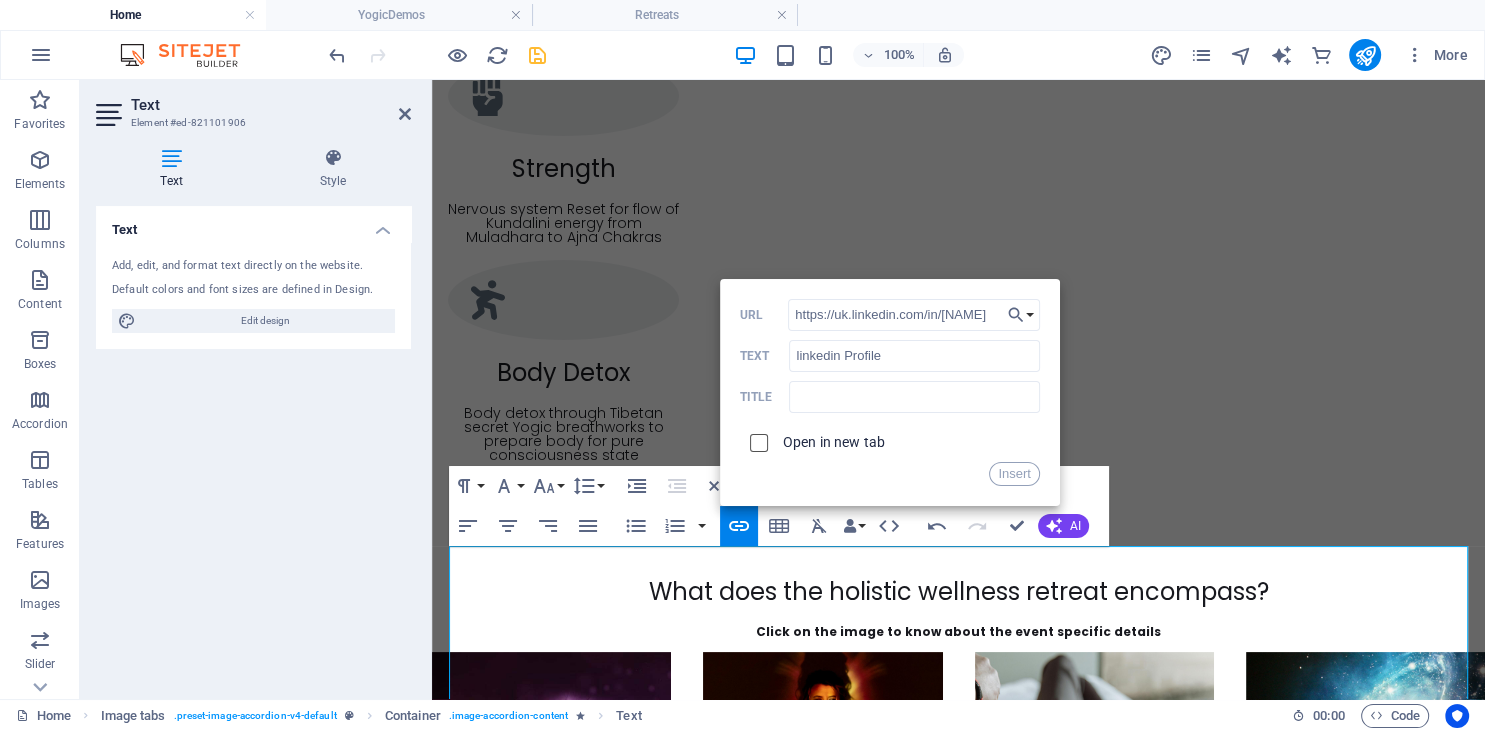 type on "https://uk.linkedin.com/in/[NAME]" 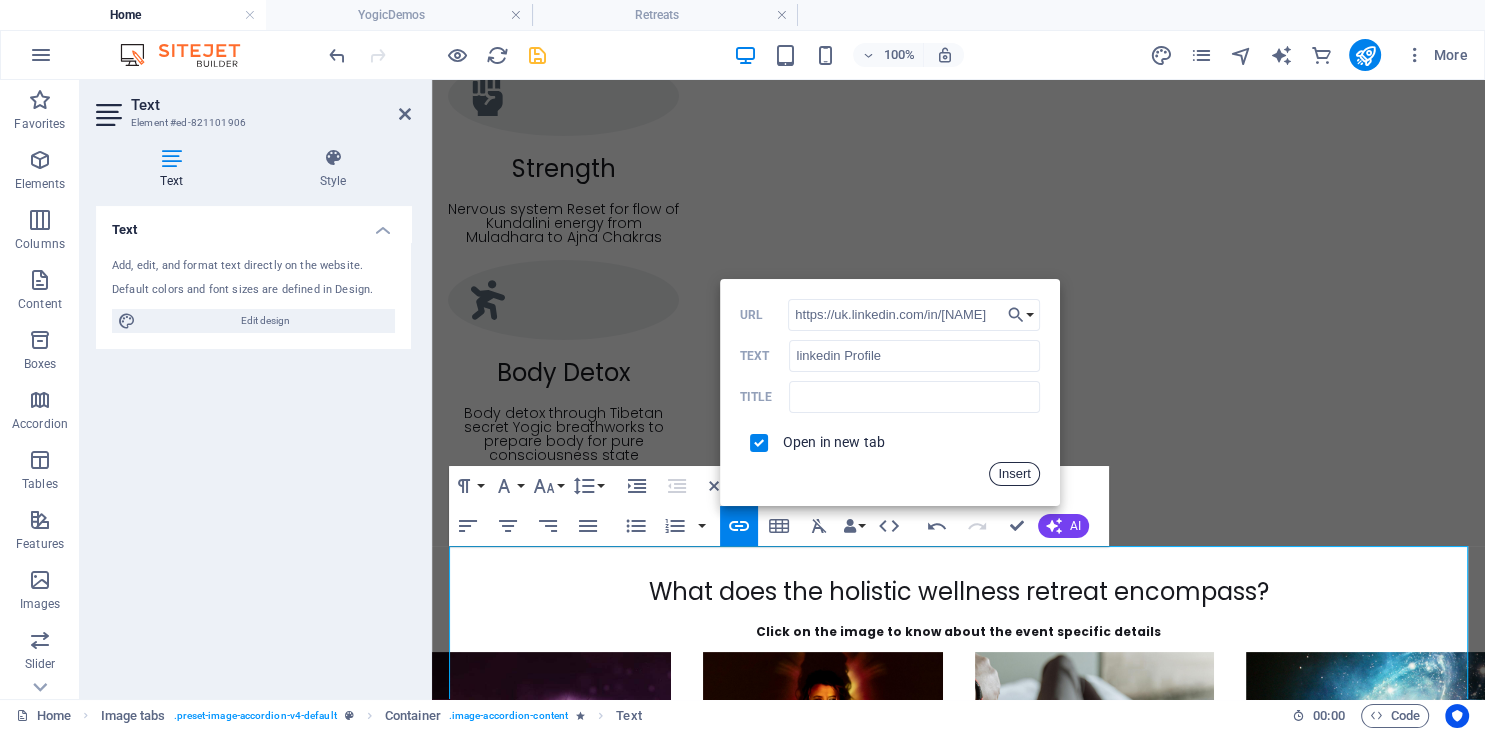 click on "Insert" at bounding box center [1014, 474] 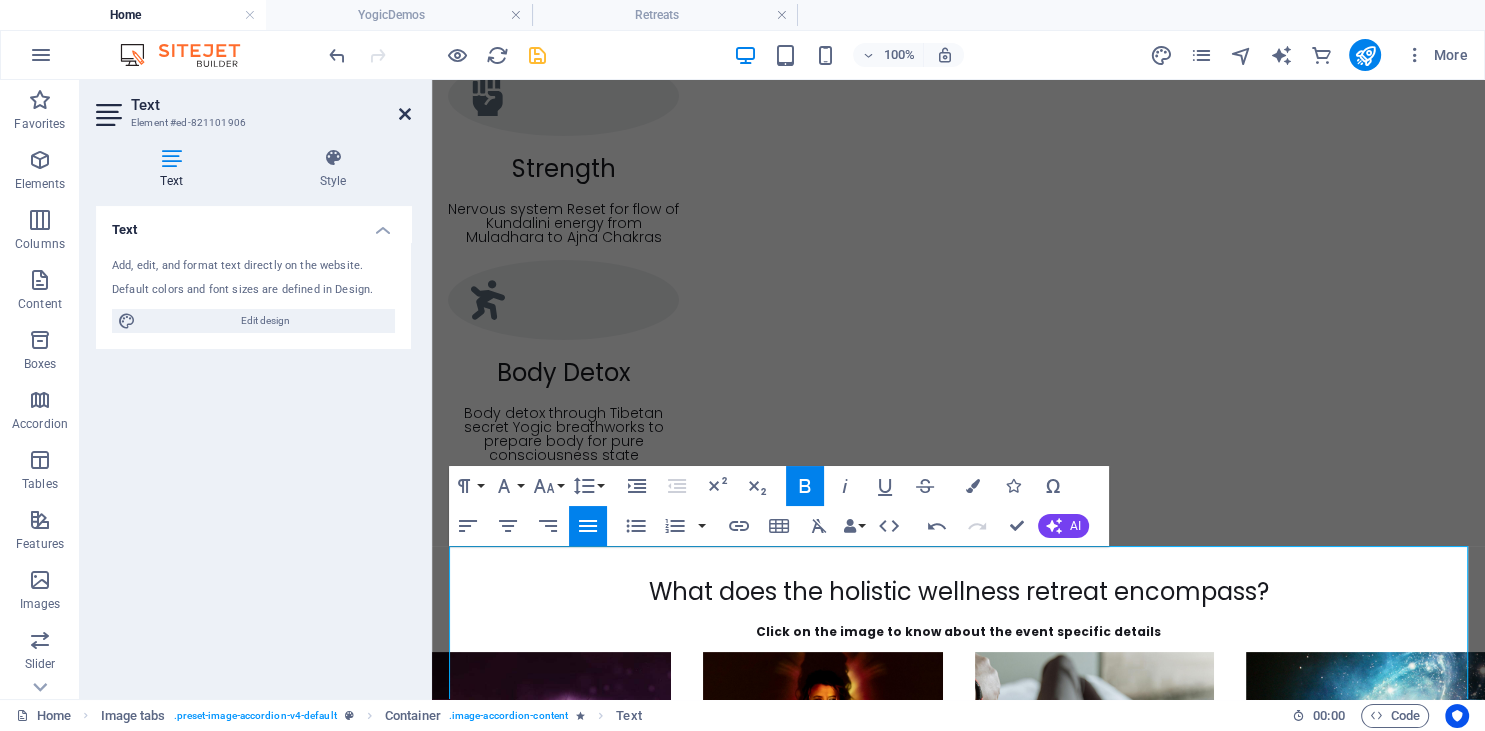 drag, startPoint x: 406, startPoint y: 114, endPoint x: 328, endPoint y: 39, distance: 108.20813 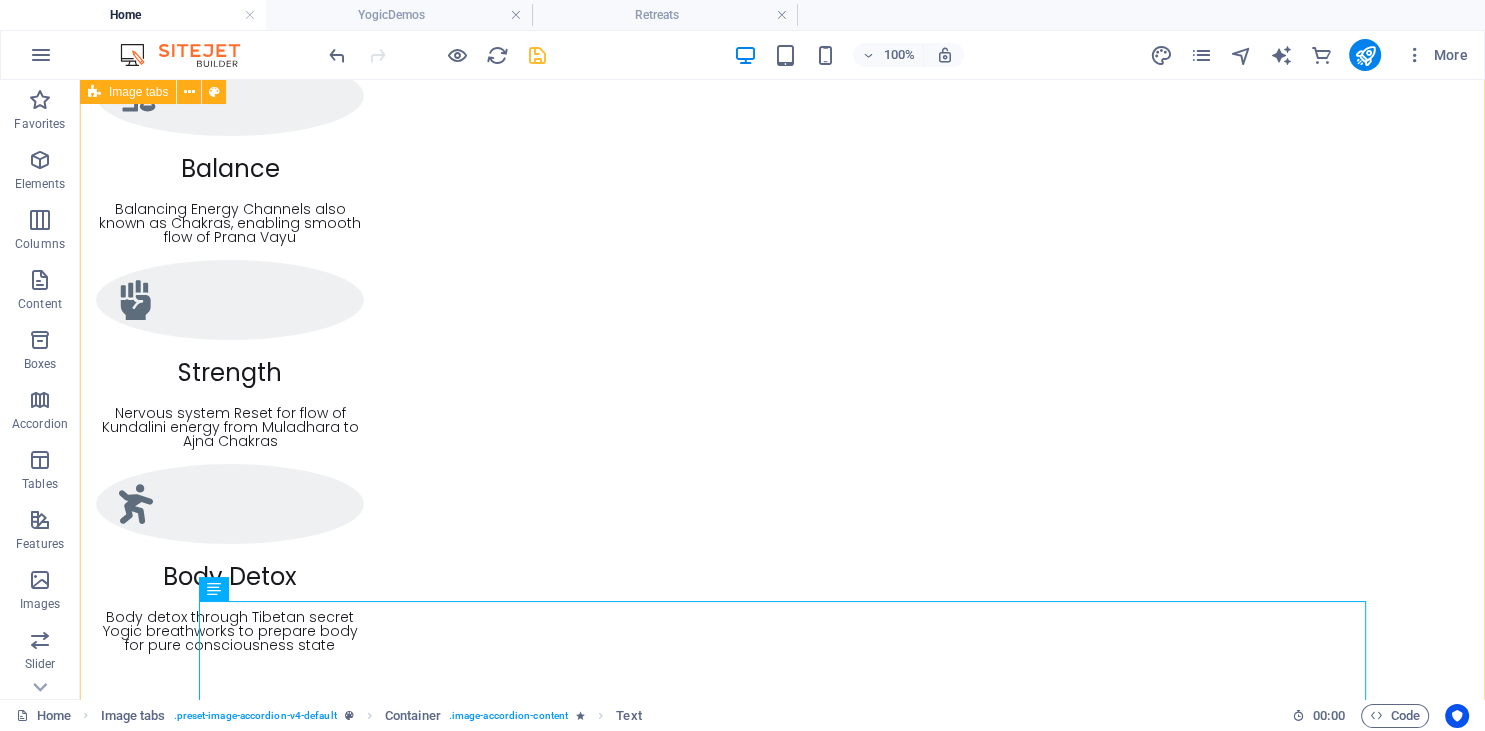 scroll, scrollTop: 8158, scrollLeft: 0, axis: vertical 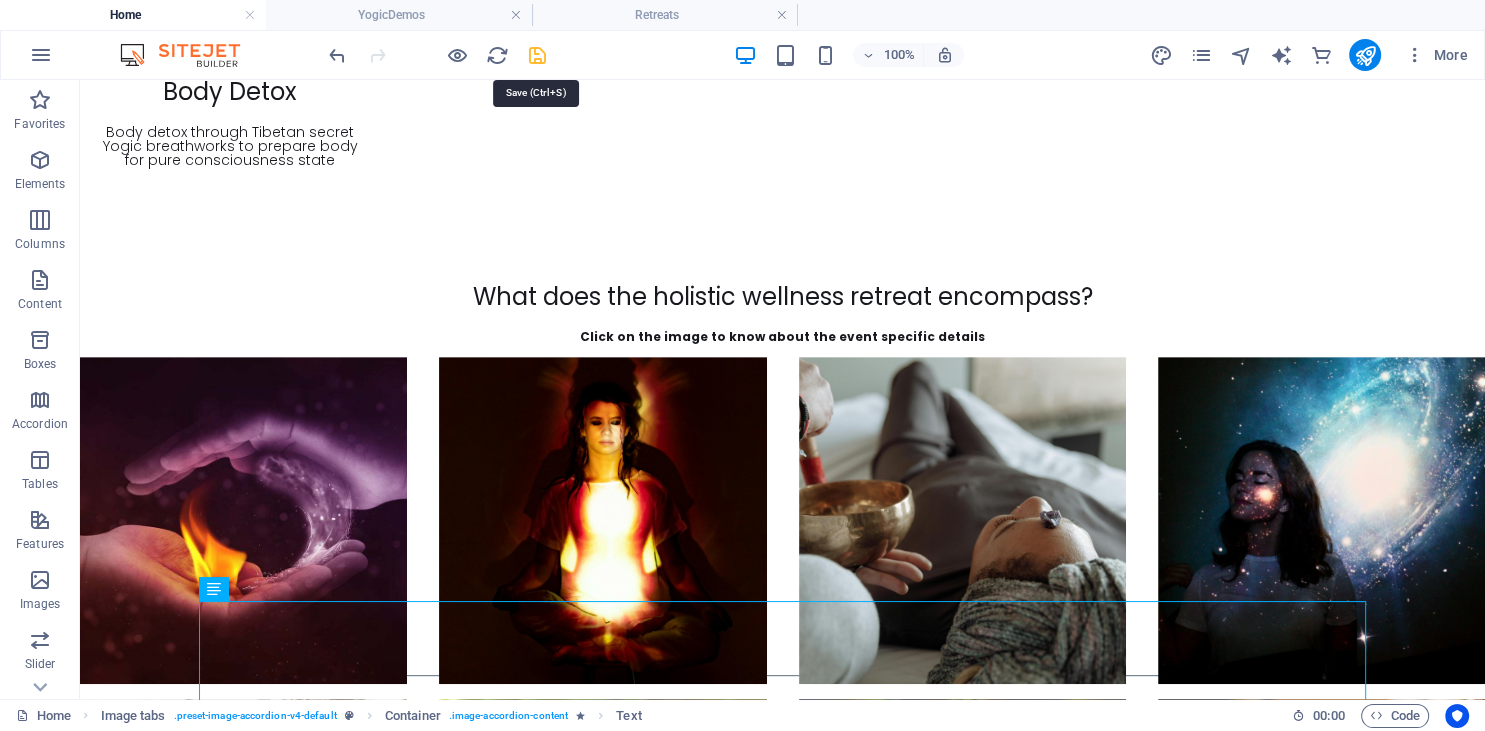 click at bounding box center [537, 55] 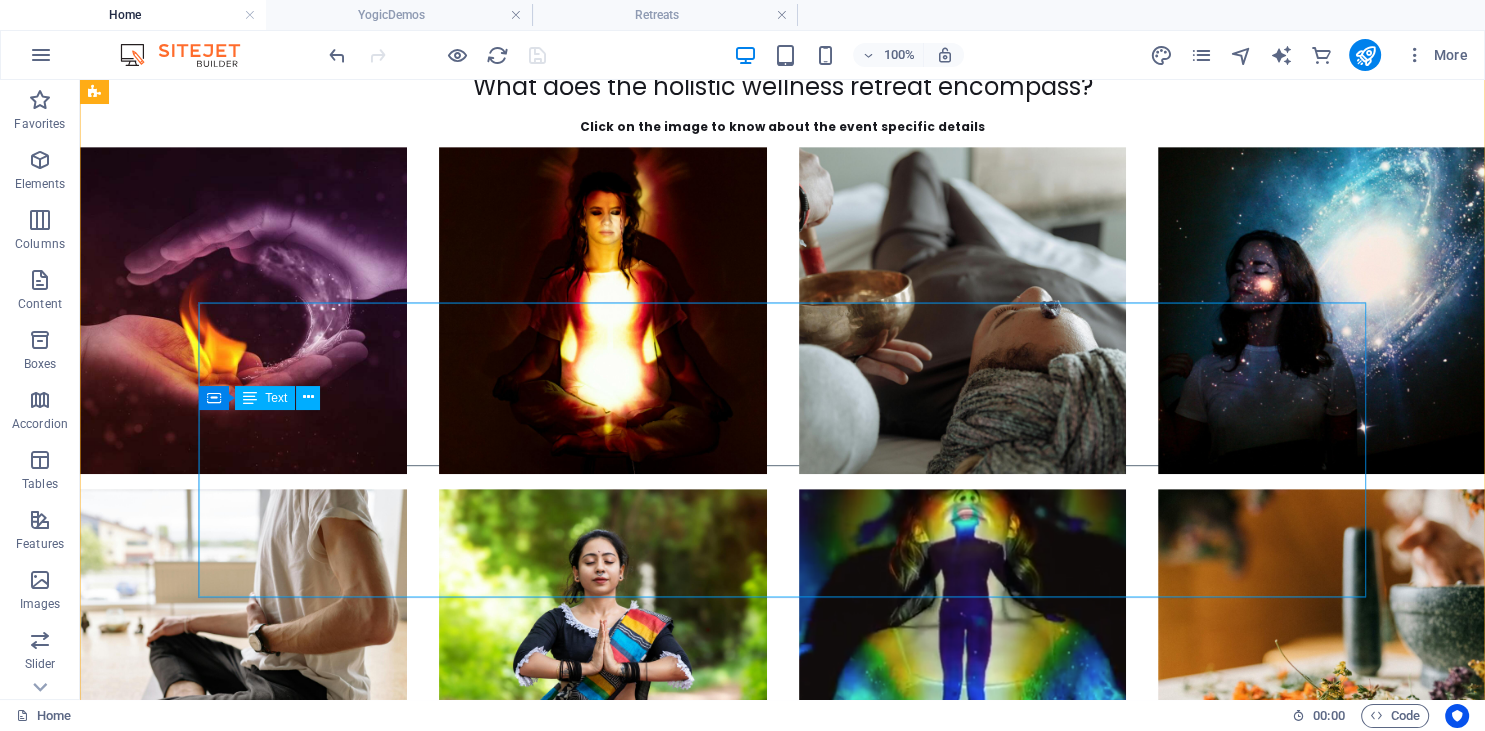 scroll, scrollTop: 8369, scrollLeft: 0, axis: vertical 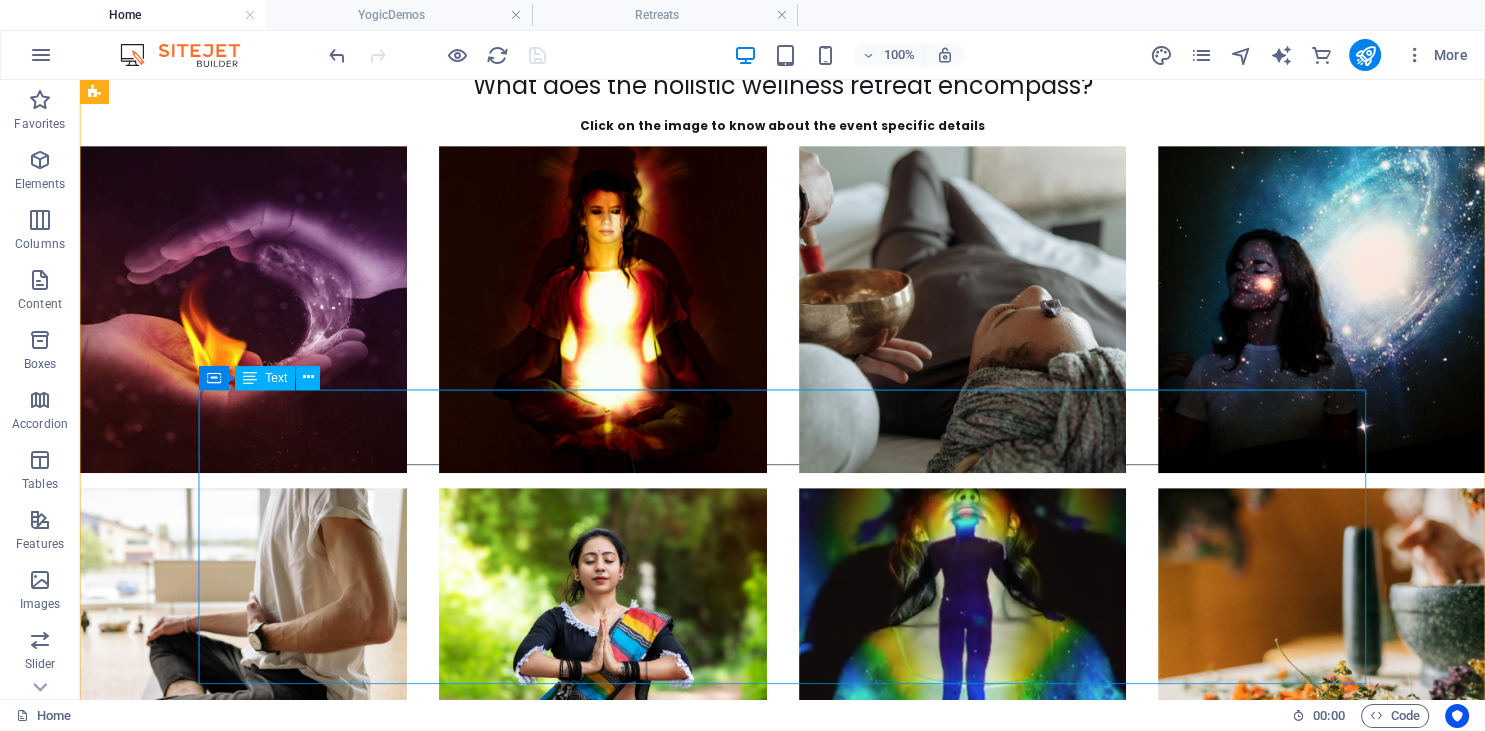 click on "Dr. [LAST] [LAST] , aged [AGE], is a seasoned surgeon and clinical hypnotherapist with extensive experience in helping patients address chronic issues through hypnotherapy and mindfulness practices. Based in Northern Lincolnshire, [STATE], [COUNTRY], since [YEAR], she previously held the position of Director for Clinical Studies at Hull York Medical School and served as Chairperson for the Organisational Culture Change Programme (Pride & Respect) at the Northern Lincolnshire and Goole Hospitals NHS Foundation Trust.  linkedin  Profile A practitioner of insight meditation since her early [AGE]s, Dr. [LAST] has cultivated a deep connection with her inner consciousness, allowing her to understand how individuals can be authentic in their lives. Currently, she works as a Life Coach, retired Consultant Ophthalmic Surgeon, and teacher of insightful awareness and mindfulness." at bounding box center [680, 2273] 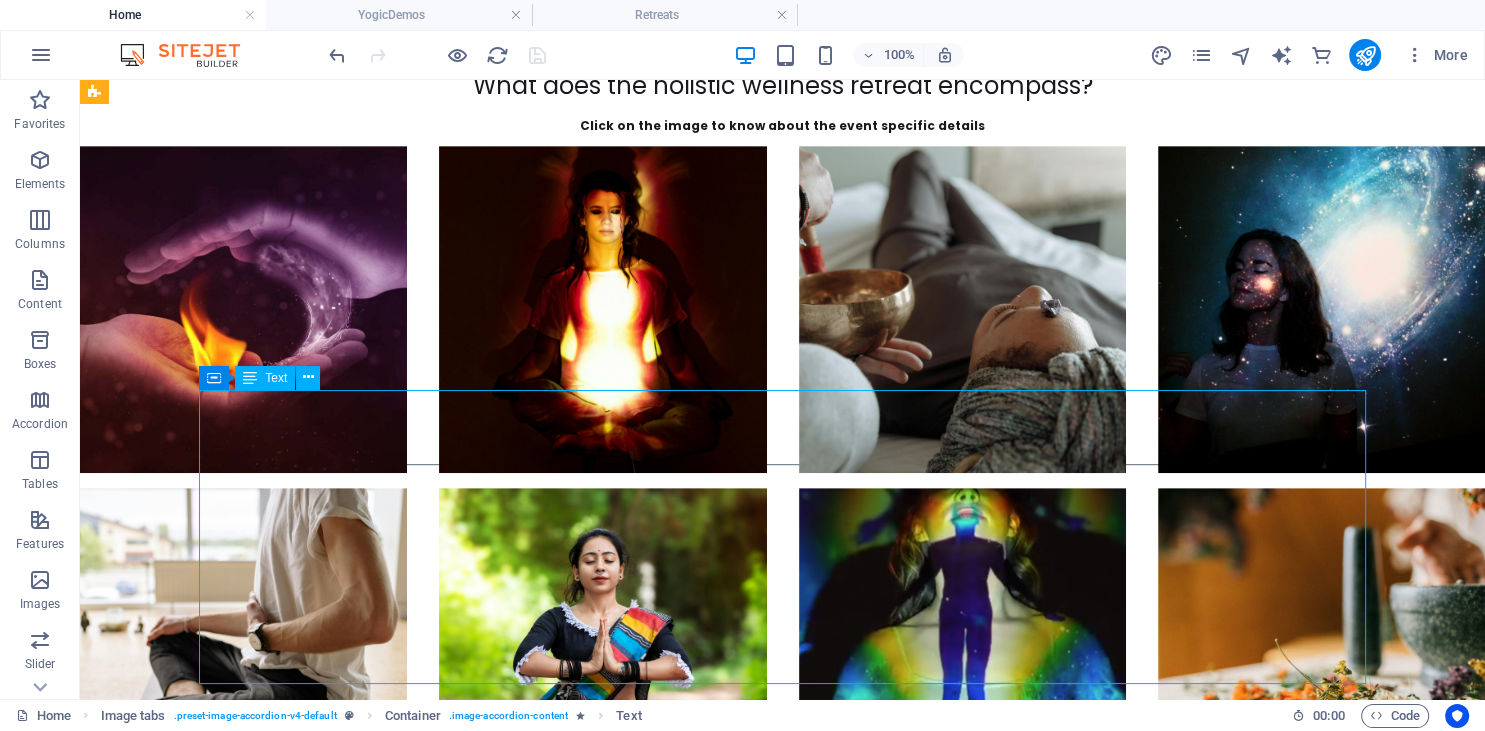 click on "Dr. [LAST] [LAST] , aged [AGE], is a seasoned surgeon and clinical hypnotherapist with extensive experience in helping patients address chronic issues through hypnotherapy and mindfulness practices. Based in Northern Lincolnshire, [STATE], [COUNTRY], since [YEAR], she previously held the position of Director for Clinical Studies at Hull York Medical School and served as Chairperson for the Organisational Culture Change Programme (Pride & Respect) at the Northern Lincolnshire and Goole Hospitals NHS Foundation Trust.  linkedin  Profile A practitioner of insight meditation since her early [AGE]s, Dr. [LAST] has cultivated a deep connection with her inner consciousness, allowing her to understand how individuals can be authentic in their lives. Currently, she works as a Life Coach, retired Consultant Ophthalmic Surgeon, and teacher of insightful awareness and mindfulness." at bounding box center (680, 2273) 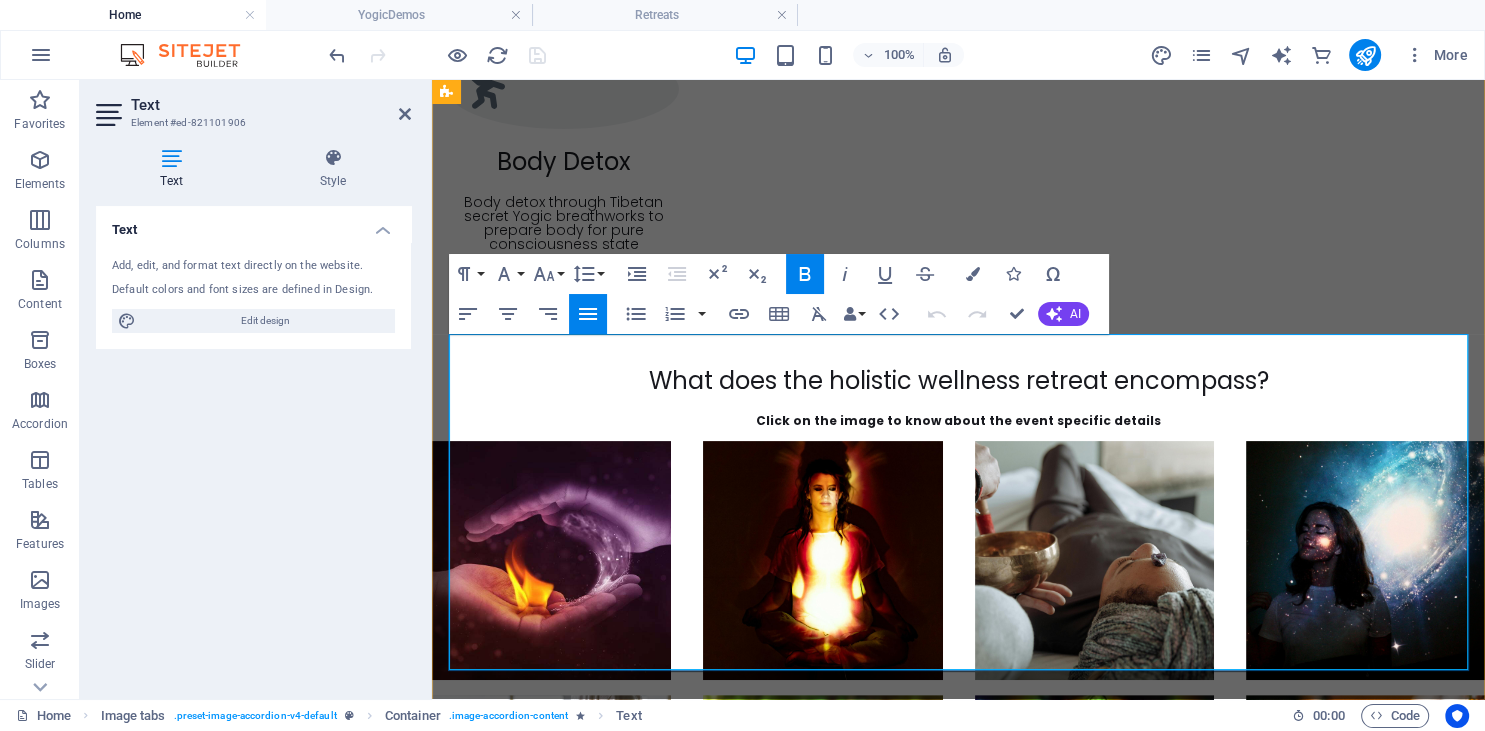 drag, startPoint x: 1036, startPoint y: 412, endPoint x: 920, endPoint y: 411, distance: 116.00431 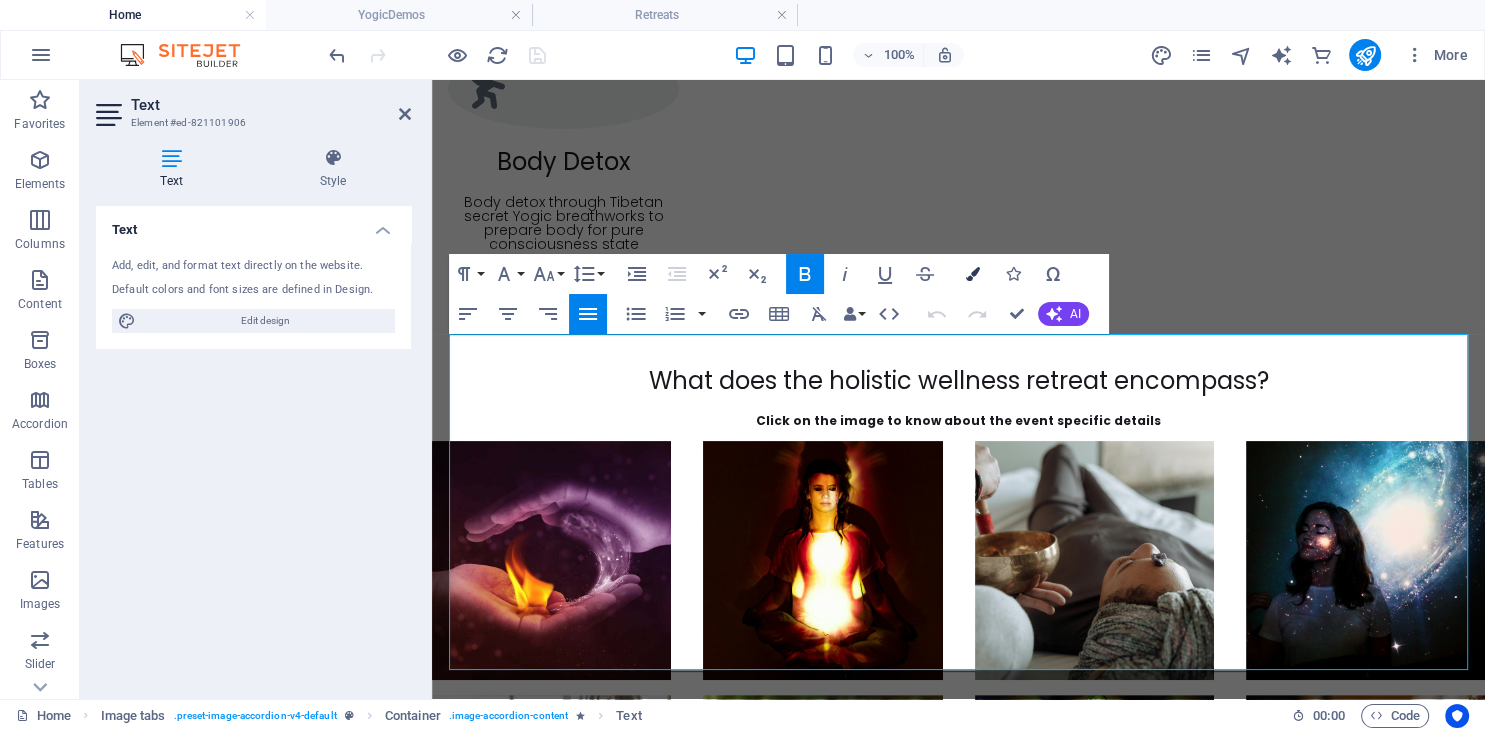 click at bounding box center [973, 274] 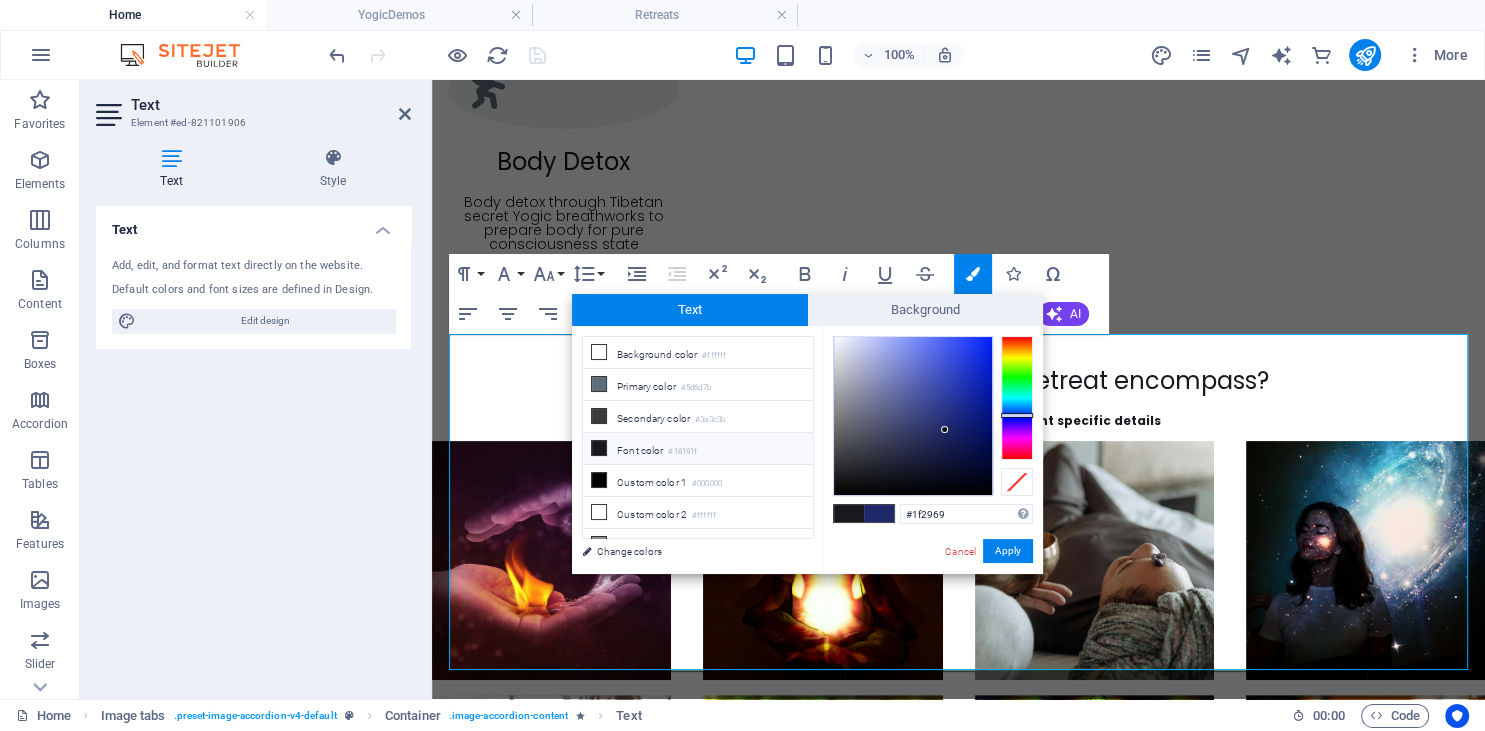 type on "#28389a" 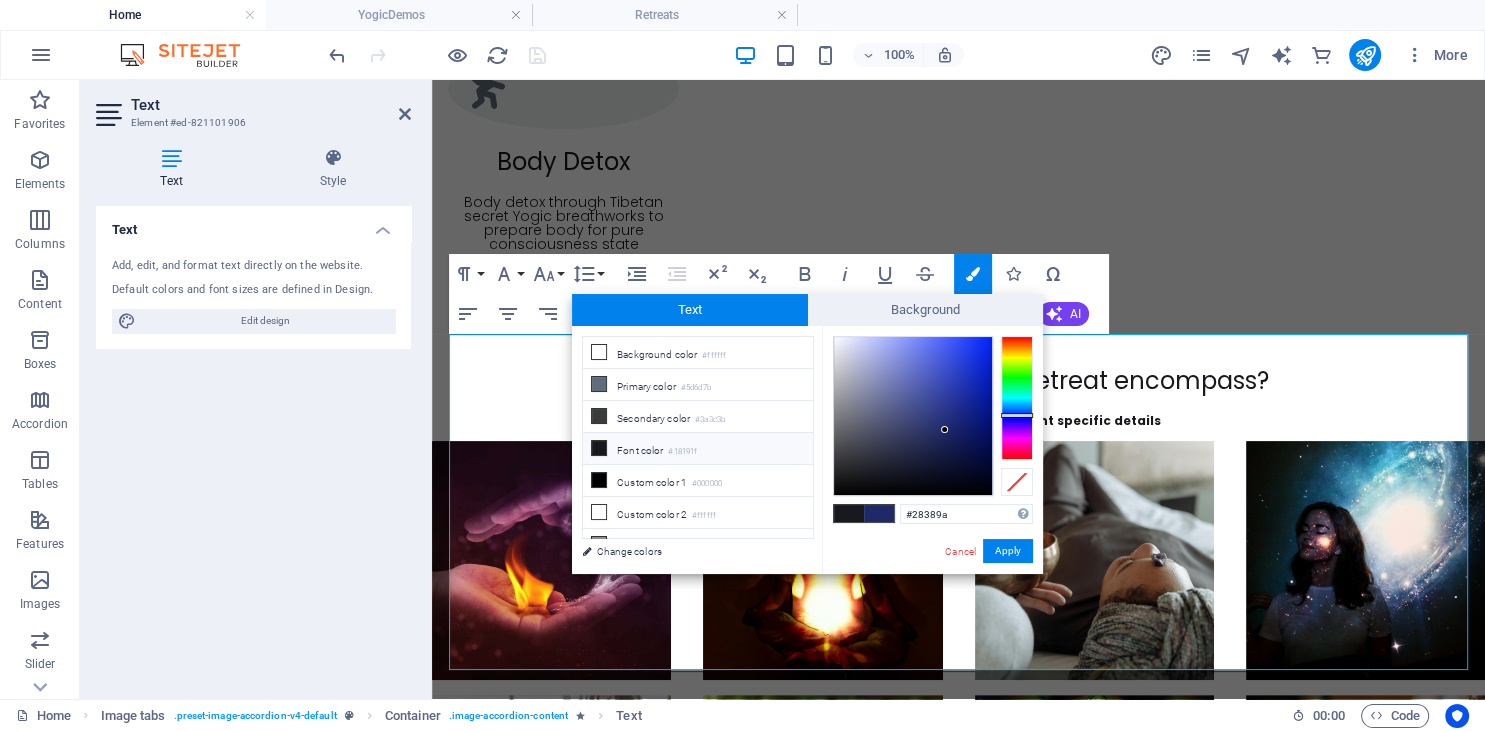 click at bounding box center [913, 416] 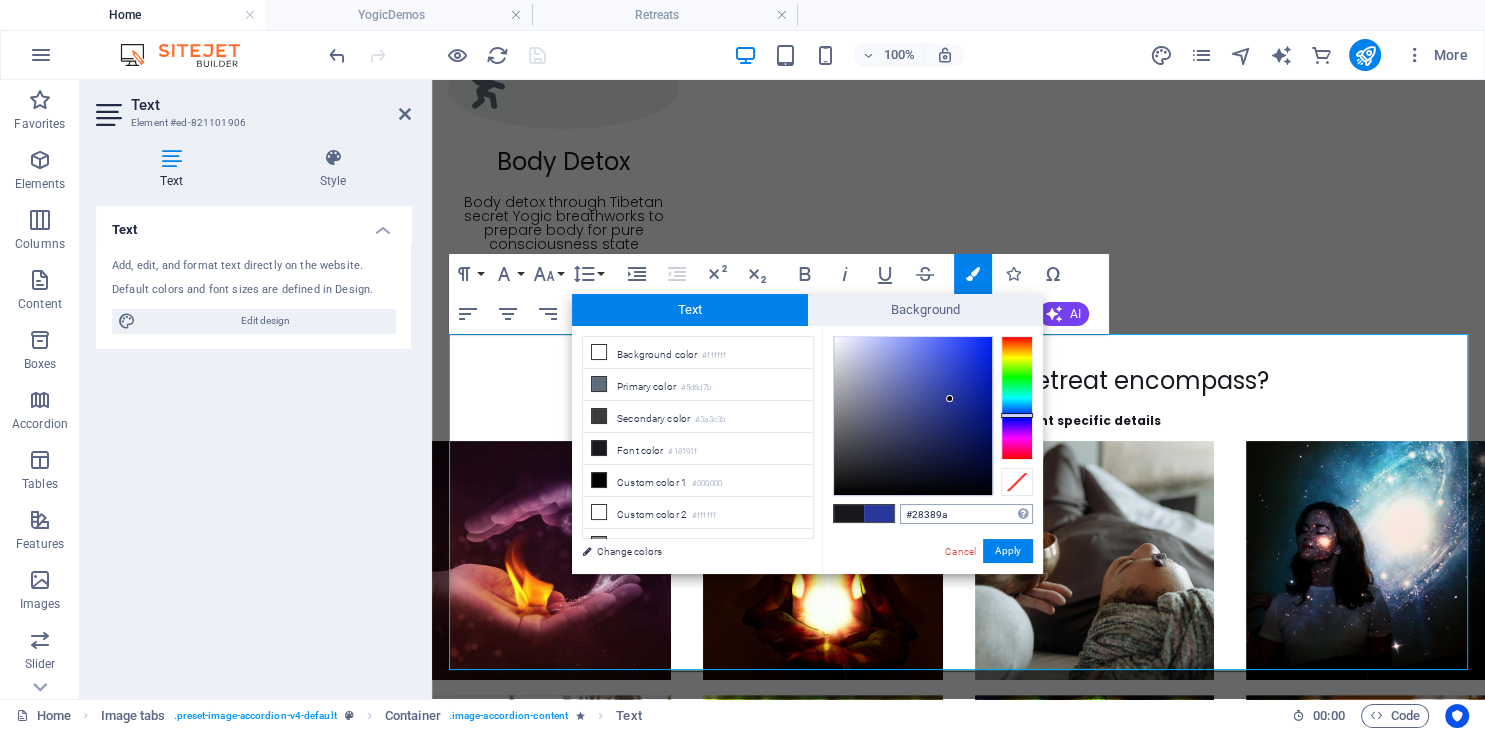 drag, startPoint x: 946, startPoint y: 516, endPoint x: 889, endPoint y: 514, distance: 57.035076 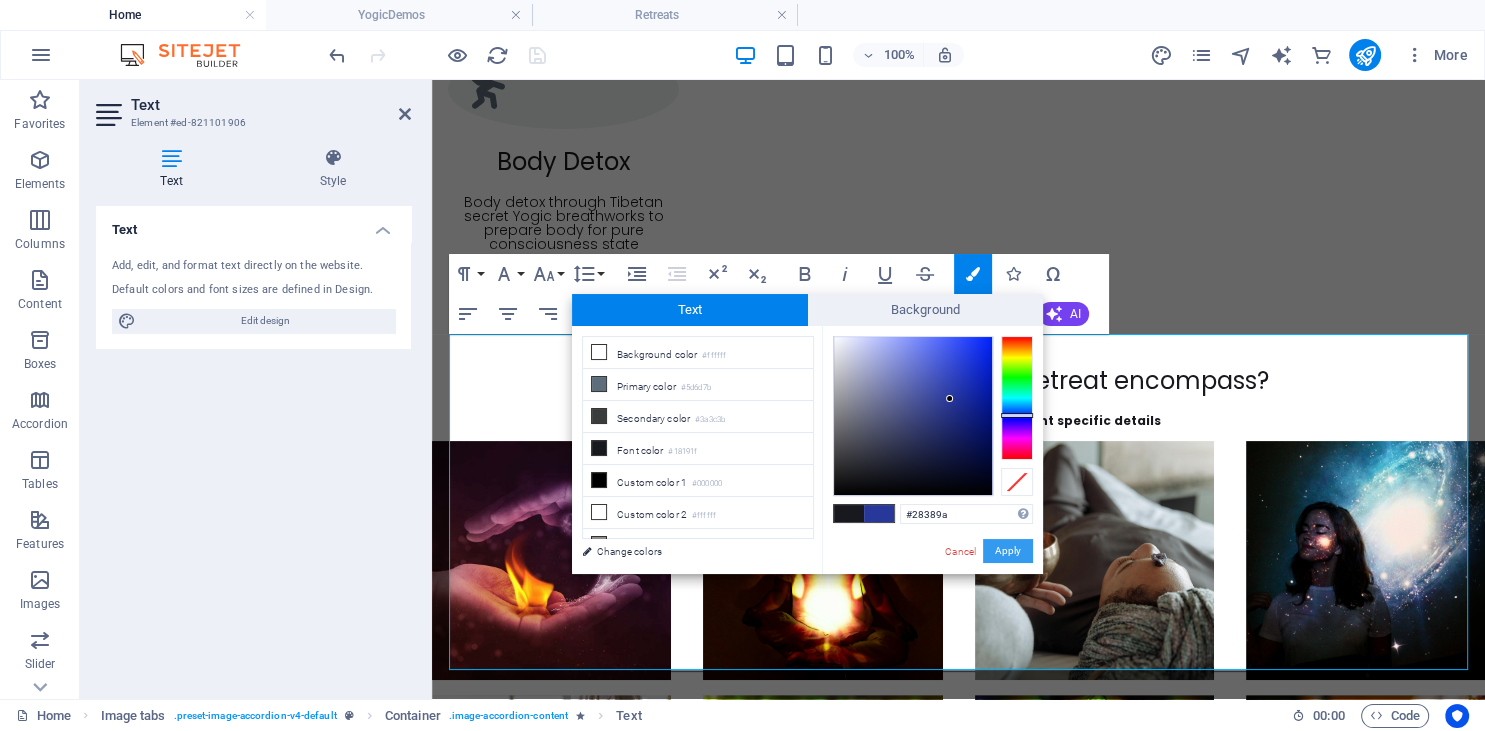 click on "Apply" at bounding box center (1008, 551) 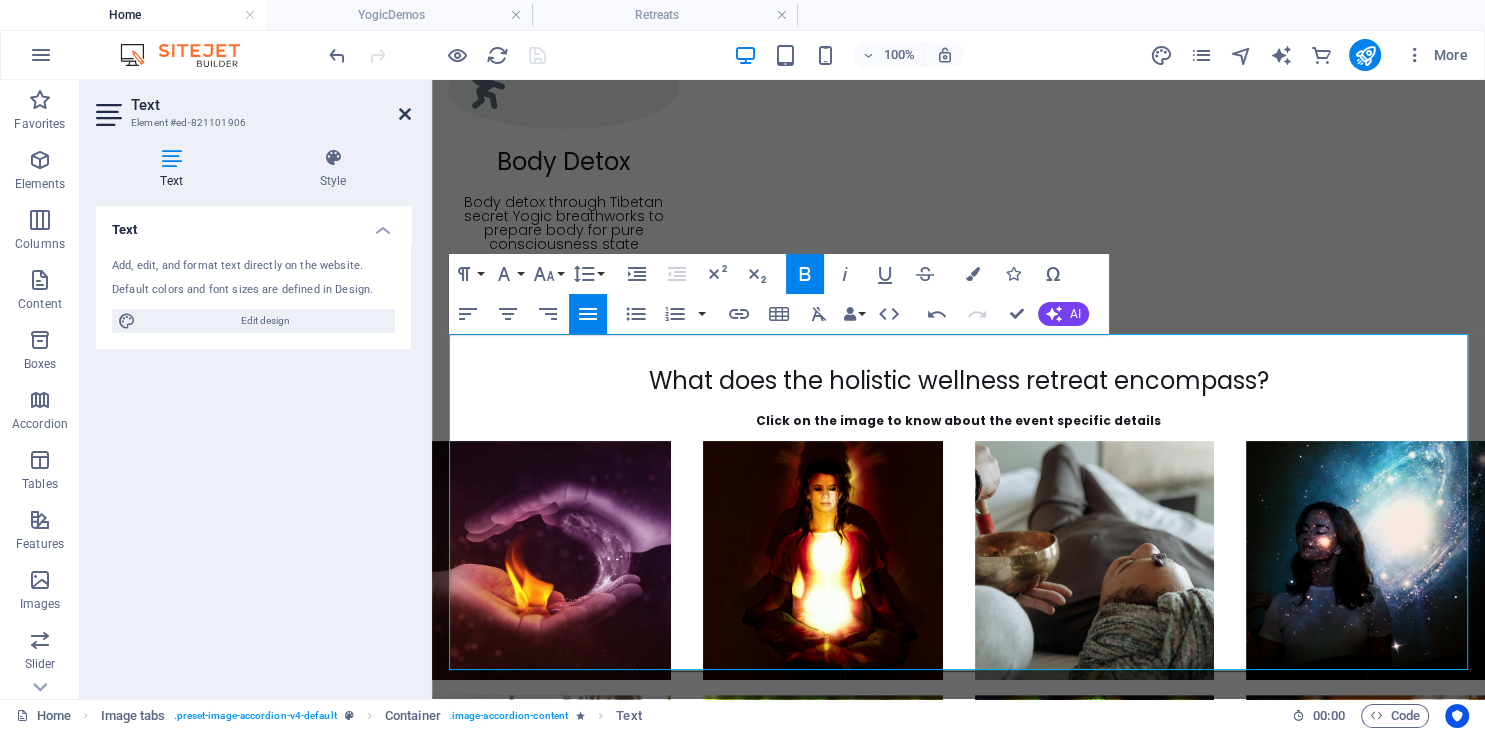 drag, startPoint x: 399, startPoint y: 111, endPoint x: 333, endPoint y: 45, distance: 93.3381 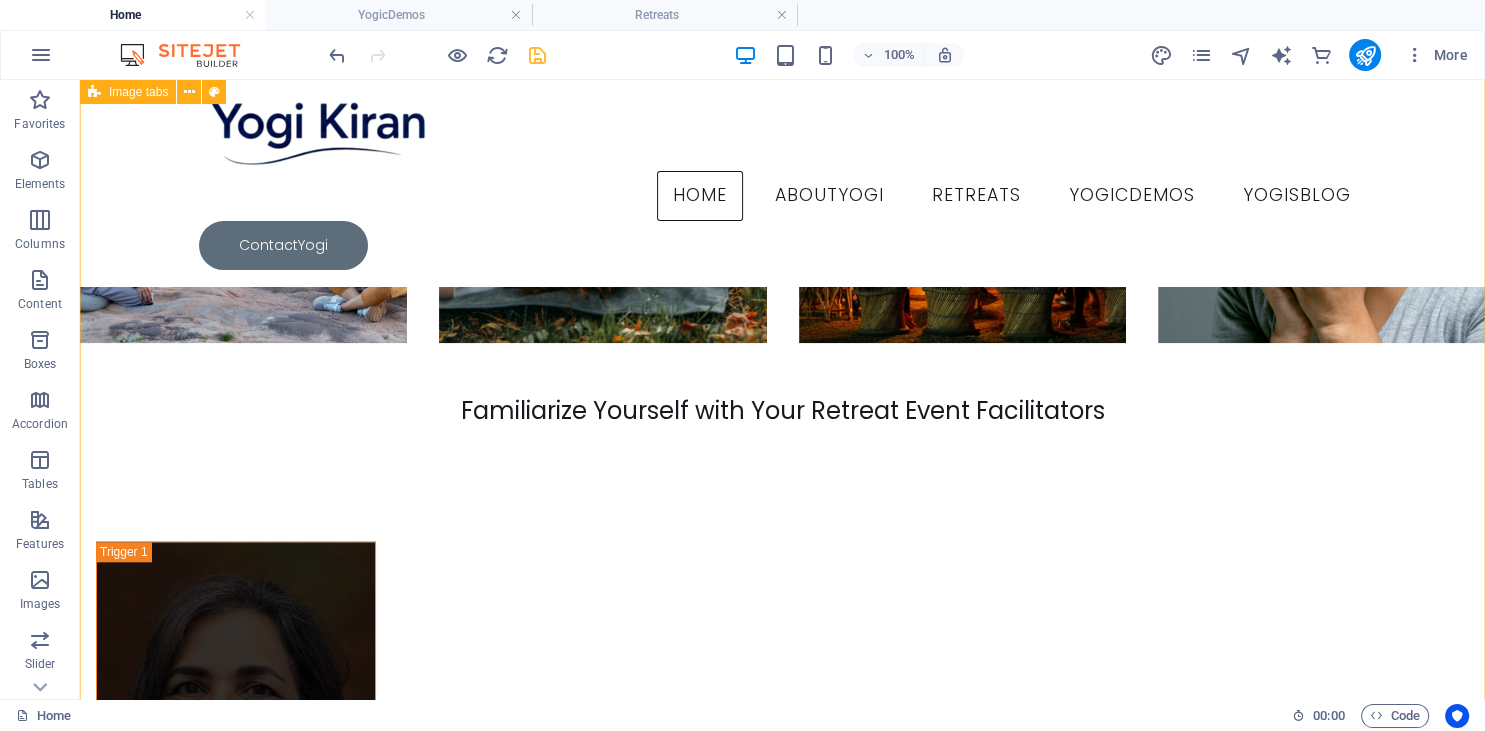 scroll, scrollTop: 9214, scrollLeft: 0, axis: vertical 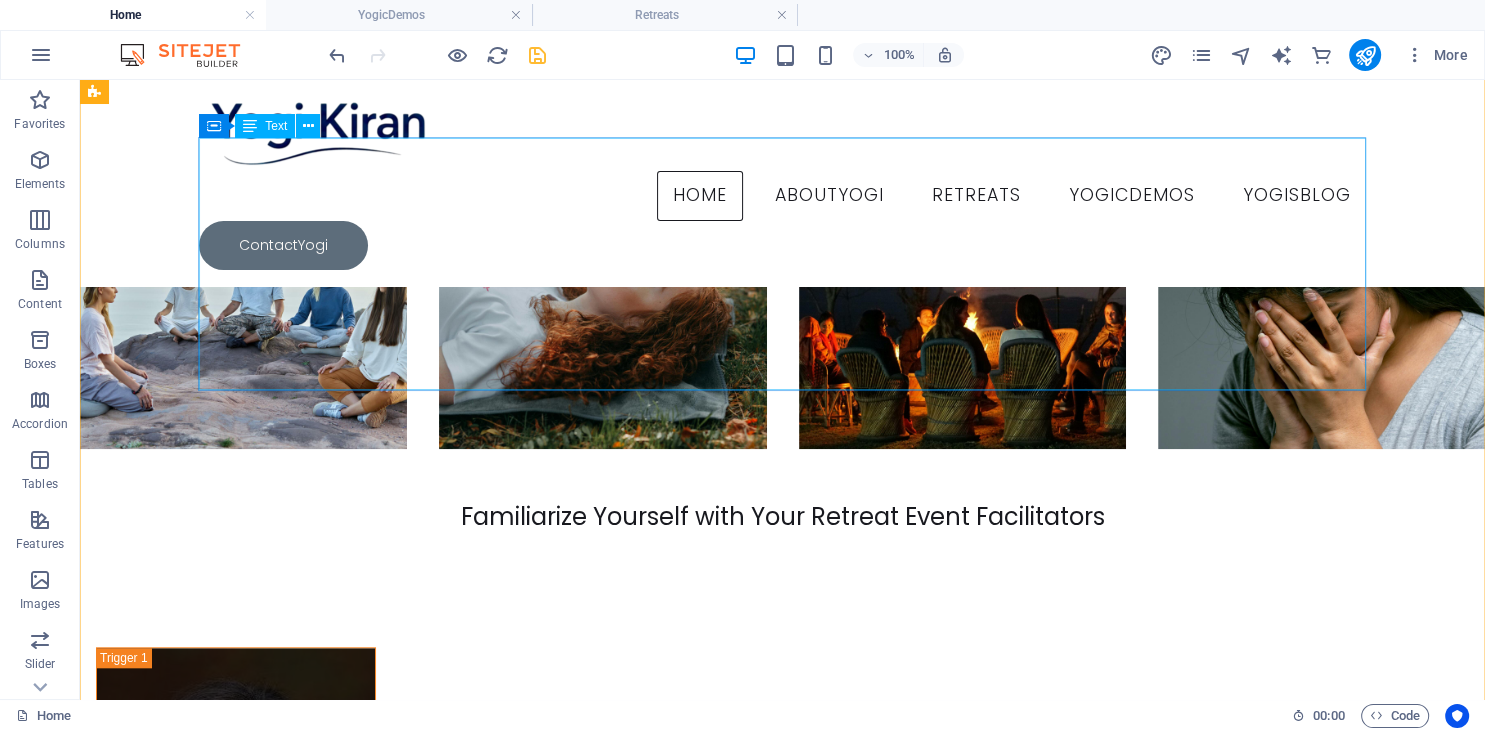 click on "[NAME] , [AGE], is a Class 1 gazetted officer who devoted 28 years of his life to the Indian Defence Services, retiring at the rank of Colonel. After his retirement, he delved into yogic practices, guiding individuals on their paths toward deeper self-awareness. At the age of [AGE], he was initiated into advanced meditation by his guru, the late Shri [NAME], which set him on a course to master various yogic techniques. He specializes in advanced Tibetan Yantra Yoga, Kundalini, and Samadhi Kriya Yoga. His academic credentials include a Master’s and a Bachelor’s degree in Science, complemented by numerous technical certifications in digital forensics and cyber law. He is currently authoring a book titled "Live & Die in Misery." Facebook" at bounding box center (680, 1886) 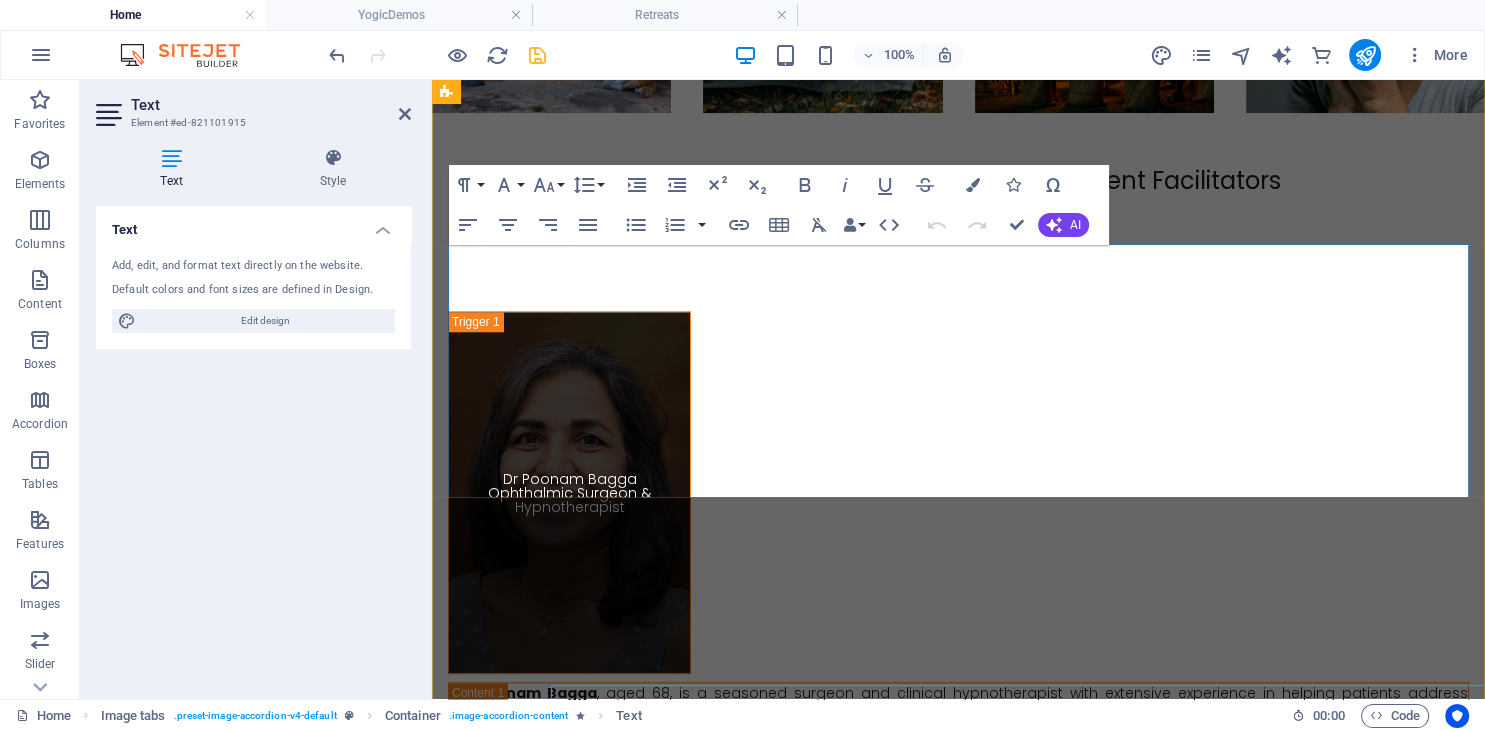 scroll, scrollTop: 8667, scrollLeft: 0, axis: vertical 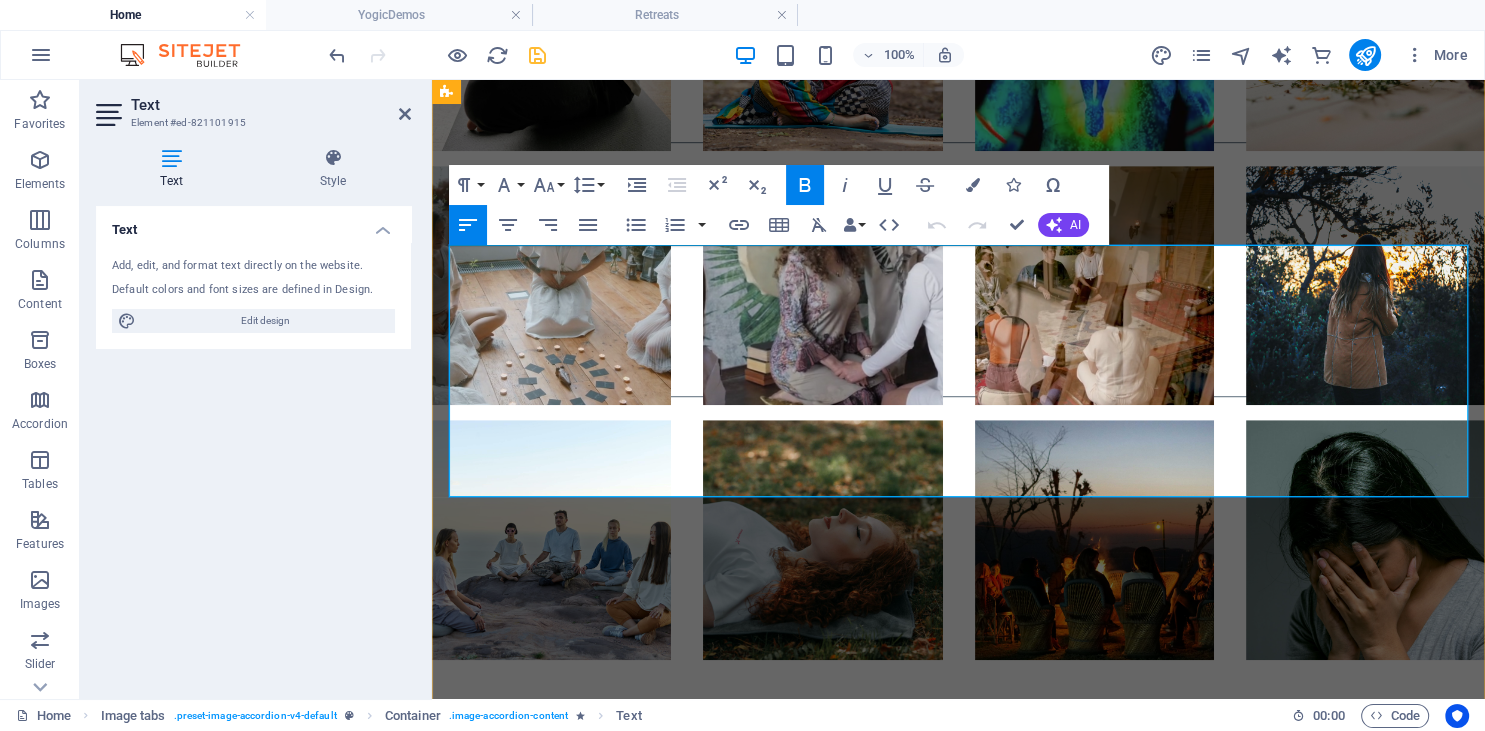 click on "[NAME] , [AGE], is a Class 1 gazetted officer who devoted 28 years of his life to the Indian Defence Services, retiring at the rank of Colonel. After his retirement, he delved into yogic practices, guiding individuals on their paths toward deeper self-awareness. At the age of [AGE], he was initiated into advanced meditation by his guru, the late Shri [NAME], which set him on a course to master various yogic techniques. He specializes in advanced Tibetan Yantra Yoga, Kundalini, and Samadhi Kriya Yoga. His academic credentials include a Master’s and a Bachelor’s degree in Science, complemented by numerous technical certifications in digital forensics and cyber law. He is currently authoring a book titled "Live & Die in Misery." Facebook" at bounding box center (958, 2034) 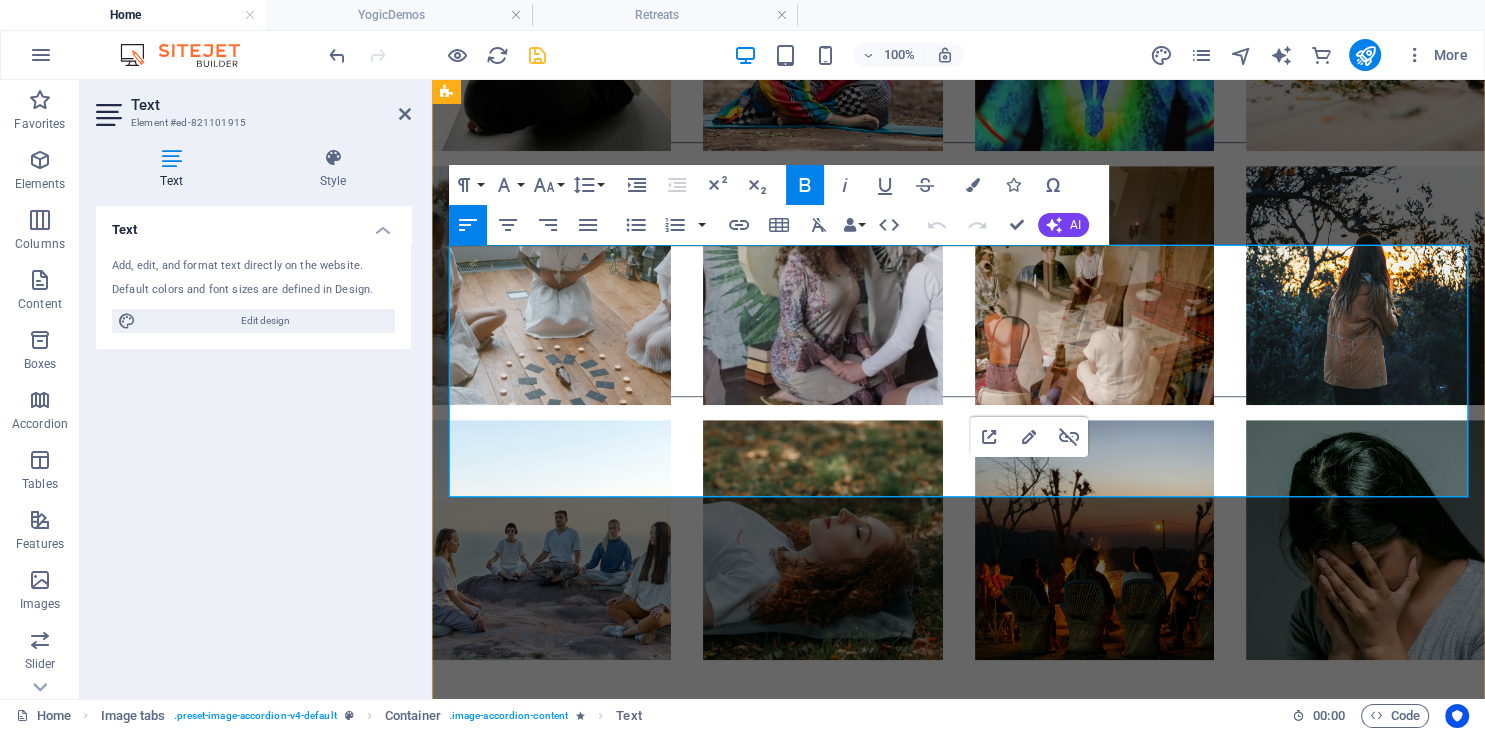 type 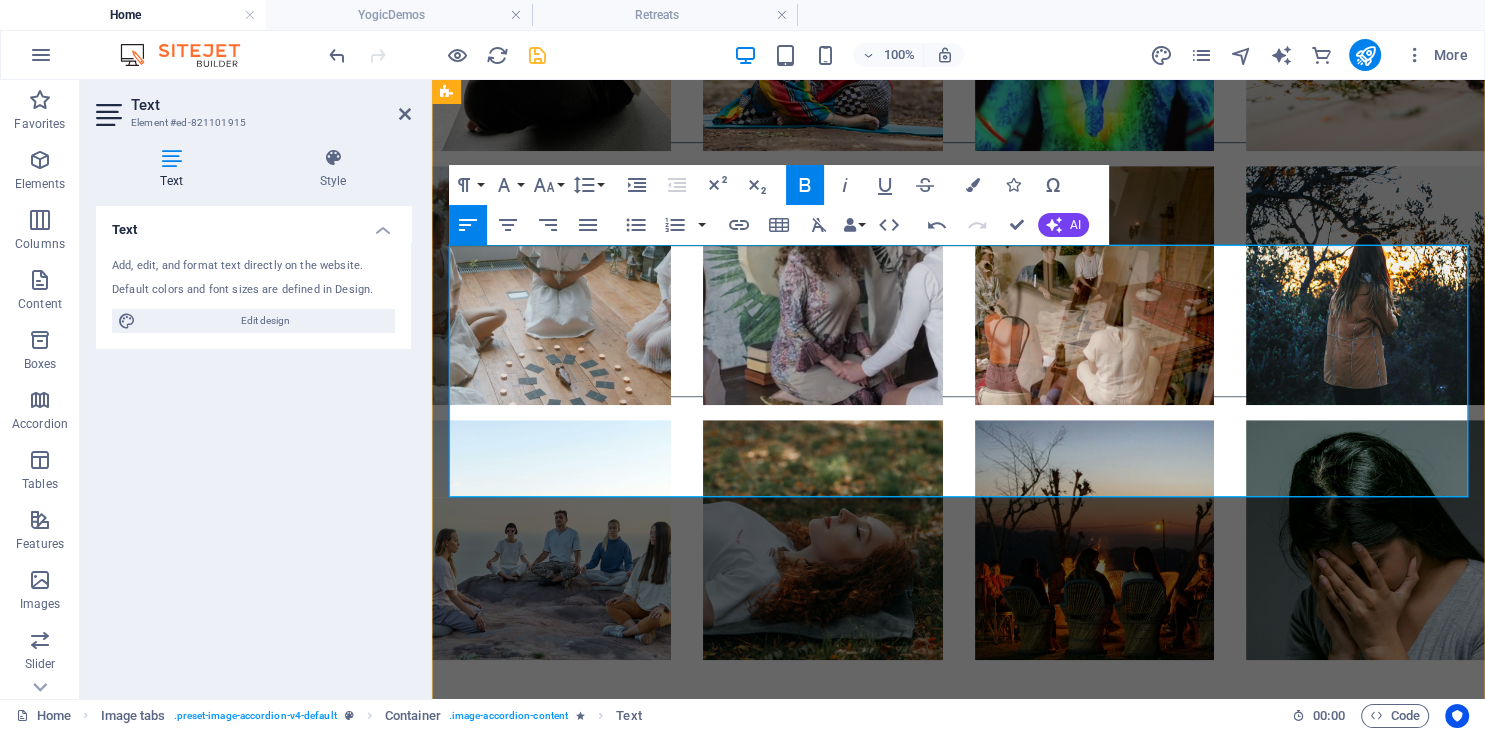 drag, startPoint x: 1116, startPoint y: 487, endPoint x: 995, endPoint y: 488, distance: 121.004135 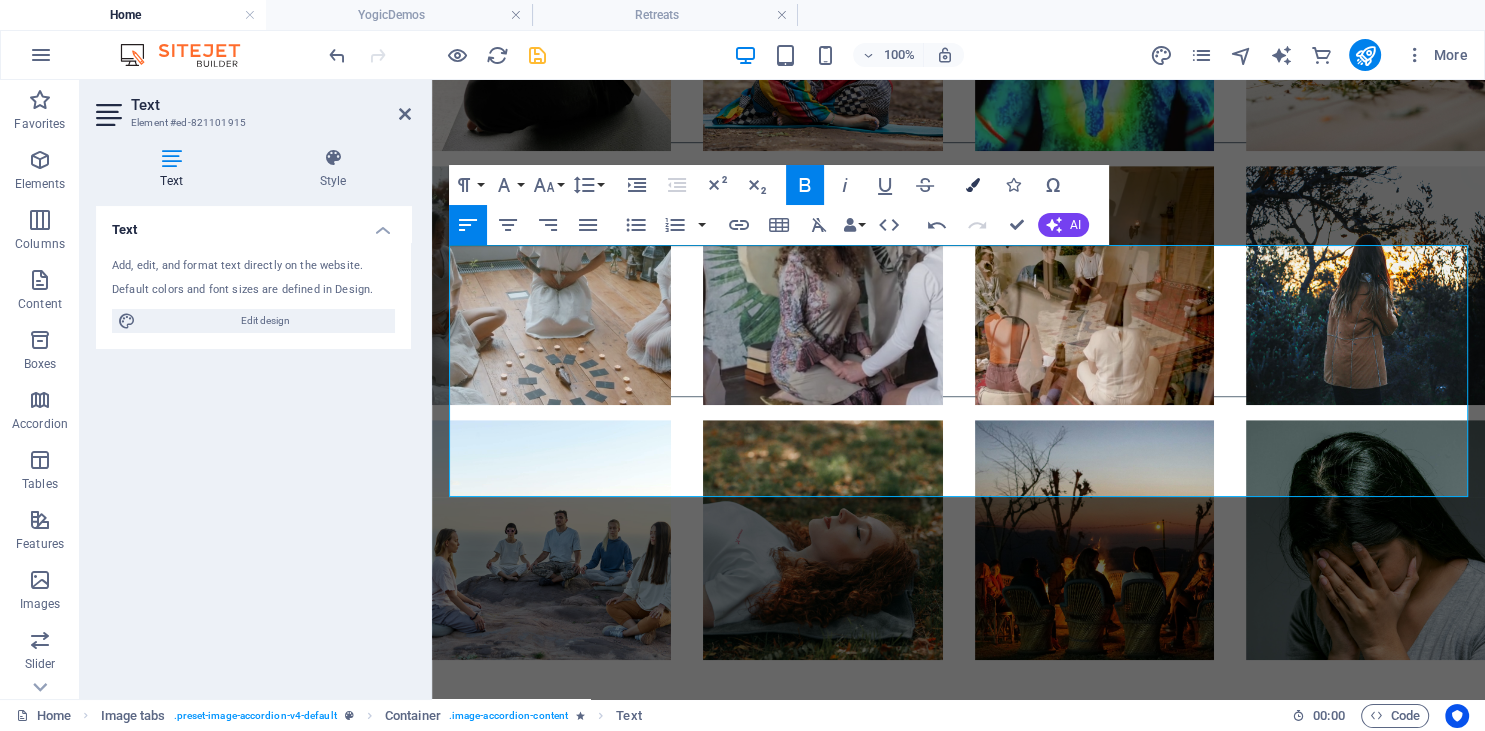 click at bounding box center (973, 185) 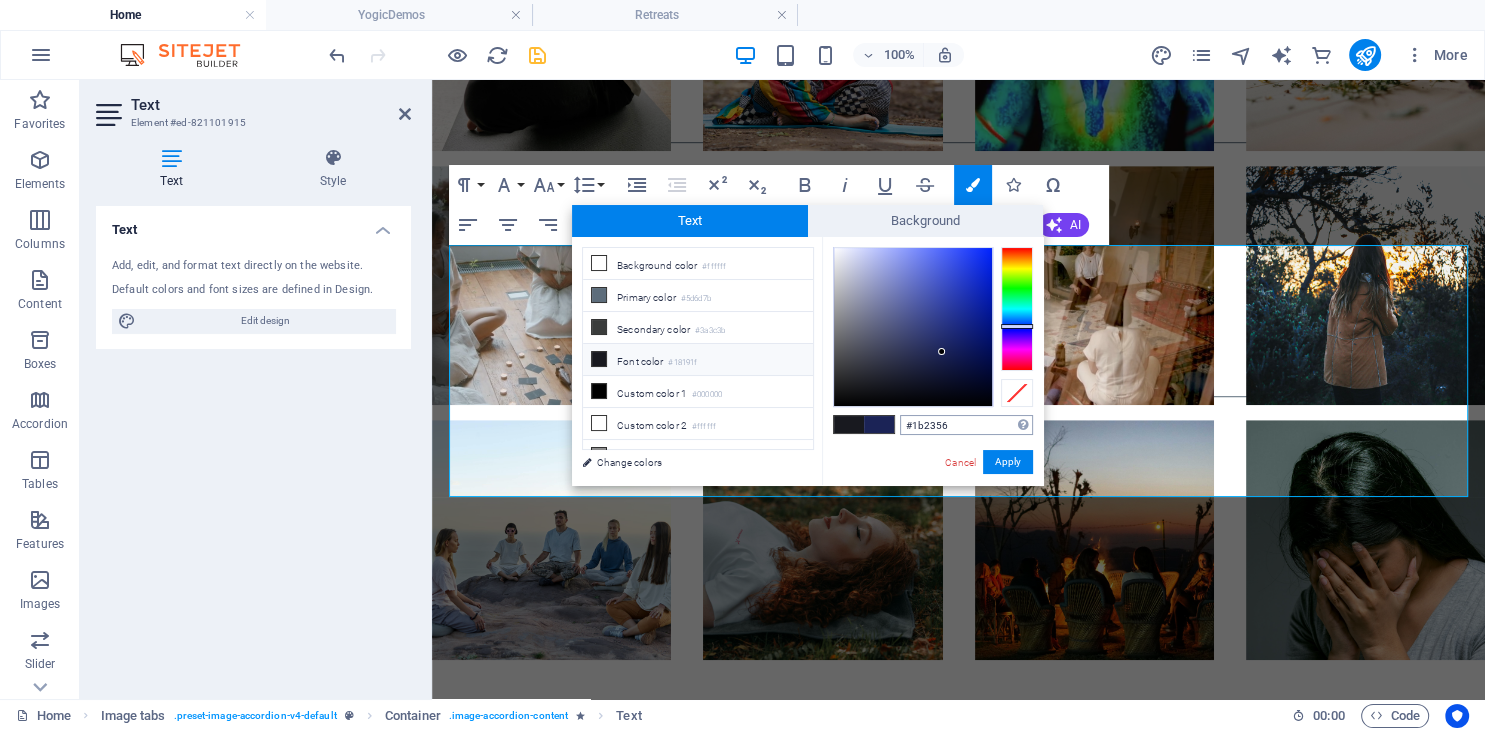 drag, startPoint x: 952, startPoint y: 422, endPoint x: 879, endPoint y: 430, distance: 73.43705 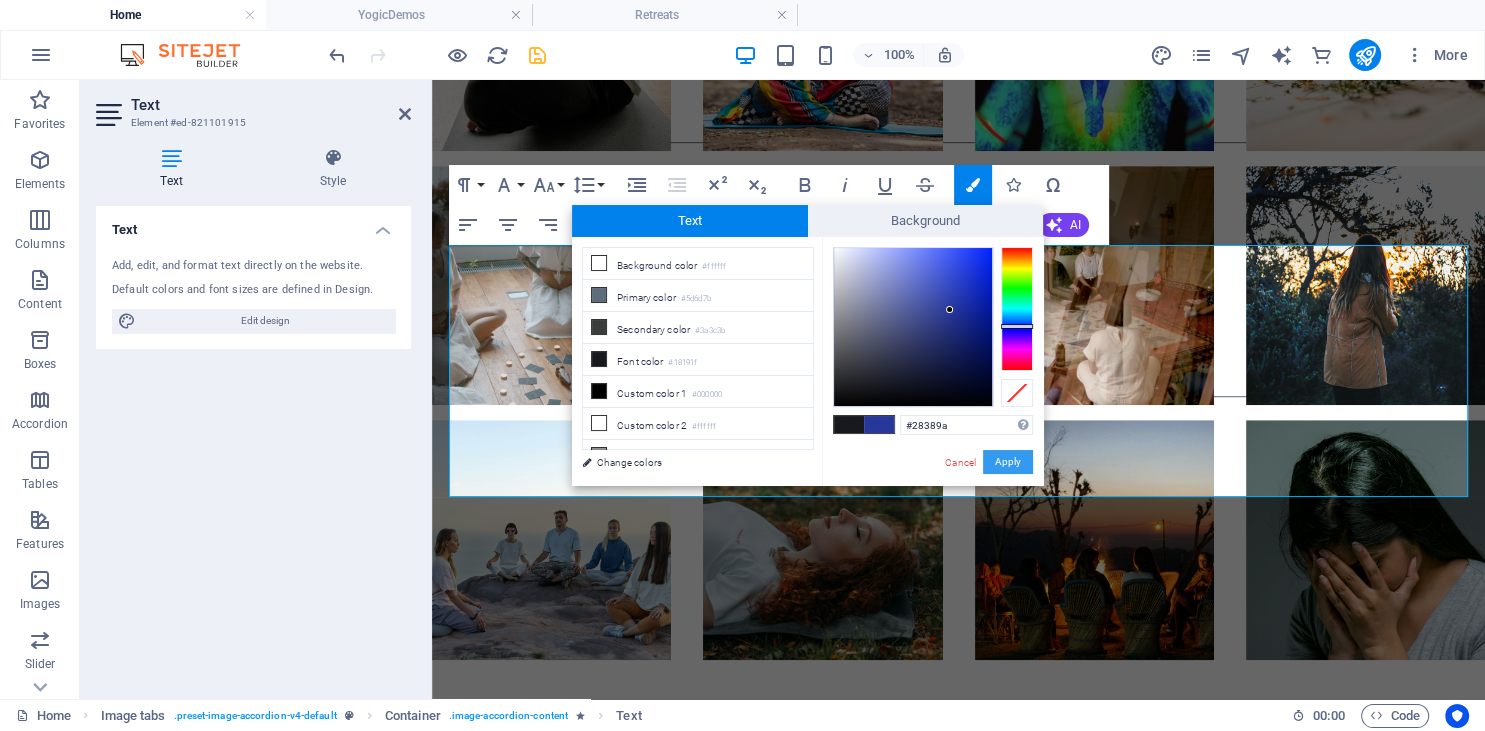 click on "Apply" at bounding box center [1008, 462] 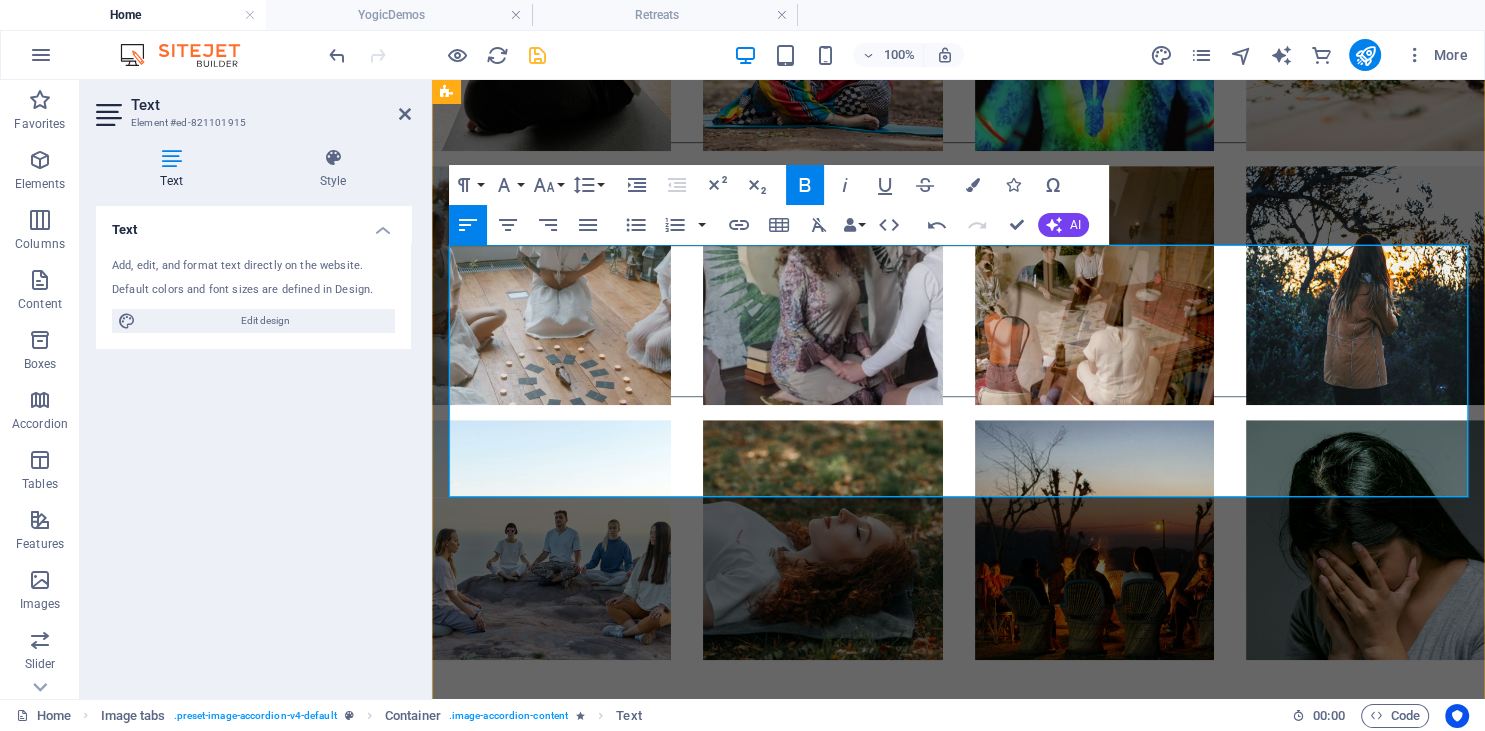 click on "Yogi Kiran , [AGE], is a Class 1 gazetted officer who devoted [YEAR] years of his life to the Indian Defence Services, retiring at the rank of Colonel. After his retirement, he delved into yogic practices, guiding individuals on their paths toward deeper self-awareness. At the age of [AGE], he was initiated into advanced meditation by his guru, the late Shri Swami Keshavananda, which set him on a course to master various yogic techniques. He specializes in advanced Tibetan Yantra Yoga, Kundalini, and Samadhi Kriya Yoga. His academic credentials include a Master’s and a Bachelor’s degree in Science, complemented by numerous technical certifications in digital forensics and cyber law. He is currently authoring a book titled "Live & Die in Misery." Facebook  Profile" at bounding box center [958, 2034] 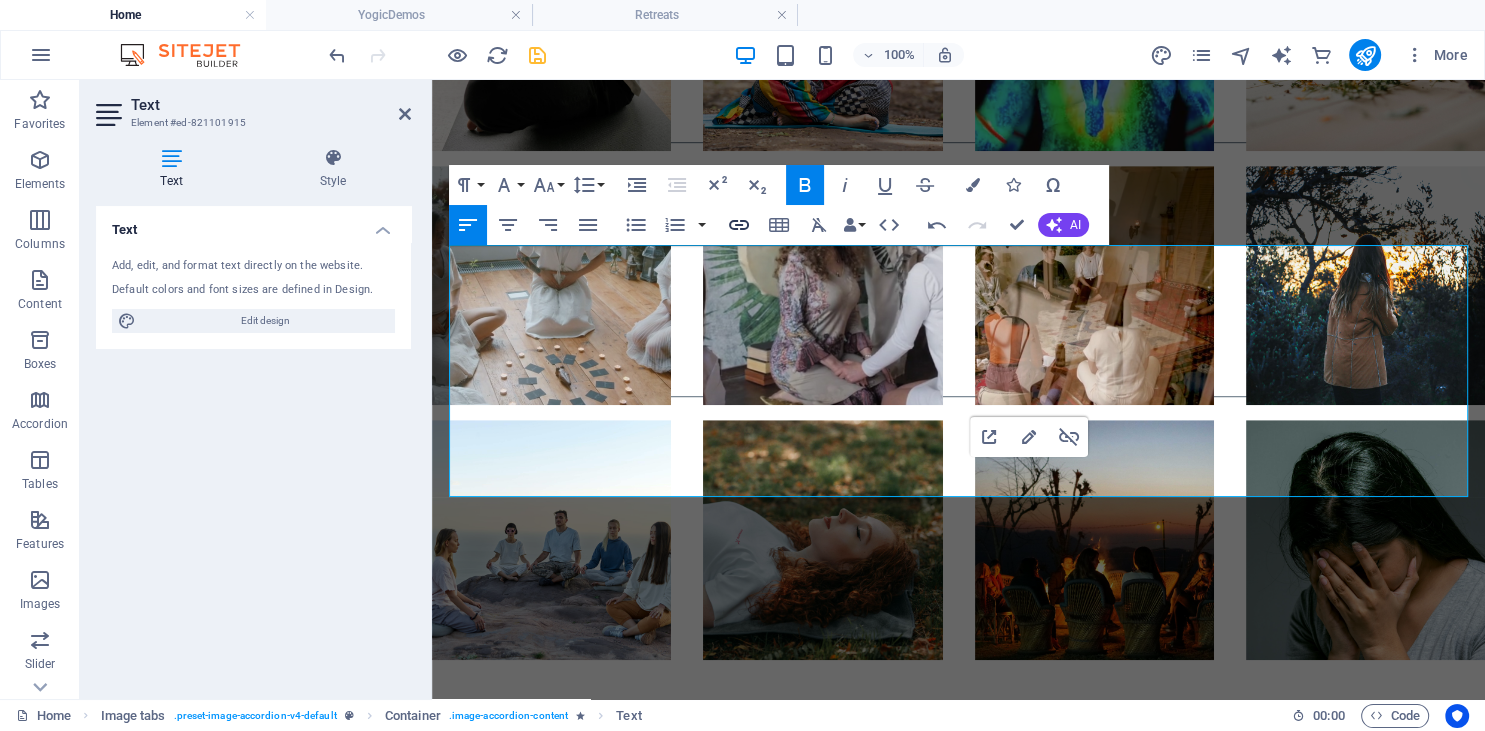 click 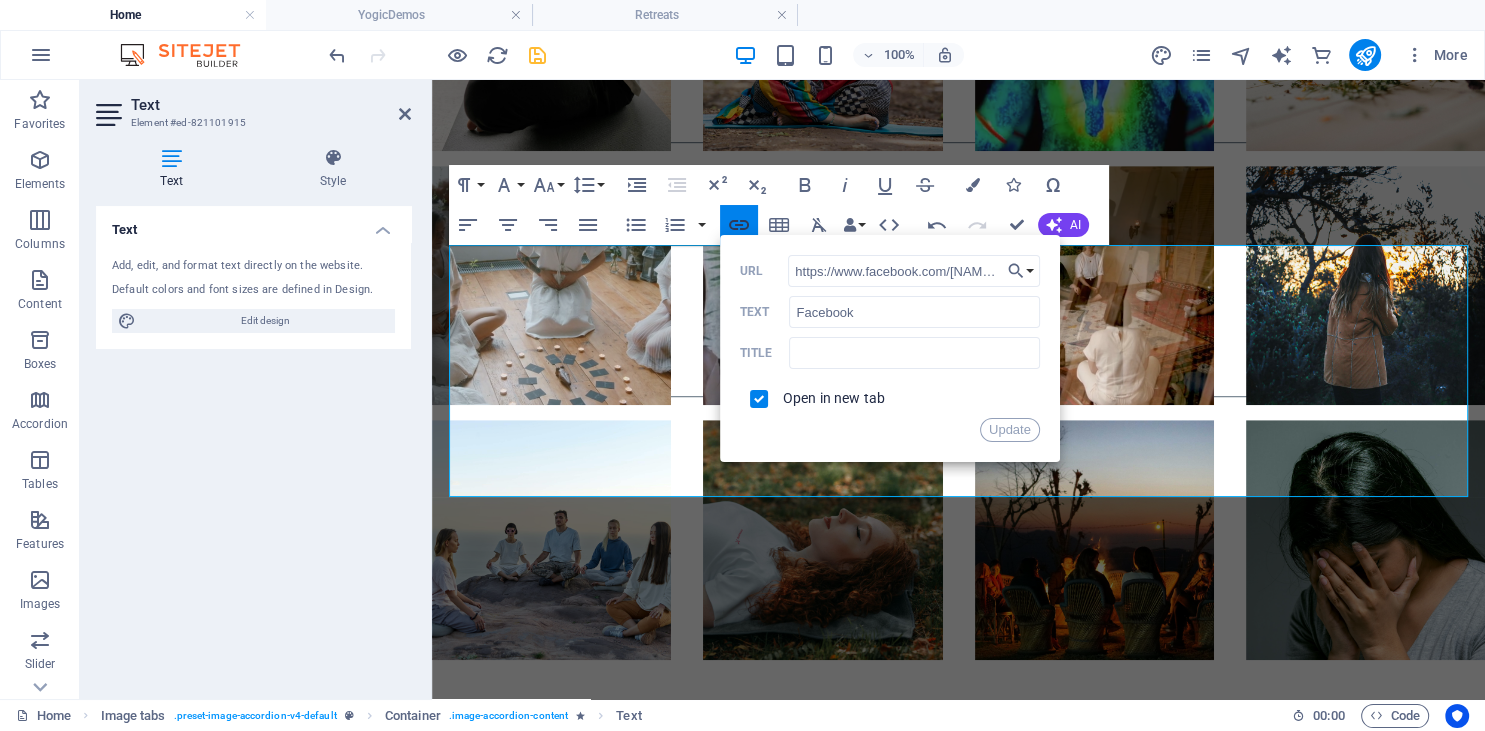 scroll, scrollTop: 0, scrollLeft: 50, axis: horizontal 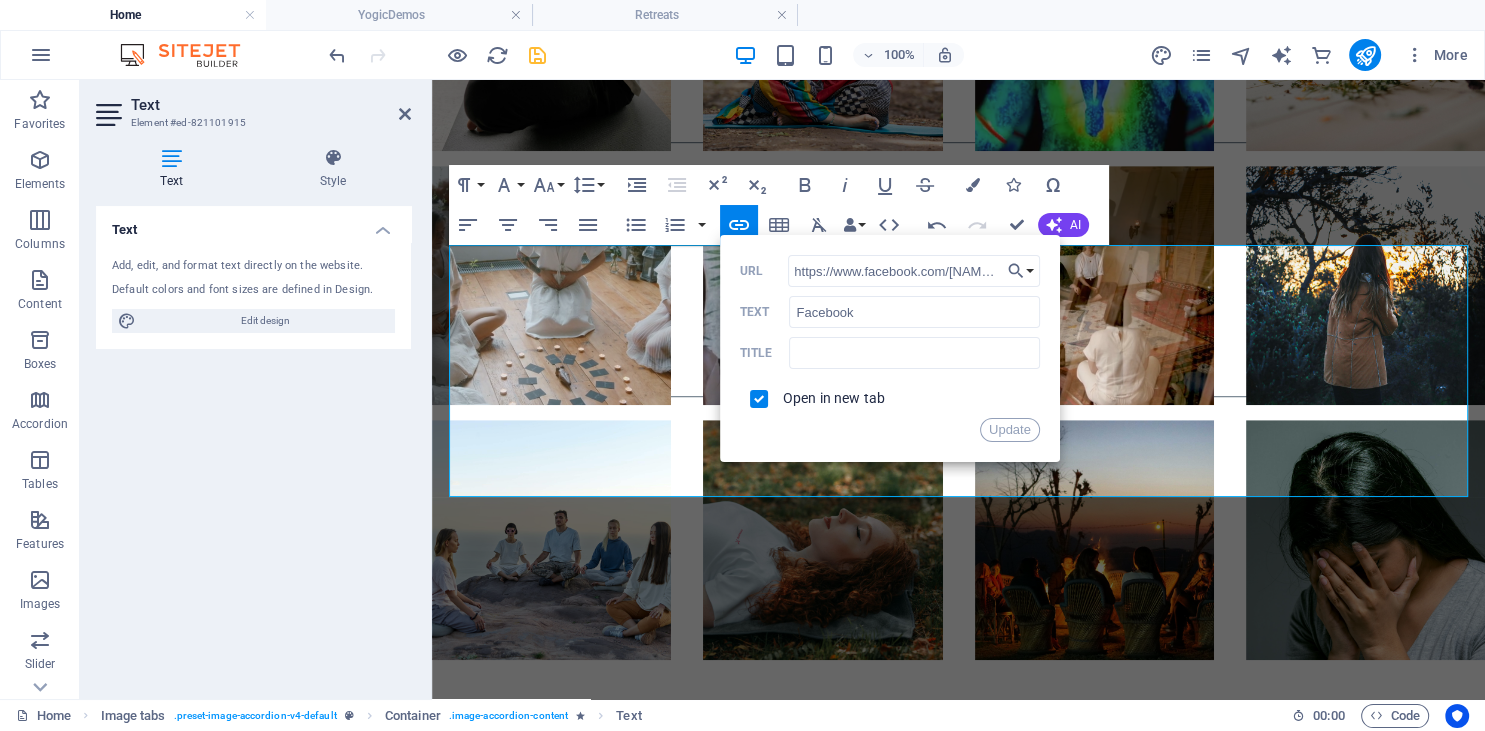 drag, startPoint x: 998, startPoint y: 273, endPoint x: 777, endPoint y: 283, distance: 221.22614 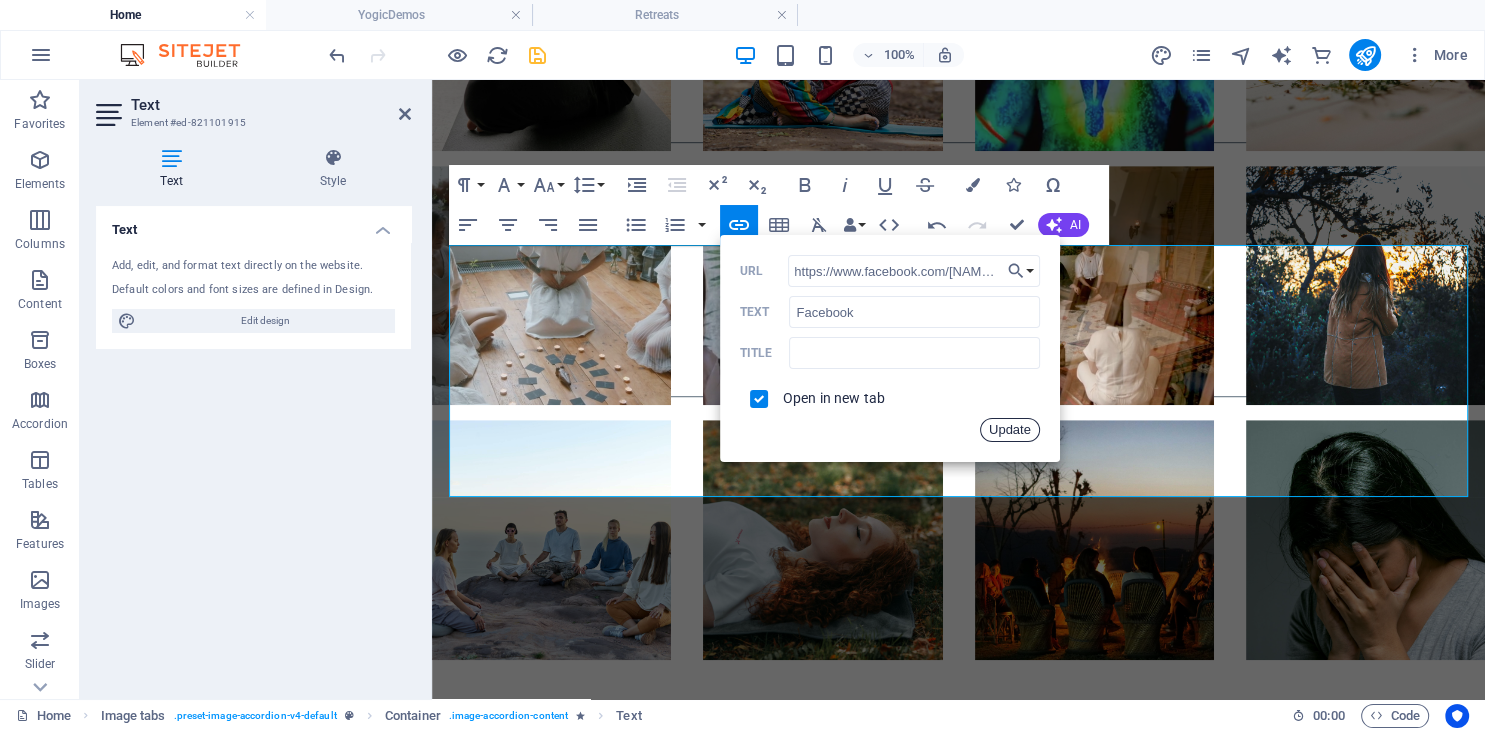 click on "Update" at bounding box center (1010, 430) 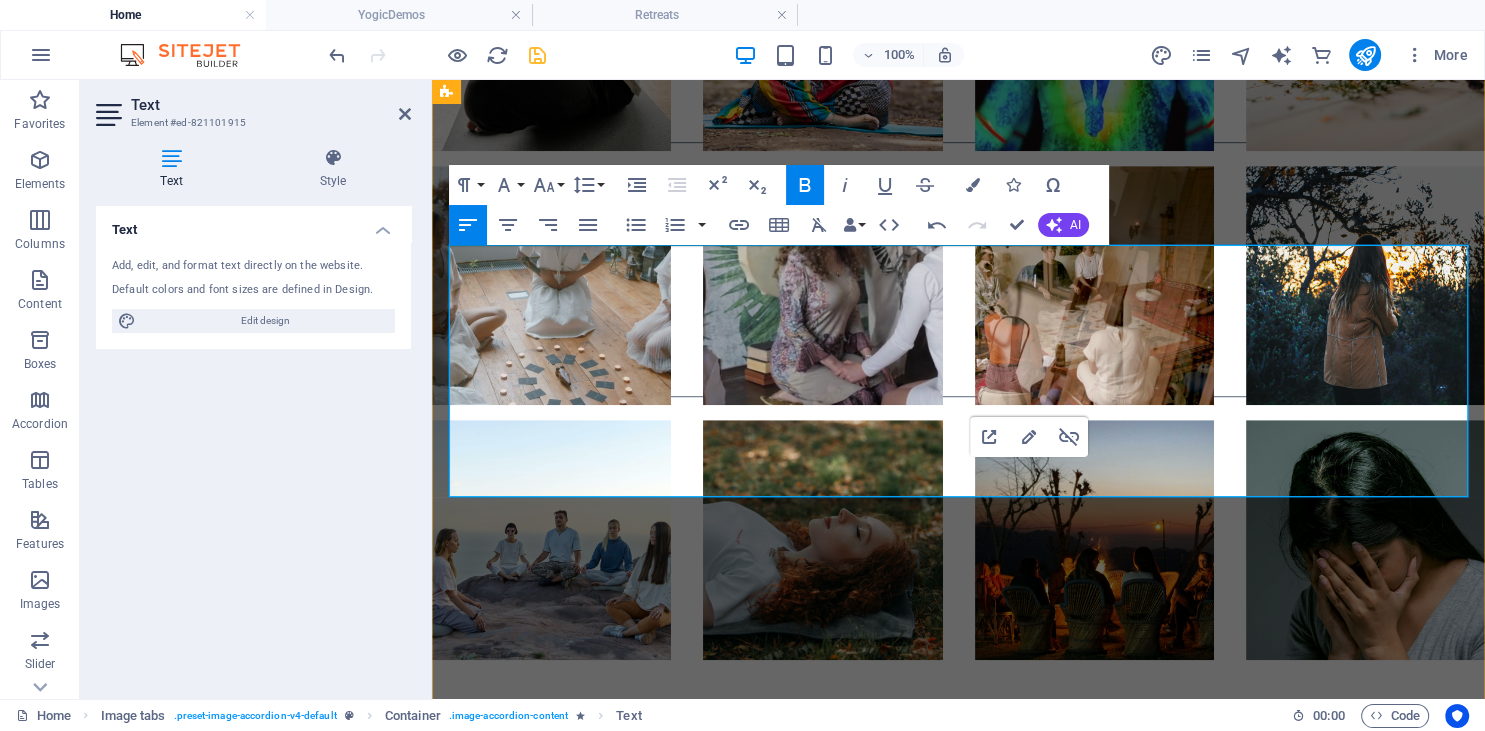 drag, startPoint x: 1122, startPoint y: 486, endPoint x: 994, endPoint y: 493, distance: 128.19127 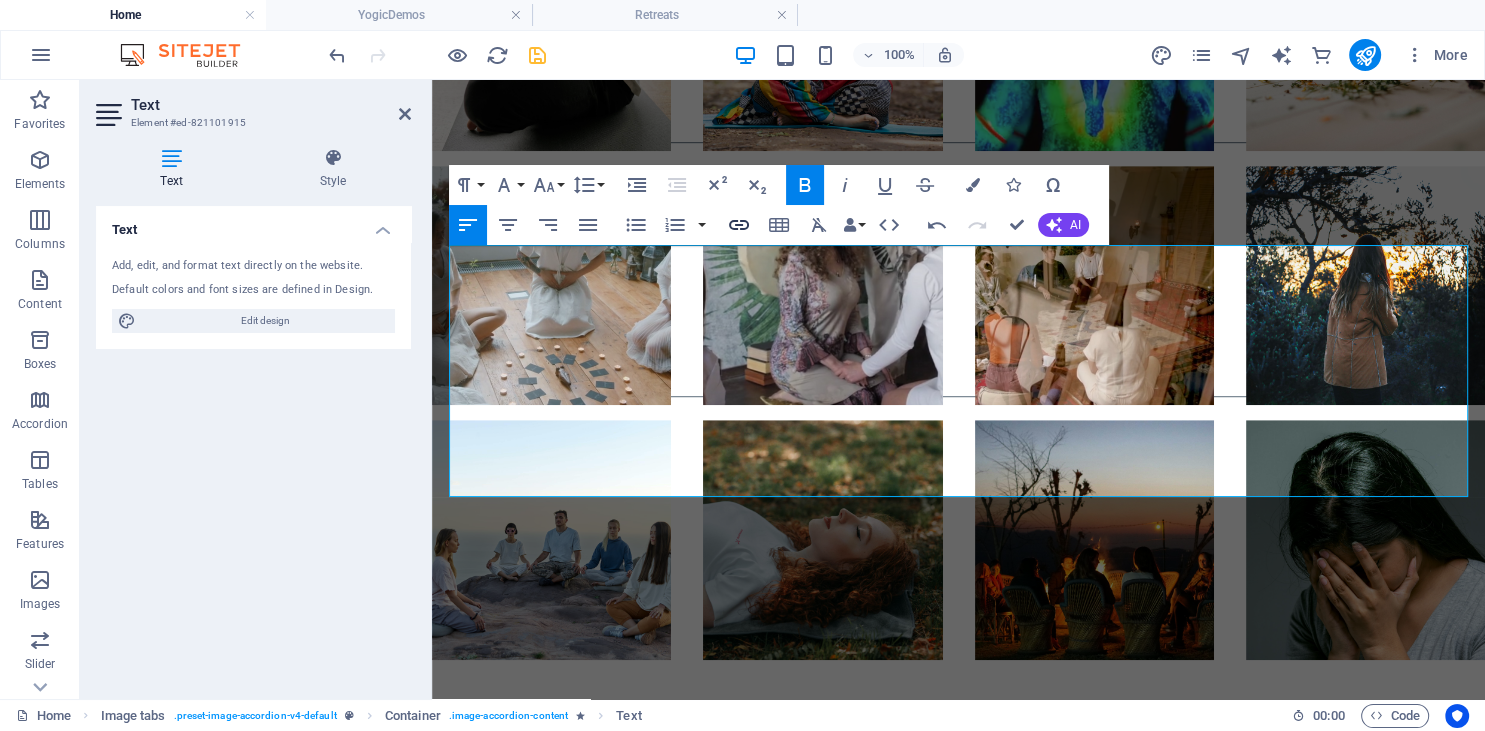 type 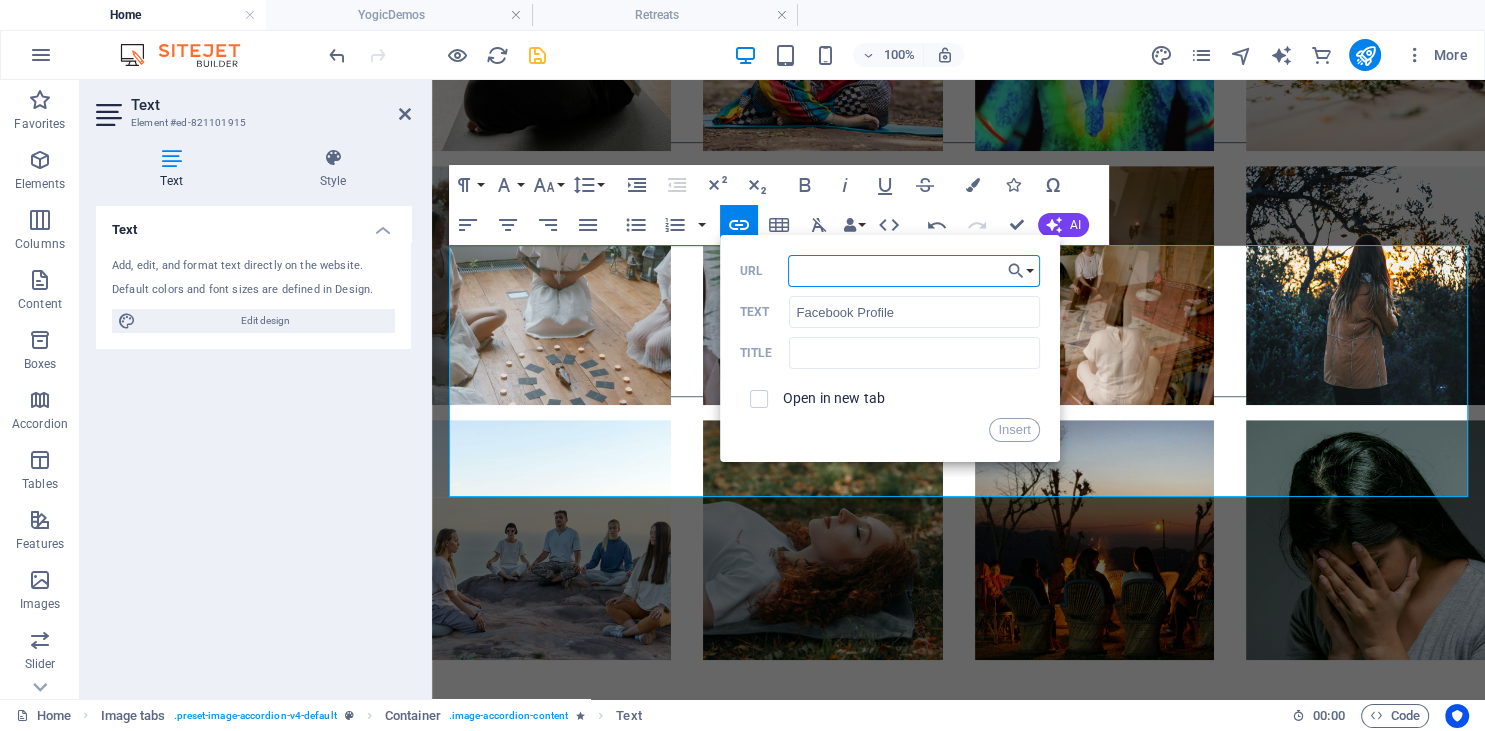 click on "URL" at bounding box center (914, 271) 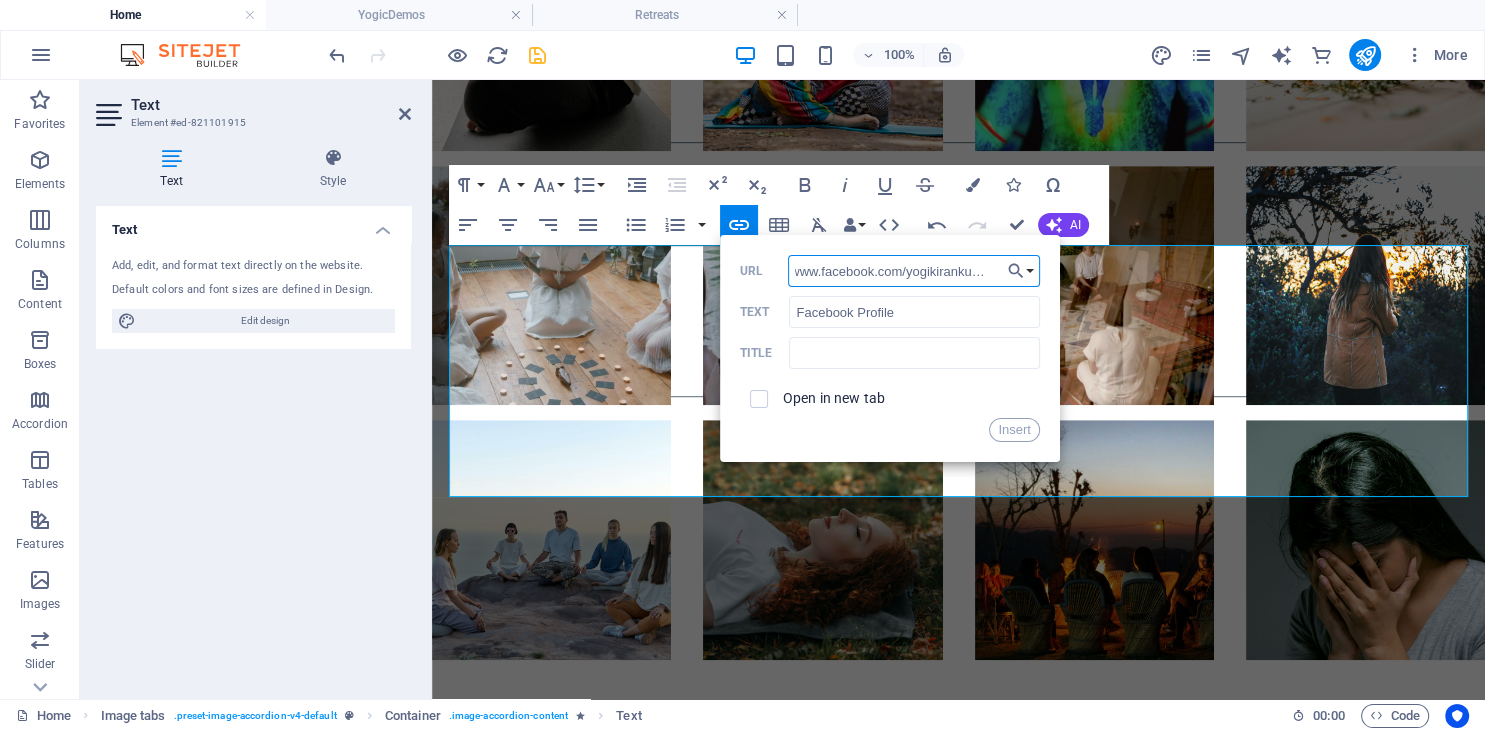 scroll, scrollTop: 0, scrollLeft: 7, axis: horizontal 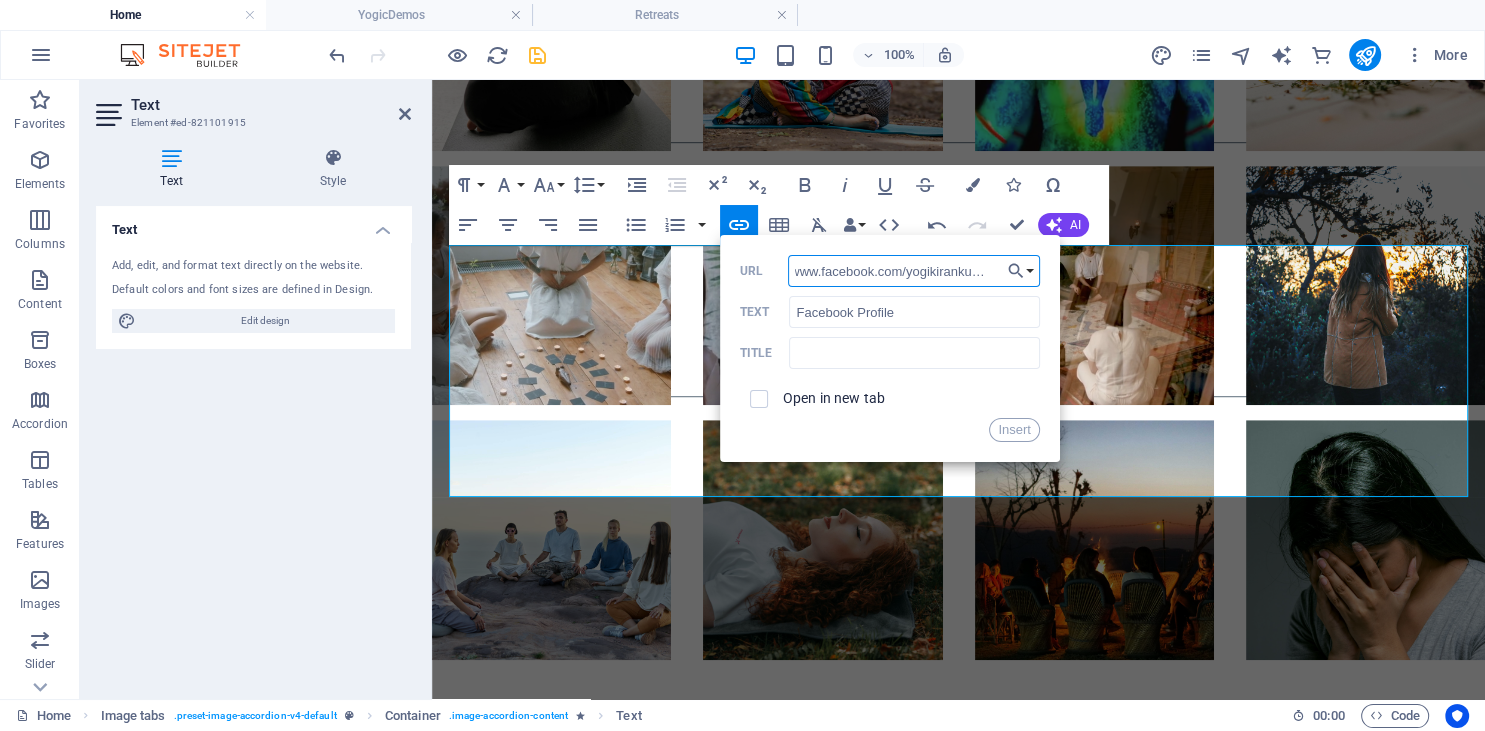 type on "www.facebook.com/yogikirankumar/" 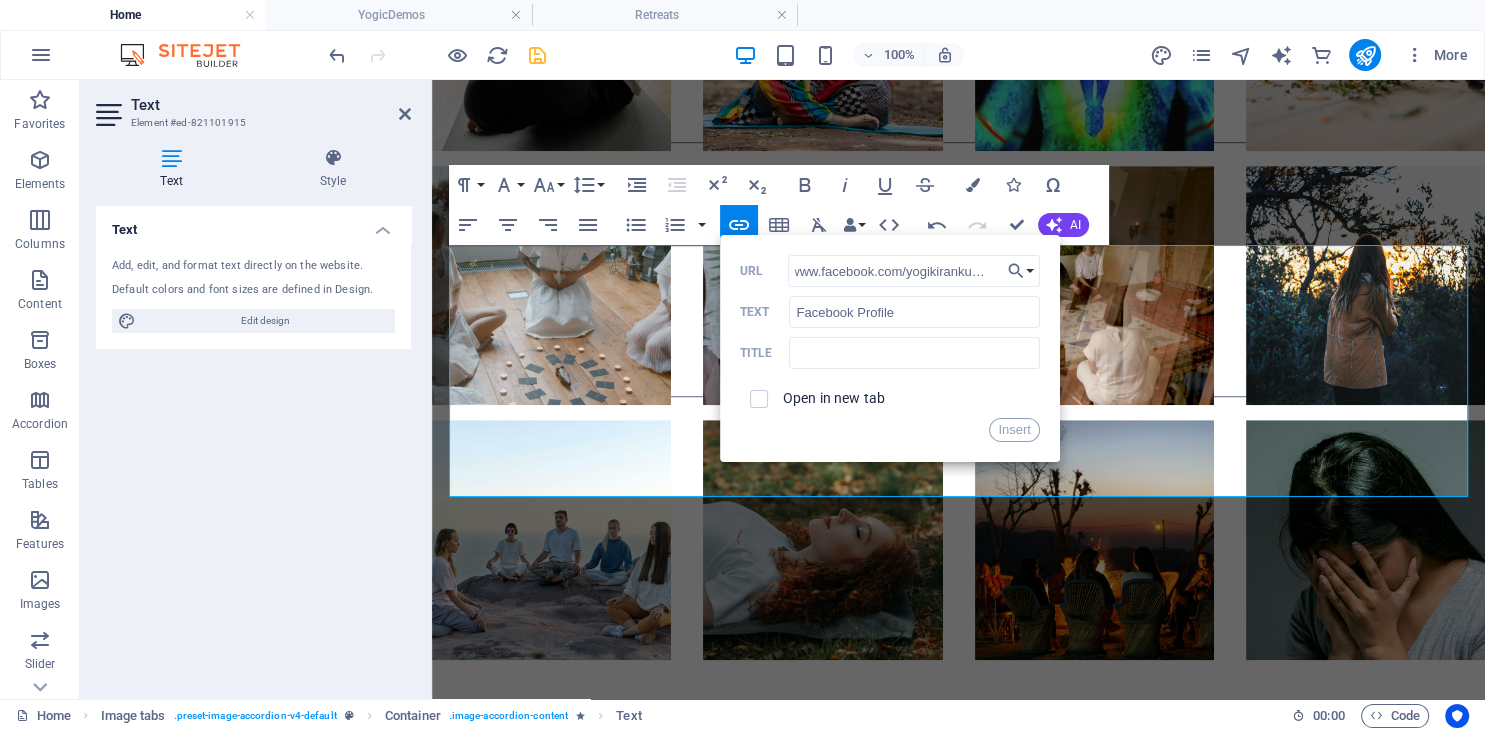 click at bounding box center (759, 399) 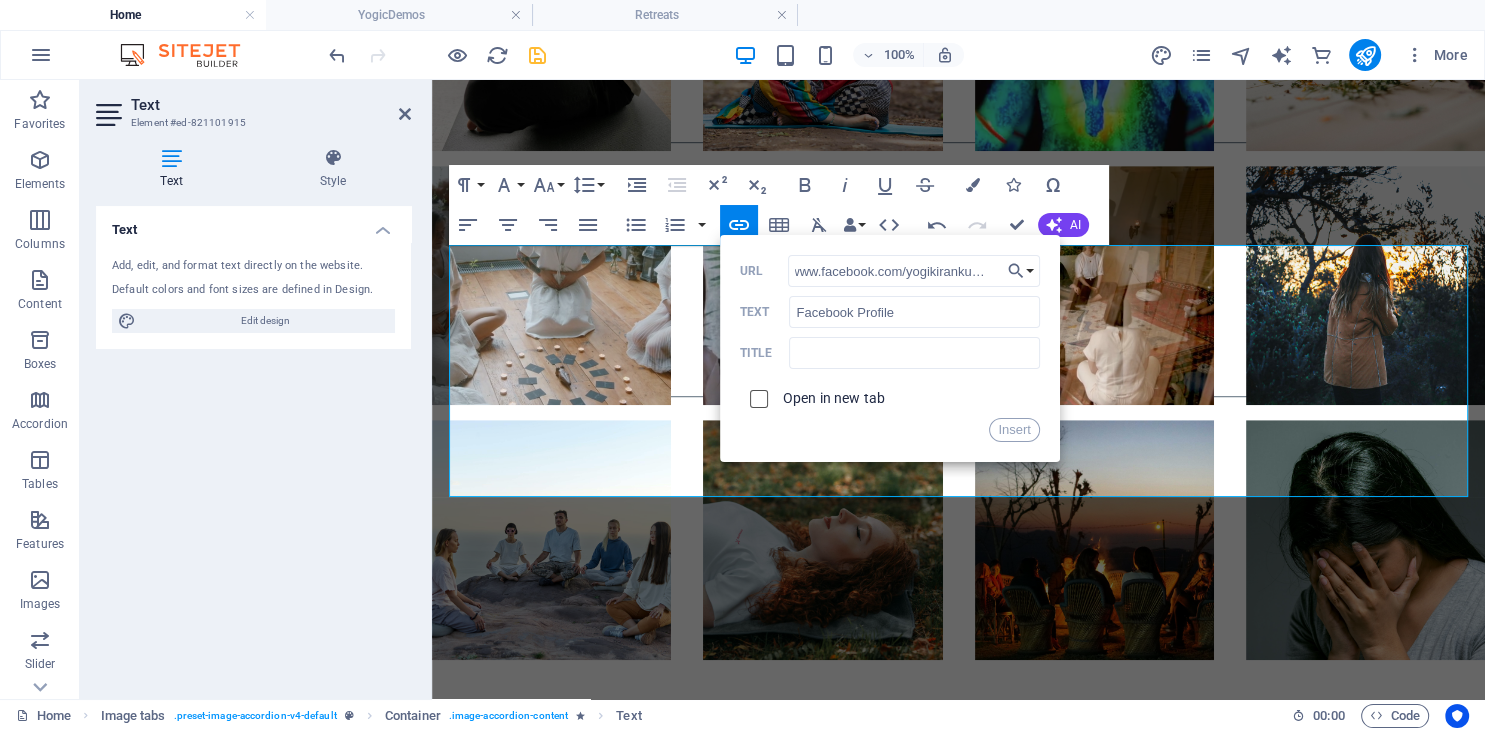 click at bounding box center (756, 396) 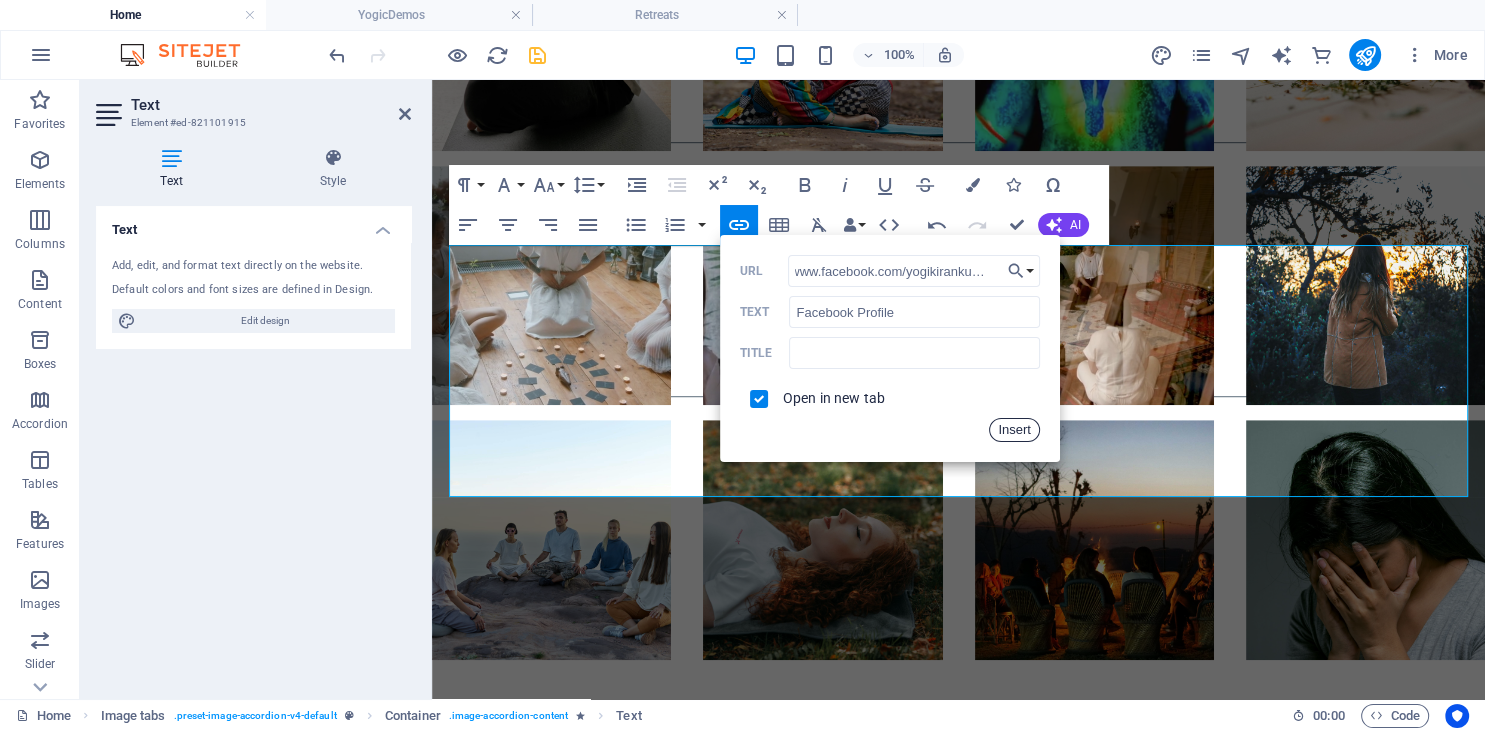 click on "Insert" at bounding box center (1014, 430) 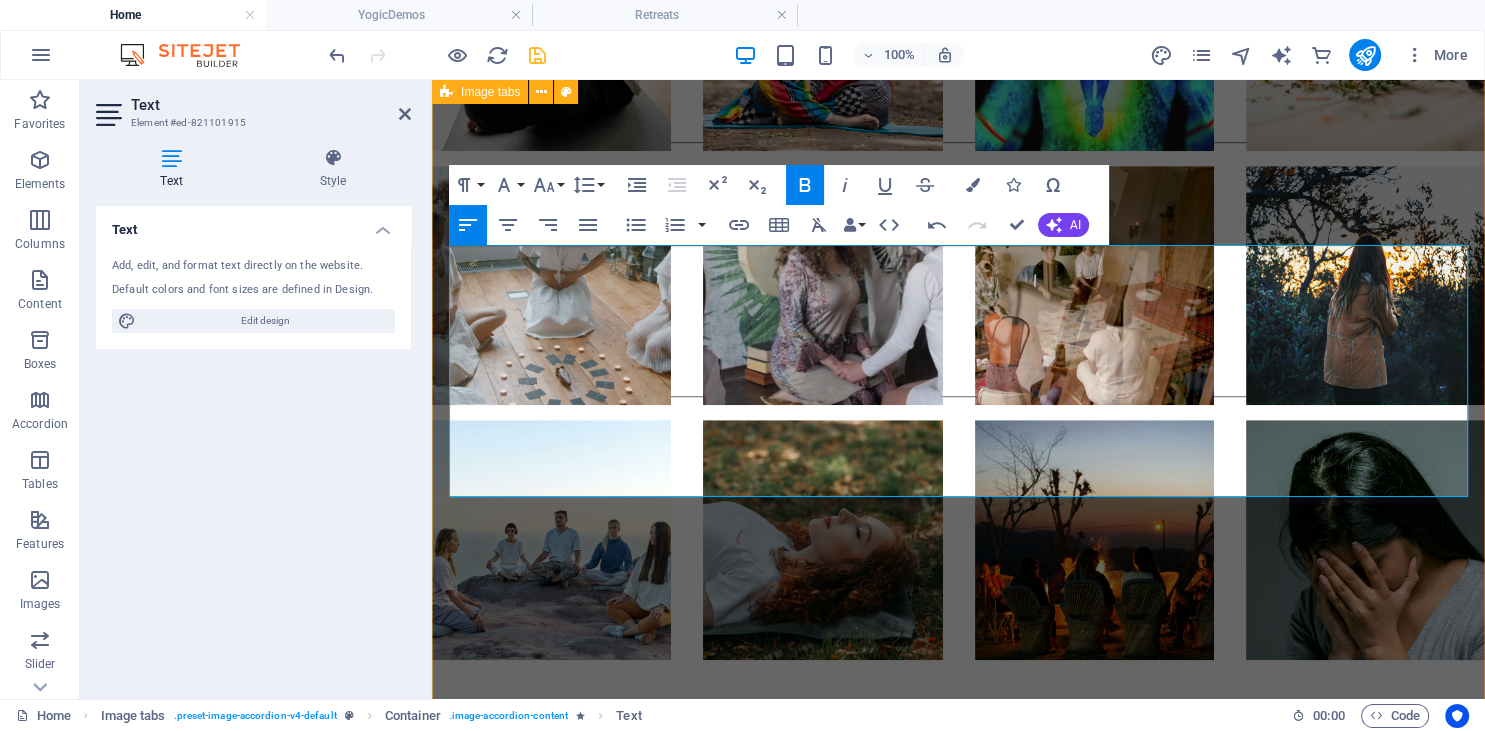 click on "Dr Poonam Bagga Ophthalmic Surgeon & Hypnotherapist Dr. Poonam Bagga , aged [AGE], is a seasoned surgeon and clinical hypnotherapist with extensive experience in helping patients address chronic issues through hypnotherapy and mindfulness practices. Based in Northern Lincolnshire, [COUNTRY], since 1982, she previously held the position of Director for Clinical Studies at Hull York Medical School and served as Chairperson for the Organisational Culture Change Programme (Pride & Respect) at the Northern Lincolnshire and Goole Hospitals NHS Foundation Trust. linkedin Profile A practitioner of insight meditation since her early 30s, Dr. Bagga has cultivated a deep connection with her inner consciousness, allowing her to understand how individuals can be authentic in their lives. Currently, she works as a Life Coach, retired Consultant Ophthalmic Surgeon, and teacher of insightful awareness and mindfulness. Yogi Kiran Yogic Expert Yogi Kiran Facebook Profile Priti Goel Certified Yoga Instructor Priti Instagram Payal" at bounding box center [958, 1969] 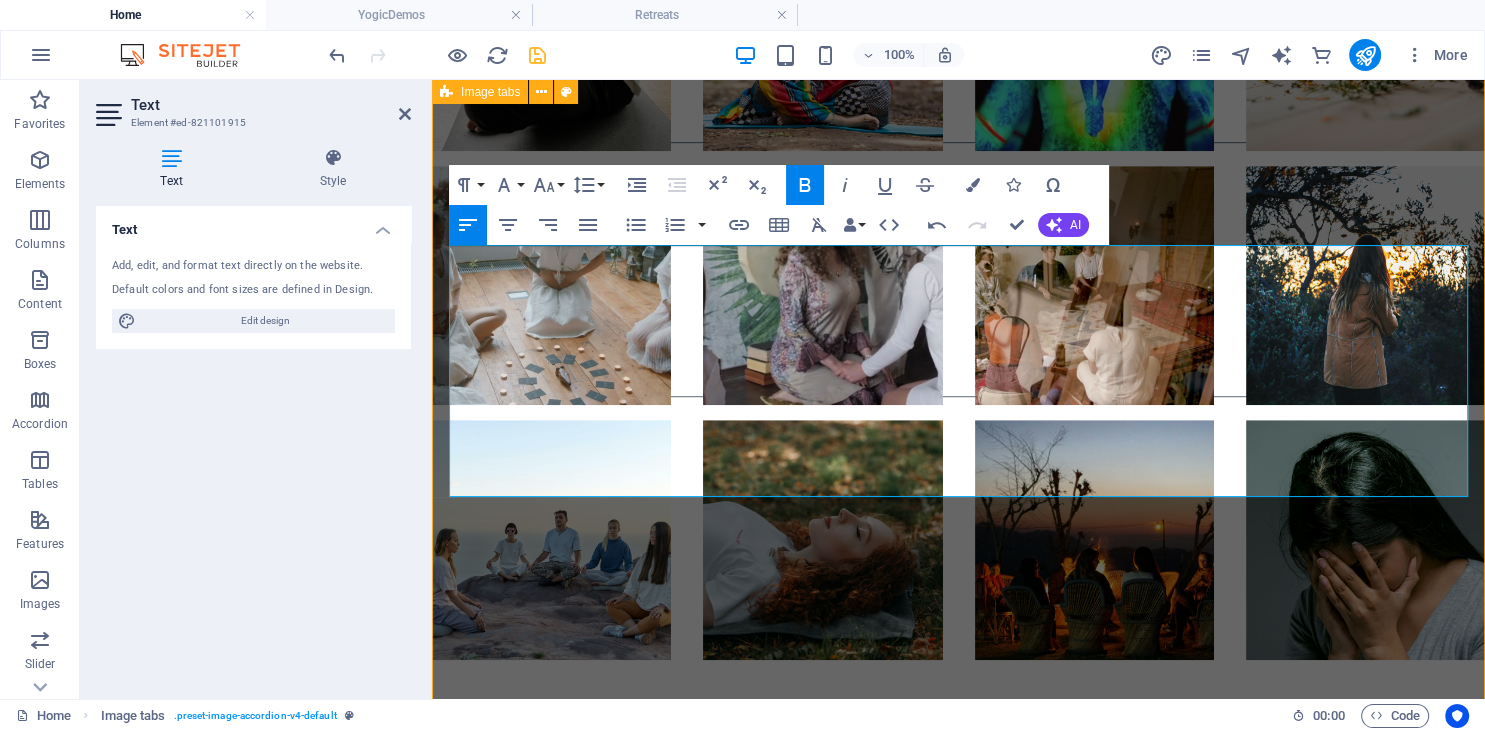 scroll, scrollTop: 9165, scrollLeft: 0, axis: vertical 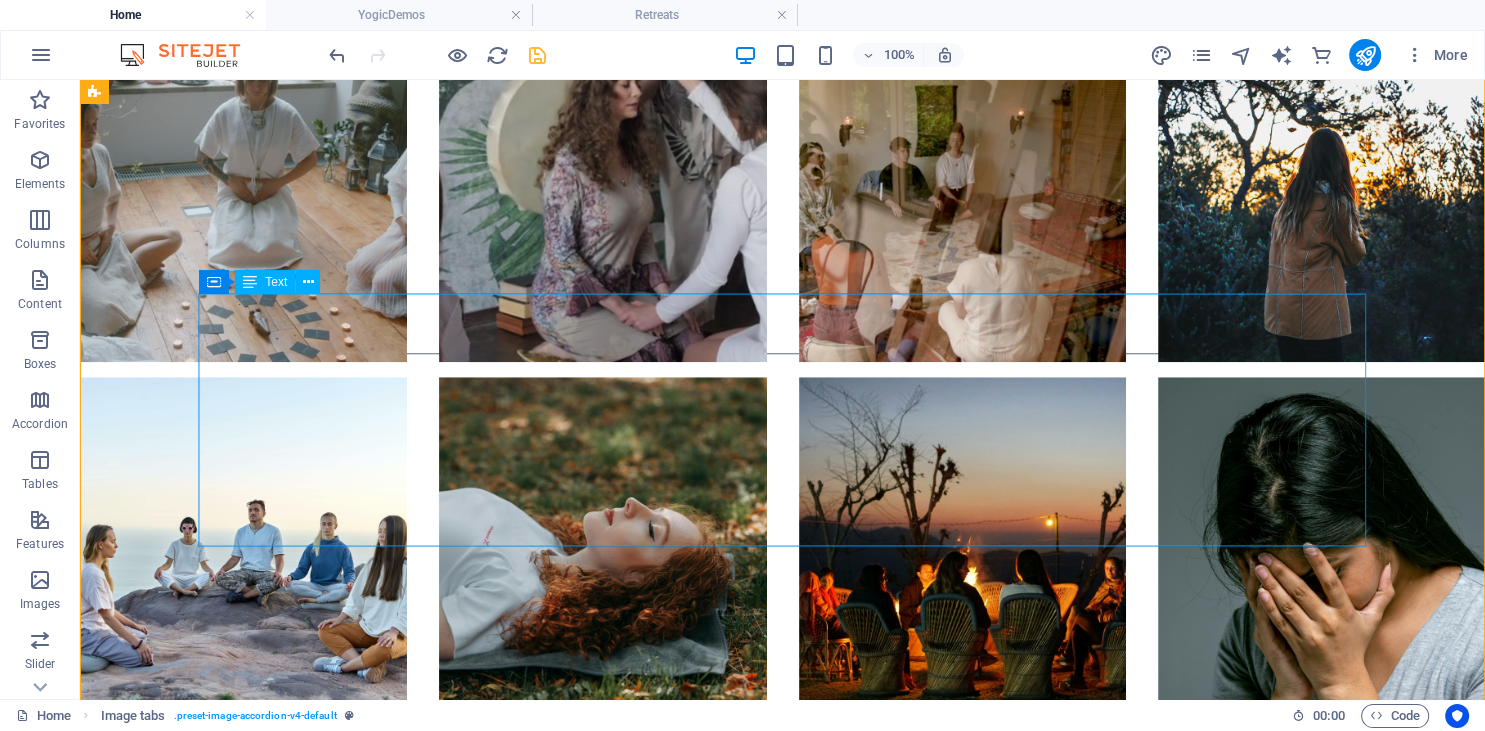 click on "Yogi Kiran , [AGE], is a Class 1 gazetted officer who devoted [YEAR] years of his life to the Indian Defence Services, retiring at the rank of Colonel. After his retirement, he delved into yogic practices, guiding individuals on their paths toward deeper self-awareness. At the age of [AGE], he was initiated into advanced meditation by his guru, the late Shri Swami Keshavananda, which set him on a course to master various yogic techniques. He specializes in advanced Tibetan Yantra Yoga, Kundalini, and Samadhi Kriya Yoga. His academic credentials include a Master’s and a Bachelor’s degree in Science, complemented by numerous technical certifications in digital forensics and cyber law. He is currently authoring a book titled "Live & Die in Misery." Facebook  Profile" at bounding box center [680, 2140] 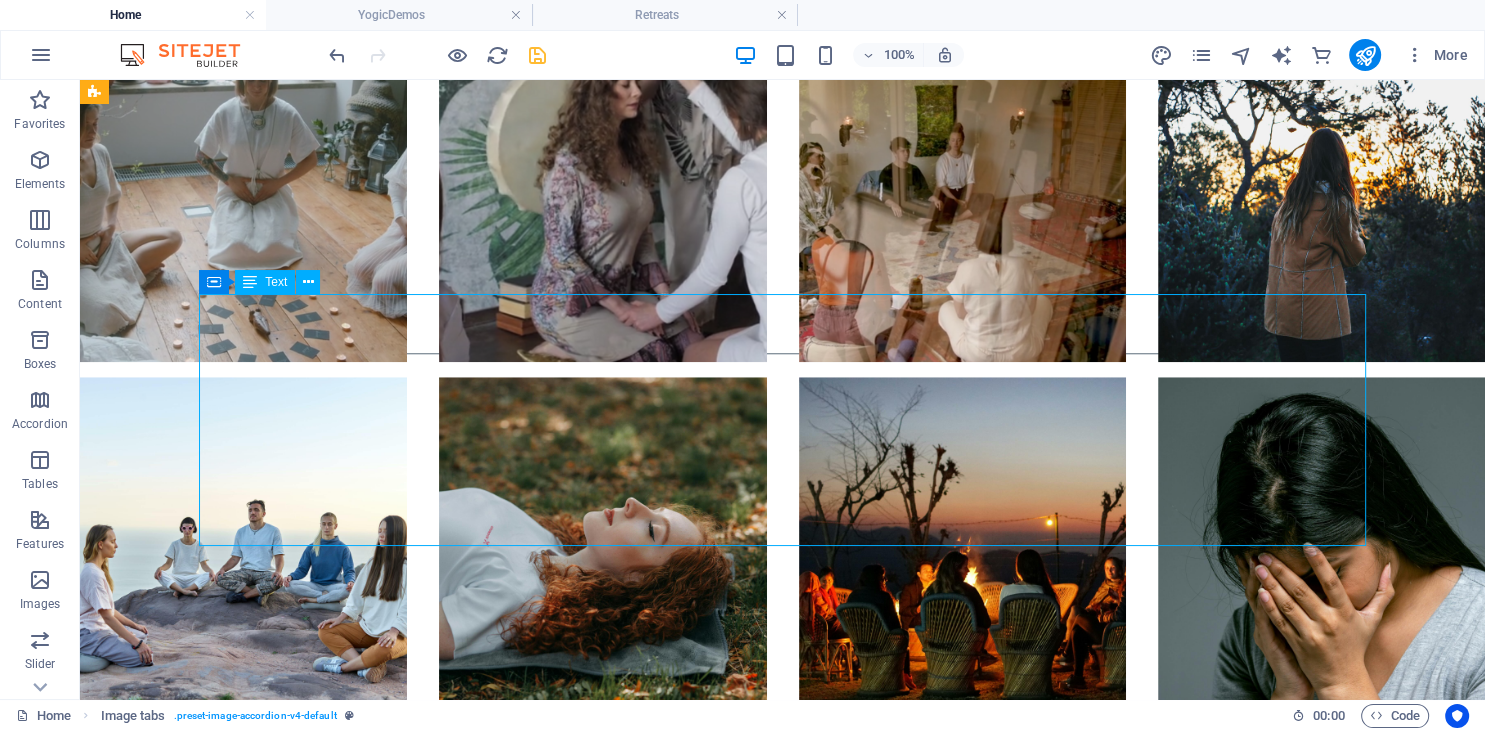 click on "Yogi Kiran , [AGE], is a Class 1 gazetted officer who devoted [YEAR] years of his life to the Indian Defence Services, retiring at the rank of Colonel. After his retirement, he delved into yogic practices, guiding individuals on their paths toward deeper self-awareness. At the age of [AGE], he was initiated into advanced meditation by his guru, the late Shri Swami Keshavananda, which set him on a course to master various yogic techniques. He specializes in advanced Tibetan Yantra Yoga, Kundalini, and Samadhi Kriya Yoga. His academic credentials include a Master’s and a Bachelor’s degree in Science, complemented by numerous technical certifications in digital forensics and cyber law. He is currently authoring a book titled "Live & Die in Misery." Facebook  Profile" at bounding box center [680, 2140] 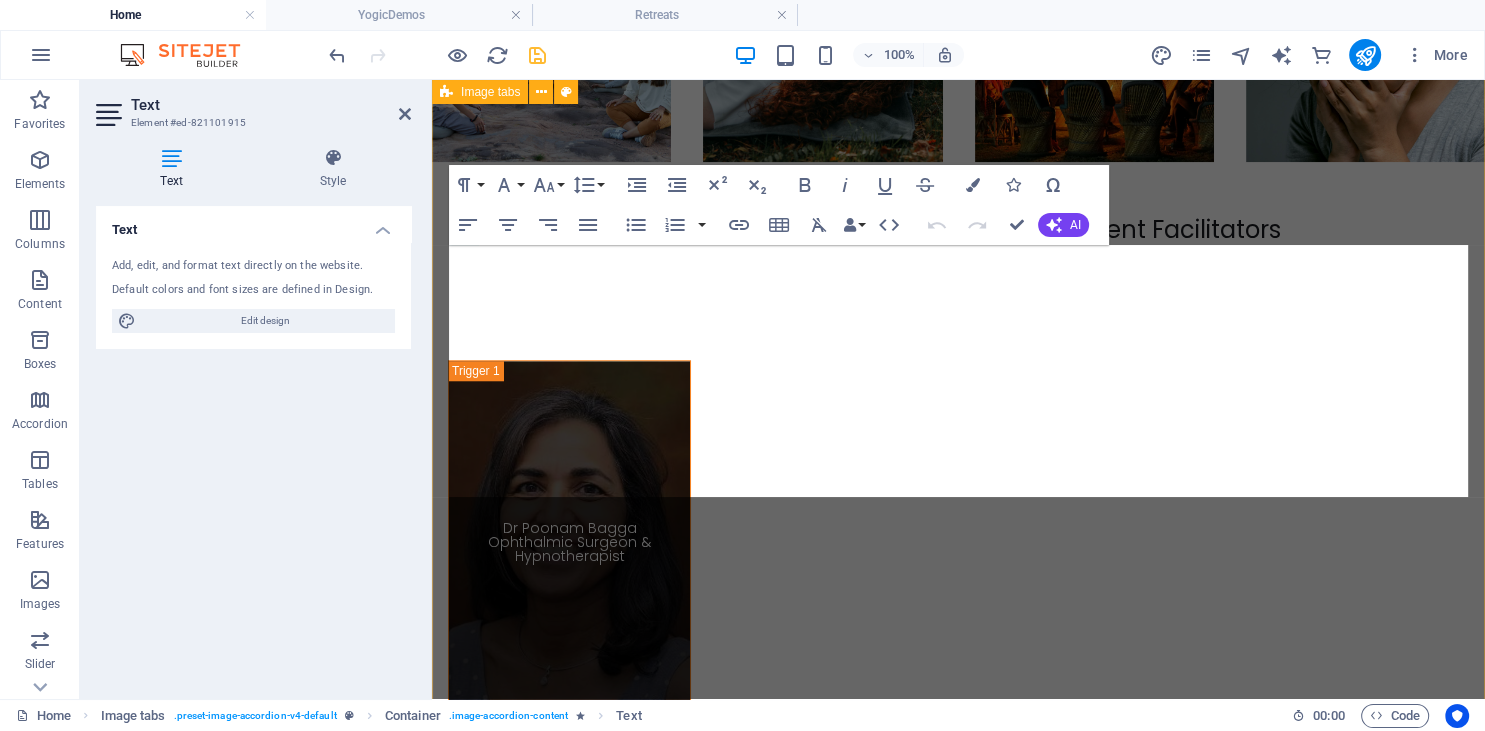 scroll, scrollTop: 8667, scrollLeft: 0, axis: vertical 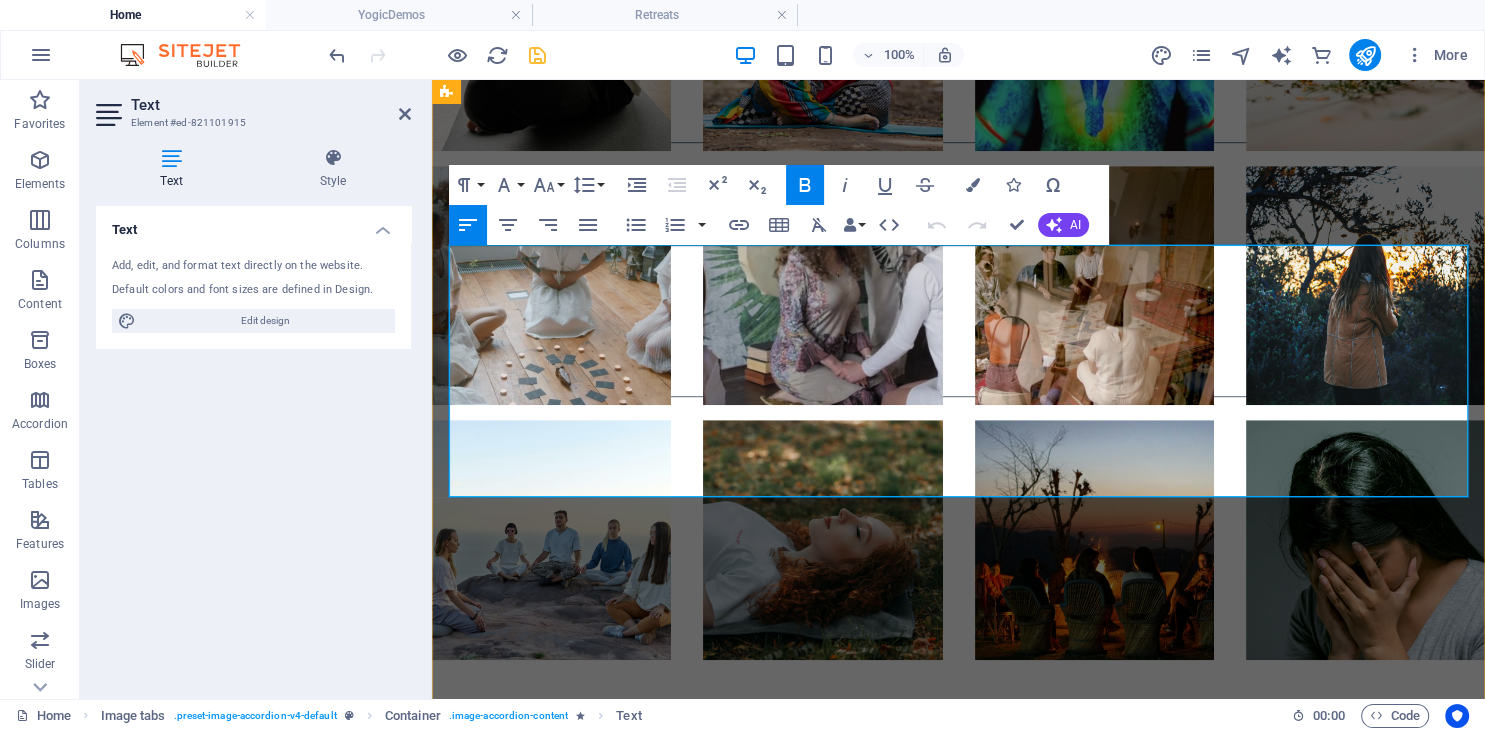 drag, startPoint x: 1138, startPoint y: 487, endPoint x: 1086, endPoint y: 490, distance: 52.086468 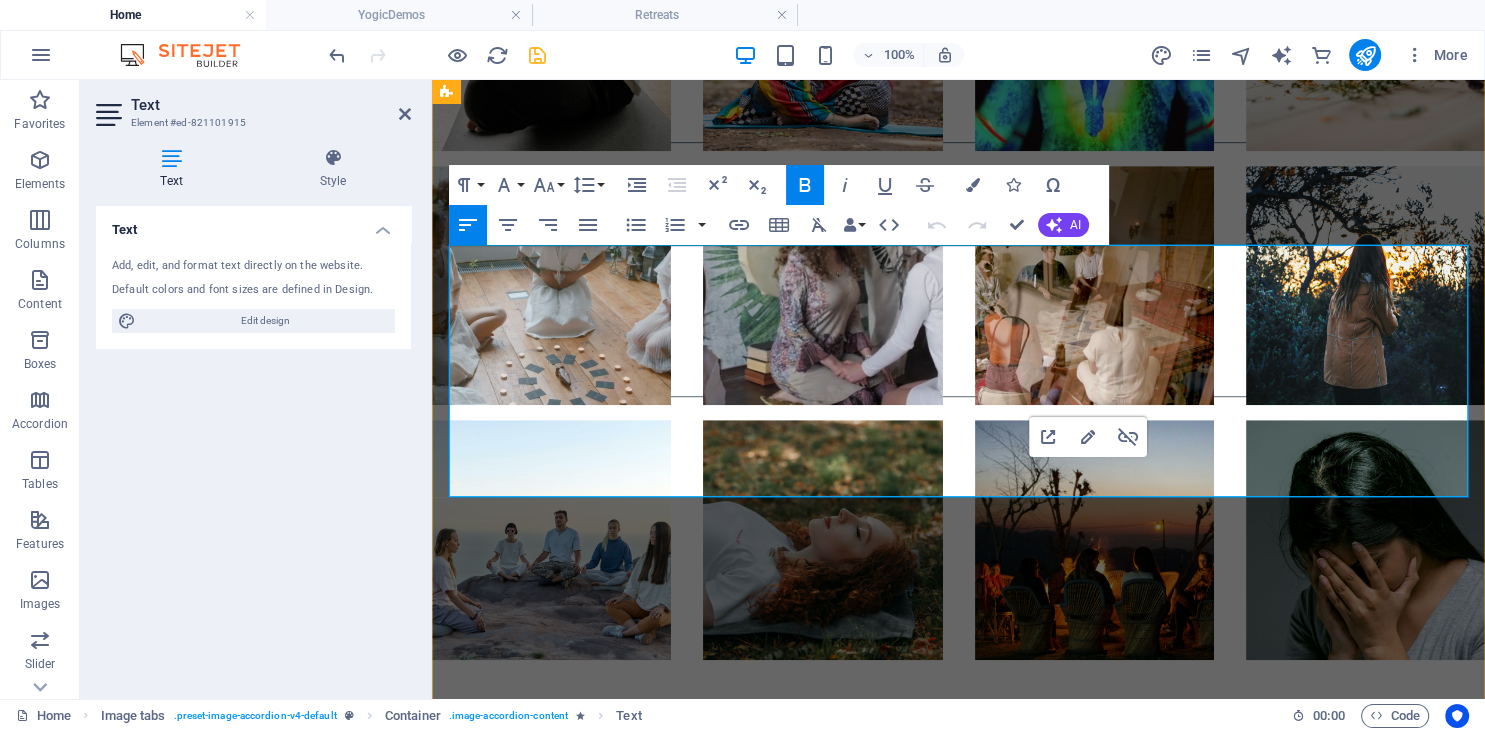 drag, startPoint x: 1061, startPoint y: 490, endPoint x: 996, endPoint y: 486, distance: 65.12296 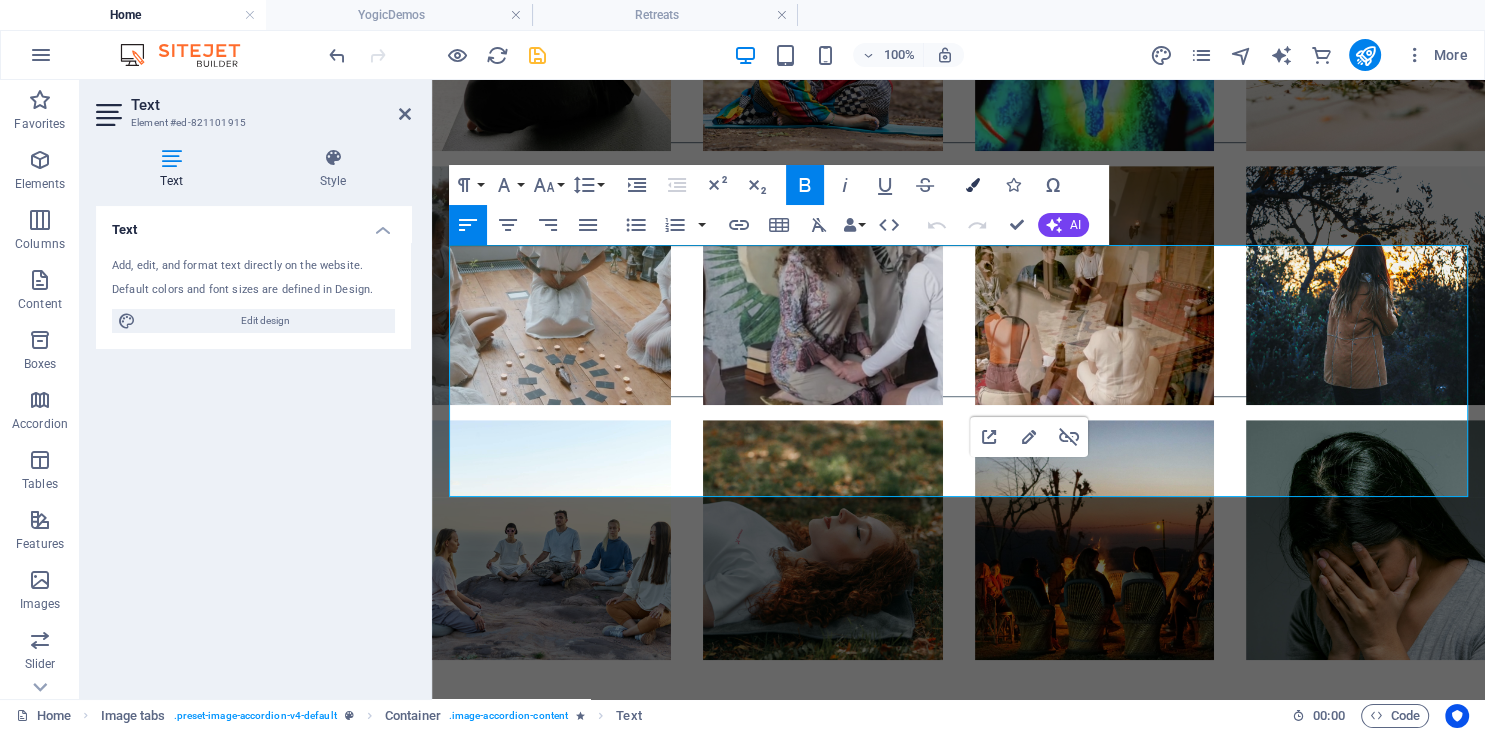 click at bounding box center (973, 185) 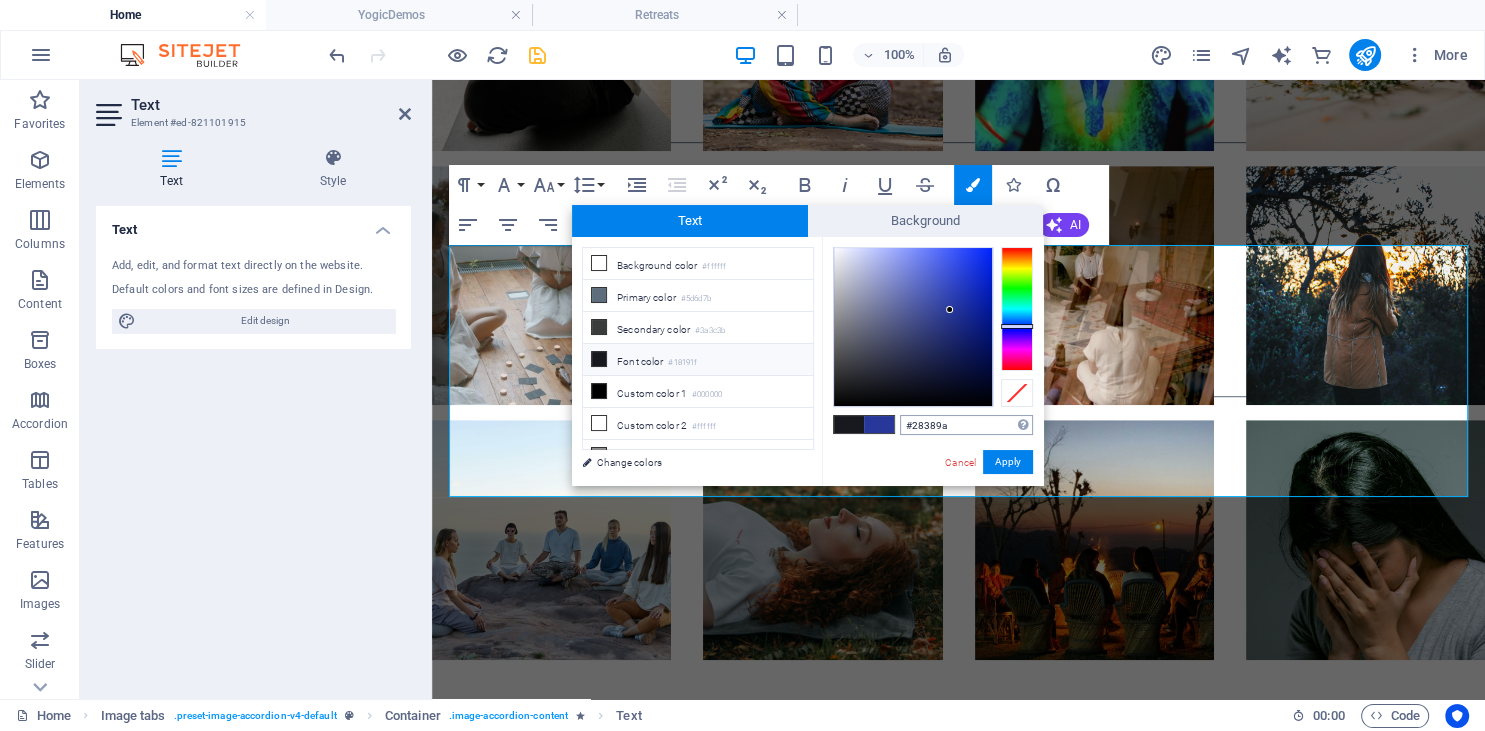 drag, startPoint x: 965, startPoint y: 429, endPoint x: 866, endPoint y: 427, distance: 99.0202 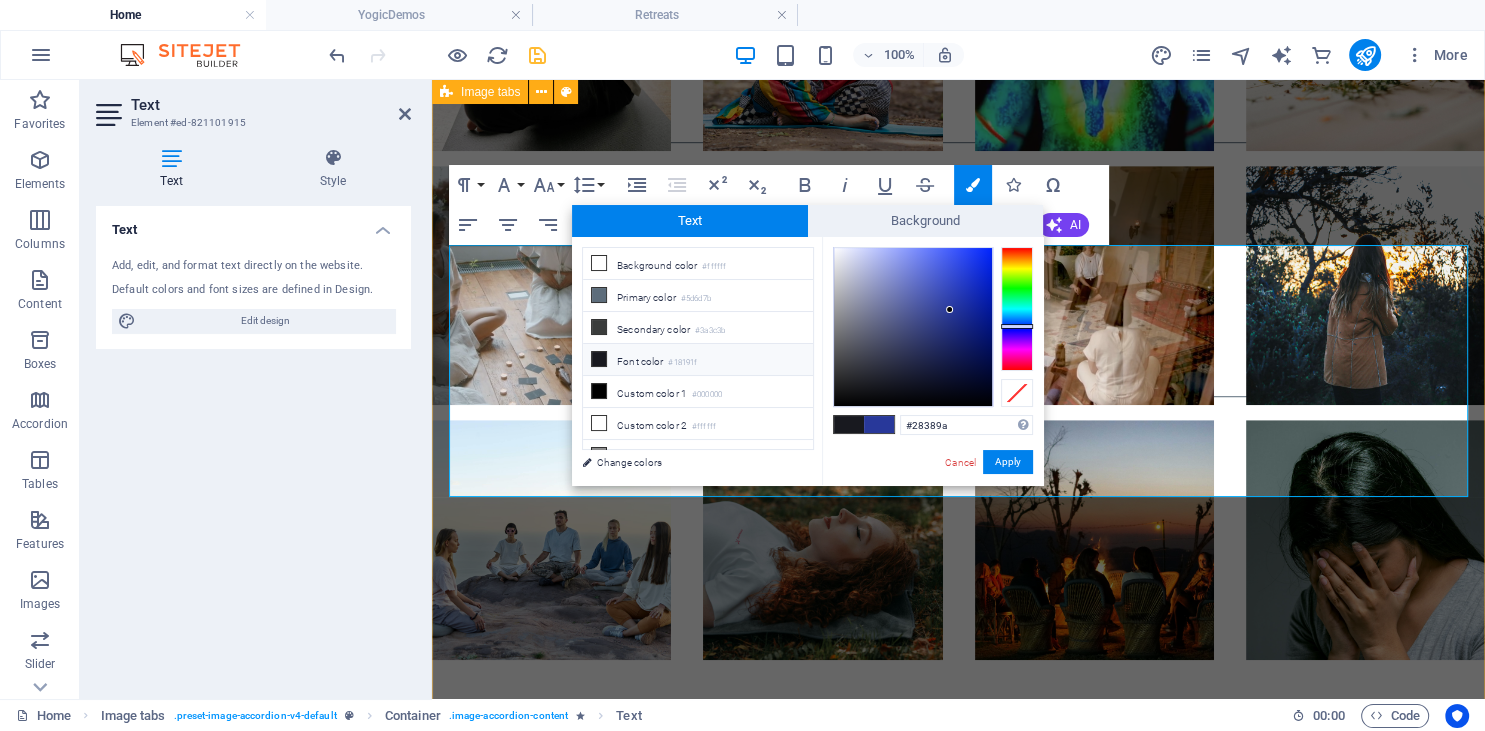 click on "Dr [LASTNAME] Ophthalmic Surgeon & Hypnotherapist Dr. [LASTNAME] , aged [AGE], is a seasoned surgeon and clinical hypnotherapist with extensive experience in helping patients address chronic issues through hypnotherapy and mindfulness practices. Based in Northern Lincolnshire, UK, since 1982, she previously held the position of Director for Clinical Studies at Hull York Medical School and served as Chairperson for the Organisational Culture Change Programme (Pride & Respect) at the Northern Lincolnshire and Goole Hospitals NHS Foundation Trust. linkedin Profile A practitioner of insight meditation since her early 30s, Dr. [LASTNAME] has cultivated a deep connection with her inner consciousness, allowing her to understand how individuals can be authentic in their lives. Currently, she works as a Life Coach, retired Consultant Ophthalmic Surgeon, and teacher of insightful awareness and mindfulness. [NAME] Yogic Expert [NAME] ​ Facebook ​ Profile [NAME] Certified Yoga Instructor [NAME] Instagram" at bounding box center [958, 1969] 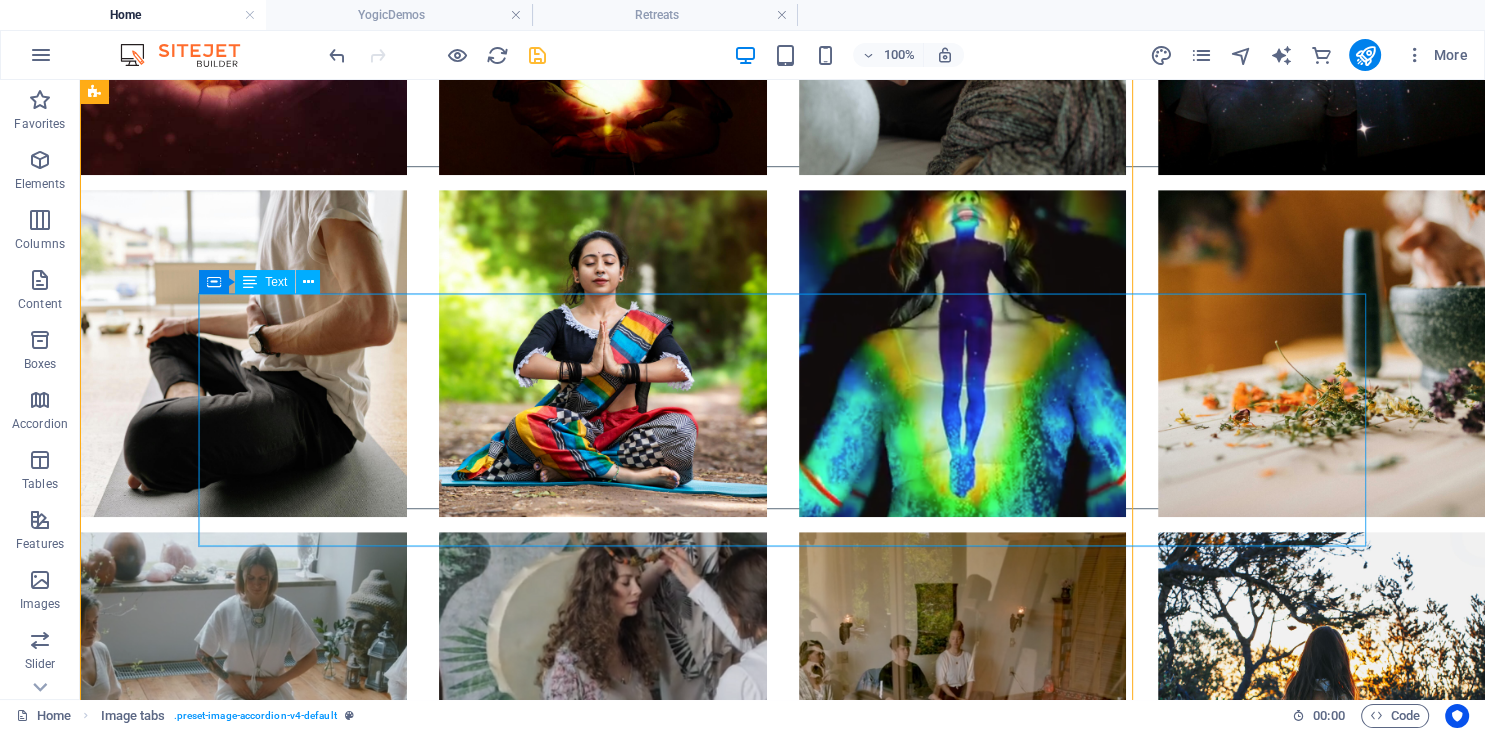 scroll, scrollTop: 9165, scrollLeft: 0, axis: vertical 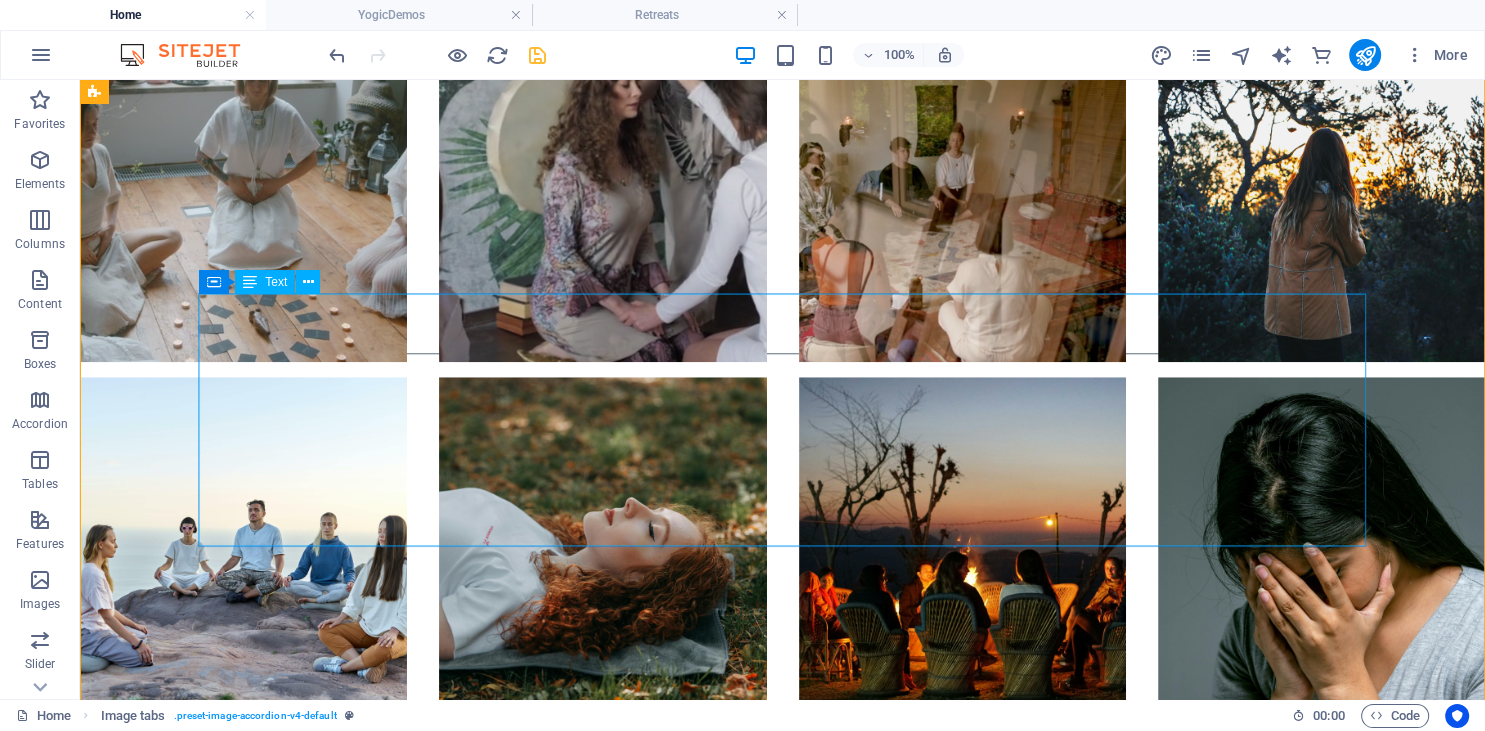 click on "Yogi Kiran , [AGE], is a Class 1 gazetted officer who devoted [YEAR] years of his life to the Indian Defence Services, retiring at the rank of Colonel. After his retirement, he delved into yogic practices, guiding individuals on their paths toward deeper self-awareness. At the age of [AGE], he was initiated into advanced meditation by his guru, the late Shri Swami Keshavananda, which set him on a course to master various yogic techniques. He specializes in advanced Tibetan Yantra Yoga, Kundalini, and Samadhi Kriya Yoga. His academic credentials include a Master’s and a Bachelor’s degree in Science, complemented by numerous technical certifications in digital forensics and cyber law. He is currently authoring a book titled "Live & Die in Misery." Facebook  Profile" at bounding box center (680, 2140) 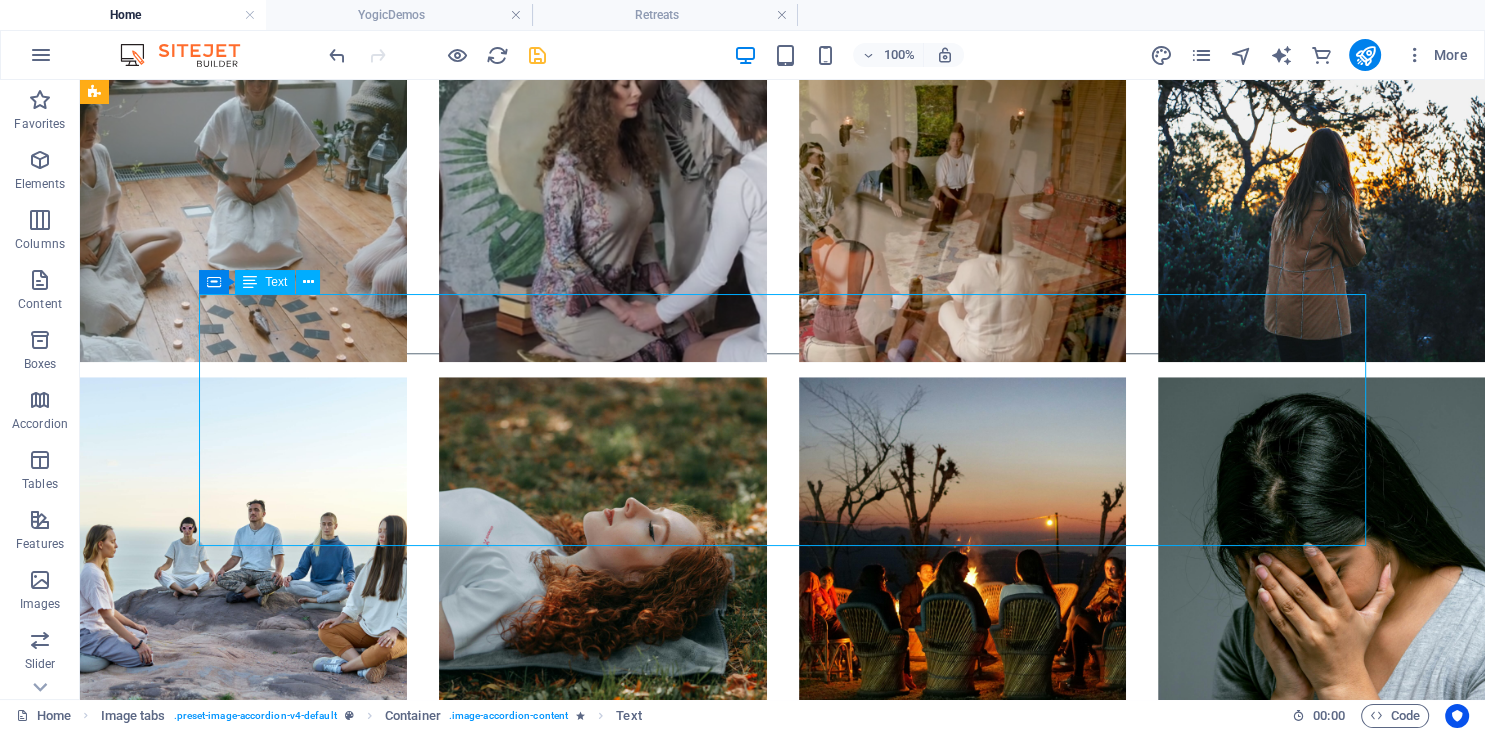 click on "Yogi Kiran , [AGE], is a Class 1 gazetted officer who devoted [YEAR] years of his life to the Indian Defence Services, retiring at the rank of Colonel. After his retirement, he delved into yogic practices, guiding individuals on their paths toward deeper self-awareness. At the age of [AGE], he was initiated into advanced meditation by his guru, the late Shri Swami Keshavananda, which set him on a course to master various yogic techniques. He specializes in advanced Tibetan Yantra Yoga, Kundalini, and Samadhi Kriya Yoga. His academic credentials include a Master’s and a Bachelor’s degree in Science, complemented by numerous technical certifications in digital forensics and cyber law. He is currently authoring a book titled "Live & Die in Misery." Facebook  Profile" at bounding box center (680, 2140) 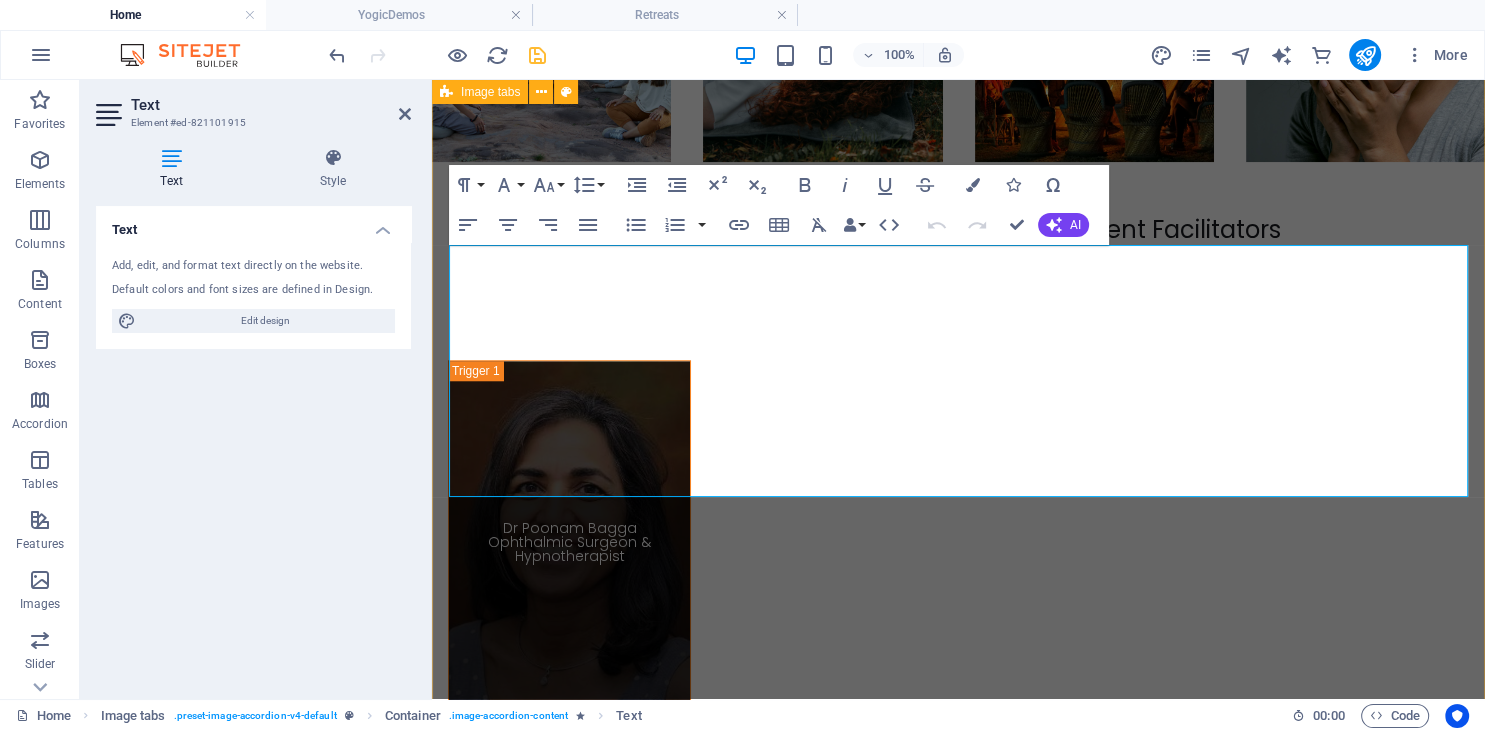 scroll, scrollTop: 8667, scrollLeft: 0, axis: vertical 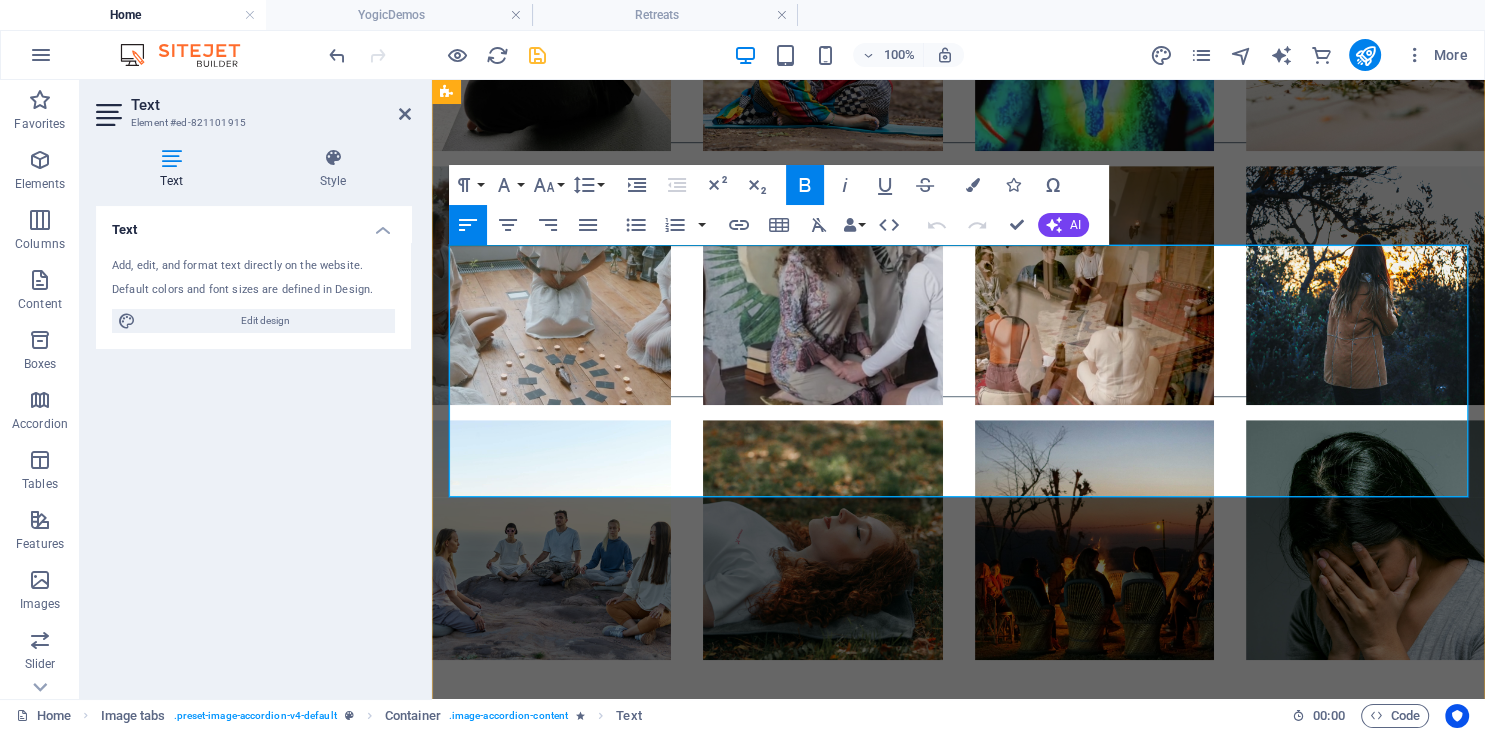 drag, startPoint x: 1130, startPoint y: 490, endPoint x: 994, endPoint y: 487, distance: 136.03308 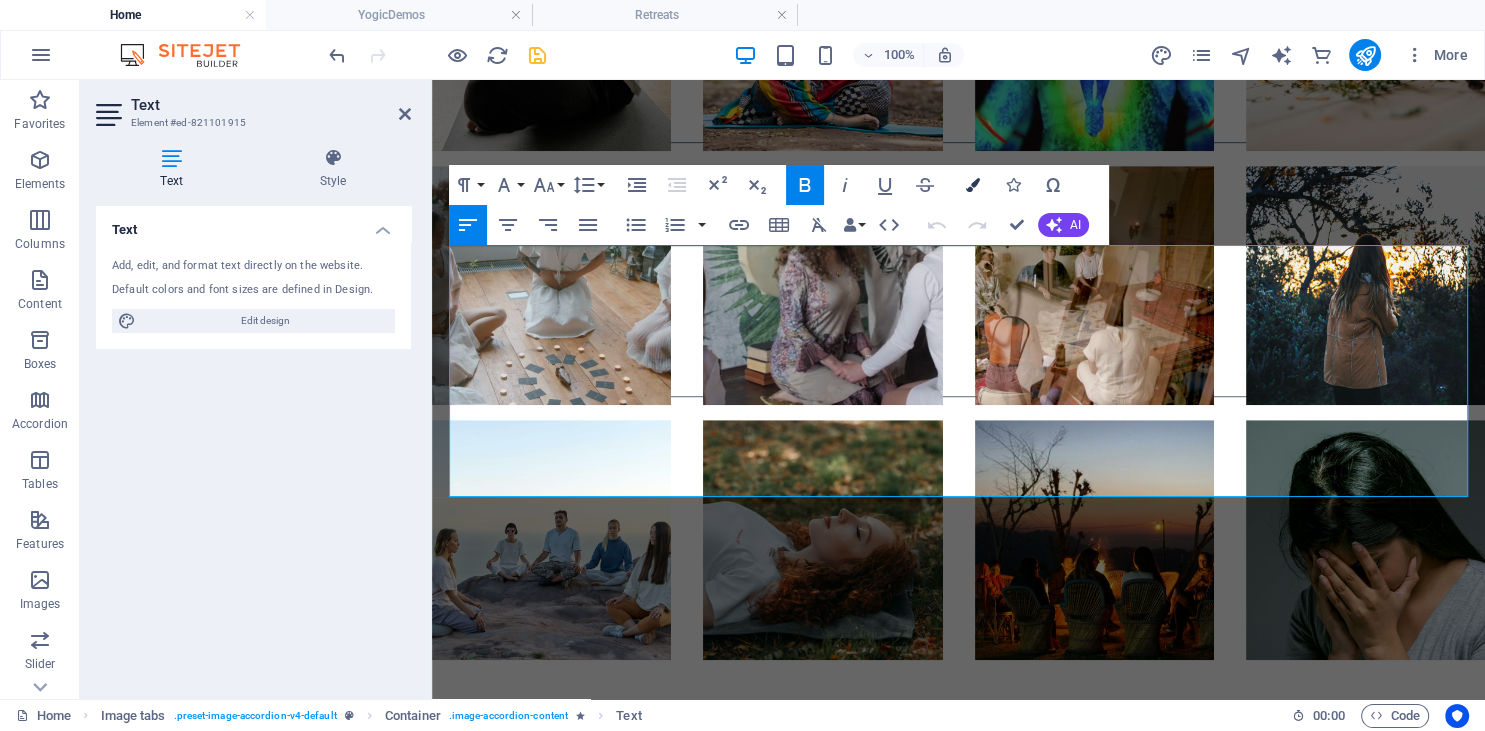 click at bounding box center [973, 185] 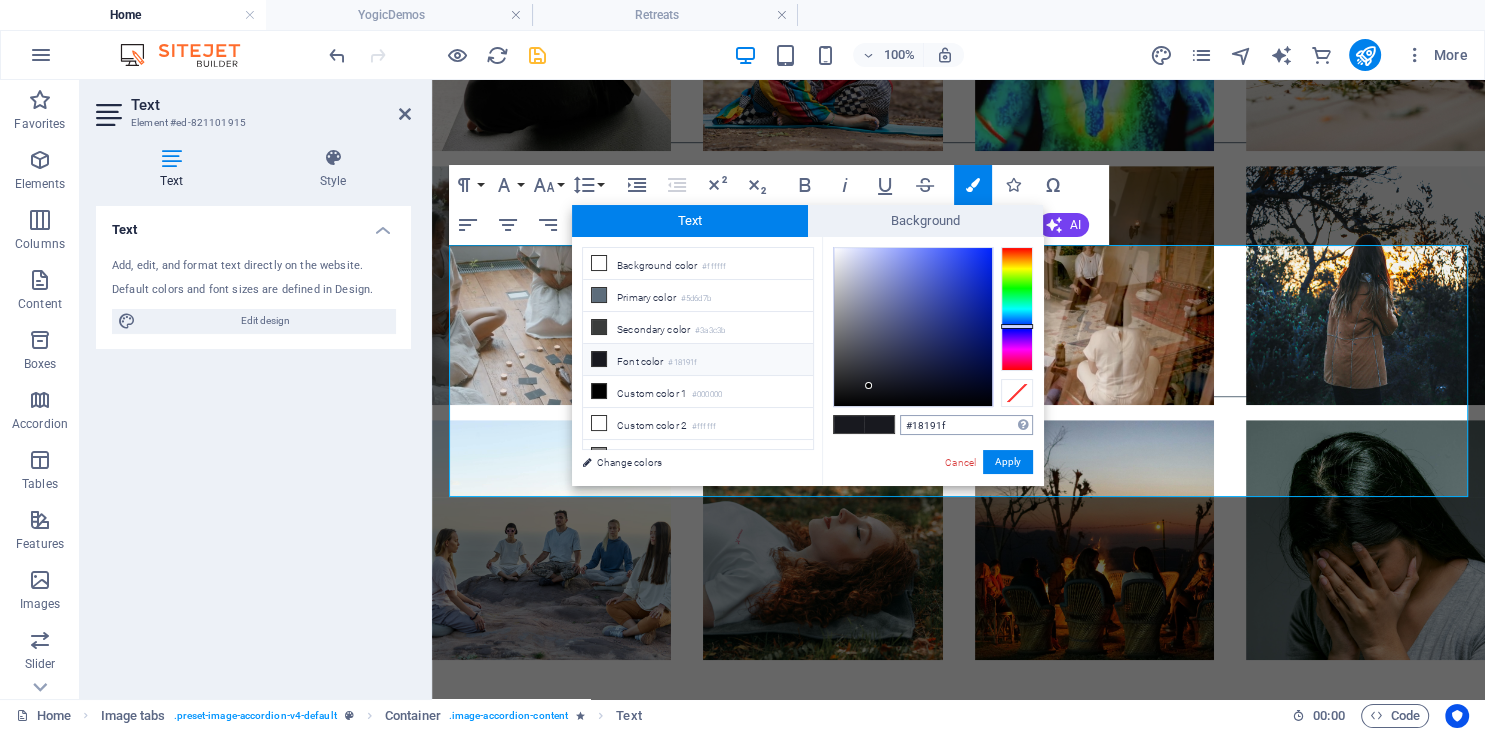 drag, startPoint x: 983, startPoint y: 417, endPoint x: 876, endPoint y: 432, distance: 108.04629 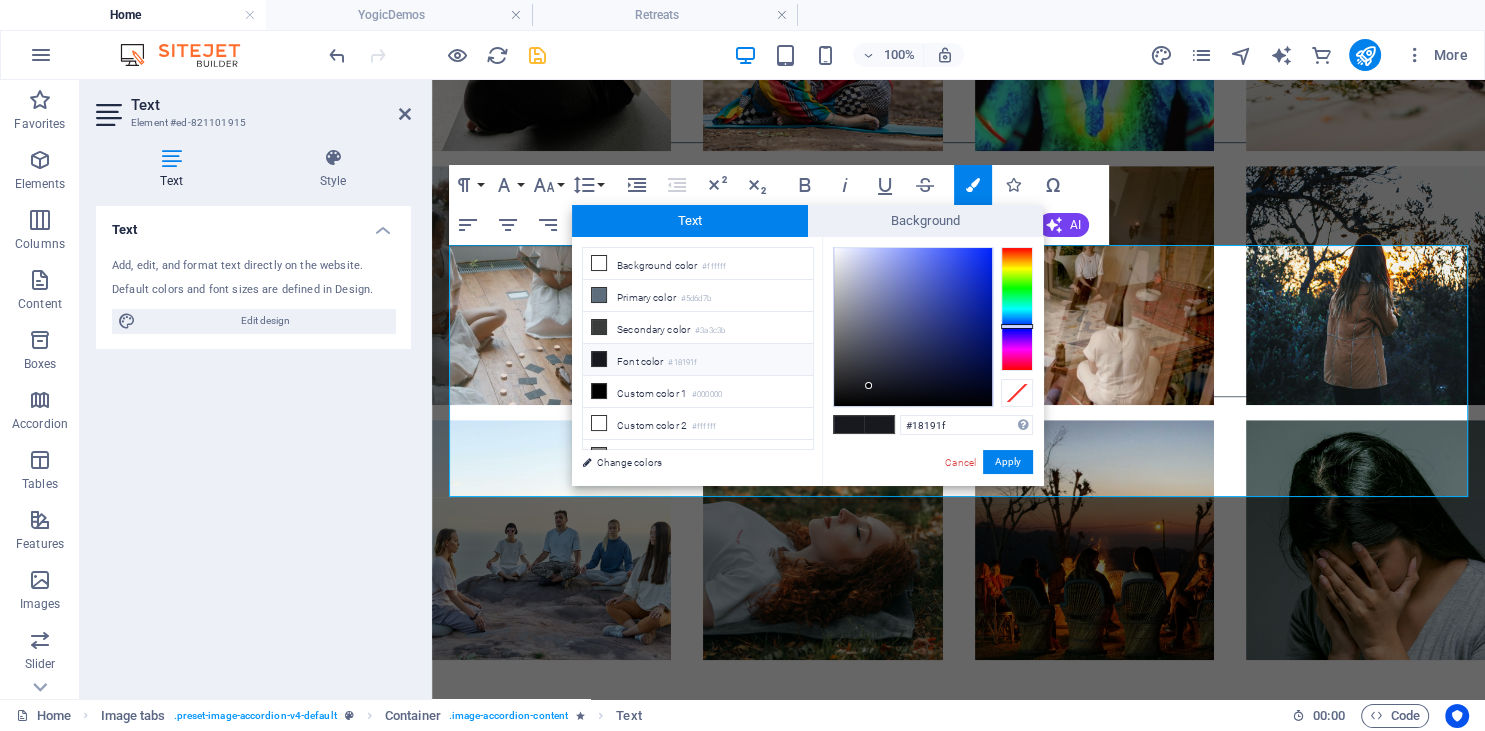 type on "#28389a" 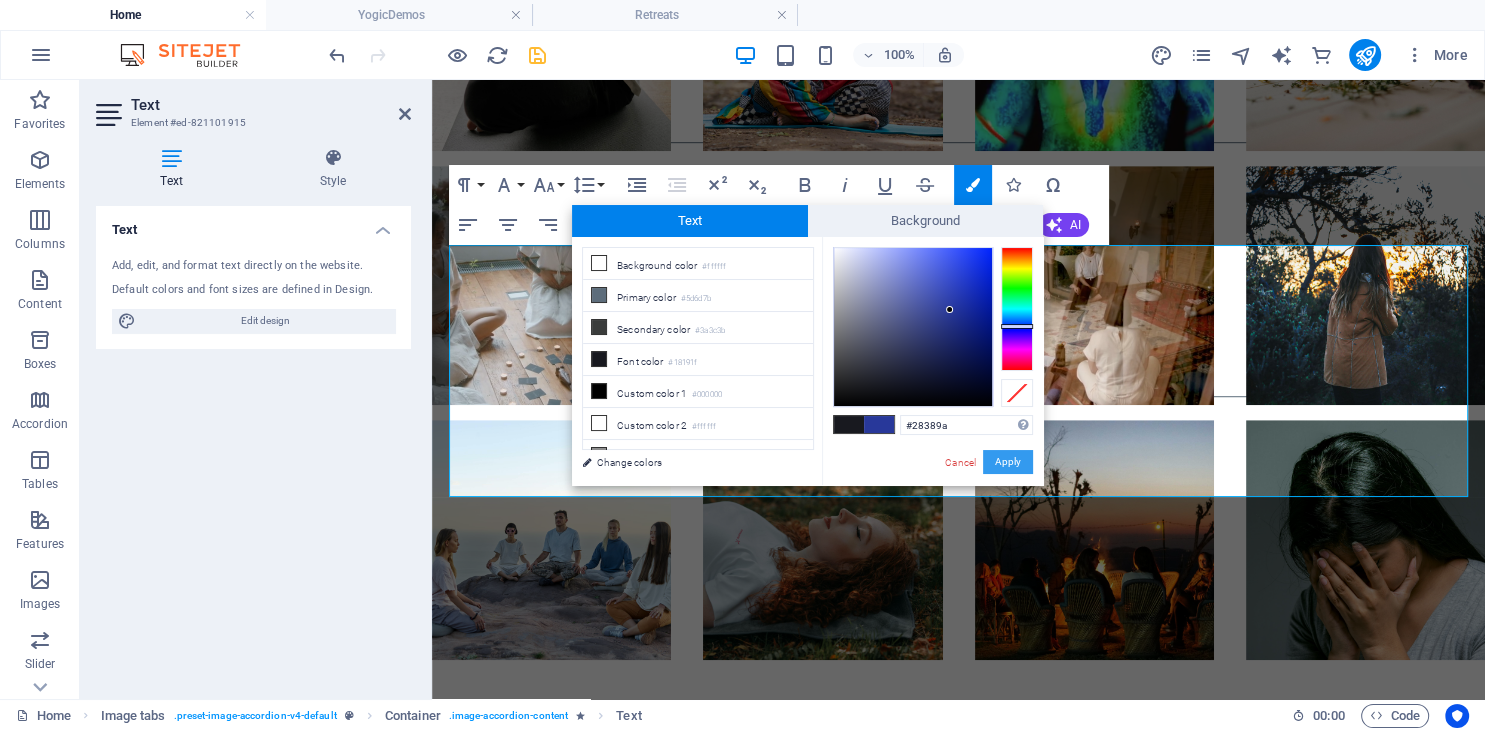 click on "Apply" at bounding box center [1008, 462] 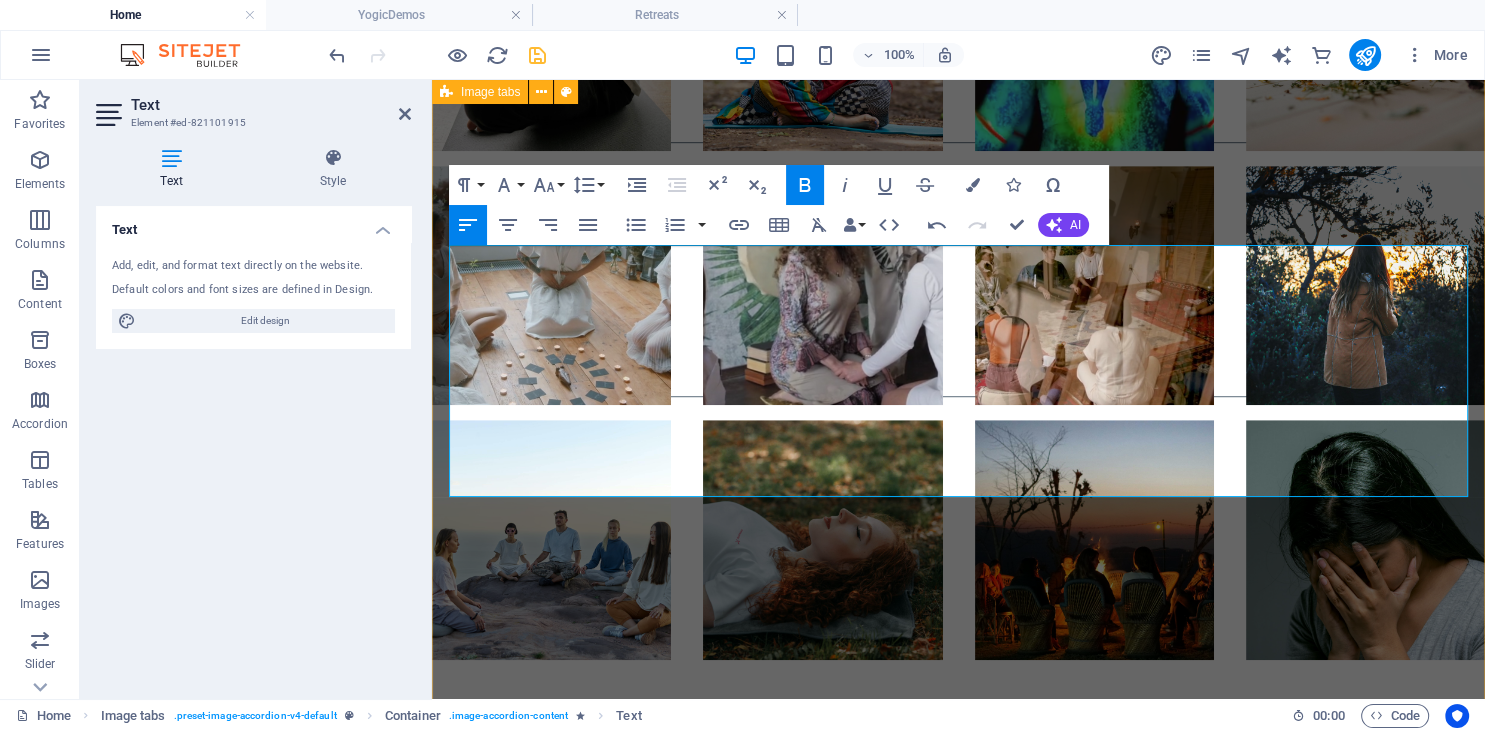 click on "Dr Poonam Bagga Ophthalmic Surgeon & Hypnotherapist Dr. Poonam Bagga , aged [AGE], is a seasoned surgeon and clinical hypnotherapist with extensive experience in helping patients address chronic issues through hypnotherapy and mindfulness practices. Based in Northern Lincolnshire, [COUNTRY], since 1982, she previously held the position of Director for Clinical Studies at Hull York Medical School and served as Chairperson for the Organisational Culture Change Programme (Pride & Respect) at the Northern Lincolnshire and Goole Hospitals NHS Foundation Trust. linkedin Profile A practitioner of insight meditation since her early 30s, Dr. Bagga has cultivated a deep connection with her inner consciousness, allowing her to understand how individuals can be authentic in their lives. Currently, she works as a Life Coach, retired Consultant Ophthalmic Surgeon, and teacher of insightful awareness and mindfulness. Yogi Kiran Yogic Expert Yogi Kiran Facebook Profile Priti Goel Certified Yoga Instructor Priti Instagram Payal" at bounding box center (958, 1969) 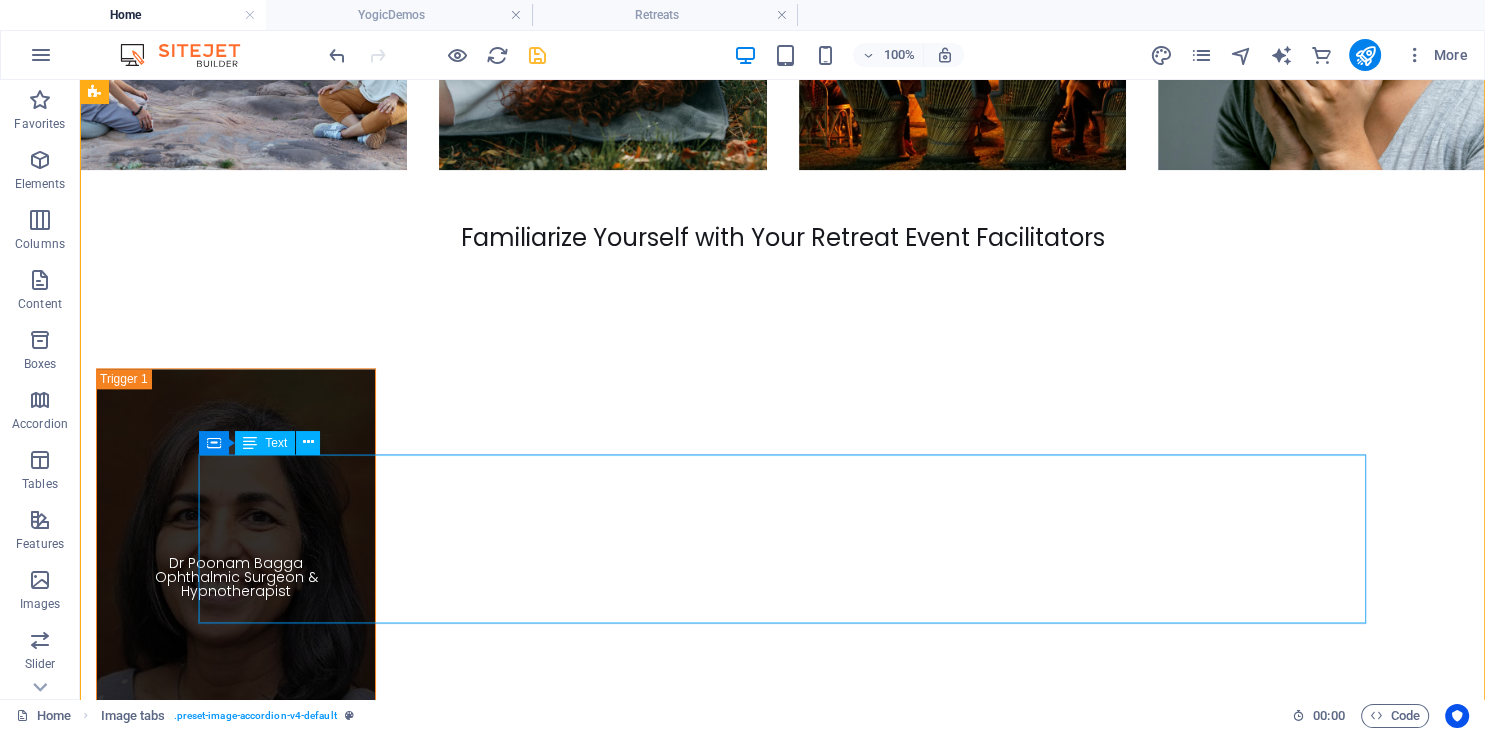 scroll, scrollTop: 9799, scrollLeft: 0, axis: vertical 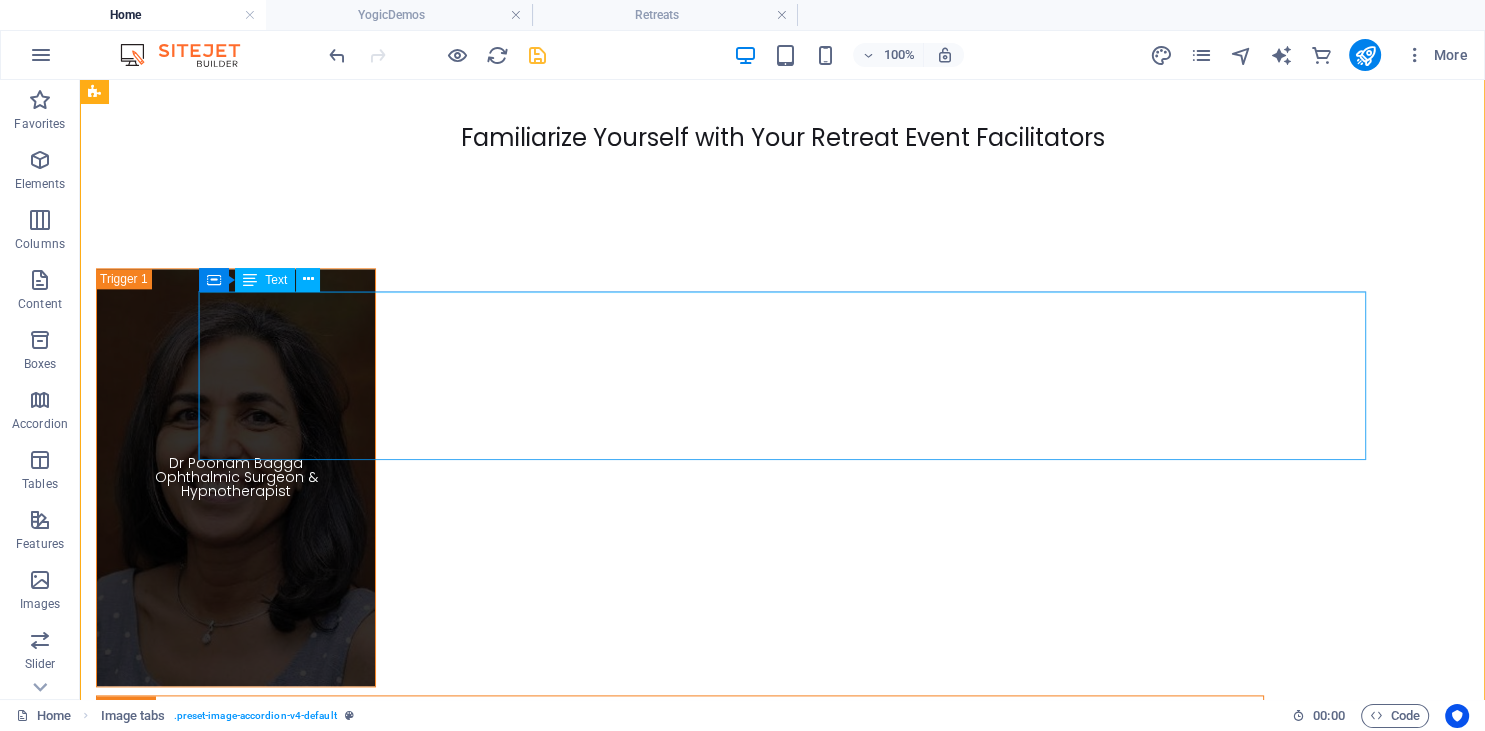click on "[NAME] , a certified yoga teacher accredited by the Himalayan Yoga Association in Rishikesh, is [AGE] years old and has over 500 hours of experience. She has successfully conducted numerous healing and wellness retreats and provides one-on-one guidance to seekers. Instagram In addition, she is a certified instructor in both basic and advanced holotropic breathwork techniques. [NAME] possesses exceptional expertise in Hatha, Ashtanga Vinyasa, and mind-body healing. Professionally, she is a visual merchandiser and the founder of the ‘Khudrang’ women's wear brand. Her academic background includes dual bachelor's degrees in Fine Arts and Fashion Design. [NAME] will serve as the co-facilitator for the retreat alongside [NAME]." at bounding box center [680, 2080] 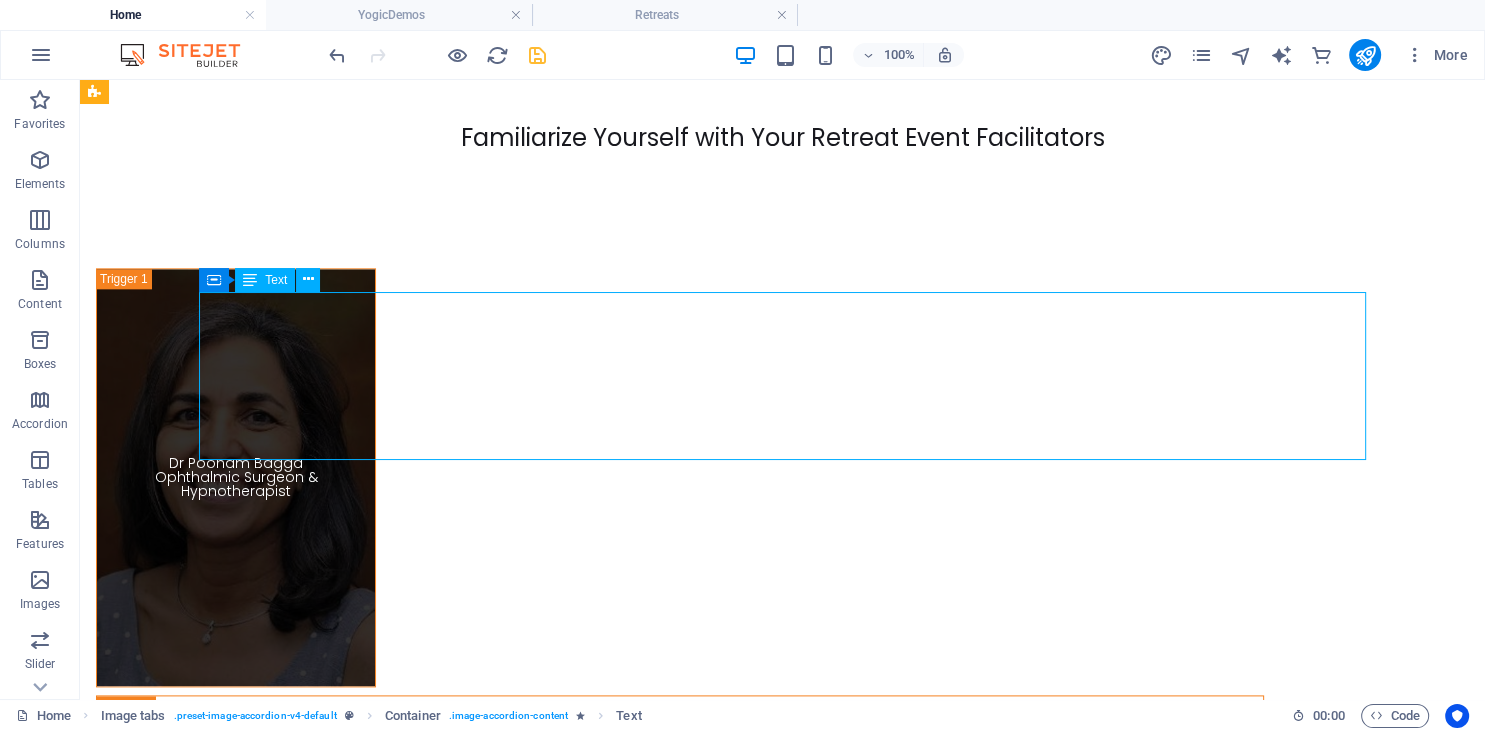 click on "[NAME] , a certified yoga teacher accredited by the Himalayan Yoga Association in Rishikesh, is [AGE] years old and has over 500 hours of experience. She has successfully conducted numerous healing and wellness retreats and provides one-on-one guidance to seekers. Instagram In addition, she is a certified instructor in both basic and advanced holotropic breathwork techniques. [NAME] possesses exceptional expertise in Hatha, Ashtanga Vinyasa, and mind-body healing. Professionally, she is a visual merchandiser and the founder of the ‘Khudrang’ women's wear brand. Her academic background includes dual bachelor's degrees in Fine Arts and Fashion Design. [NAME] will serve as the co-facilitator for the retreat alongside [NAME]." at bounding box center [680, 2080] 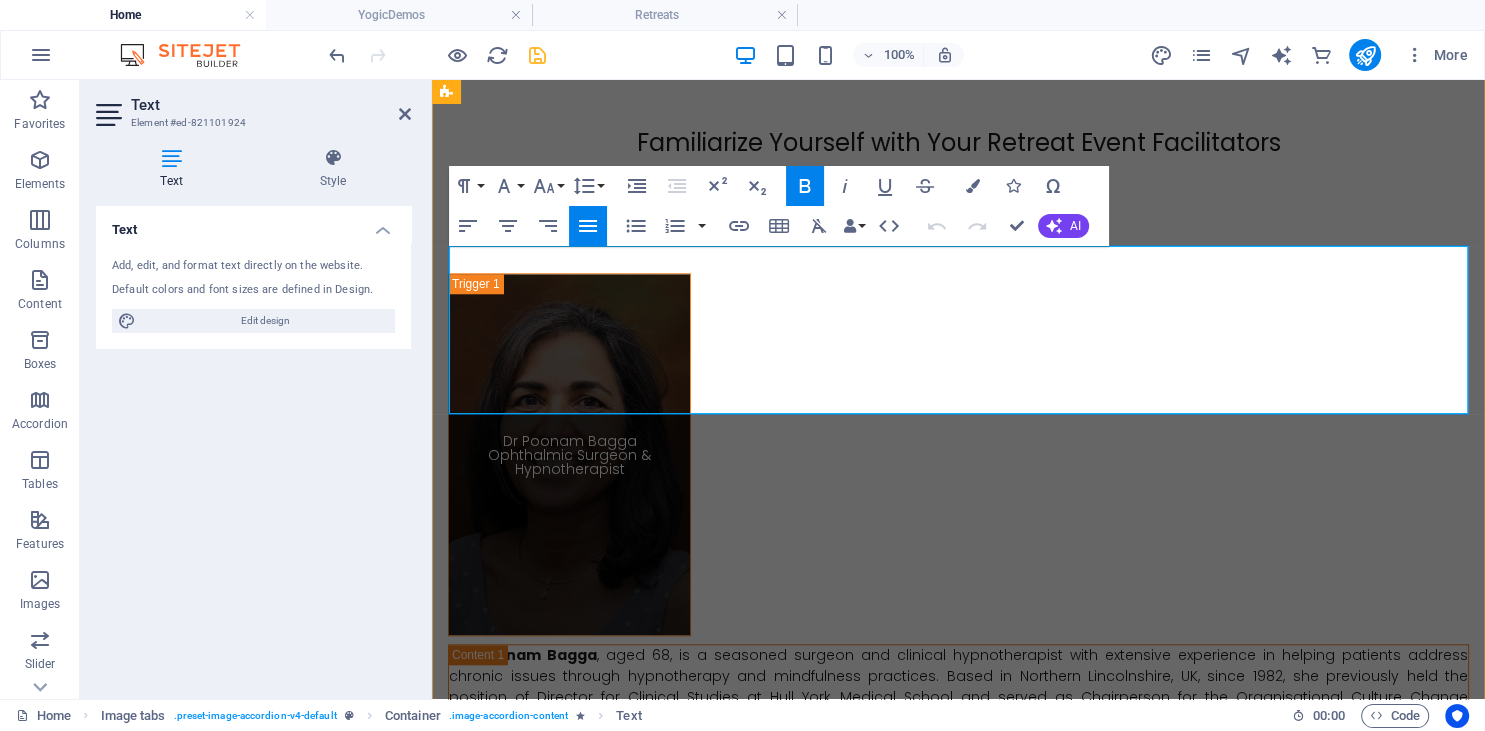 click on "[NAME] , a certified yoga teacher accredited by the Himalayan Yoga Association in Rishikesh, is [AGE] years old and has over 500 hours of experience. She has successfully conducted numerous healing and wellness retreats and provides one-on-one guidance to seekers. Instagram In addition, she is a certified instructor in both basic and advanced holotropic breathwork techniques. [NAME] possesses exceptional expertise in Hatha, Ashtanga Vinyasa, and mind-body healing. Professionally, she is a visual merchandiser and the founder of the ‘Khudrang’ women's wear brand. Her academic background includes dual bachelor's degrees in Fine Arts and Fashion Design. [NAME] will serve as the co-facilitator for the retreat alongside [NAME]." at bounding box center (958, 1987) 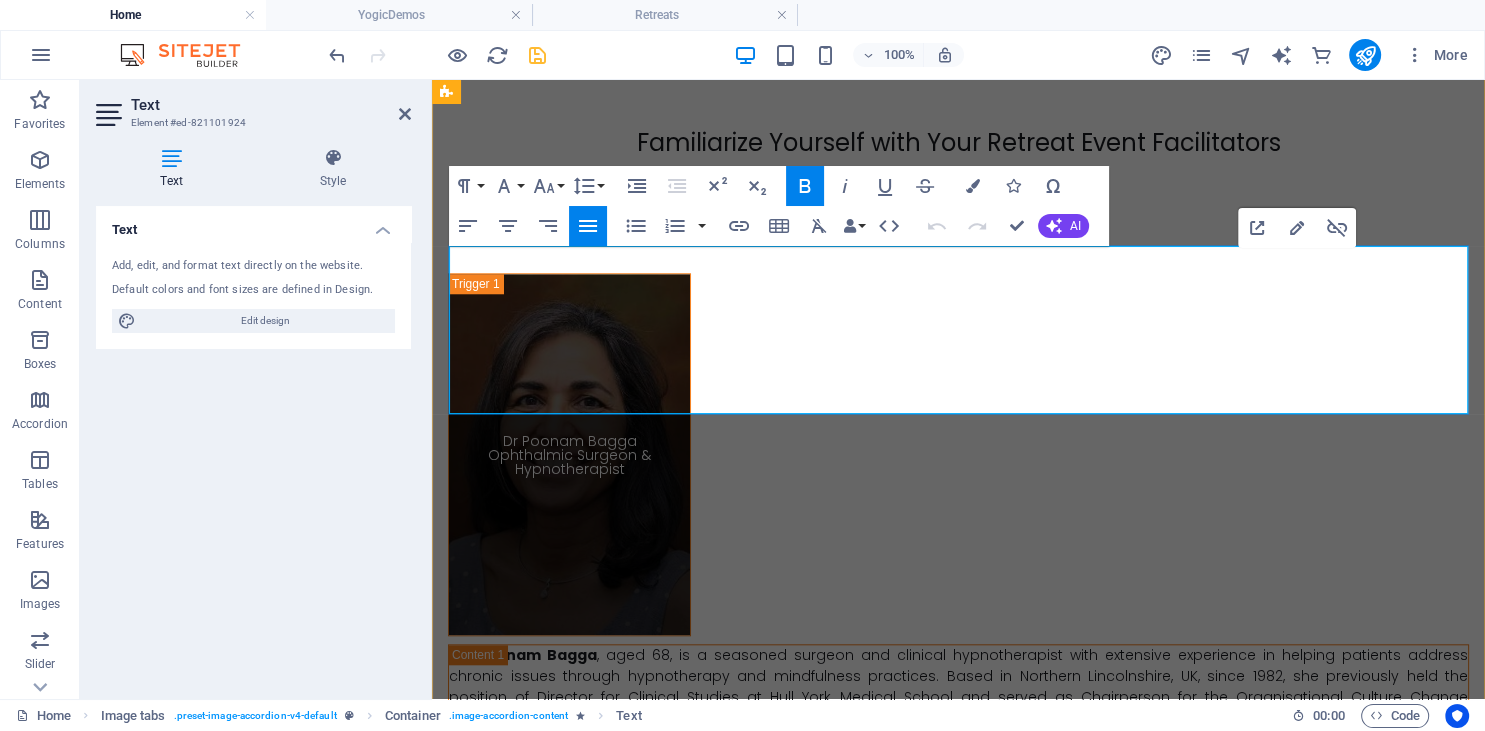 type 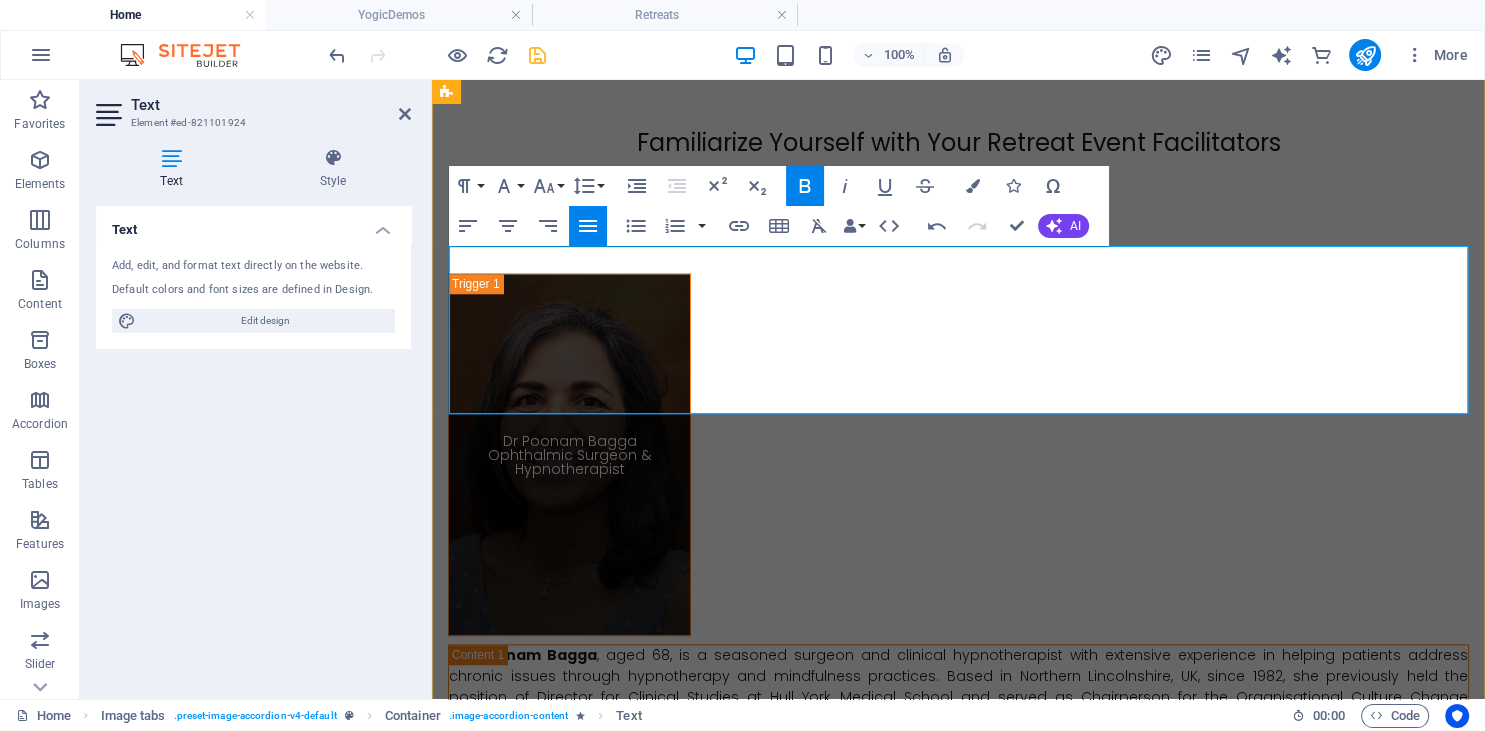 drag, startPoint x: 1330, startPoint y: 281, endPoint x: 1292, endPoint y: 281, distance: 38 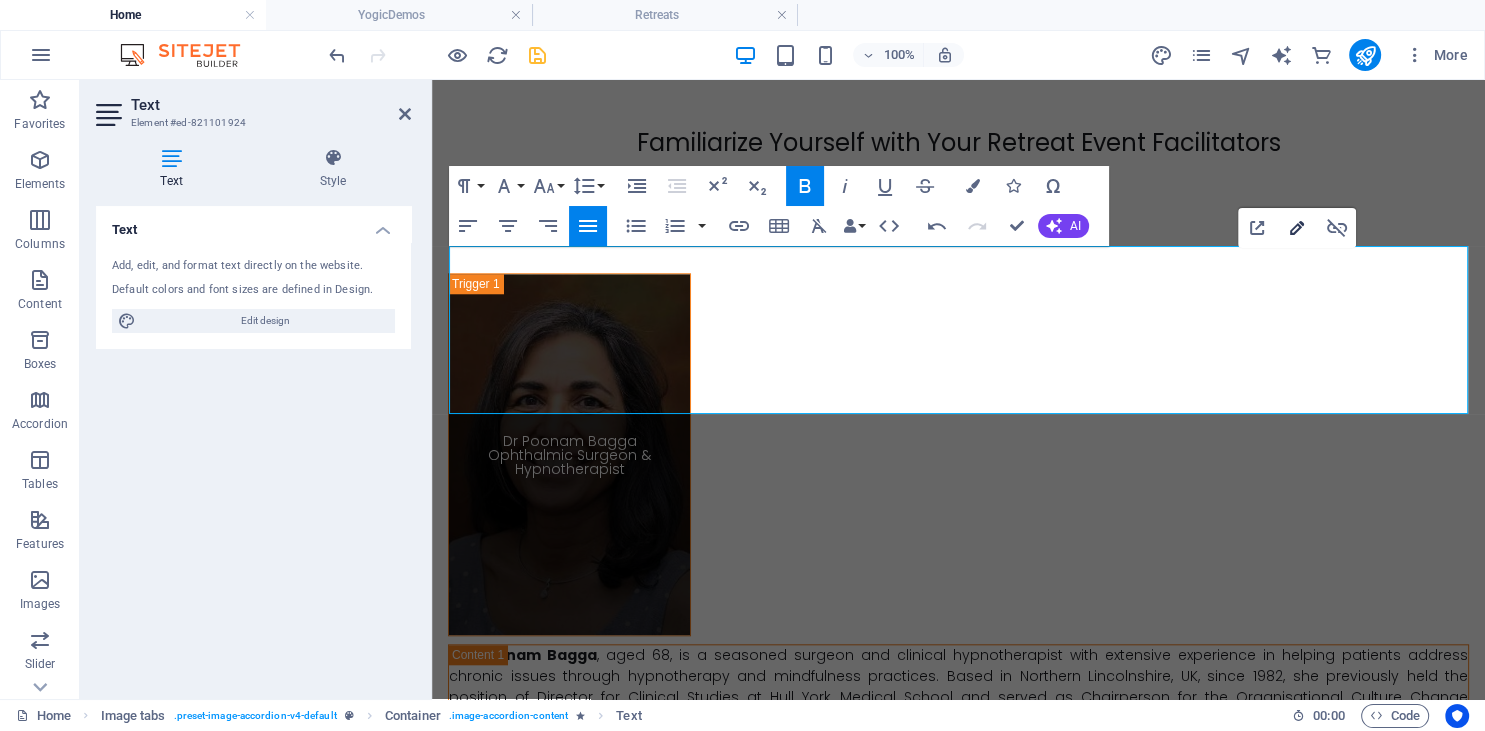 click 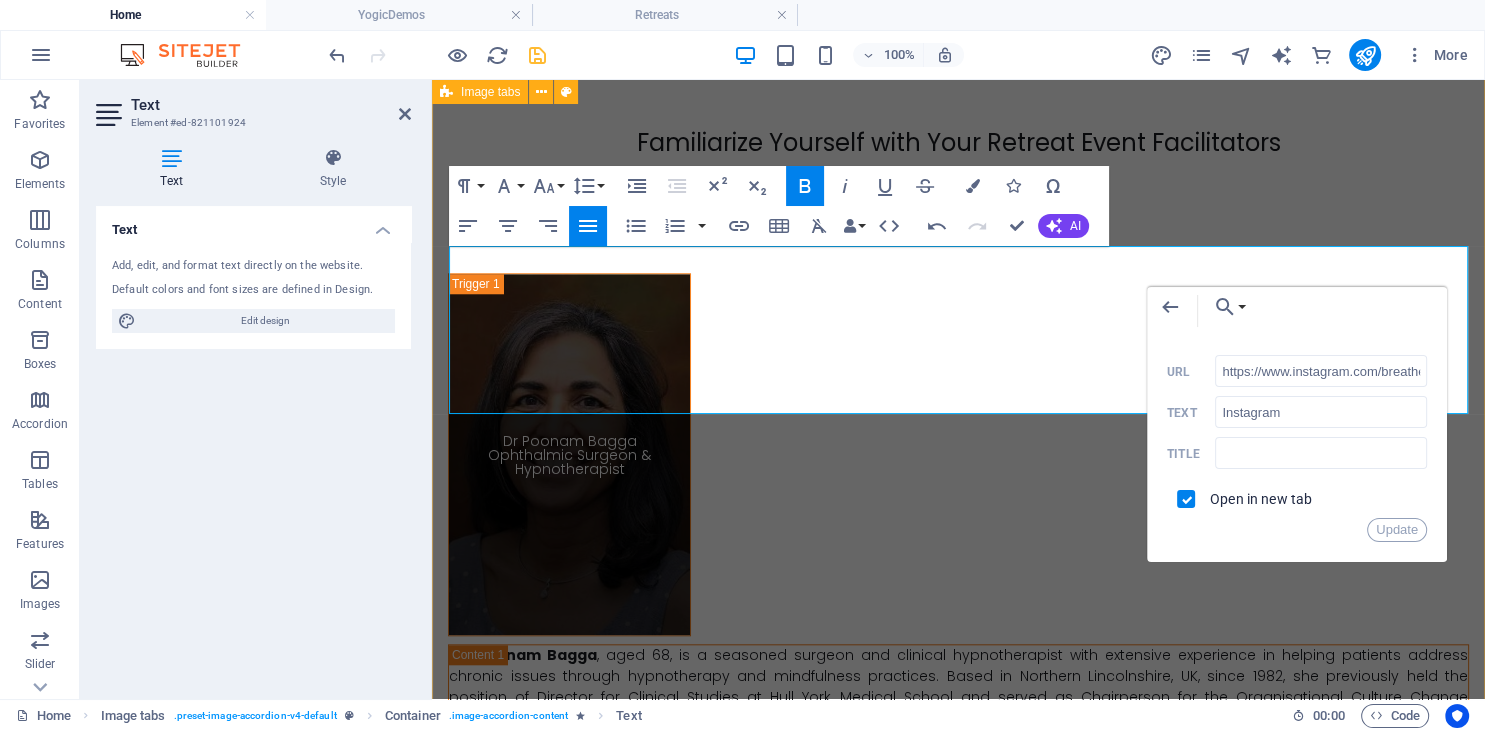 scroll, scrollTop: 0, scrollLeft: 68, axis: horizontal 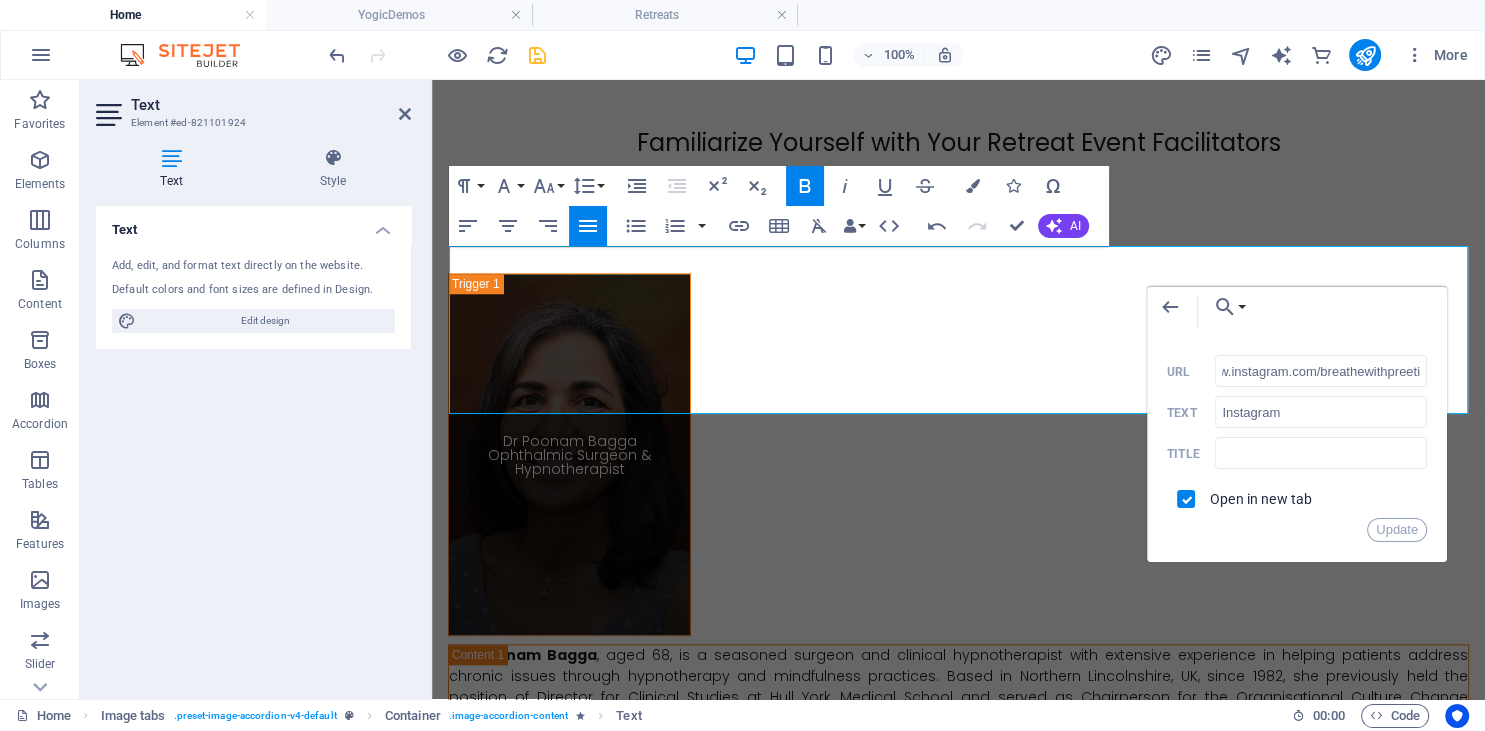 drag, startPoint x: 1423, startPoint y: 373, endPoint x: 1210, endPoint y: 366, distance: 213.11499 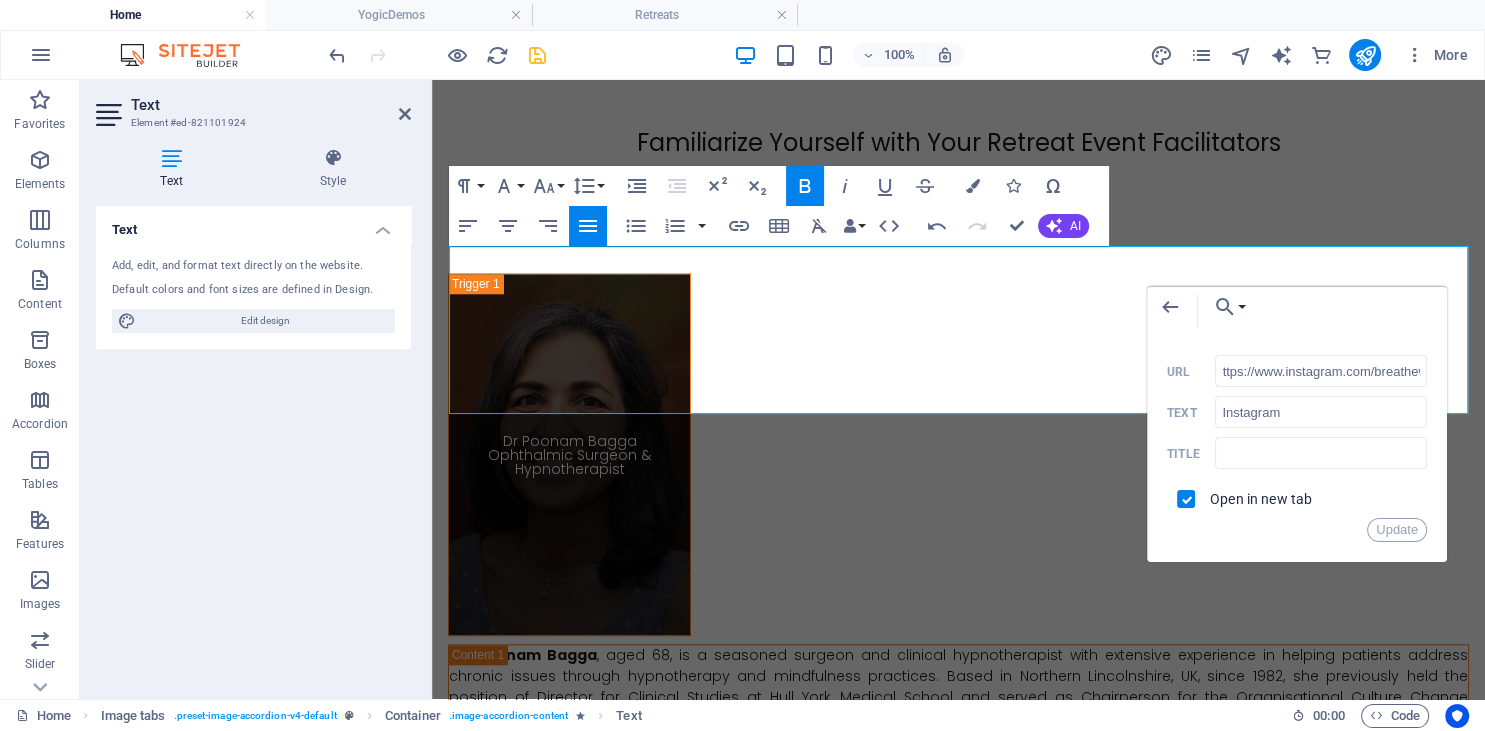 scroll, scrollTop: 0, scrollLeft: 0, axis: both 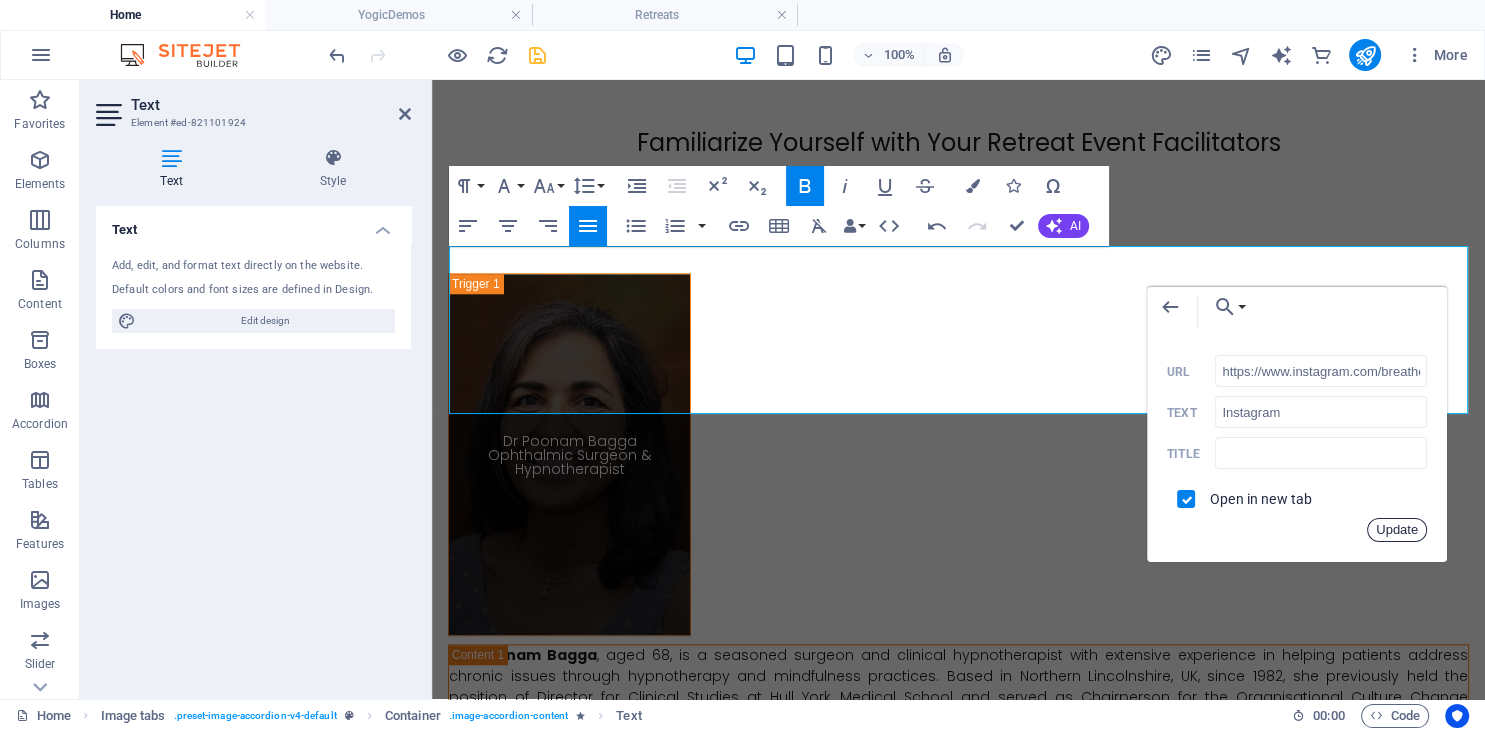 click on "Update" at bounding box center [1397, 530] 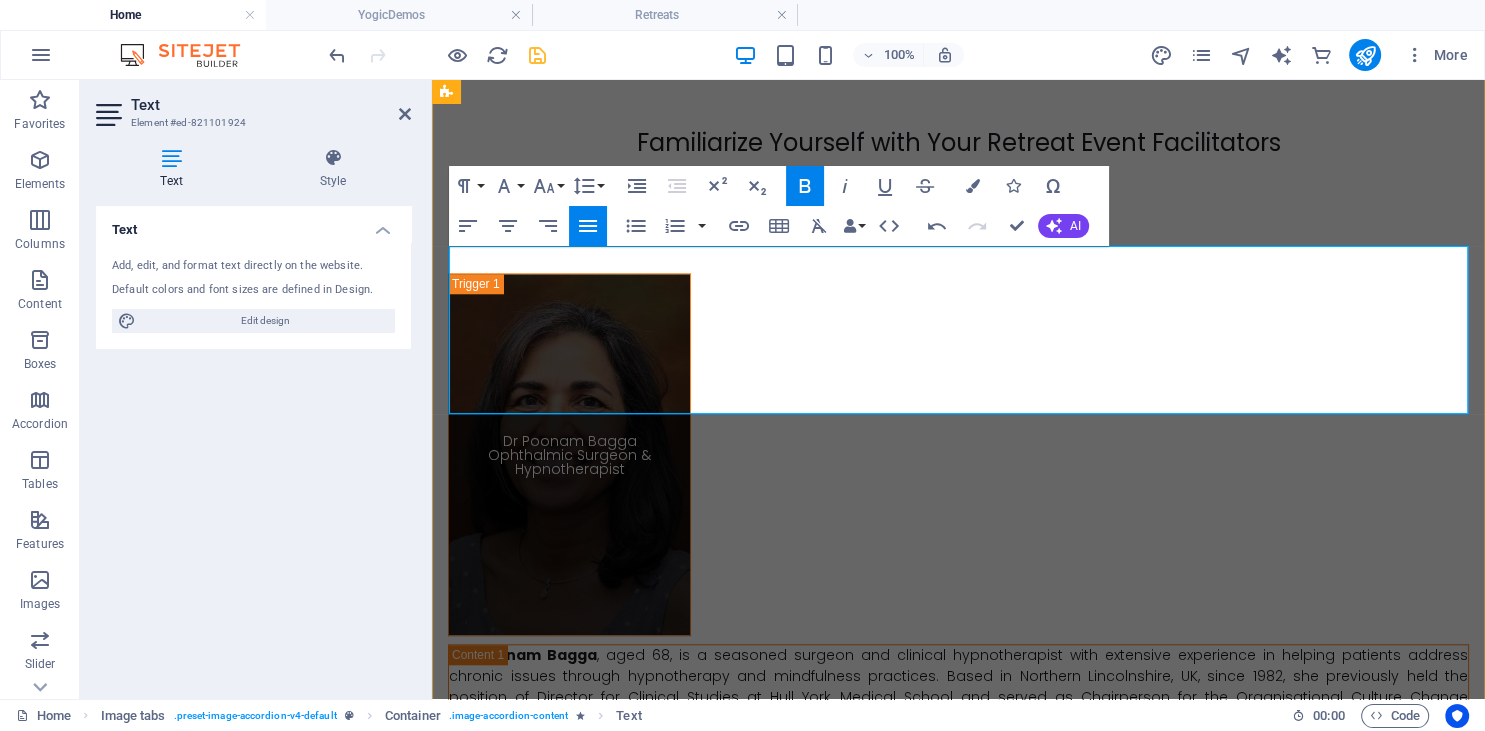 click on "[FIRST] , a certified yoga teacher accredited by the Himalayan Yoga Association in Rishikesh, is [AGE] years old and has over 500 hours of experience. She has successfully conducted numerous healing and wellness retreats and provides one-on-one guidance to seekers.  Instagram  Profile In addition, she is a certified instructor in both basic and advanced holotropic breathwork techniques. [FIRST] possesses exceptional expertise in Hatha, Ashtanga Vinyasa, and mind-body healing.  Professionally, she is a visual merchandiser and the founder of the ‘Khudrang’ women's wear brand. Her academic background includes dual bachelor's degrees in Fine Arts and Fashion Design. [FIRST] will serve as the co-facilitator for the retreat alongside Yogi Kiran." at bounding box center (958, 1987) 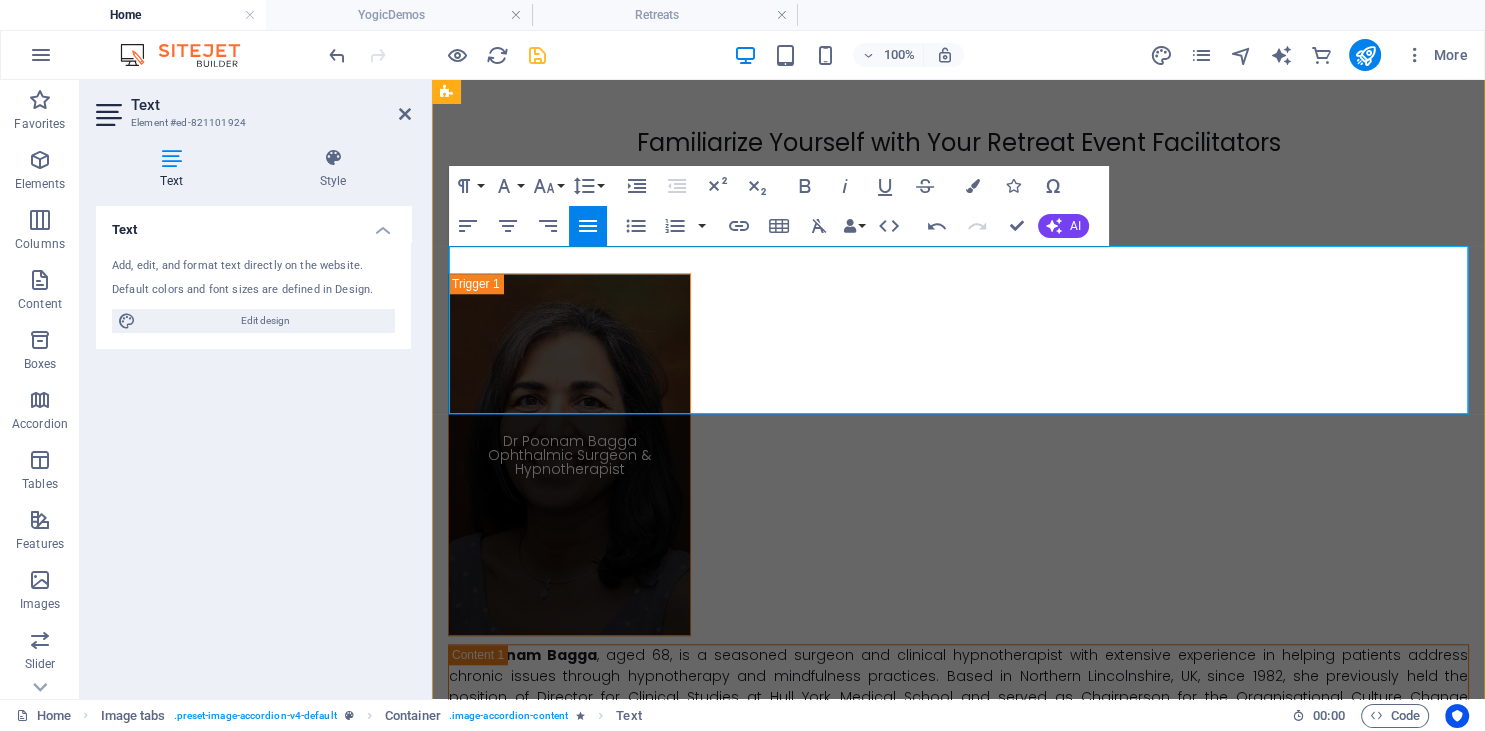 drag, startPoint x: 1405, startPoint y: 281, endPoint x: 1260, endPoint y: 286, distance: 145.08618 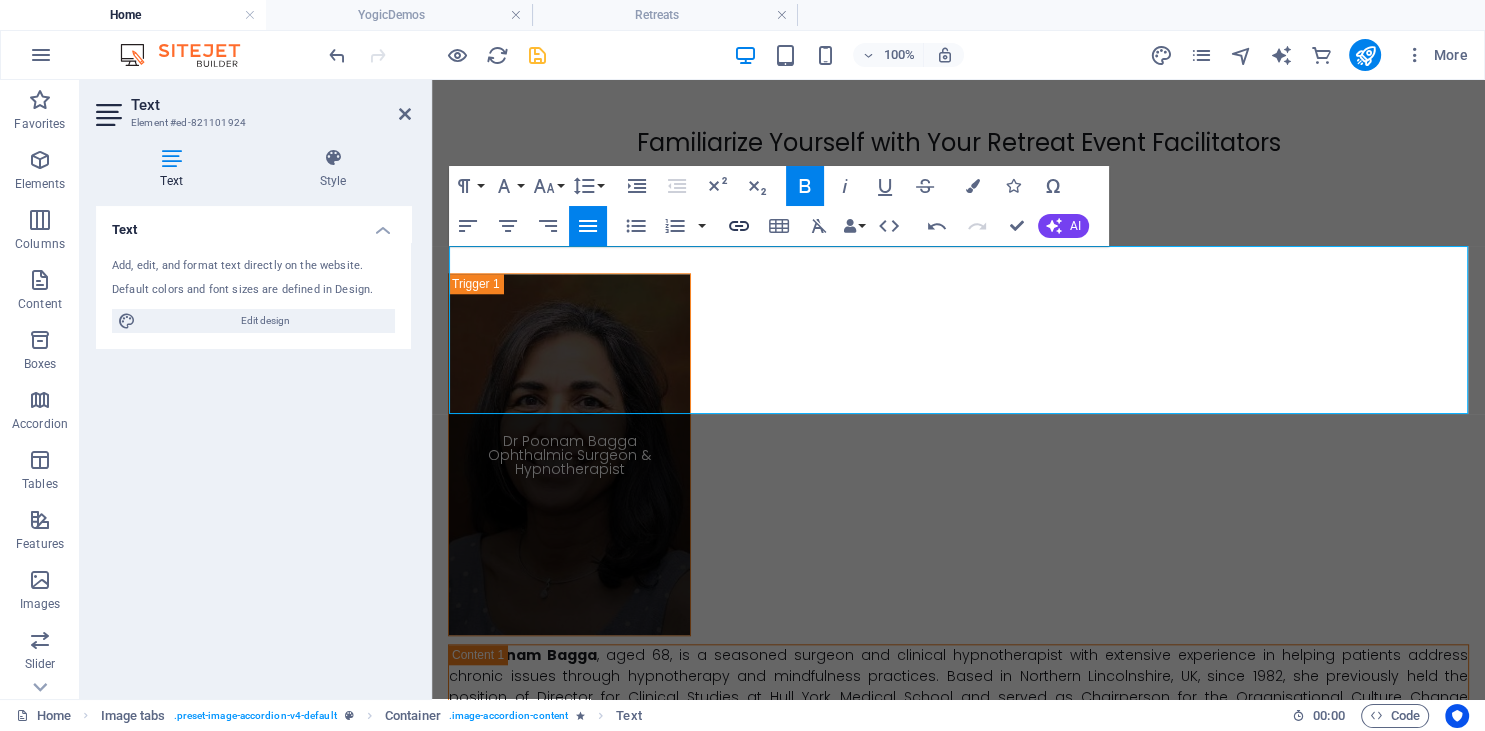 type 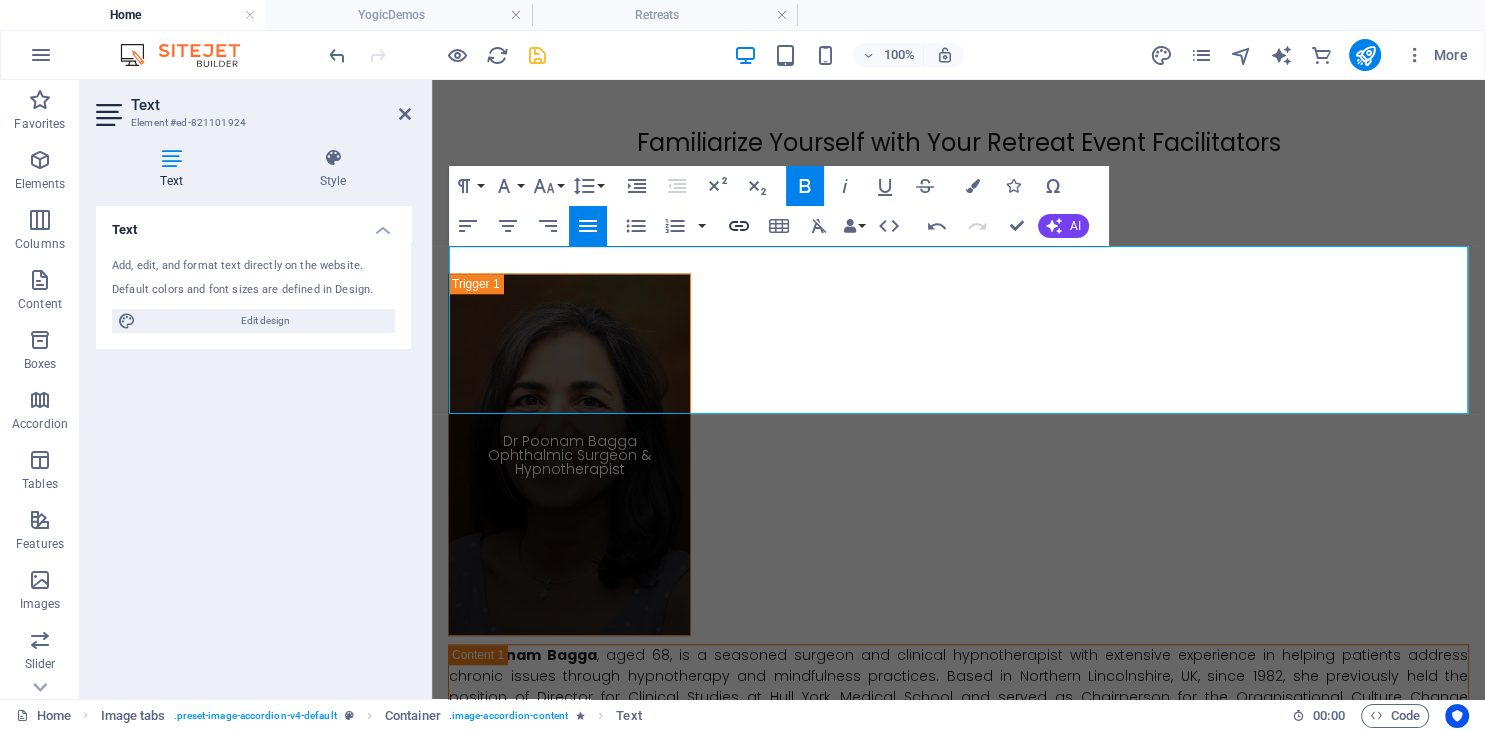 type on "Instagram Profile" 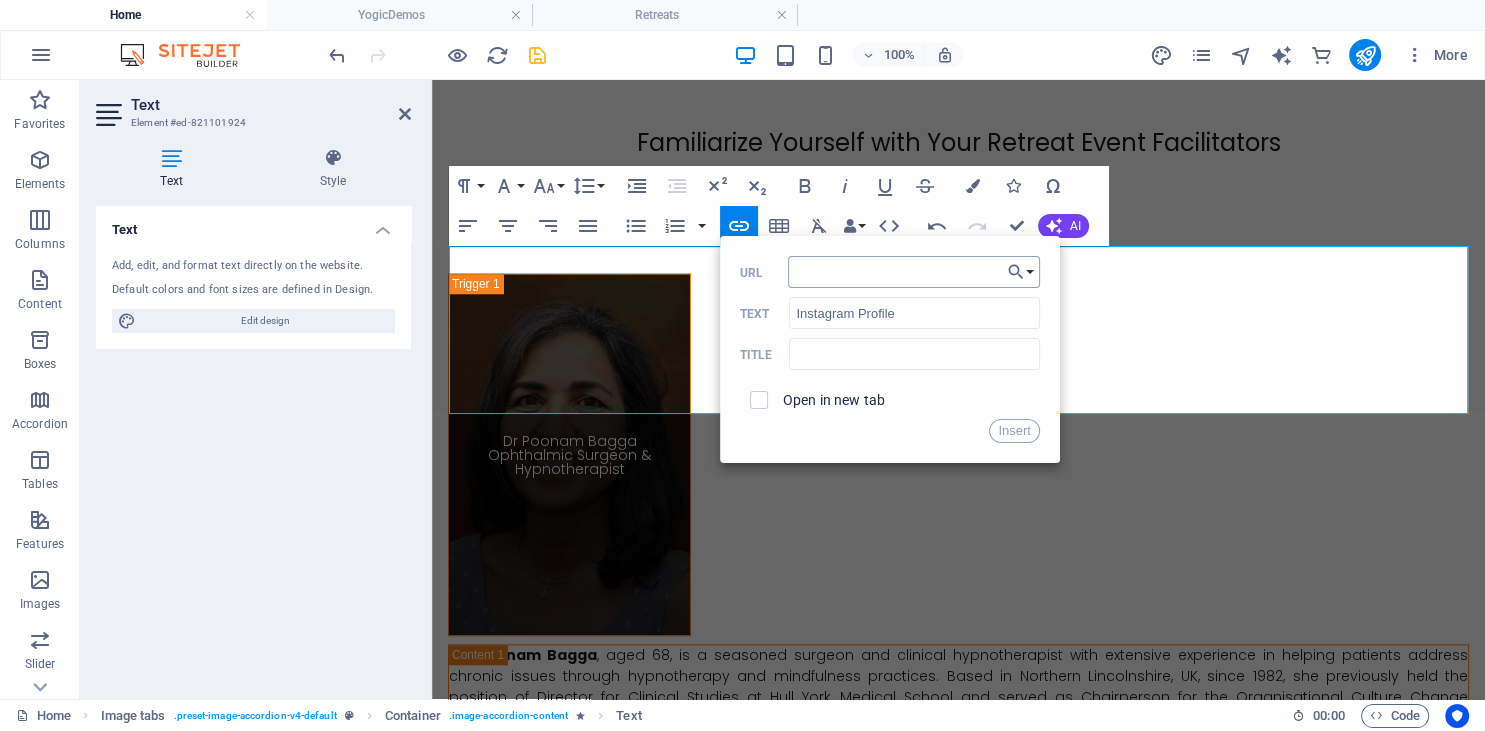 click on "URL" at bounding box center [914, 272] 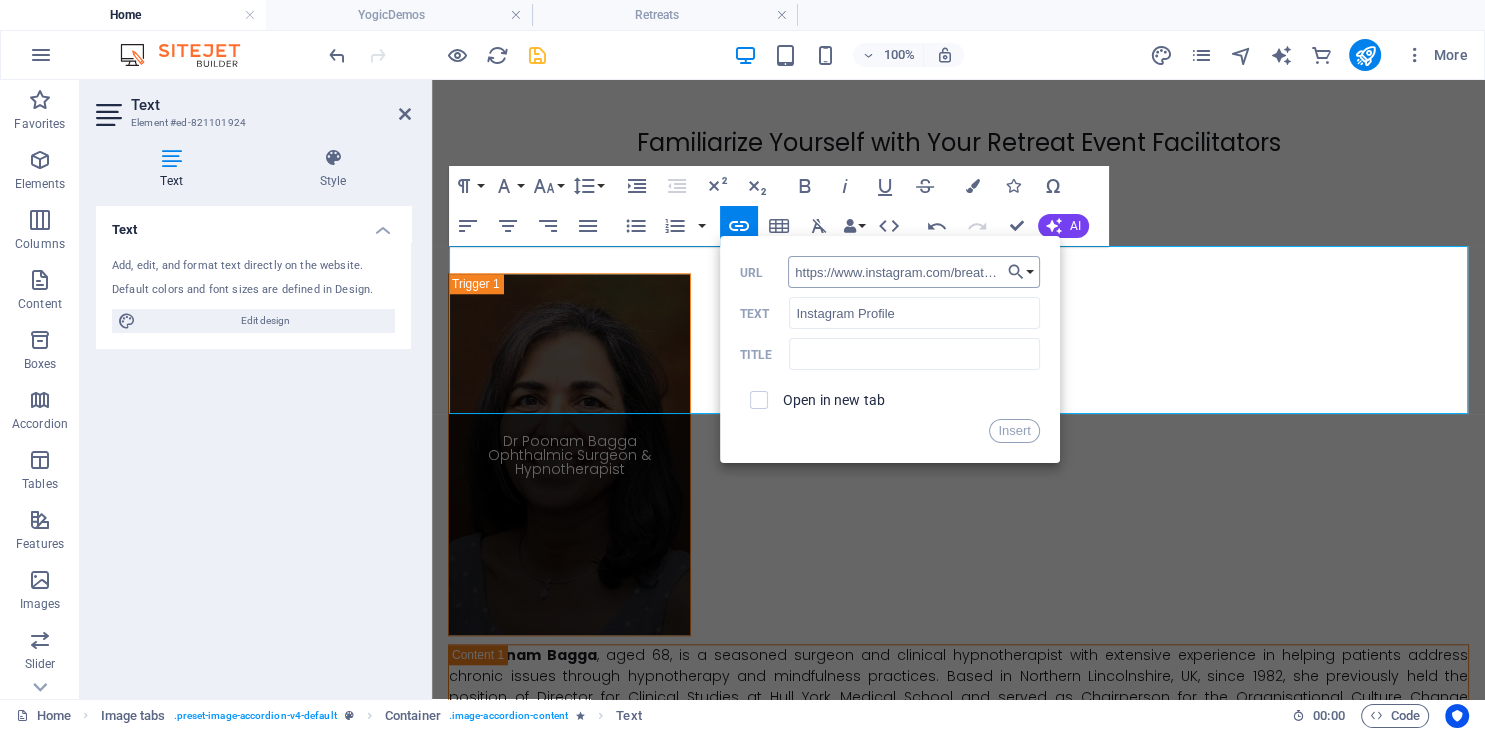 scroll, scrollTop: 0, scrollLeft: 64, axis: horizontal 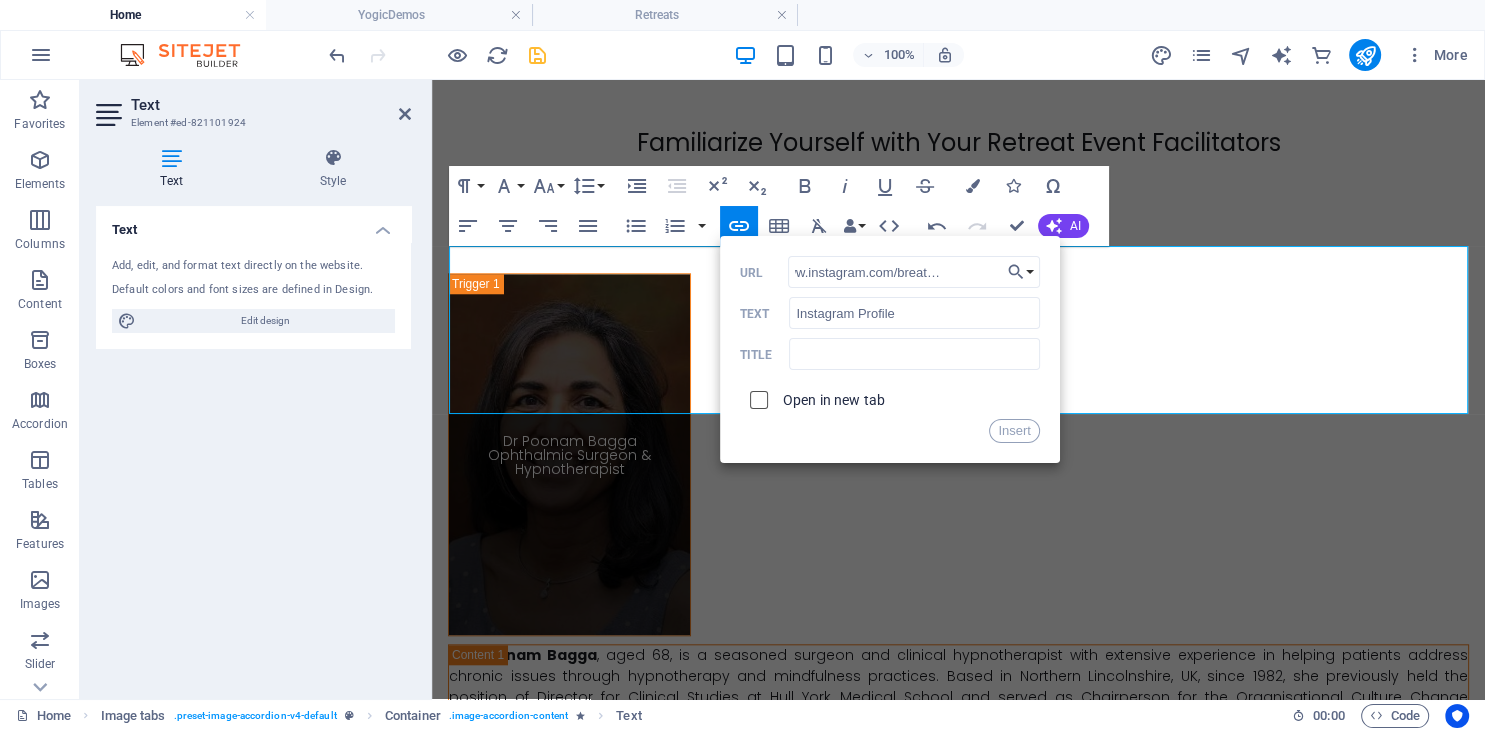 type on "https://www.instagram.com/breathewithpreeti" 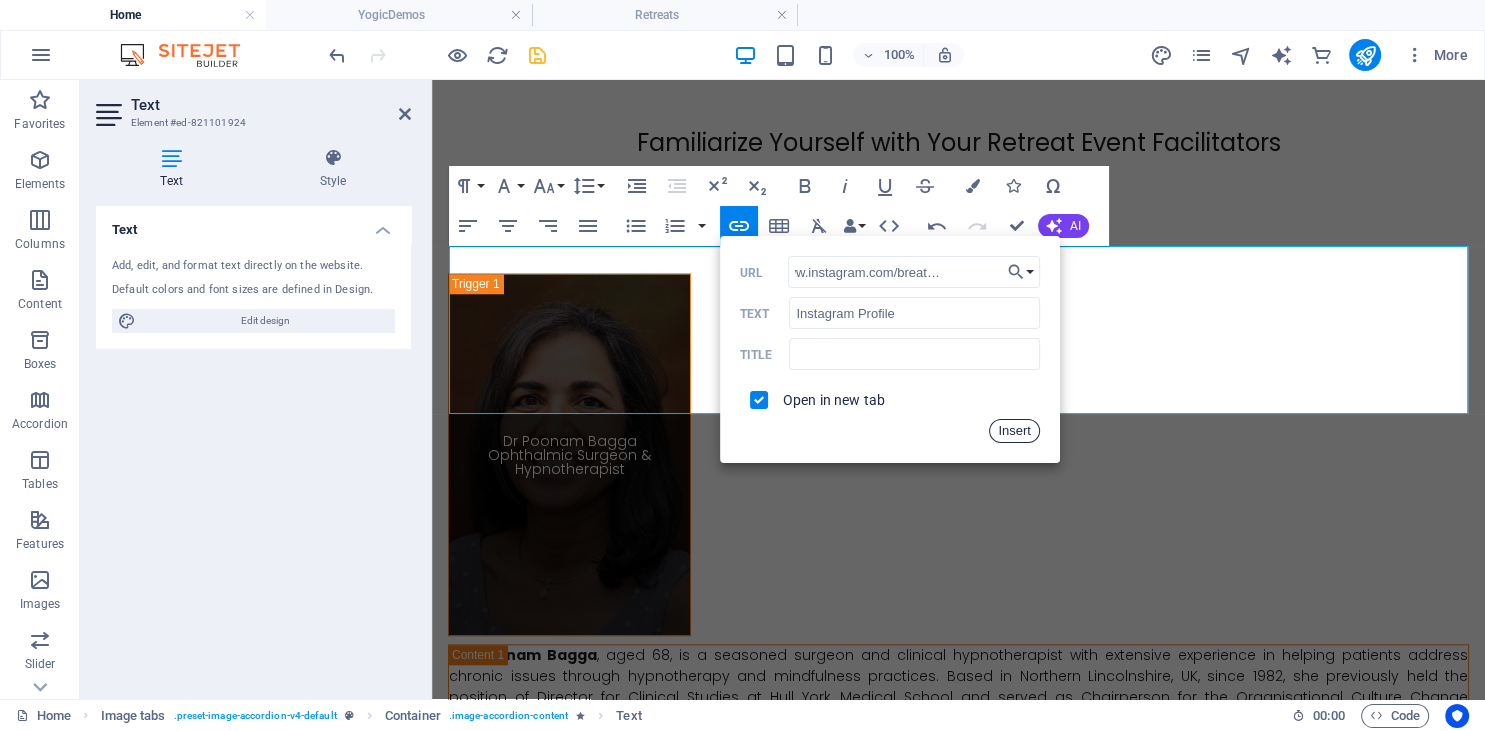 click on "Insert" at bounding box center [1014, 431] 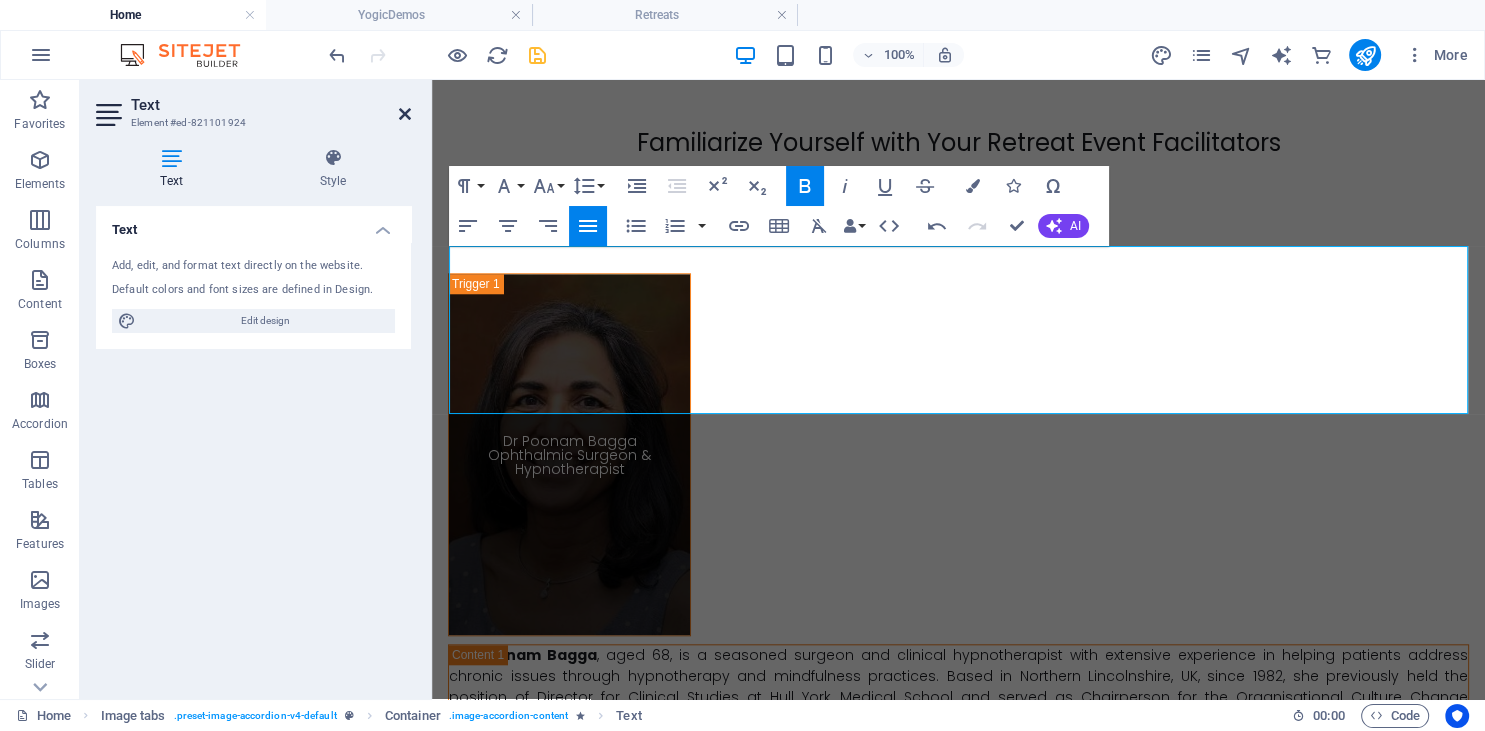 drag, startPoint x: 407, startPoint y: 114, endPoint x: 342, endPoint y: 50, distance: 91.21951 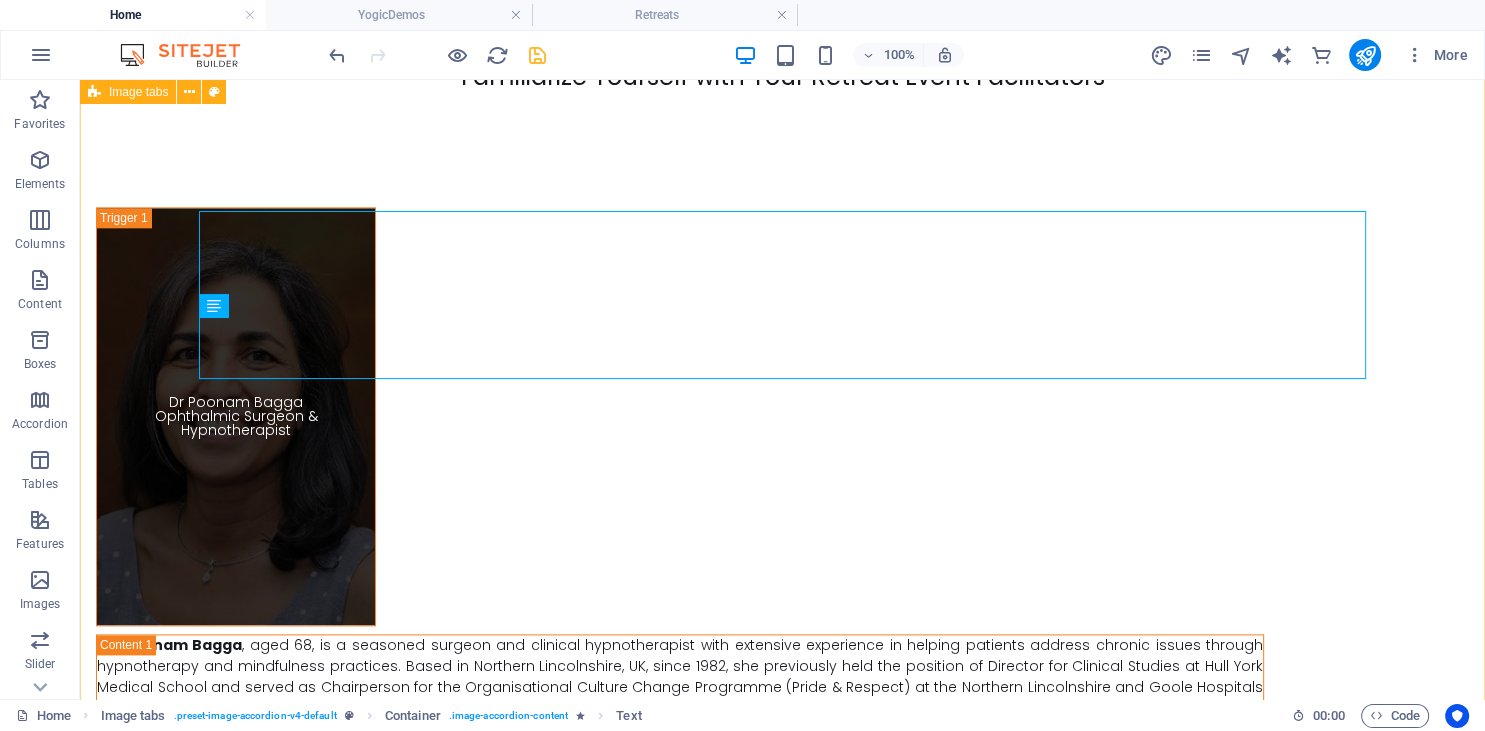 scroll, scrollTop: 9904, scrollLeft: 0, axis: vertical 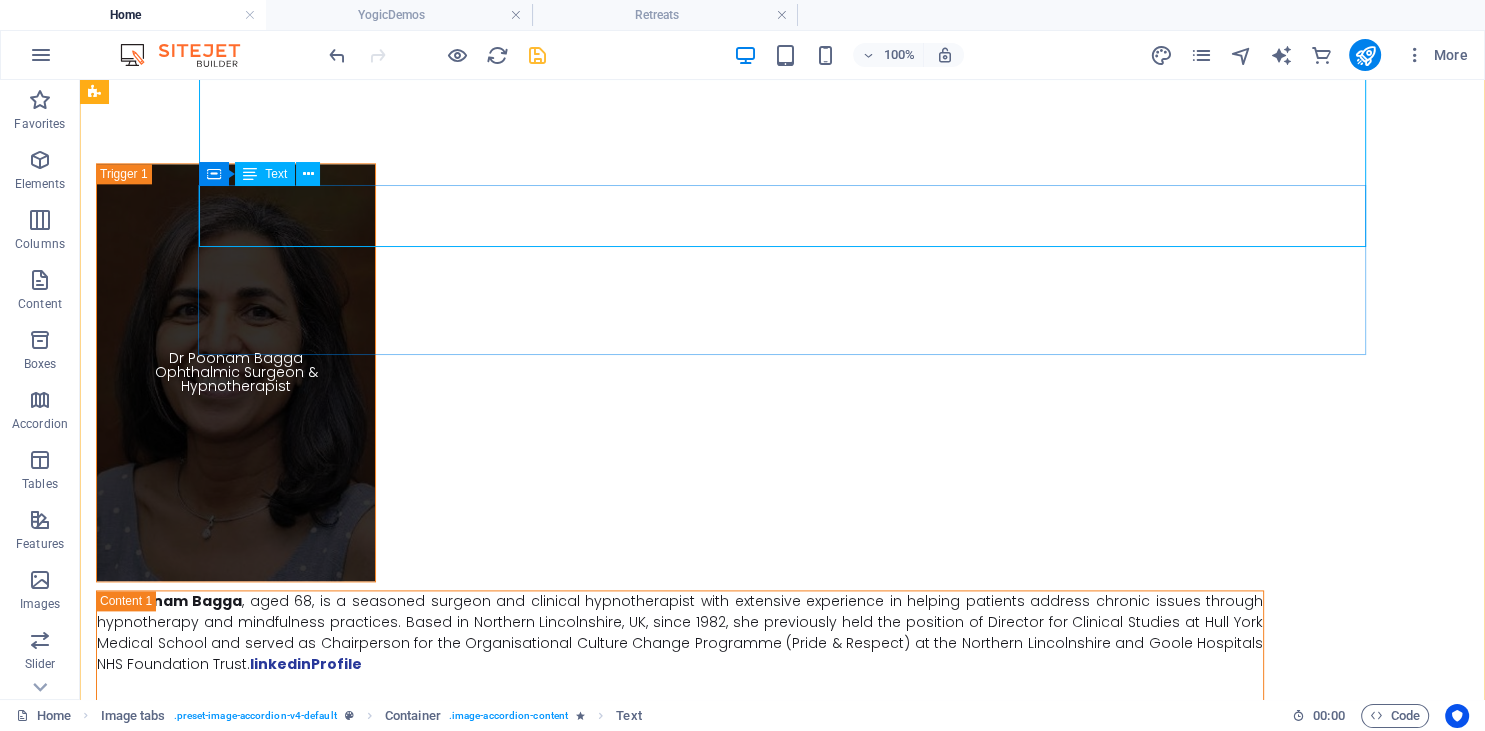 click on "[FIRST] , a certified yoga teacher accredited by the Himalayan Yoga Association in Rishikesh, is [AGE] years old and has over 500 hours of experience. She has successfully conducted numerous healing and wellness retreats and provides one-on-one guidance to seekers.  Instagram  Profile In addition, she is a certified instructor in both basic and advanced holotropic breathwork techniques. [FIRST] possesses exceptional expertise in Hatha, Ashtanga Vinyasa, and mind-body healing.  Professionally, she is a visual merchandiser and the founder of the ‘Khudrang’ women's wear brand. Her academic background includes dual bachelor's degrees in Fine Arts and Fashion Design. [FIRST] will serve as the co-facilitator for the retreat alongside Yogi Kiran." at bounding box center (680, 1975) 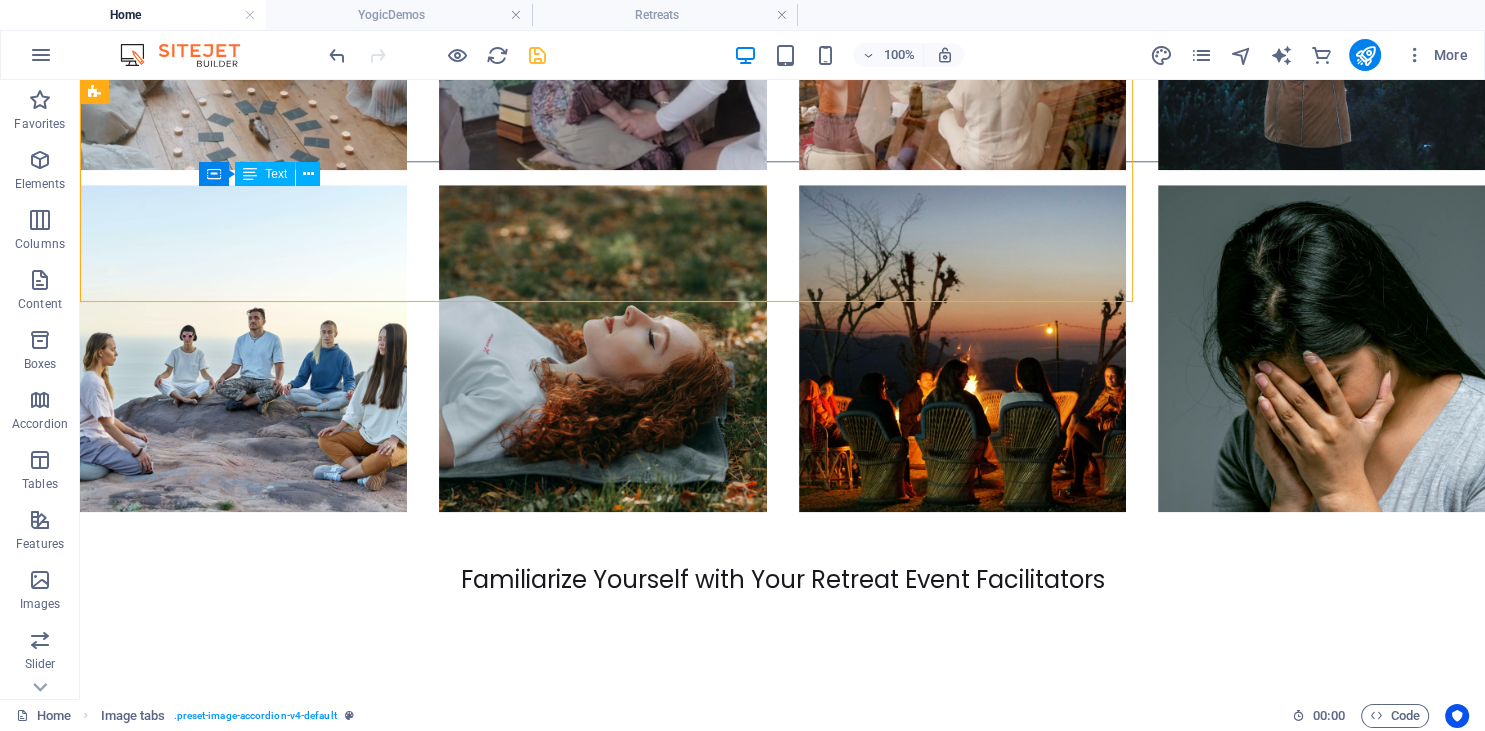 scroll, scrollTop: 9904, scrollLeft: 0, axis: vertical 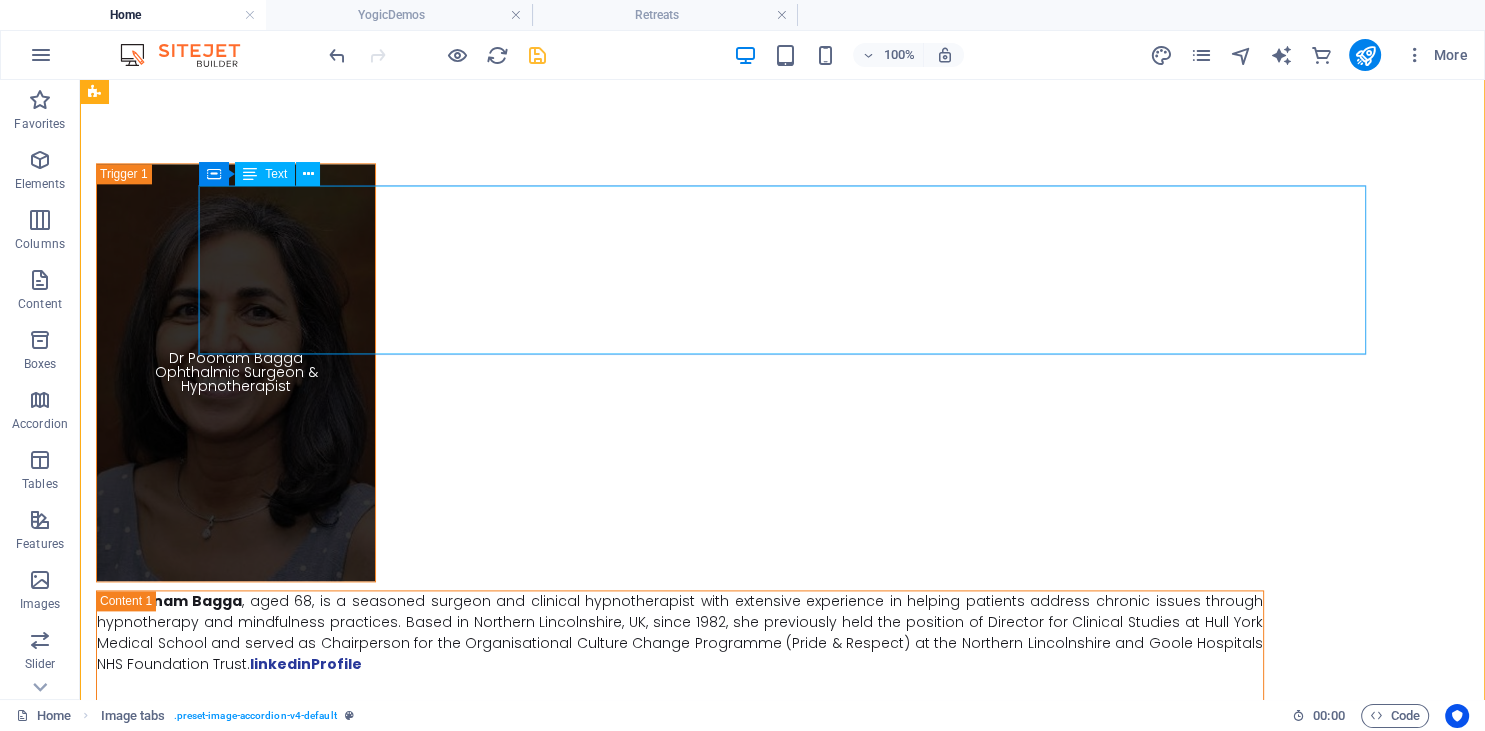 click on "[FIRST] , a certified yoga teacher accredited by the Himalayan Yoga Association in Rishikesh, is [AGE] years old and has over 500 hours of experience. She has successfully conducted numerous healing and wellness retreats and provides one-on-one guidance to seekers.  Instagram  Profile In addition, she is a certified instructor in both basic and advanced holotropic breathwork techniques. [FIRST] possesses exceptional expertise in Hatha, Ashtanga Vinyasa, and mind-body healing.  Professionally, she is a visual merchandiser and the founder of the ‘Khudrang’ women's wear brand. Her academic background includes dual bachelor's degrees in Fine Arts and Fashion Design. [FIRST] will serve as the co-facilitator for the retreat alongside Yogi Kiran." at bounding box center [680, 1975] 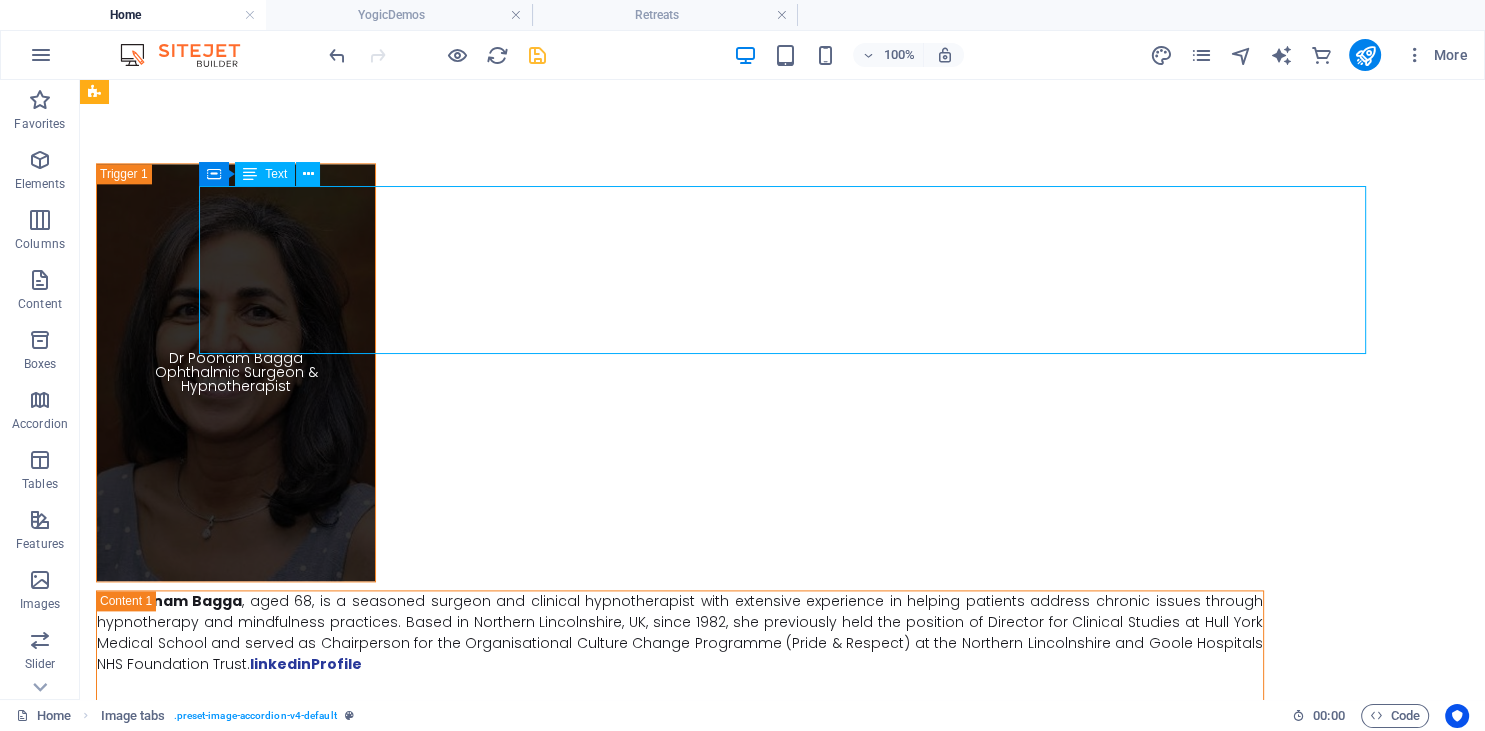 click on "[FIRST] , a certified yoga teacher accredited by the Himalayan Yoga Association in Rishikesh, is [AGE] years old and has over 500 hours of experience. She has successfully conducted numerous healing and wellness retreats and provides one-on-one guidance to seekers.  Instagram  Profile In addition, she is a certified instructor in both basic and advanced holotropic breathwork techniques. [FIRST] possesses exceptional expertise in Hatha, Ashtanga Vinyasa, and mind-body healing.  Professionally, she is a visual merchandiser and the founder of the ‘Khudrang’ women's wear brand. Her academic background includes dual bachelor's degrees in Fine Arts and Fashion Design. [FIRST] will serve as the co-facilitator for the retreat alongside Yogi Kiran." at bounding box center [680, 1975] 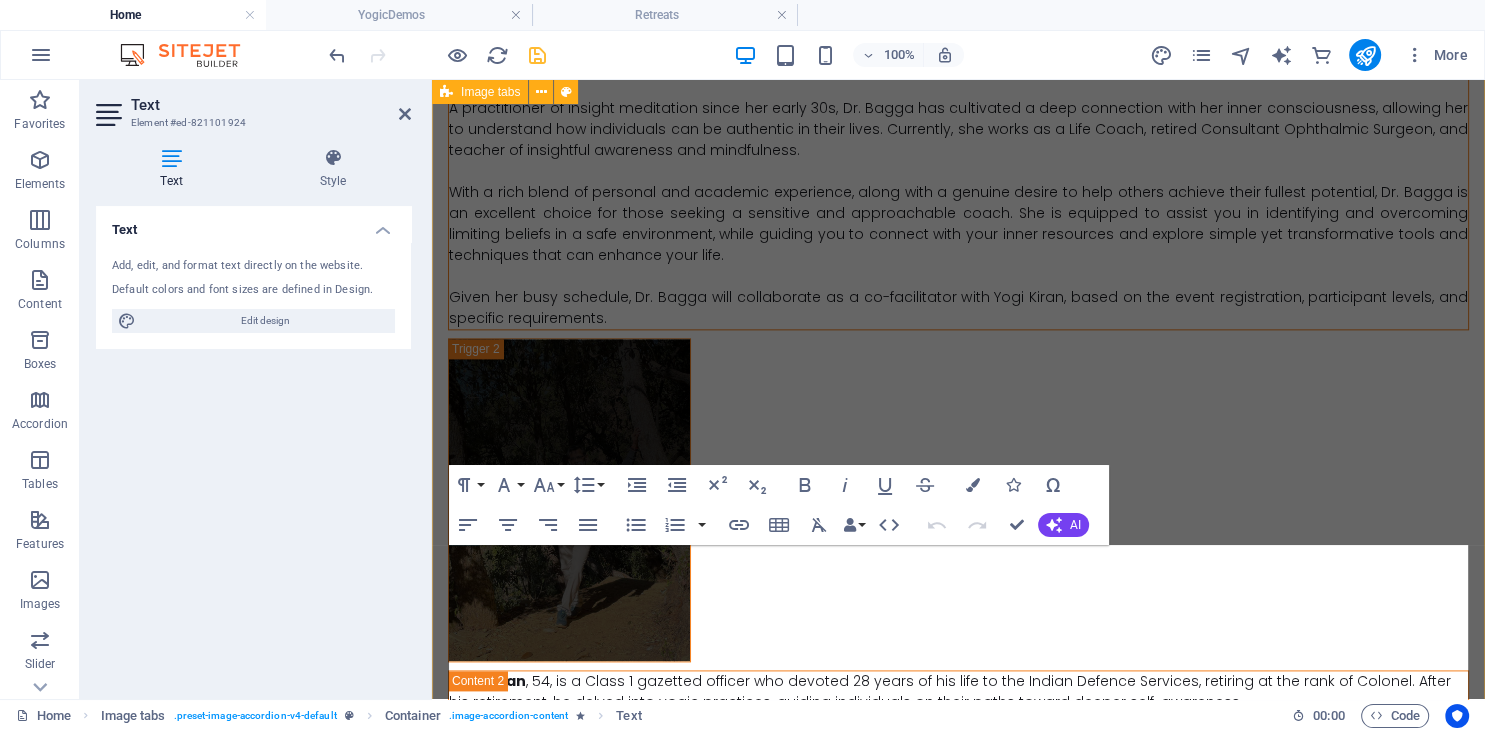 scroll, scrollTop: 8952, scrollLeft: 0, axis: vertical 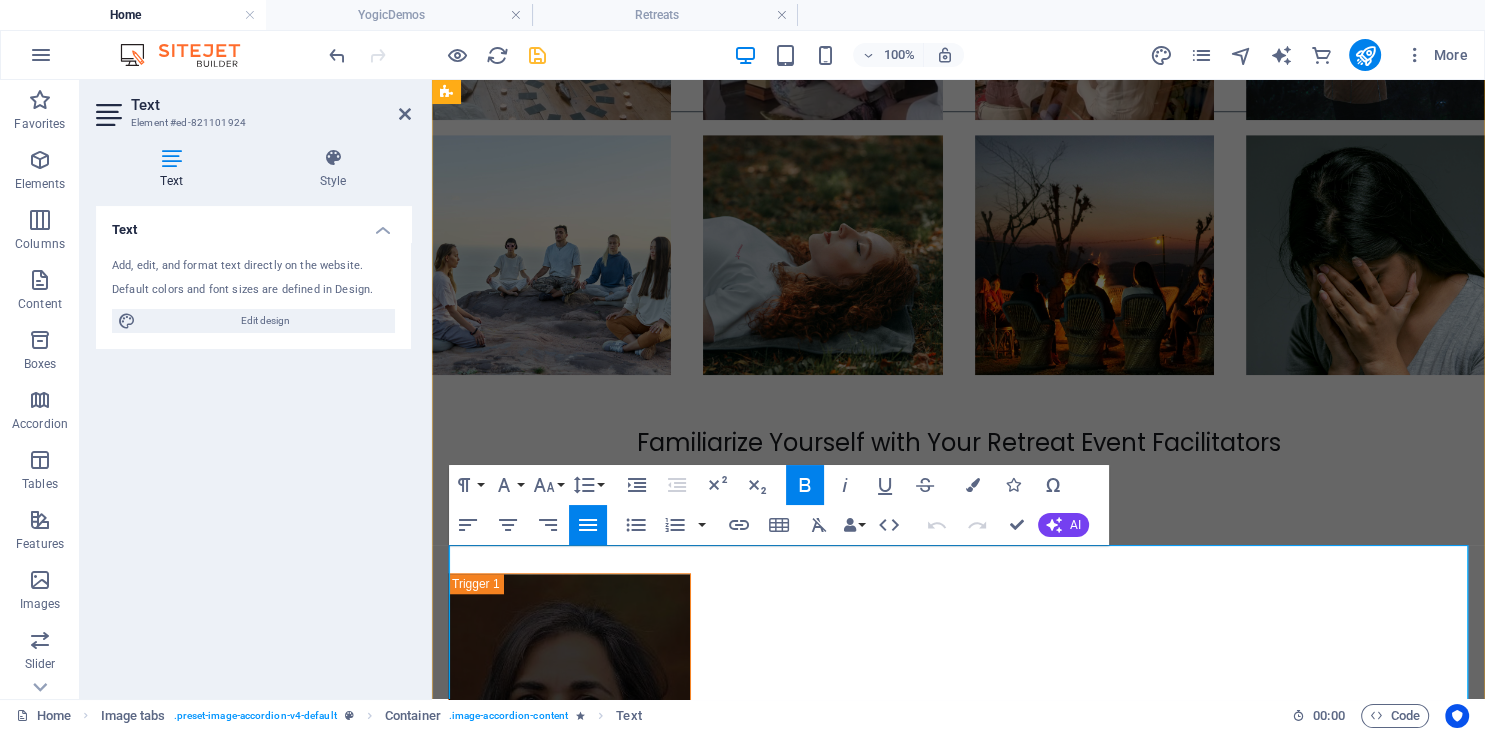 drag, startPoint x: 1402, startPoint y: 578, endPoint x: 1258, endPoint y: 578, distance: 144 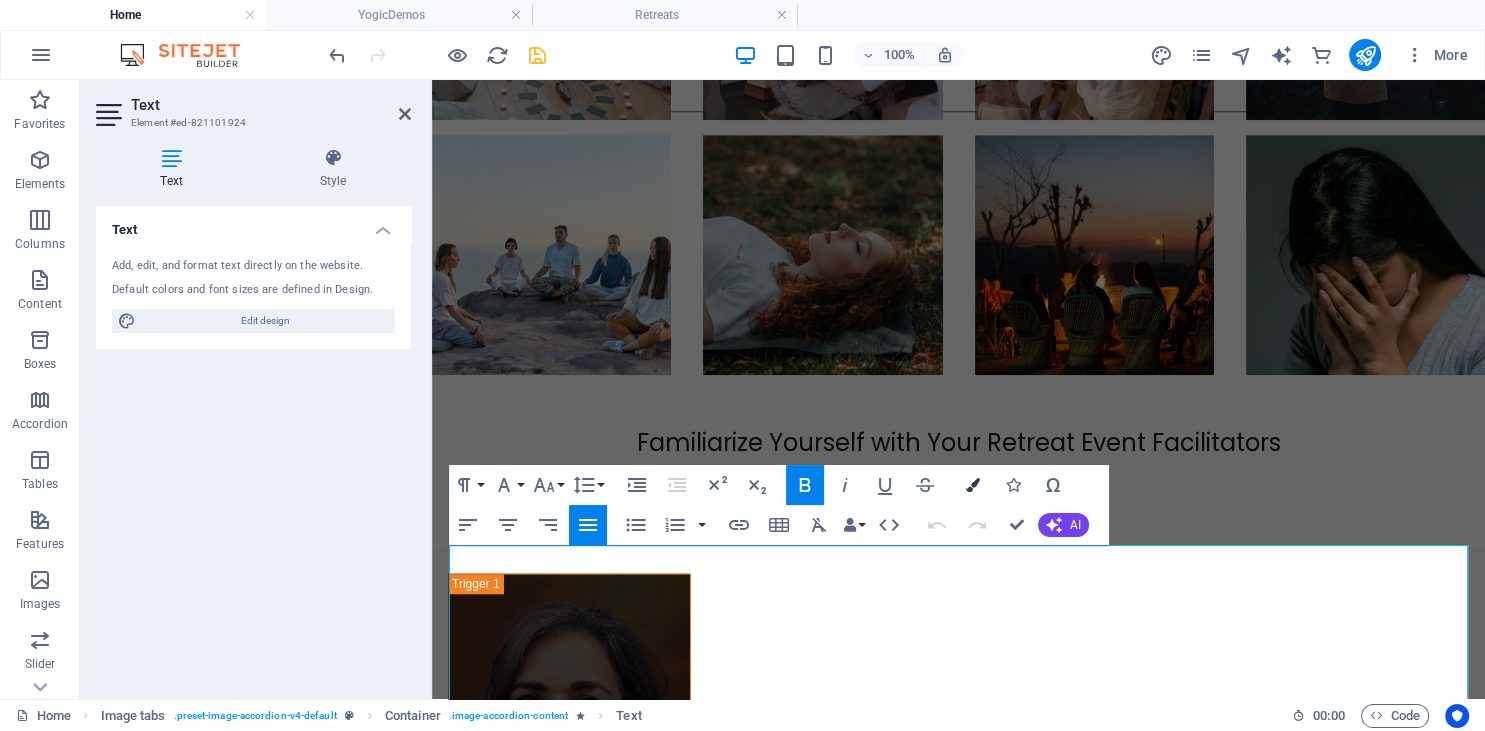 click at bounding box center (973, 485) 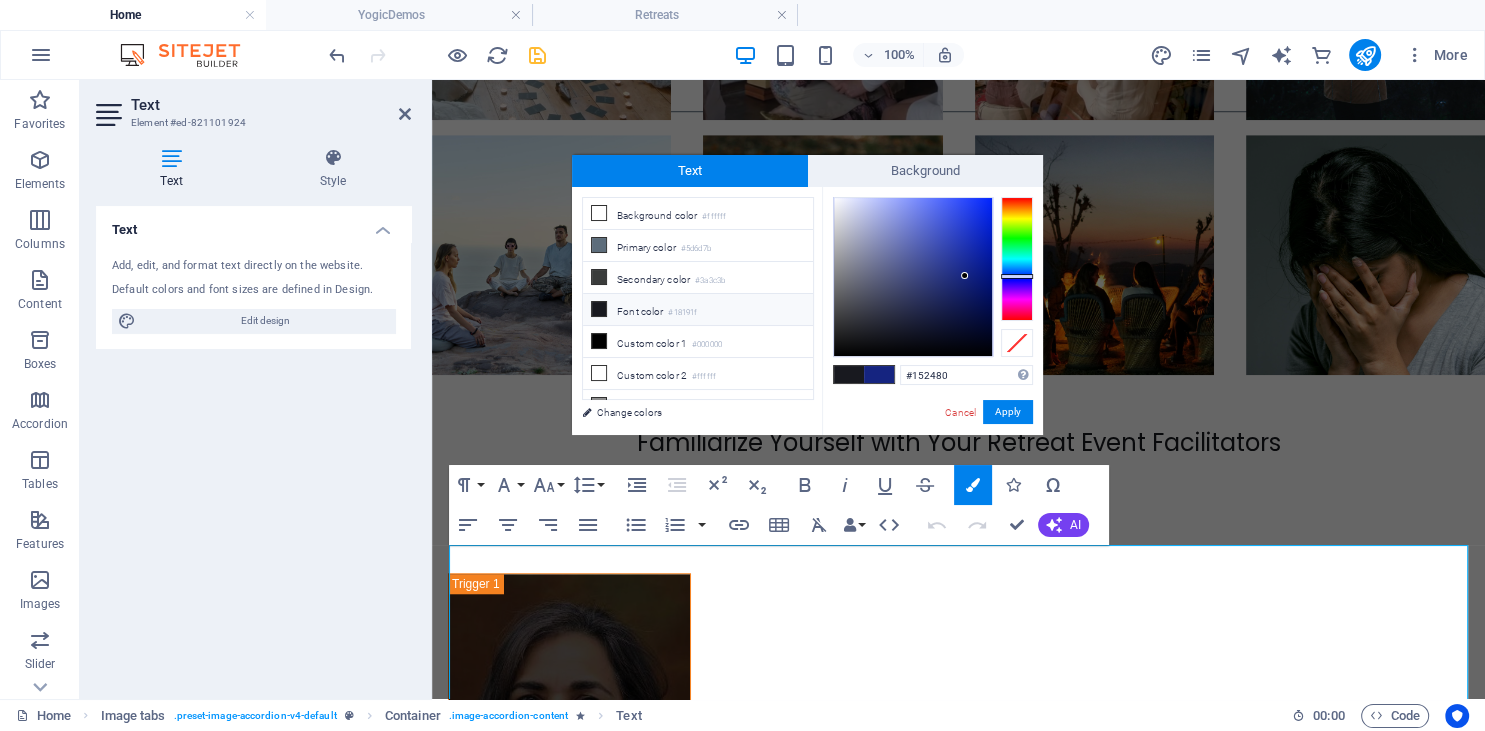type on "#28389c" 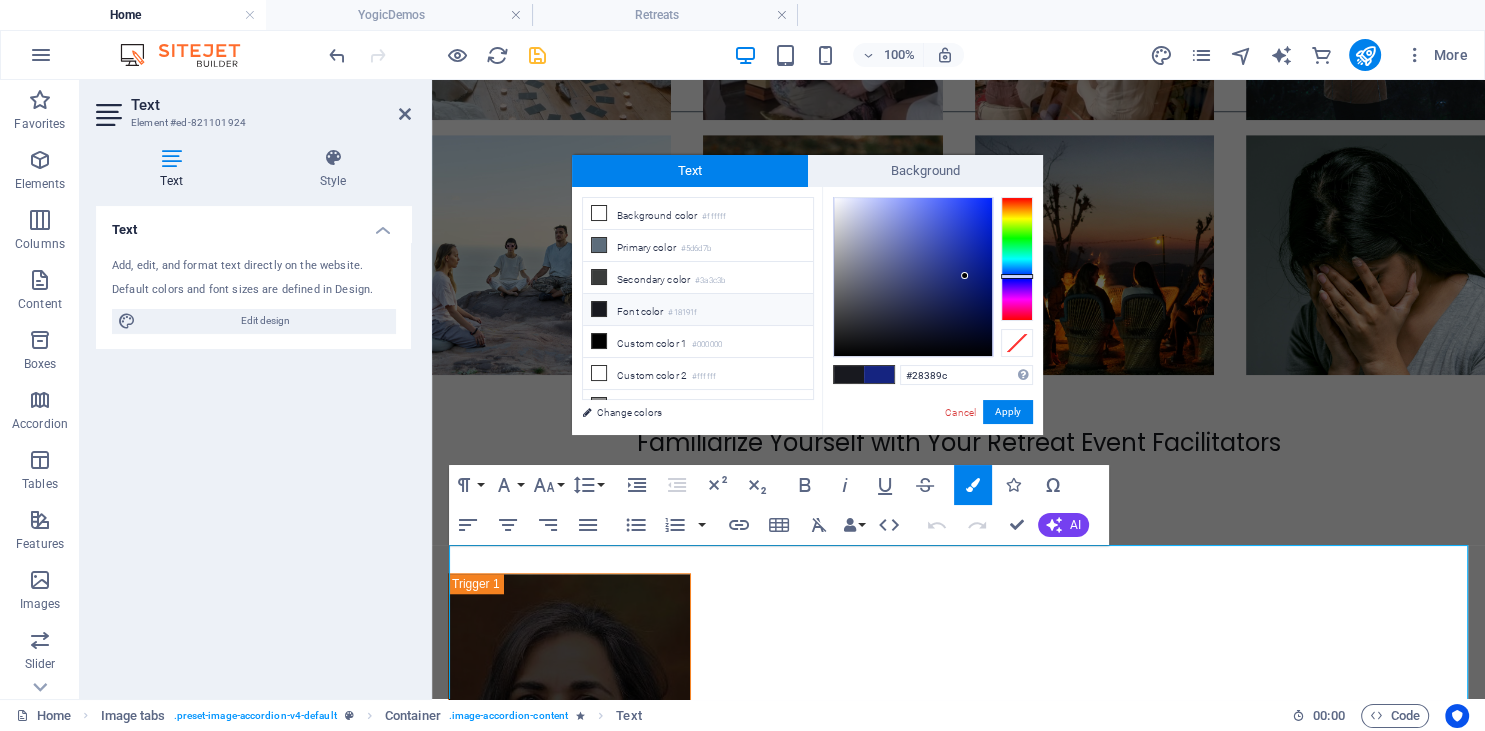 click at bounding box center (913, 277) 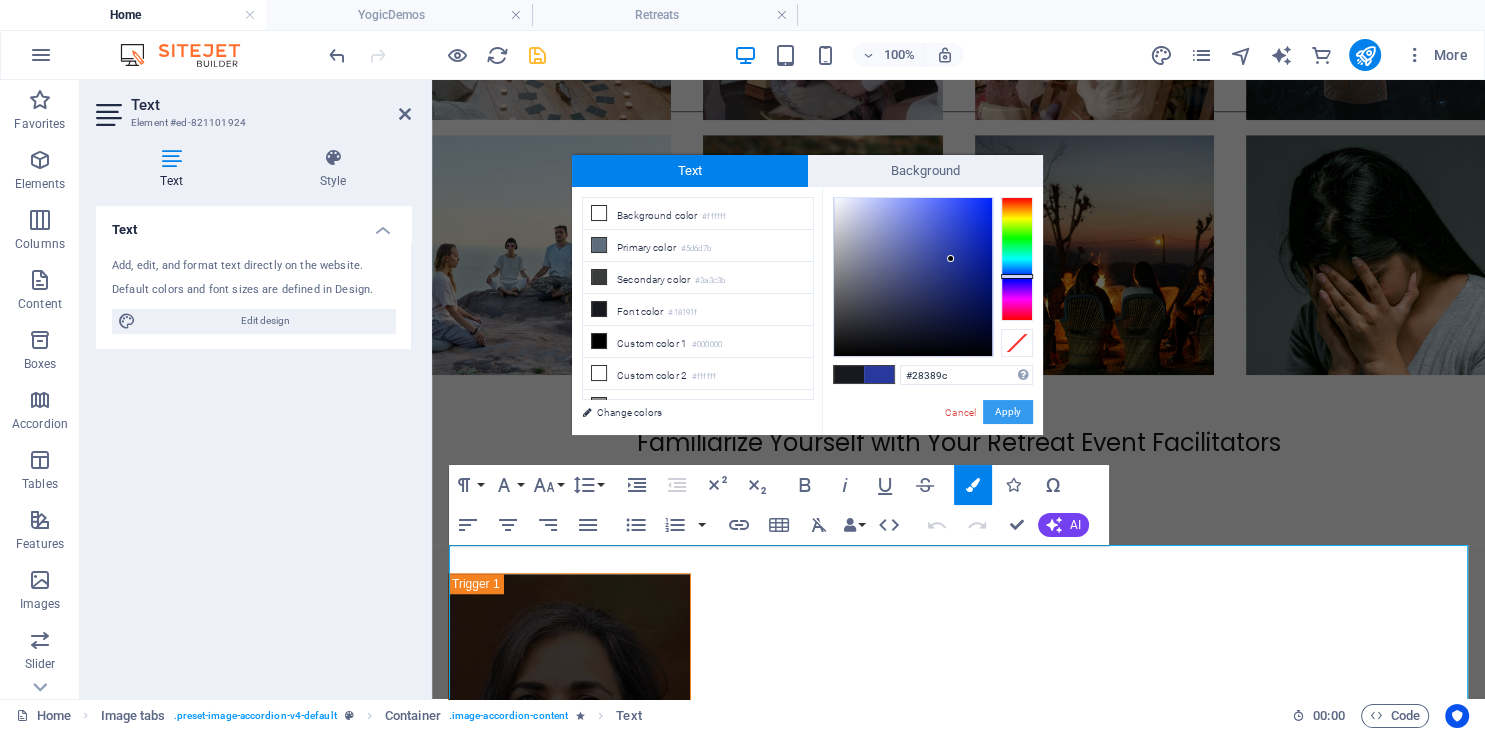 click on "Apply" at bounding box center [1008, 412] 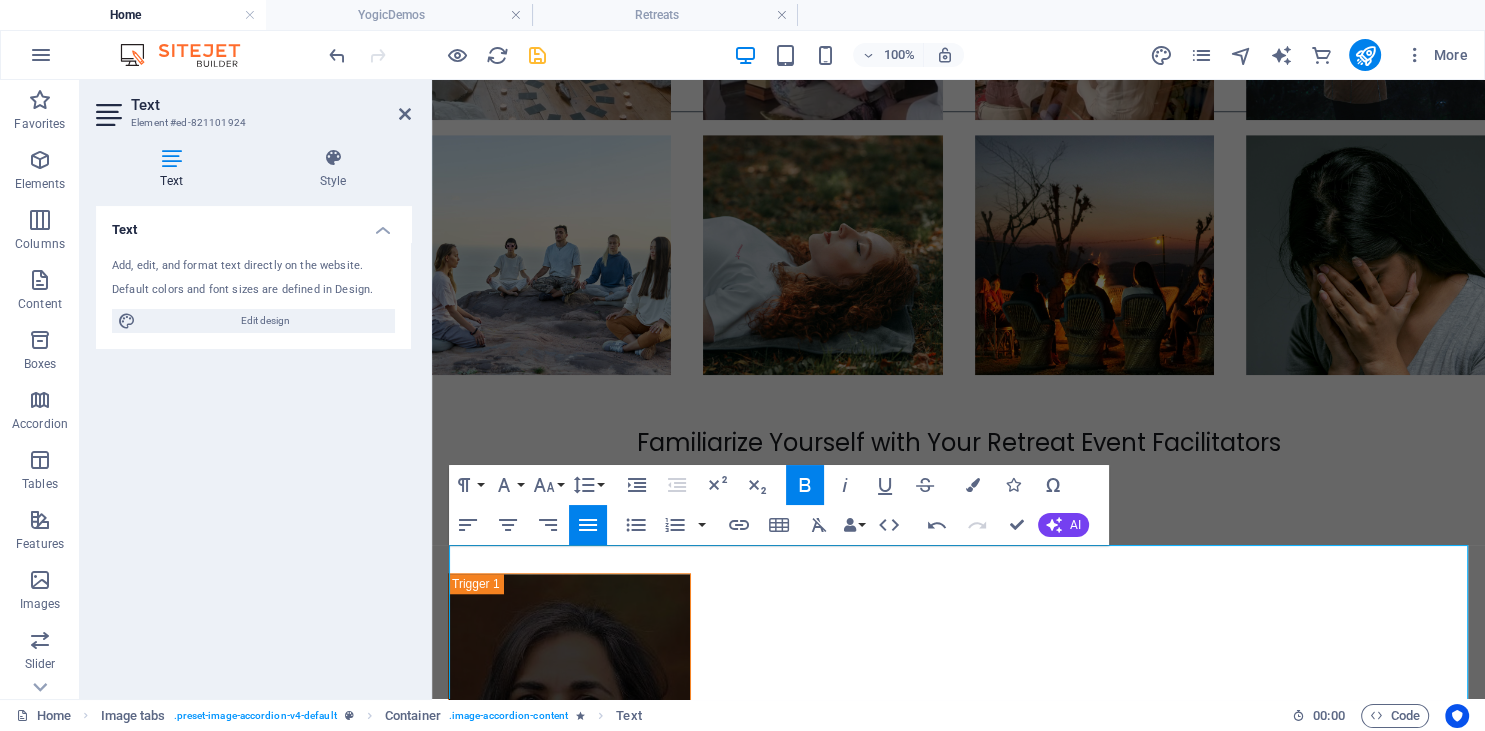 click on "Text Element #ed-821101924 Text Style Text Add, edit, and format text directly on the website. Default colors and font sizes are defined in Design. Edit design Alignment Left aligned Centered Right aligned Image tabs Element Layout How this element expands within the layout (Flexbox). Size Default auto px % 1/1 1/2 1/3 1/4 1/5 1/6 1/7 1/8 1/9 1/10 Grow Shrink Order Container layout Visible Visible Opacity 100 % Overflow Spacing Margin Default auto px % rem vw vh Custom Custom auto px % rem vw vh auto px % rem vw vh auto px % rem vw vh auto px % rem vw vh Padding Default px rem % vh vw Custom Custom px rem % vh vw px rem % vh vw px rem % vh vw px rem % vh vw Border Style              - Width 1 auto px rem % vh vw Custom Custom 1 auto px rem % vh vw 1 auto px rem % vh vw 1 auto px rem % vh vw 1 auto px rem % vh vw  - Color Round corners Default px rem % vh vw Custom Custom px rem % vh vw px rem % vh vw px rem % vh vw px rem % vh vw Shadow Default None Outside Inside Color X offset 0 px rem vh vw 0 px" at bounding box center (256, 389) 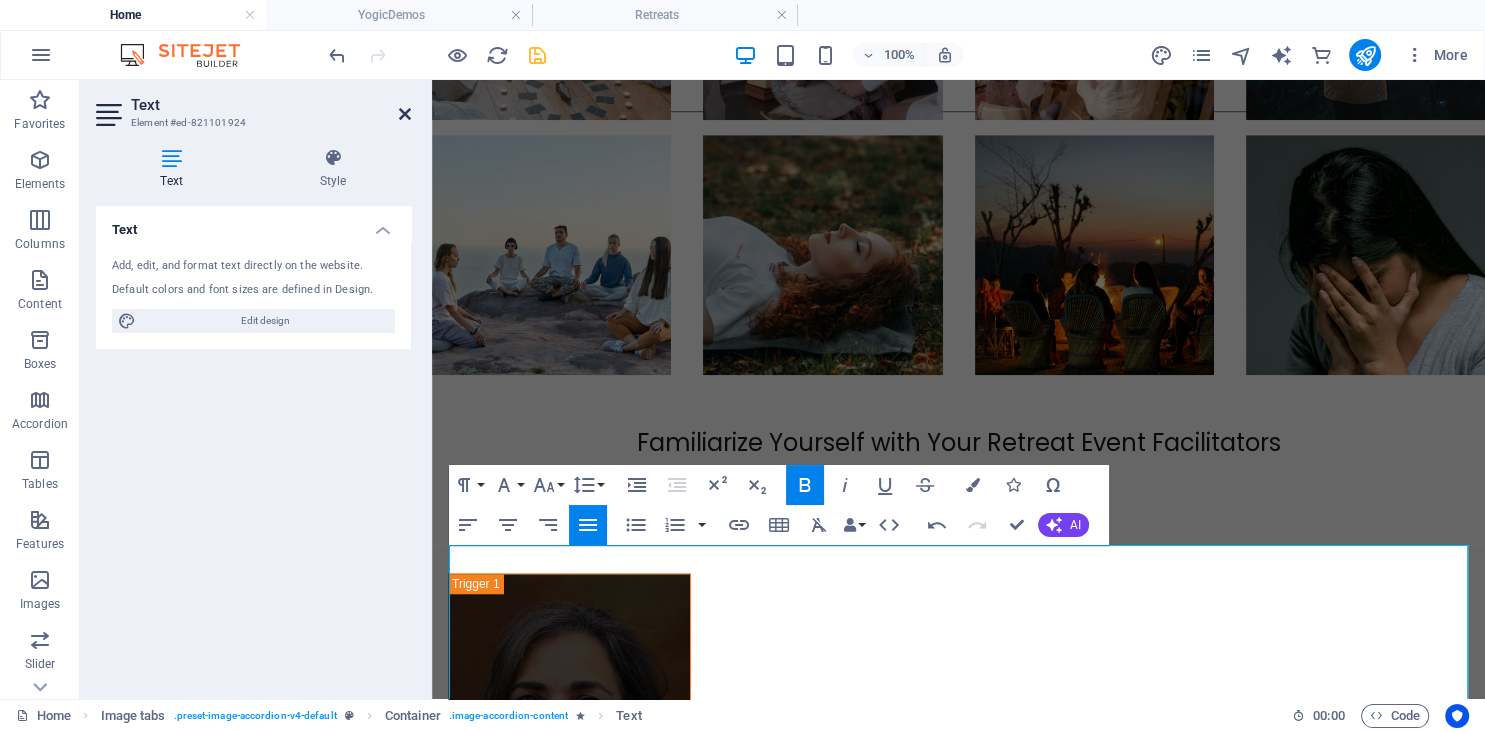 click at bounding box center (405, 114) 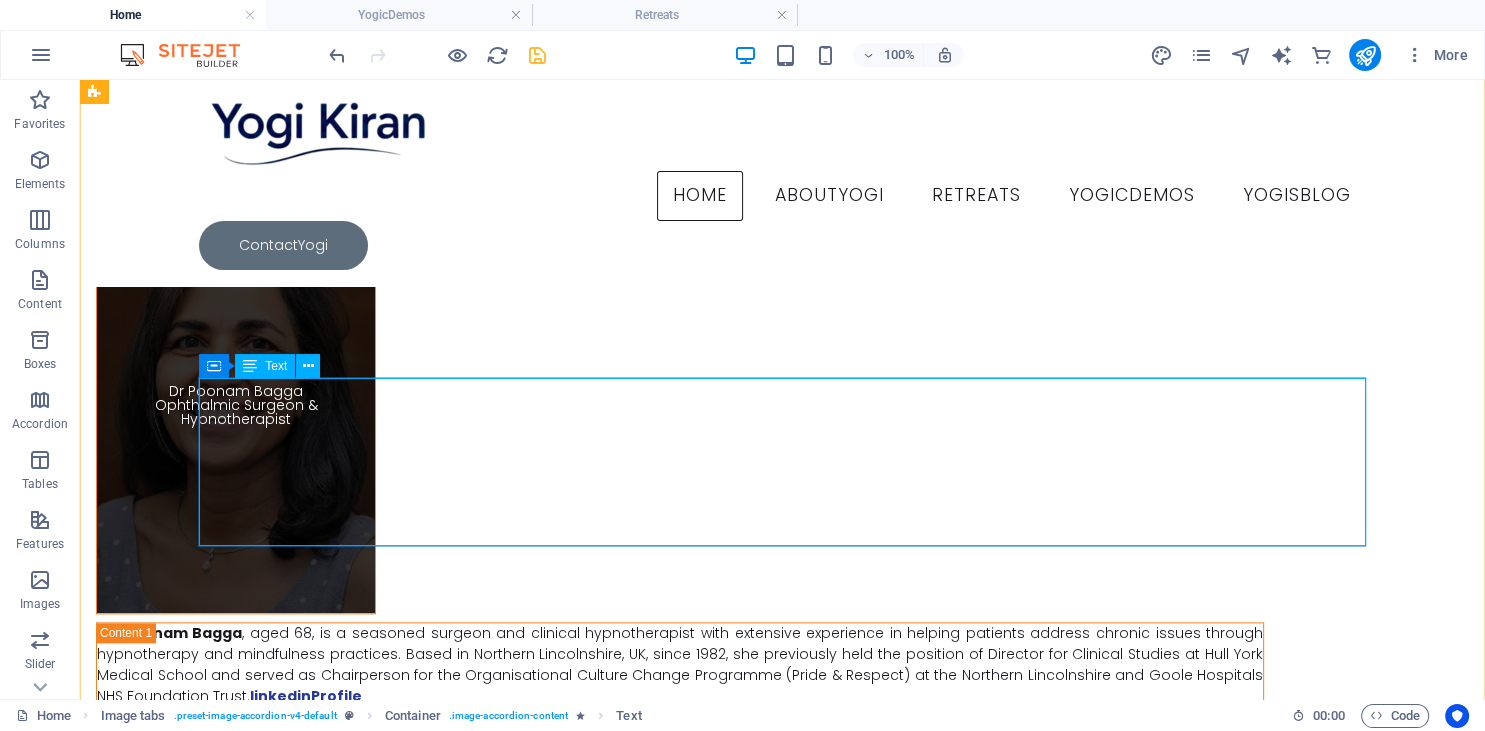 scroll, scrollTop: 9605, scrollLeft: 0, axis: vertical 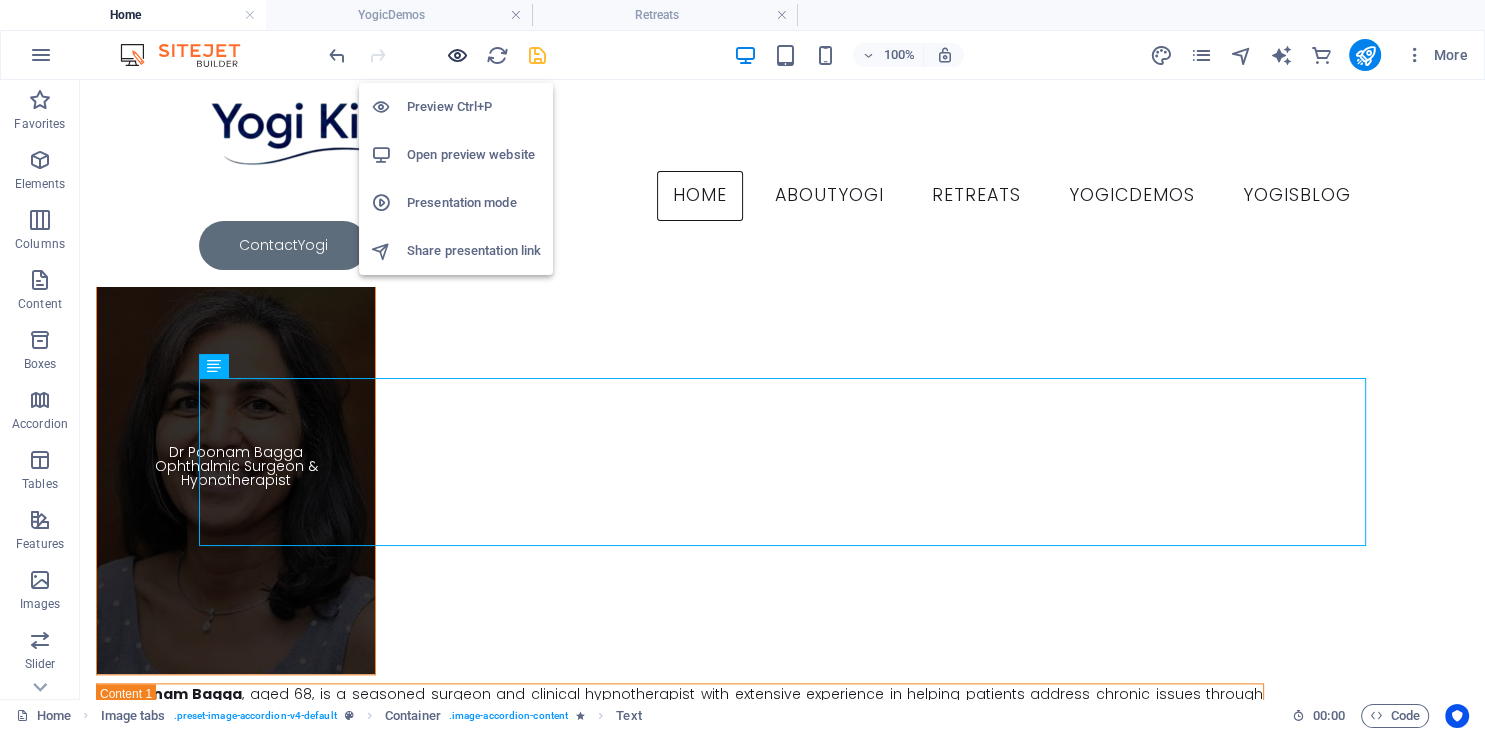 click at bounding box center (457, 55) 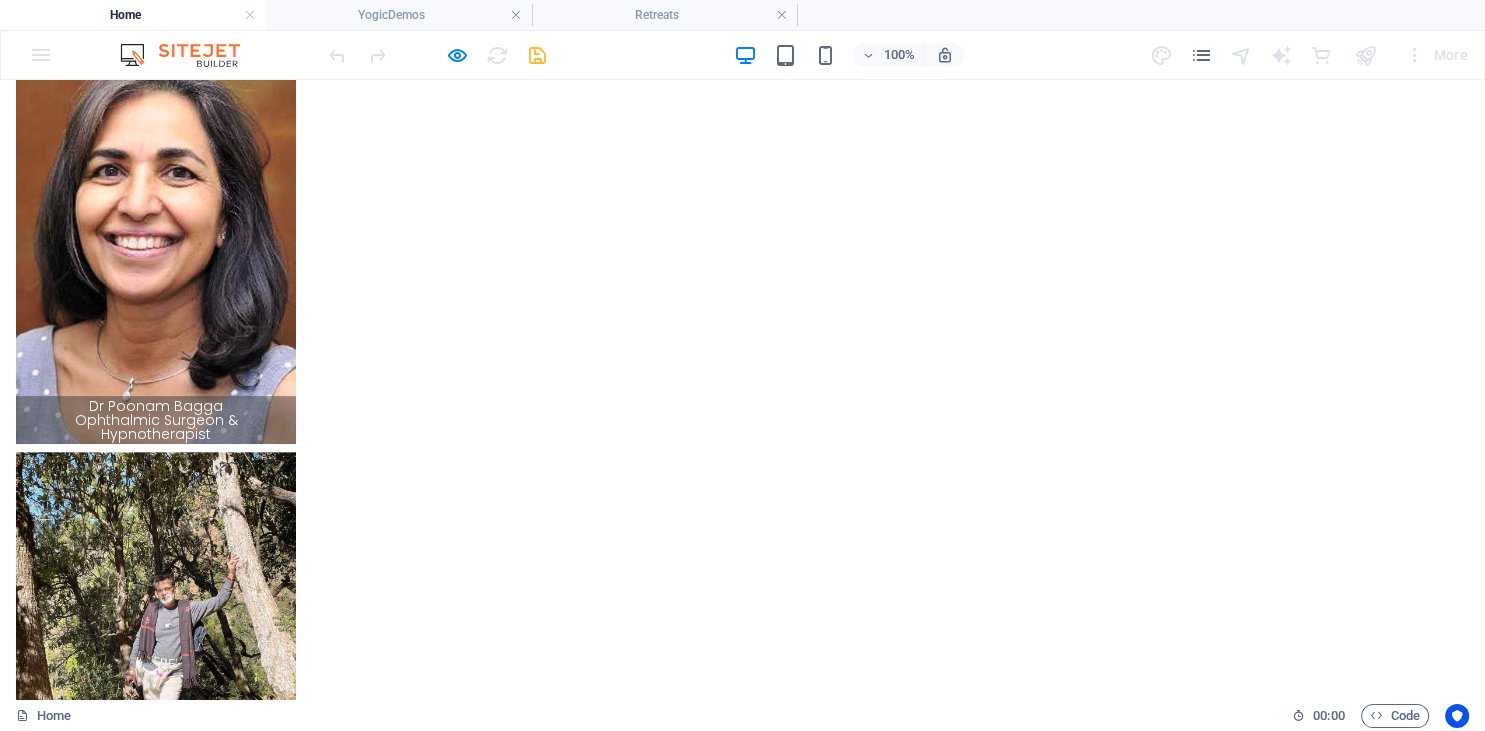 scroll, scrollTop: 8052, scrollLeft: 0, axis: vertical 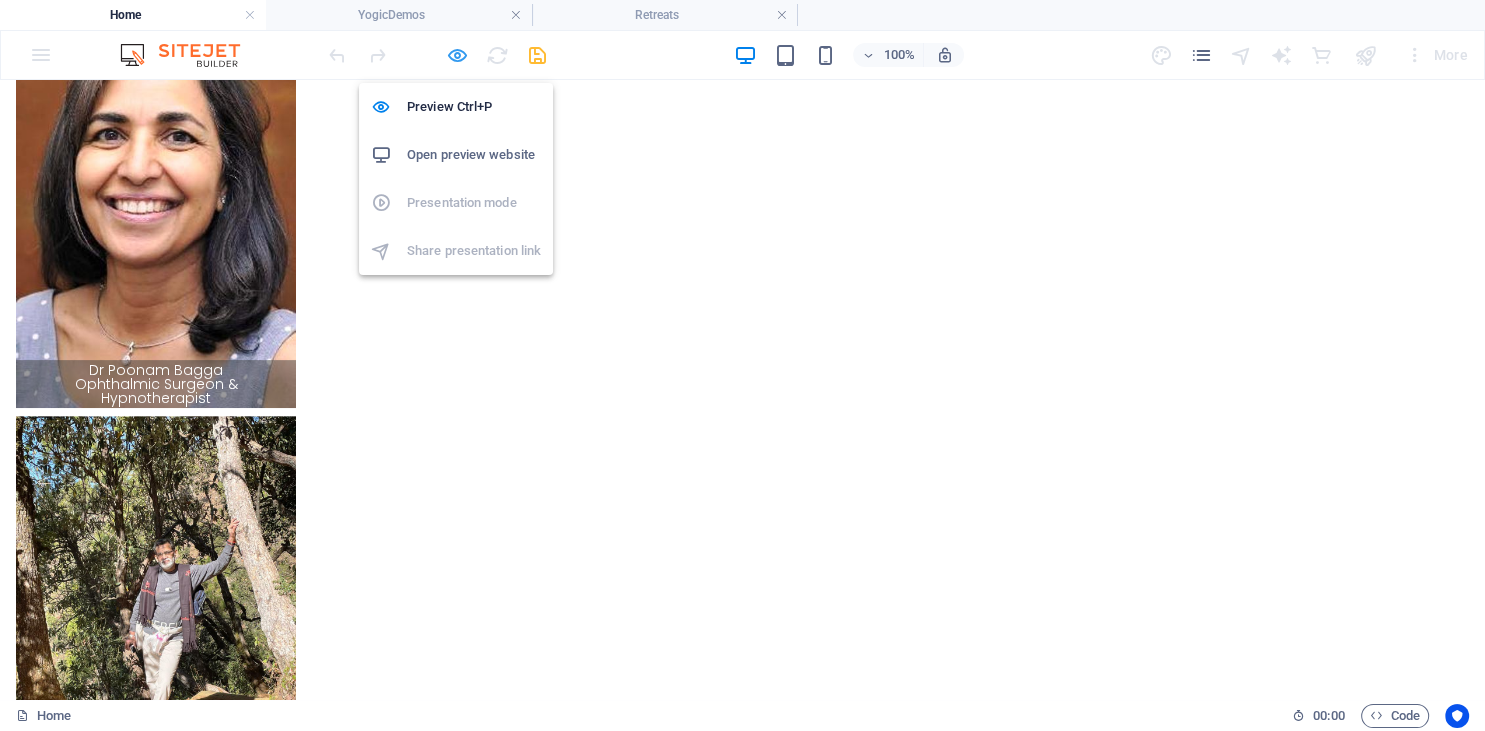 click at bounding box center [457, 55] 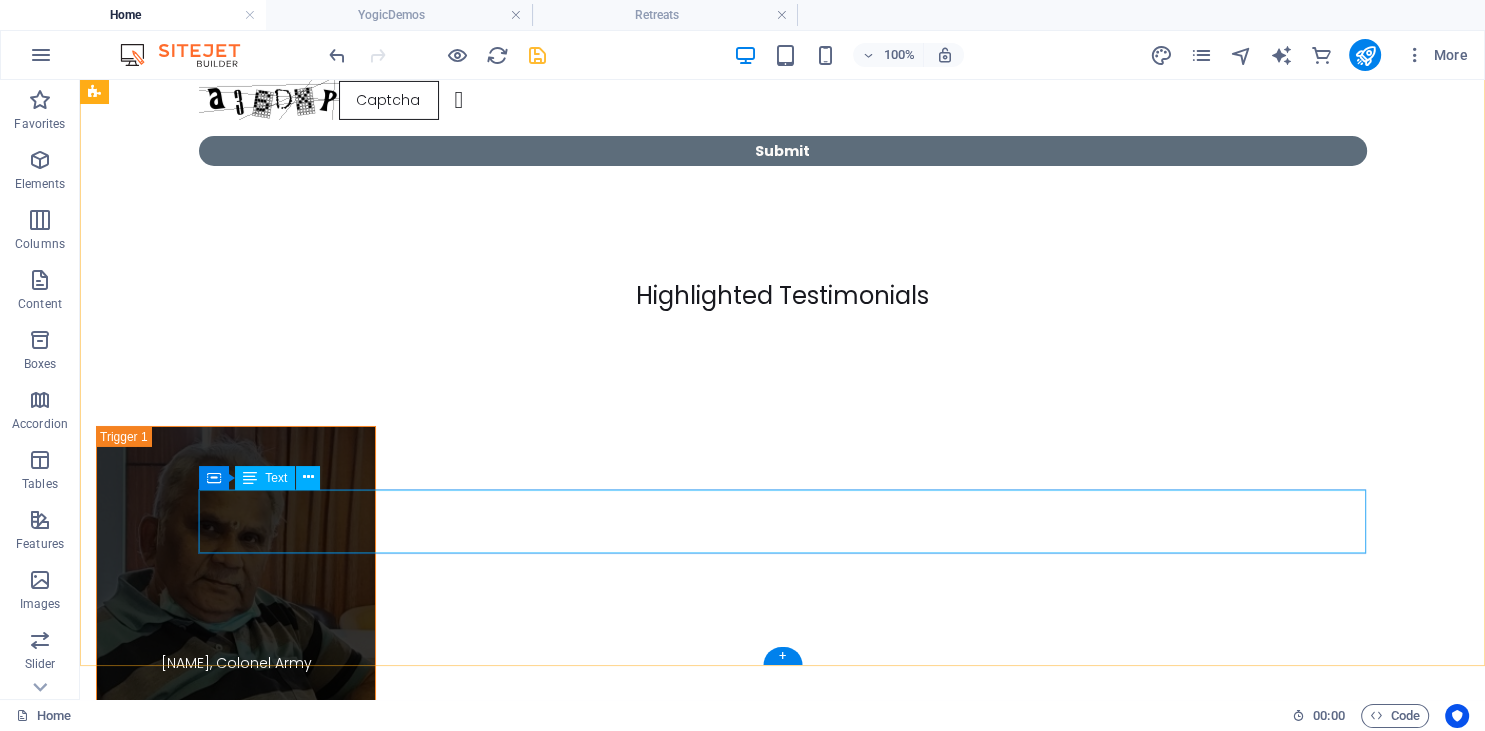 scroll, scrollTop: 14300, scrollLeft: 0, axis: vertical 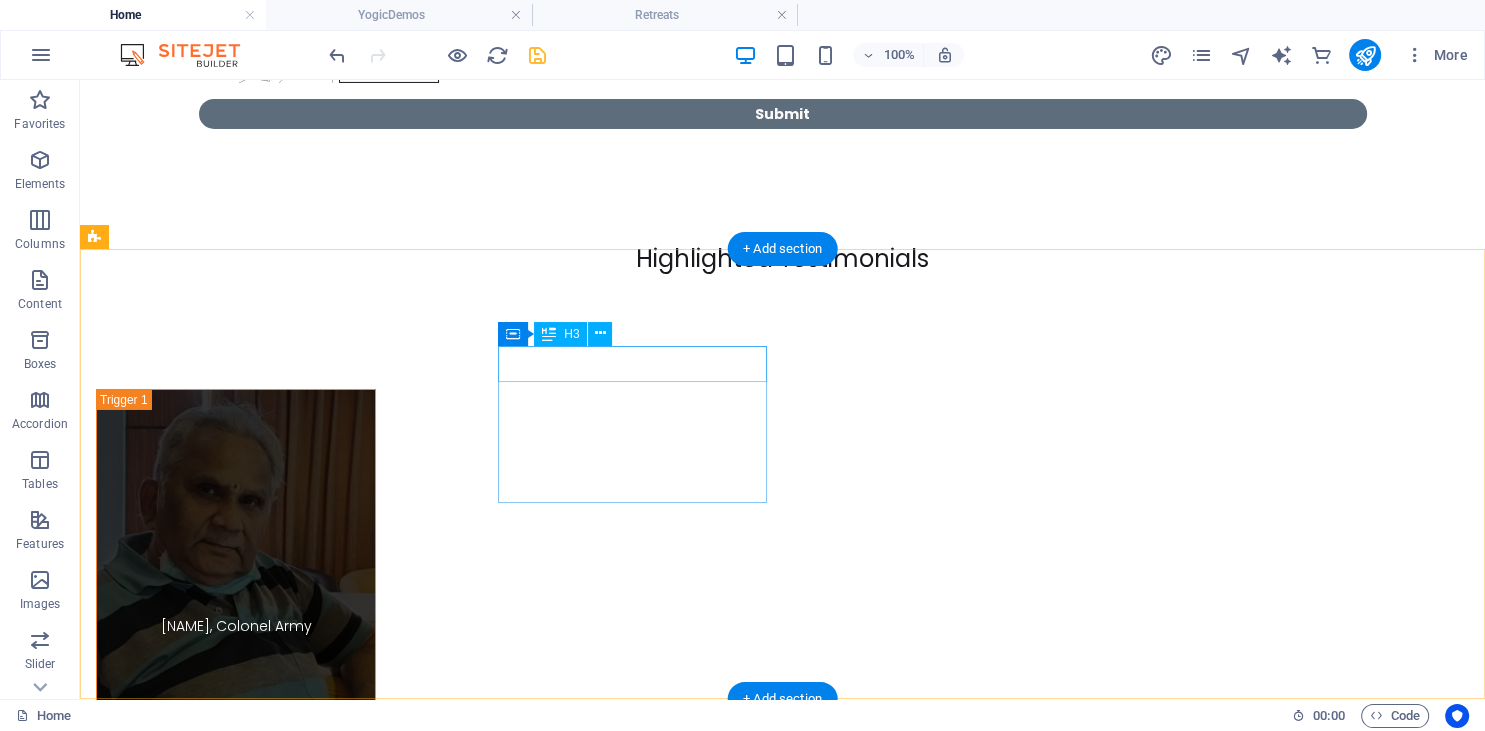 click on "Contact" at bounding box center [230, 2886] 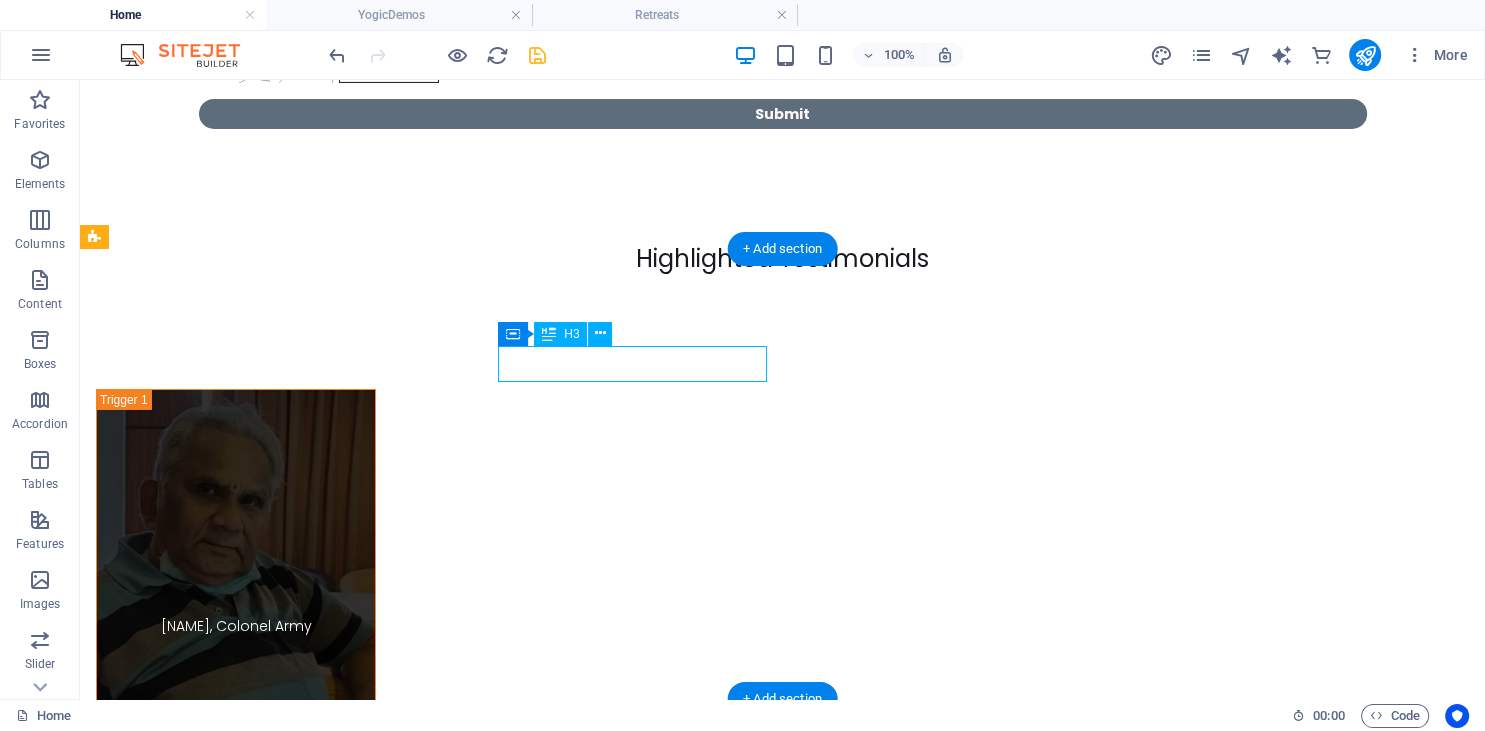 click on "Contact" at bounding box center (230, 2886) 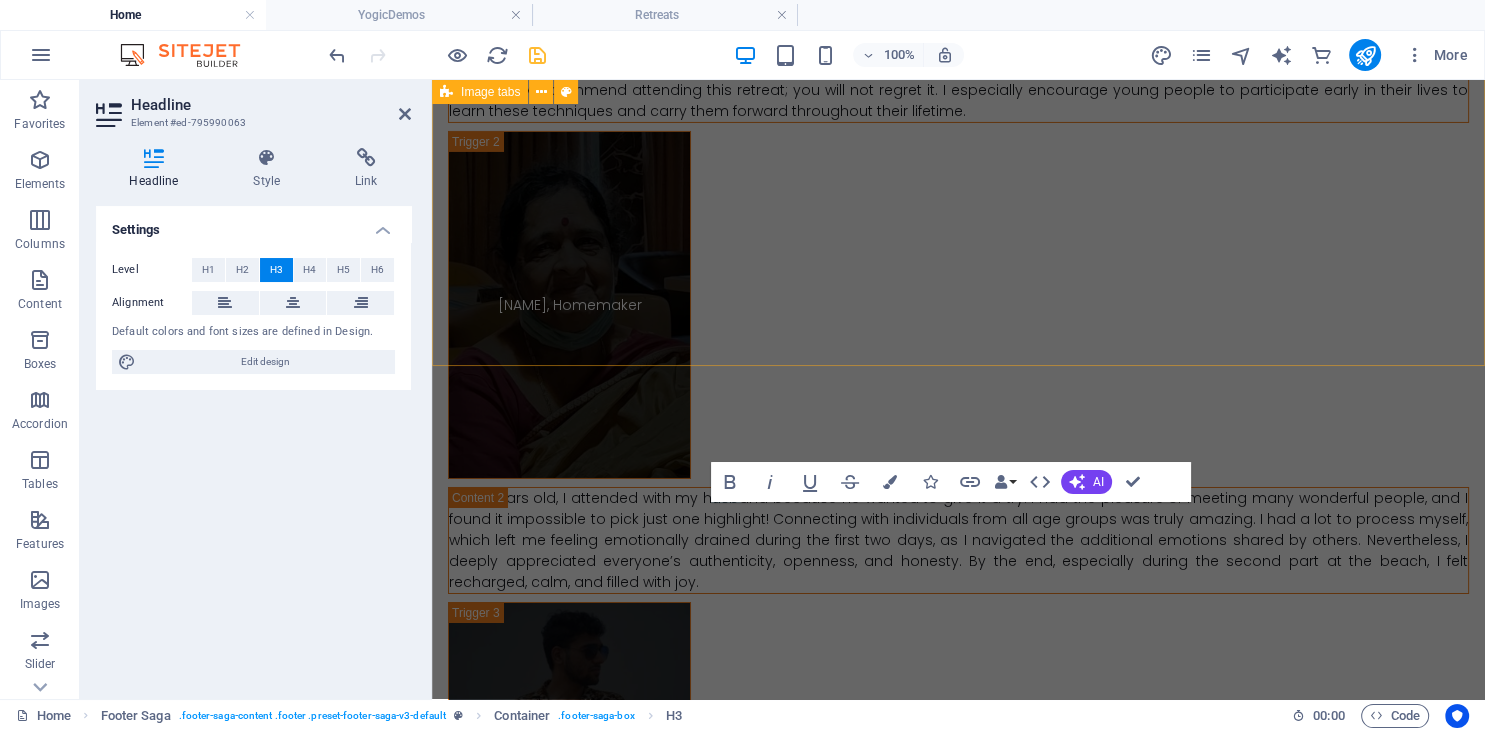 scroll, scrollTop: 13284, scrollLeft: 0, axis: vertical 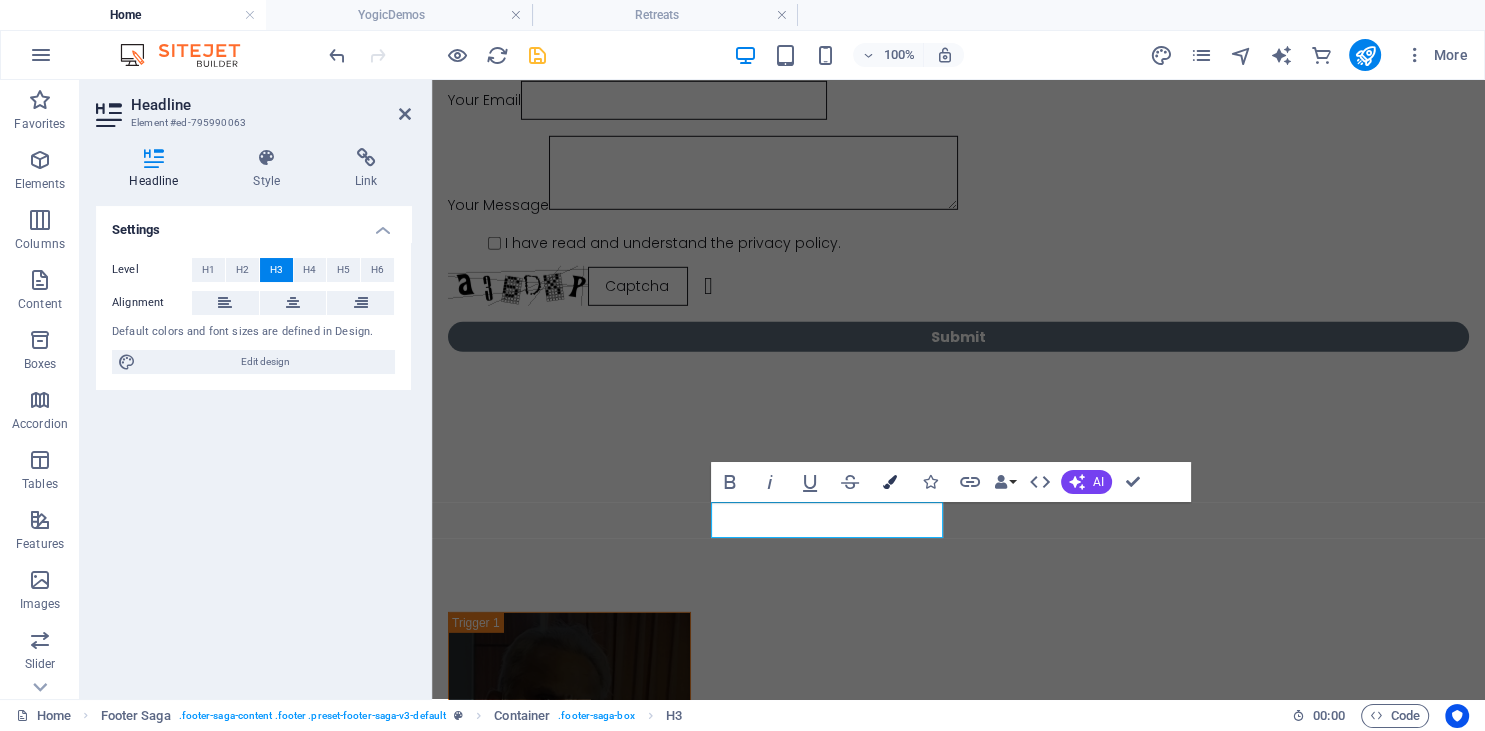click at bounding box center (890, 482) 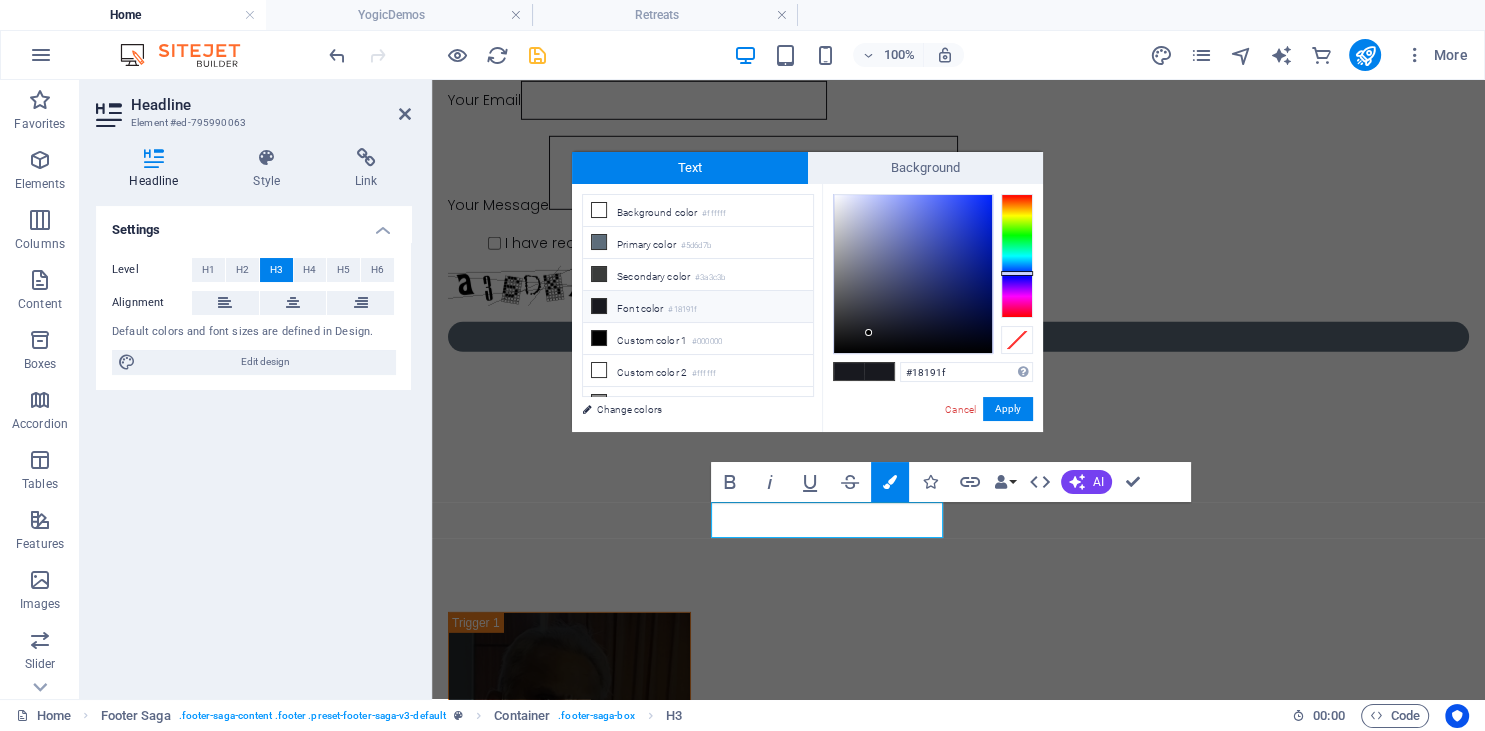 type on "#1c2662" 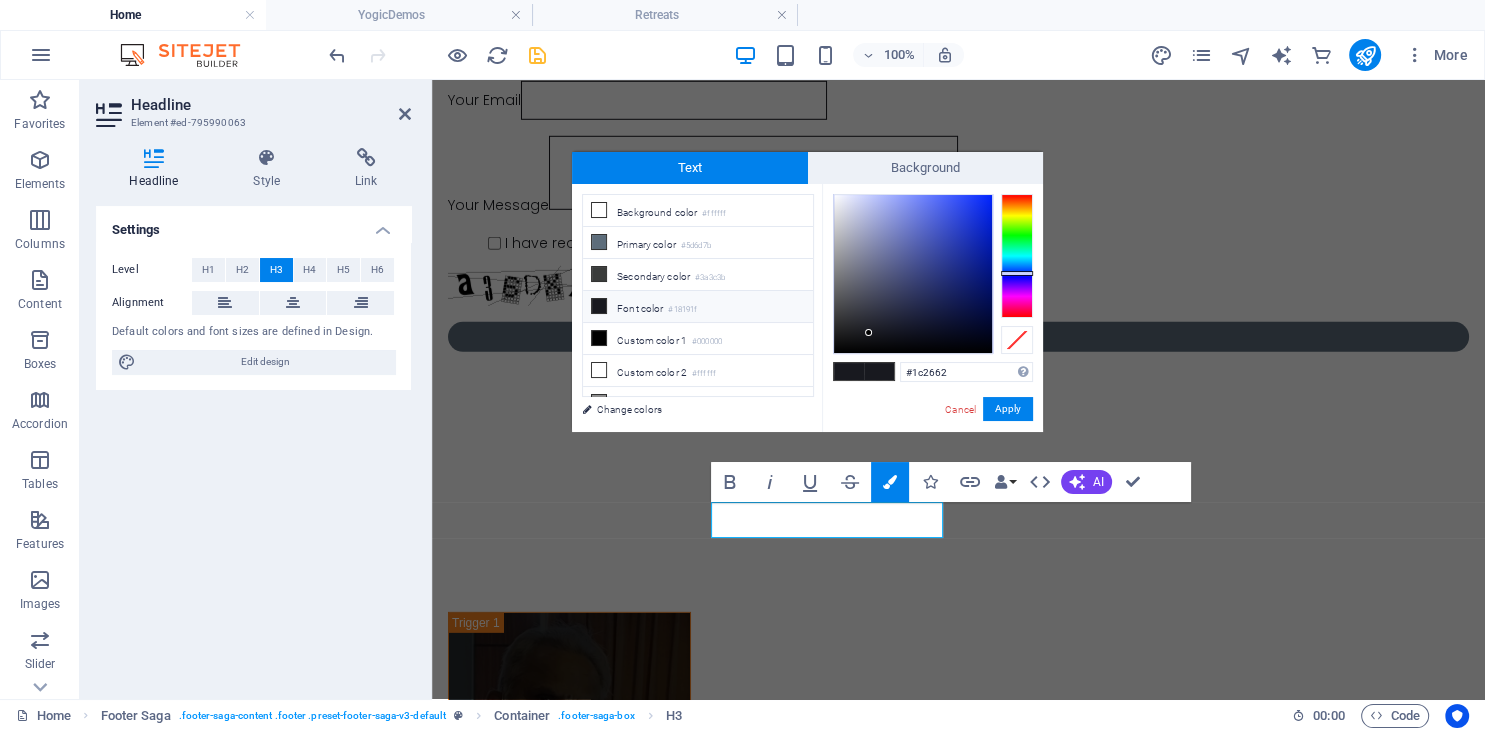 click at bounding box center (913, 274) 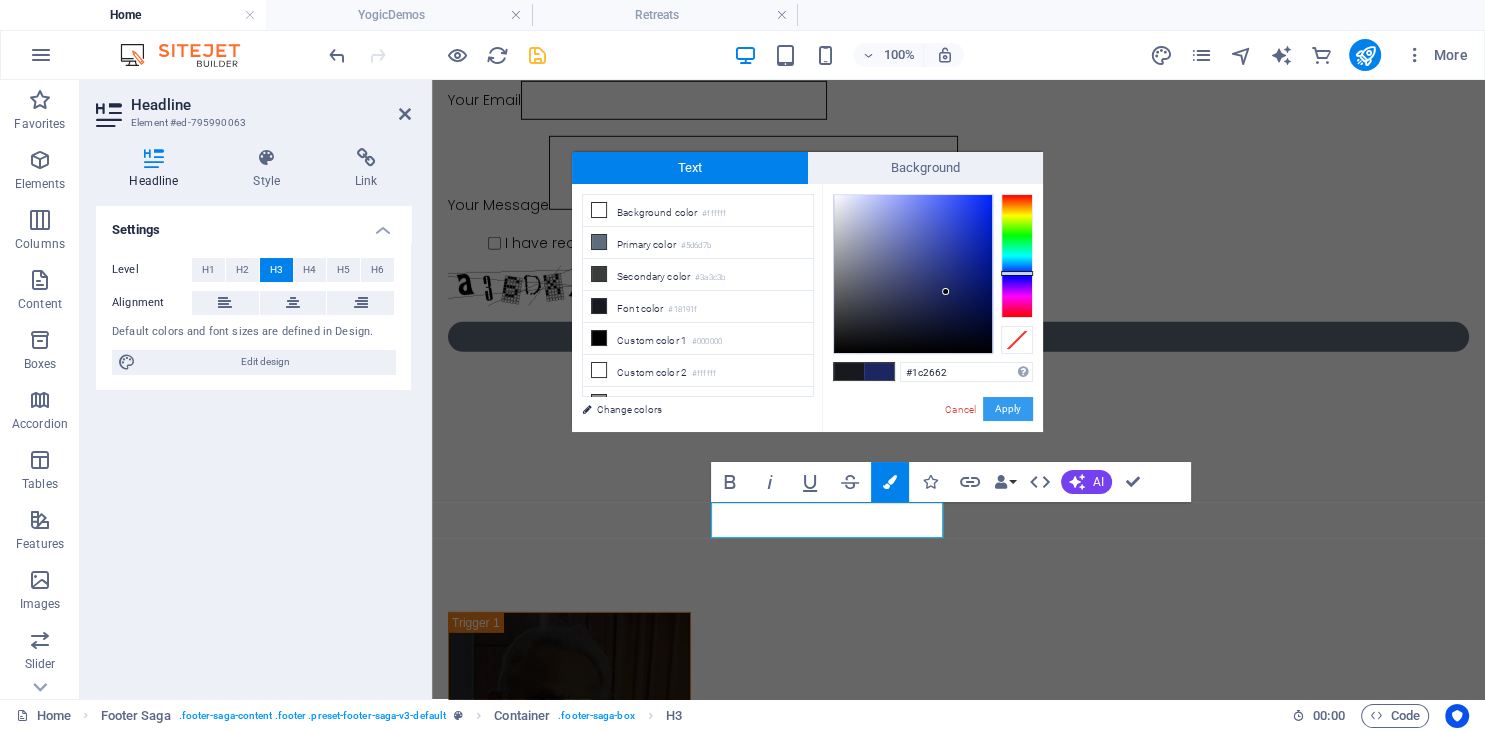 click on "Apply" at bounding box center [1008, 409] 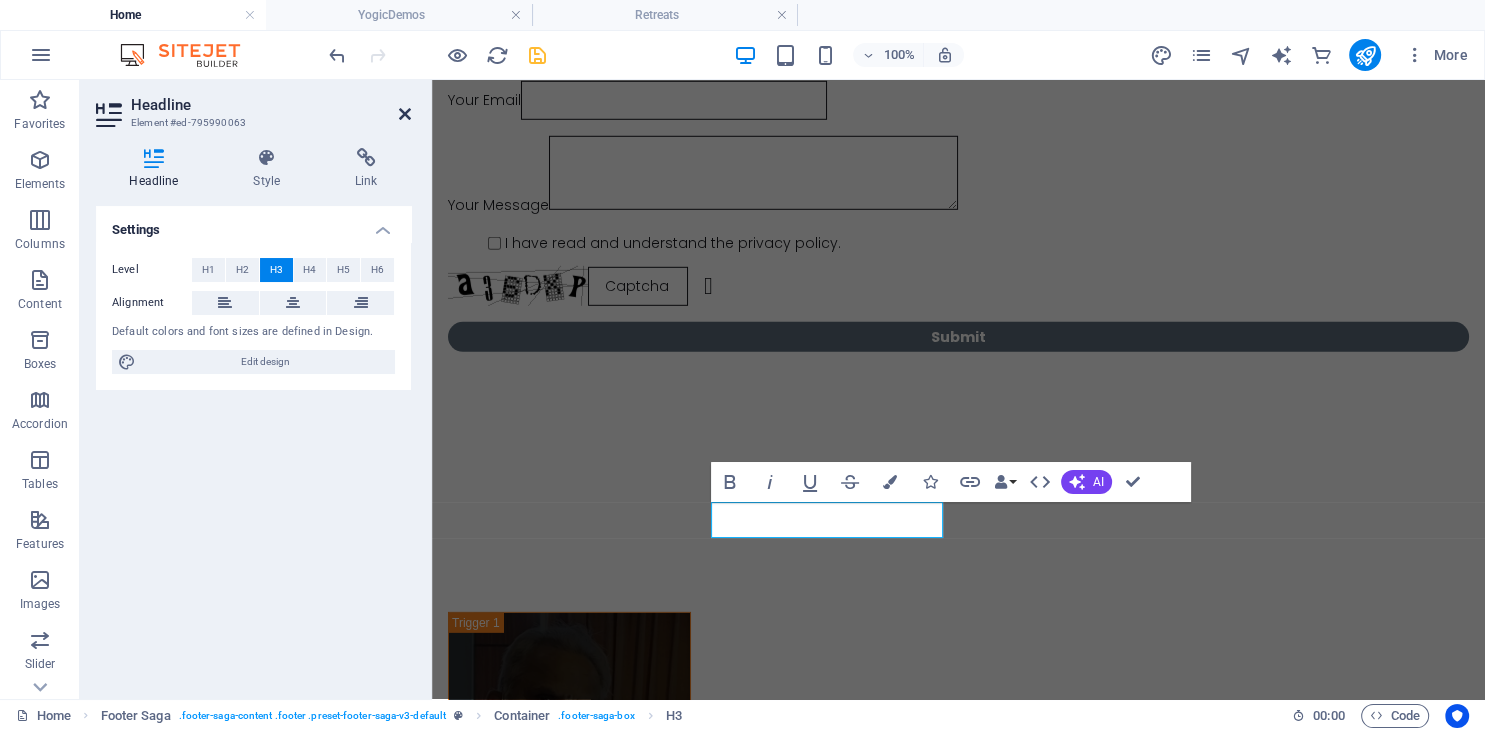 drag, startPoint x: 405, startPoint y: 114, endPoint x: 325, endPoint y: 45, distance: 105.64564 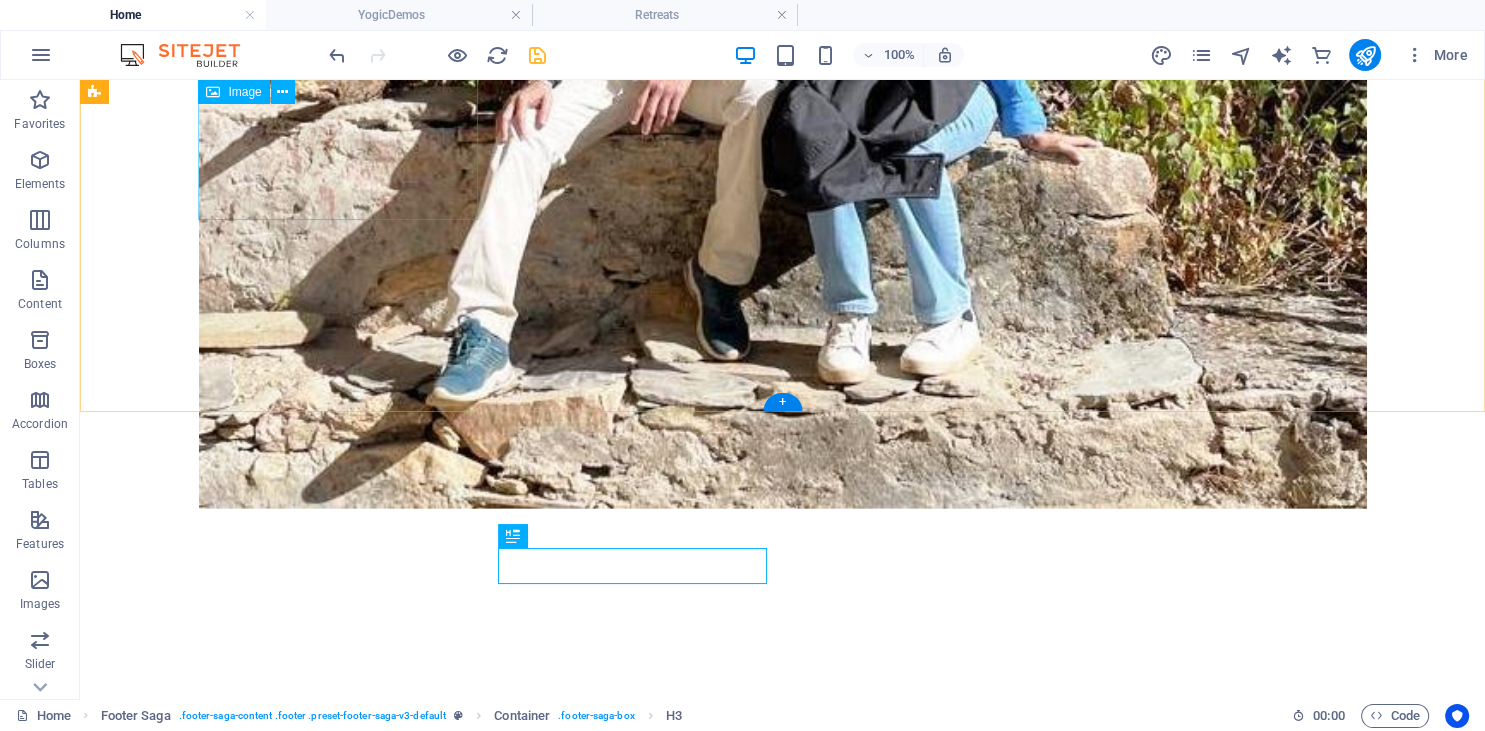 scroll, scrollTop: 14098, scrollLeft: 0, axis: vertical 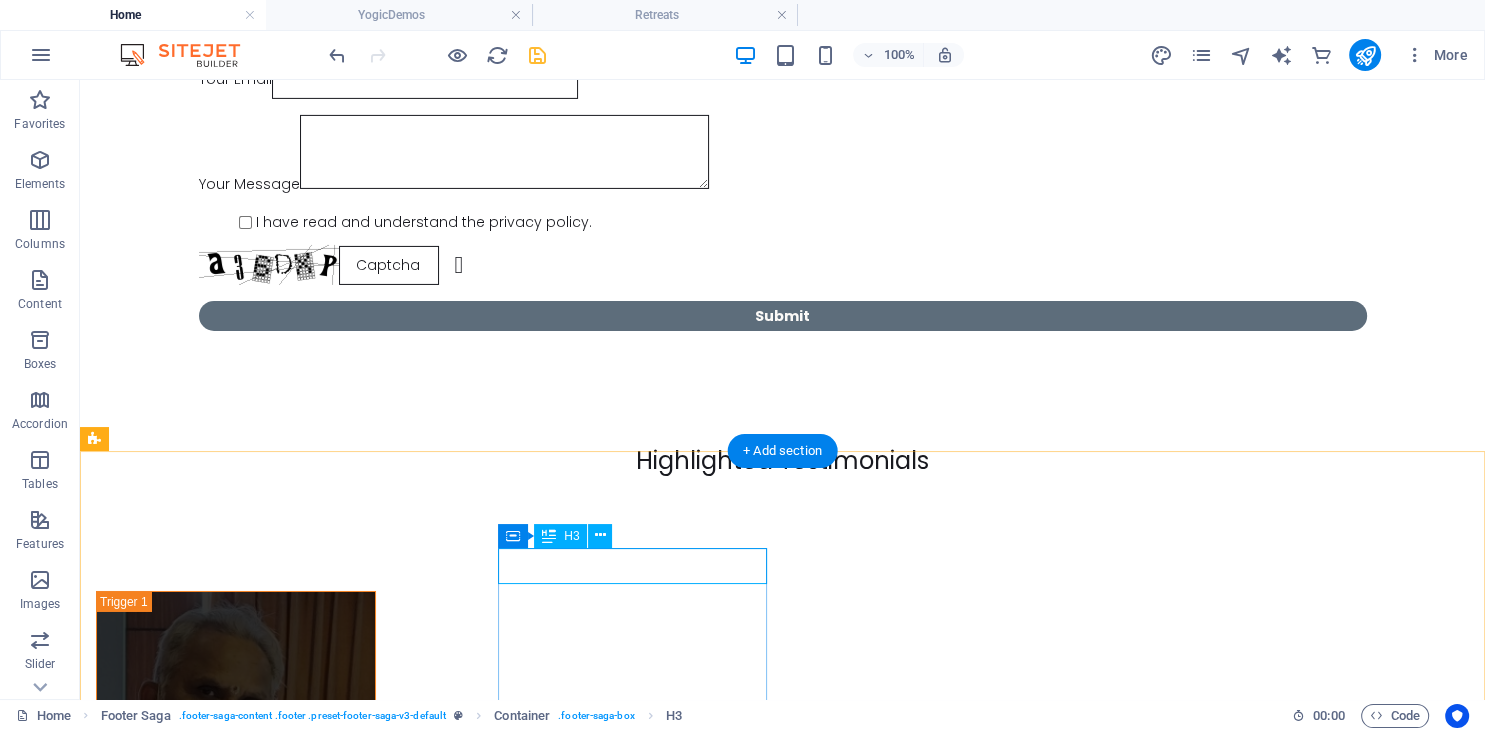 click on "Contact" at bounding box center [230, 3088] 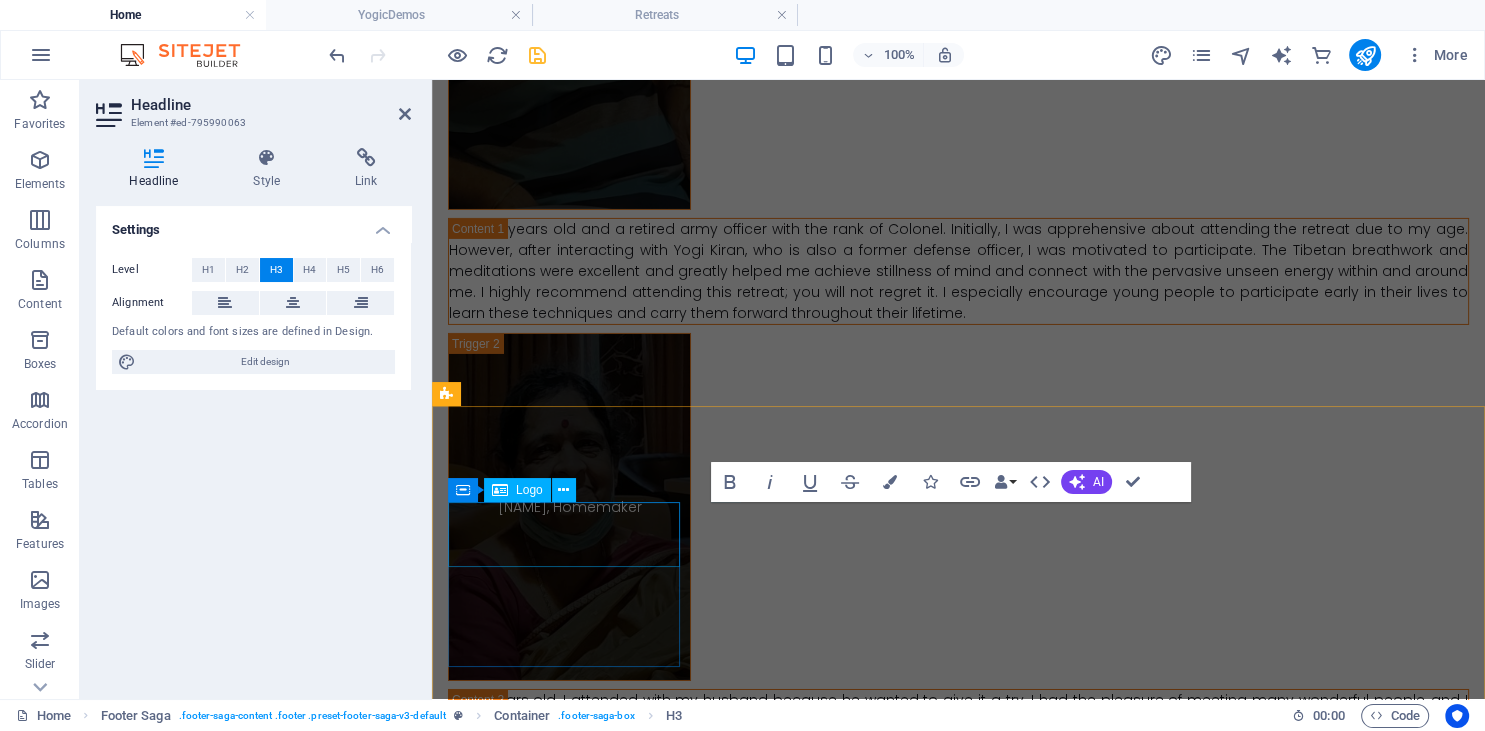 scroll, scrollTop: 13284, scrollLeft: 0, axis: vertical 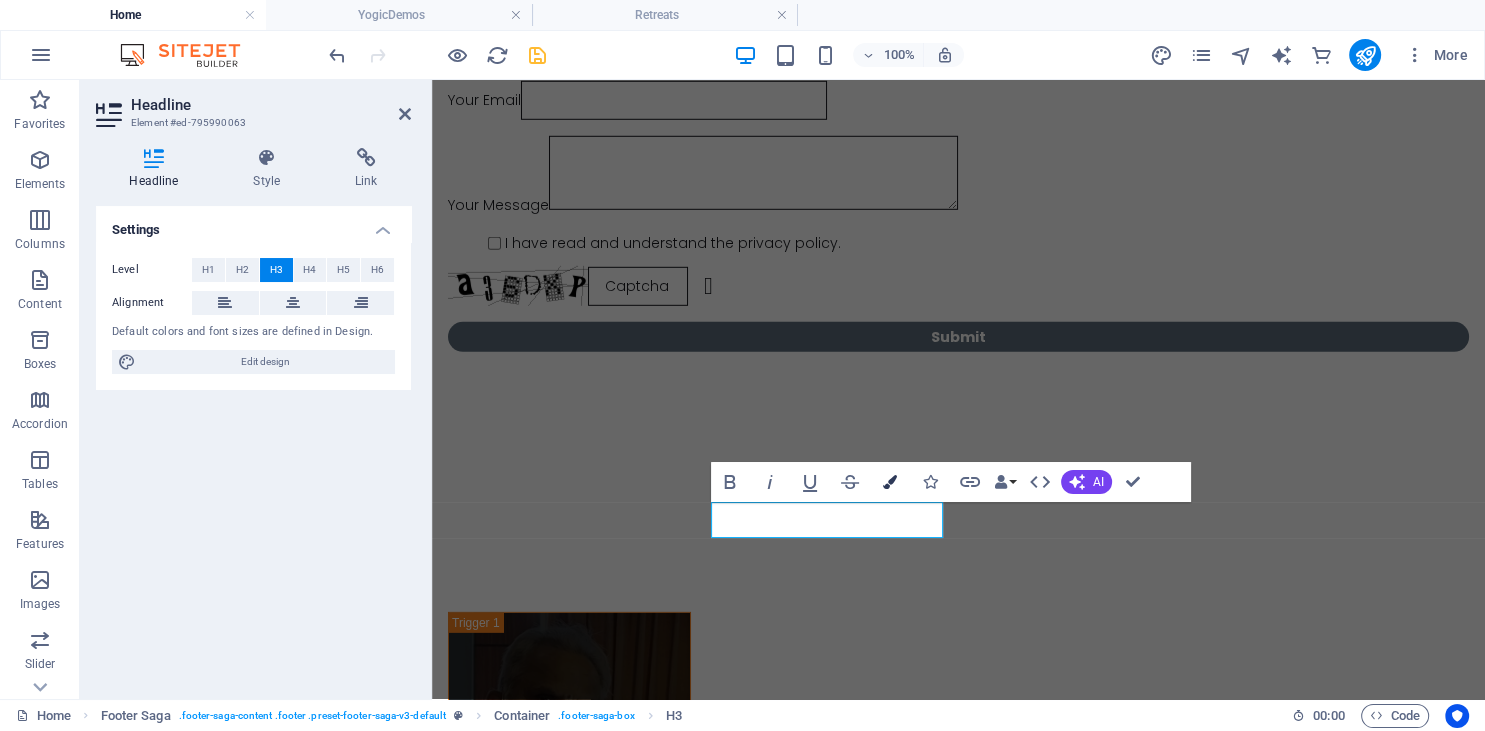 click at bounding box center [890, 482] 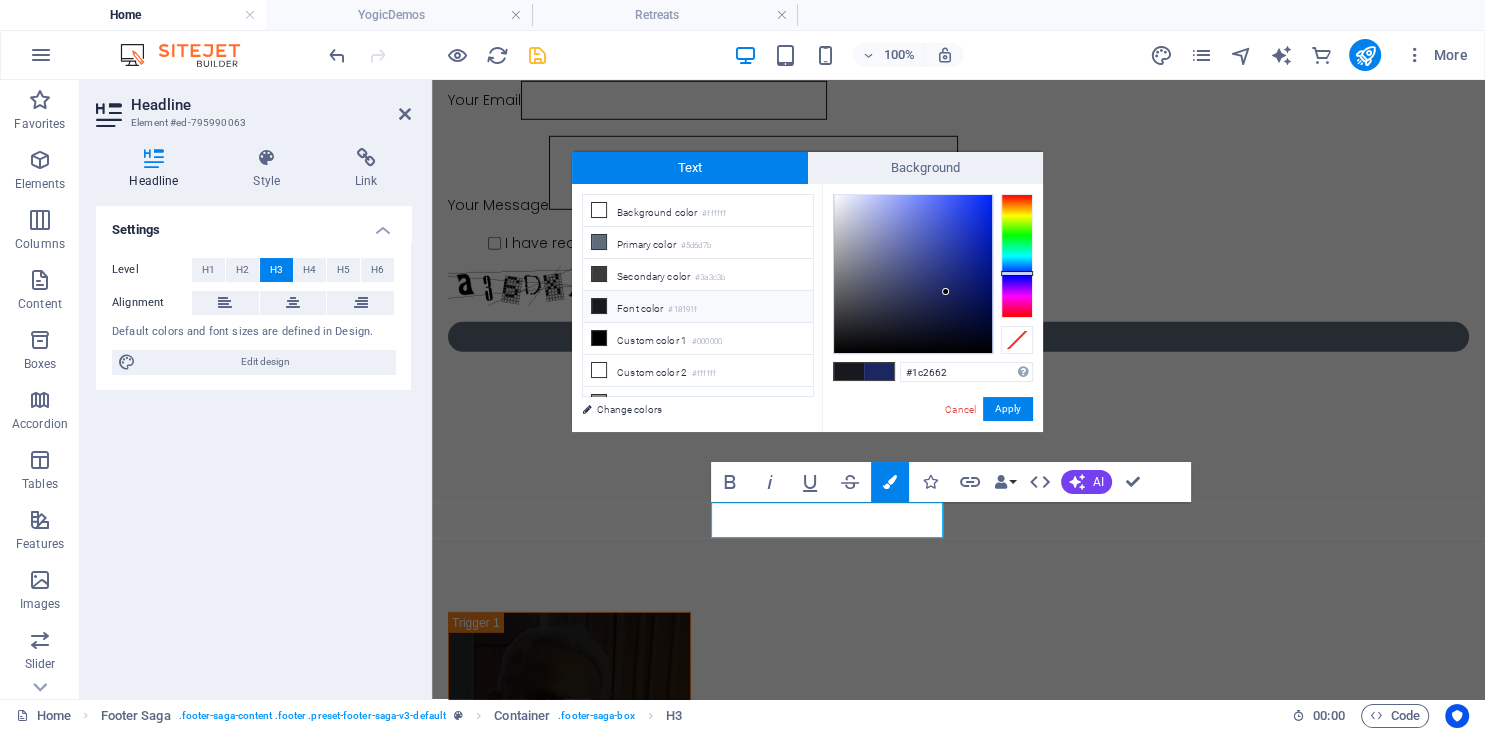 type on "#101531" 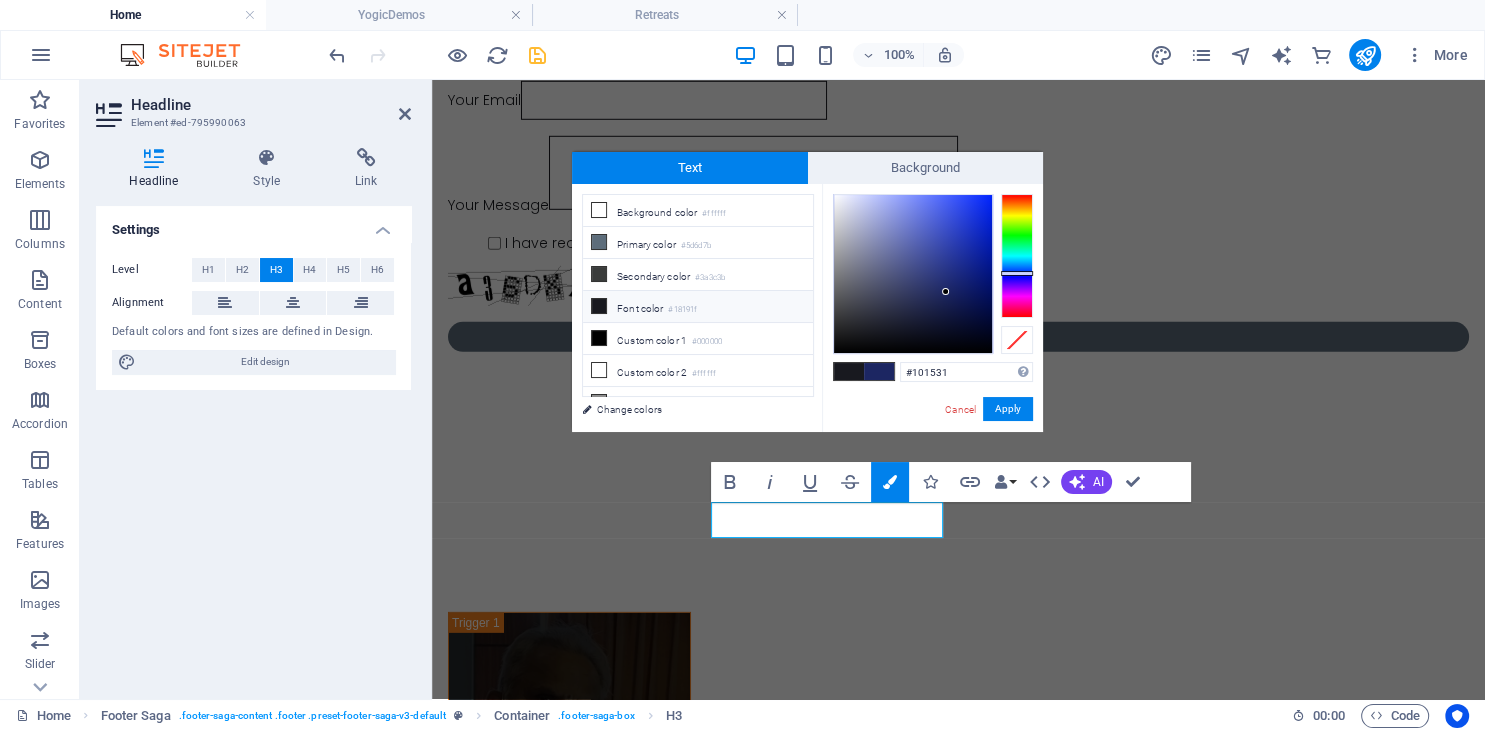 click at bounding box center (913, 274) 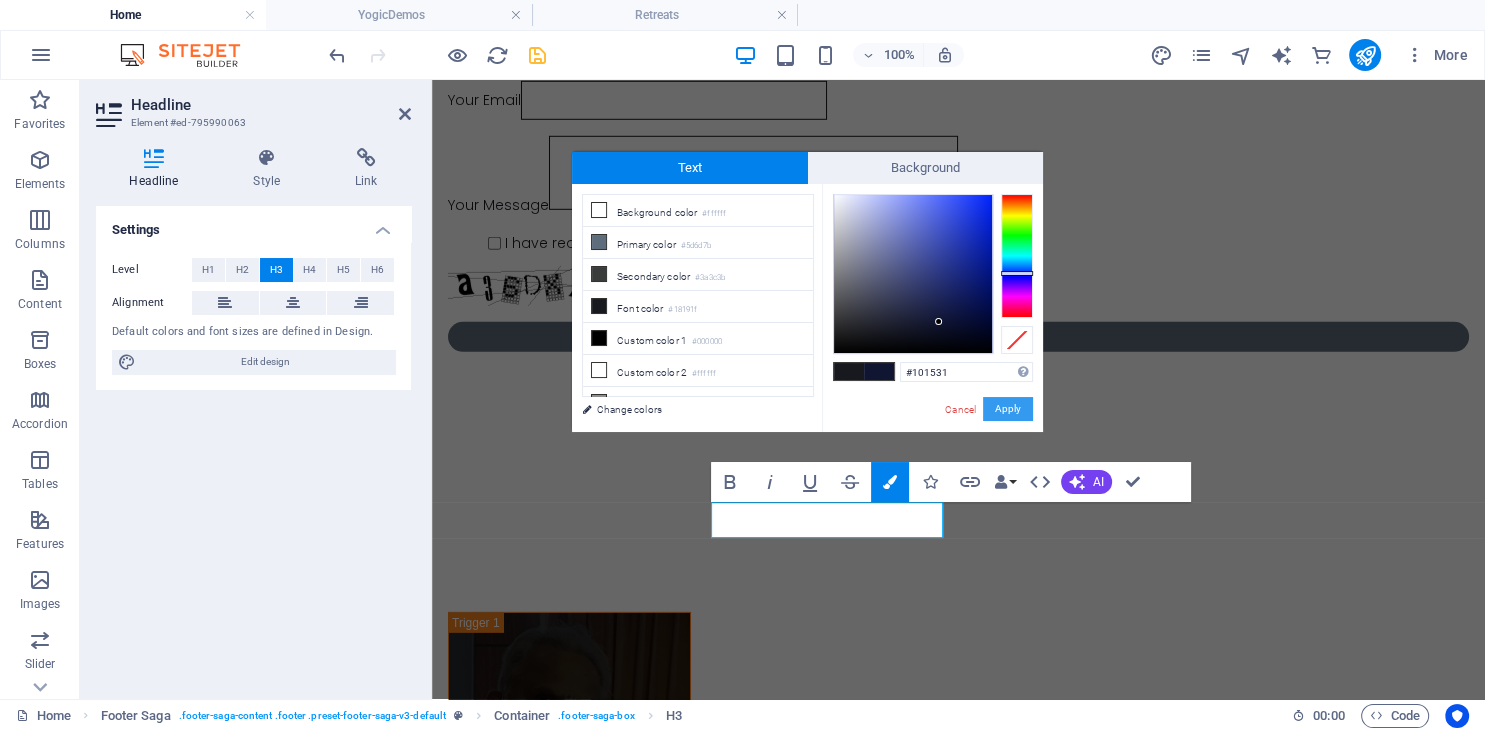 drag, startPoint x: 1005, startPoint y: 408, endPoint x: 552, endPoint y: 328, distance: 460.0098 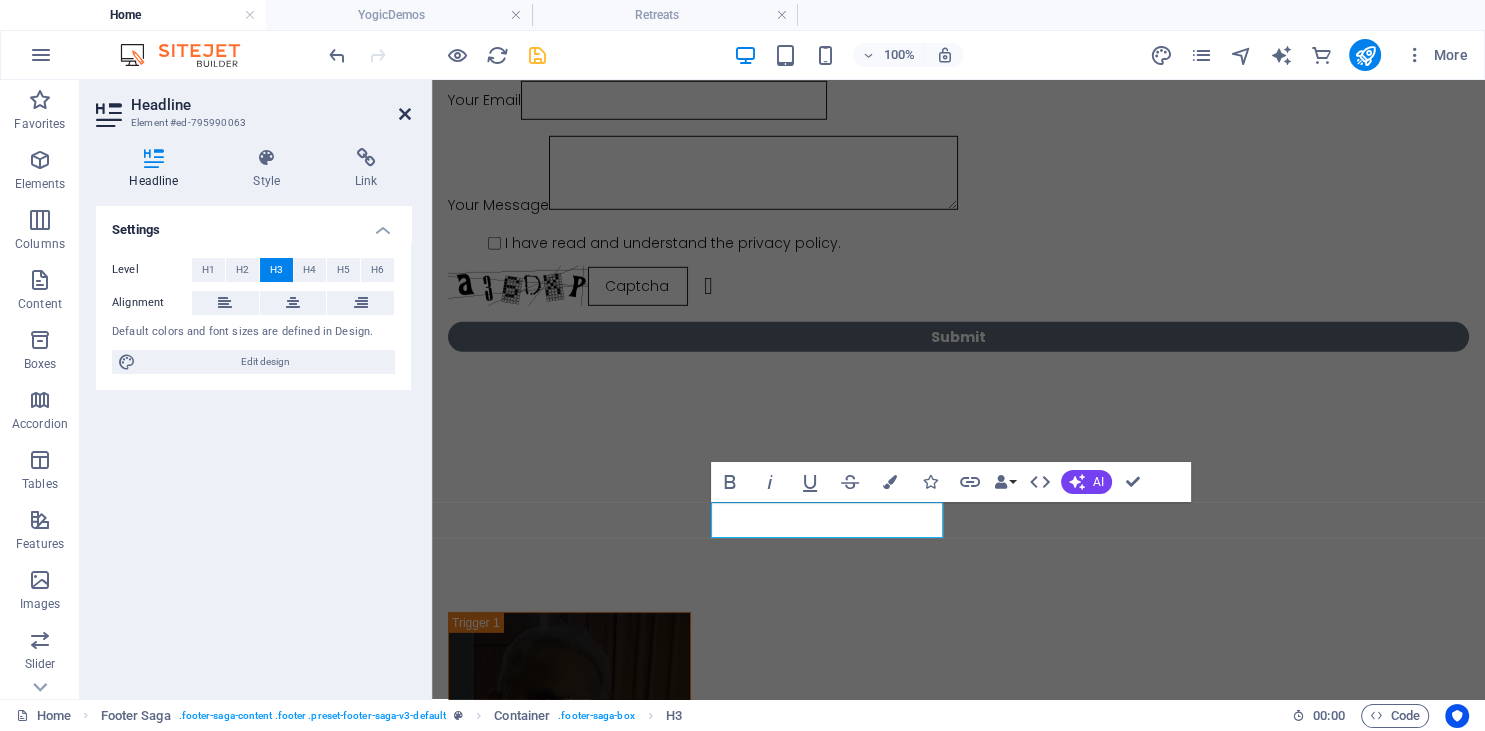 click at bounding box center [405, 114] 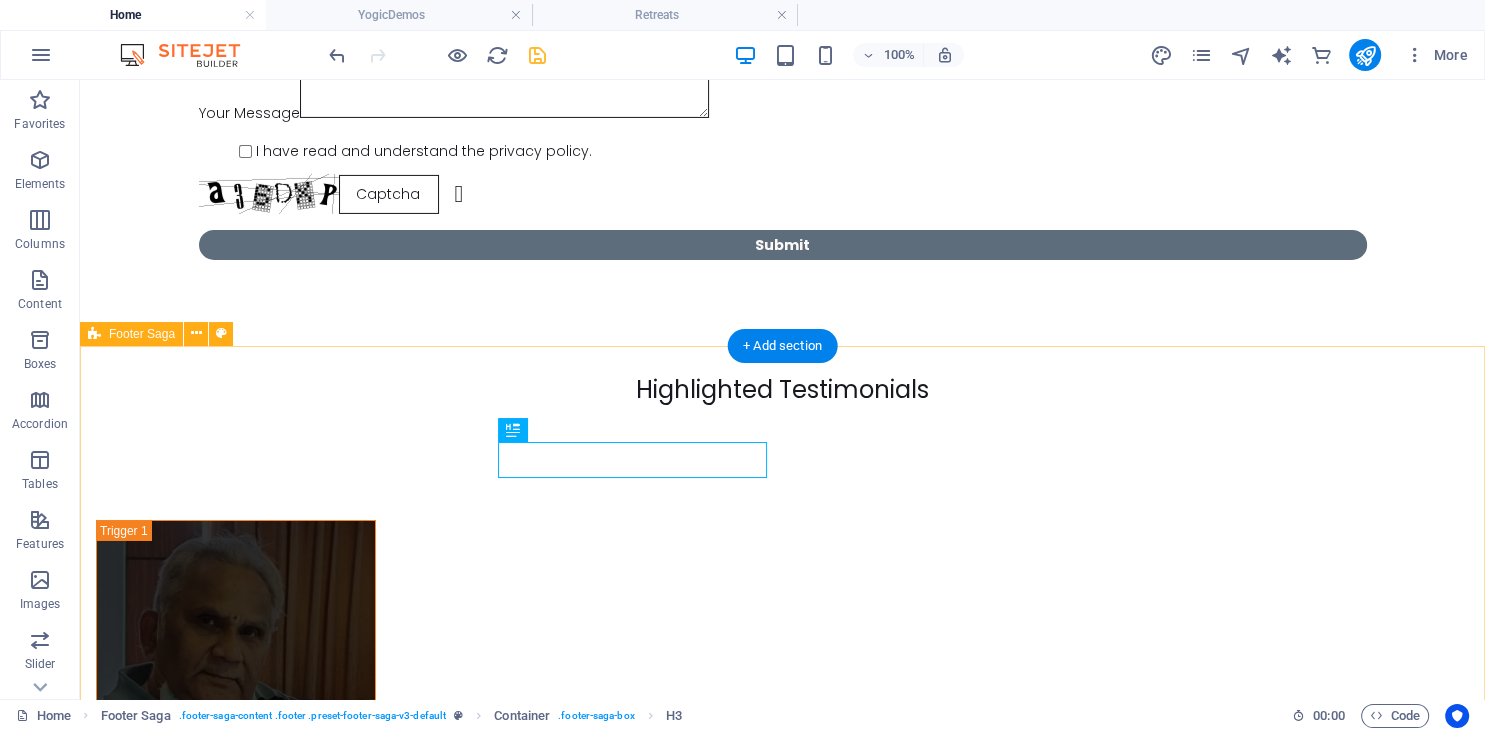 scroll, scrollTop: 14204, scrollLeft: 0, axis: vertical 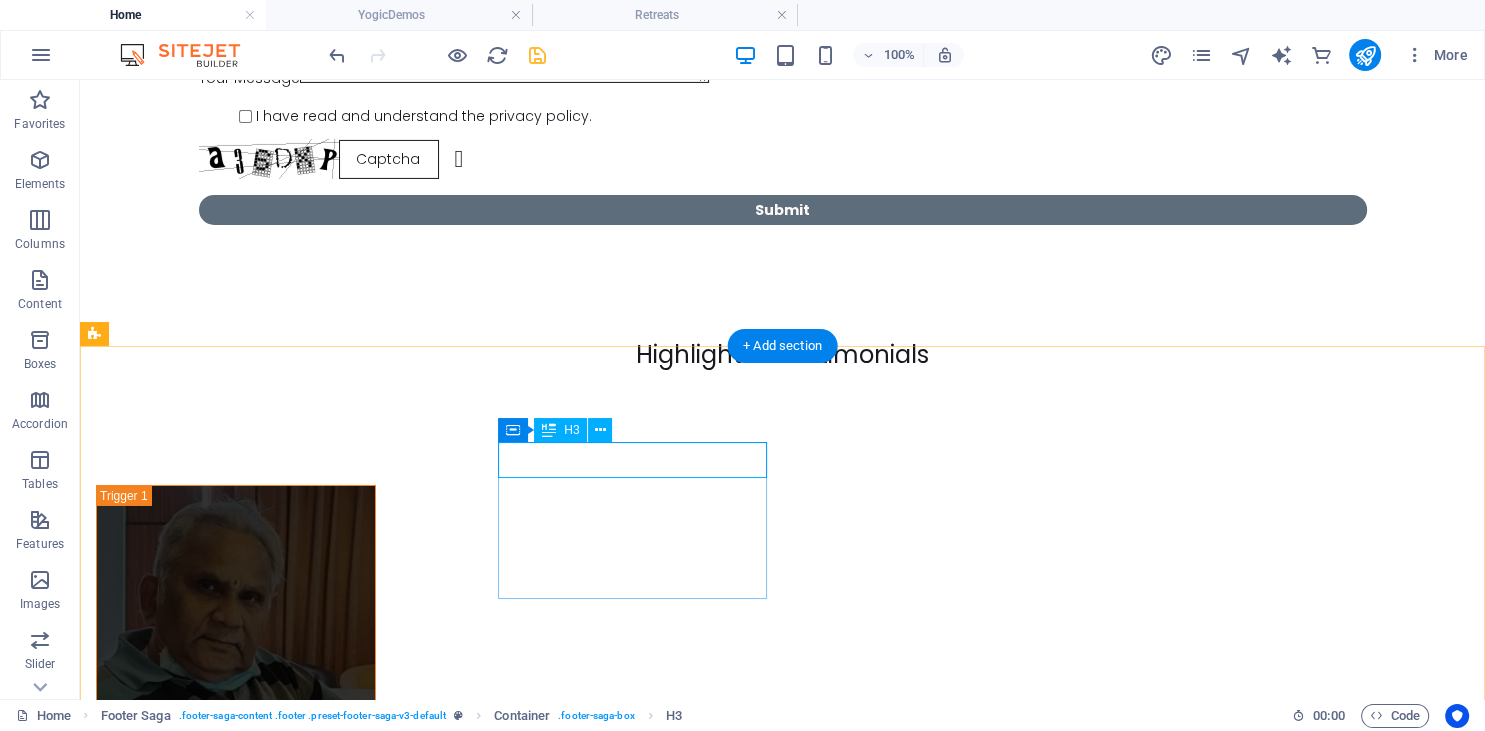 click on "Contact" at bounding box center [230, 2982] 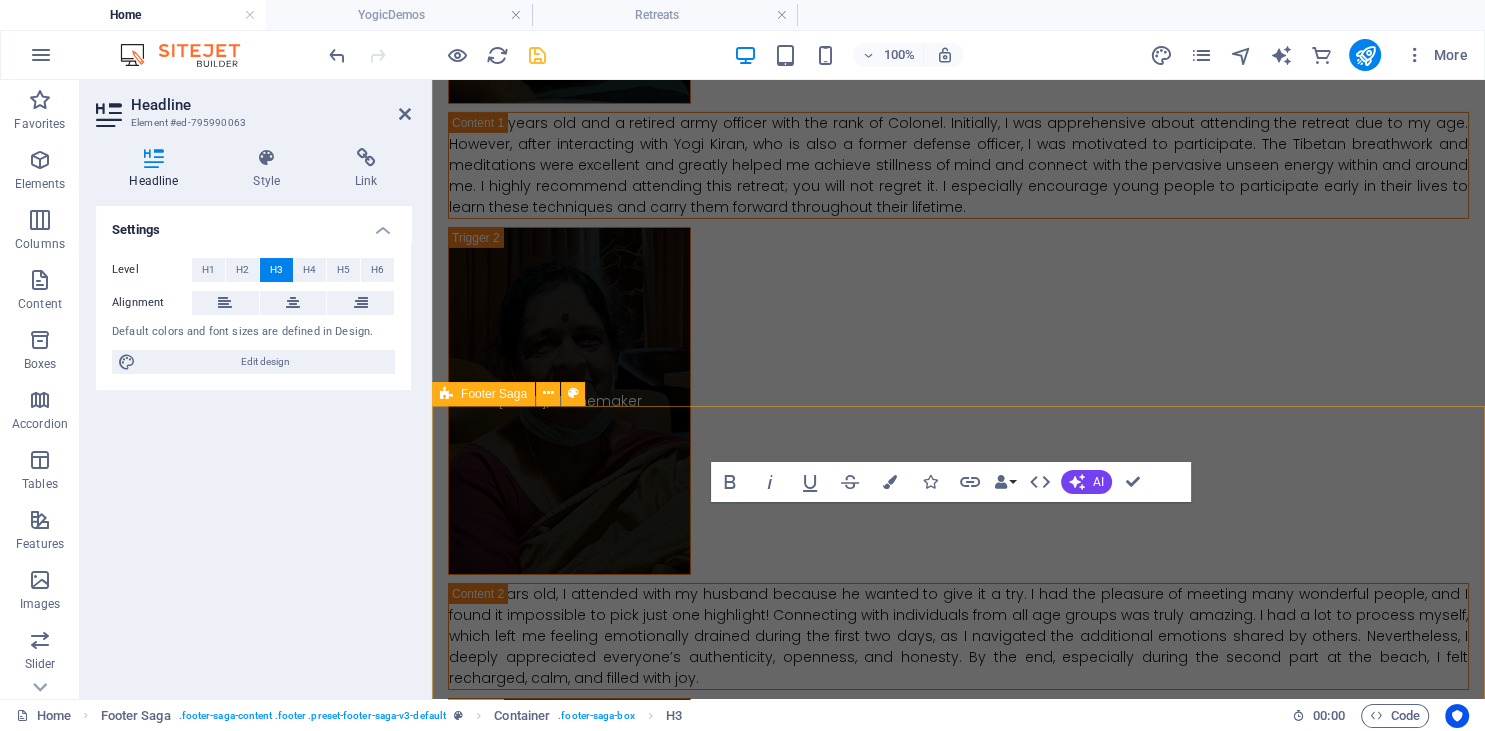 scroll, scrollTop: 13284, scrollLeft: 0, axis: vertical 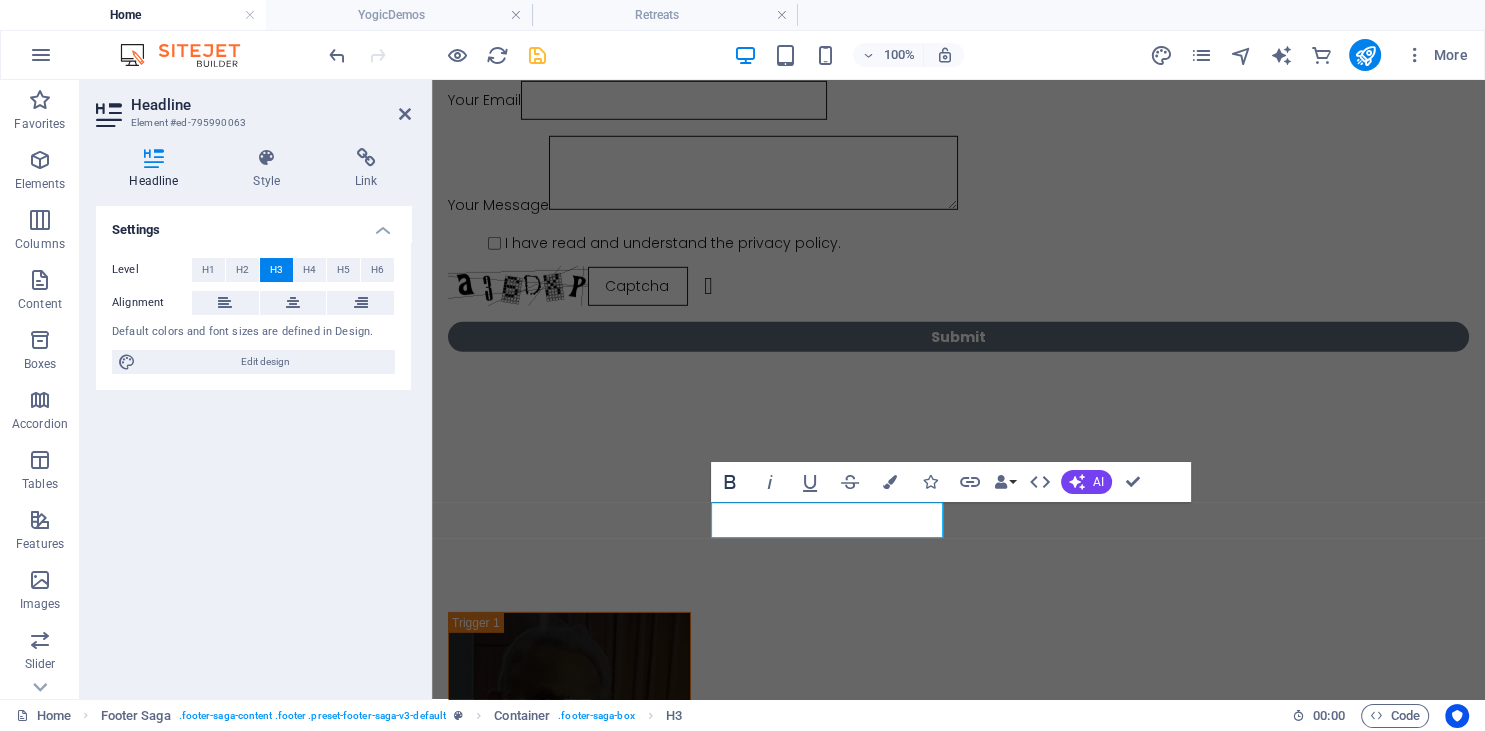 click 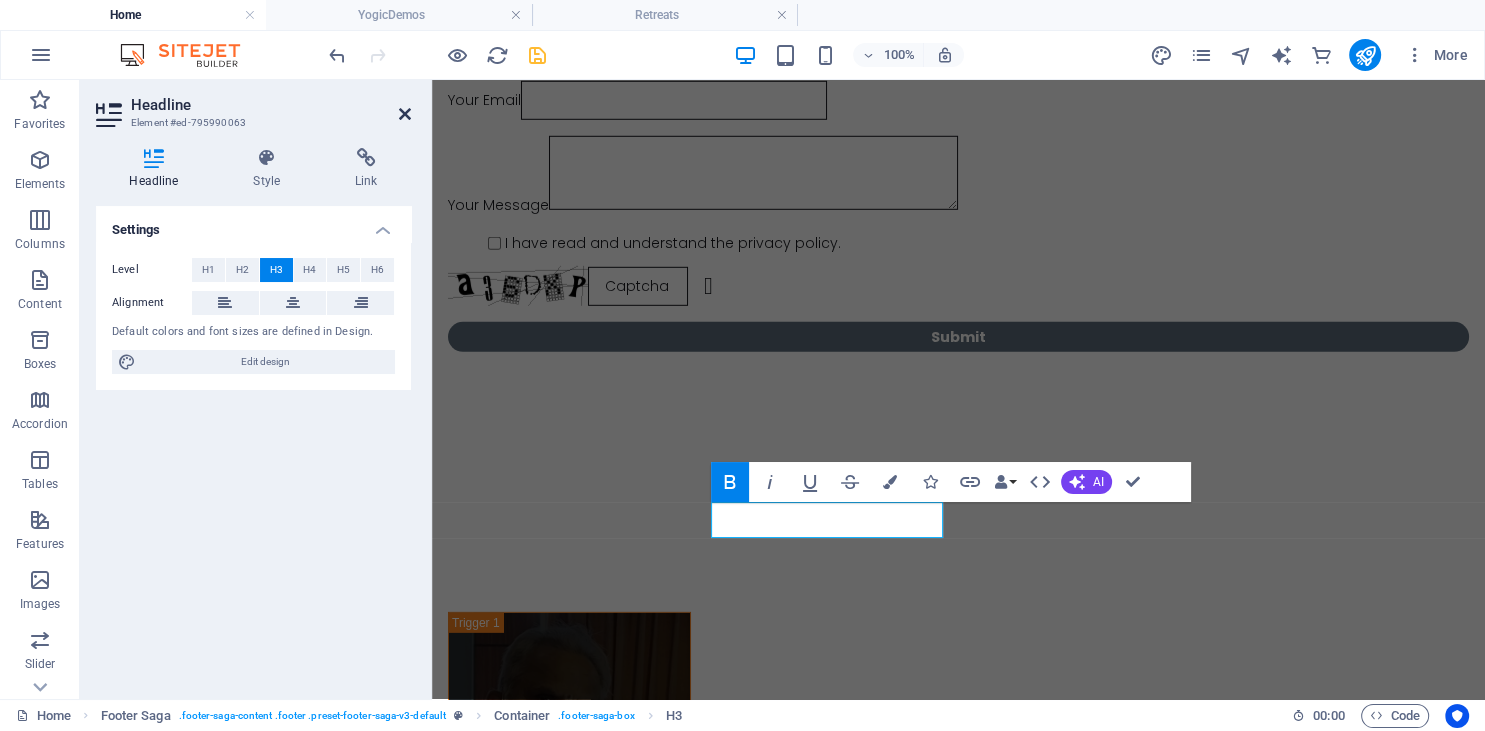 click at bounding box center (405, 114) 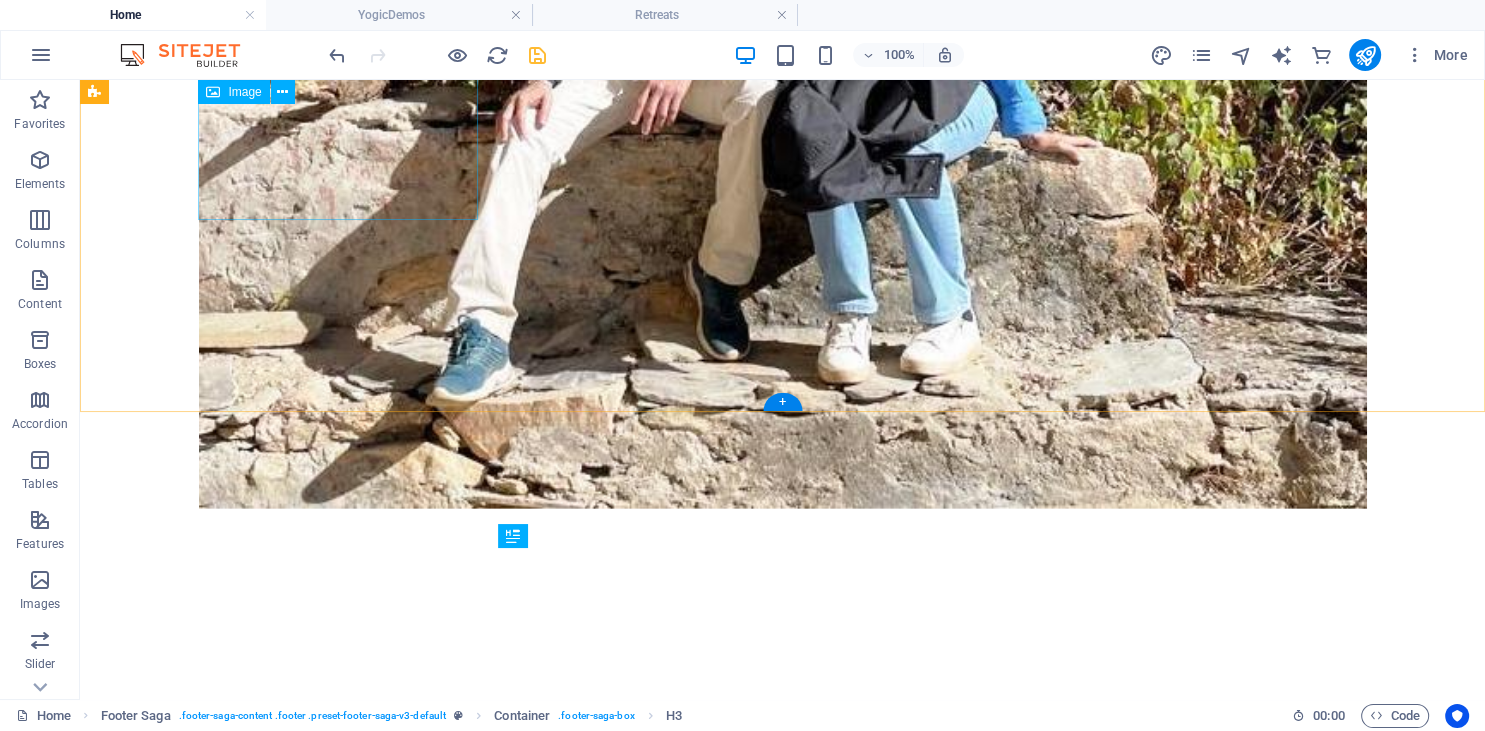 scroll, scrollTop: 14098, scrollLeft: 0, axis: vertical 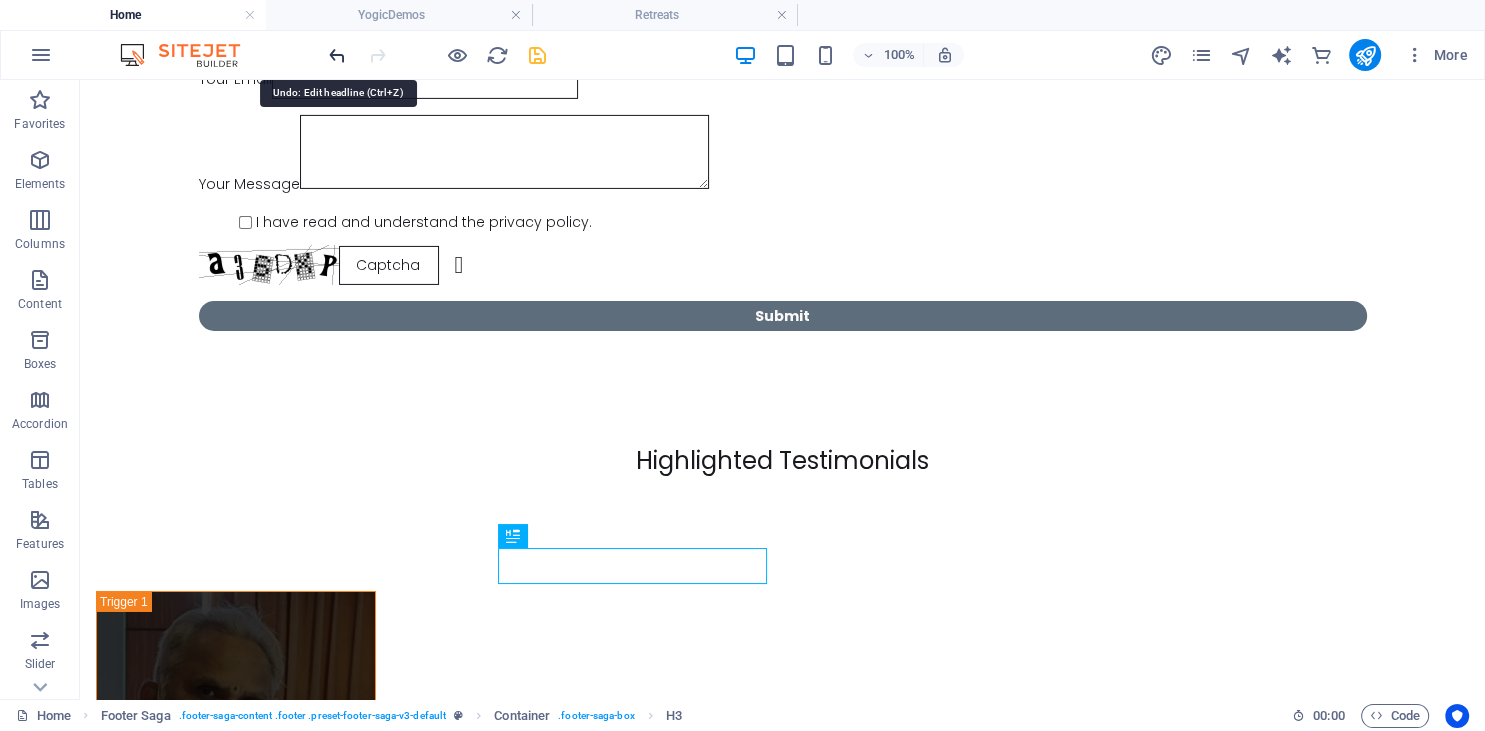click at bounding box center (337, 55) 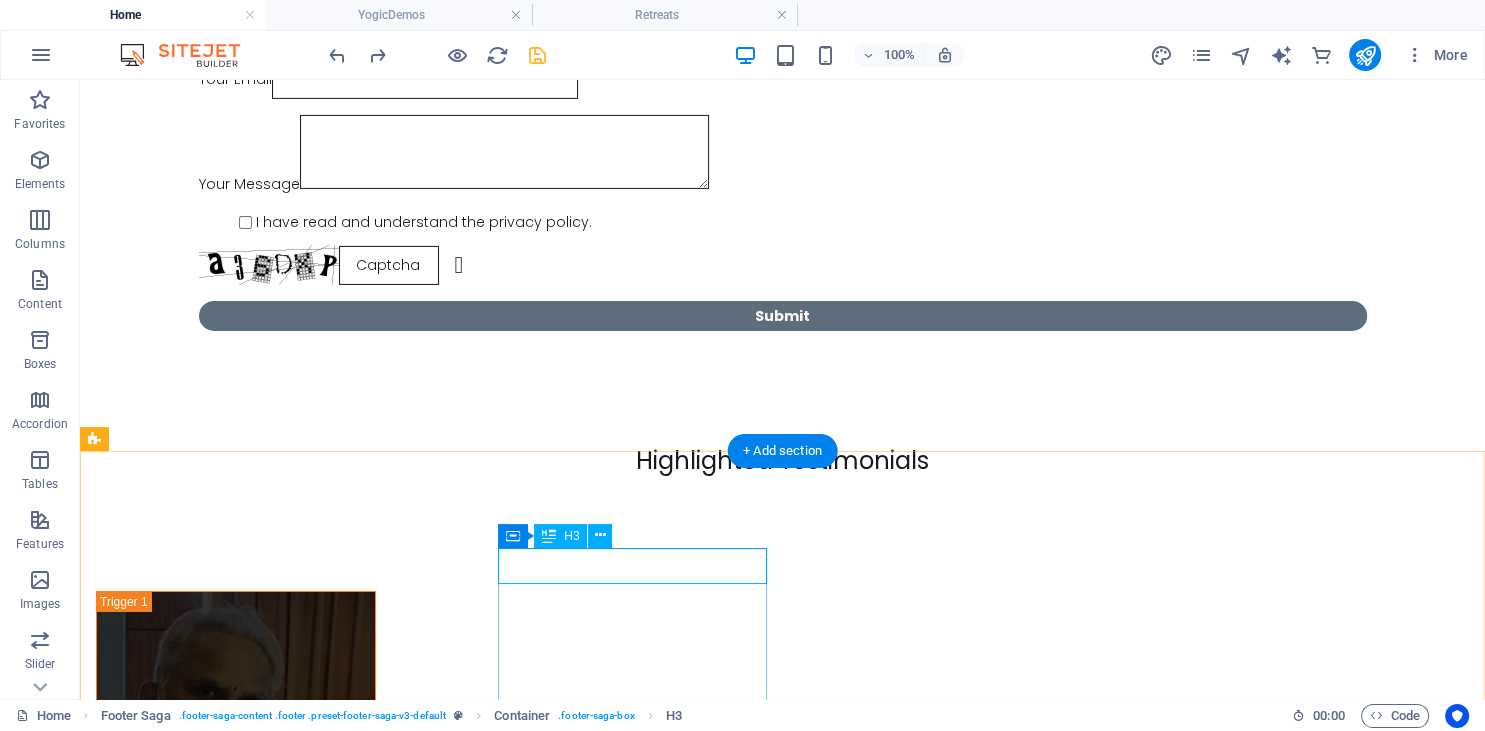click on "Contact" at bounding box center (230, 3088) 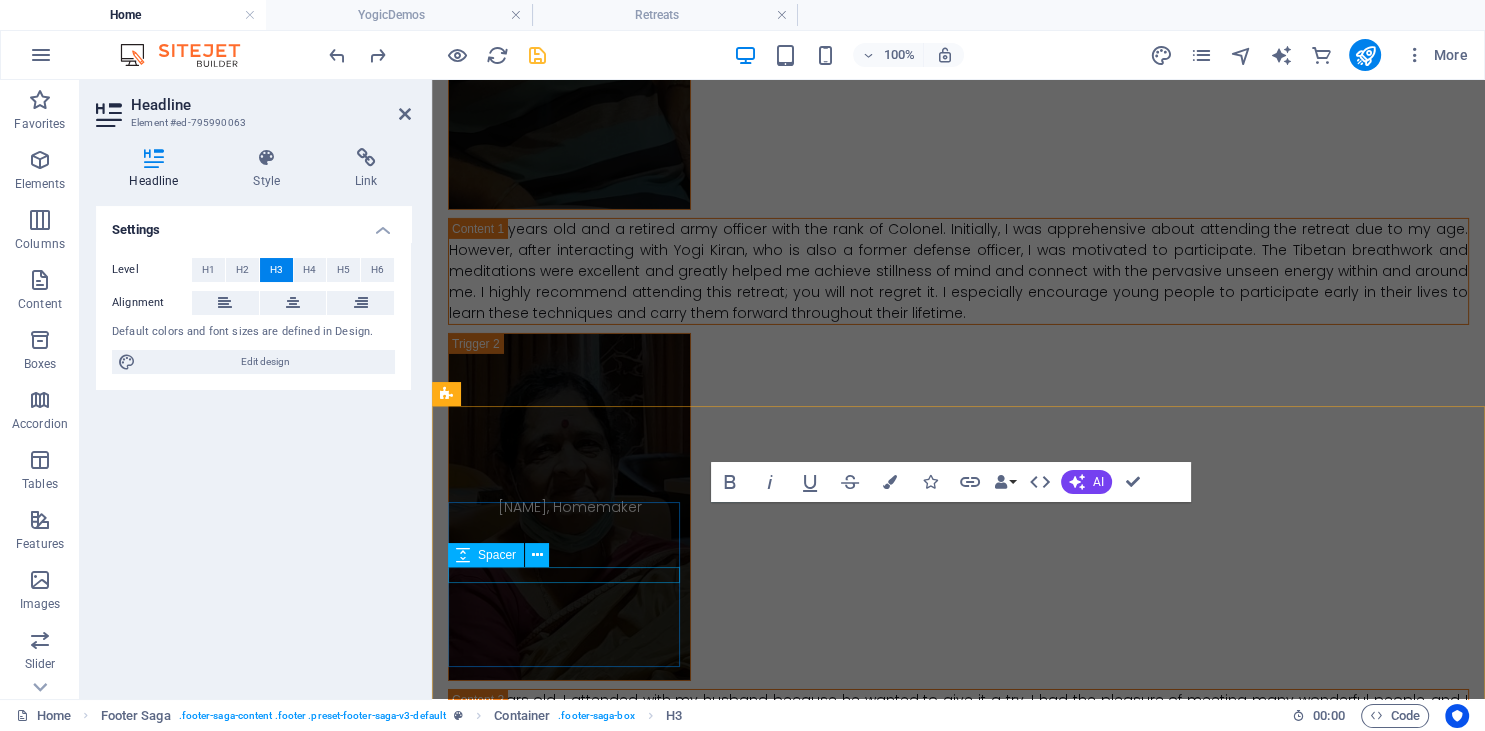 scroll, scrollTop: 13284, scrollLeft: 0, axis: vertical 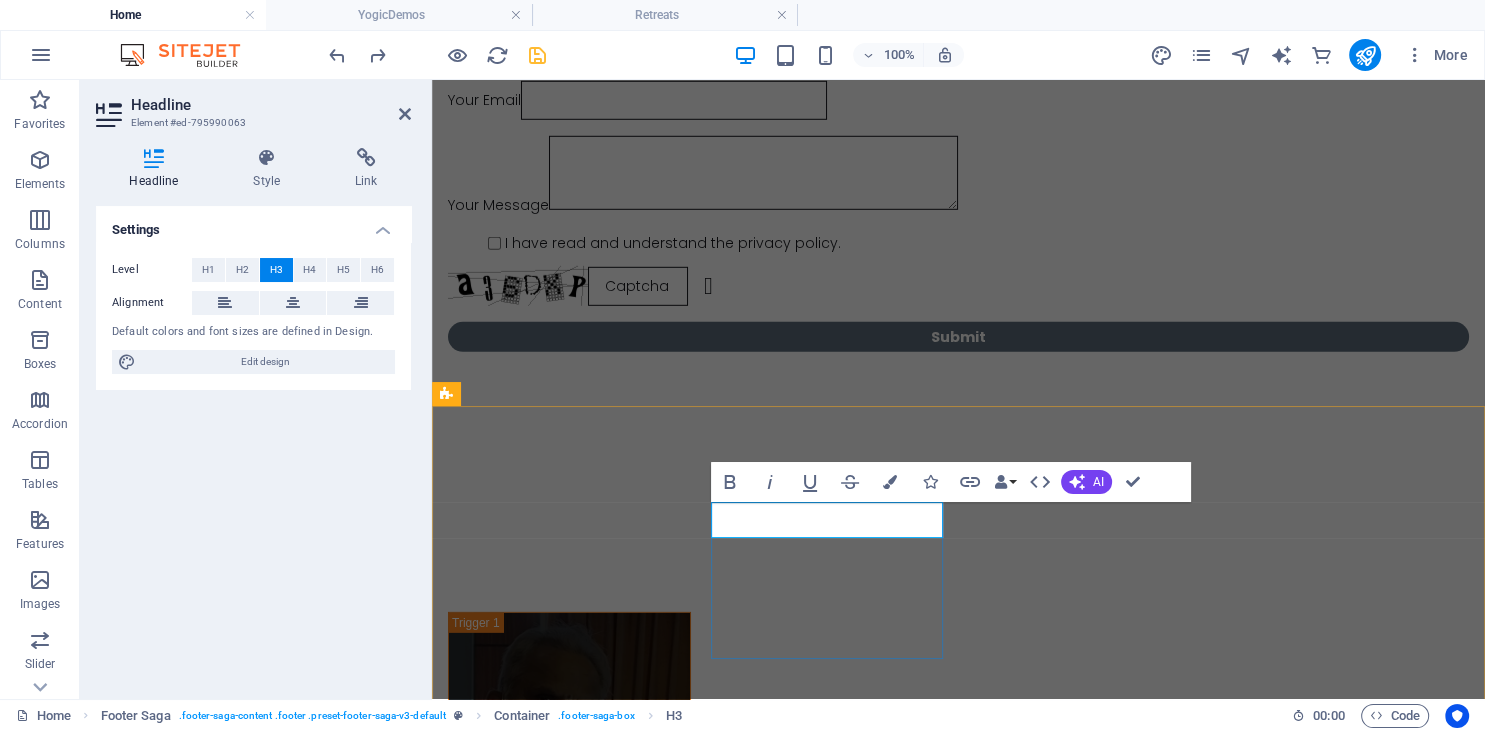 drag, startPoint x: 830, startPoint y: 514, endPoint x: 720, endPoint y: 514, distance: 110 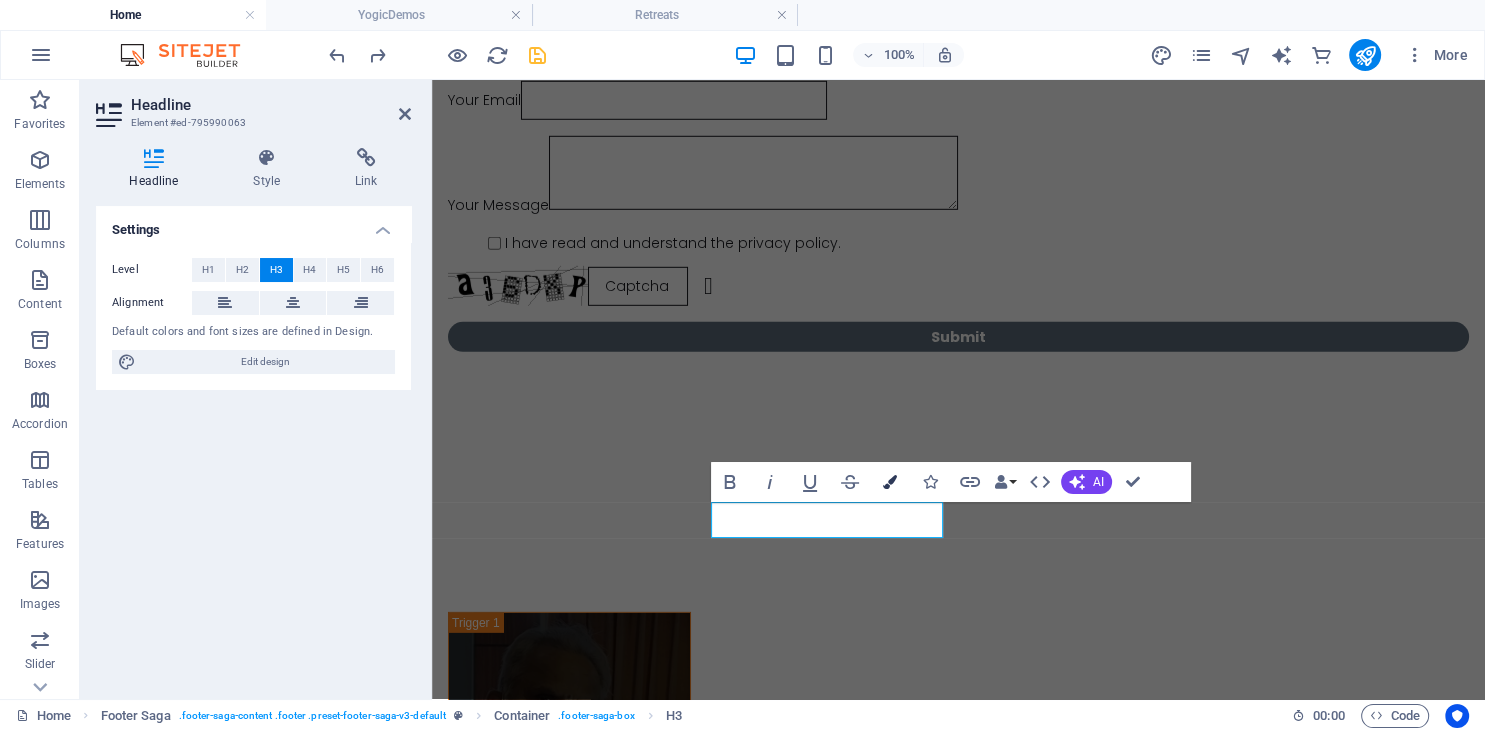 click at bounding box center (890, 482) 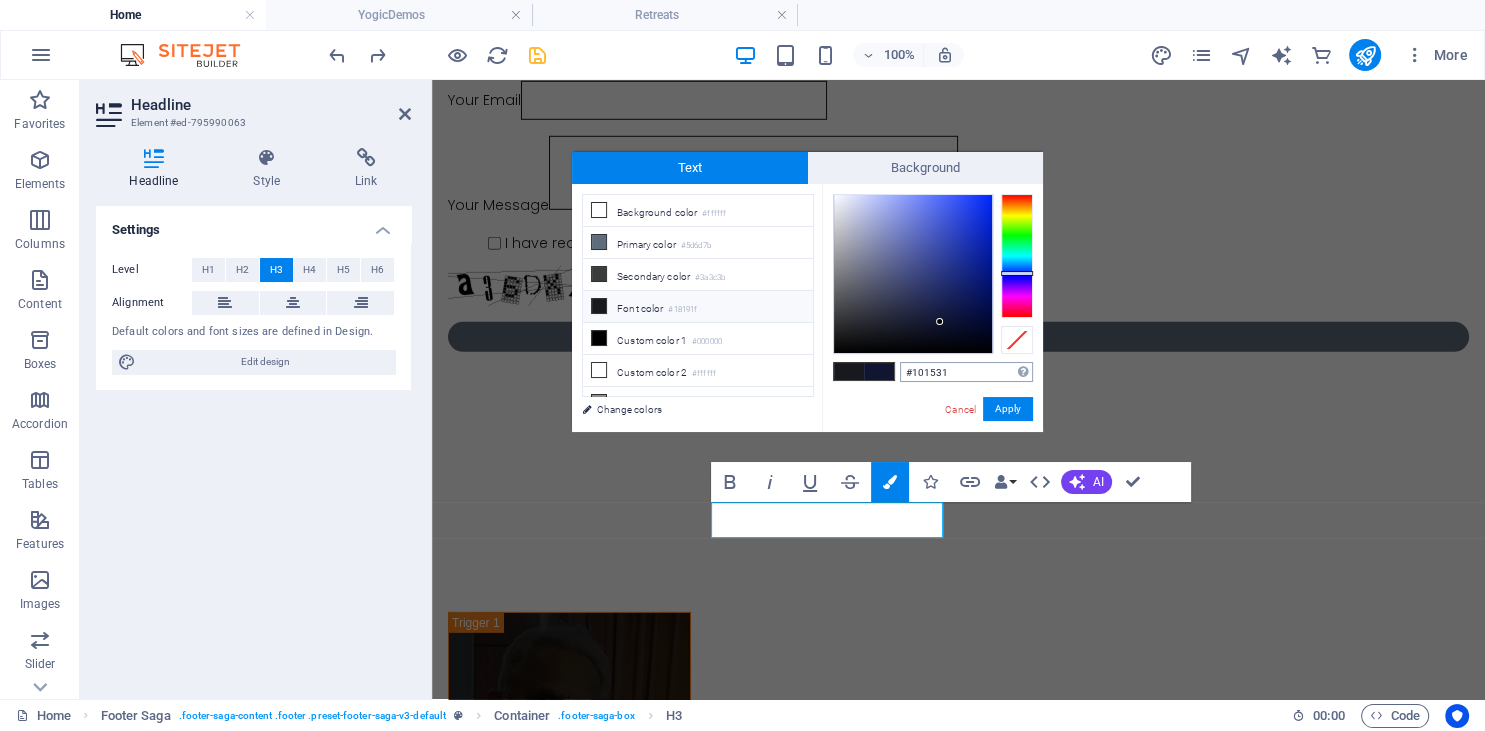 drag, startPoint x: 969, startPoint y: 371, endPoint x: 882, endPoint y: 371, distance: 87 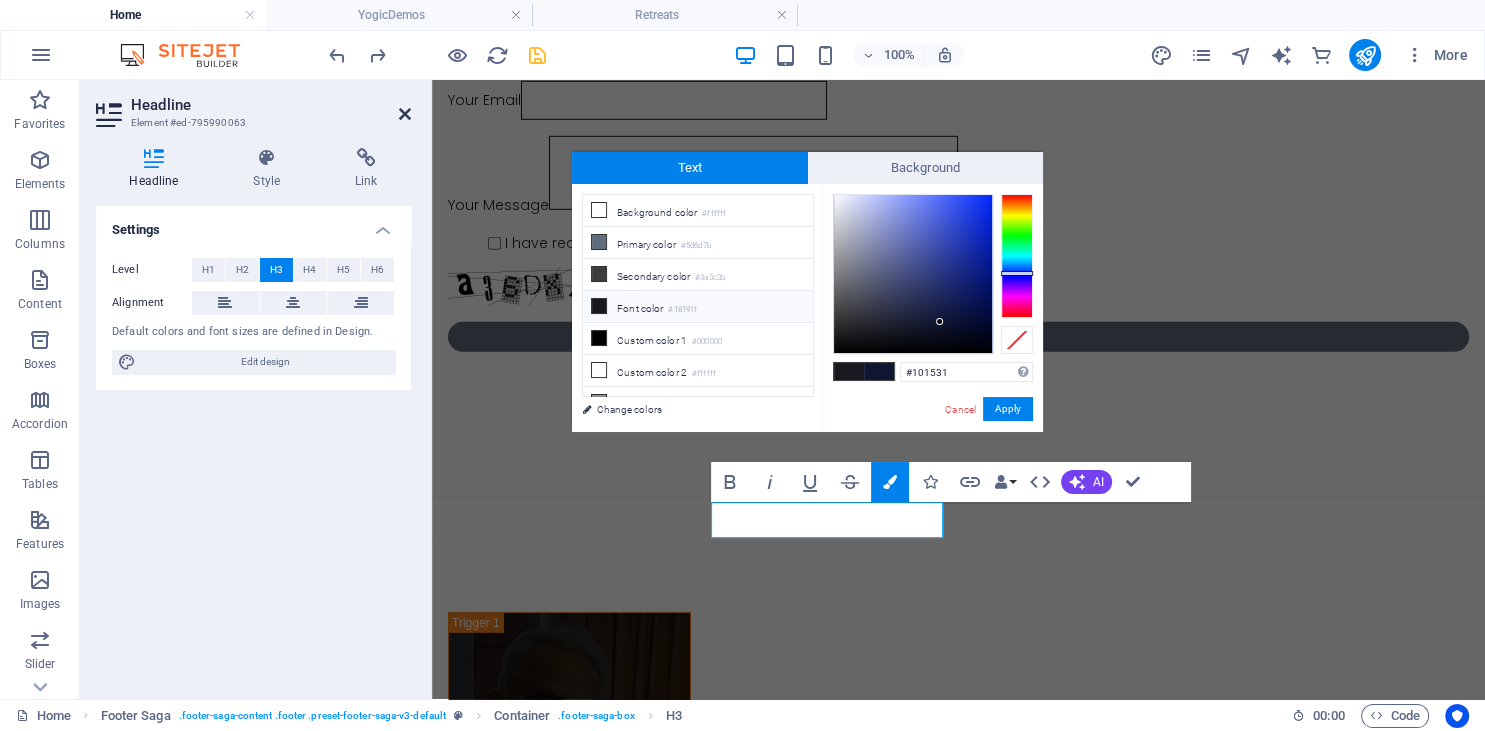 drag, startPoint x: 406, startPoint y: 116, endPoint x: 356, endPoint y: 96, distance: 53.851646 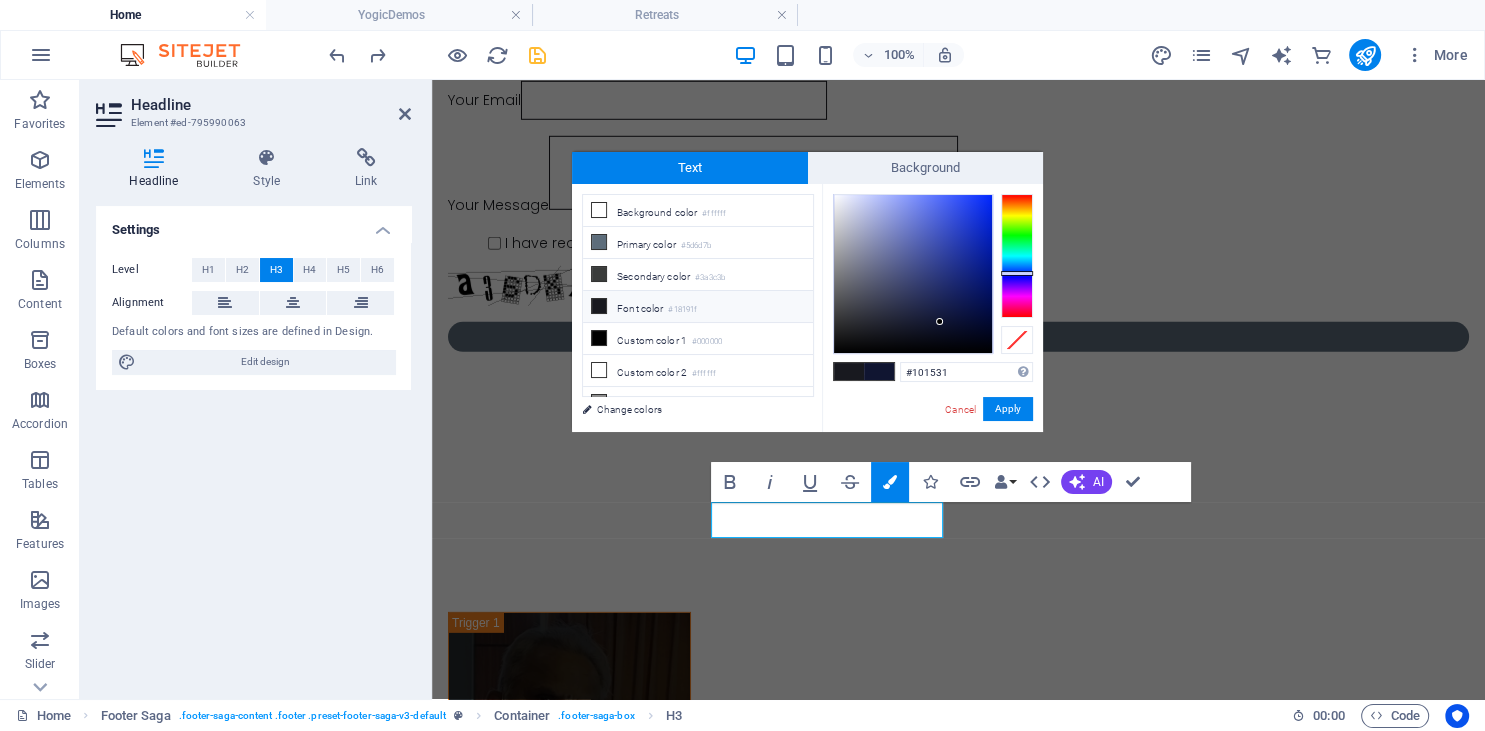 scroll, scrollTop: 14098, scrollLeft: 0, axis: vertical 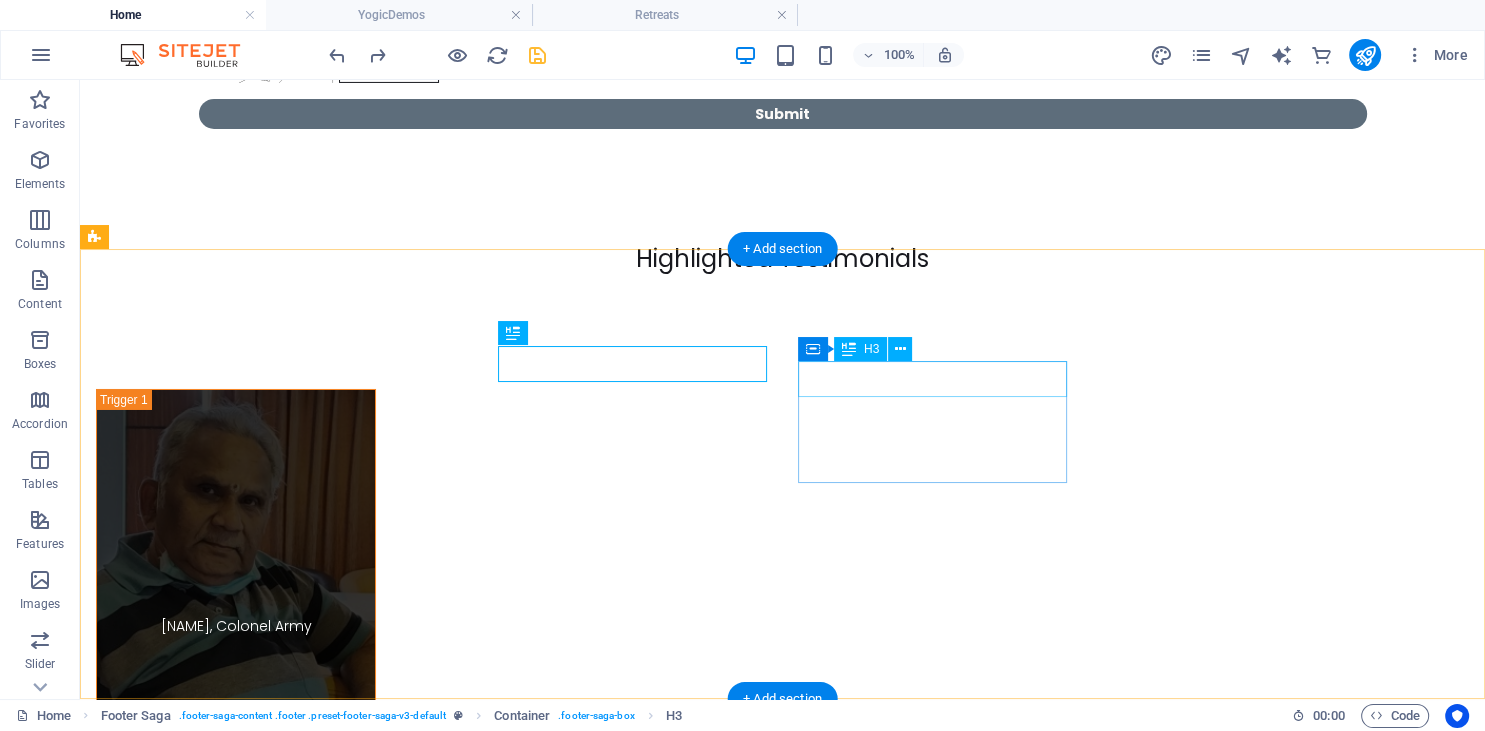 click on "Social Media" at bounding box center (230, 3074) 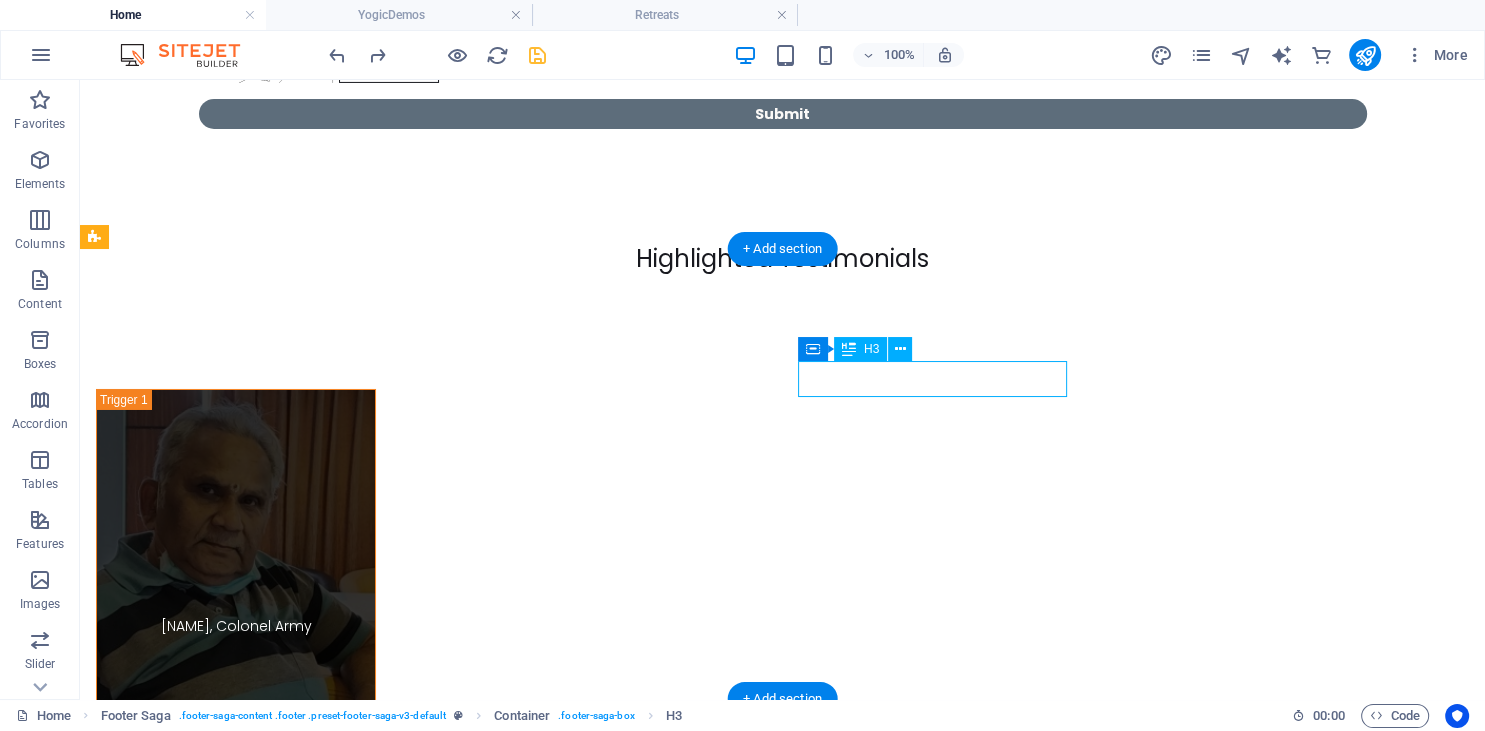 click on "Social Media" at bounding box center [230, 3074] 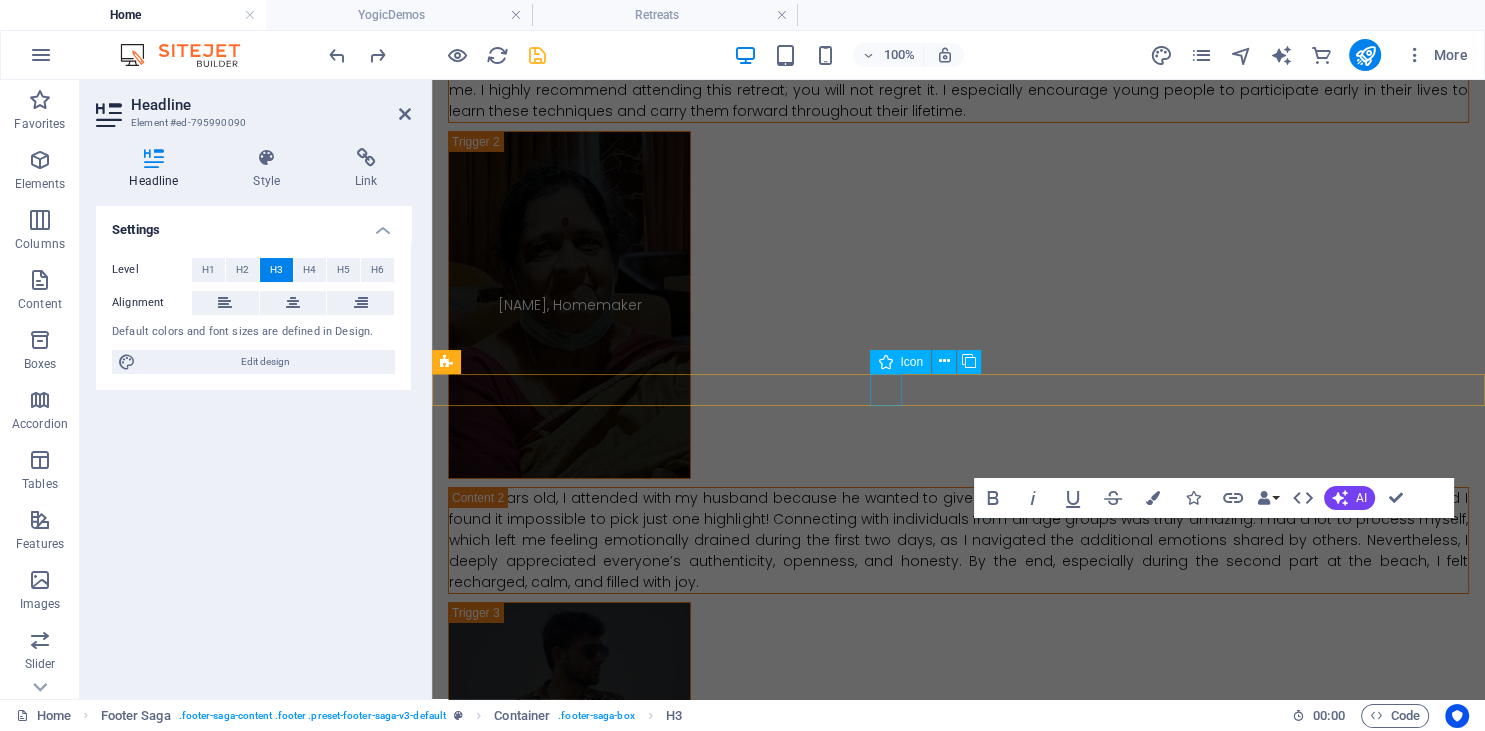 scroll, scrollTop: 13284, scrollLeft: 0, axis: vertical 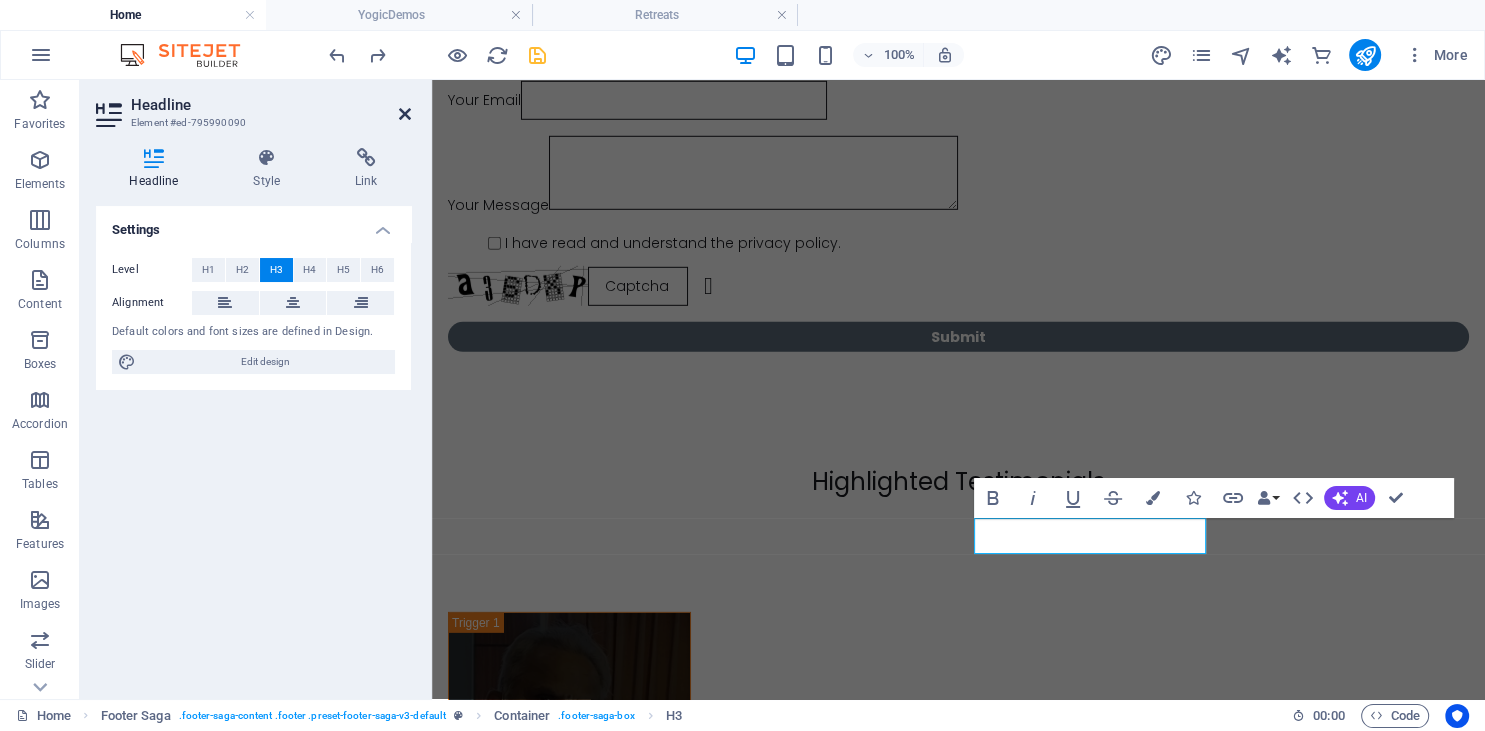 click at bounding box center [405, 114] 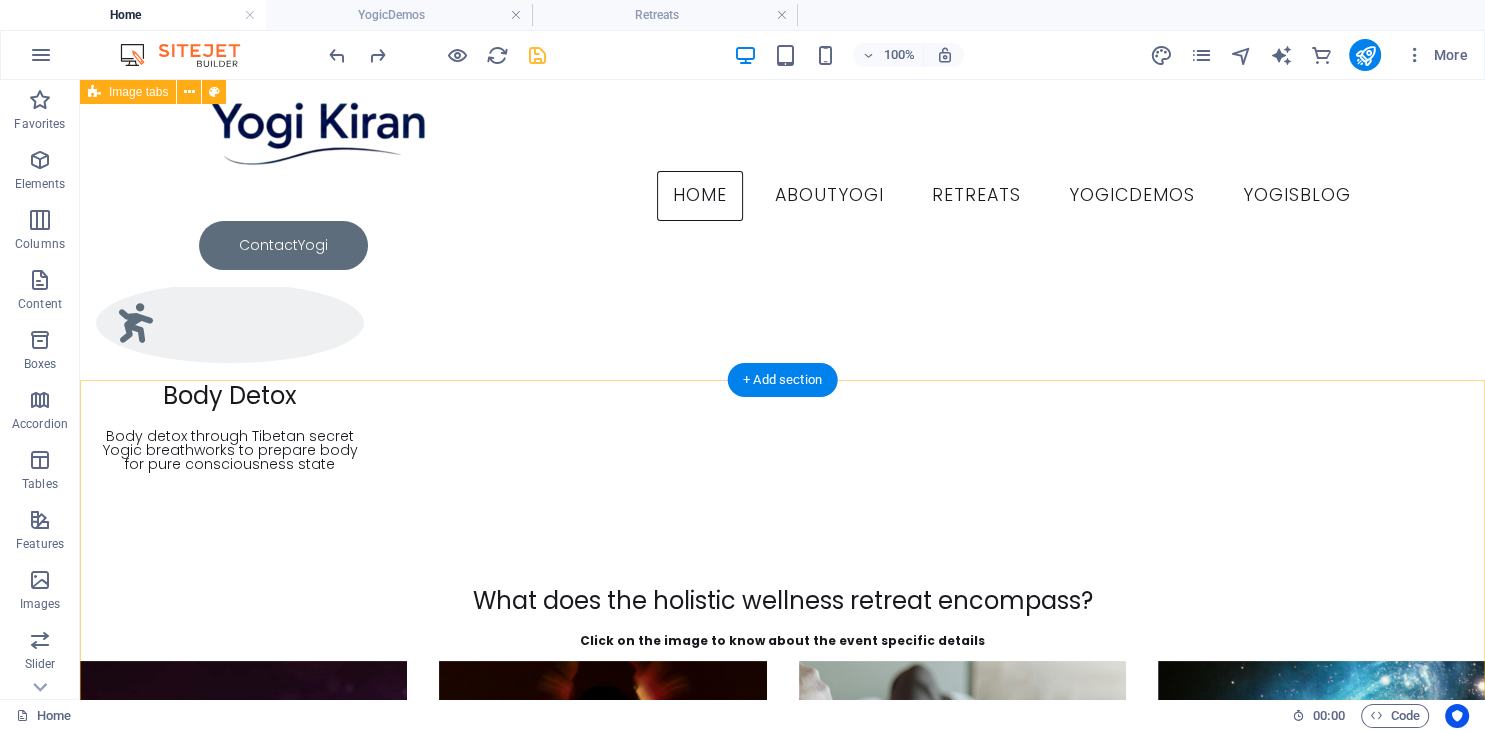 scroll, scrollTop: 7646, scrollLeft: 0, axis: vertical 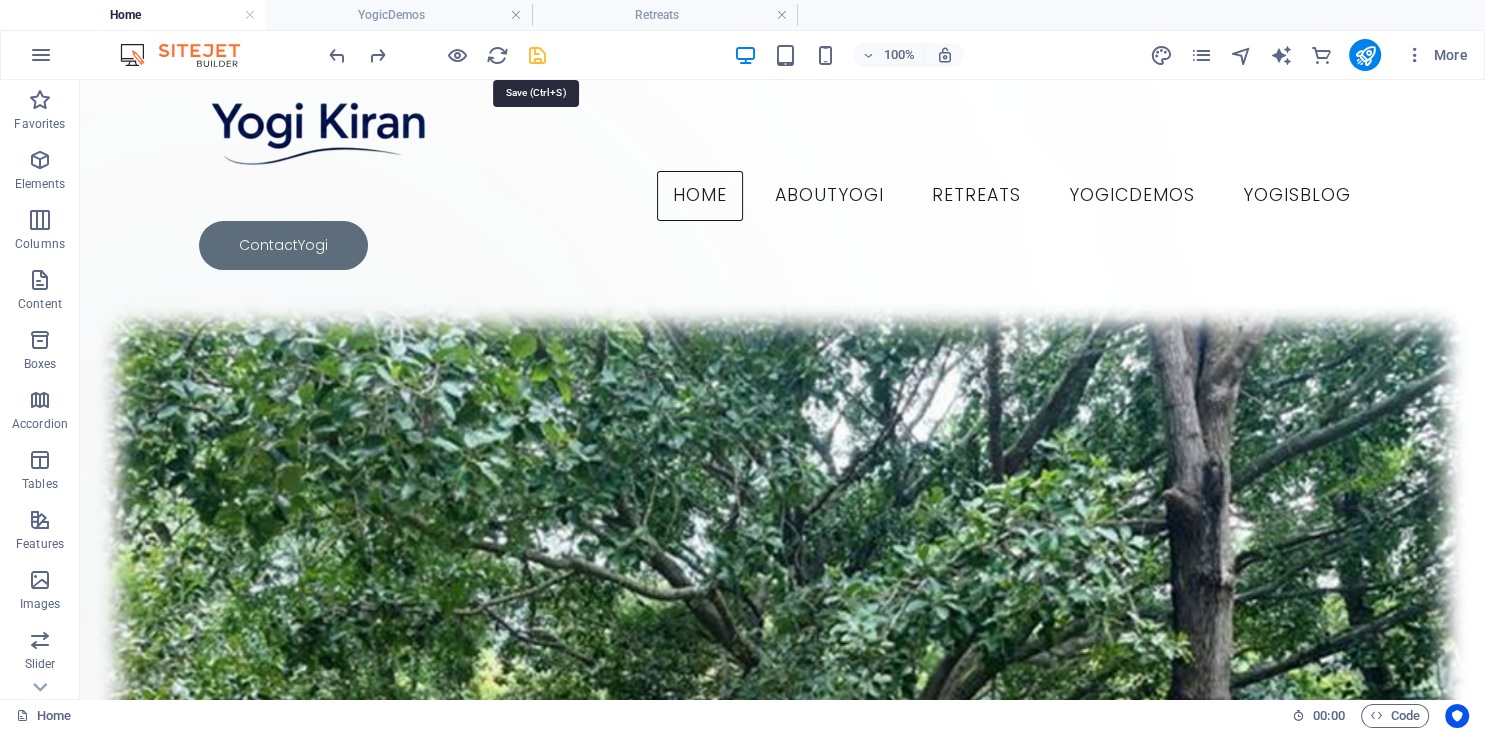 click at bounding box center (537, 55) 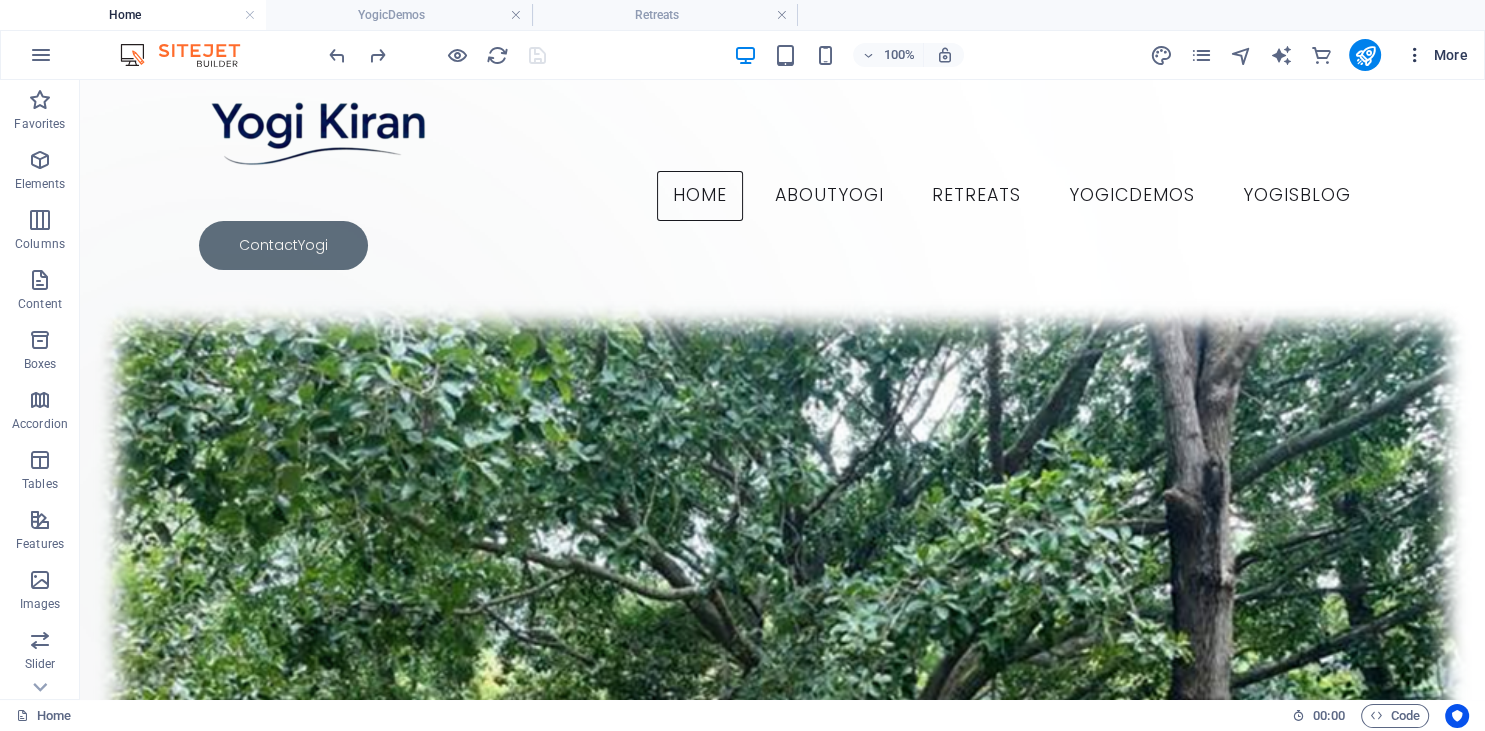 click at bounding box center (1415, 55) 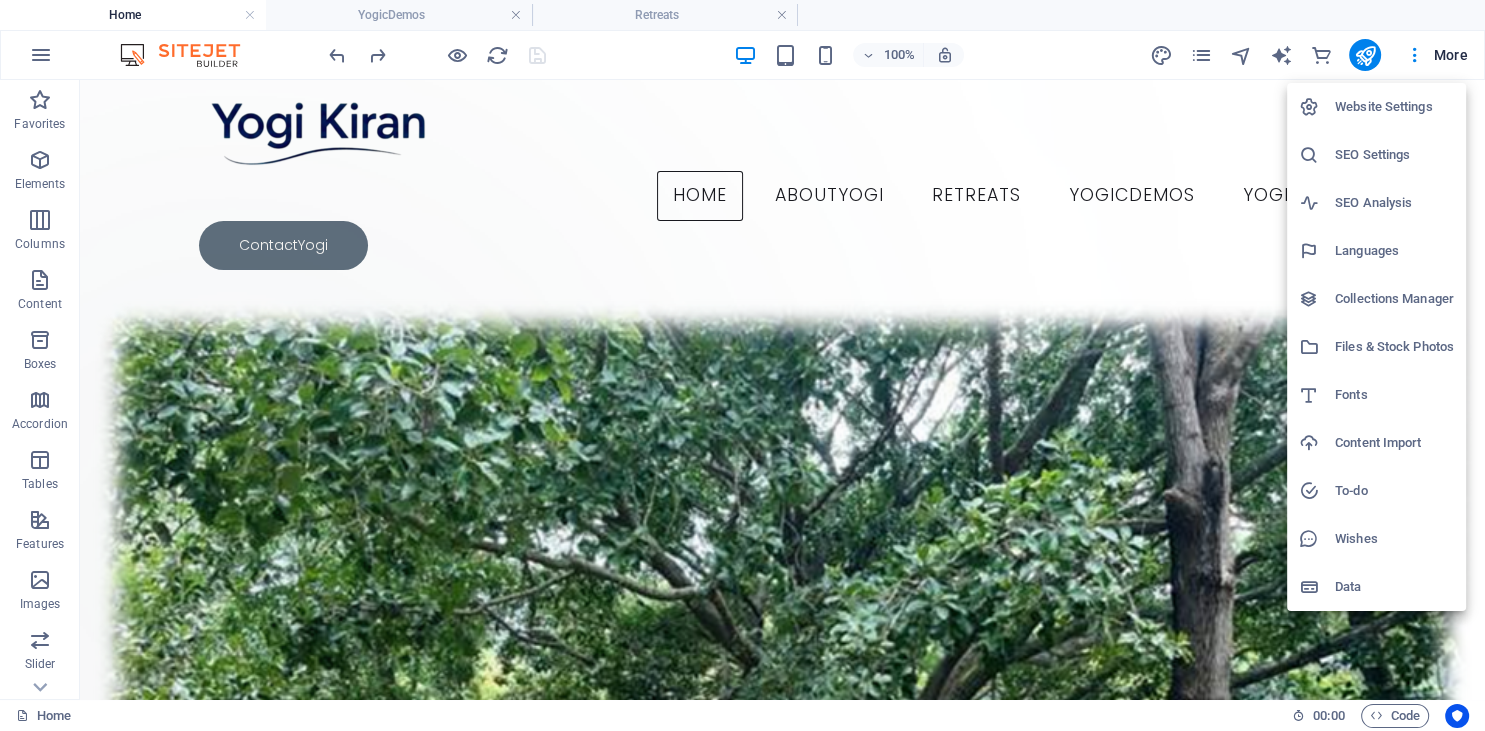 click on "Website Settings" at bounding box center (1394, 107) 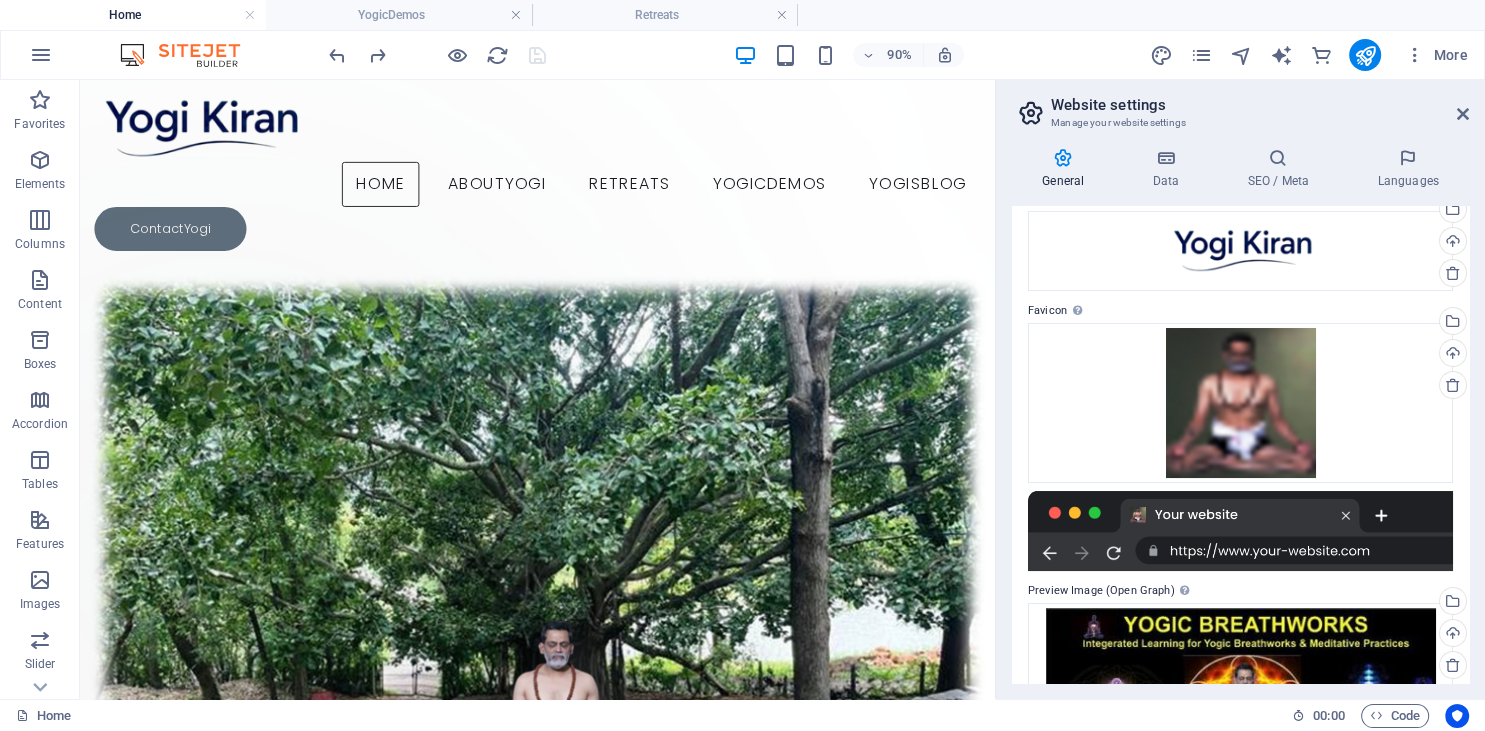 scroll, scrollTop: 182, scrollLeft: 0, axis: vertical 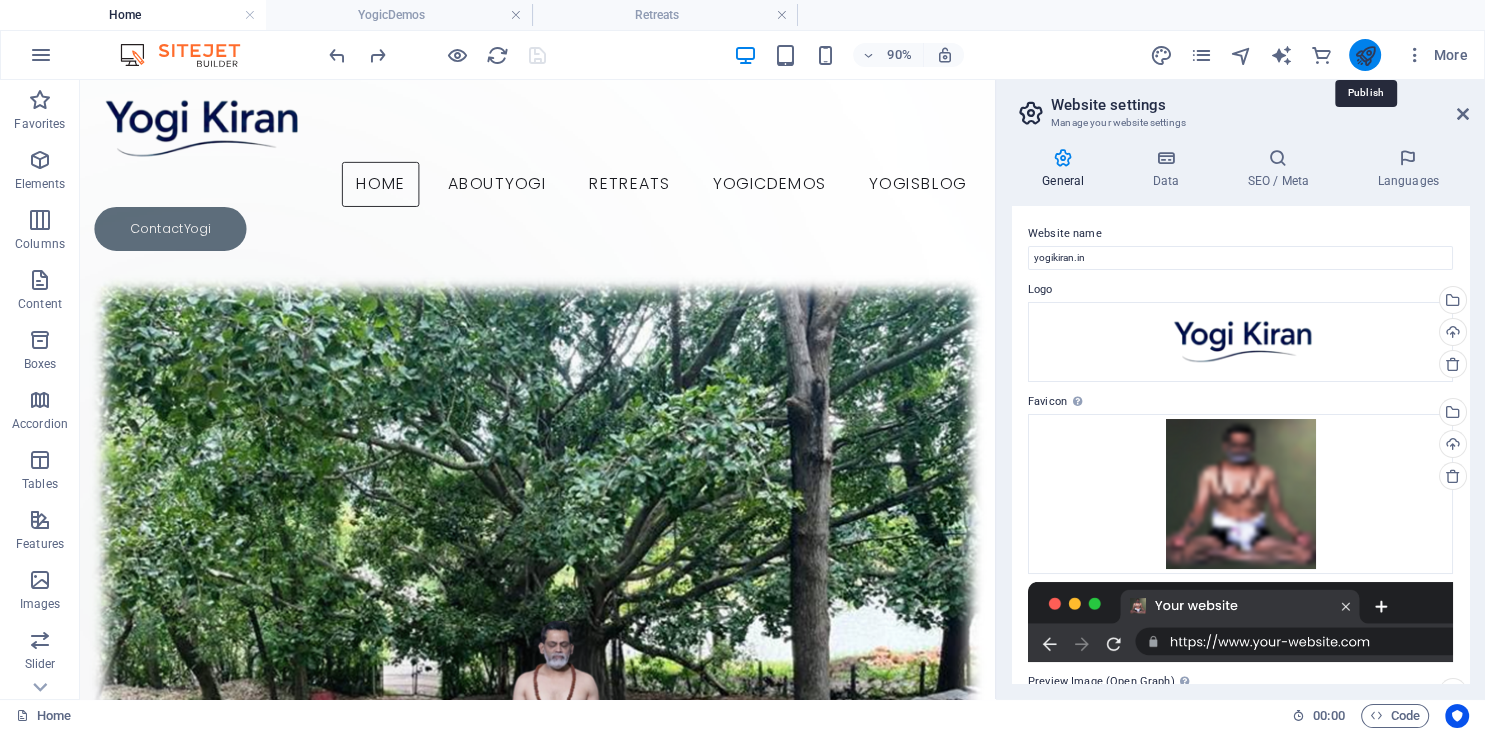 click at bounding box center (1364, 55) 